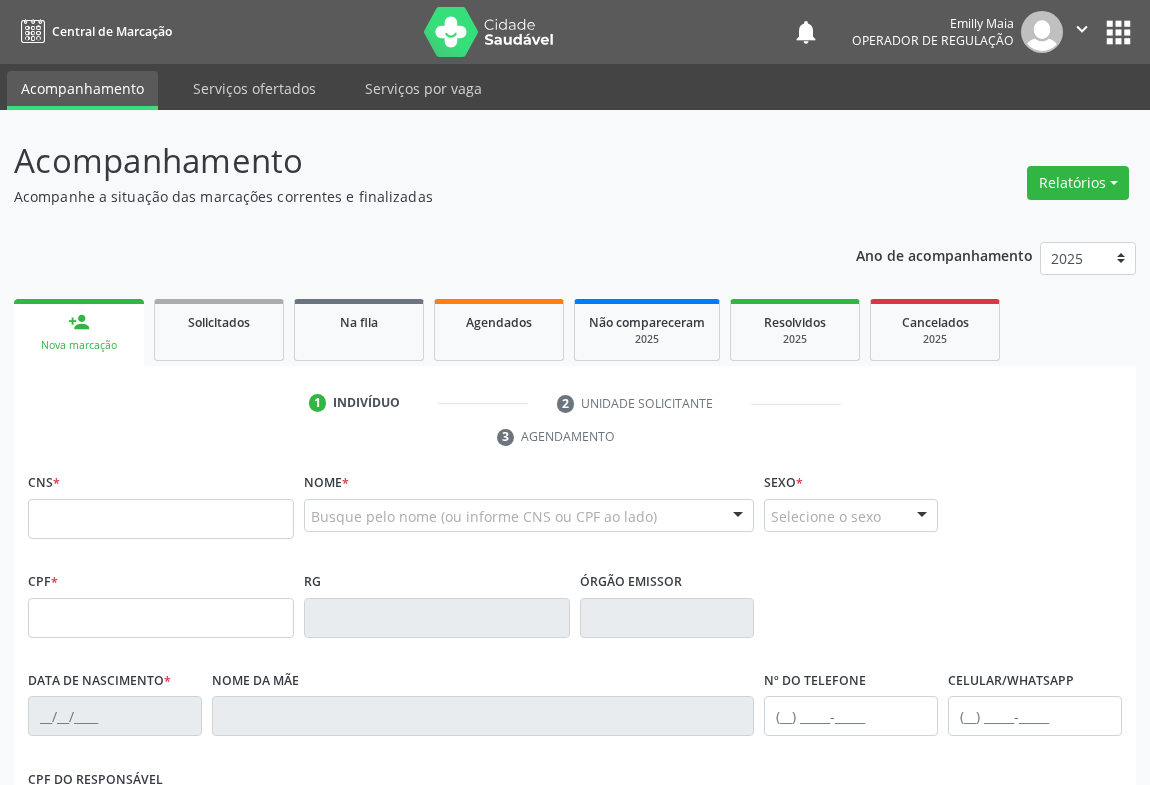 scroll, scrollTop: 0, scrollLeft: 0, axis: both 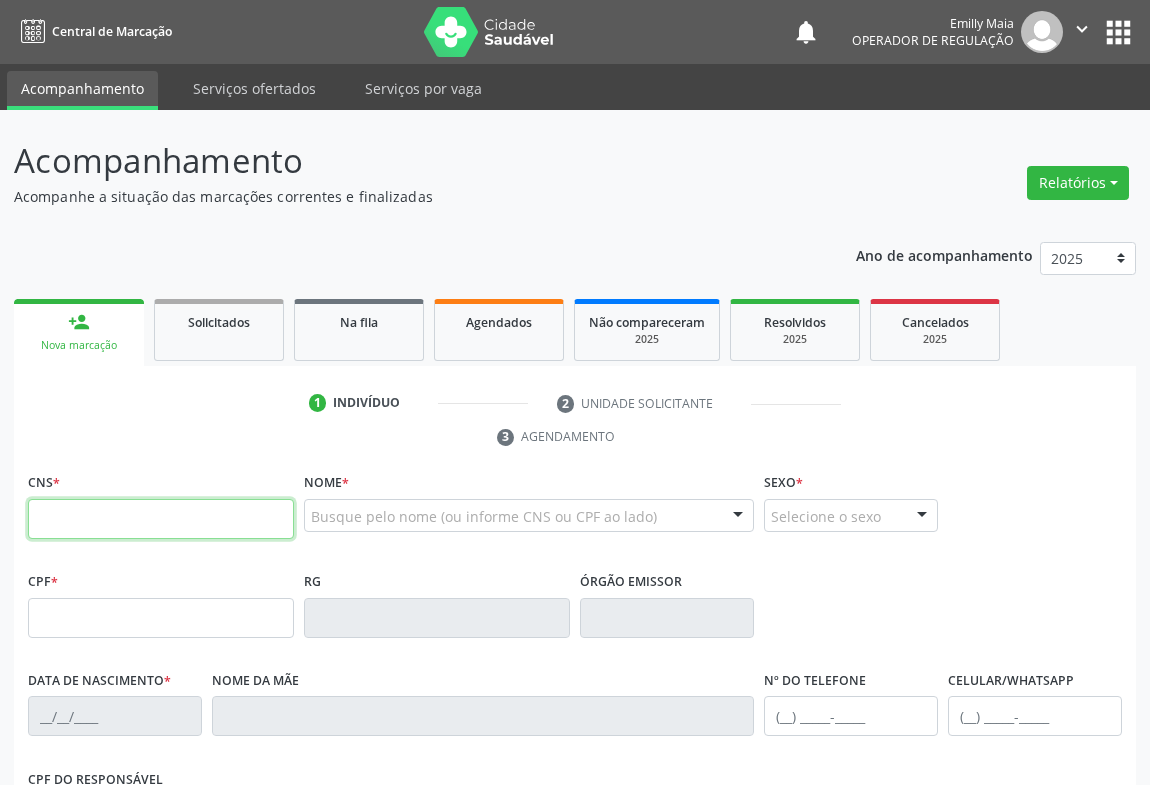 click at bounding box center (161, 519) 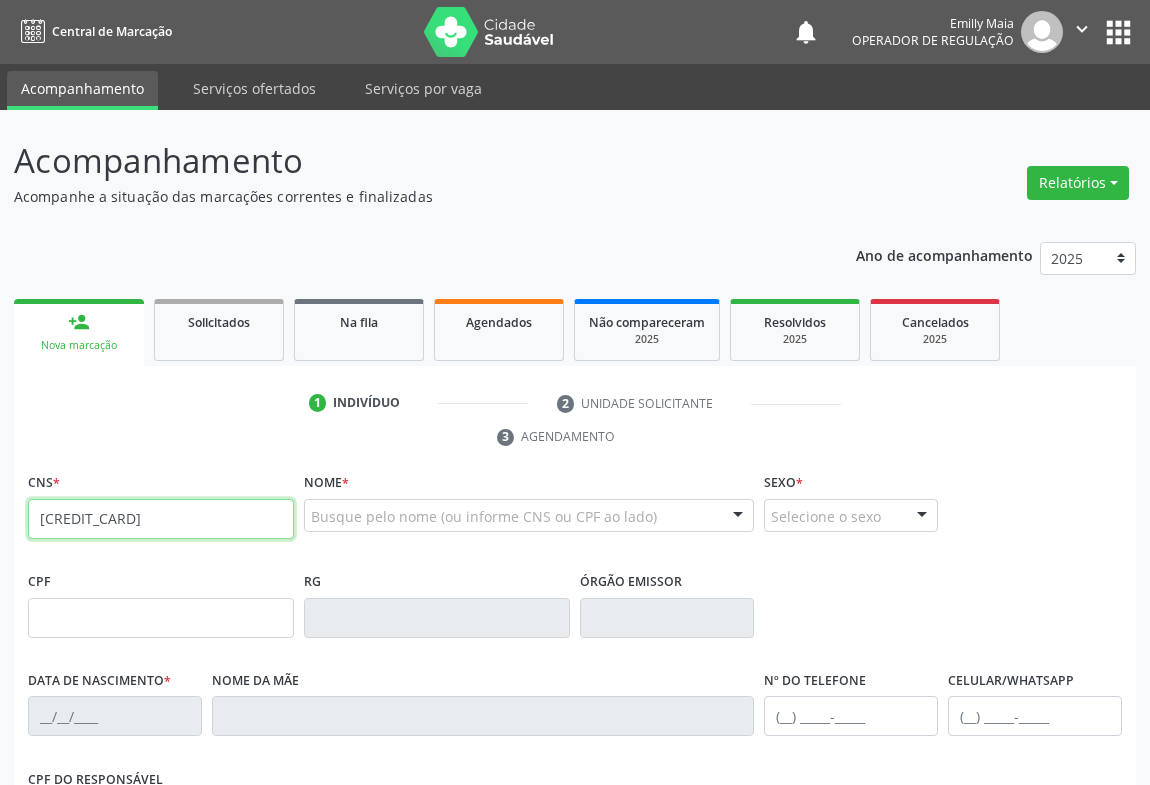 type on "[CREDIT_CARD]" 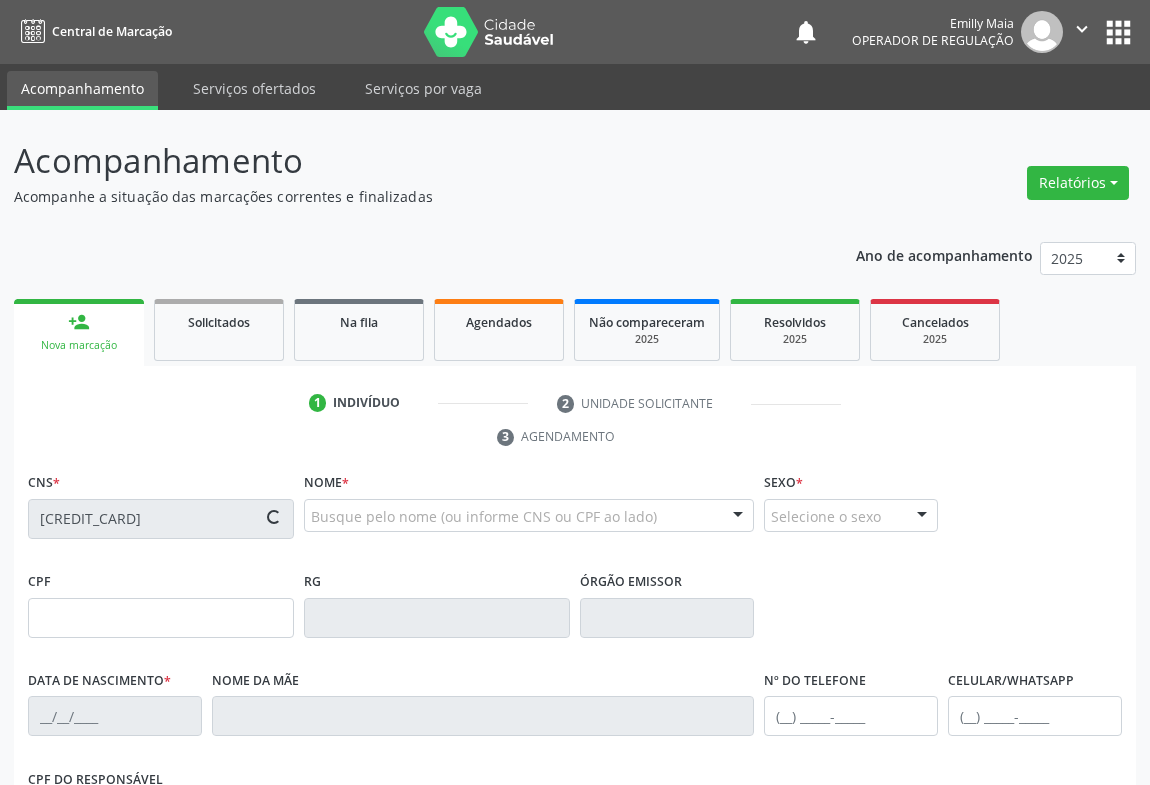 type on "[DATE]" 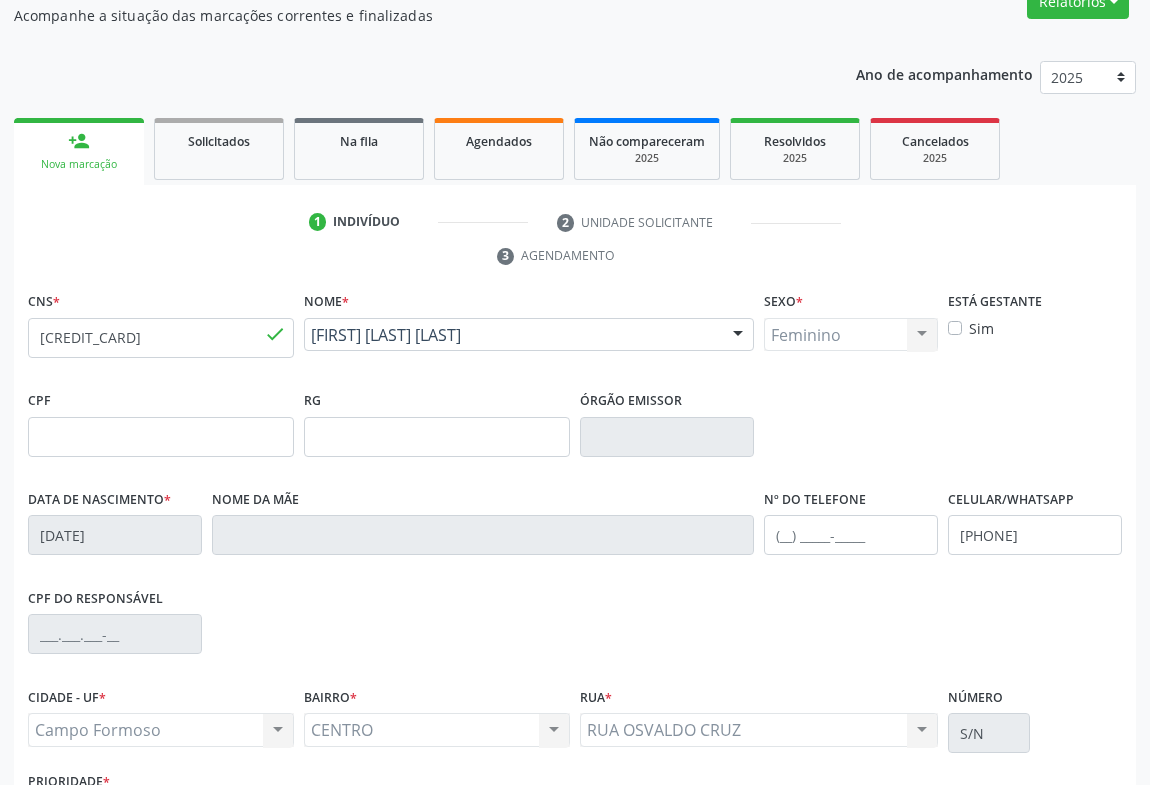 scroll, scrollTop: 331, scrollLeft: 0, axis: vertical 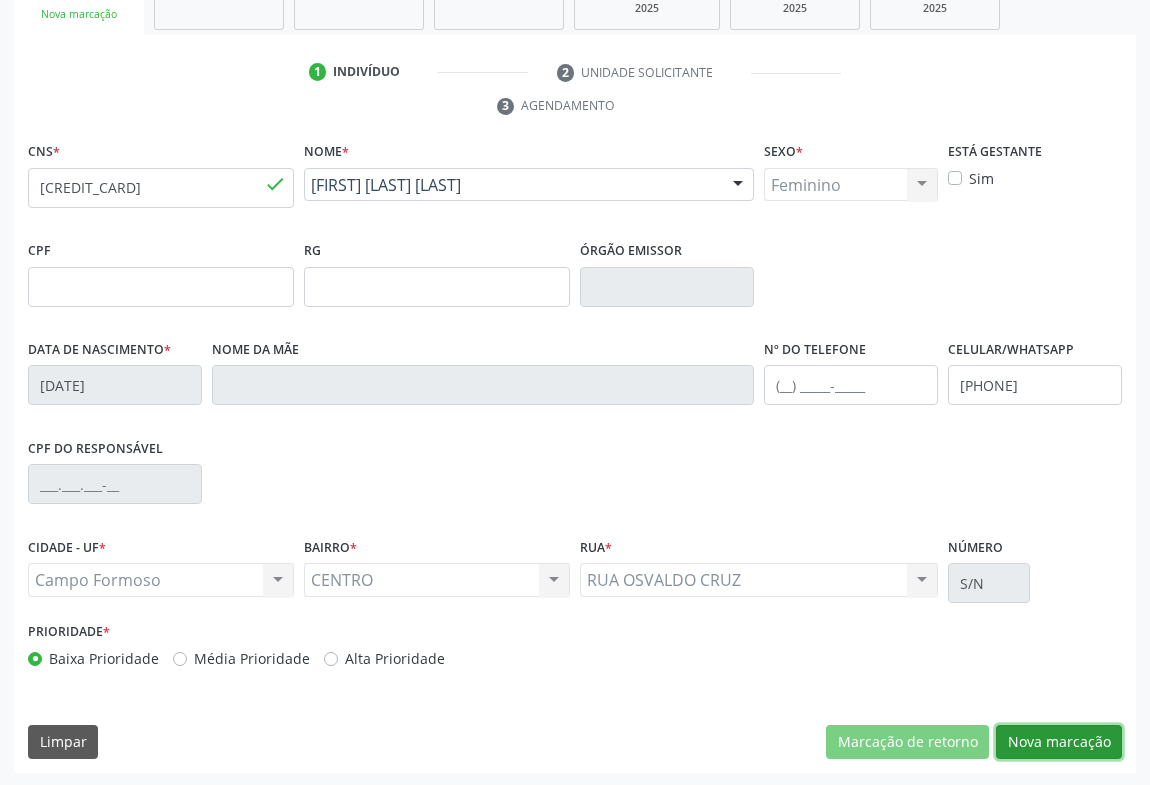 click on "Nova marcação" at bounding box center (1059, 742) 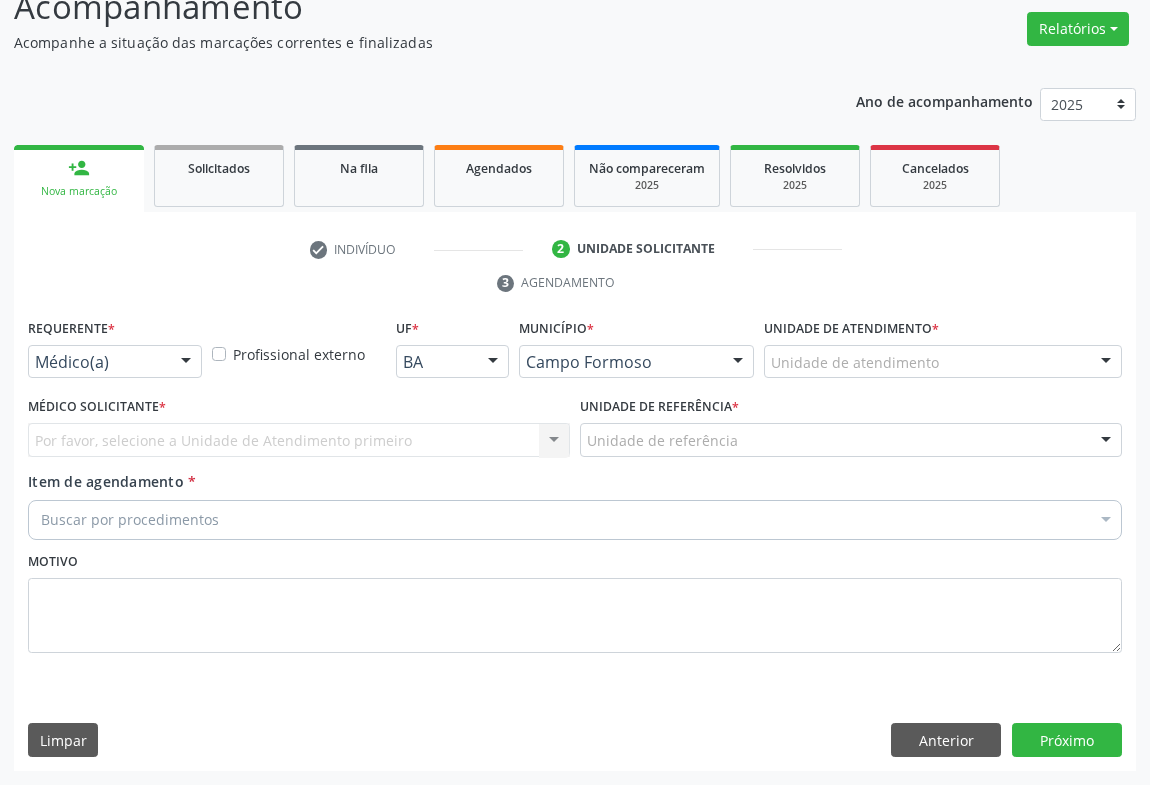 scroll, scrollTop: 152, scrollLeft: 0, axis: vertical 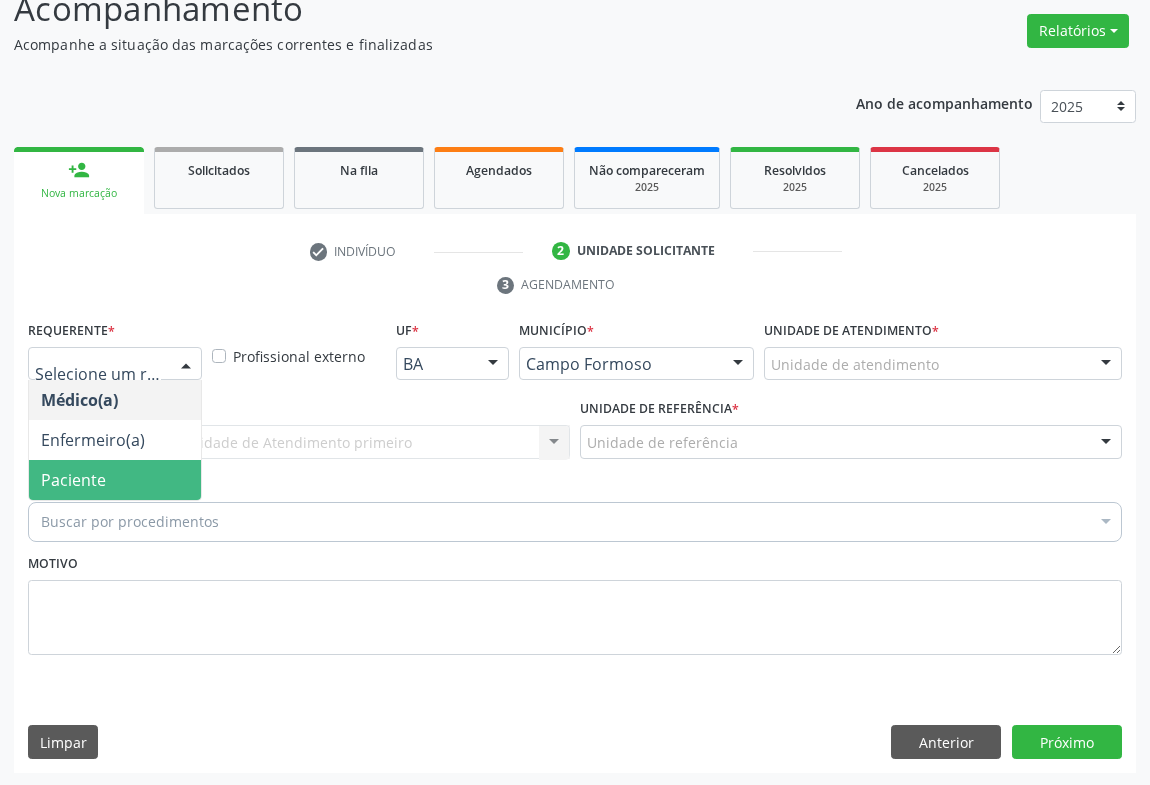 click on "Paciente" at bounding box center (115, 480) 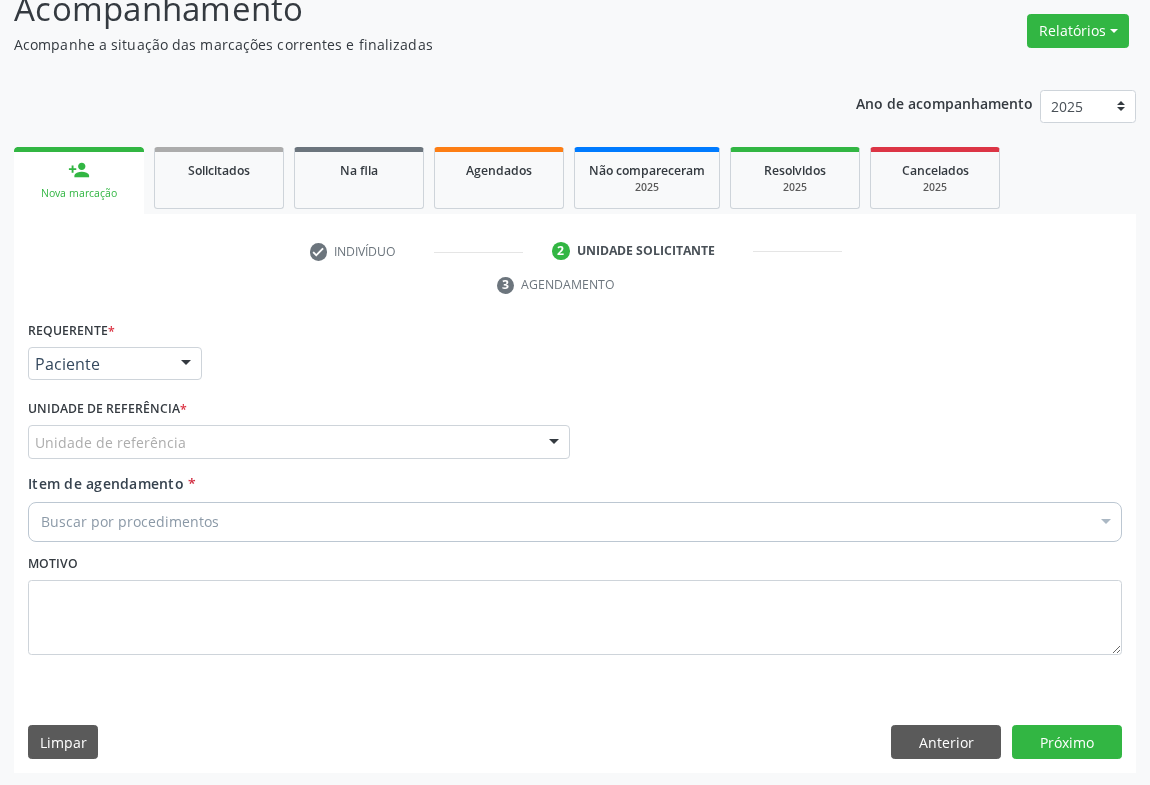 click on "Unidade de referência" at bounding box center [299, 442] 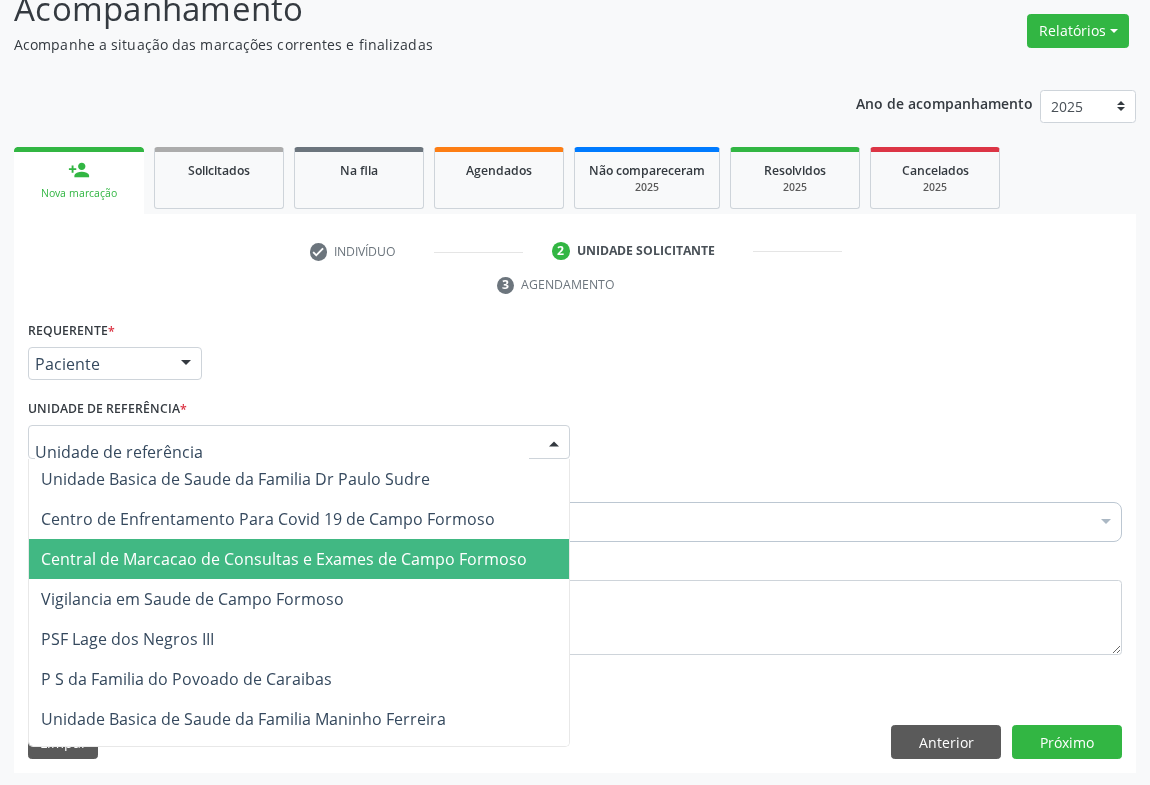 click on "Central de Marcacao de Consultas e Exames de Campo Formoso" at bounding box center [284, 559] 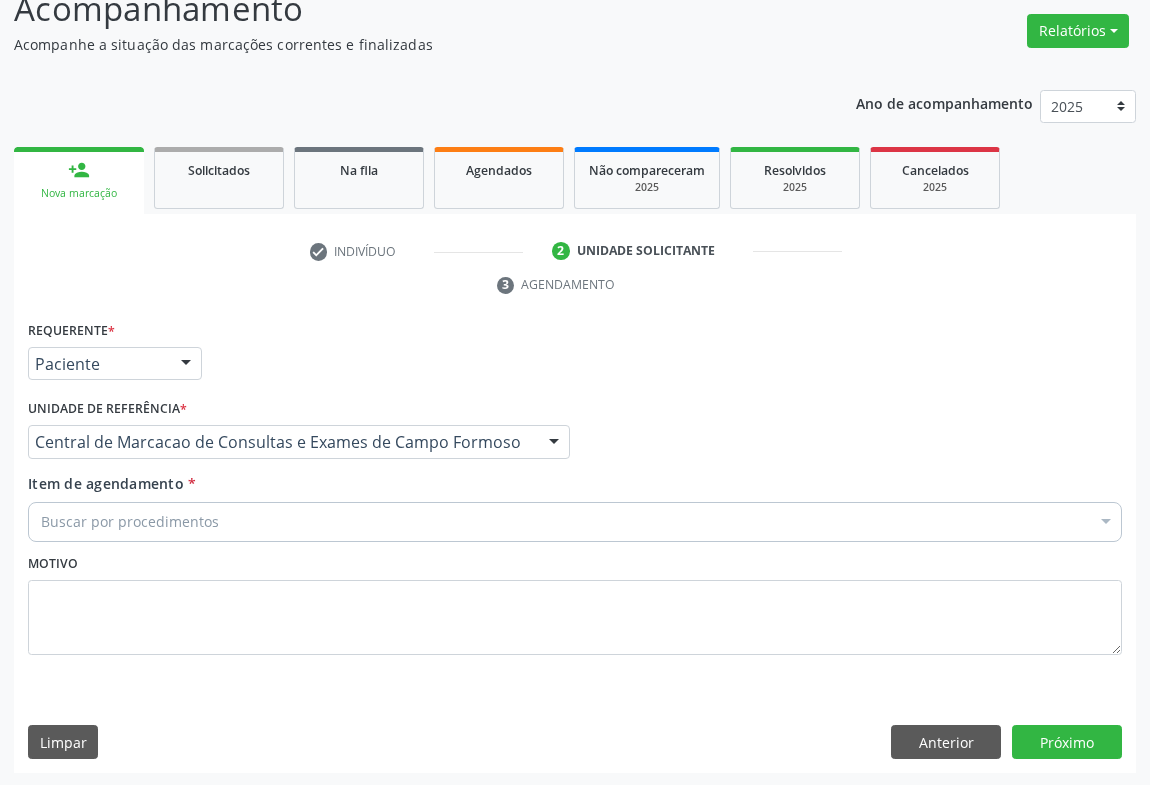 click on "Buscar por procedimentos" at bounding box center [575, 522] 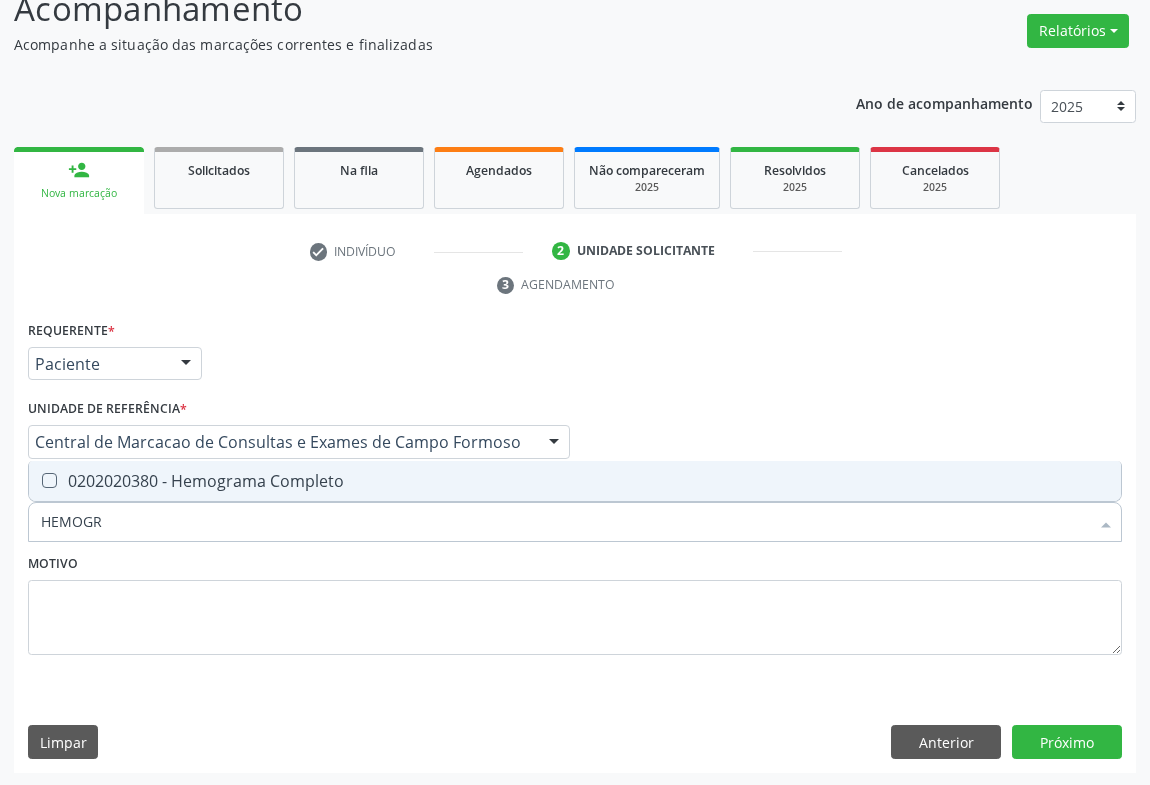 type on "HEMOGRA" 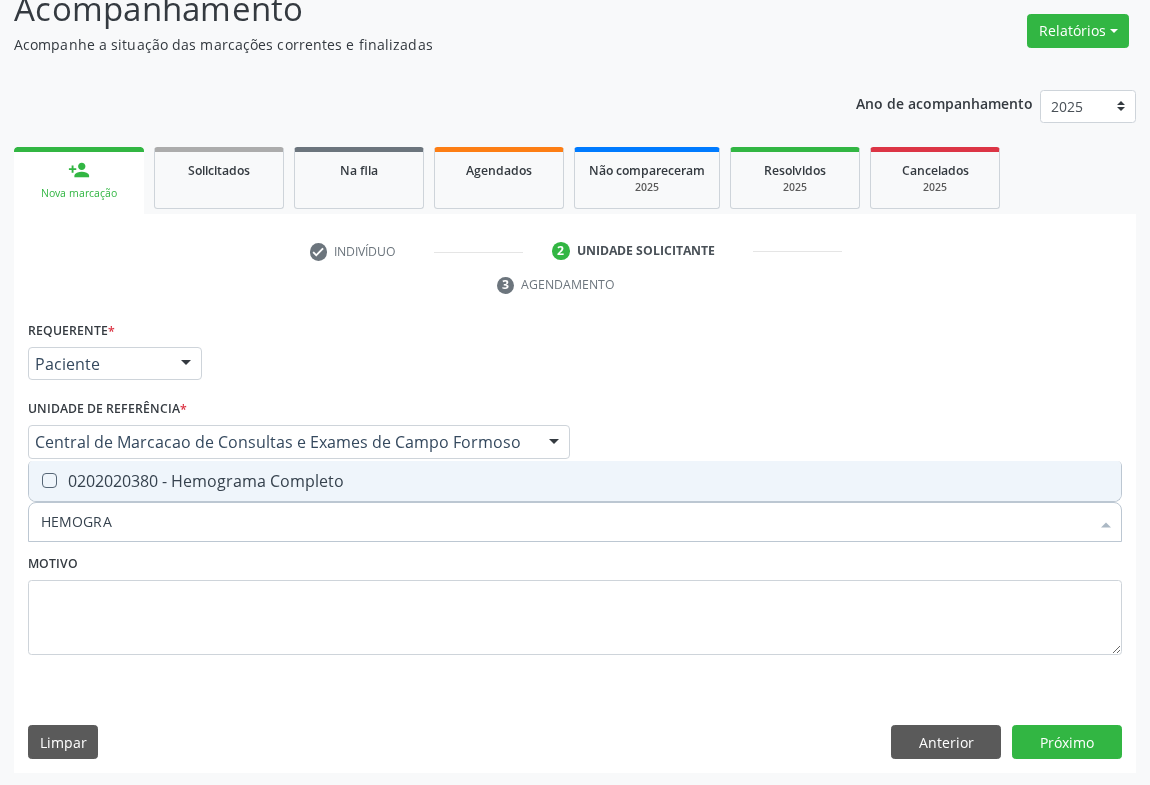 click on "0202020380 - Hemograma Completo" at bounding box center (575, 481) 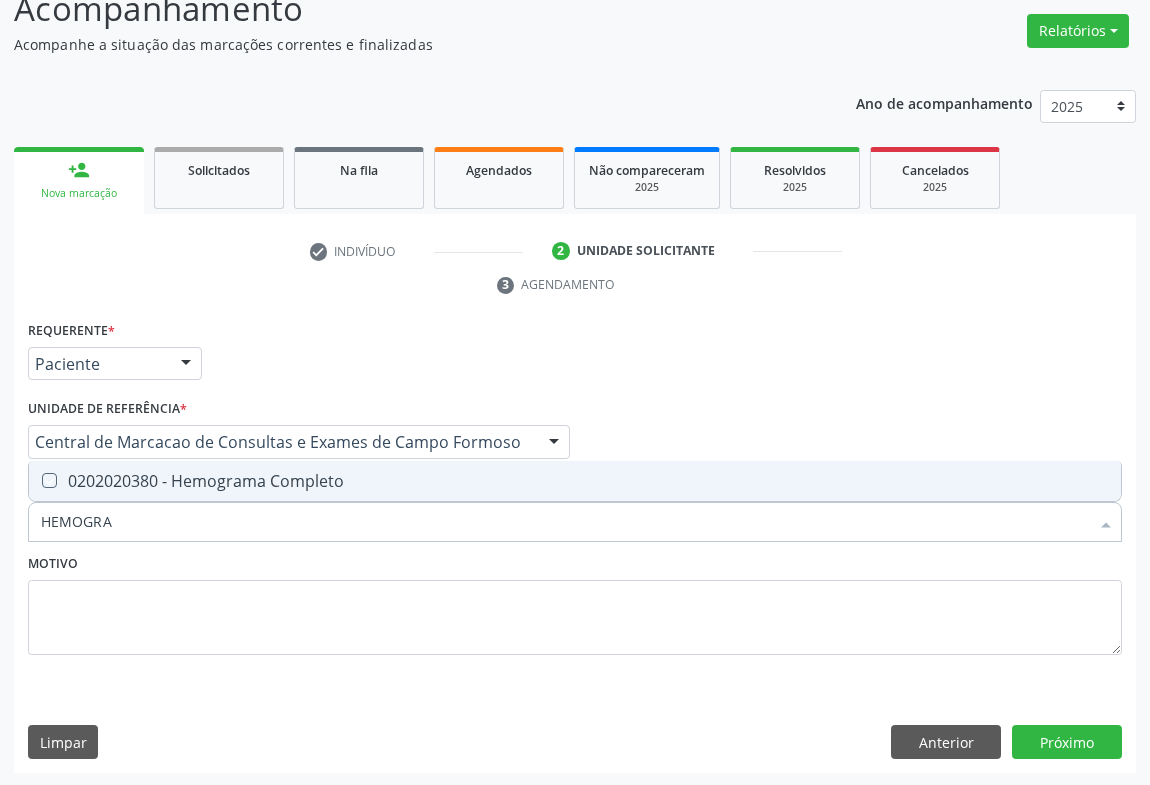 checkbox on "true" 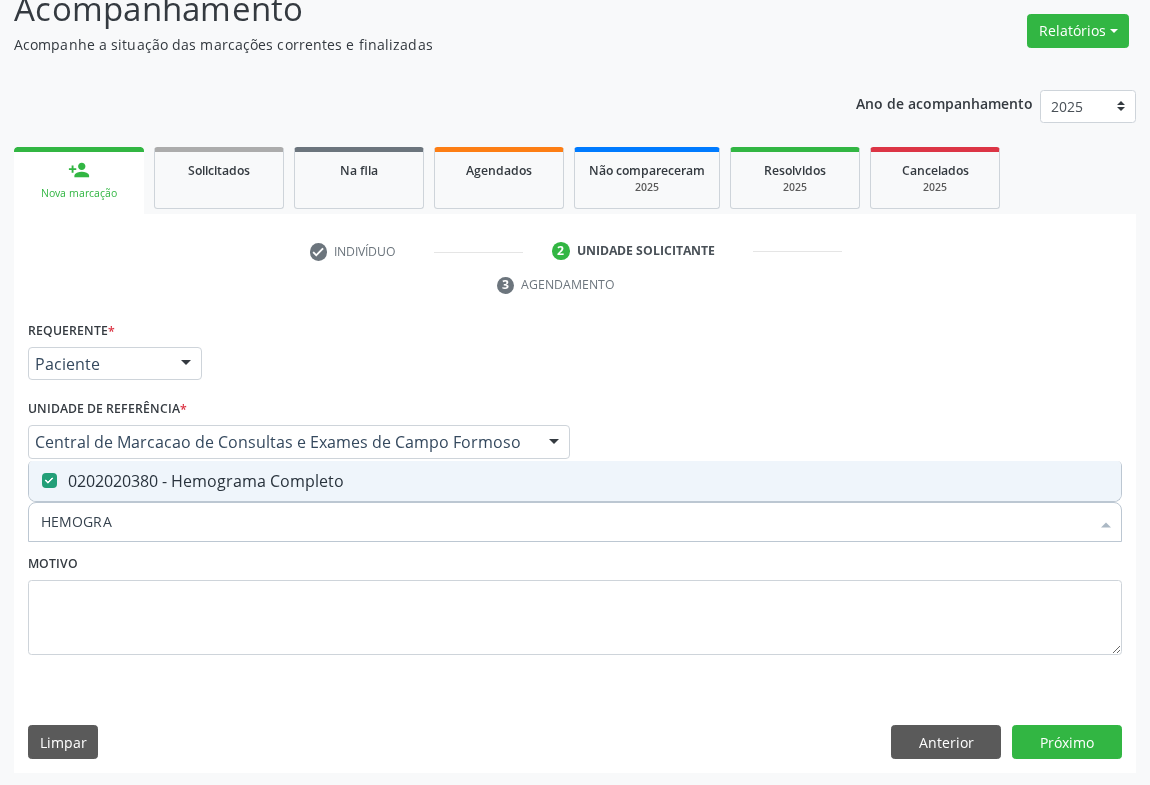 click on "HEMOGRA" at bounding box center [565, 522] 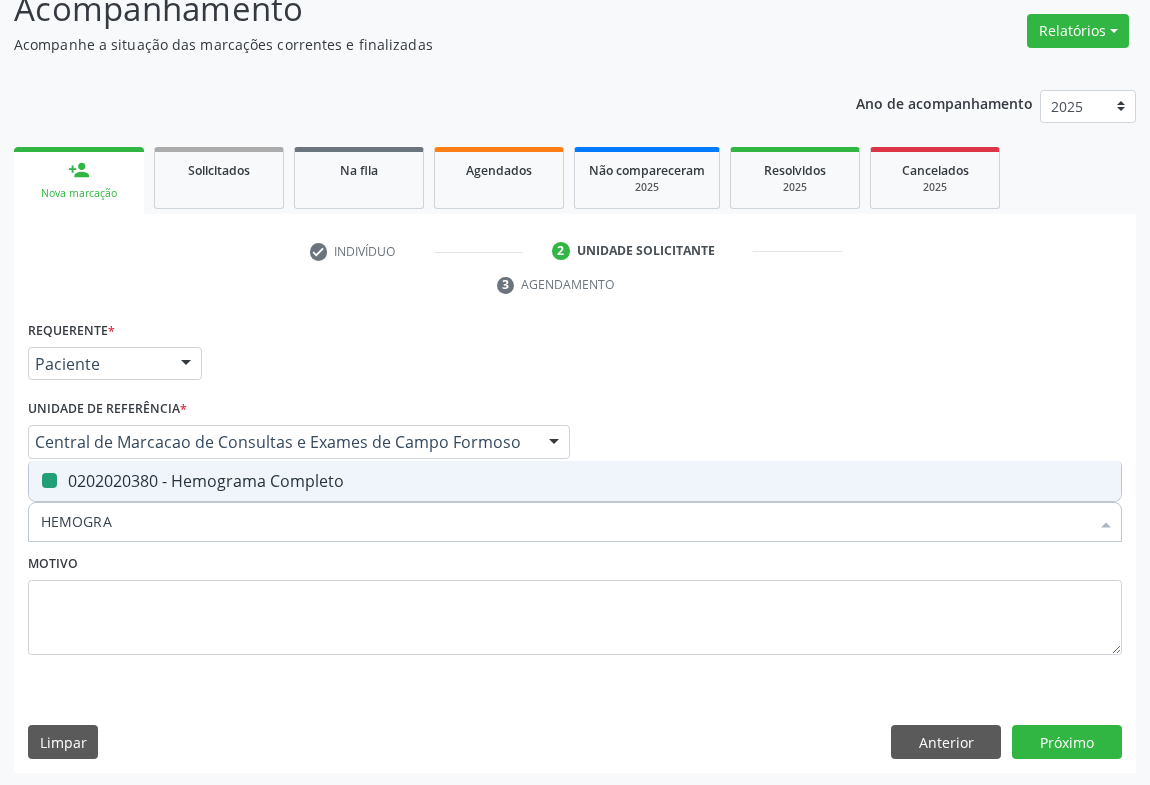 type on "U" 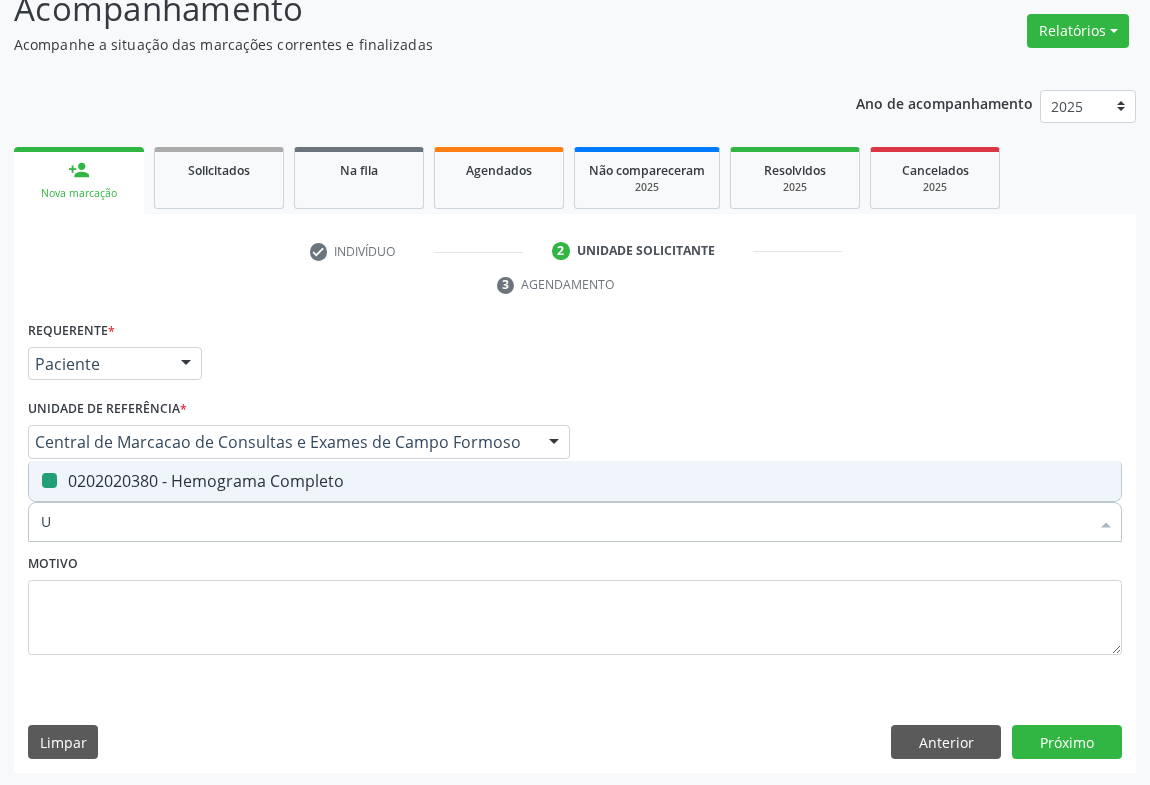 checkbox on "false" 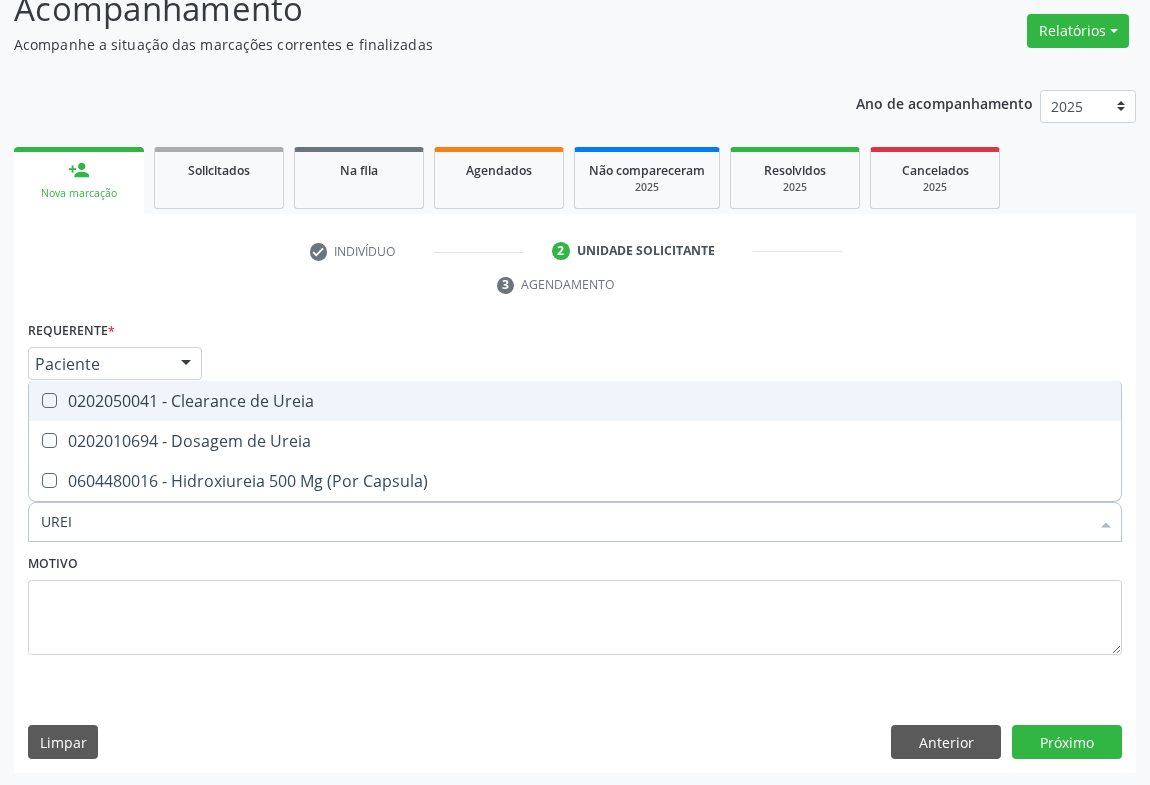 type on "UREIA" 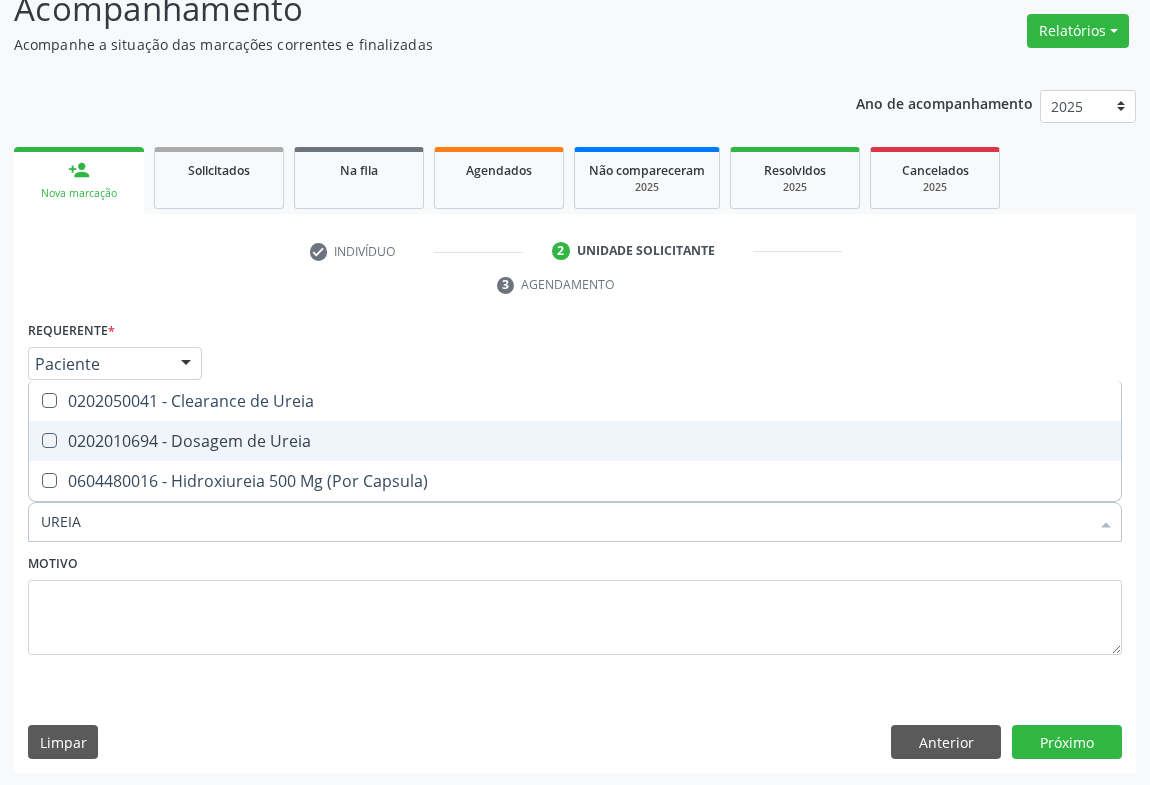 click on "0202010694 - Dosagem de Ureia" at bounding box center (575, 441) 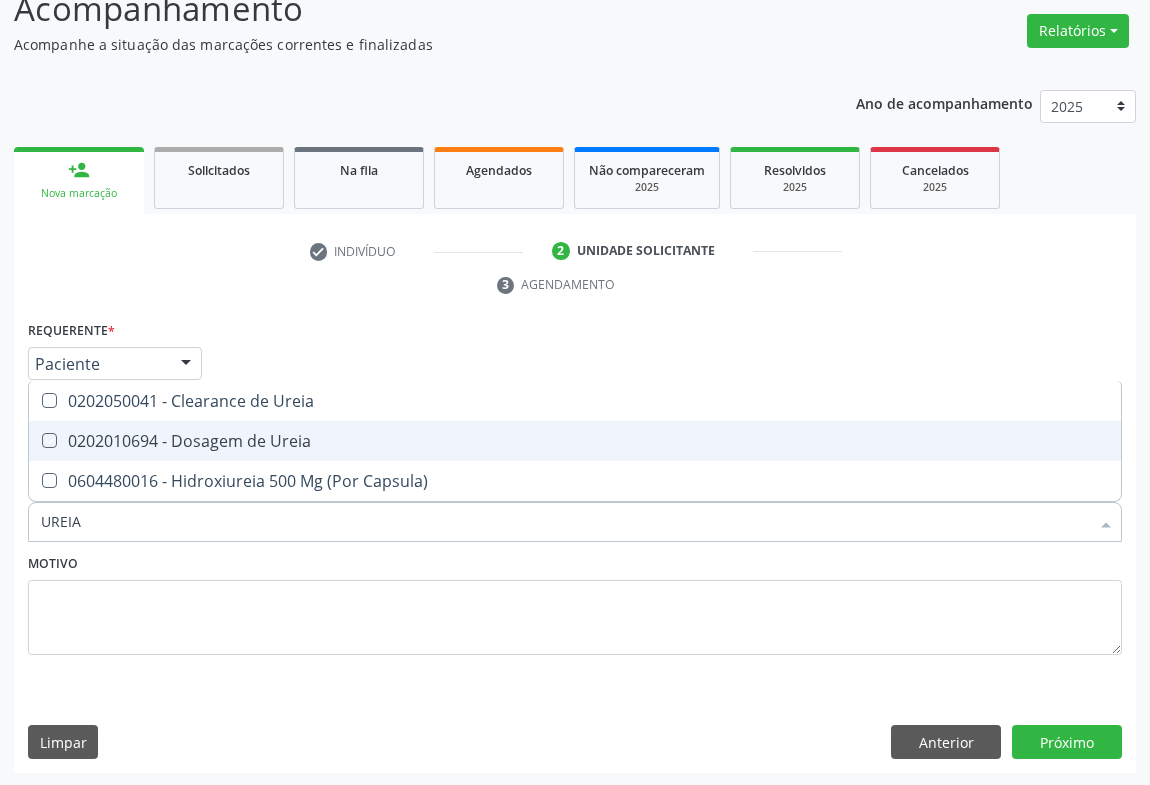 checkbox on "true" 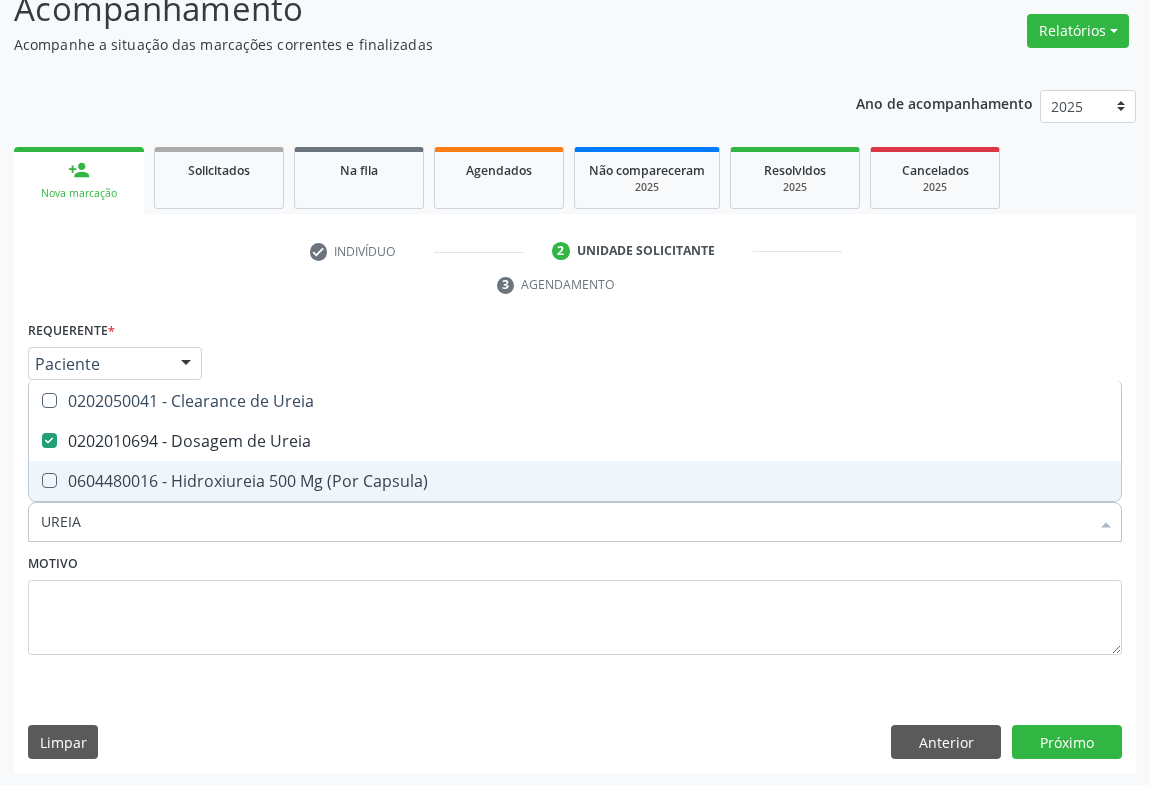 click on "UREIA" at bounding box center [565, 522] 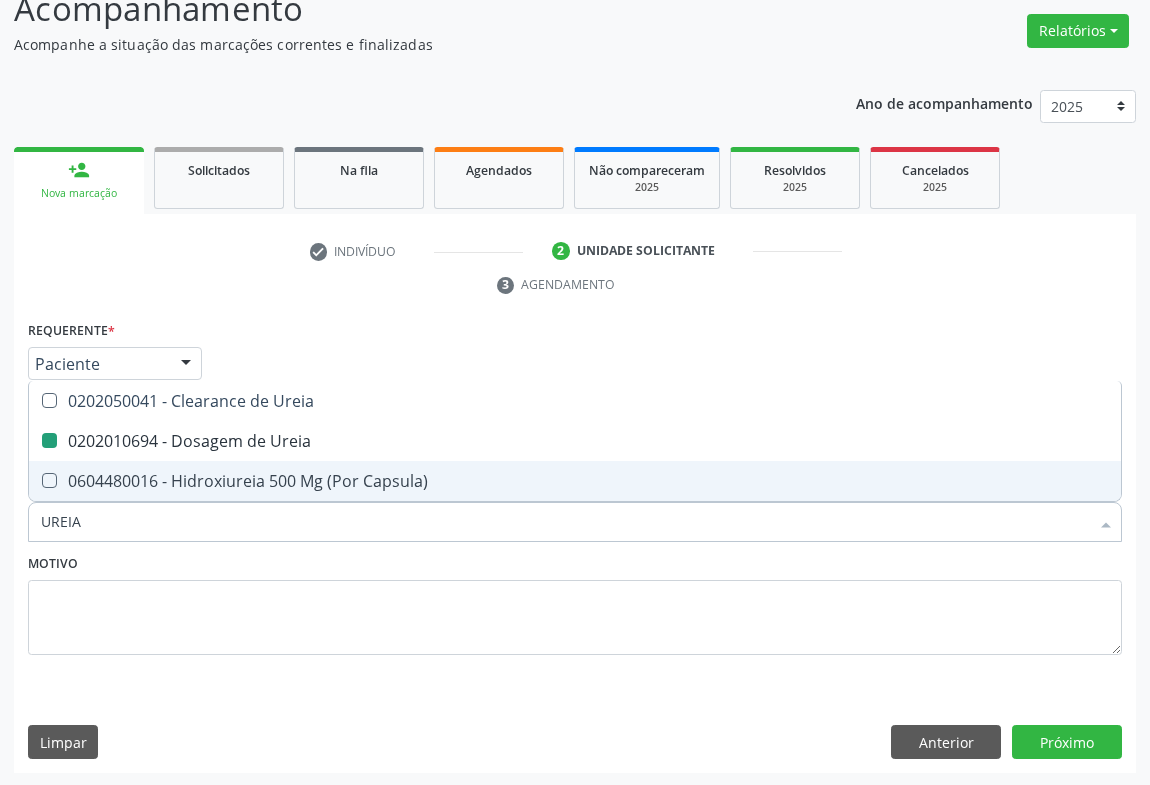 type on "C" 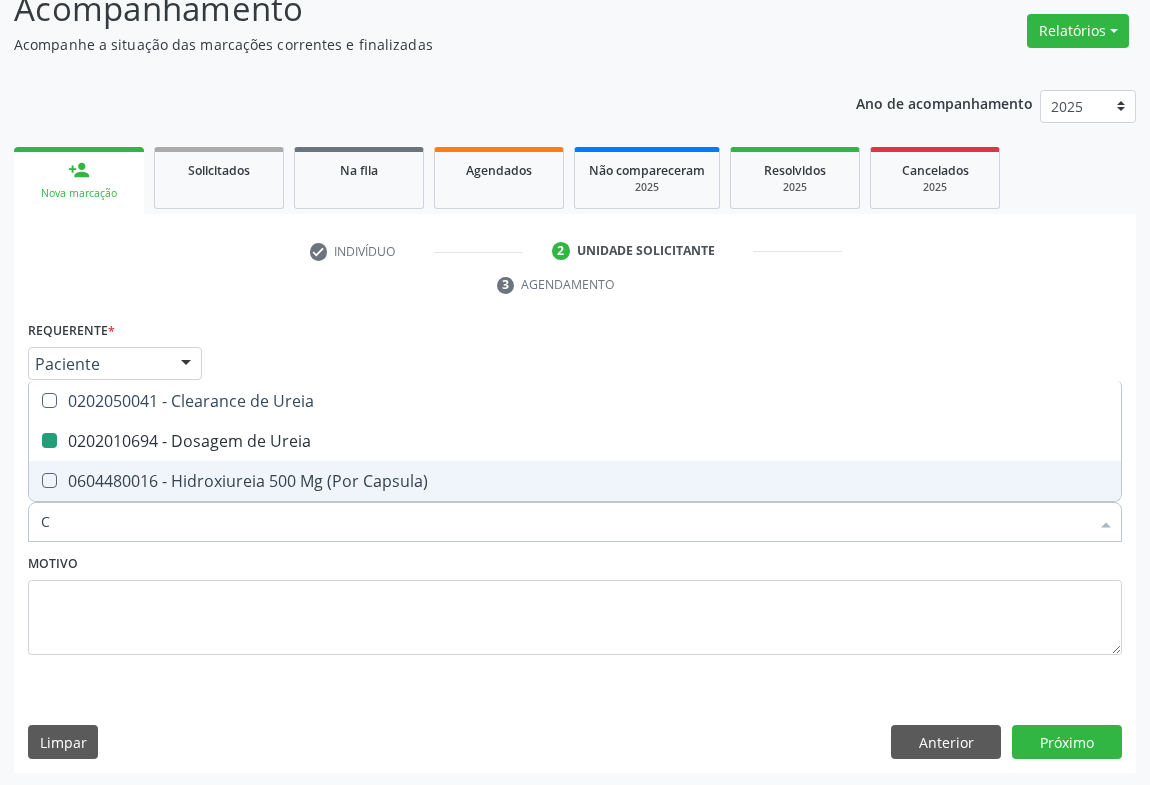 checkbox on "false" 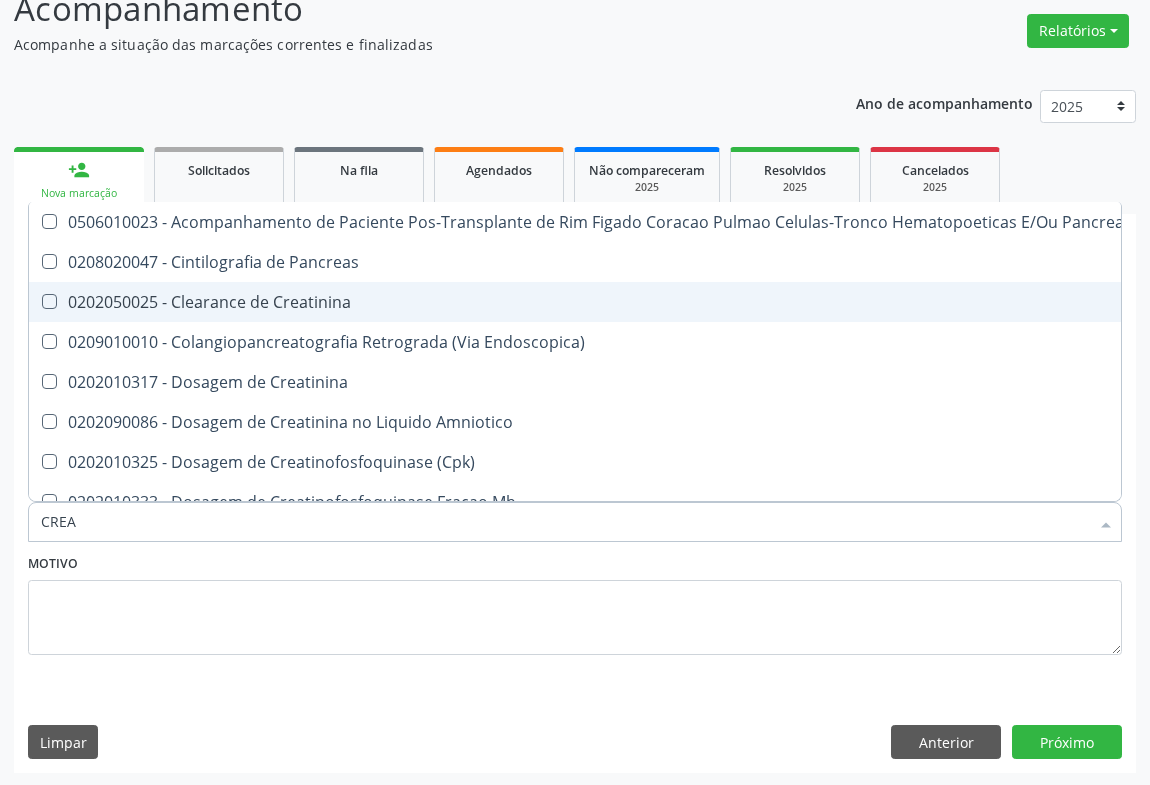 type on "CREAT" 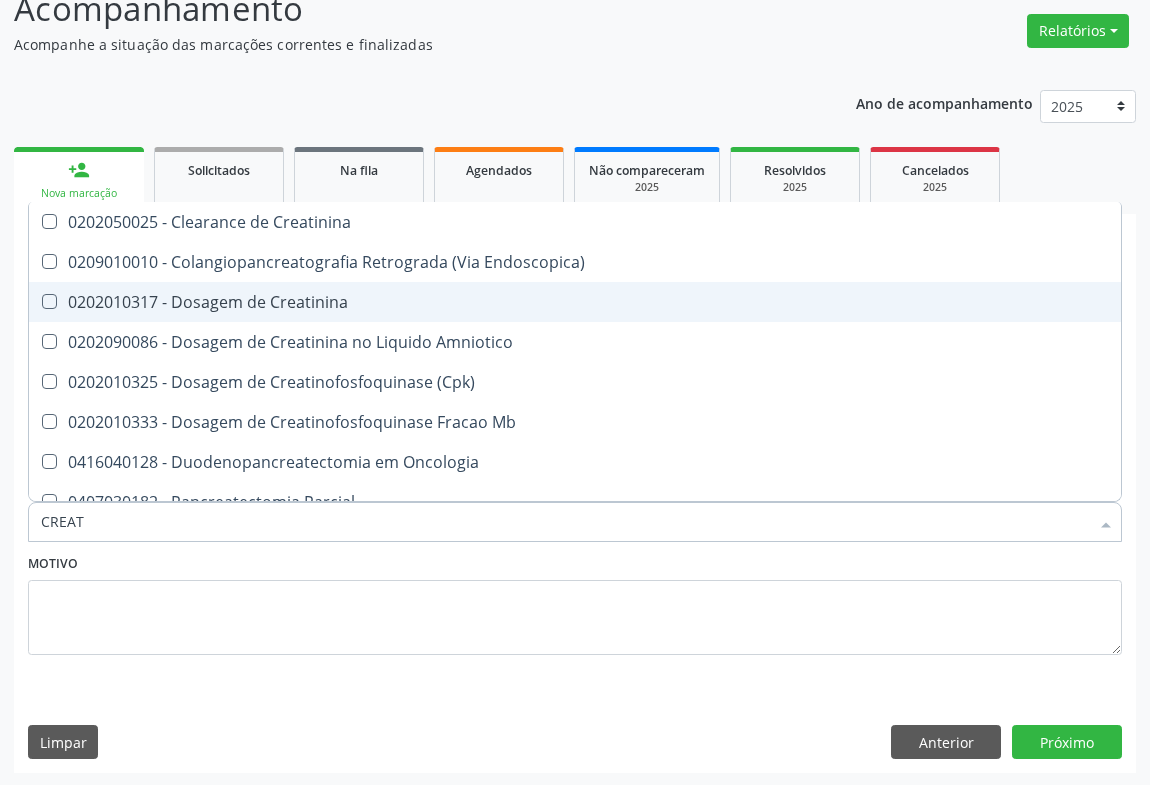 click on "0202010317 - Dosagem de Creatinina" at bounding box center (575, 302) 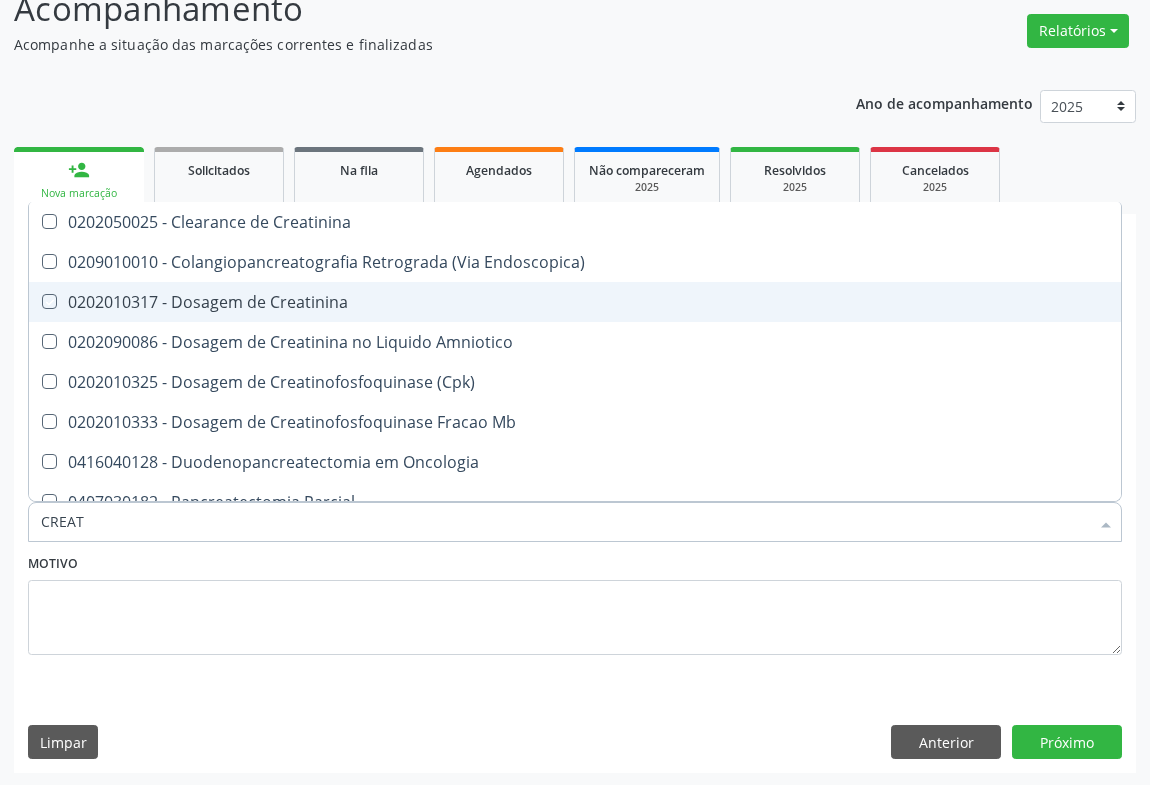 checkbox on "true" 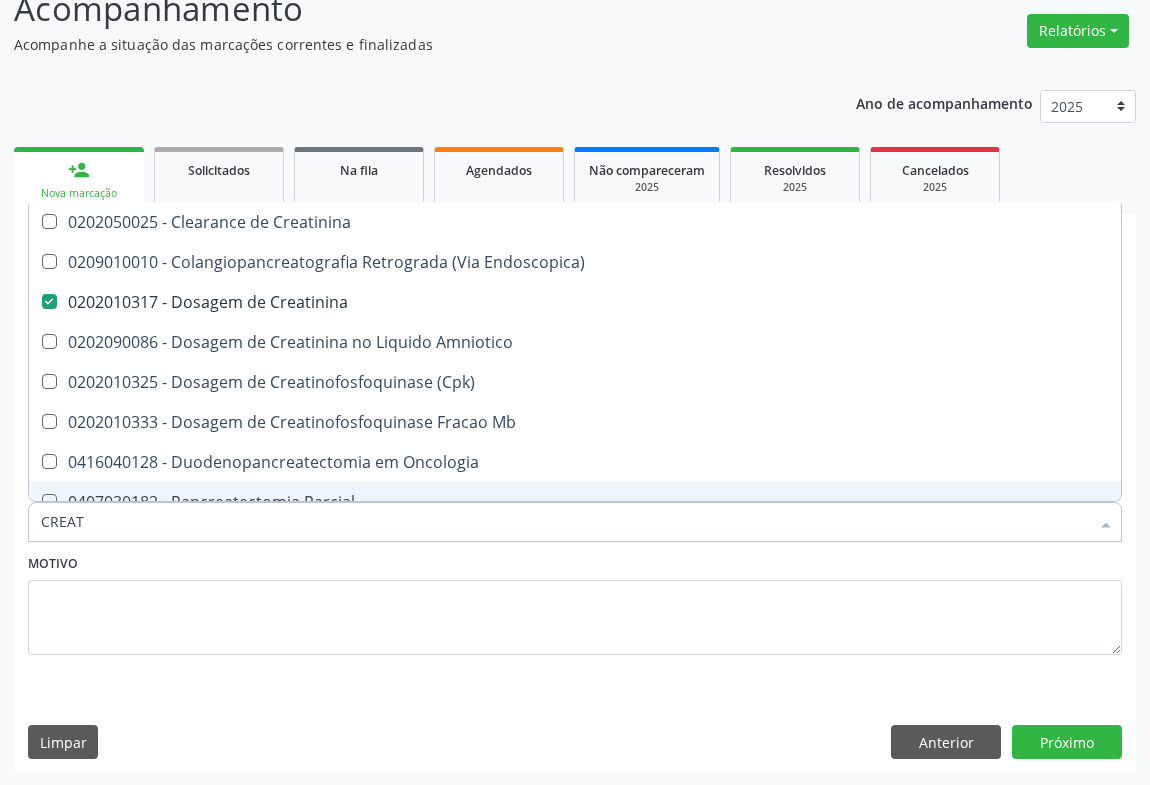 click on "CREAT" at bounding box center (565, 522) 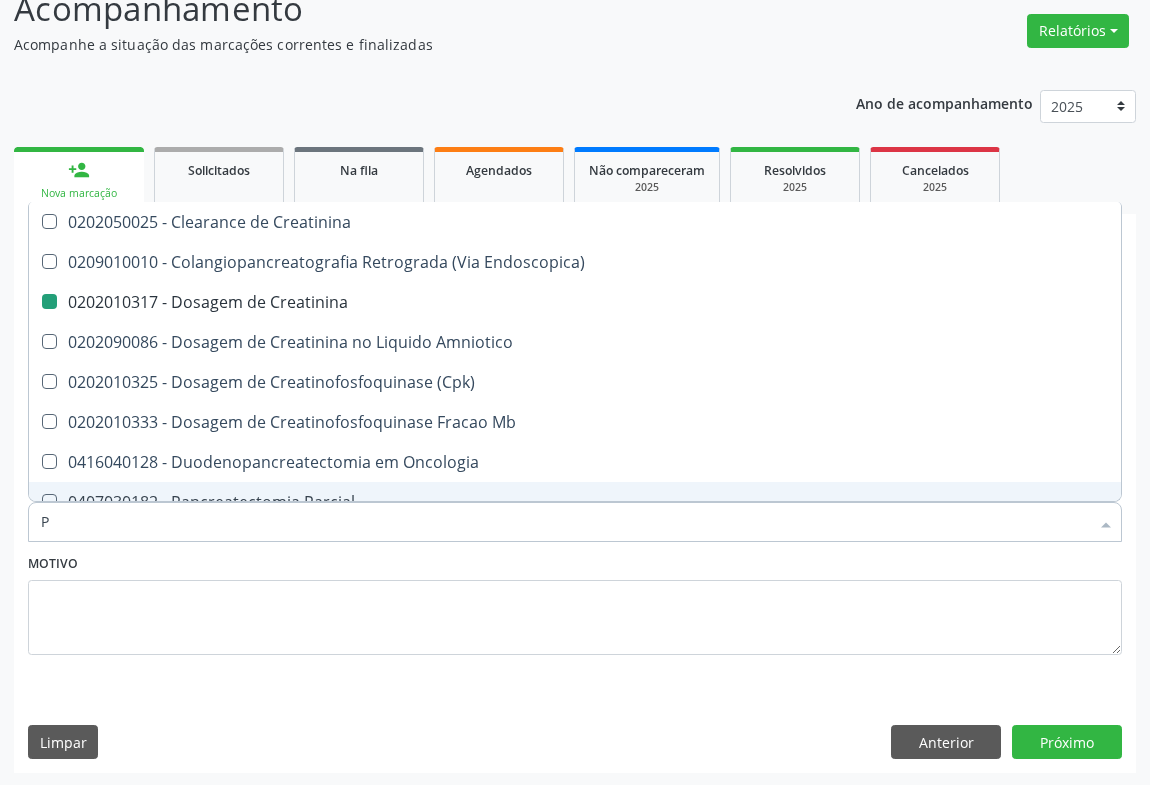 type on "PO" 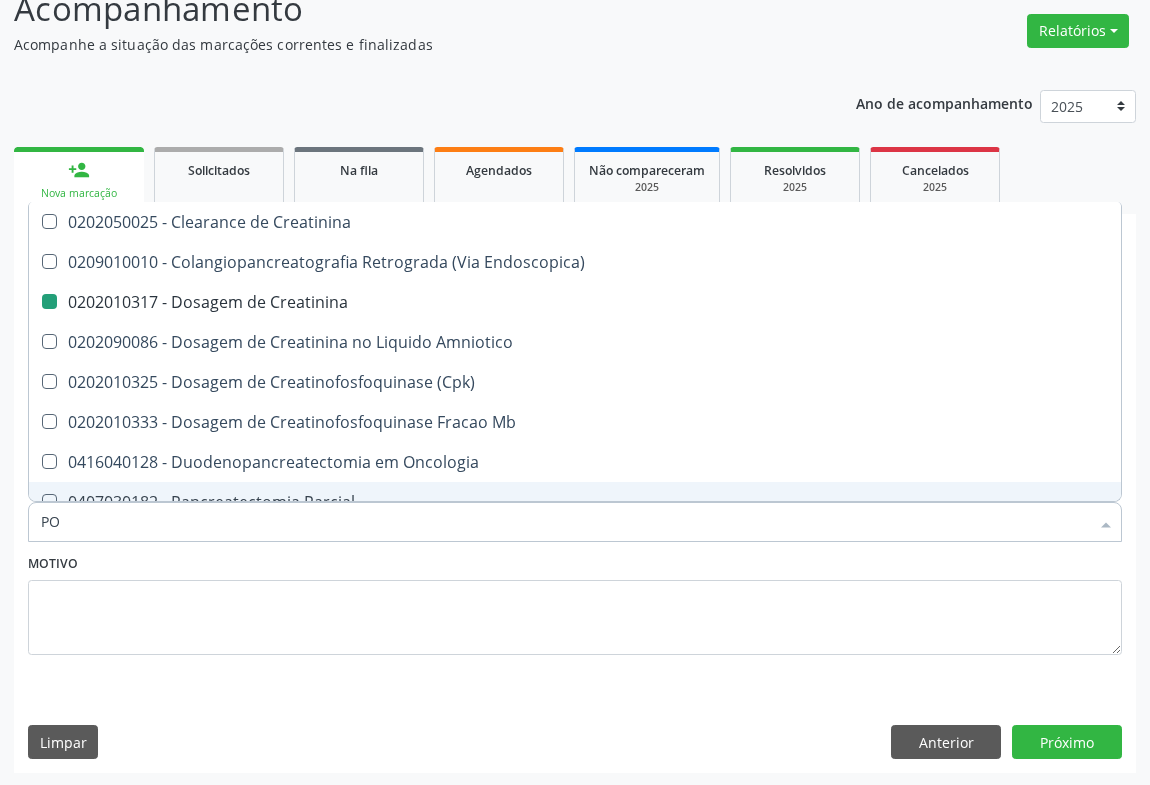 checkbox on "false" 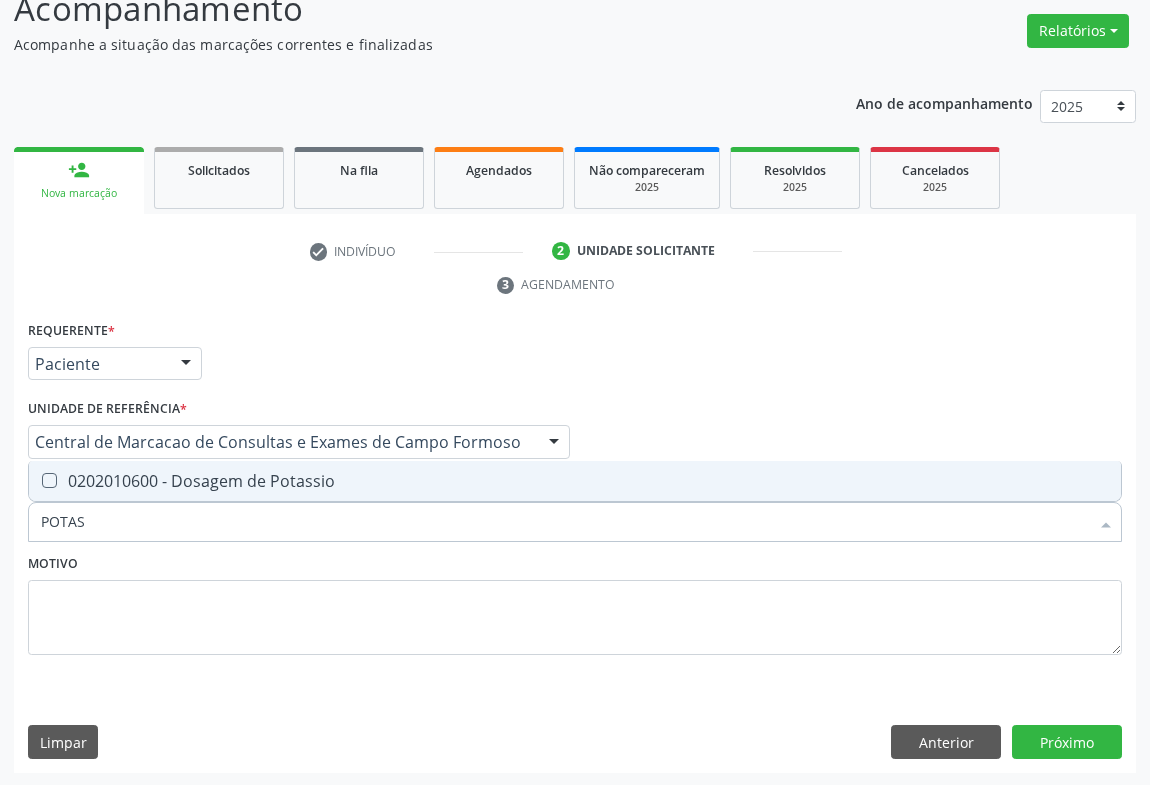 type on "POTASS" 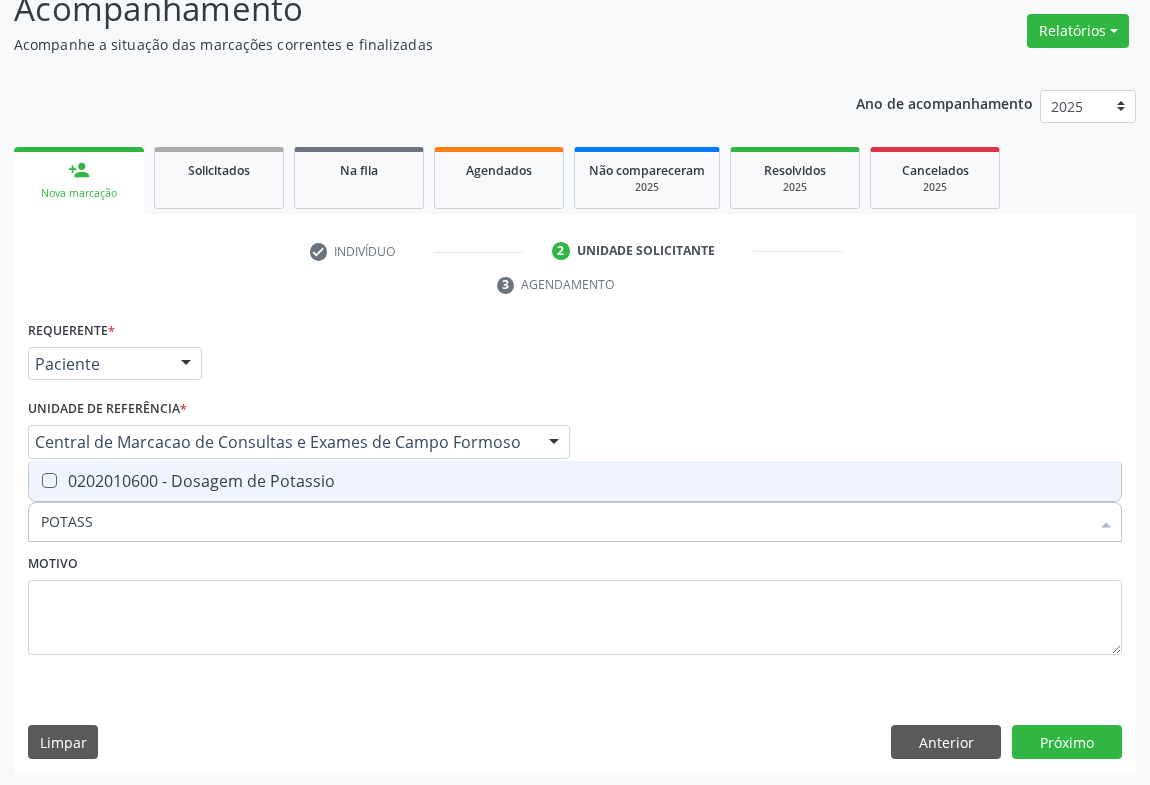 click on "0202010600 - Dosagem de Potassio" at bounding box center [575, 481] 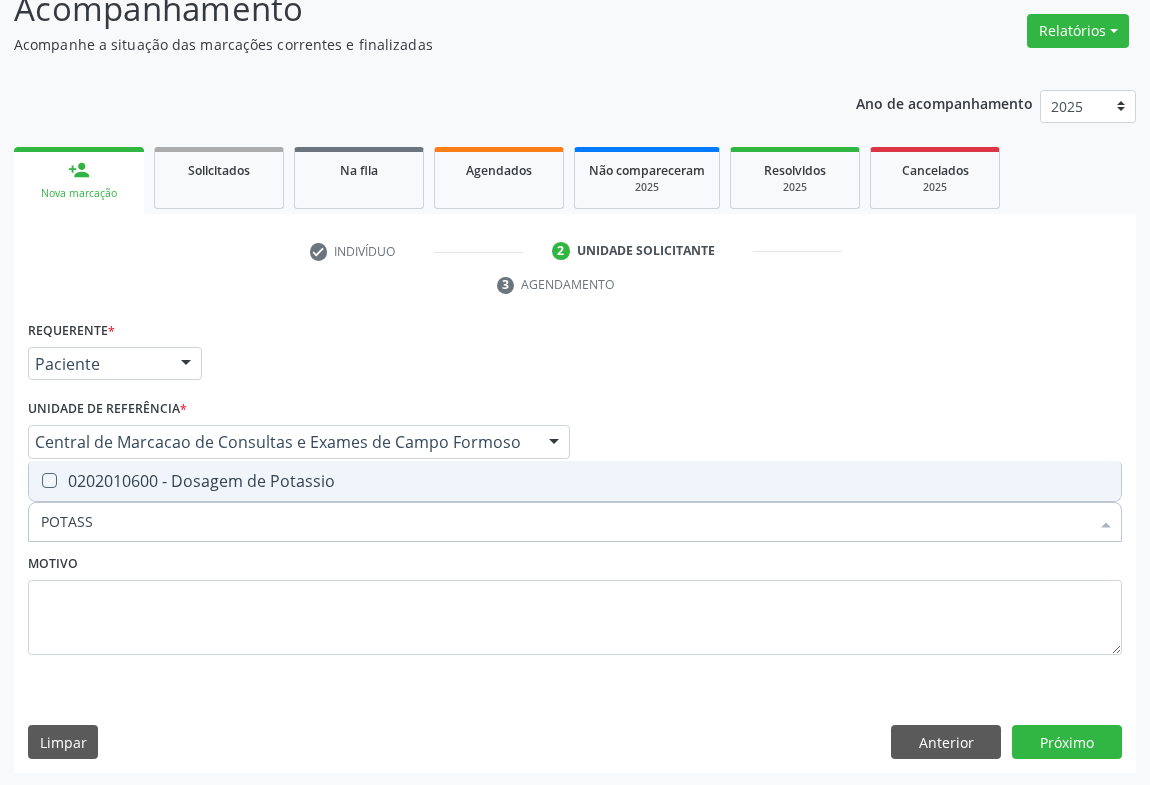 checkbox on "true" 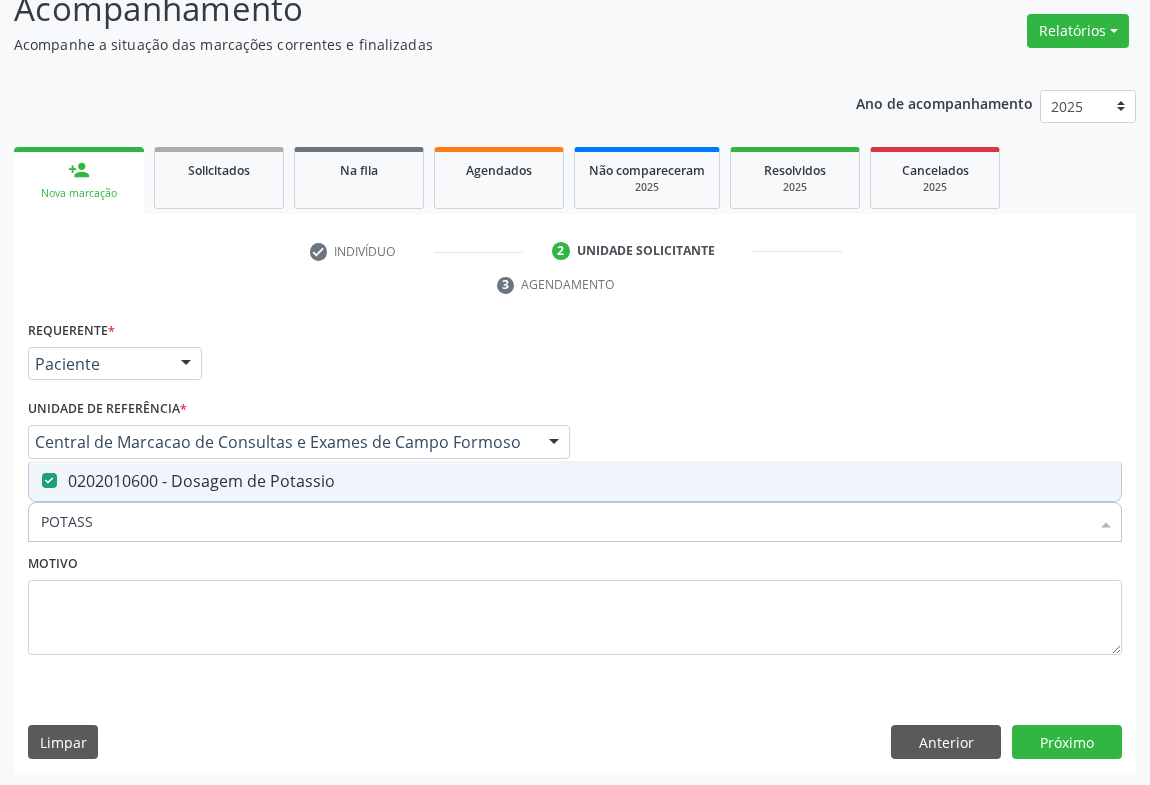 click on "POTASS" at bounding box center (565, 522) 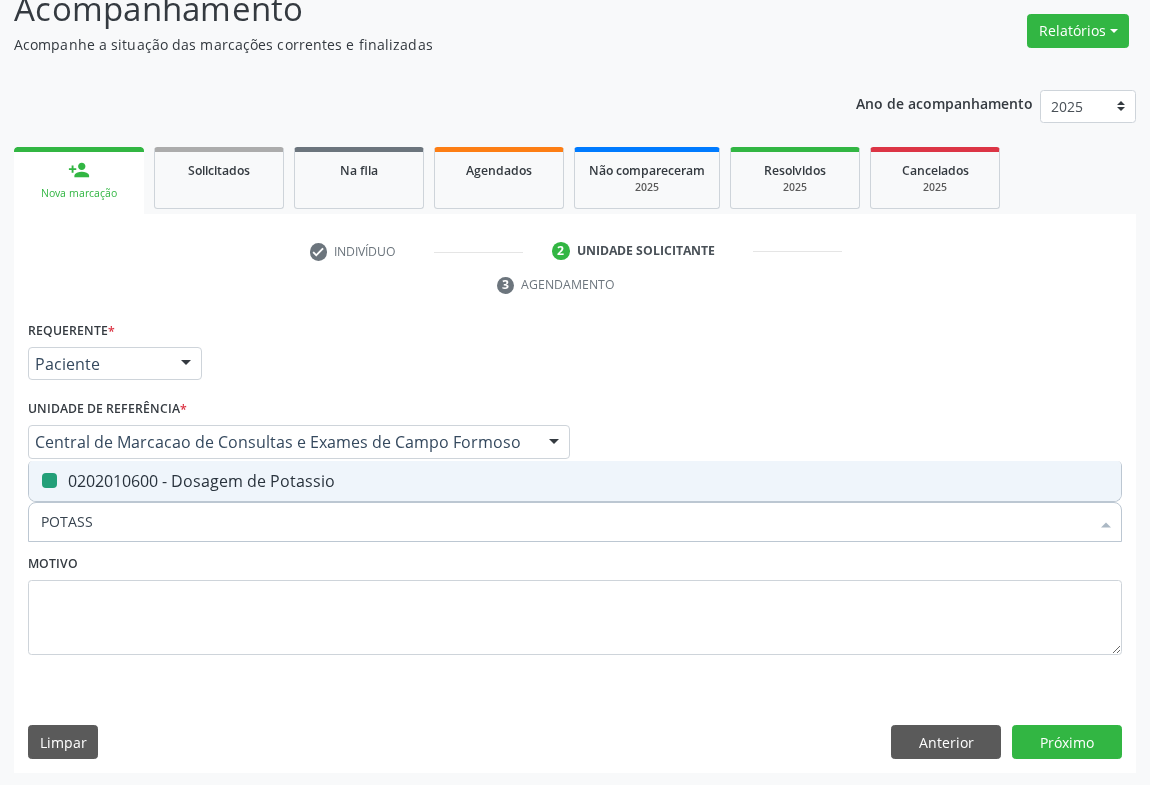 type on "S" 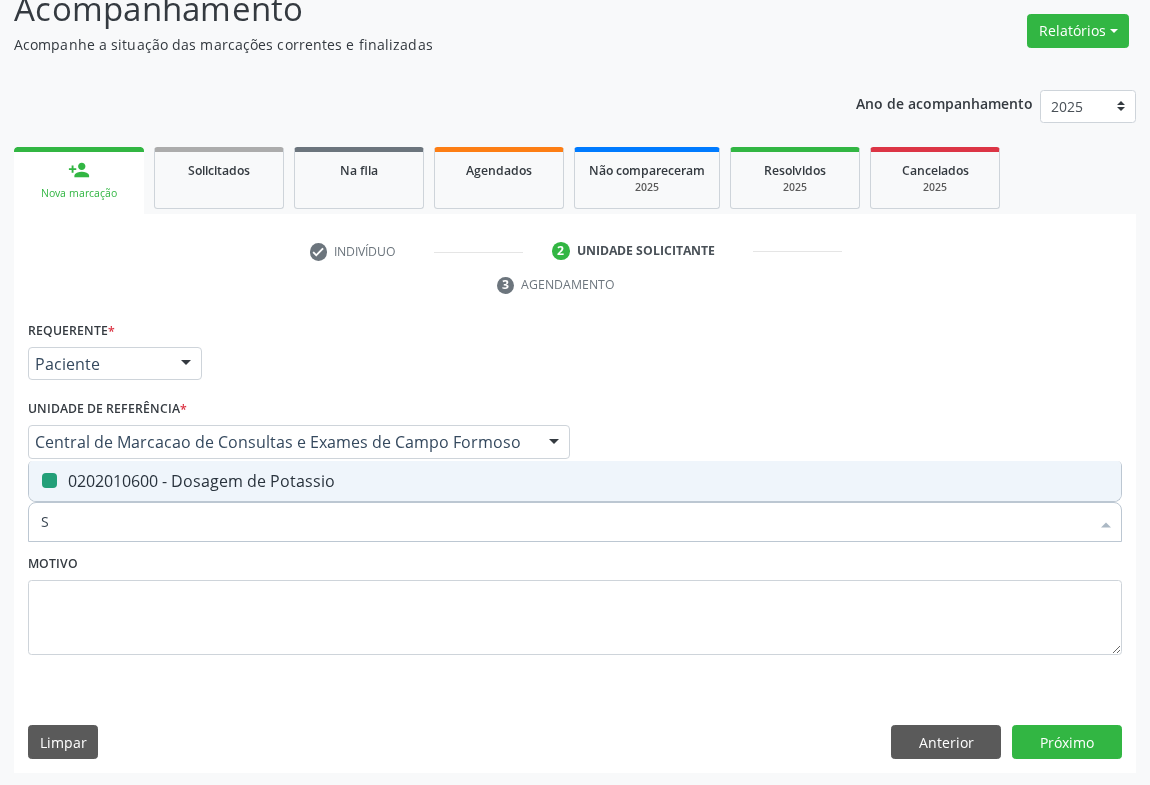 checkbox on "false" 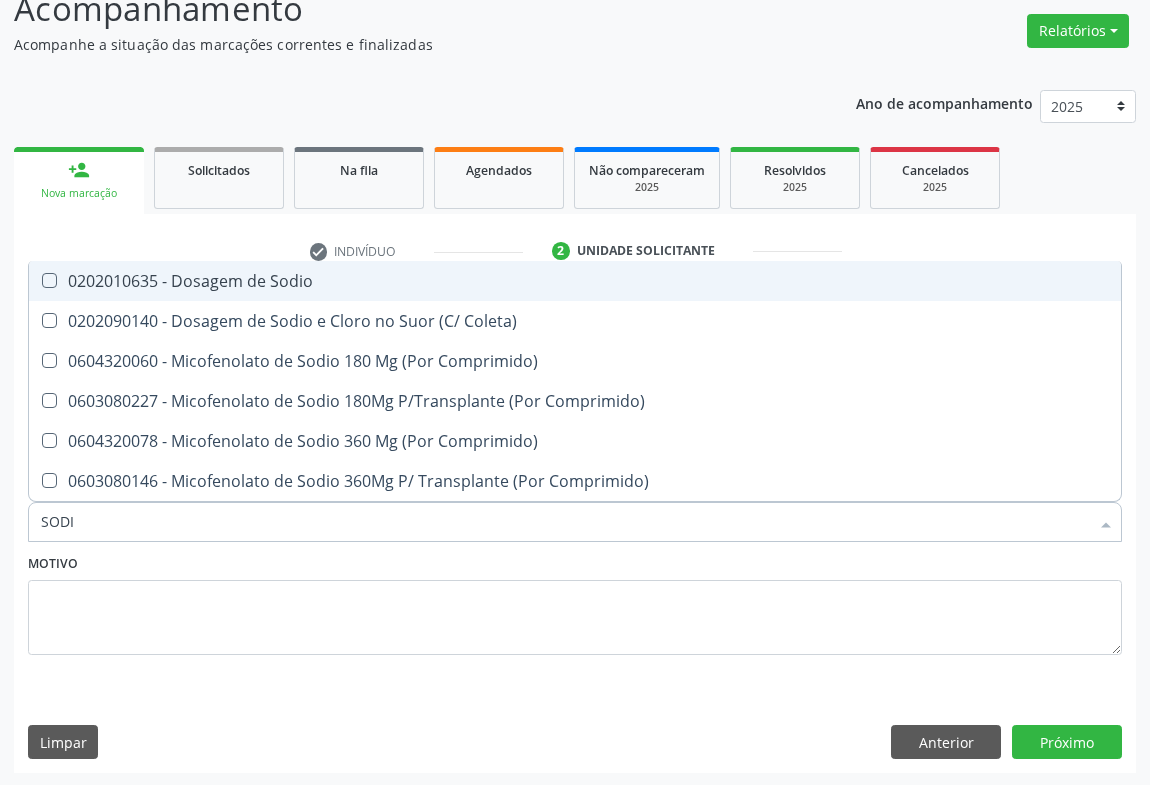 type on "SODIO" 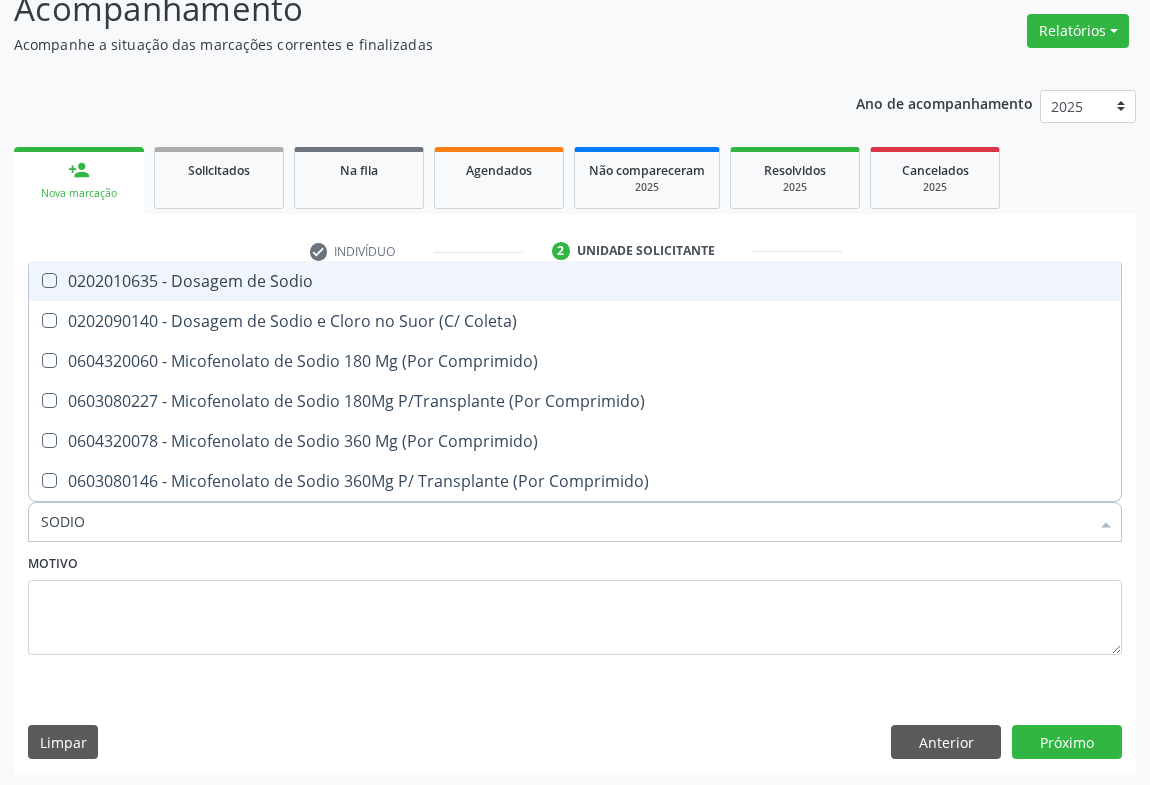 click on "0202010635 - Dosagem de Sodio" at bounding box center (575, 281) 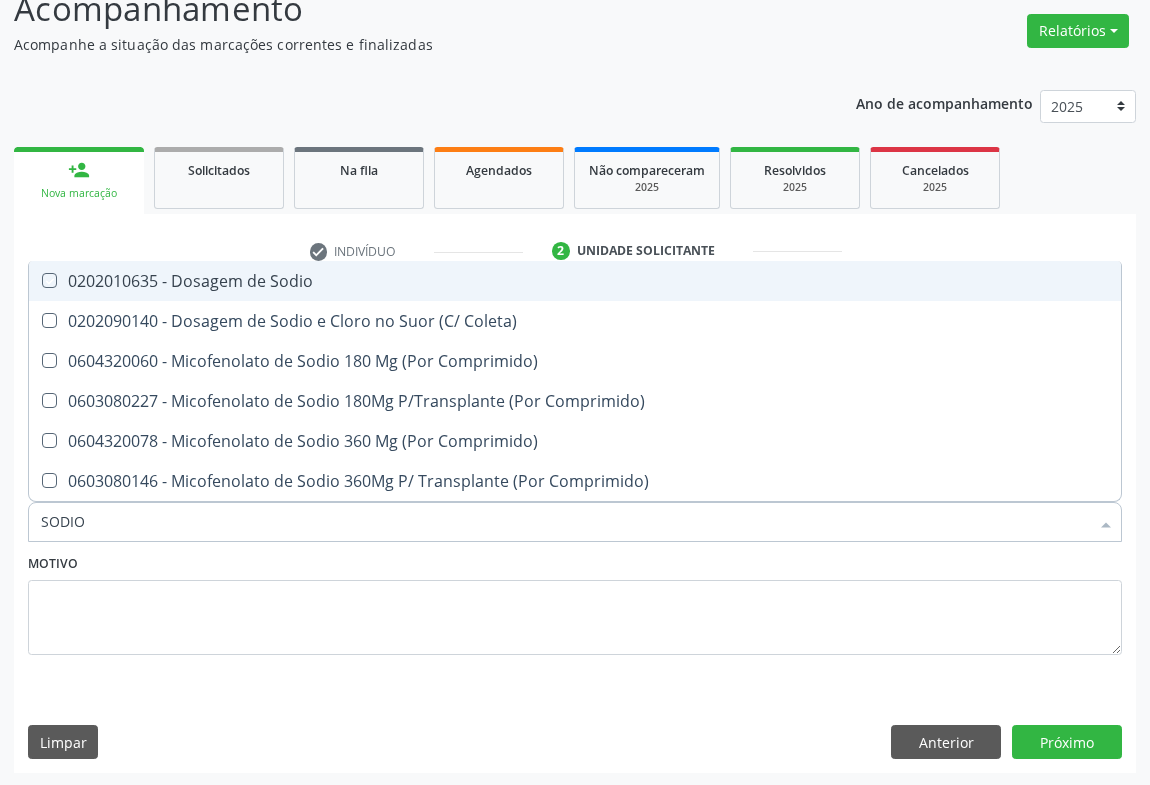 checkbox on "true" 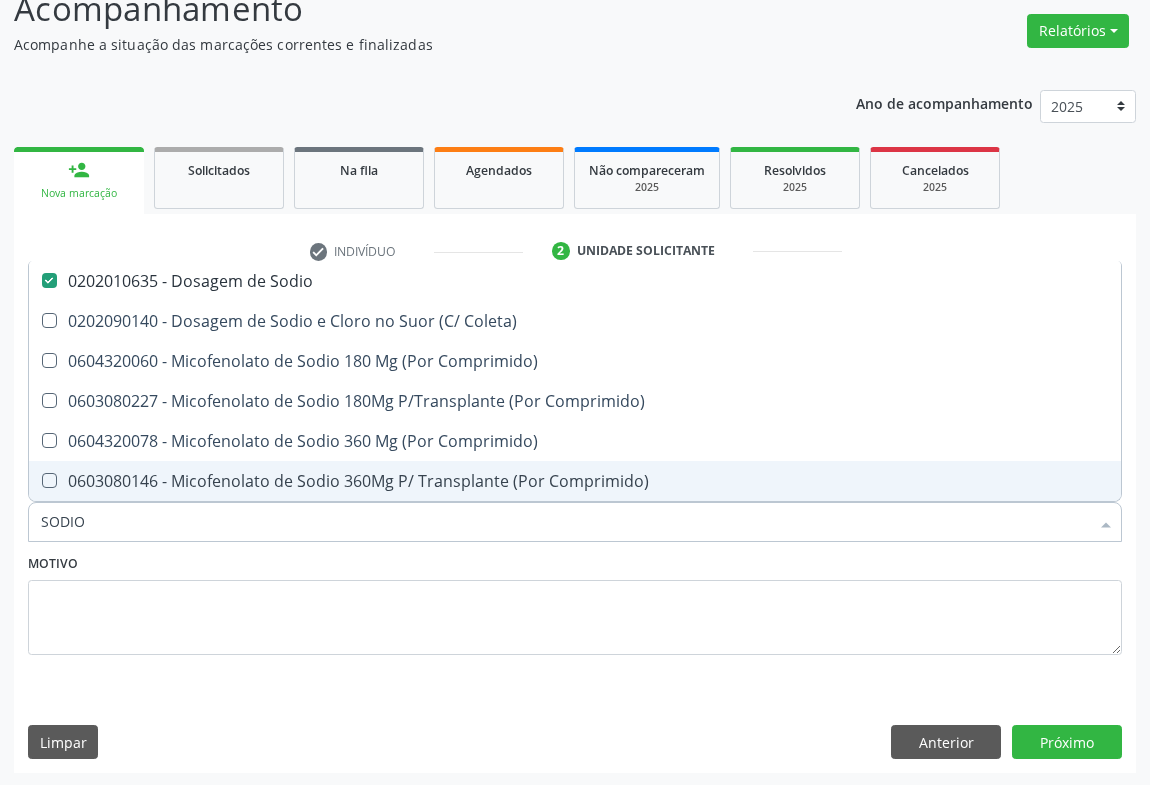 click on "SODIO" at bounding box center (565, 522) 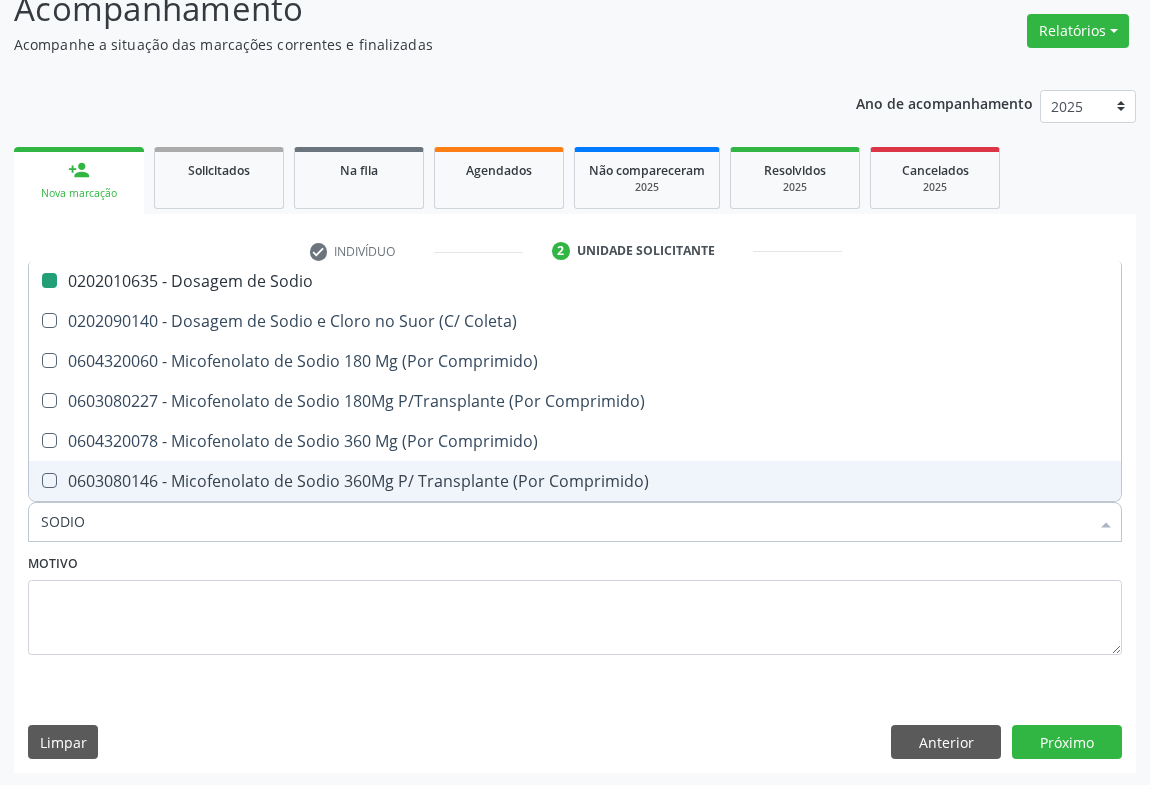 type on "A" 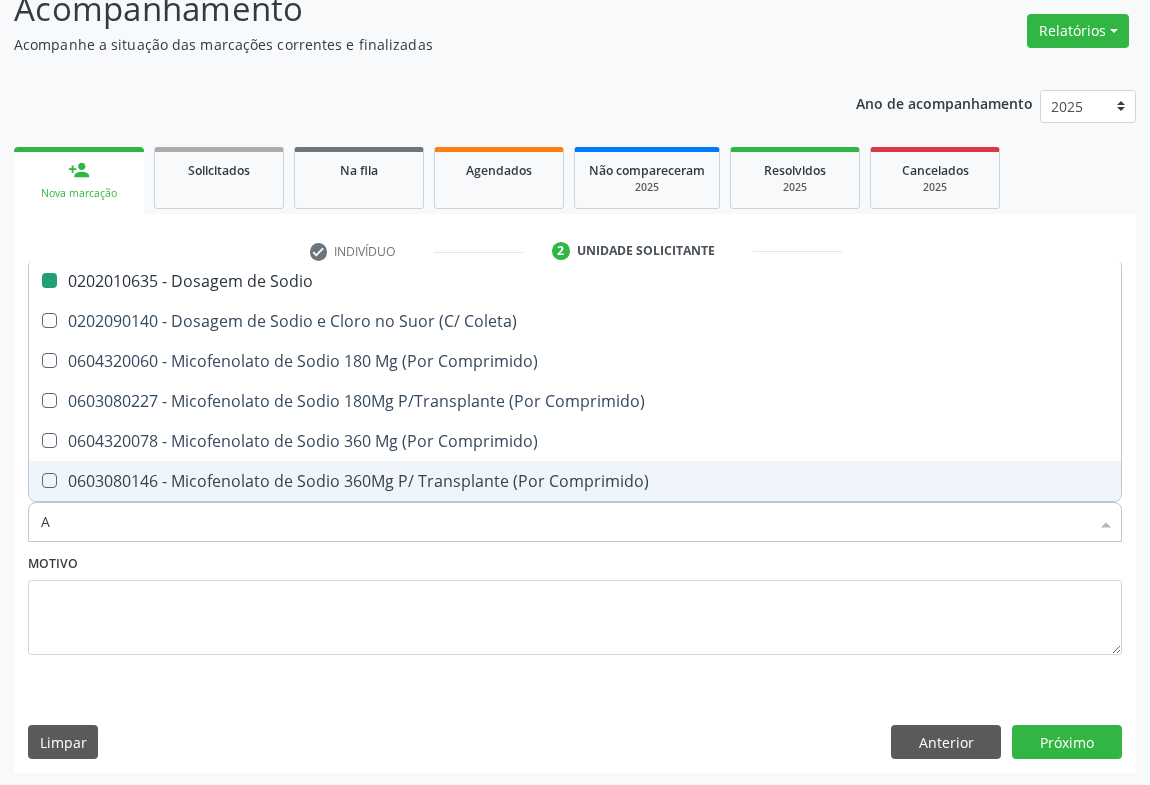 checkbox on "false" 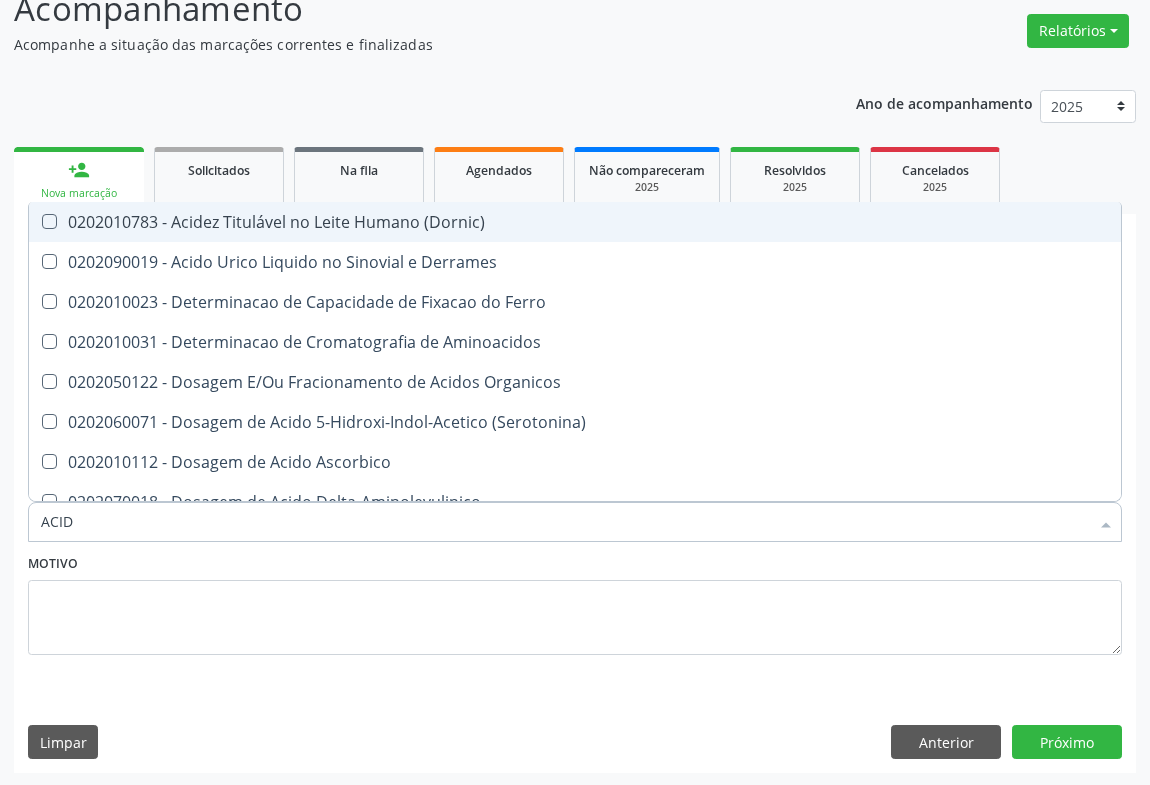type on "ACIDO" 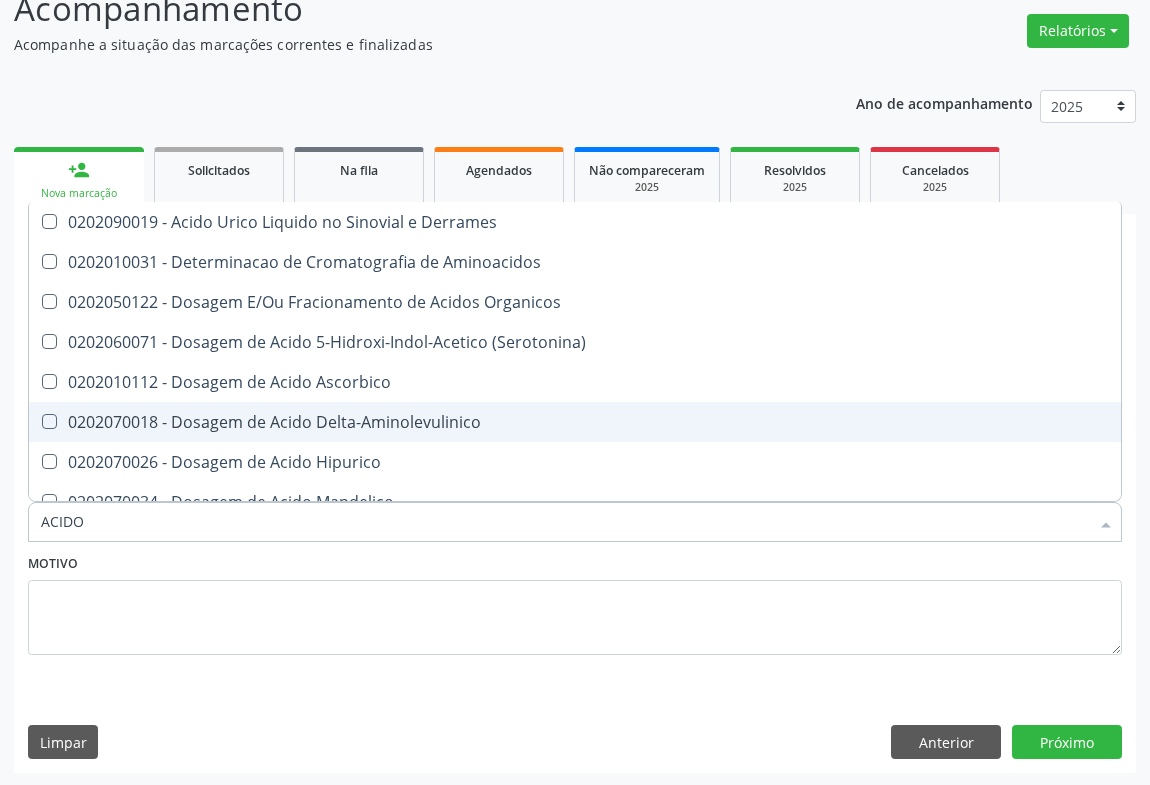 scroll, scrollTop: 181, scrollLeft: 0, axis: vertical 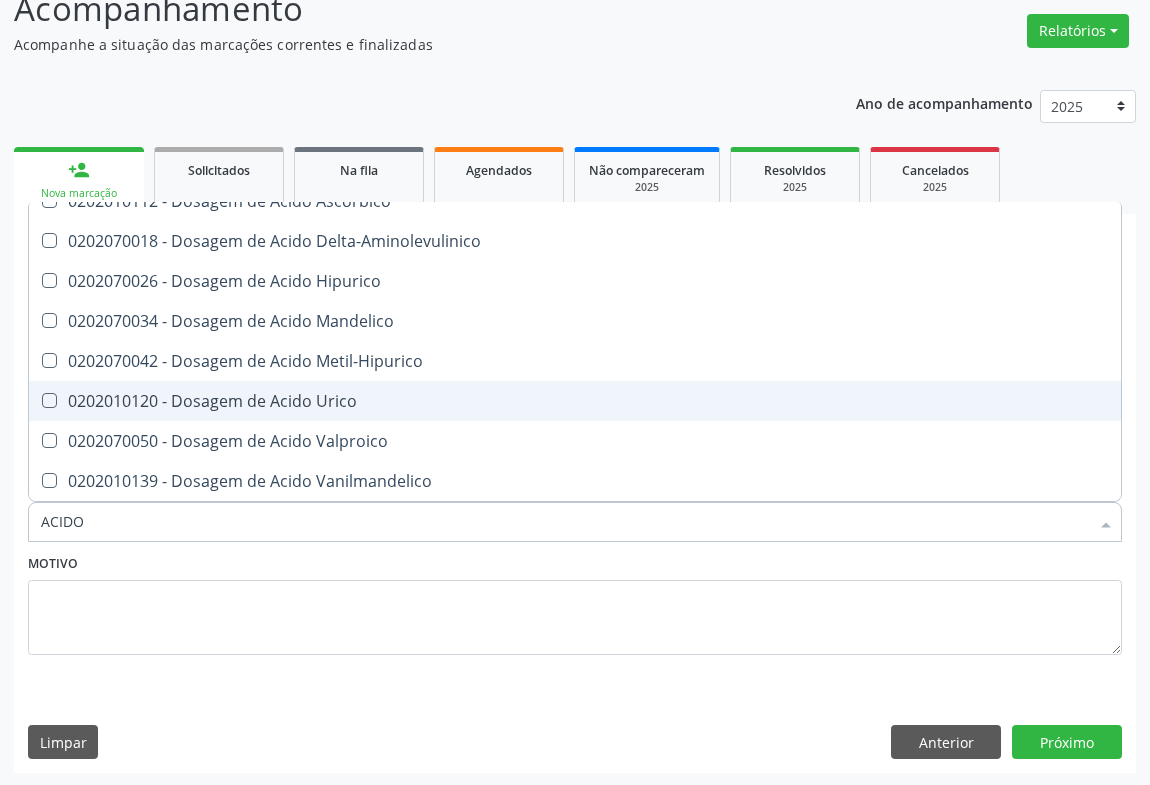 click on "0202010120 - Dosagem de Acido Urico" at bounding box center [575, 401] 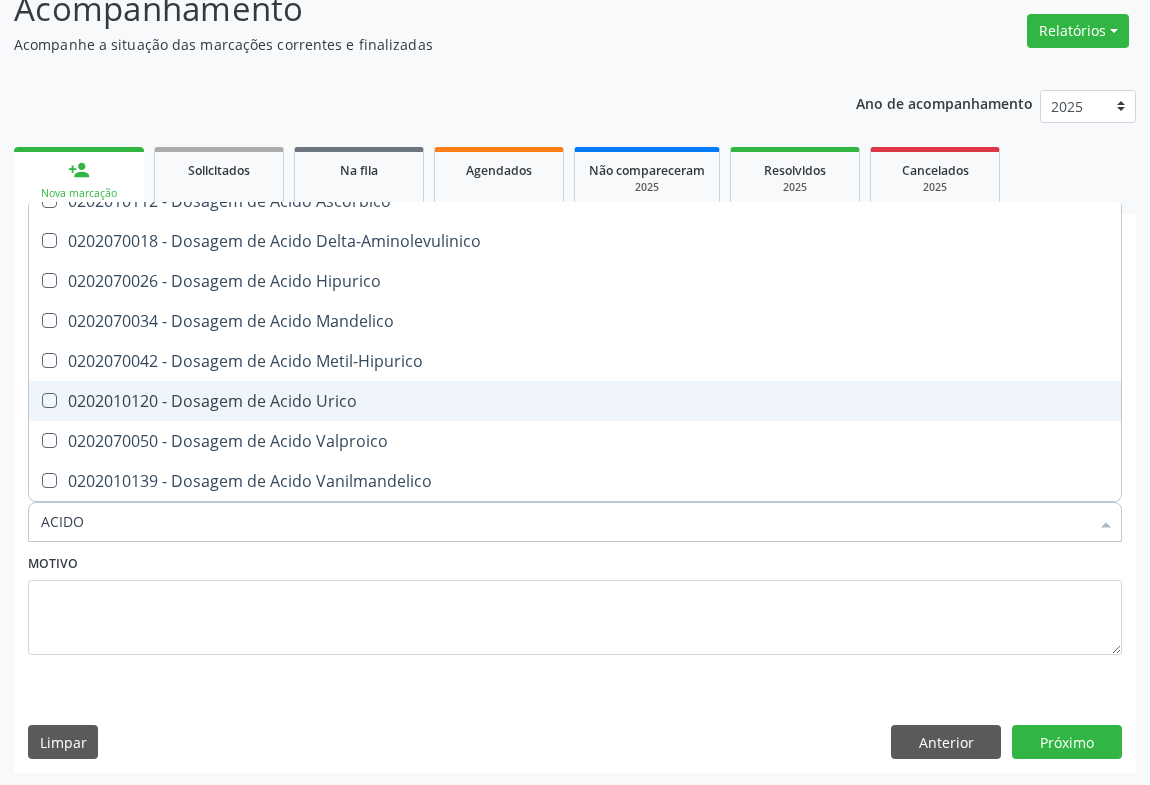 checkbox on "true" 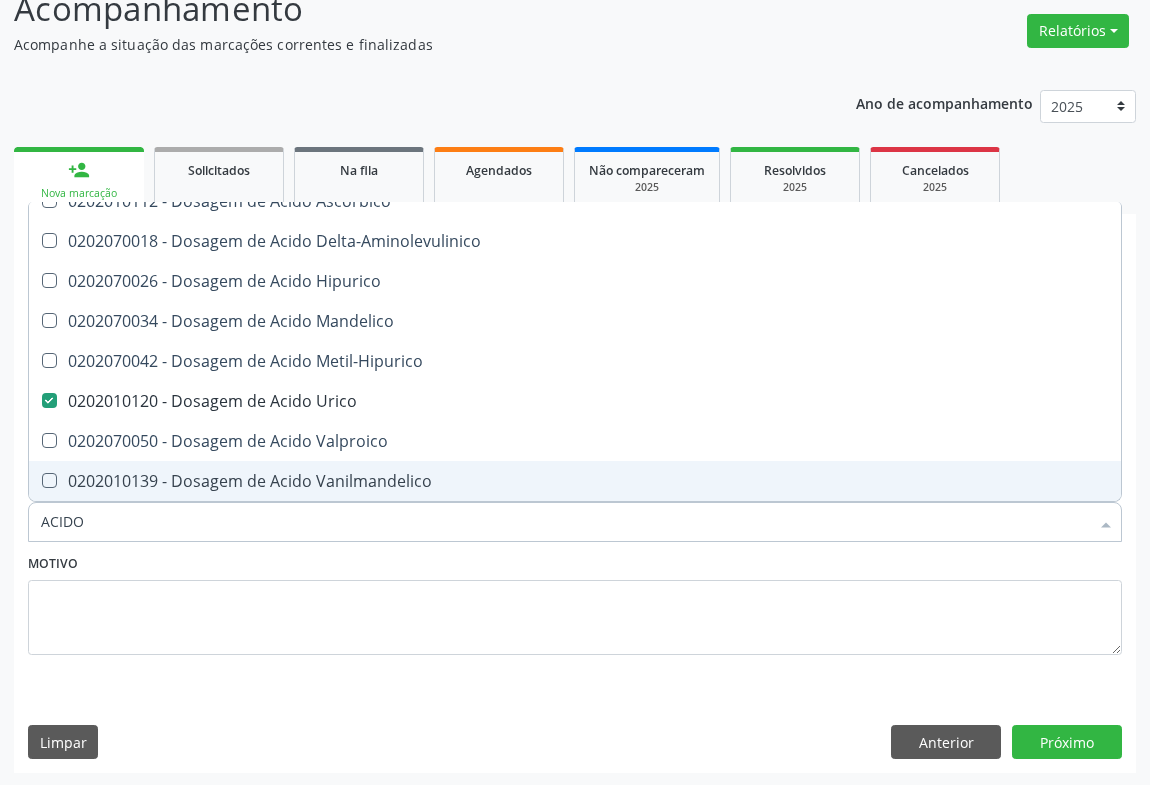click on "ACIDO" at bounding box center (565, 522) 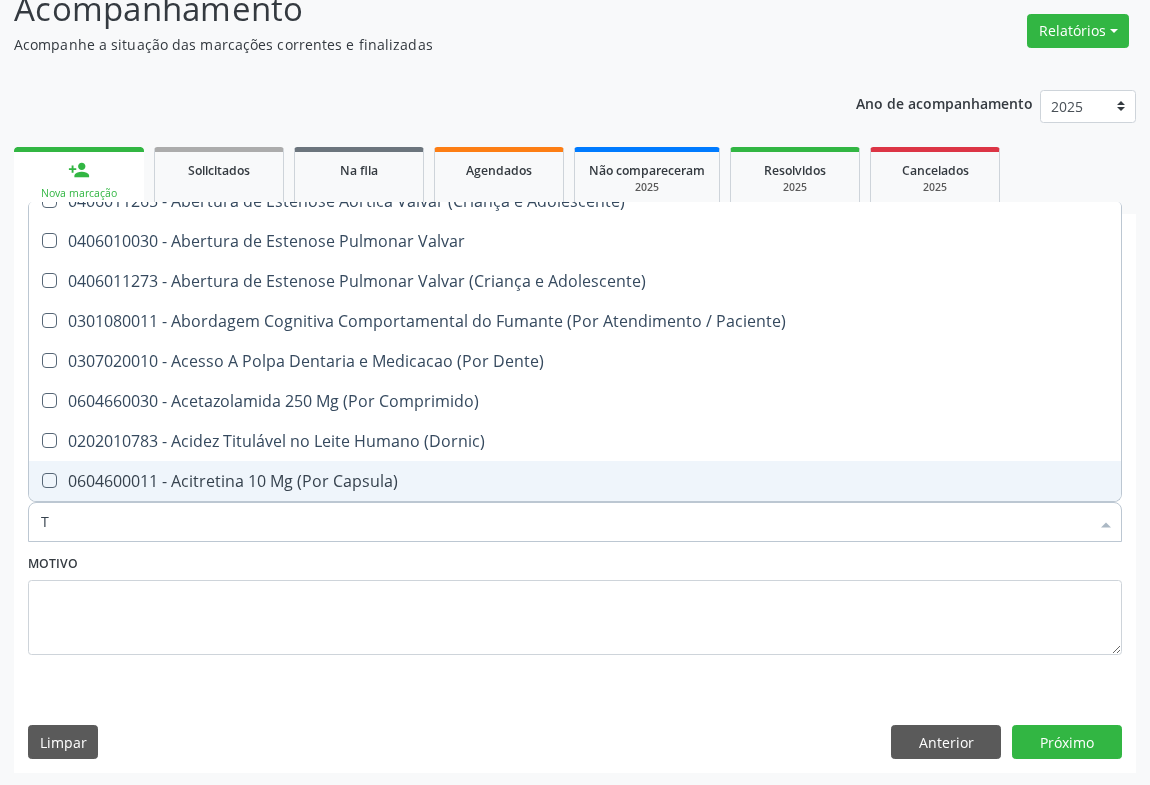 type on "TG" 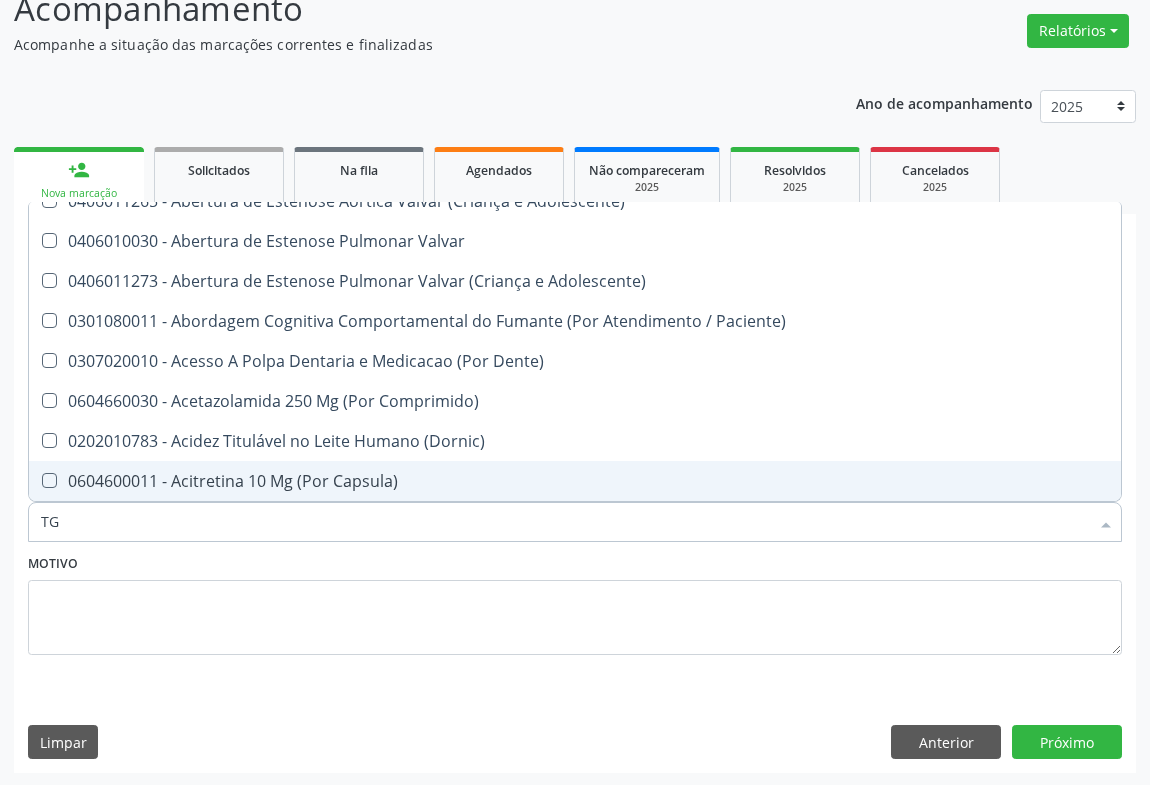 scroll, scrollTop: 0, scrollLeft: 0, axis: both 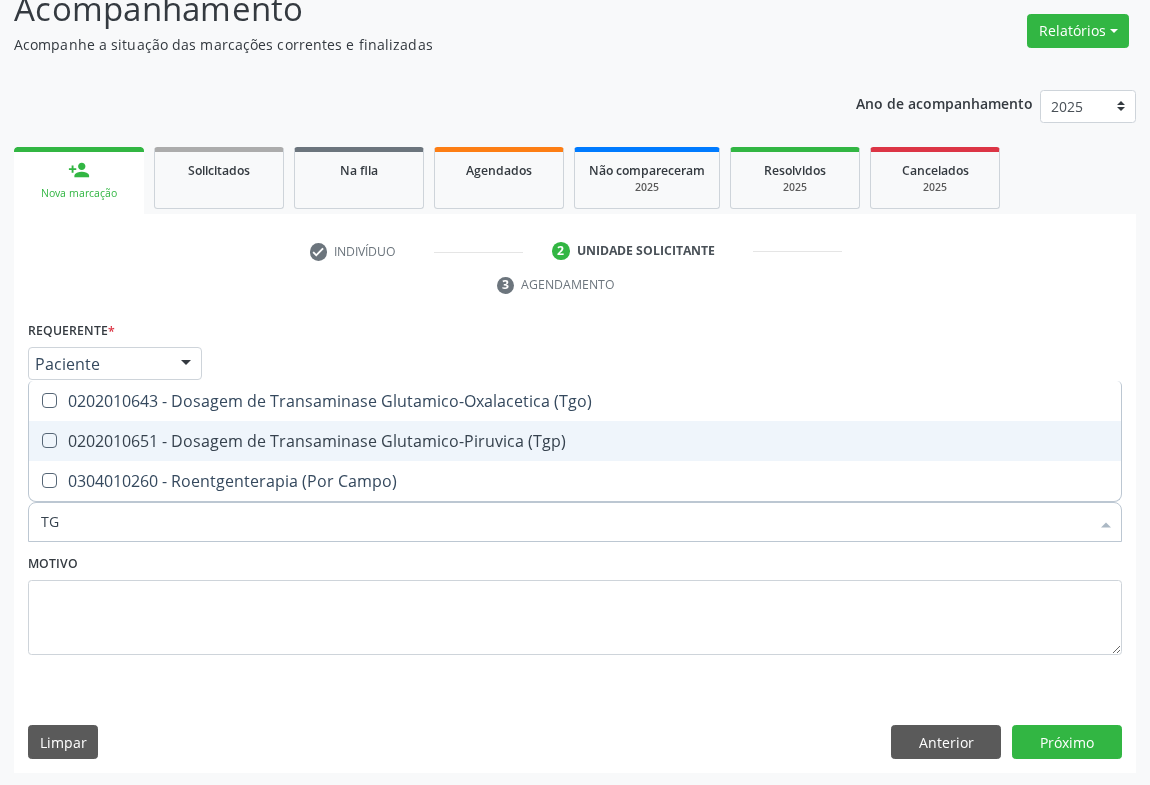 click on "0202010651 - Dosagem de Transaminase Glutamico-Piruvica (Tgp)" at bounding box center (575, 441) 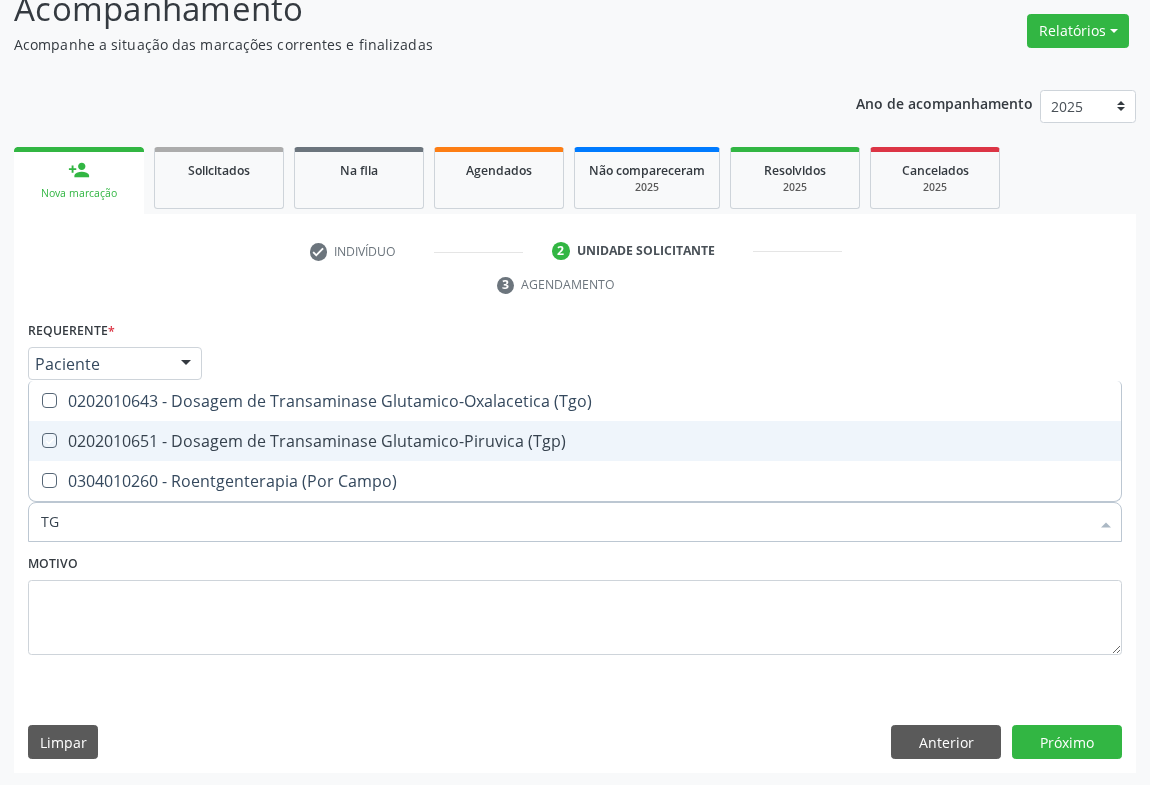 checkbox on "true" 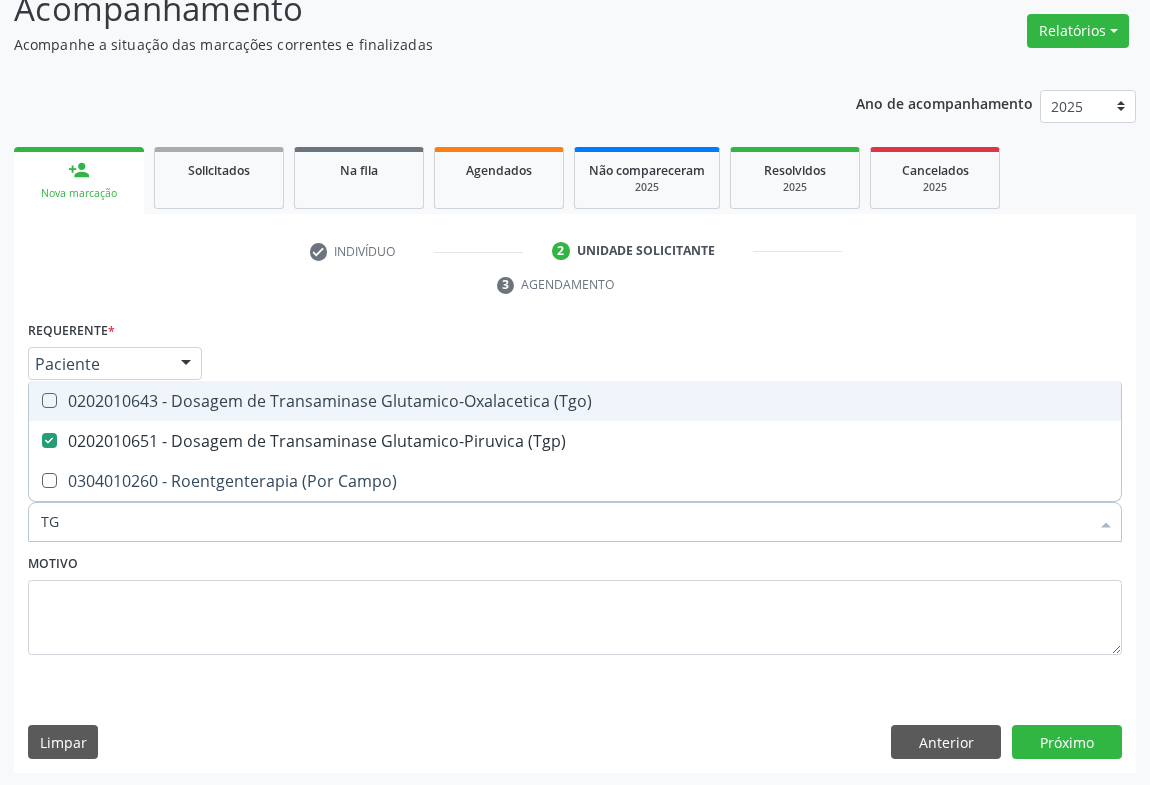 click on "0202010643 - Dosagem de Transaminase Glutamico-Oxalacetica (Tgo)" at bounding box center [575, 401] 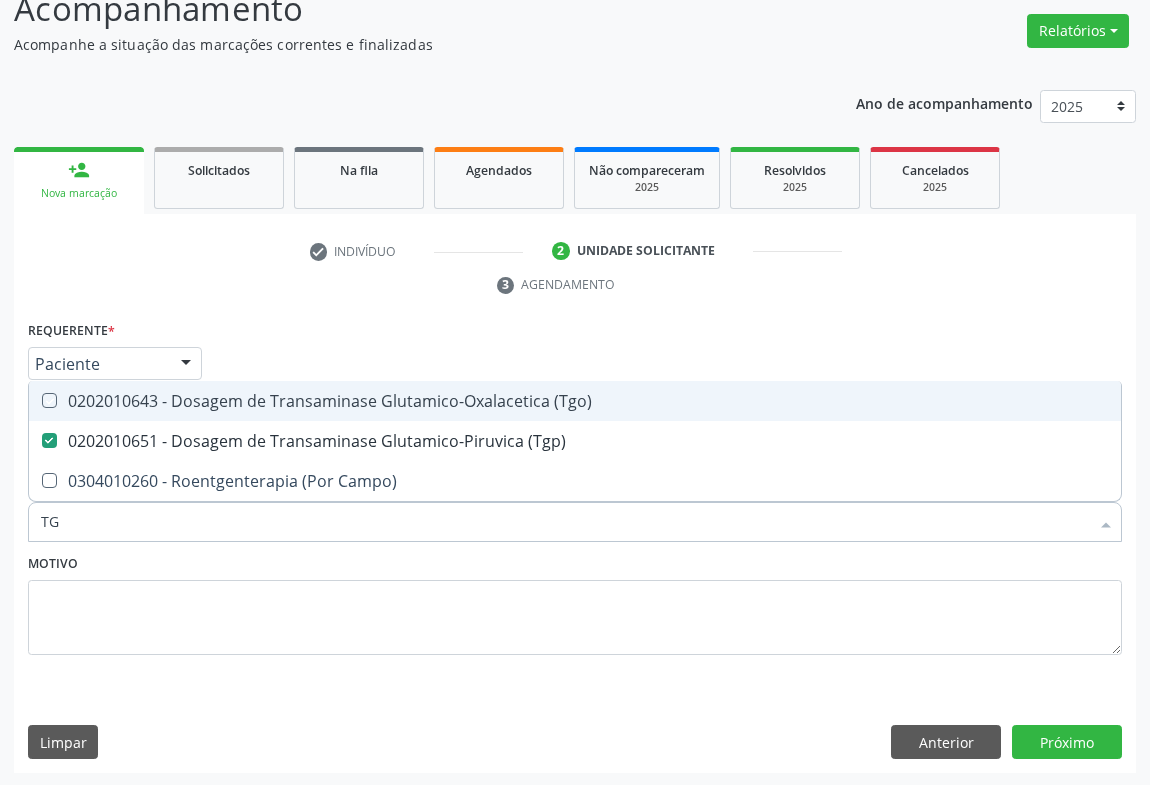 checkbox on "true" 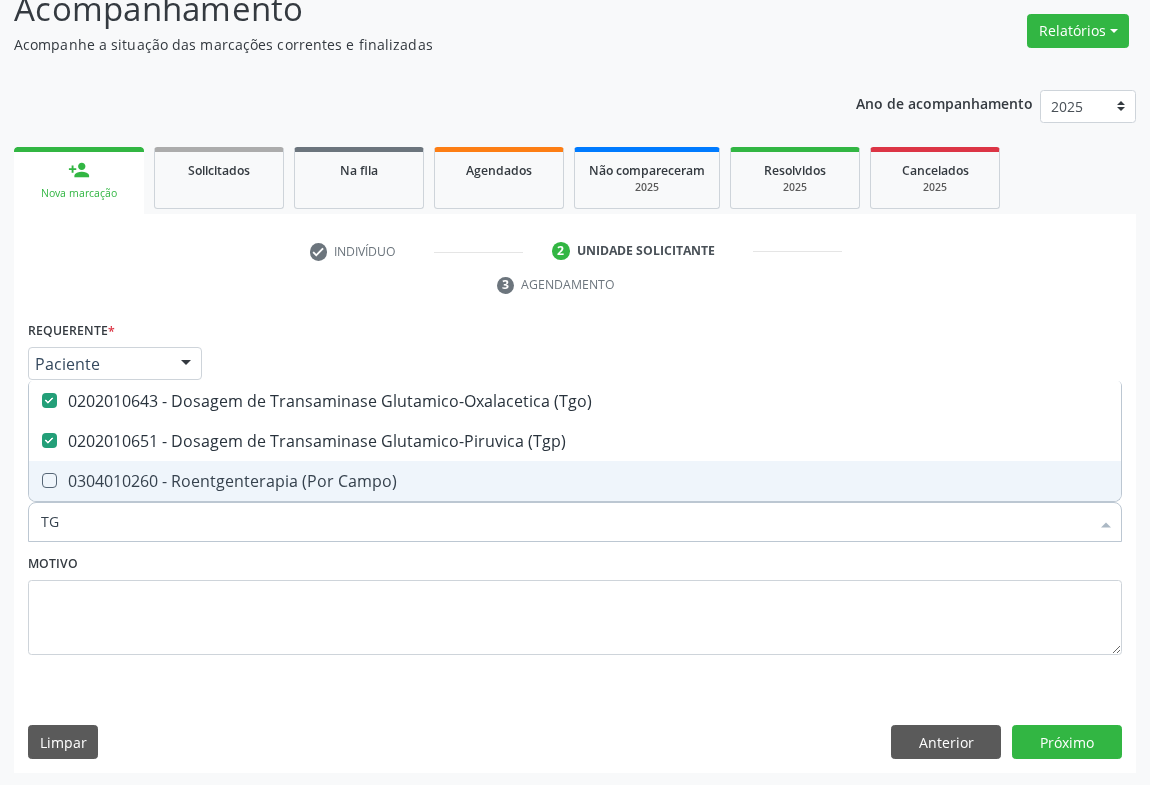 click on "TG" at bounding box center [565, 522] 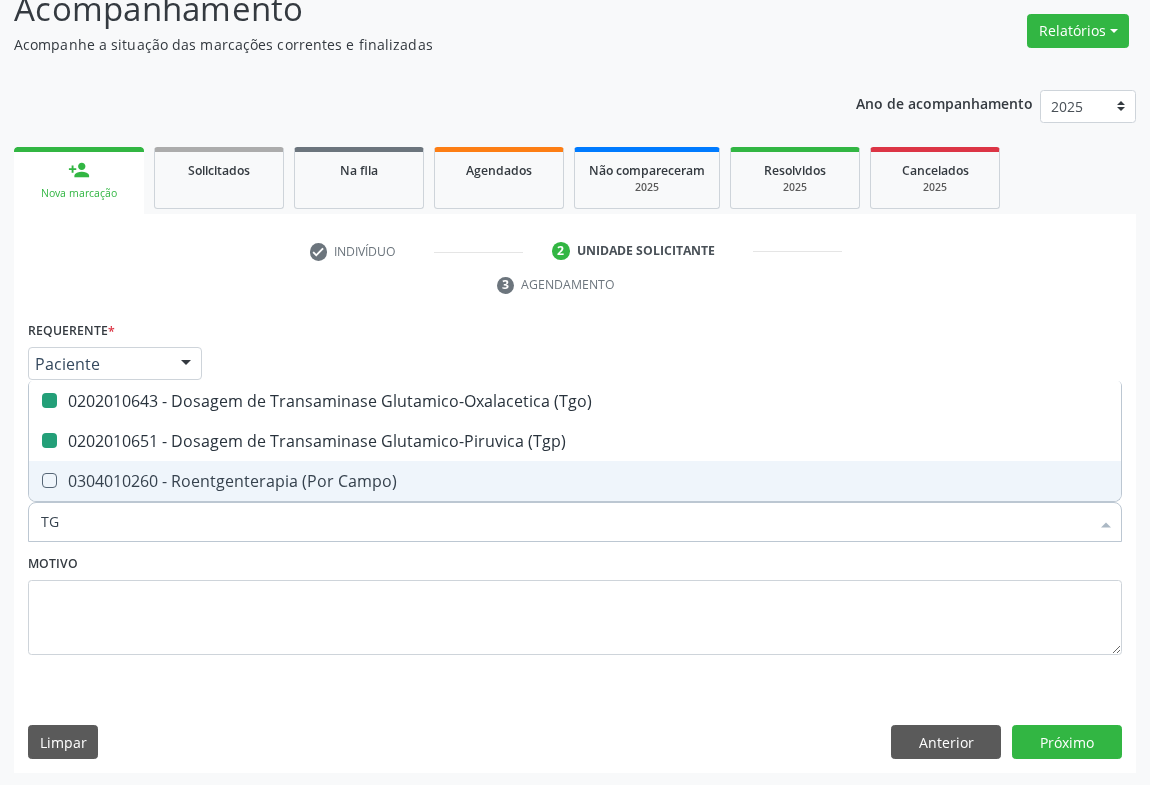 type on "T" 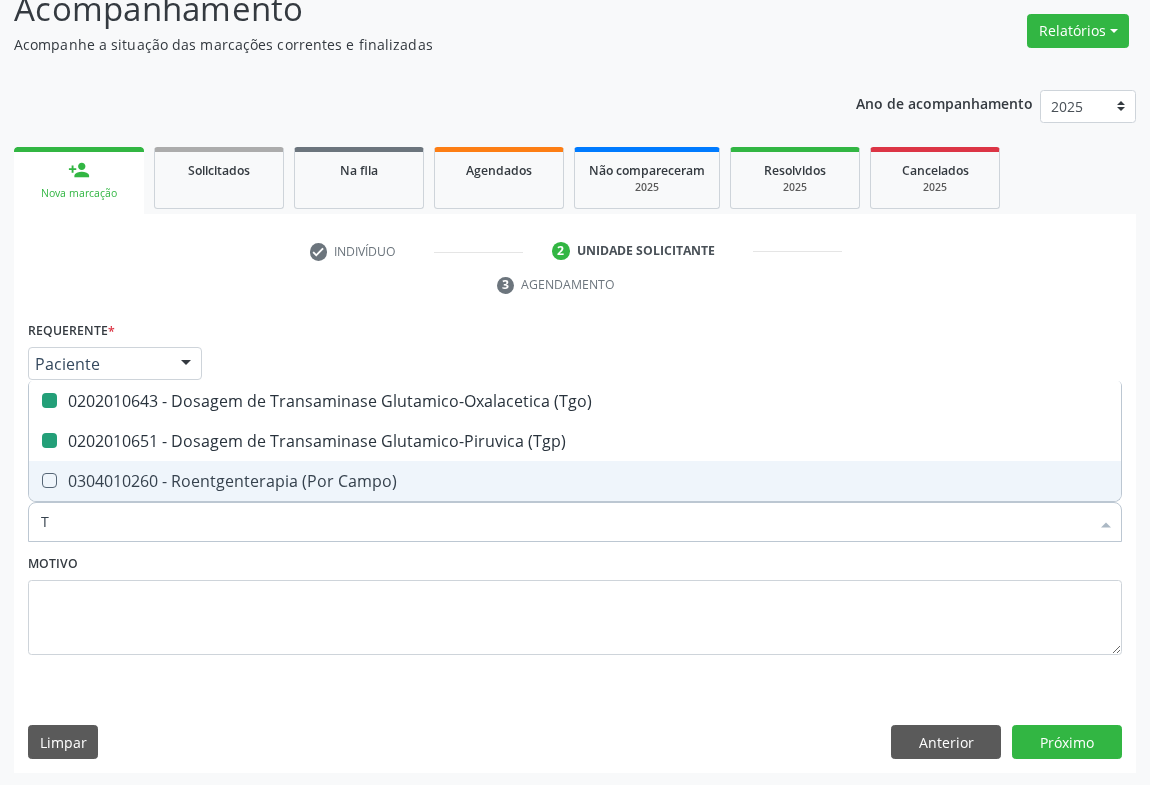 checkbox on "false" 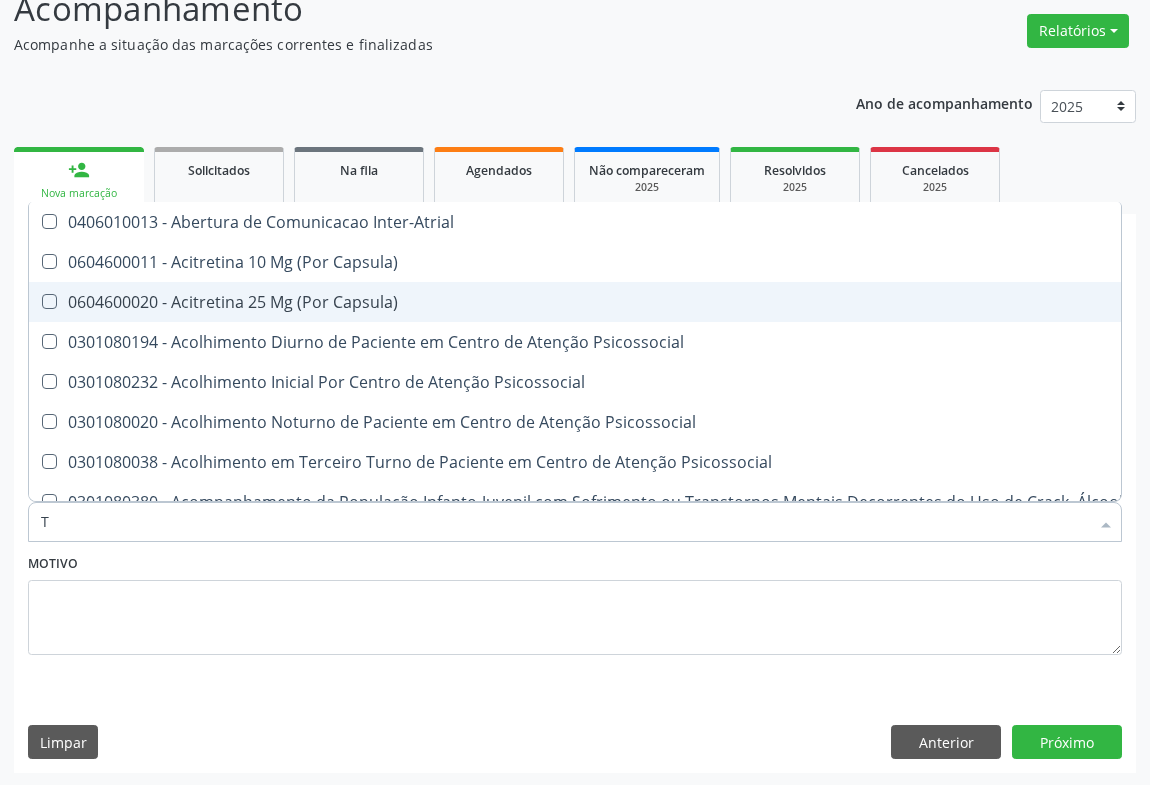 type on "TR" 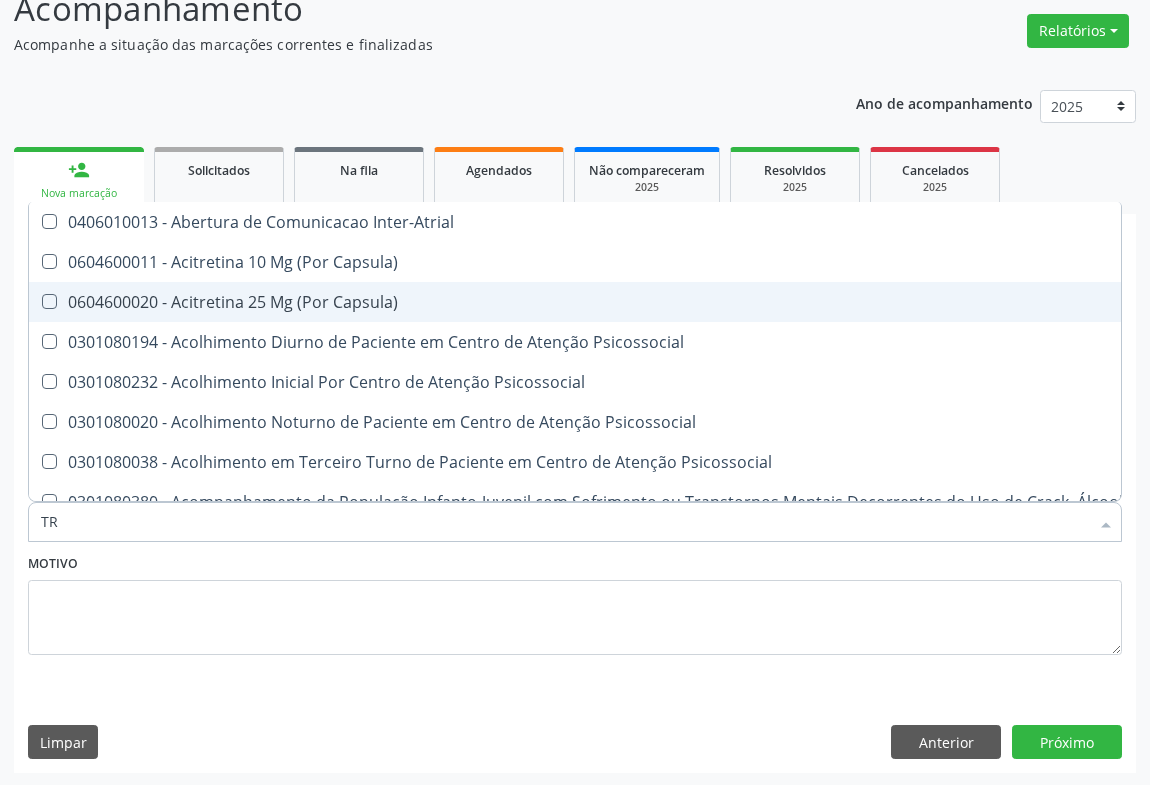 checkbox on "true" 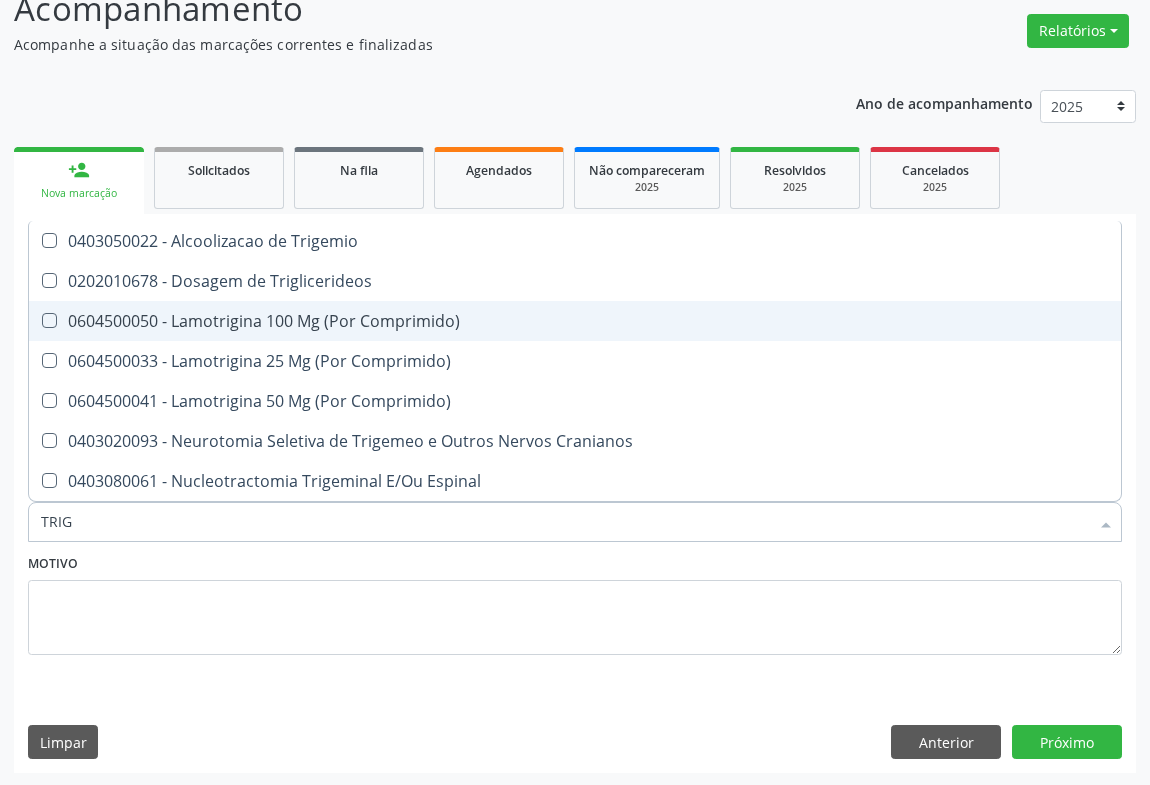 type on "TRIGL" 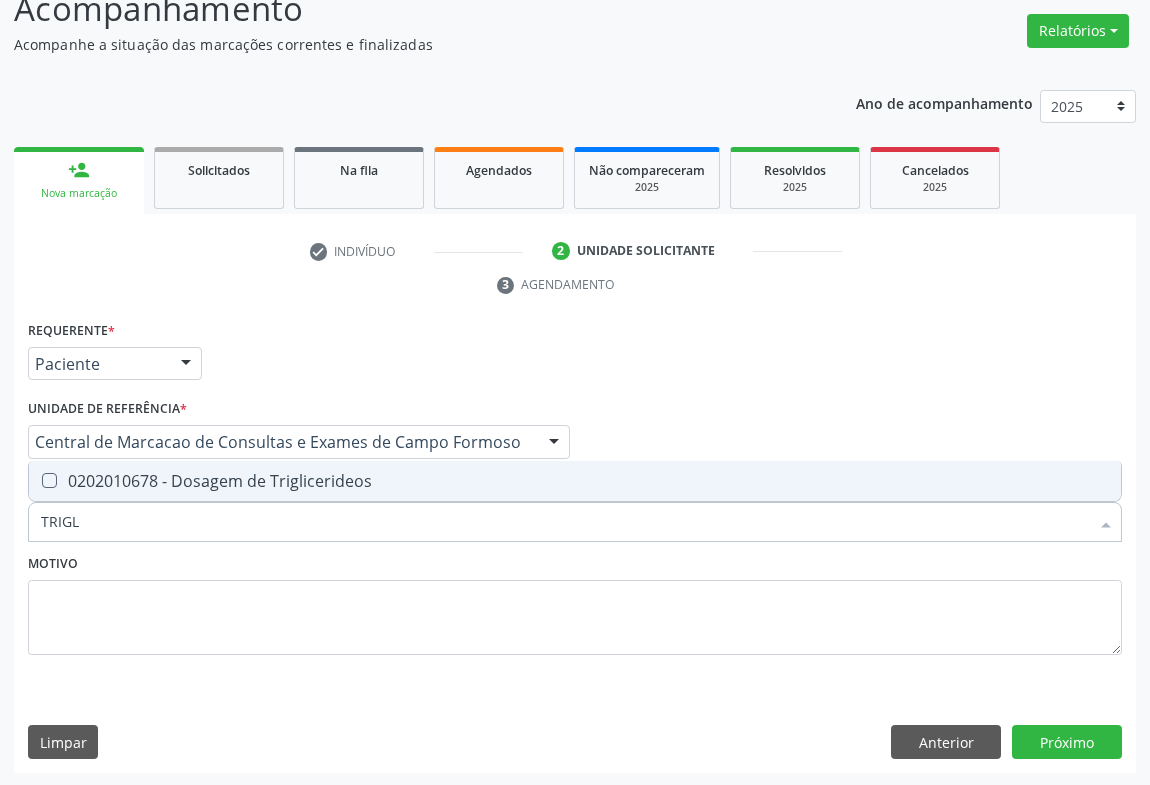 click on "0202010678 - Dosagem de Triglicerideos" at bounding box center [575, 481] 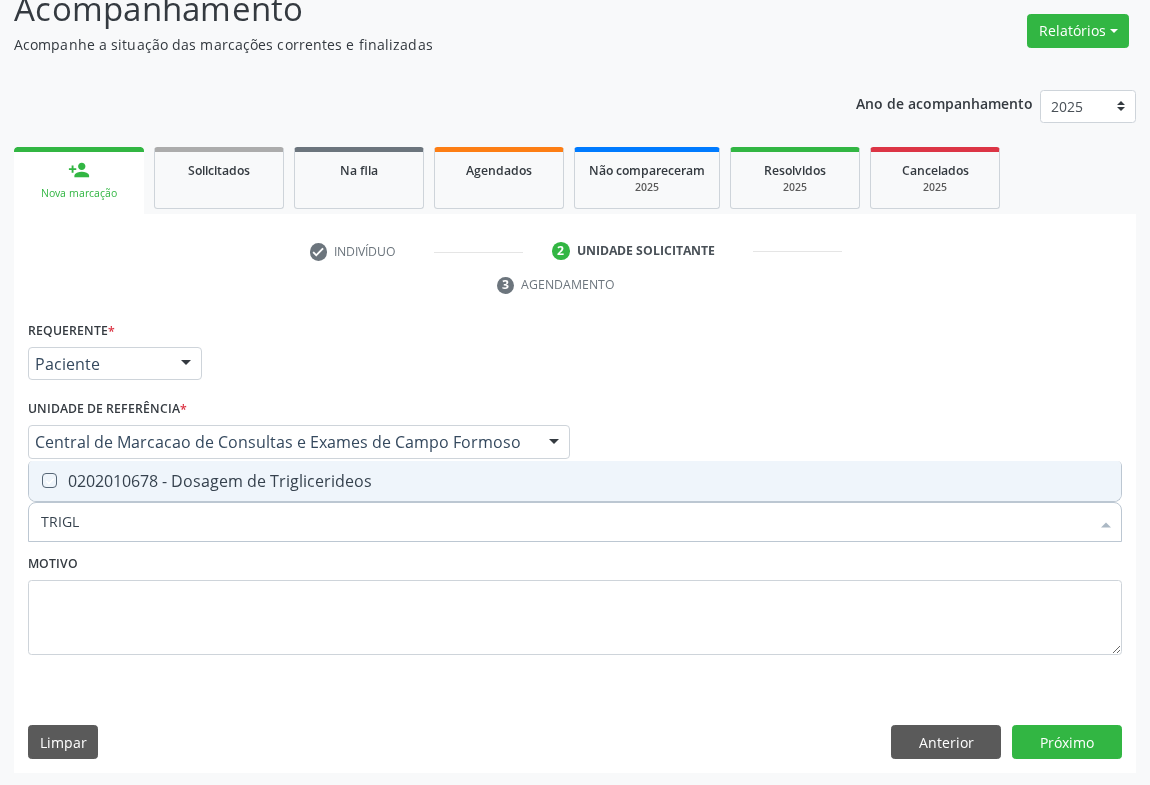 checkbox on "true" 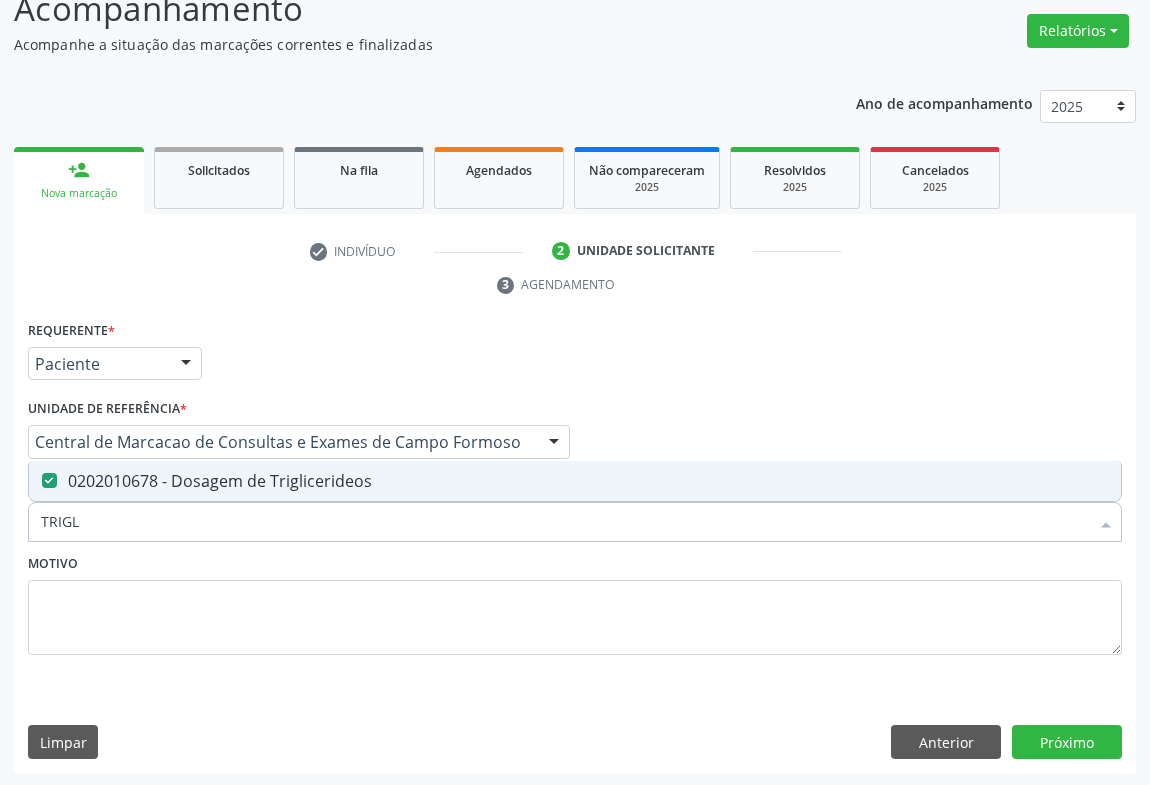 click on "TRIGL" at bounding box center [565, 522] 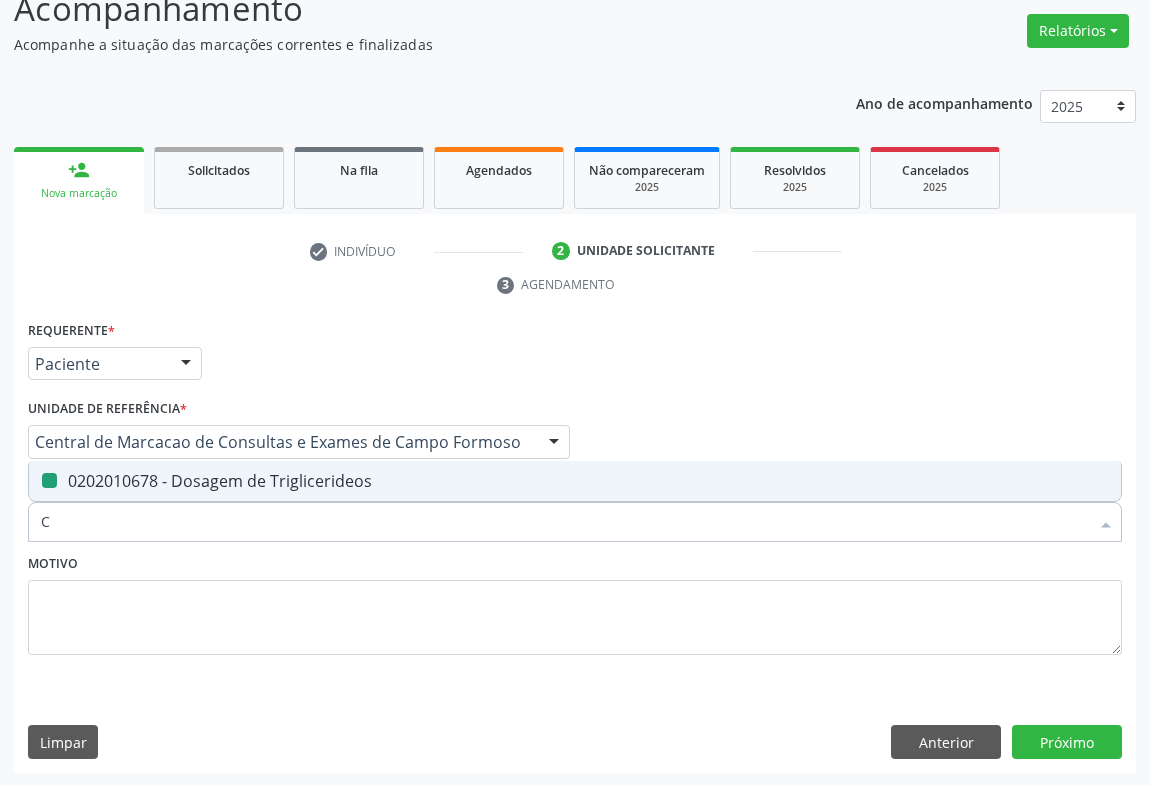 type on "CO" 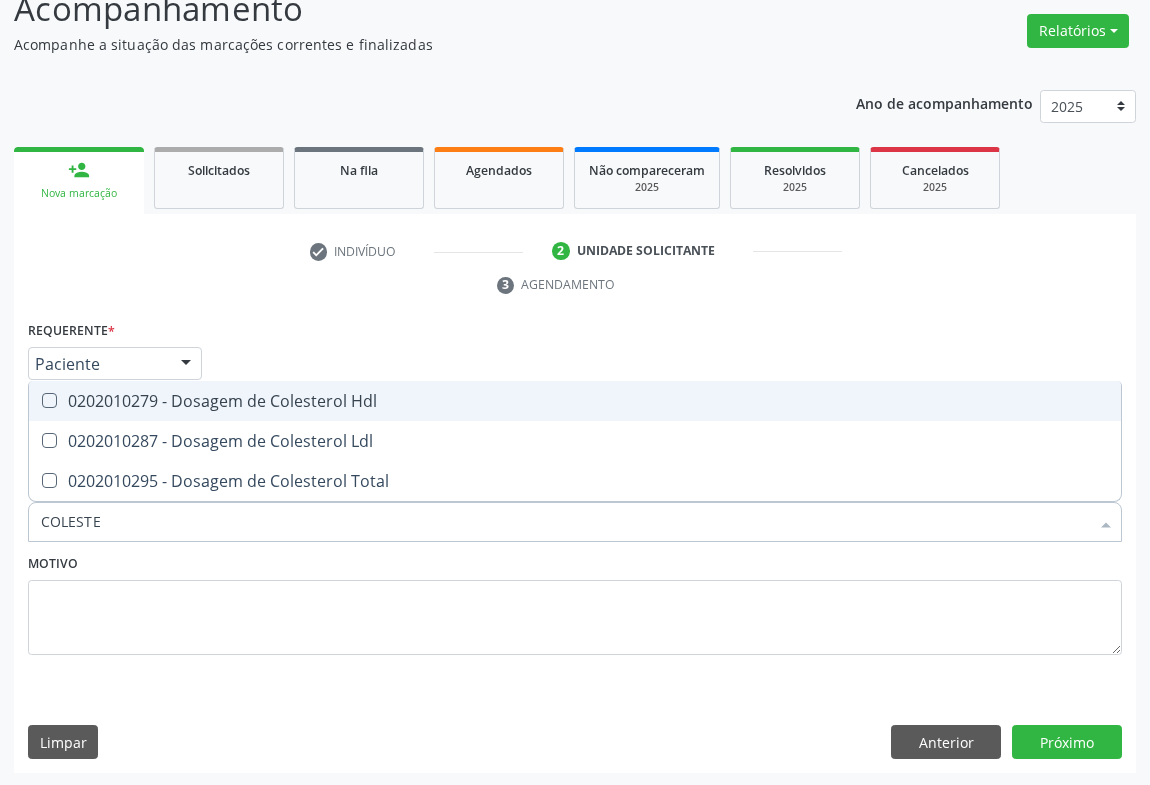 type on "COLESTER" 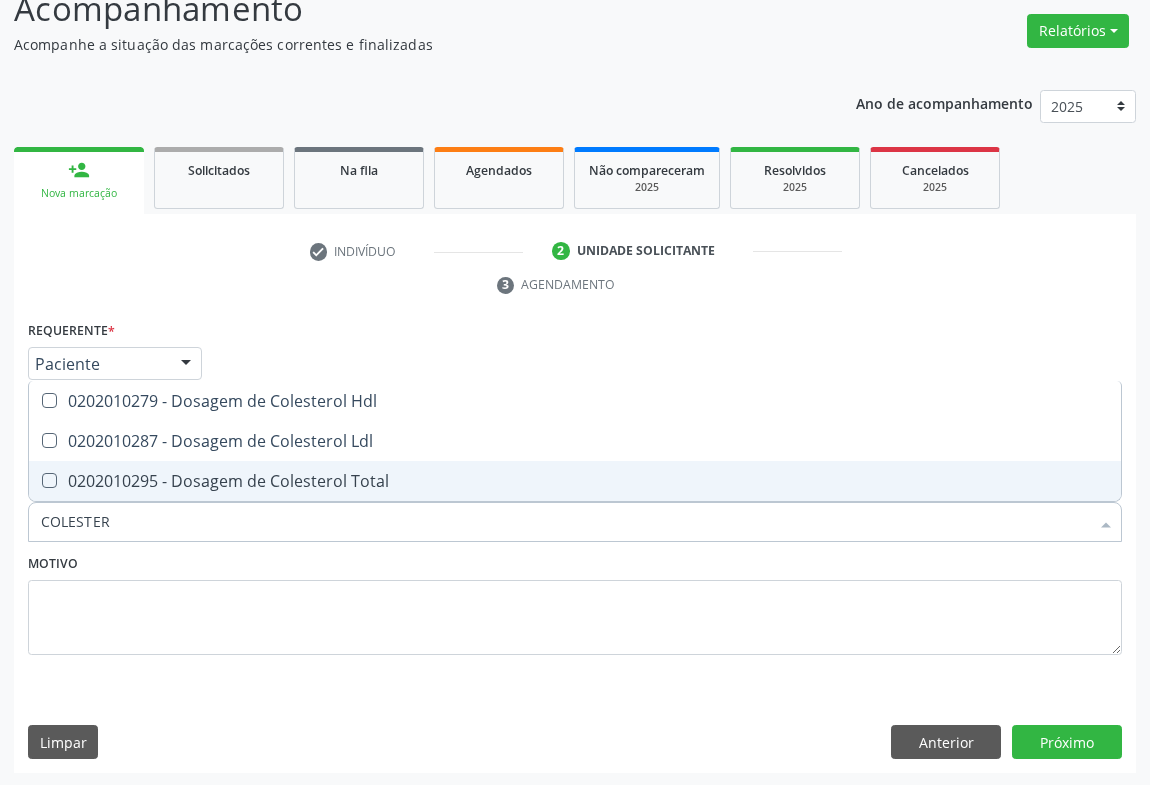 click on "0202010295 - Dosagem de Colesterol Total" at bounding box center [575, 481] 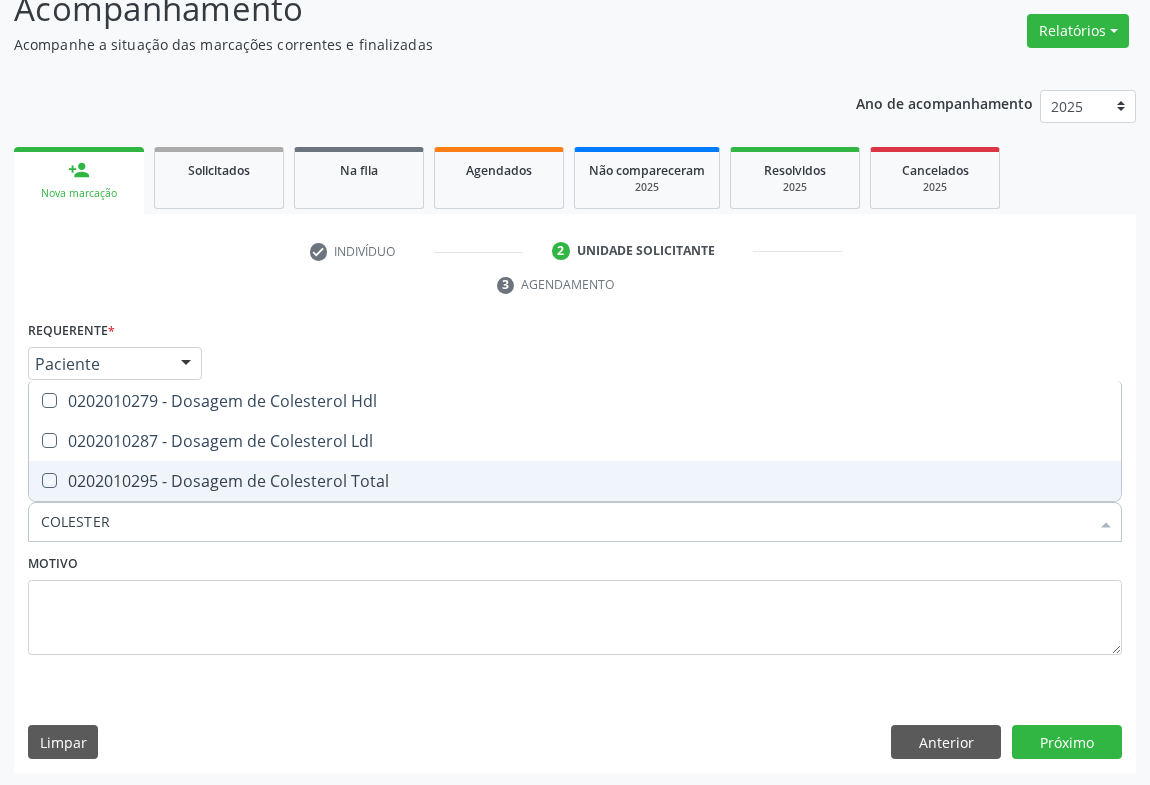 checkbox on "true" 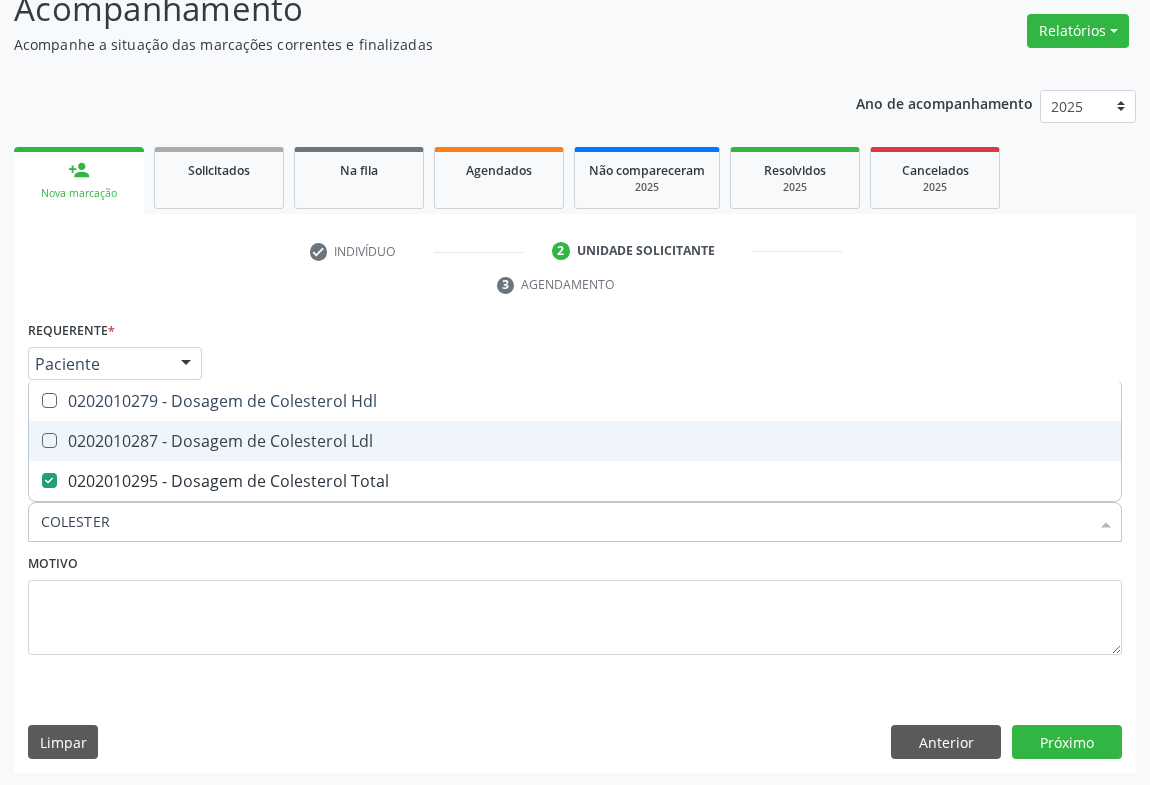 click on "0202010287 - Dosagem de Colesterol Ldl" at bounding box center [575, 441] 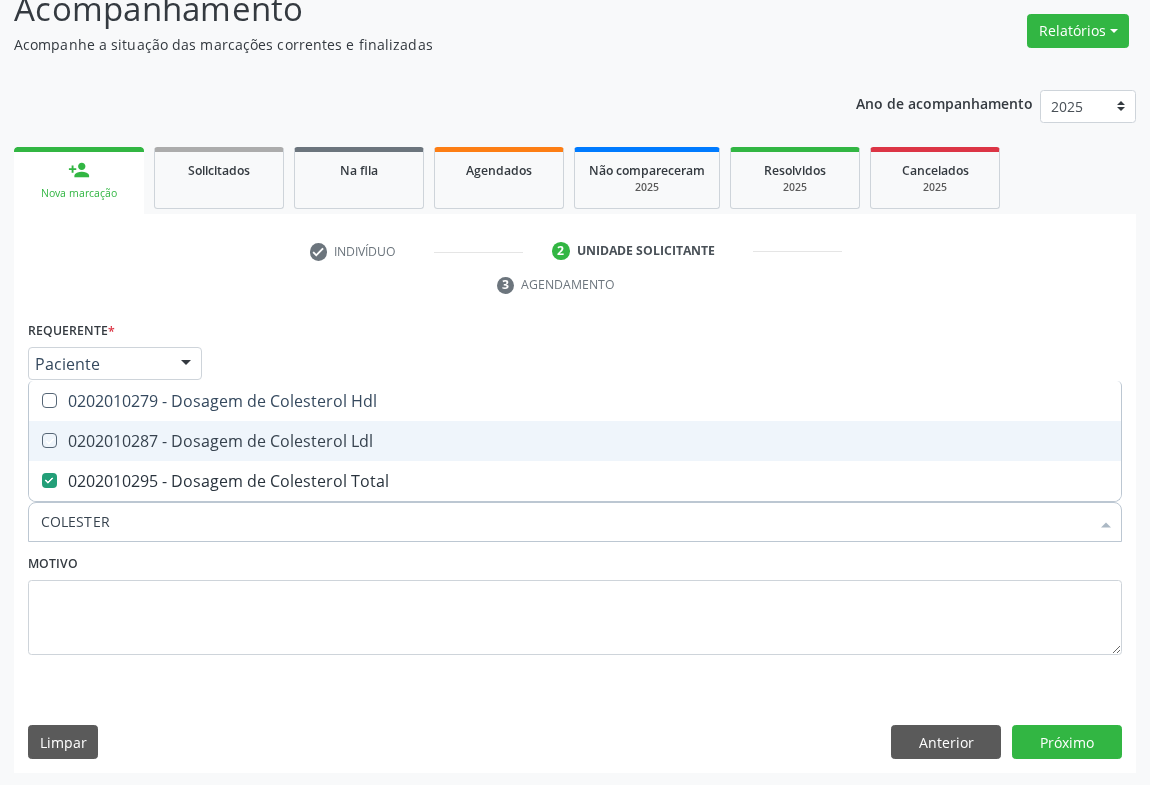 checkbox on "true" 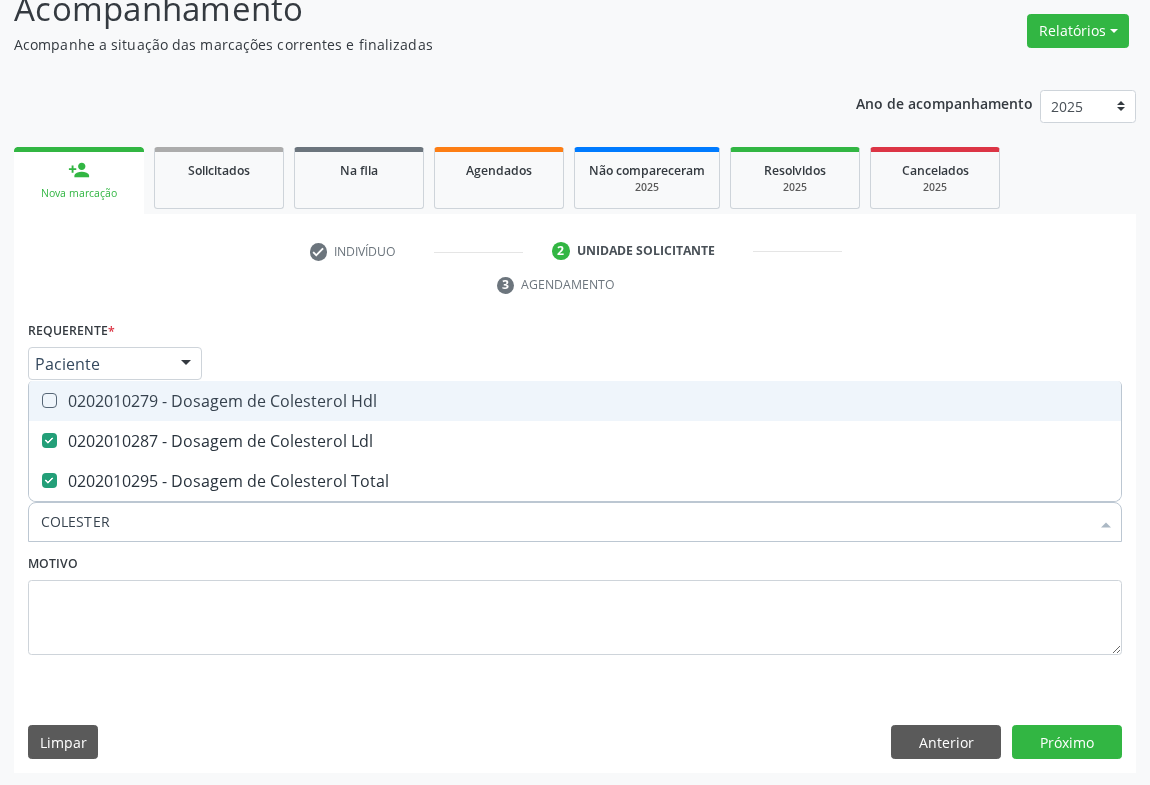 click on "0202010279 - Dosagem de Colesterol Hdl" at bounding box center (575, 401) 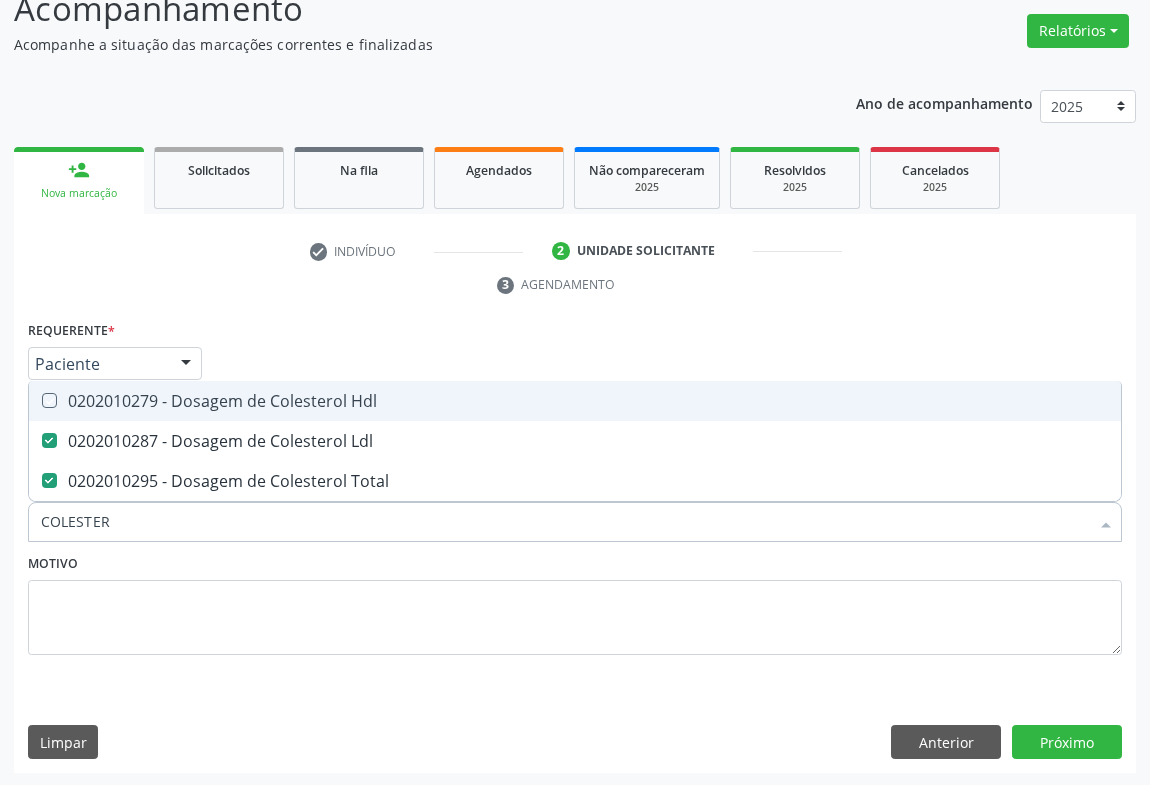 checkbox on "true" 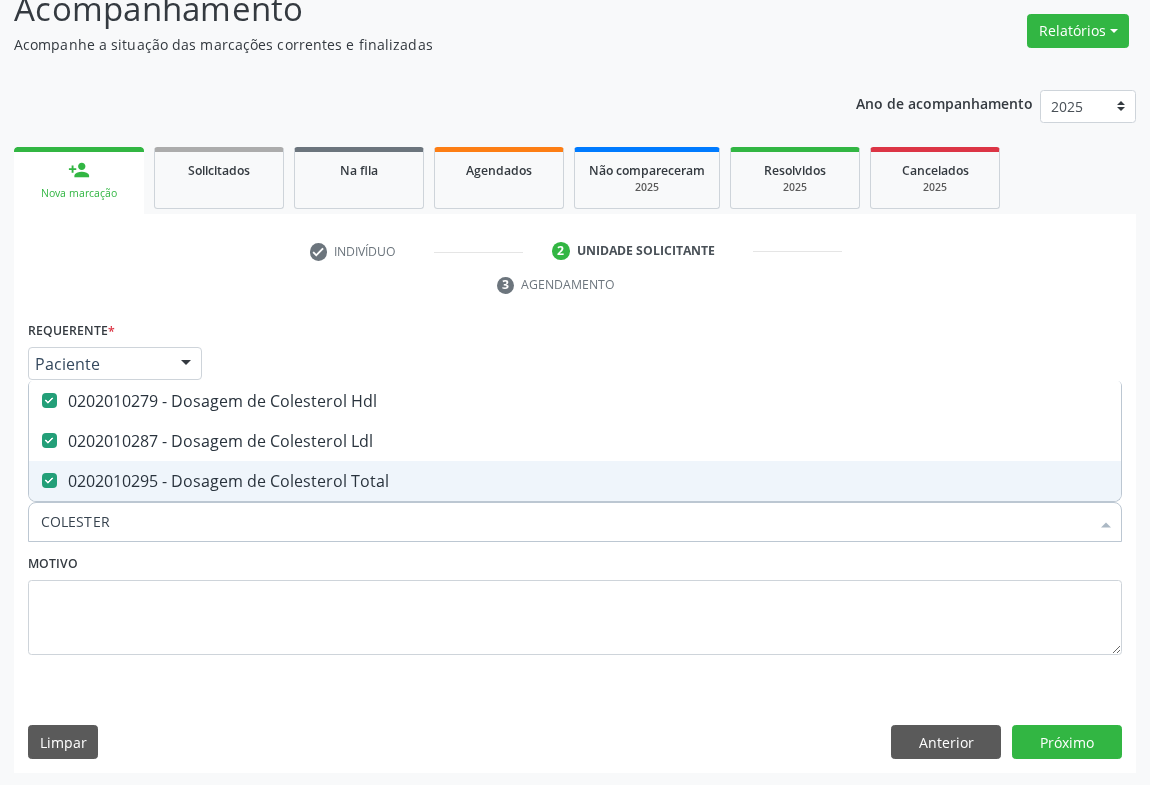 click on "COLESTER" at bounding box center [565, 522] 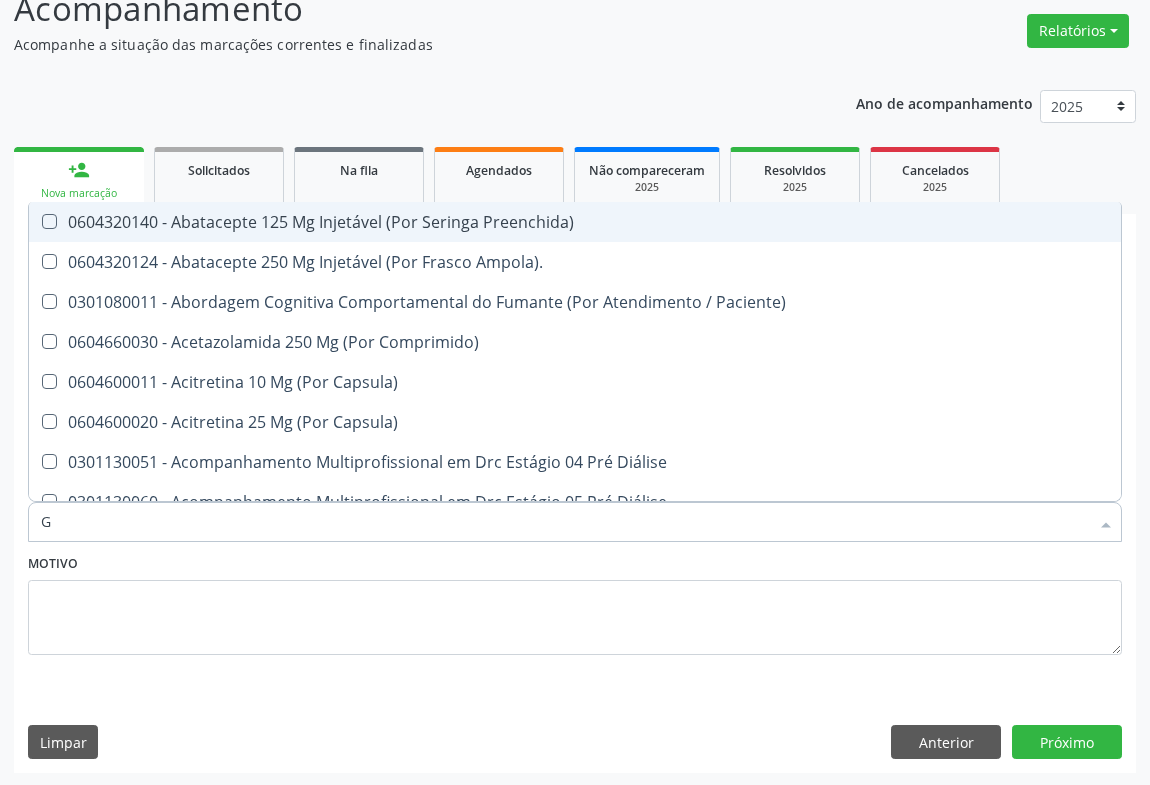 type on "GL" 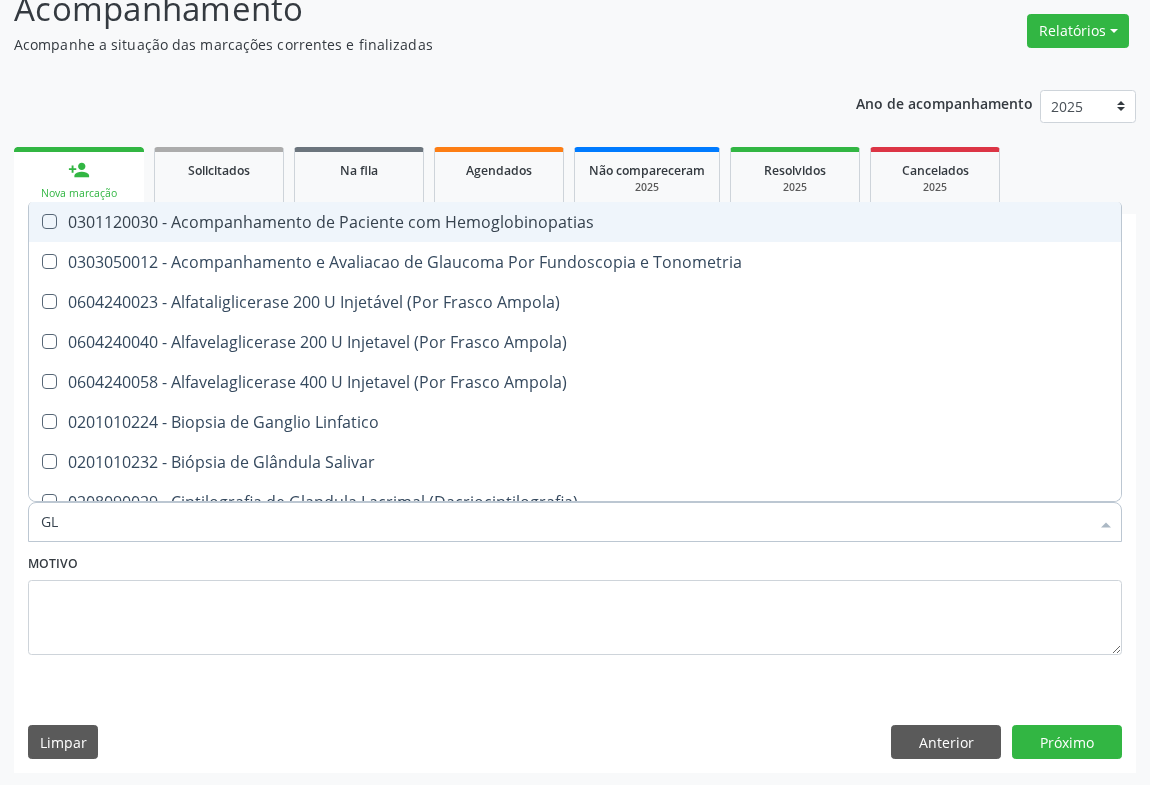 type on "GLI" 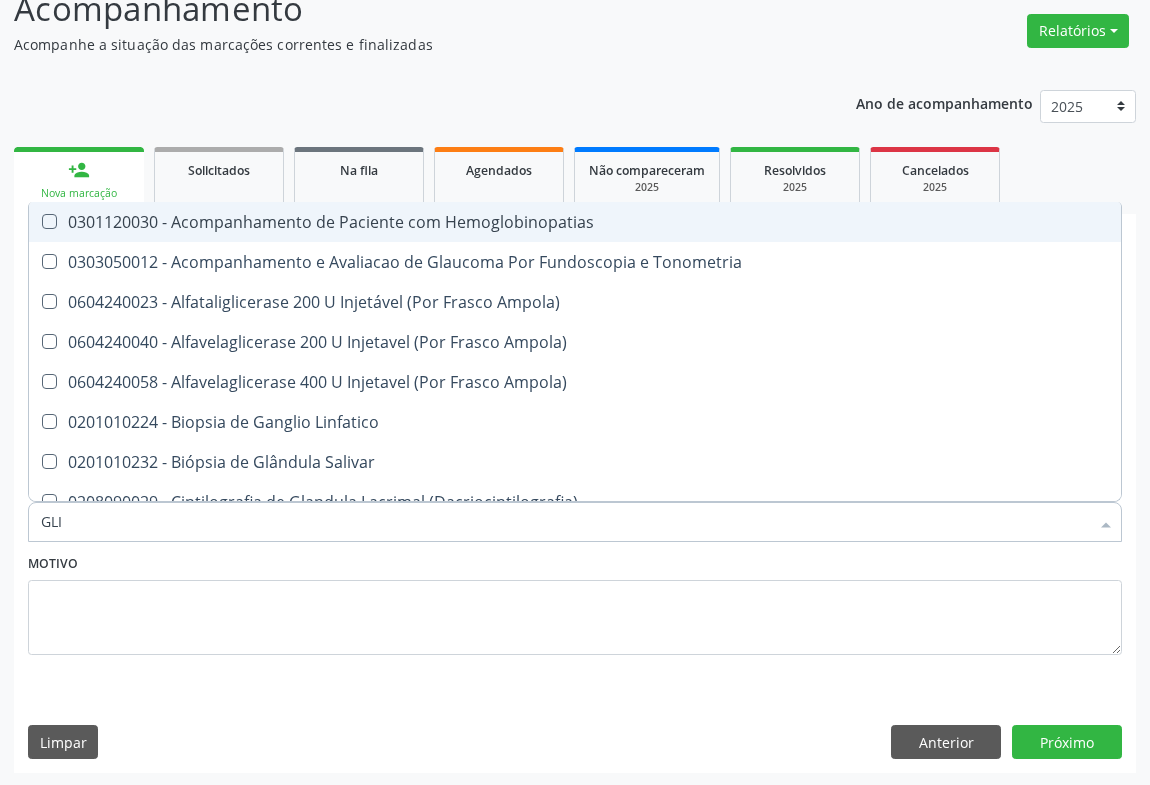 type on "GLIC" 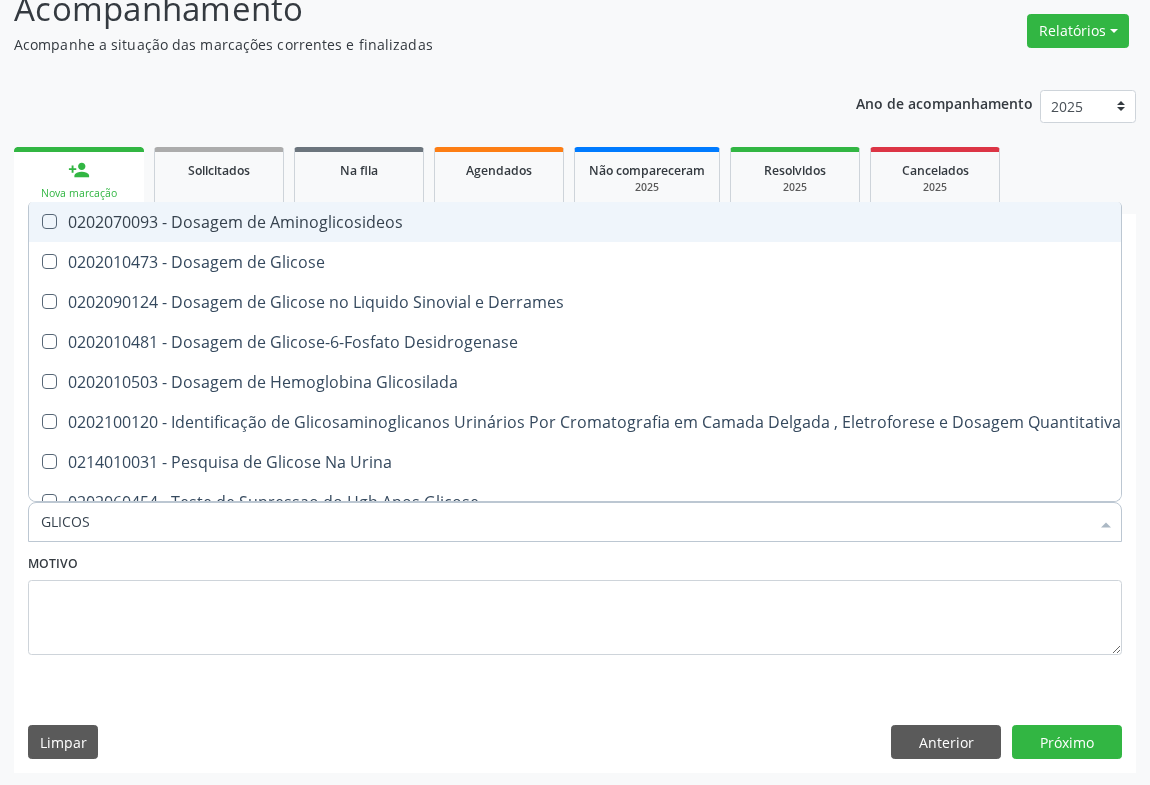type on "GLICOSE" 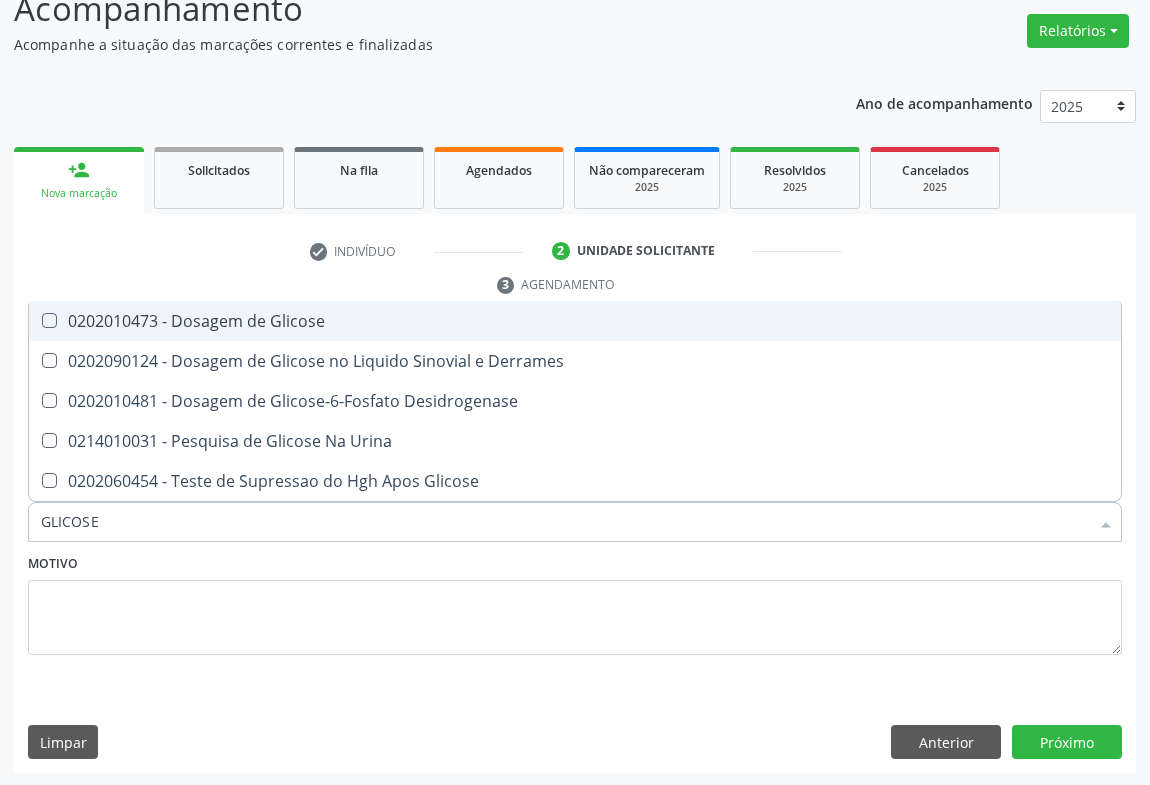 click on "0202010473 - Dosagem de Glicose" at bounding box center [575, 321] 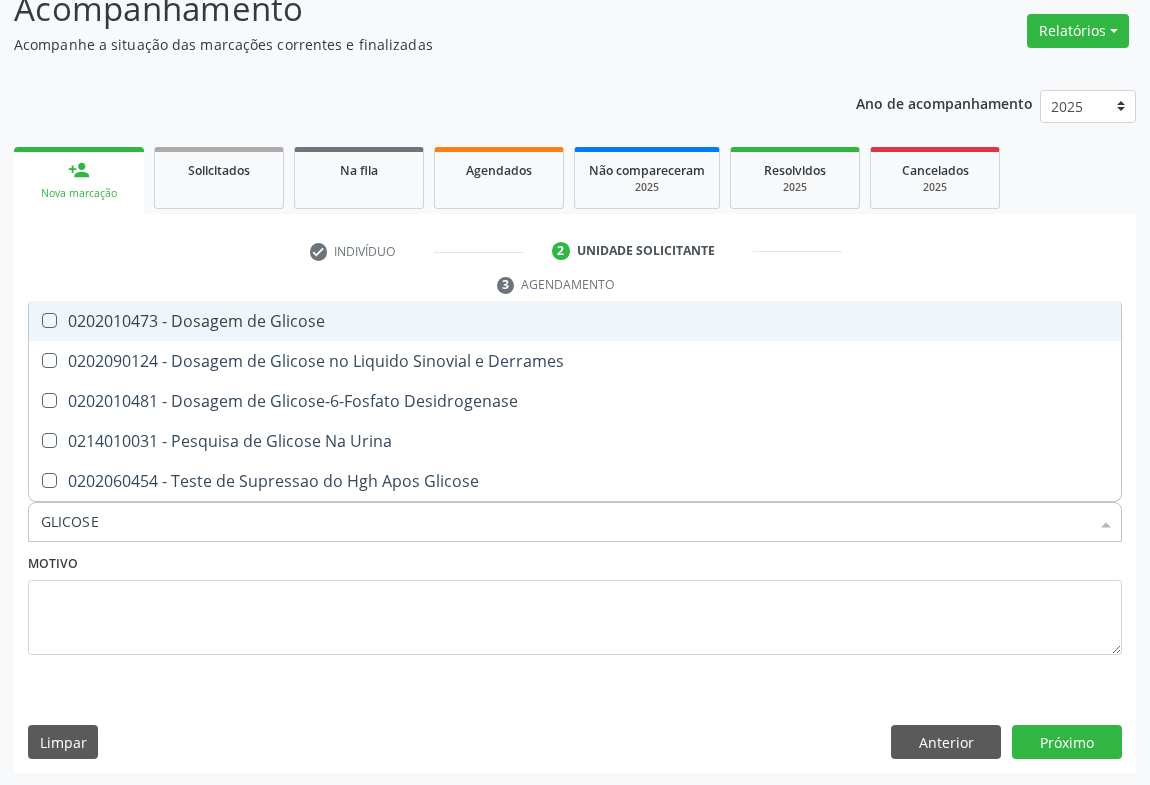 checkbox on "true" 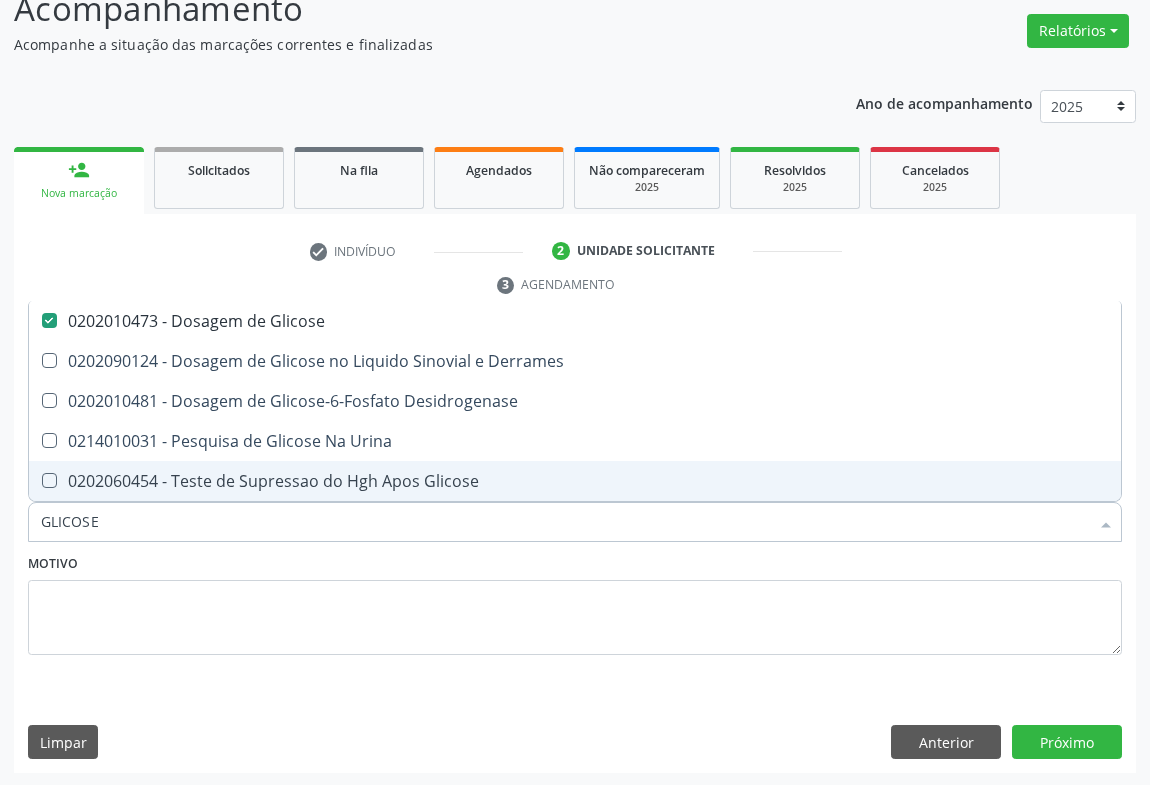 click on "GLICOSE" at bounding box center (565, 522) 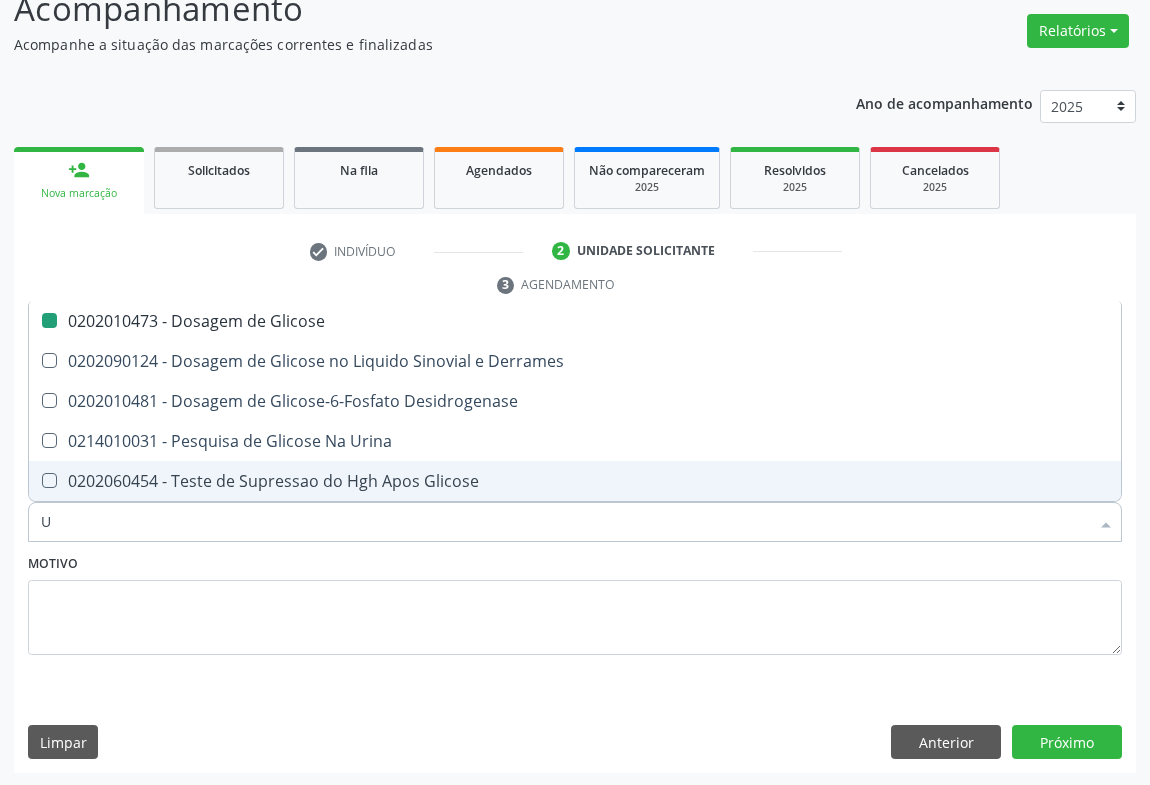 type on "UR" 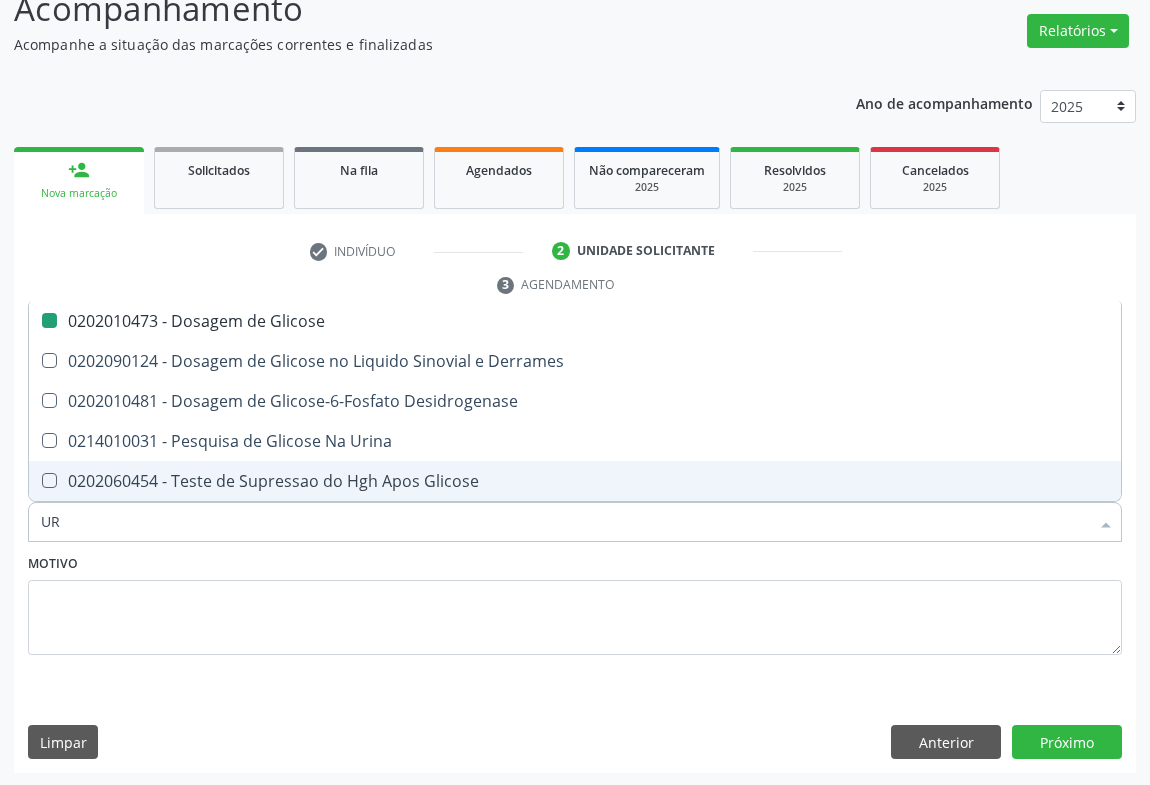 checkbox on "false" 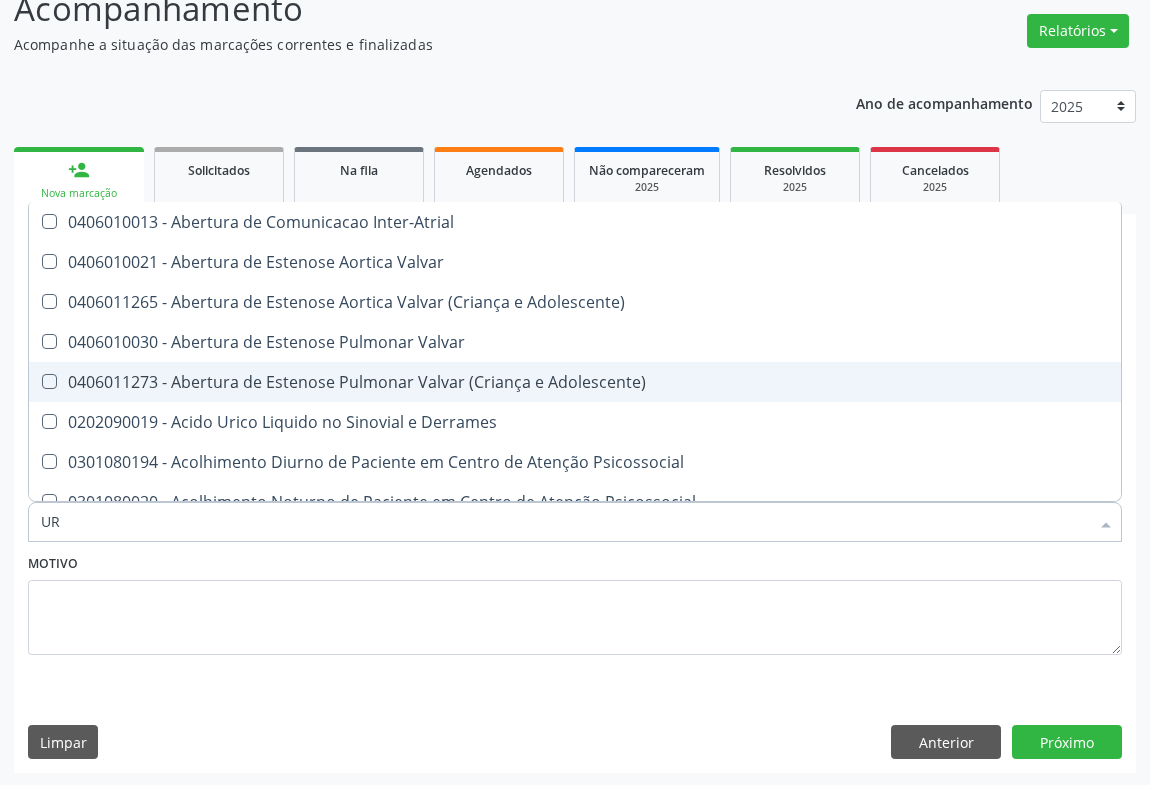 type on "URI" 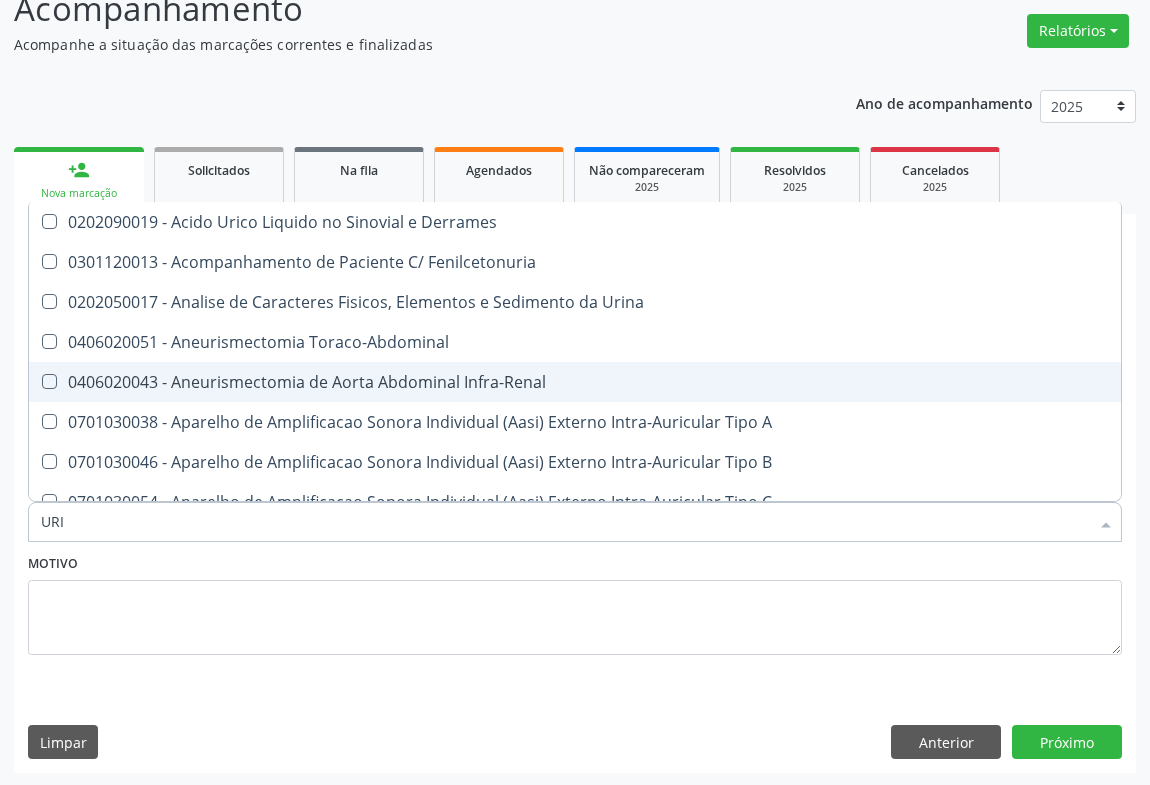 checkbox on "true" 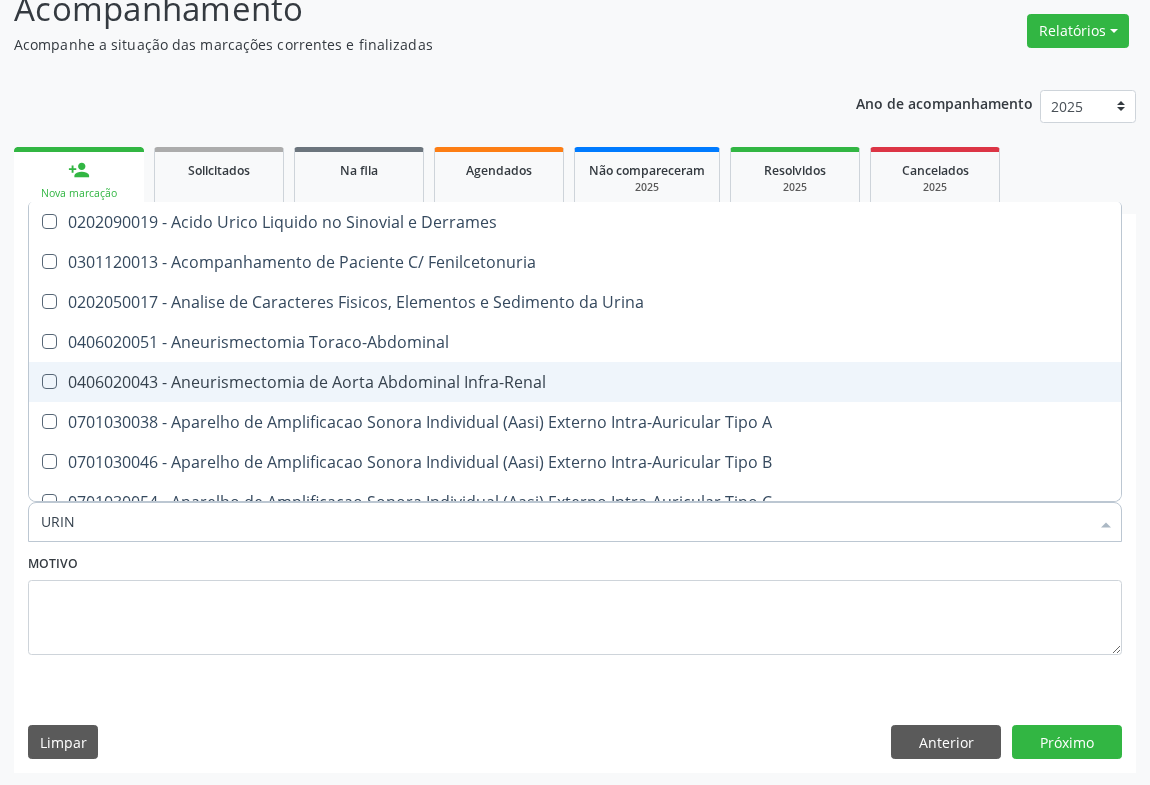 type on "URINA" 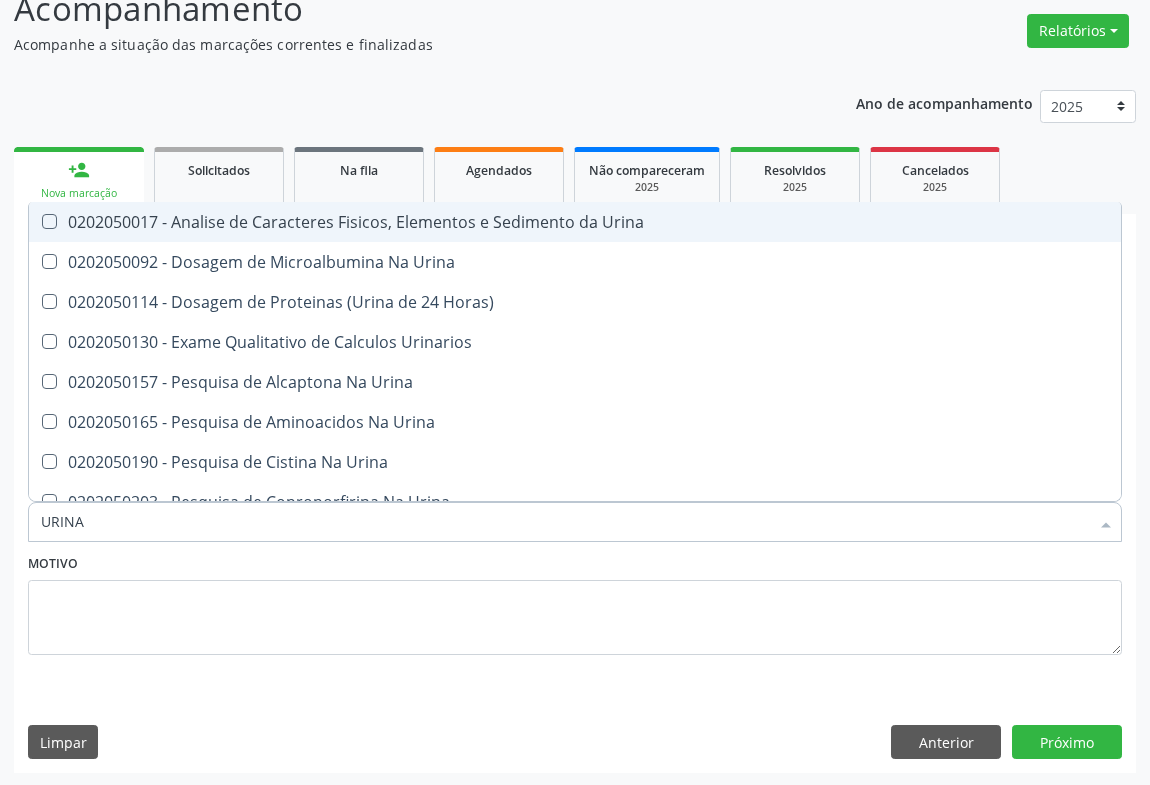 click on "0202050017 - Analise de Caracteres Fisicos, Elementos e Sedimento da Urina" at bounding box center [575, 222] 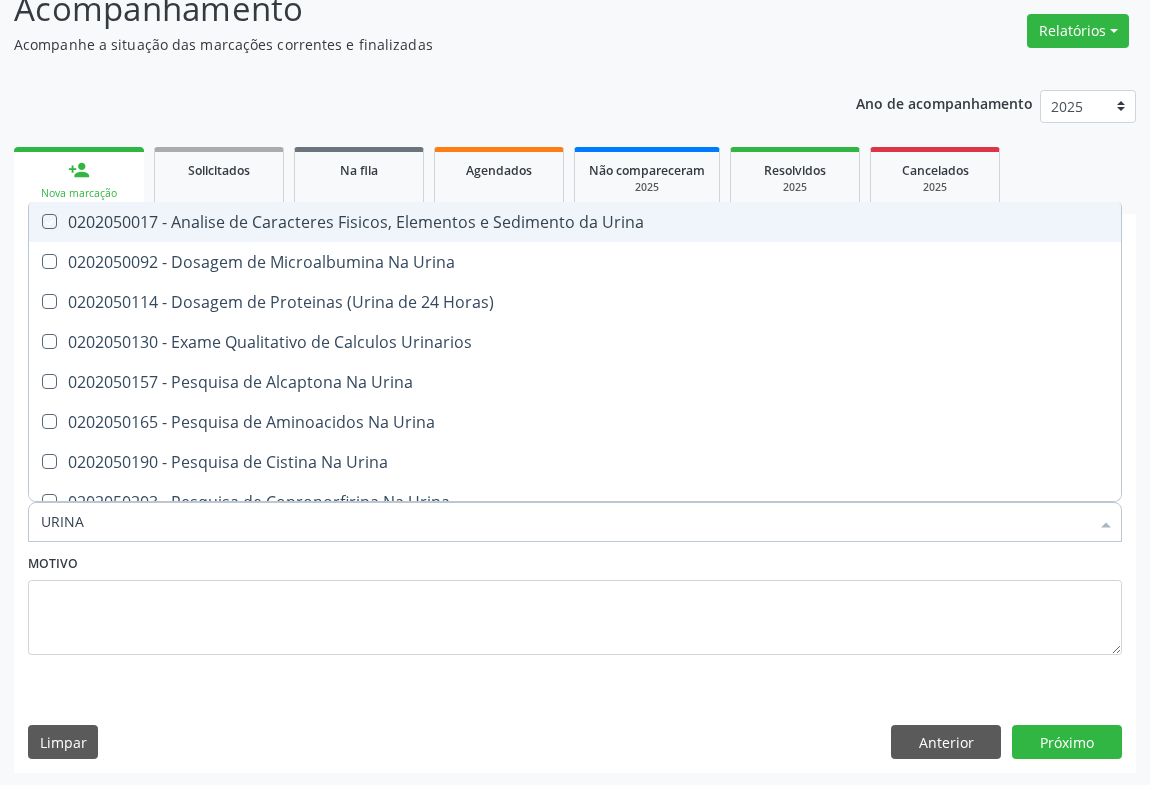 checkbox on "true" 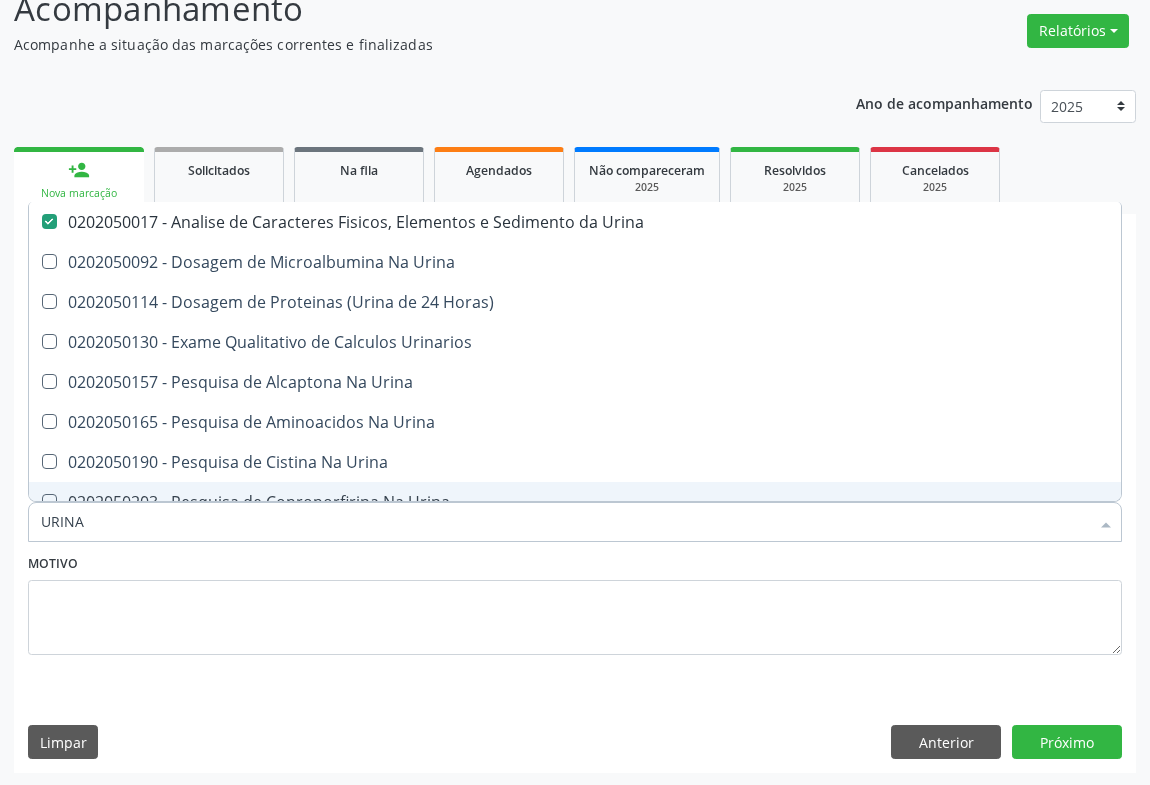 click on "URINA" at bounding box center [565, 522] 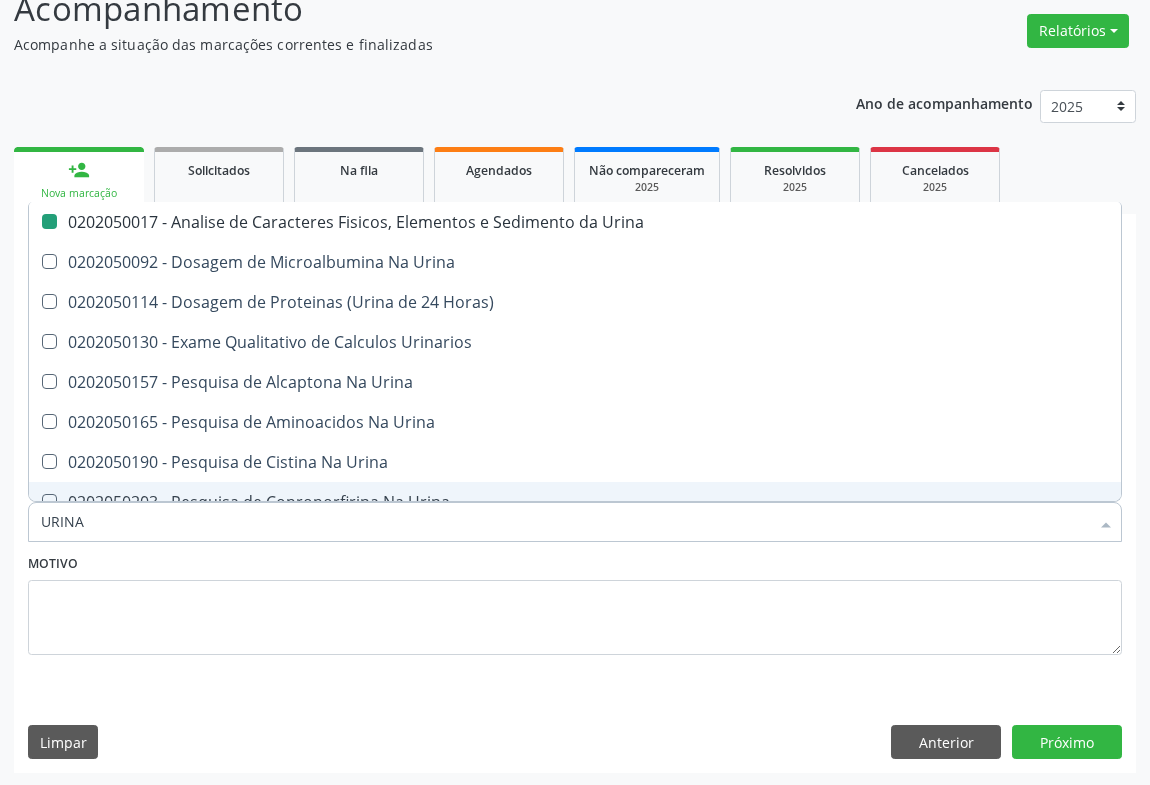 type on "F" 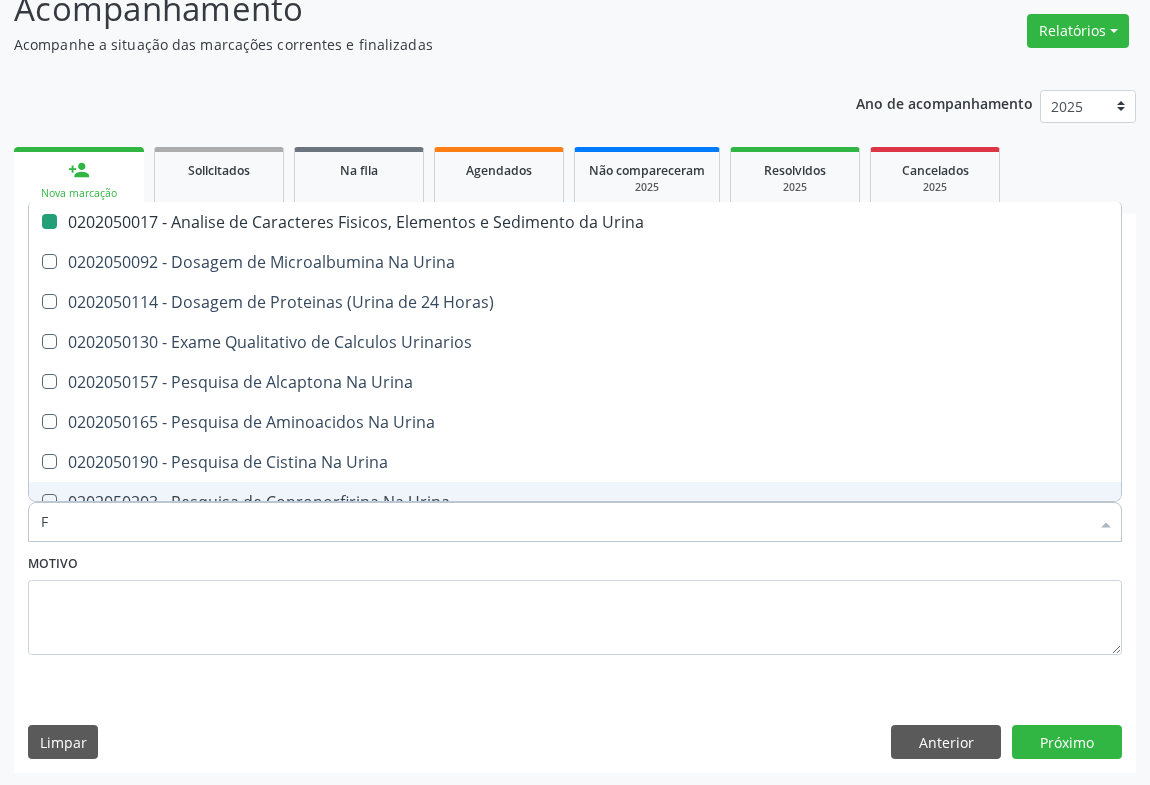 checkbox on "false" 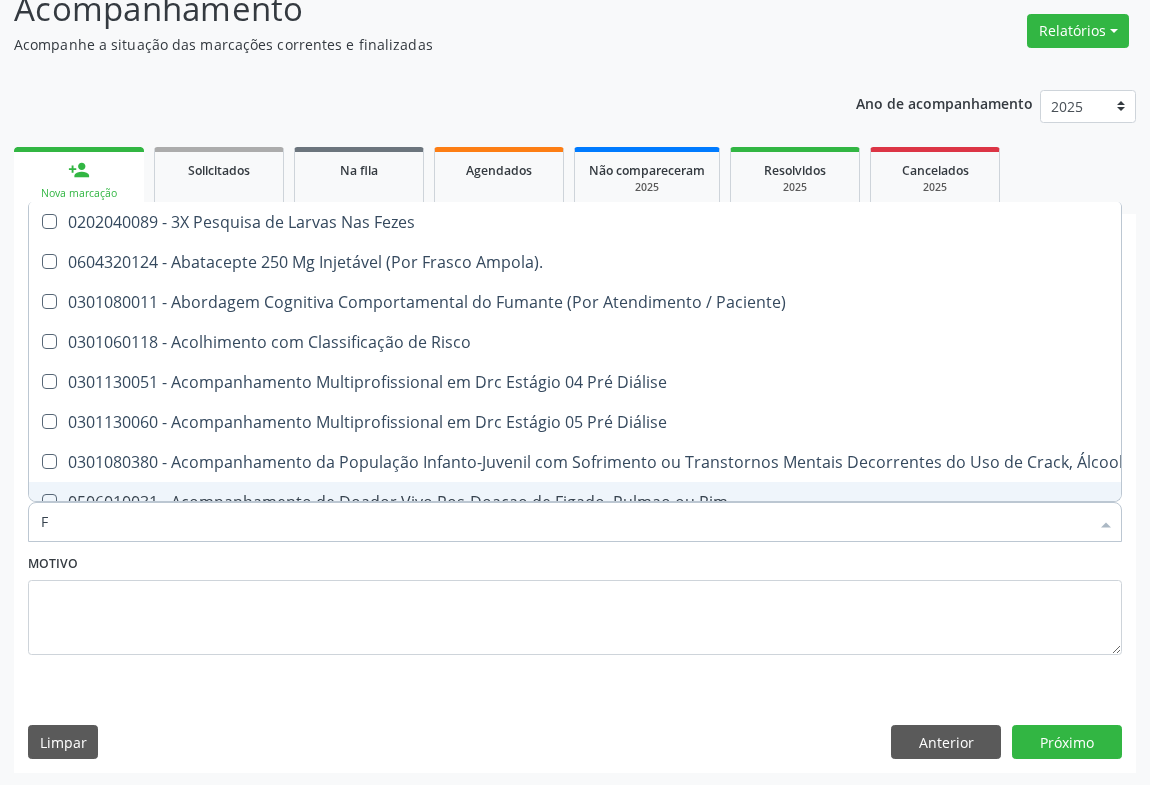 type on "FE" 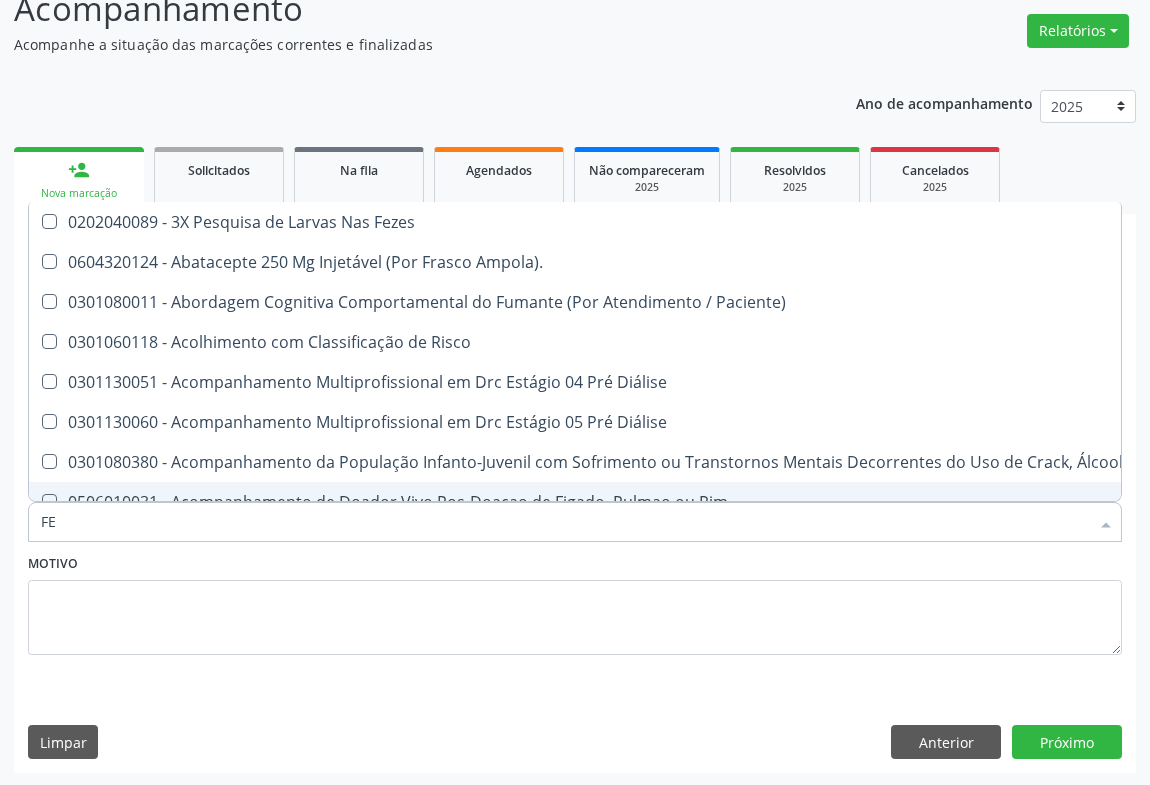 checkbox on "false" 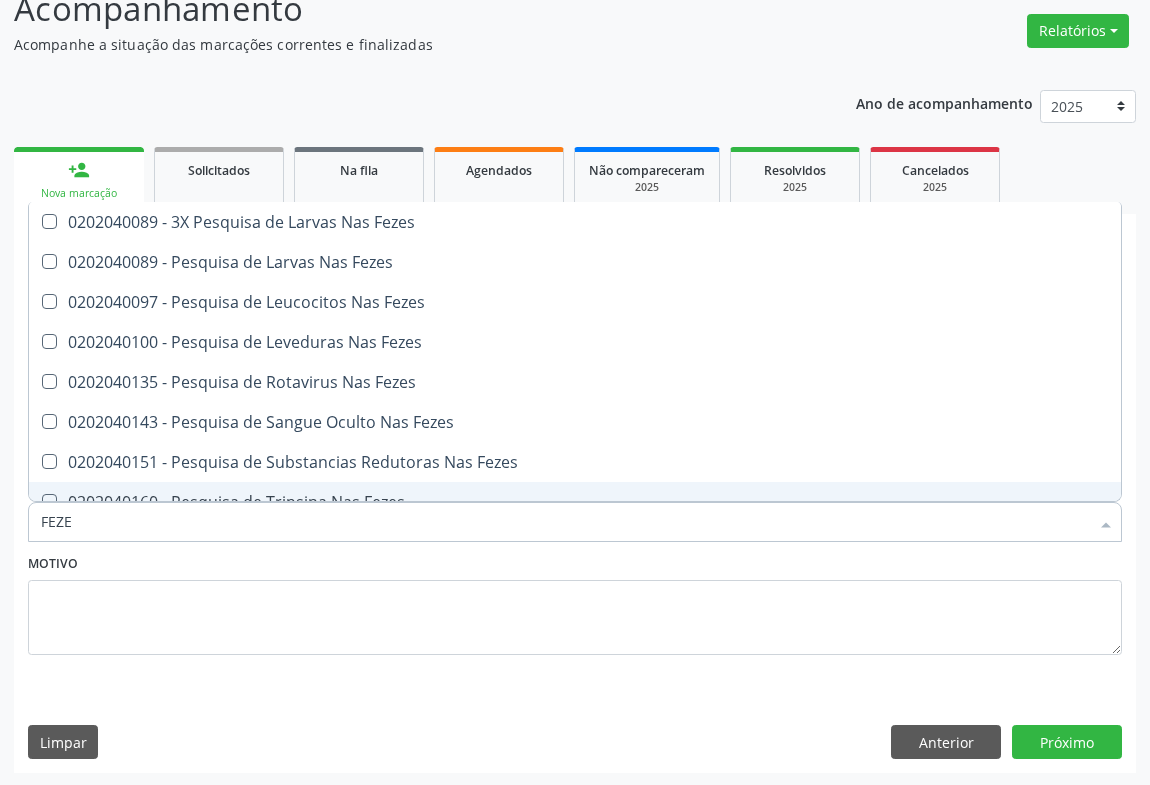 type on "FEZES" 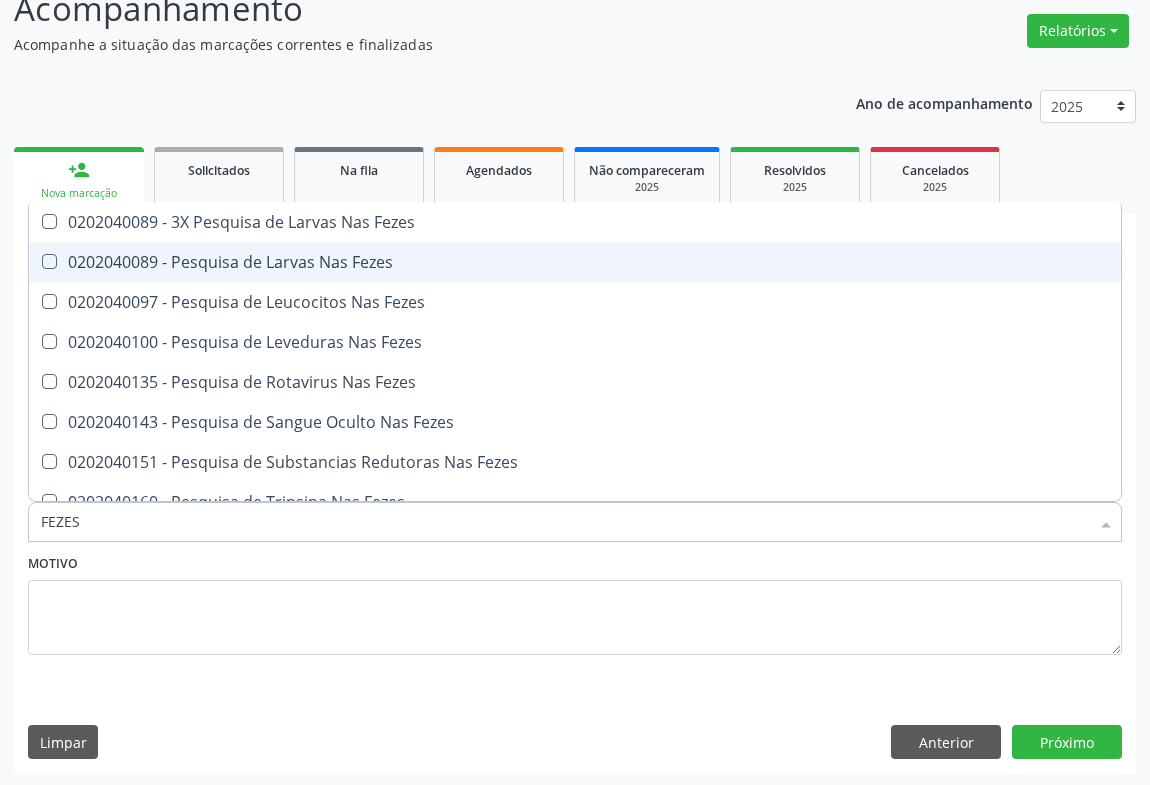 click on "0202040089 - Pesquisa de Larvas Nas Fezes" at bounding box center [575, 262] 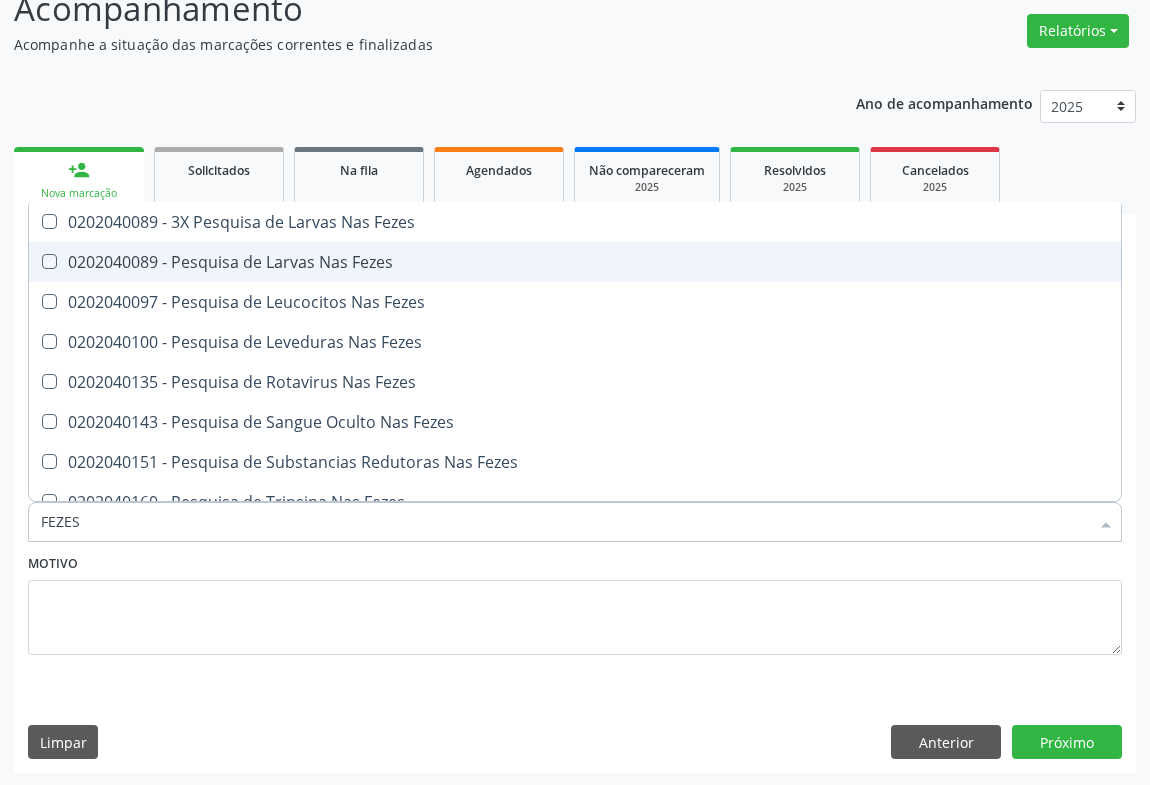 checkbox on "true" 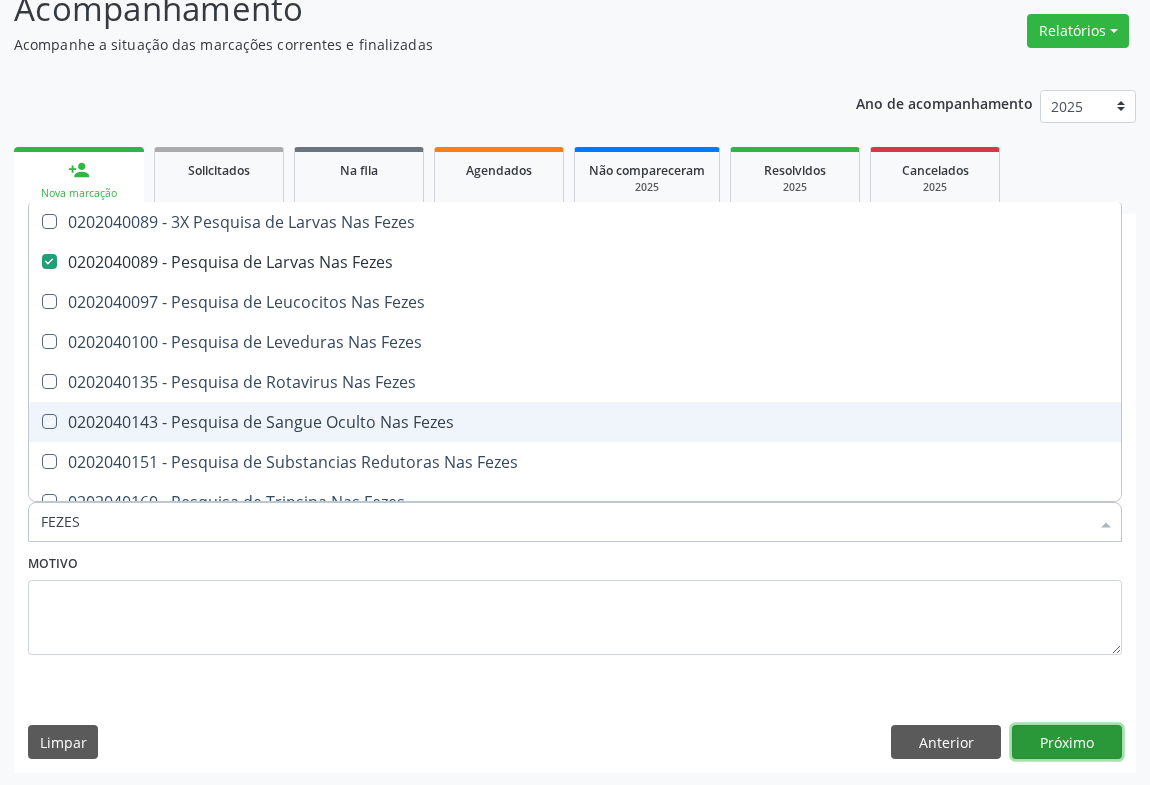 click on "Próximo" at bounding box center (1067, 742) 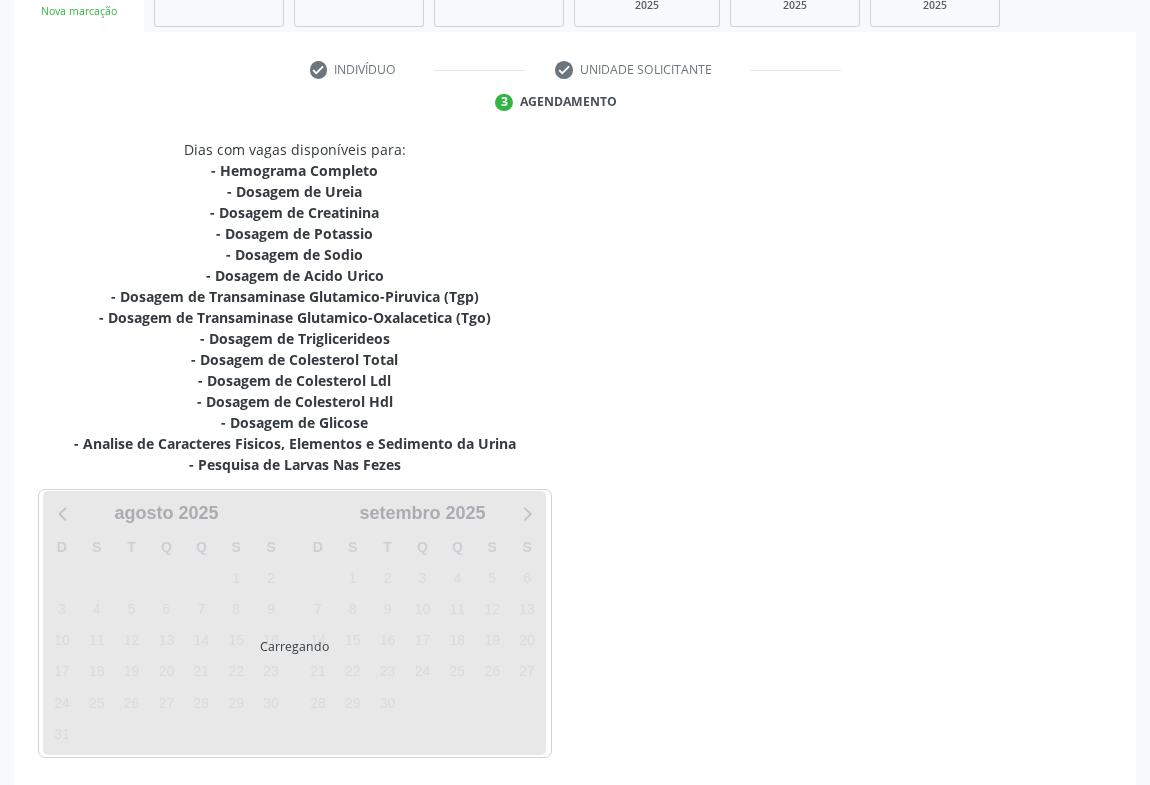 scroll, scrollTop: 410, scrollLeft: 0, axis: vertical 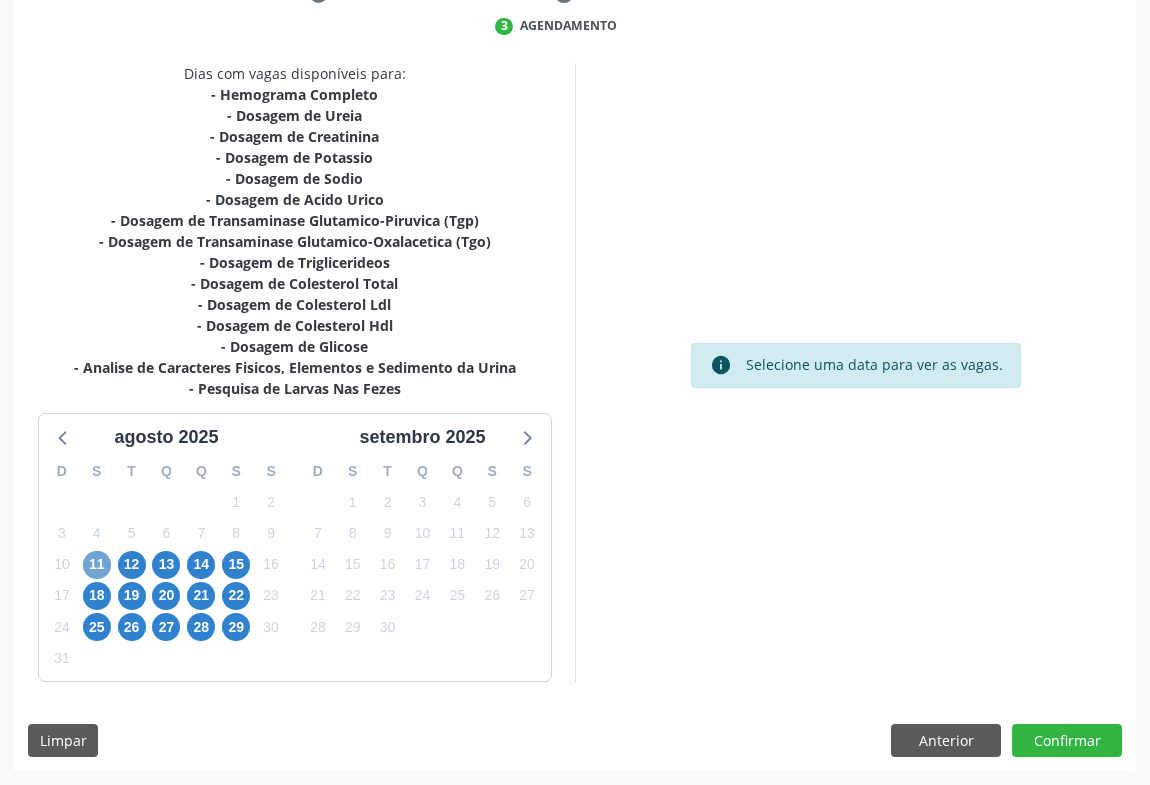 click on "11" at bounding box center [97, 565] 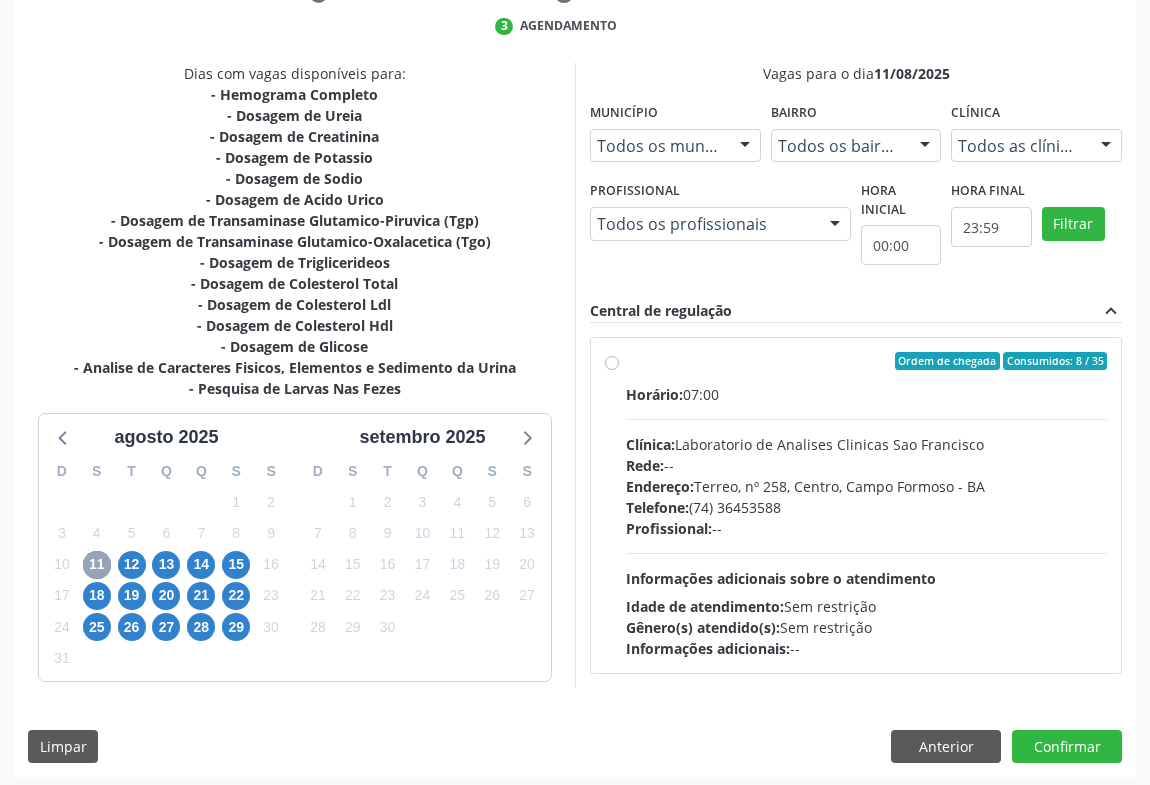 scroll, scrollTop: 415, scrollLeft: 0, axis: vertical 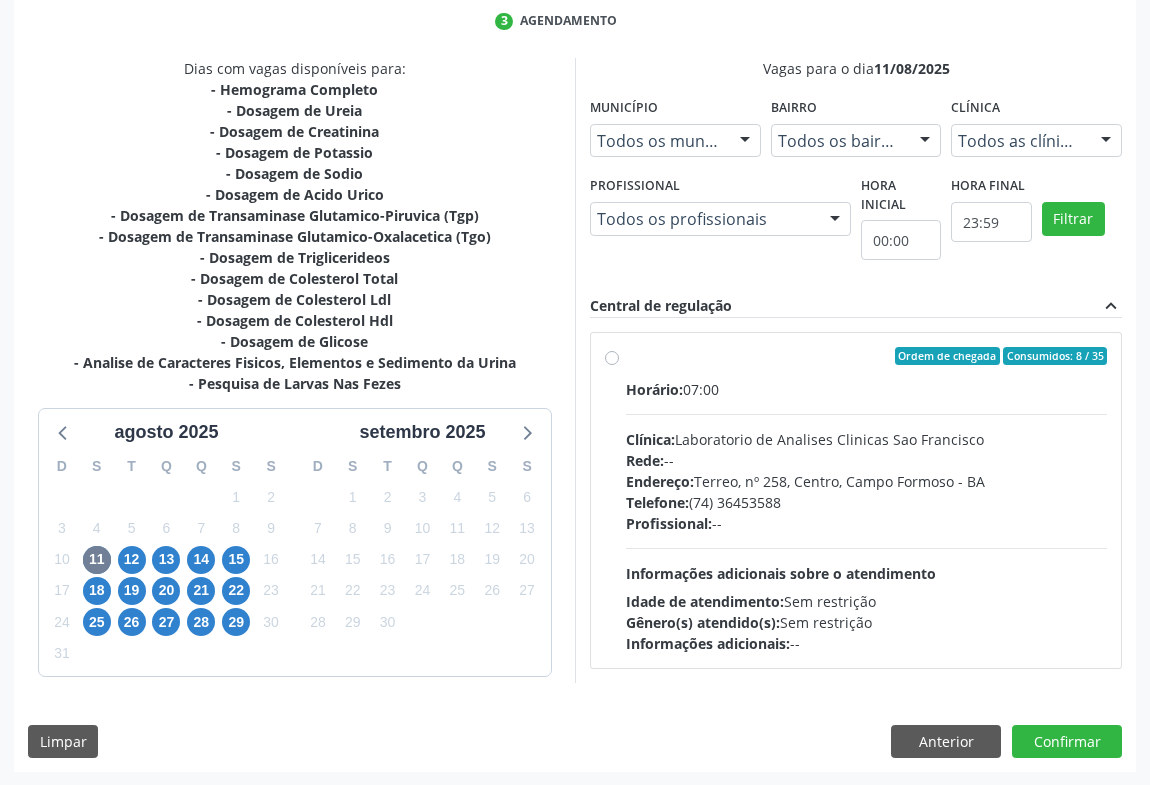 click on "Endereço:   Terreo, nº 258, Centro, Campo Formoso - BA" at bounding box center [866, 481] 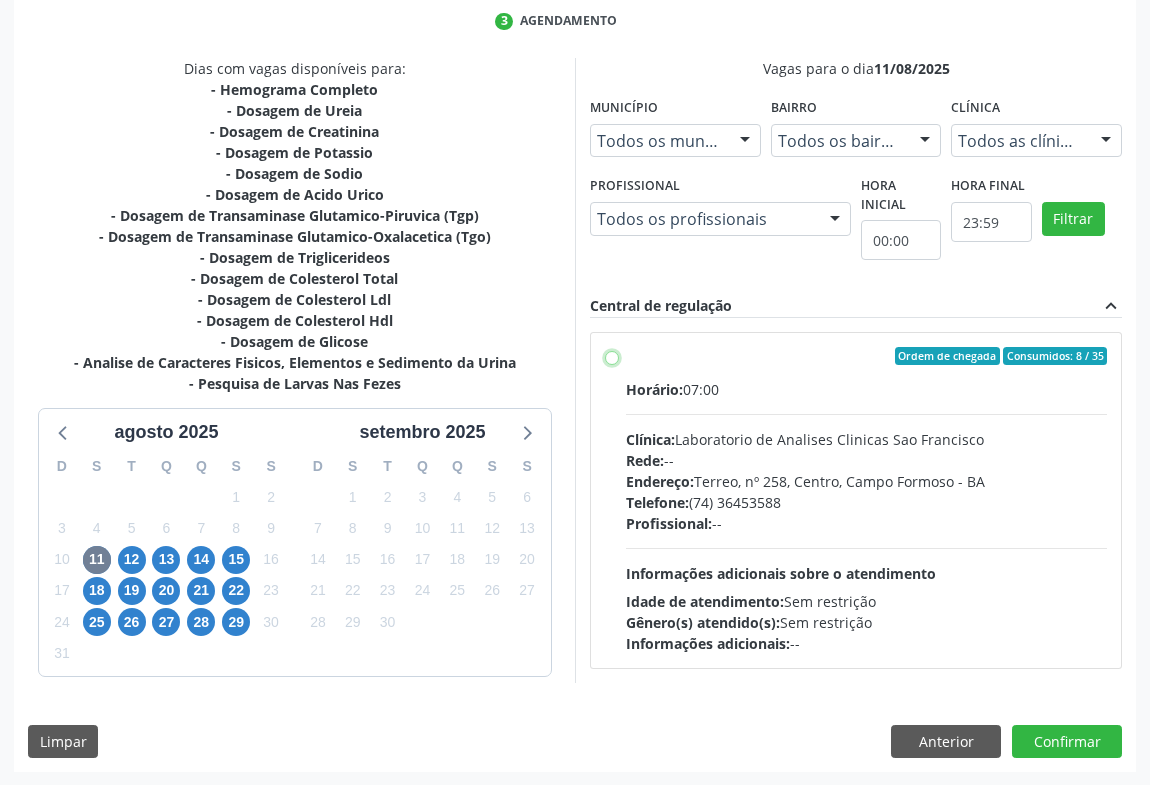 radio on "true" 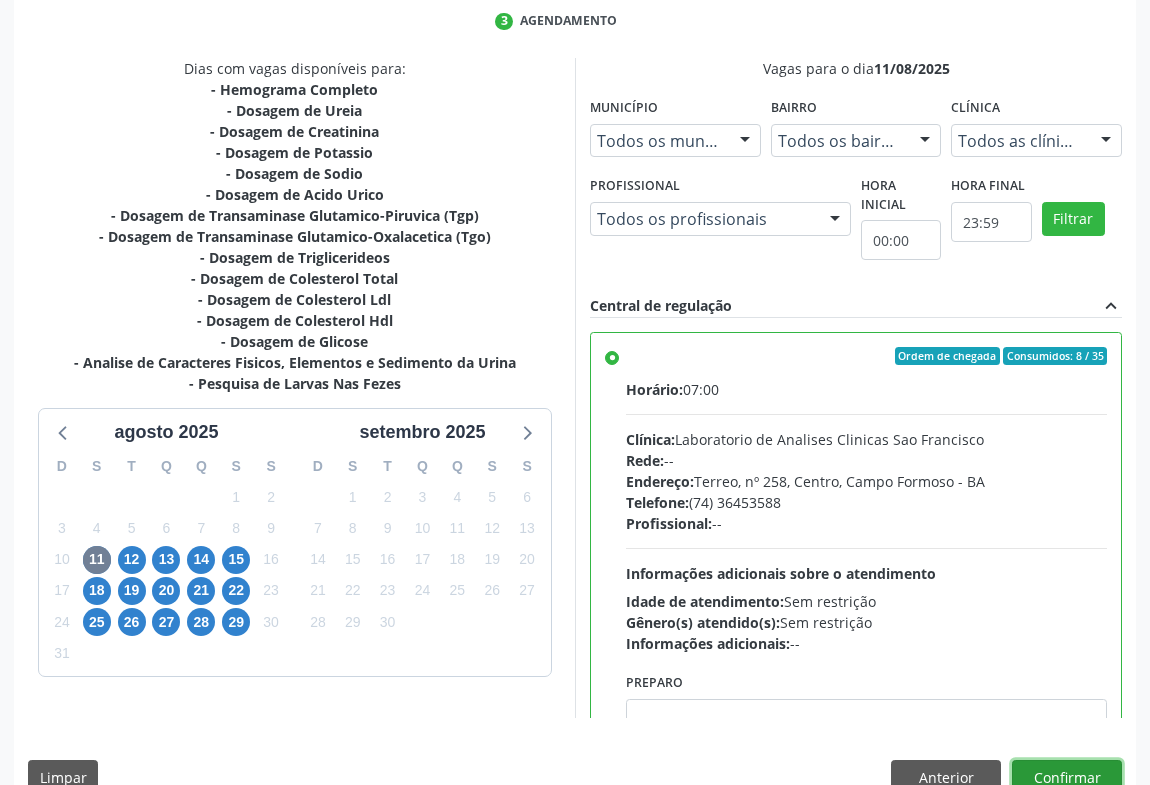 click on "Confirmar" at bounding box center (1067, 777) 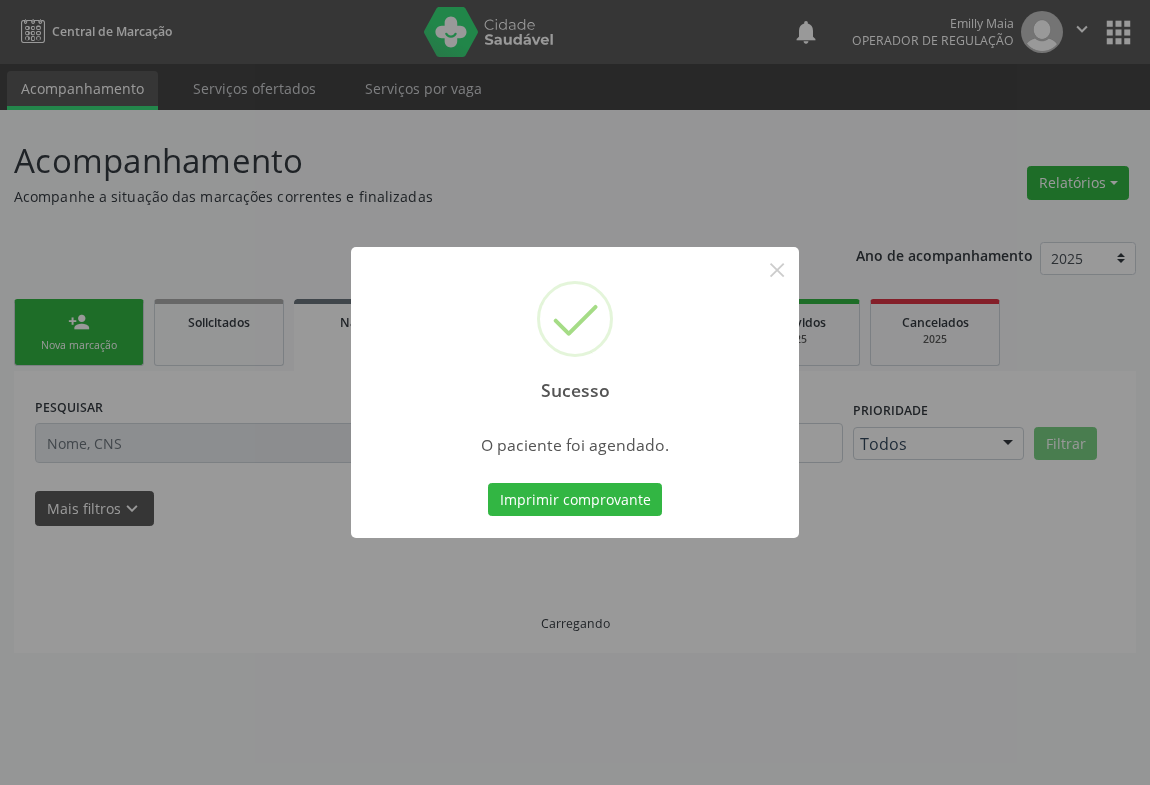 scroll, scrollTop: 0, scrollLeft: 0, axis: both 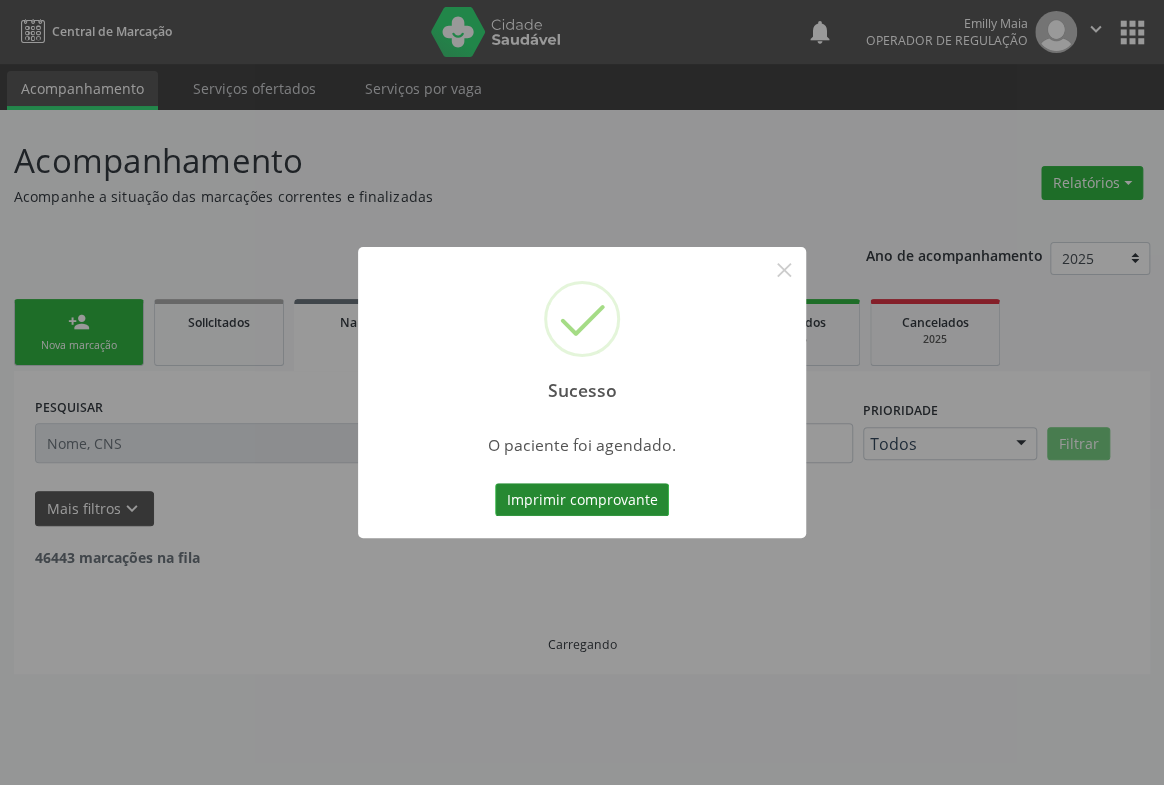 click on "Imprimir comprovante" at bounding box center (582, 500) 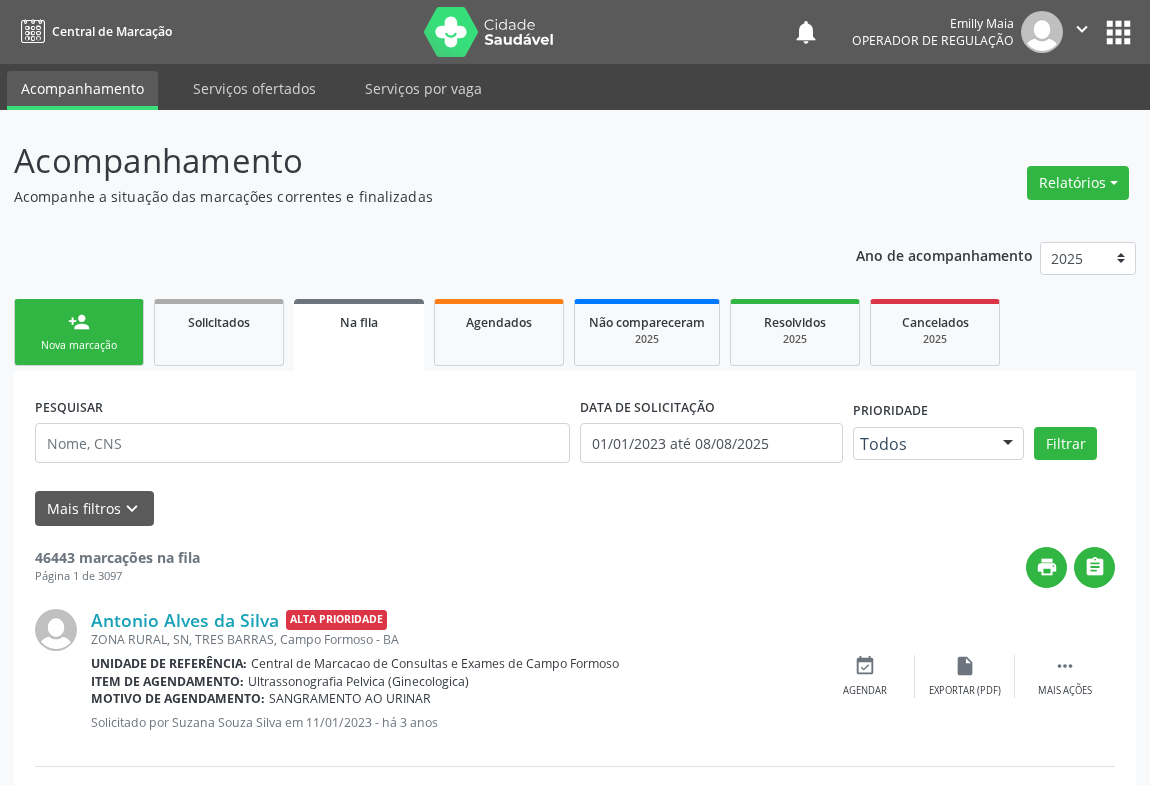 click on "person_add" at bounding box center [79, 322] 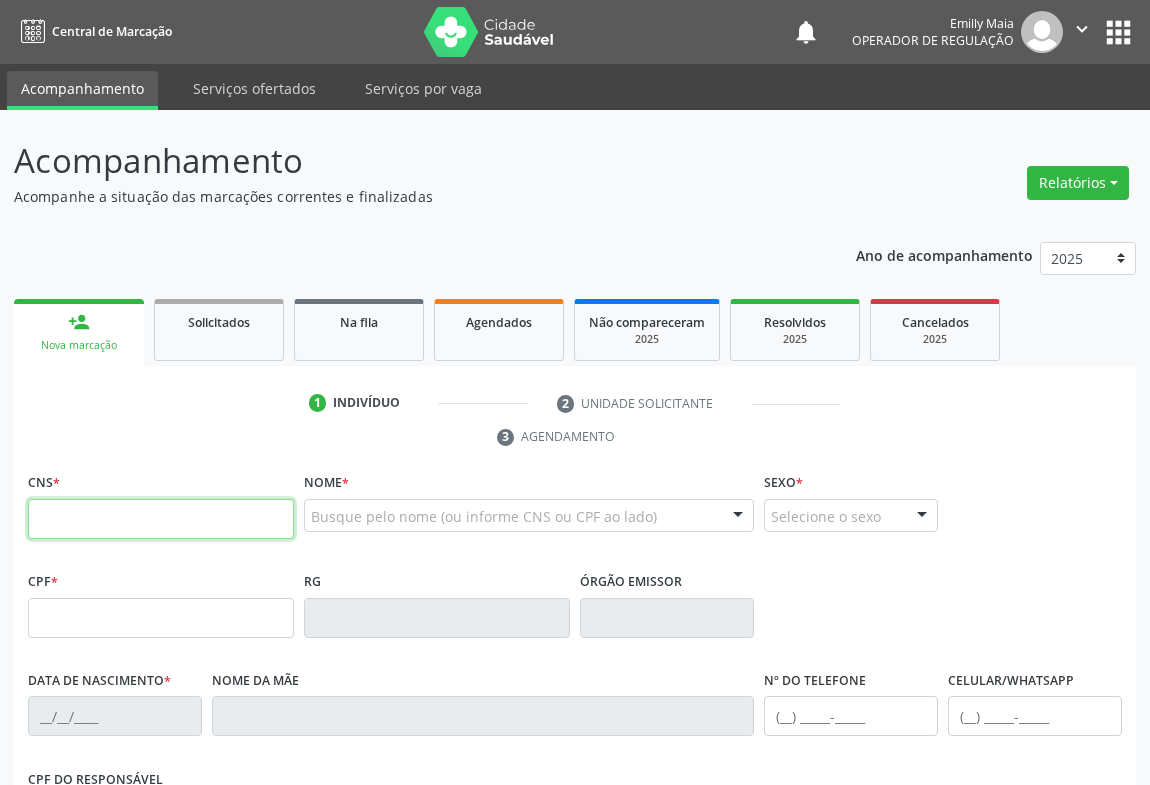 click at bounding box center (161, 519) 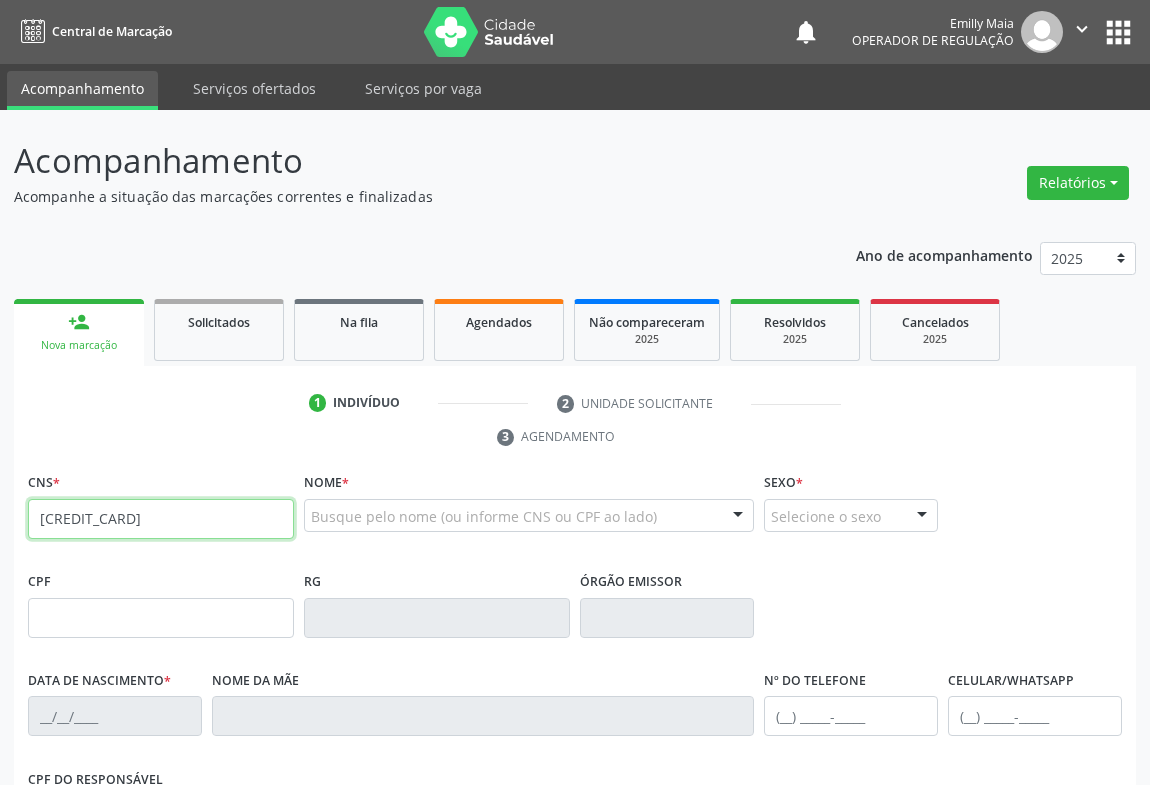 type on "702 3000 7866 2220" 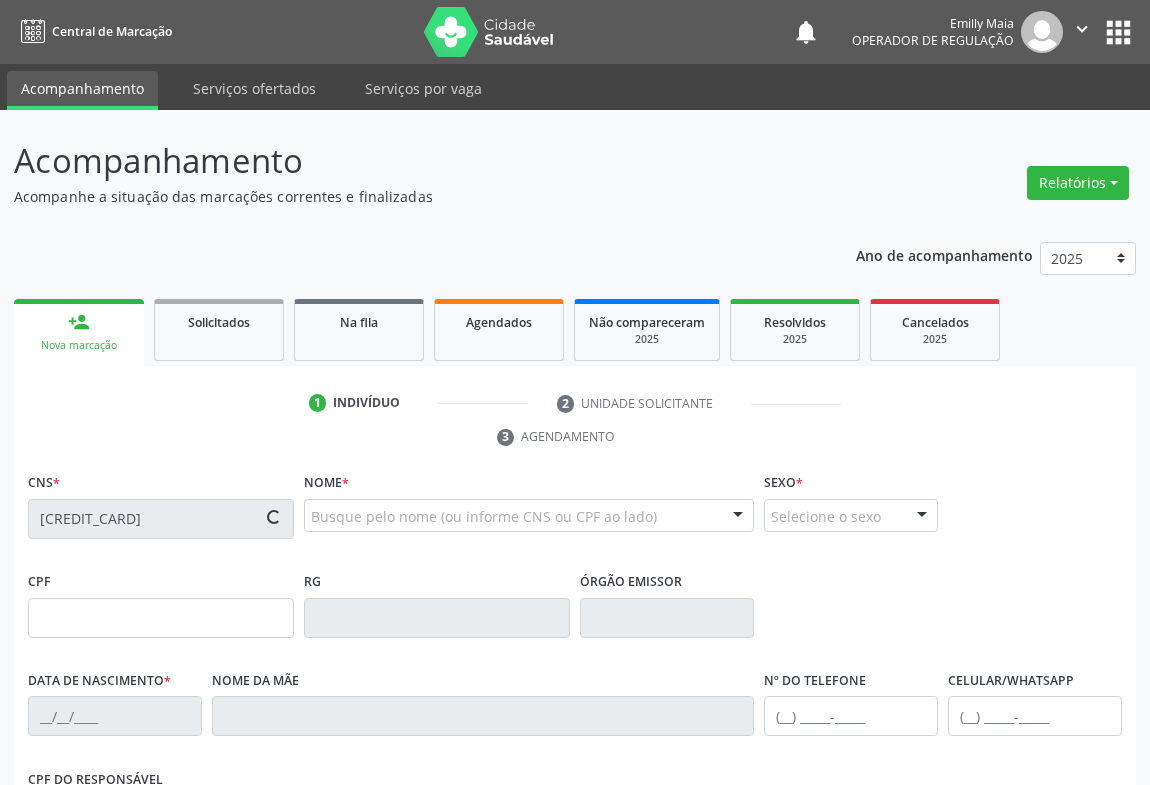 scroll, scrollTop: 90, scrollLeft: 0, axis: vertical 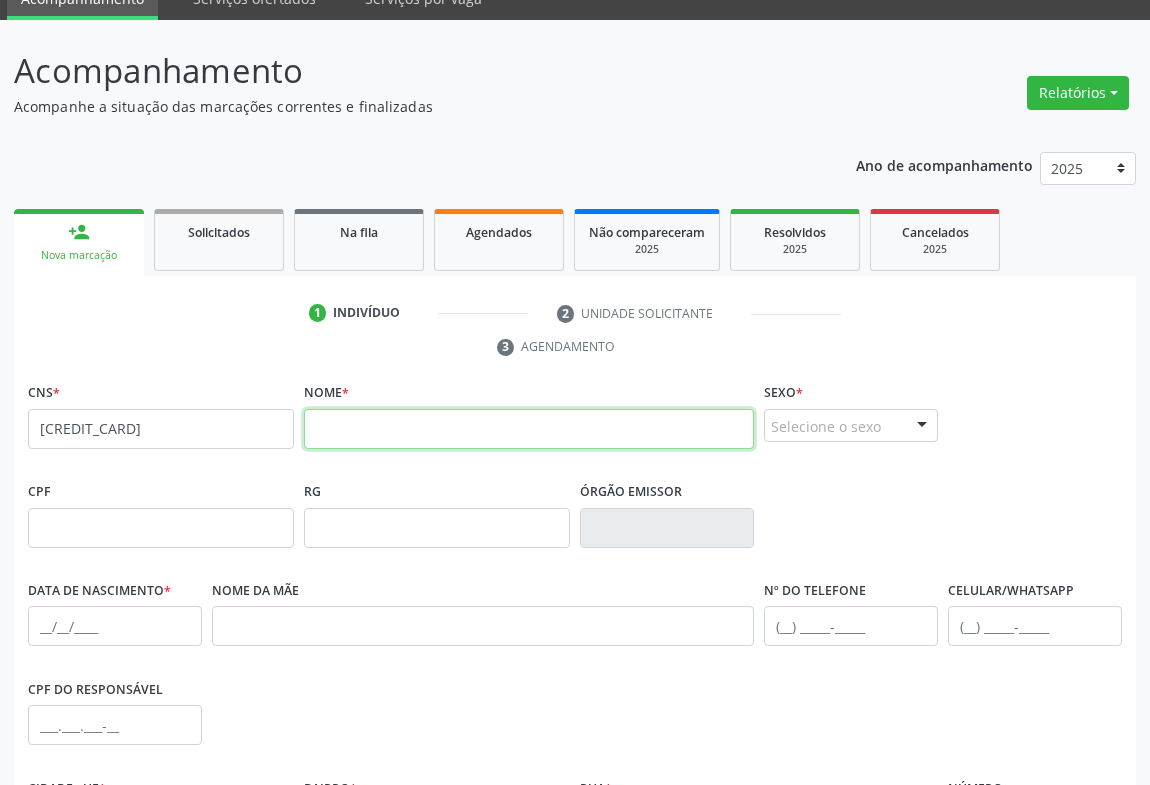 click at bounding box center [529, 429] 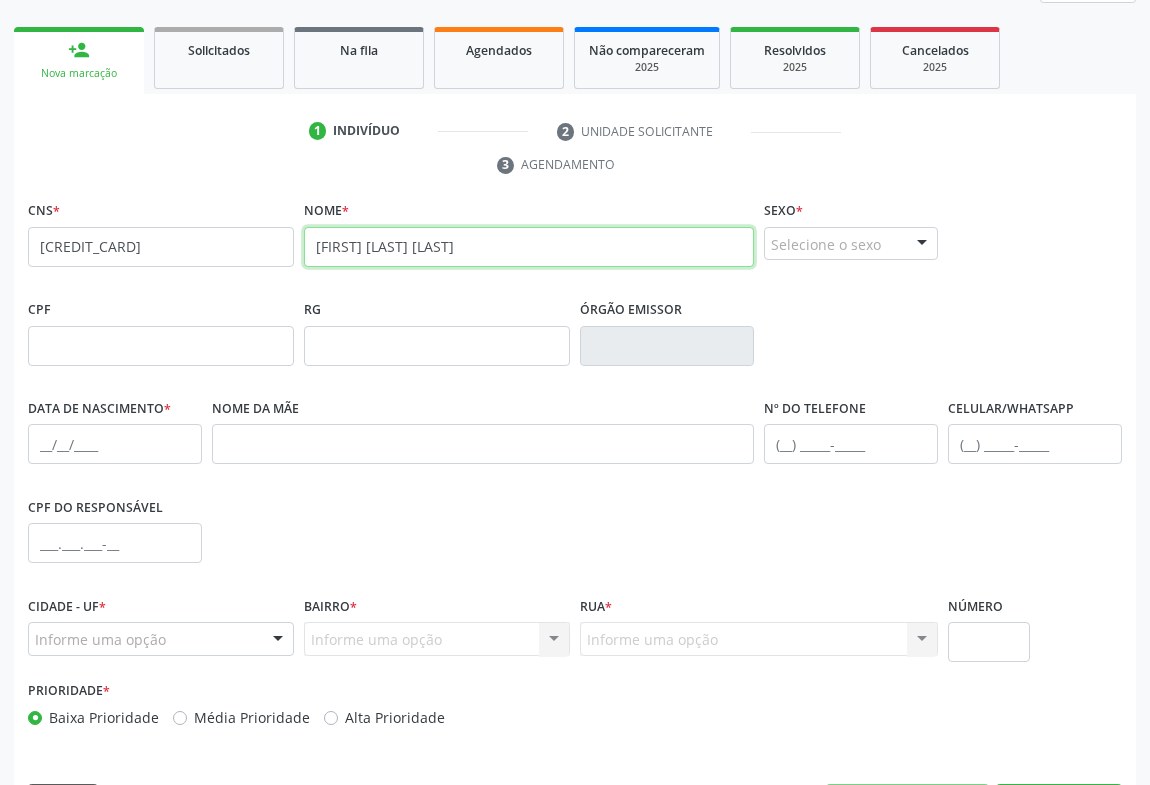 scroll, scrollTop: 331, scrollLeft: 0, axis: vertical 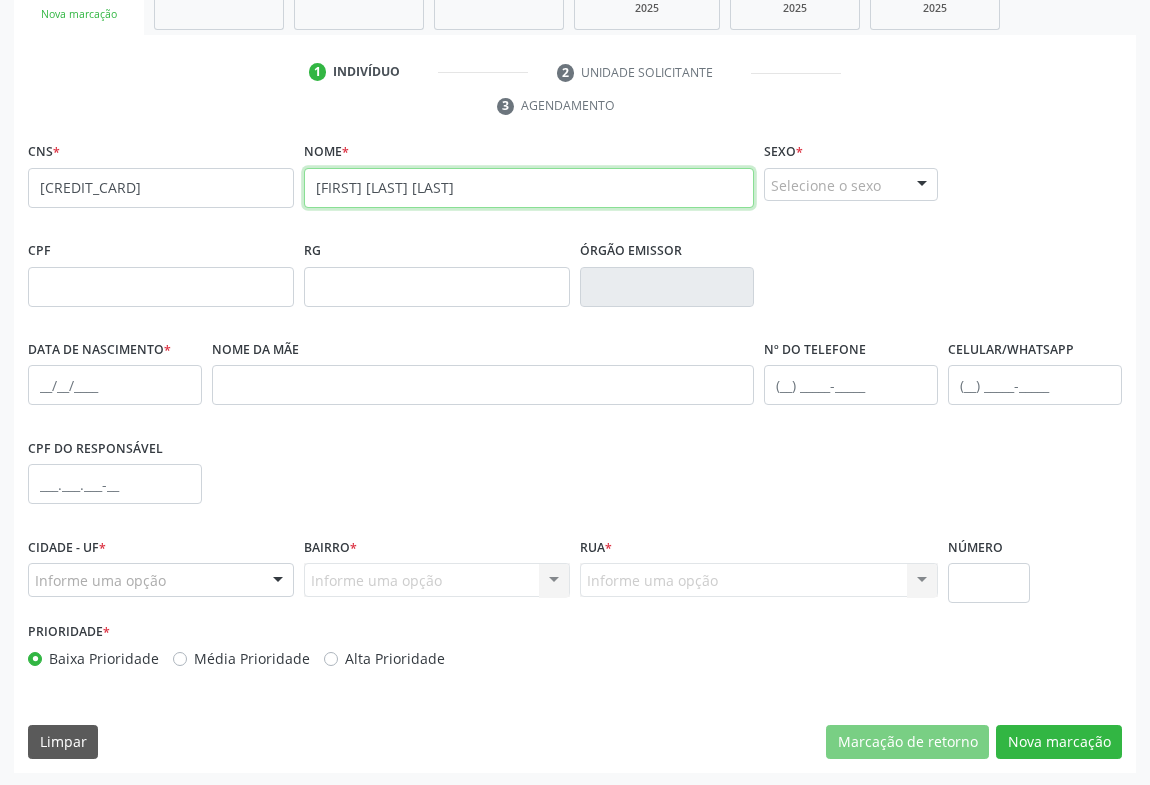 type on "RAILDE LIMA DE ARAUJO" 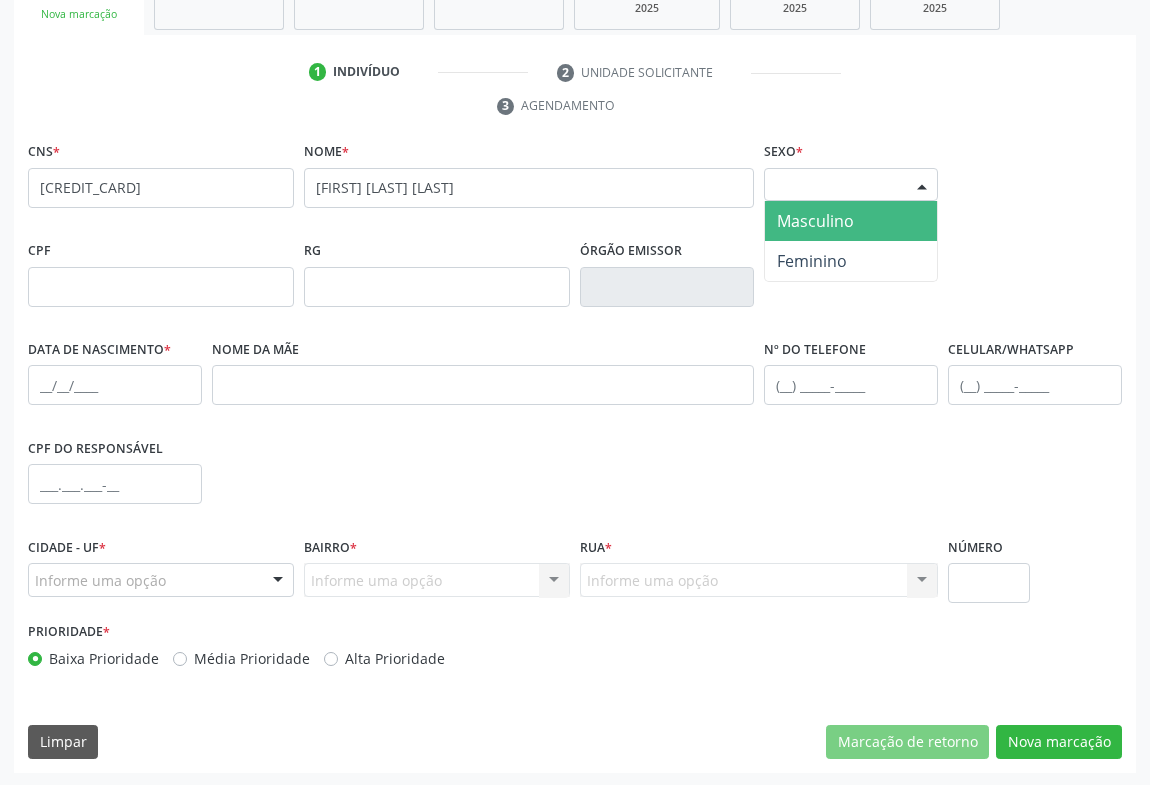 click on "Selecione o sexo" at bounding box center (851, 185) 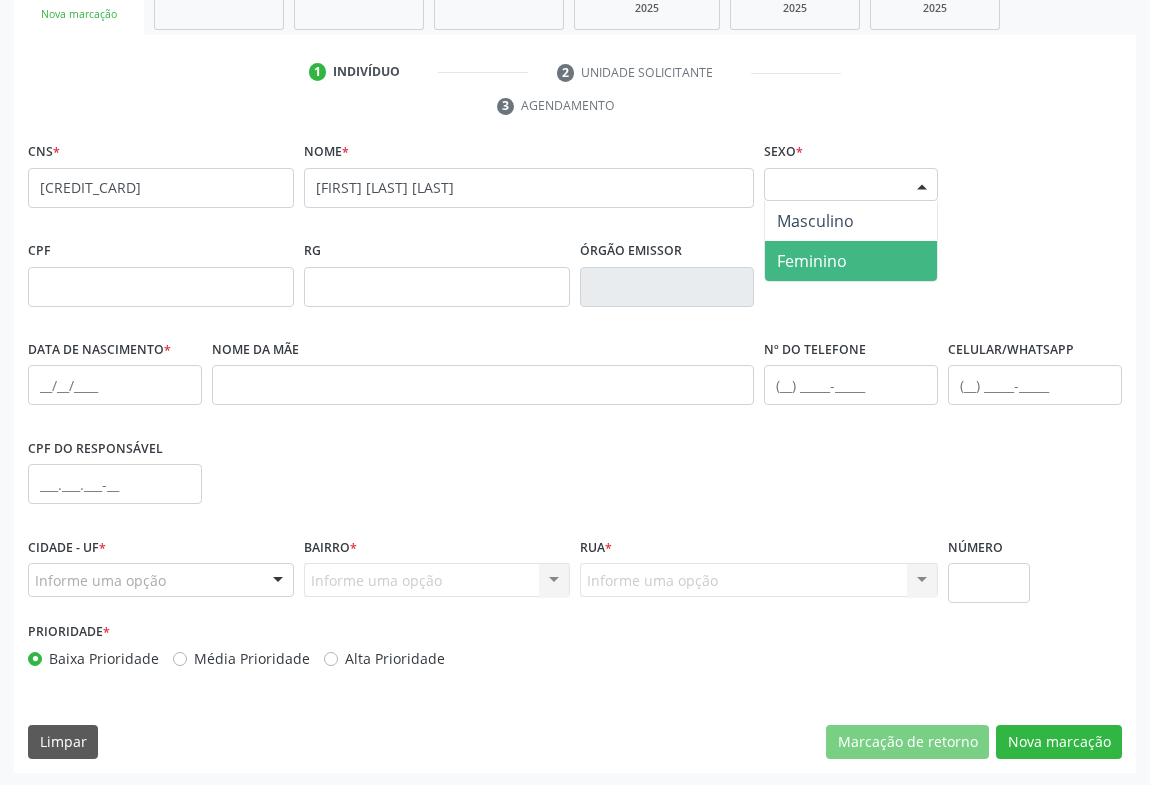click on "Feminino" at bounding box center (812, 261) 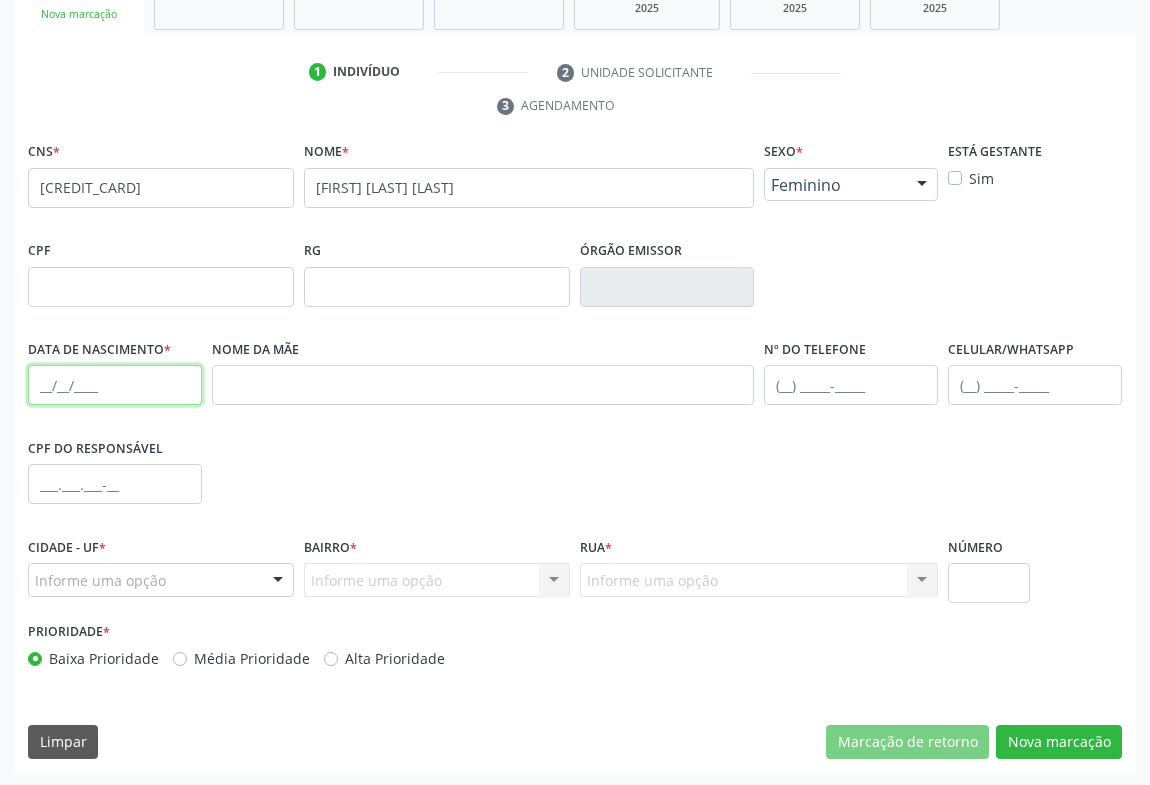 click at bounding box center [115, 385] 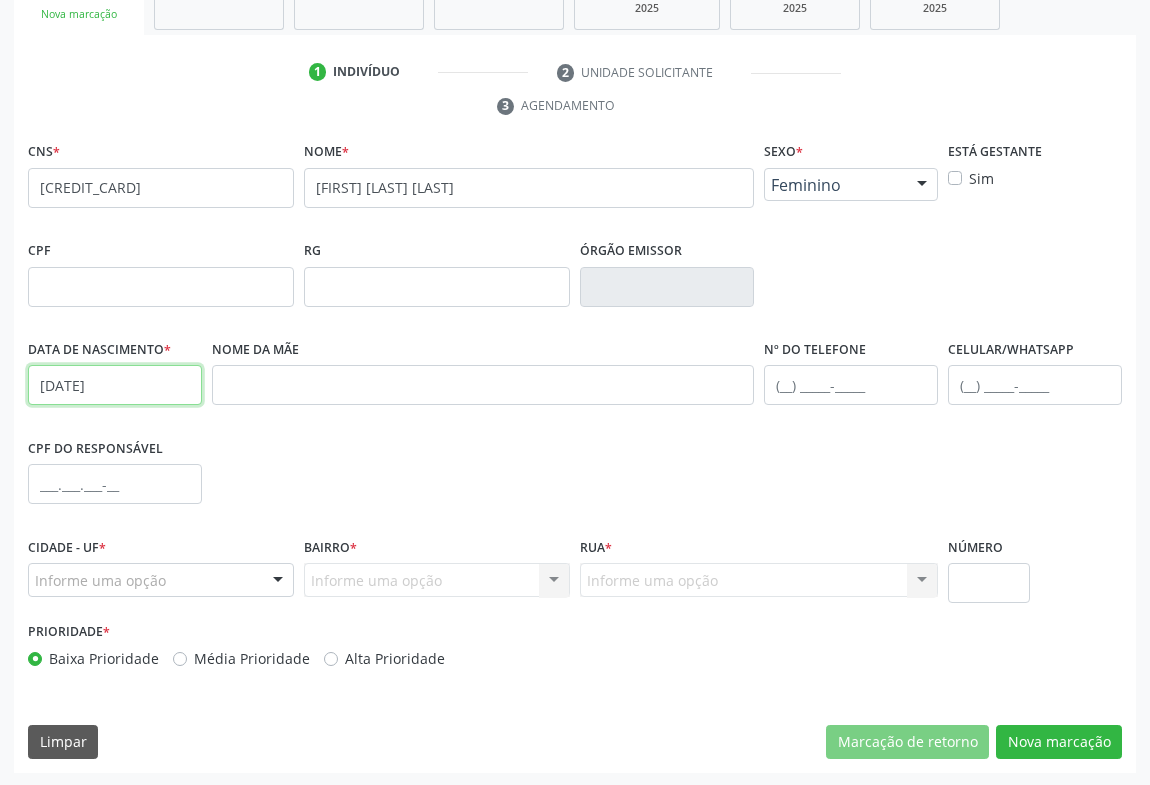 type on "10/06/1996" 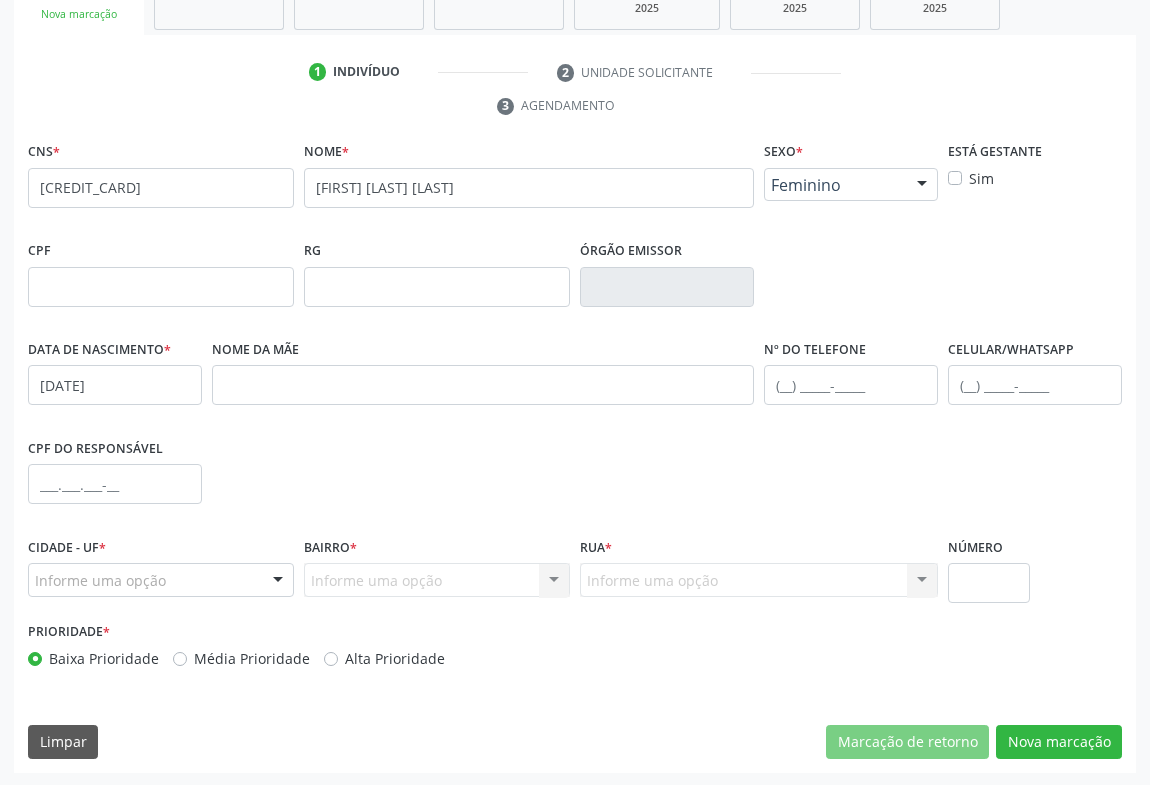 click on "Informe uma opção
Campo Formoso - BA
Nenhum resultado encontrado para: "   "
Nenhuma opção encontrada" at bounding box center (161, 580) 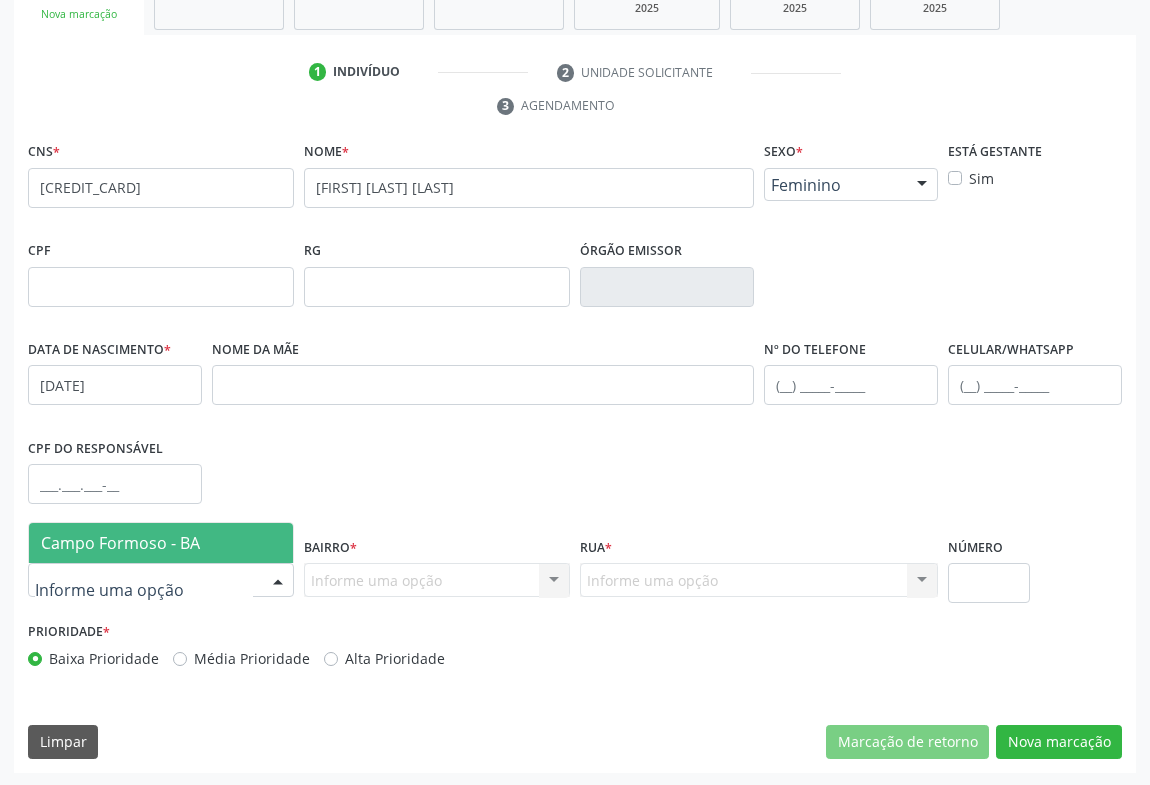 click on "Campo Formoso - BA" at bounding box center (161, 543) 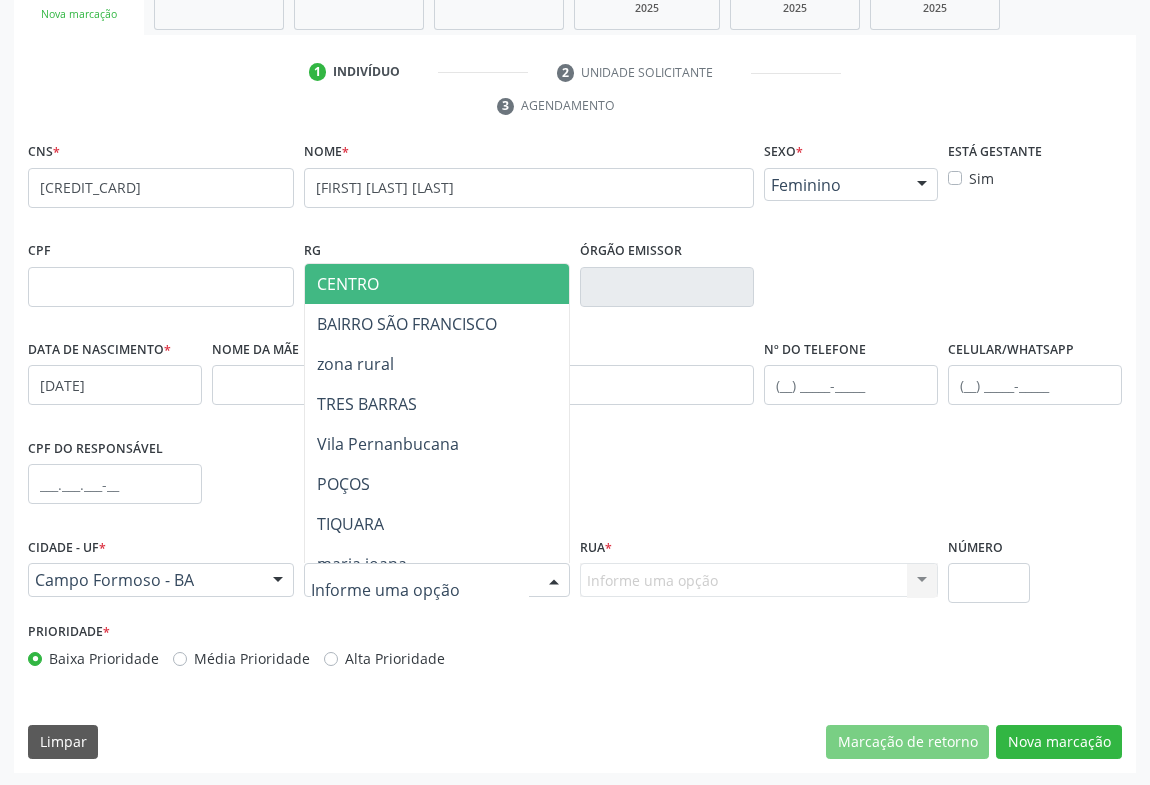 click on "CENTRO" at bounding box center (348, 284) 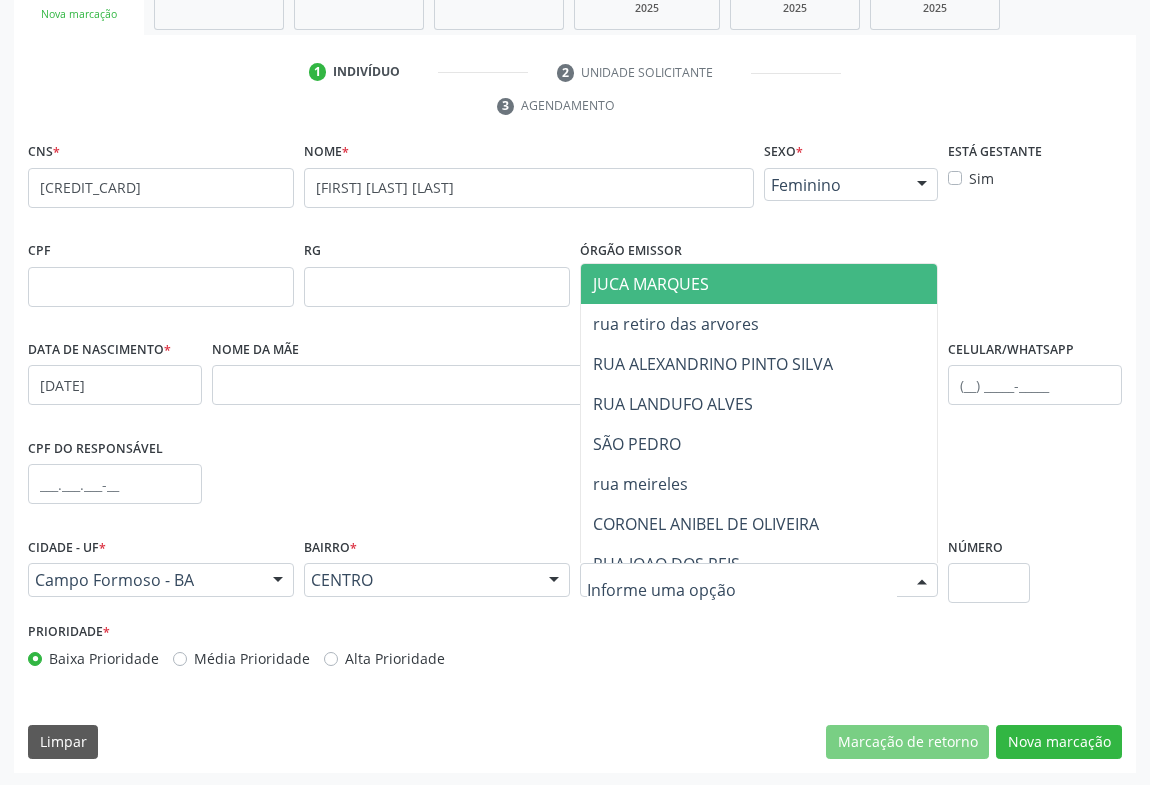 click at bounding box center [759, 580] 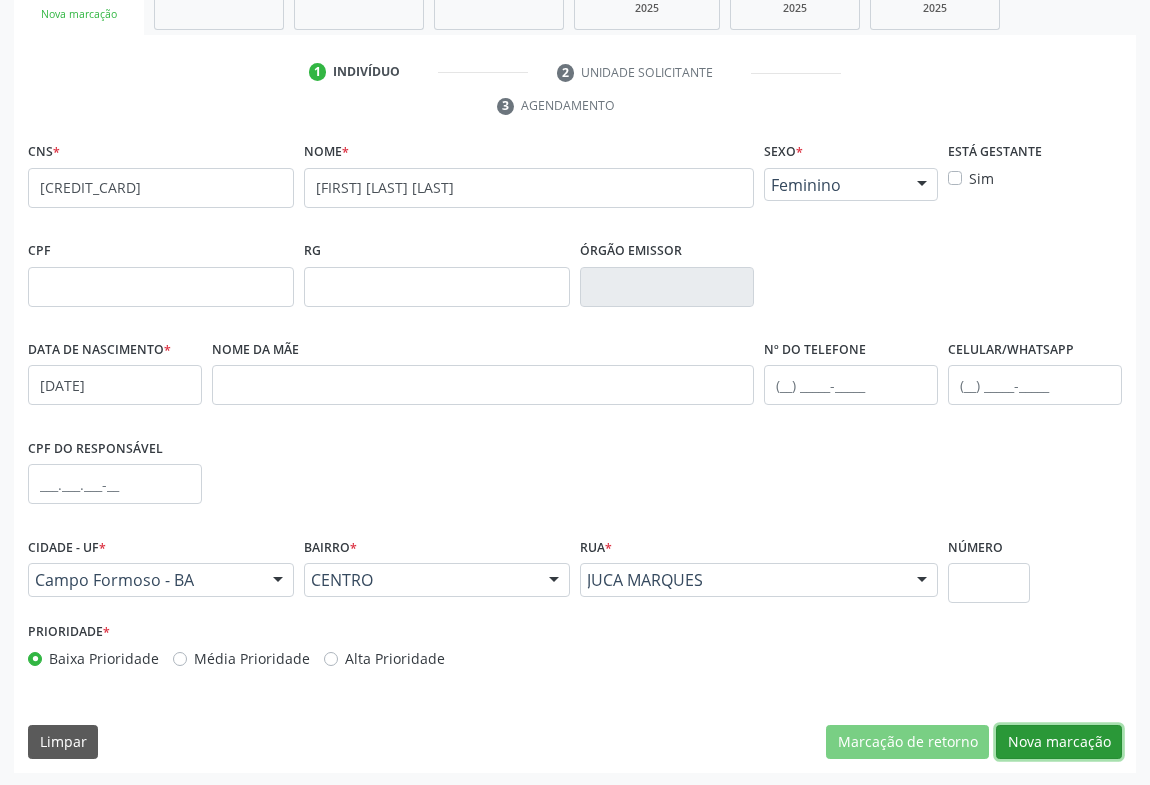 click on "Nova marcação" at bounding box center (1059, 742) 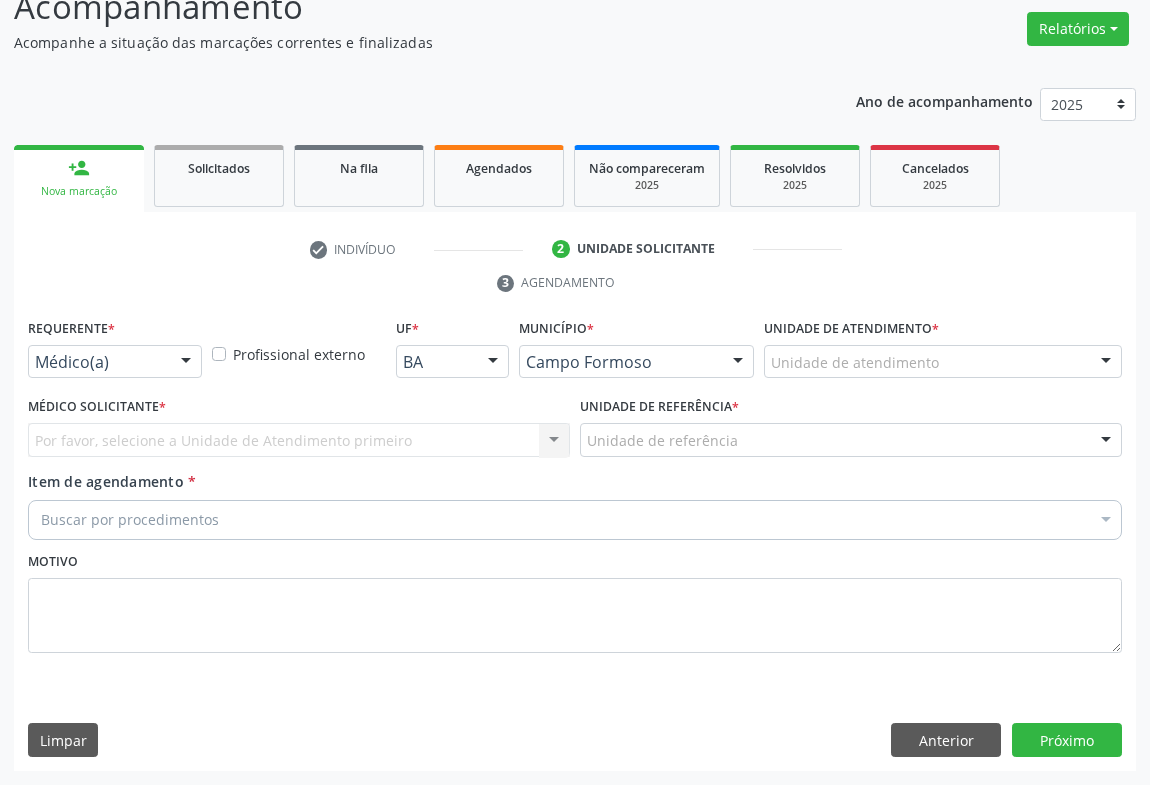 scroll, scrollTop: 152, scrollLeft: 0, axis: vertical 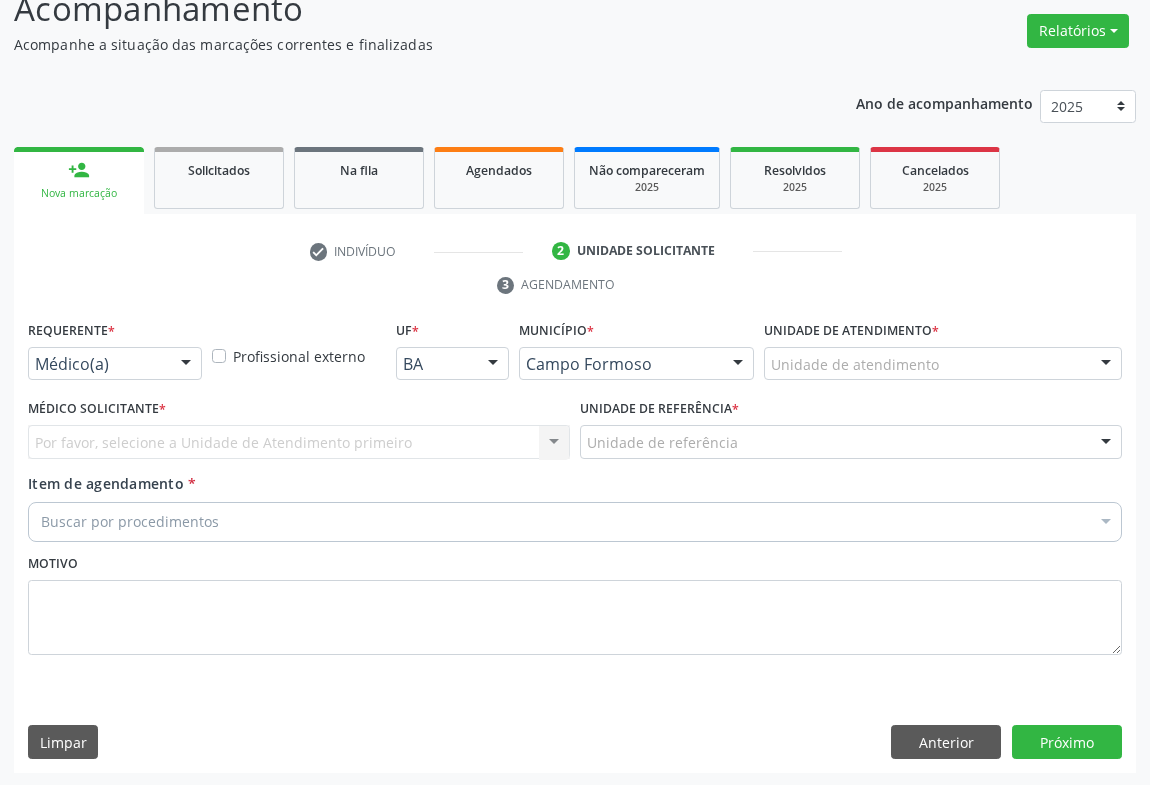 drag, startPoint x: 185, startPoint y: 357, endPoint x: 144, endPoint y: 389, distance: 52.009613 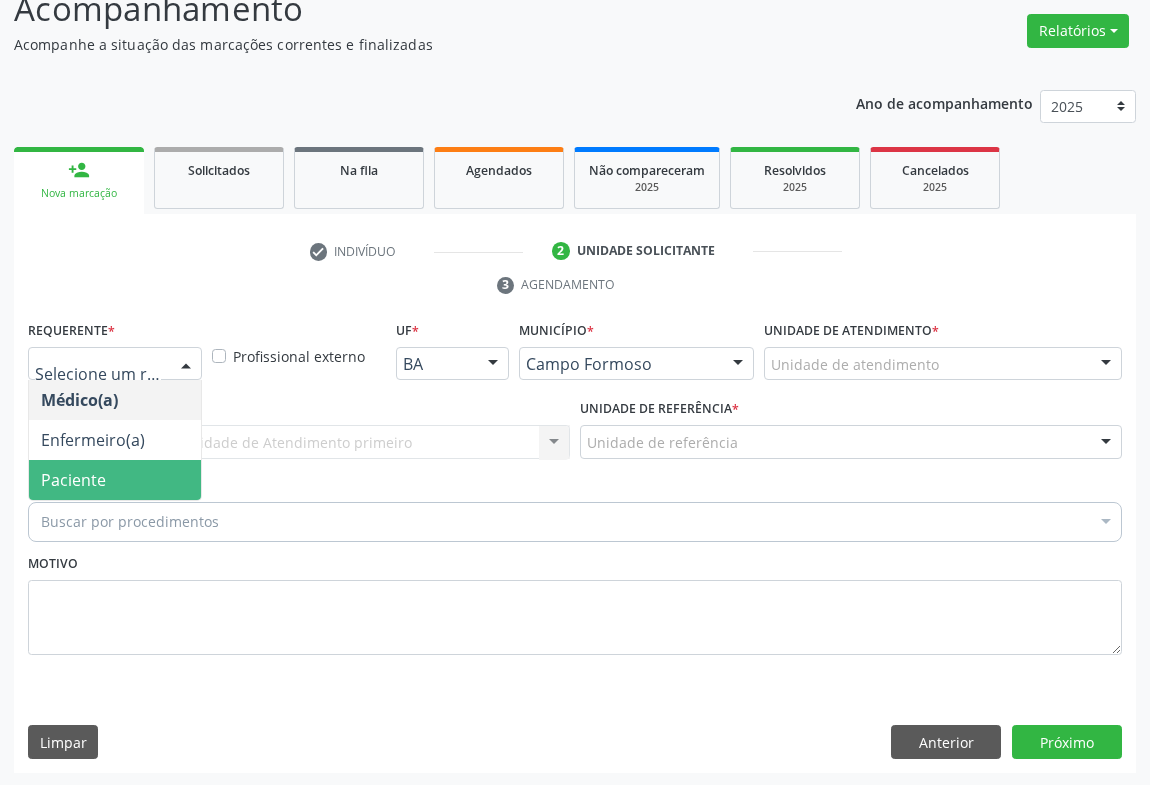click on "Paciente" at bounding box center (73, 480) 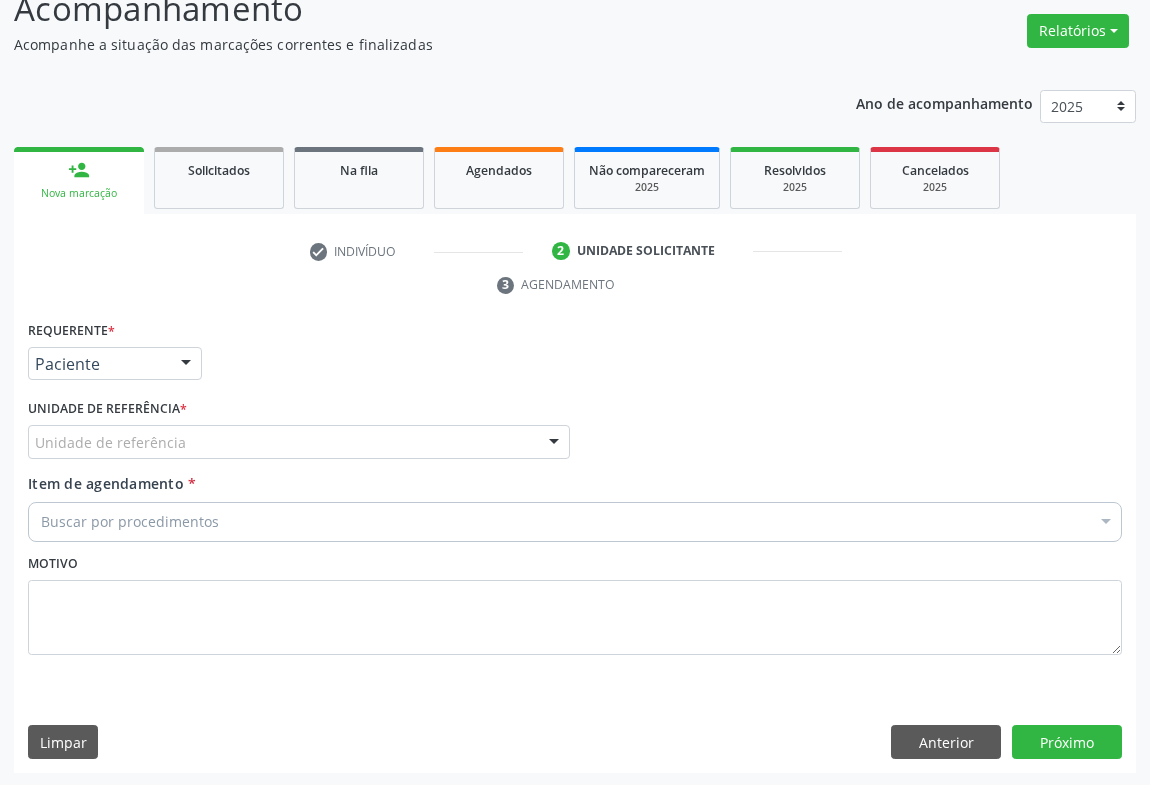 click on "Unidade de referência" at bounding box center [299, 442] 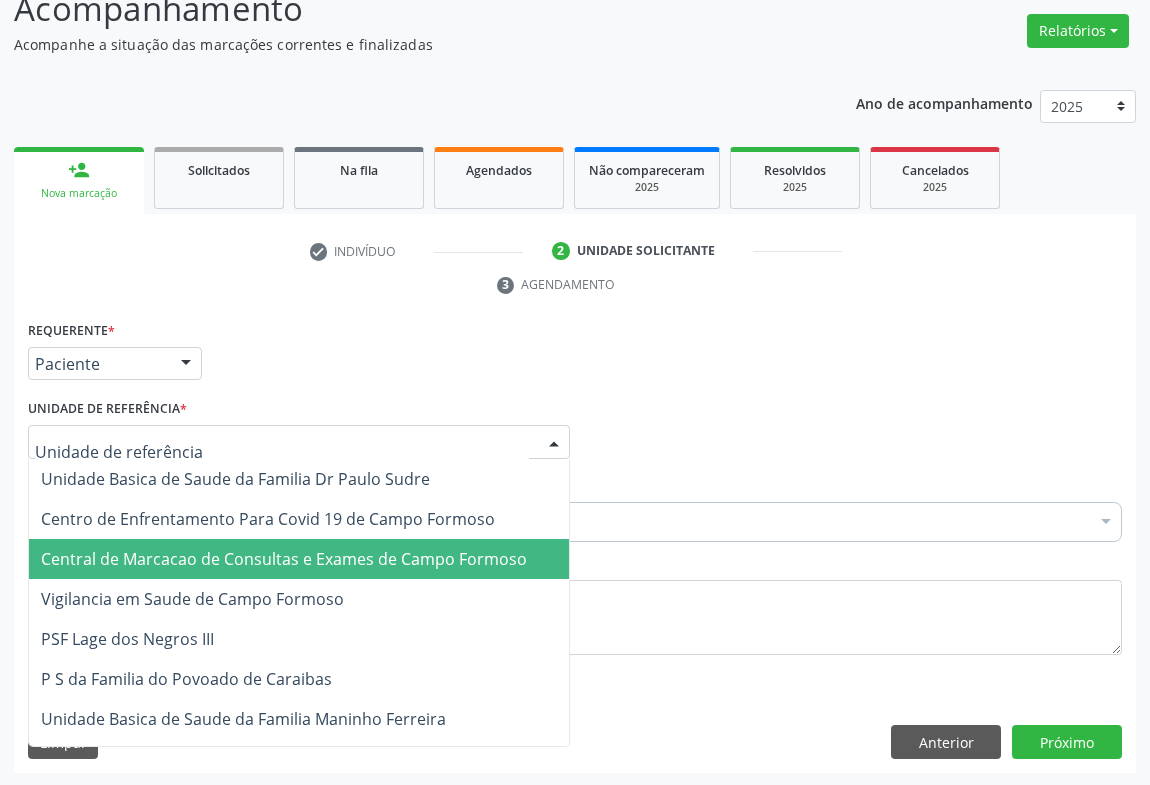 click on "Central de Marcacao de Consultas e Exames de Campo Formoso" at bounding box center [299, 559] 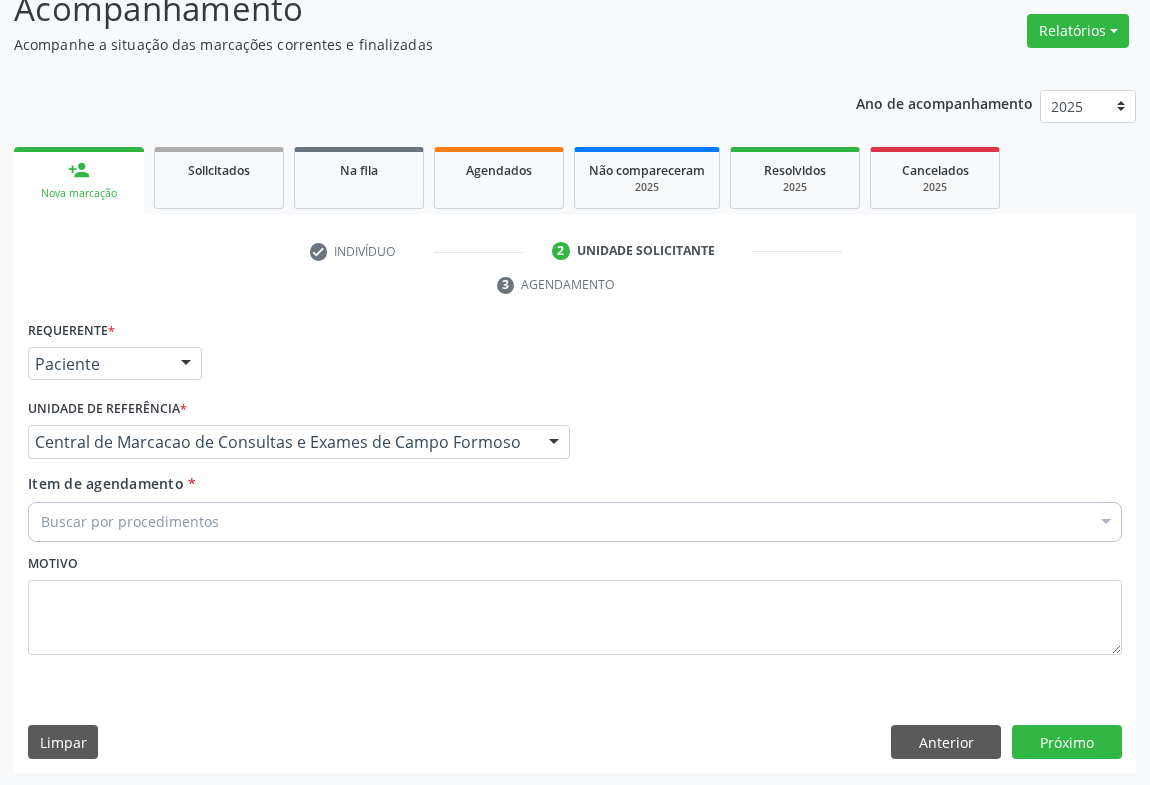 click on "Buscar por procedimentos" at bounding box center [575, 522] 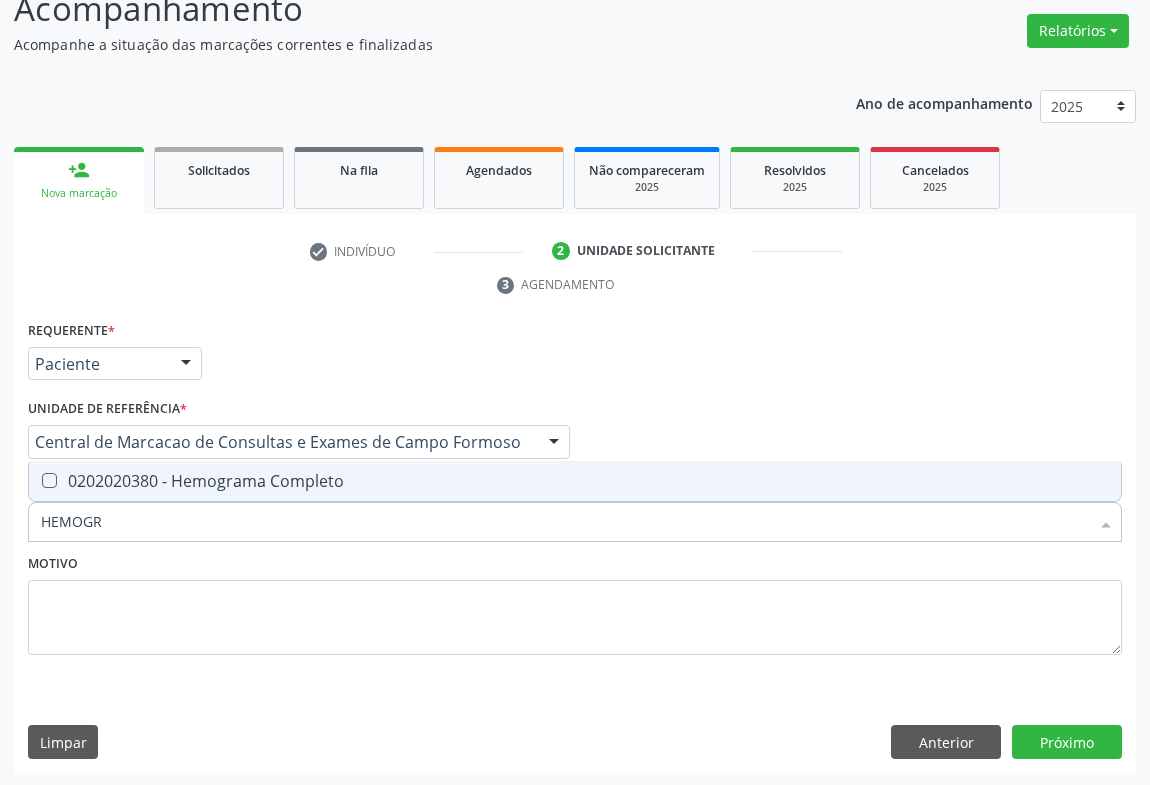 type on "HEMOGRA" 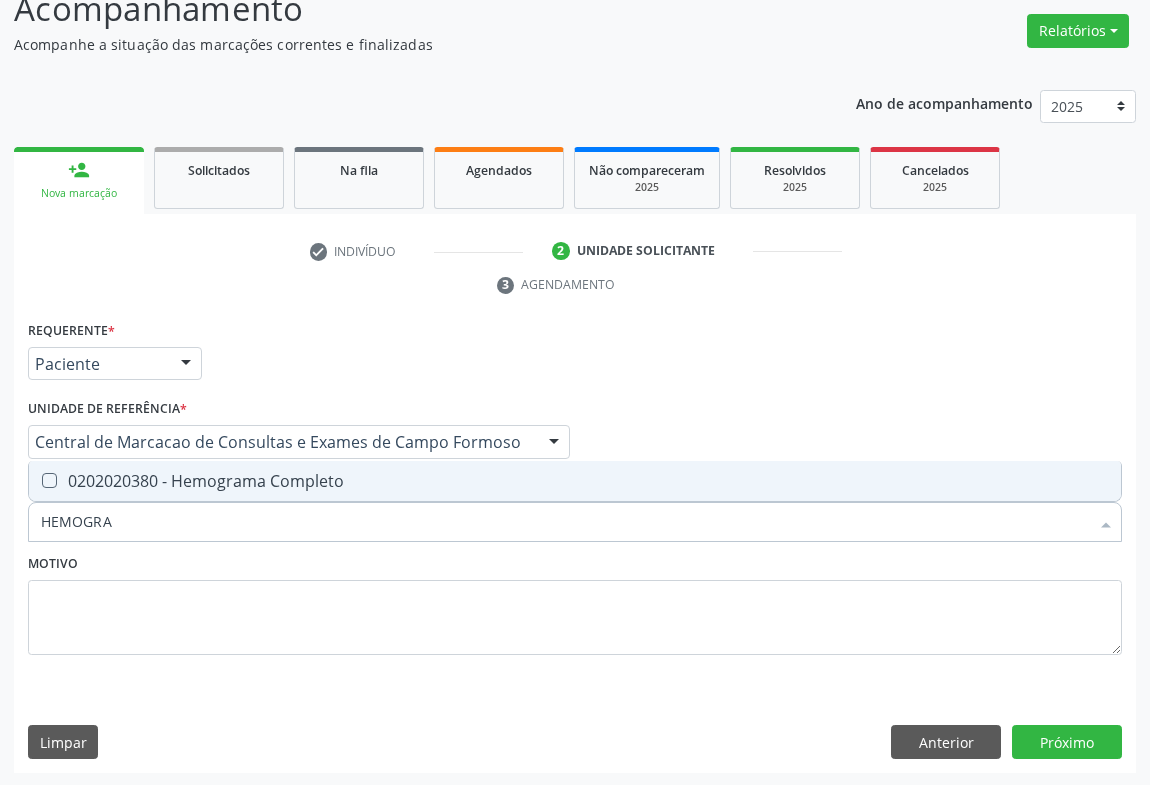 click on "0202020380 - Hemograma Completo" at bounding box center (575, 481) 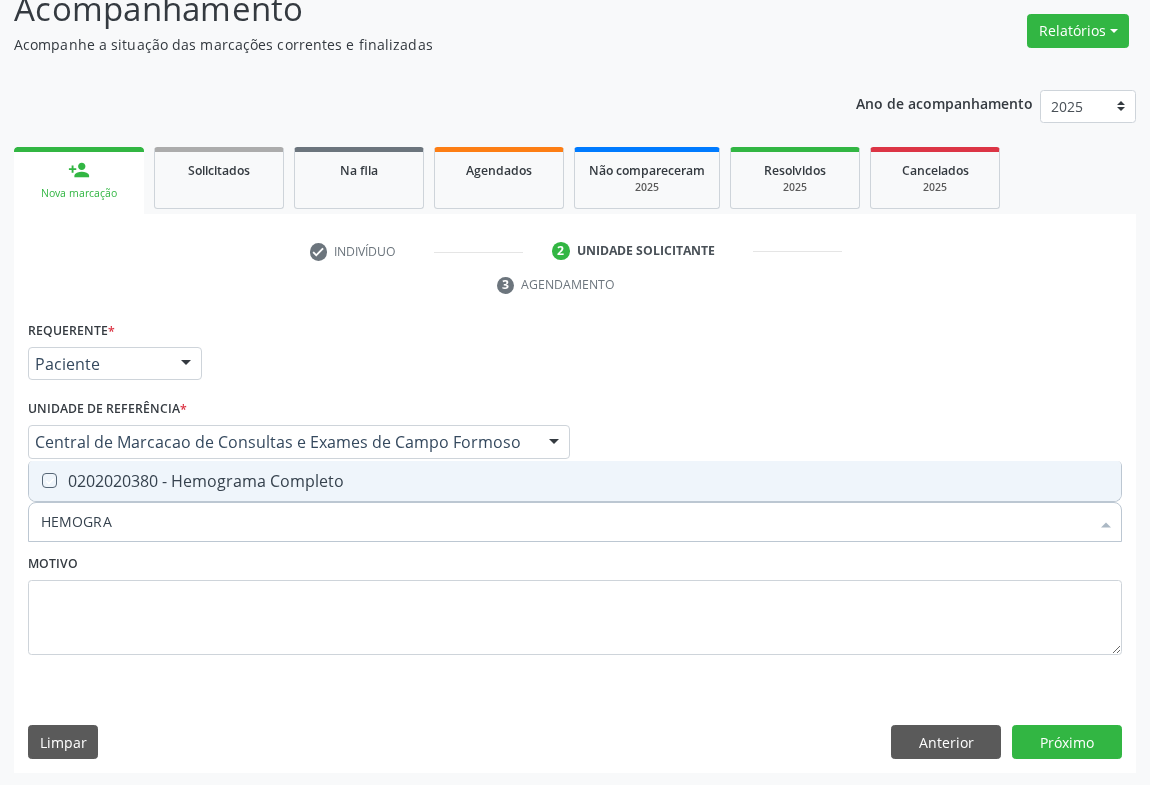 checkbox on "true" 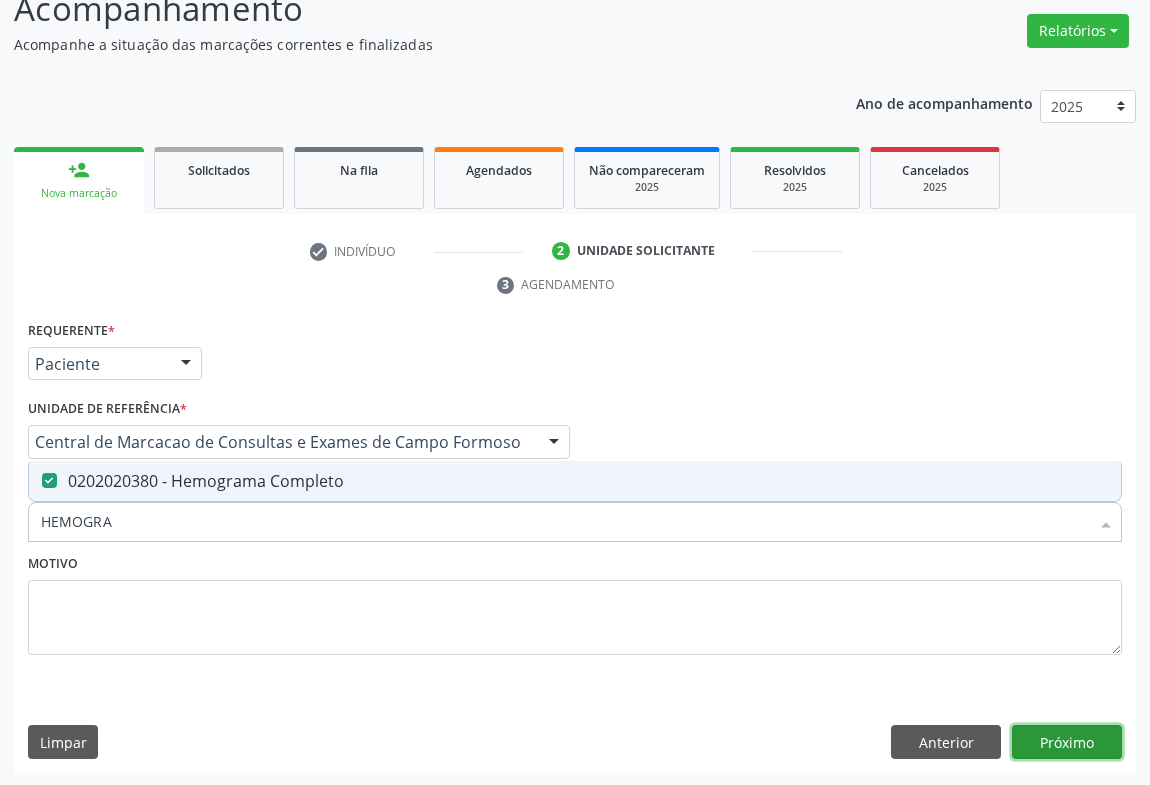click on "Próximo" at bounding box center (1067, 742) 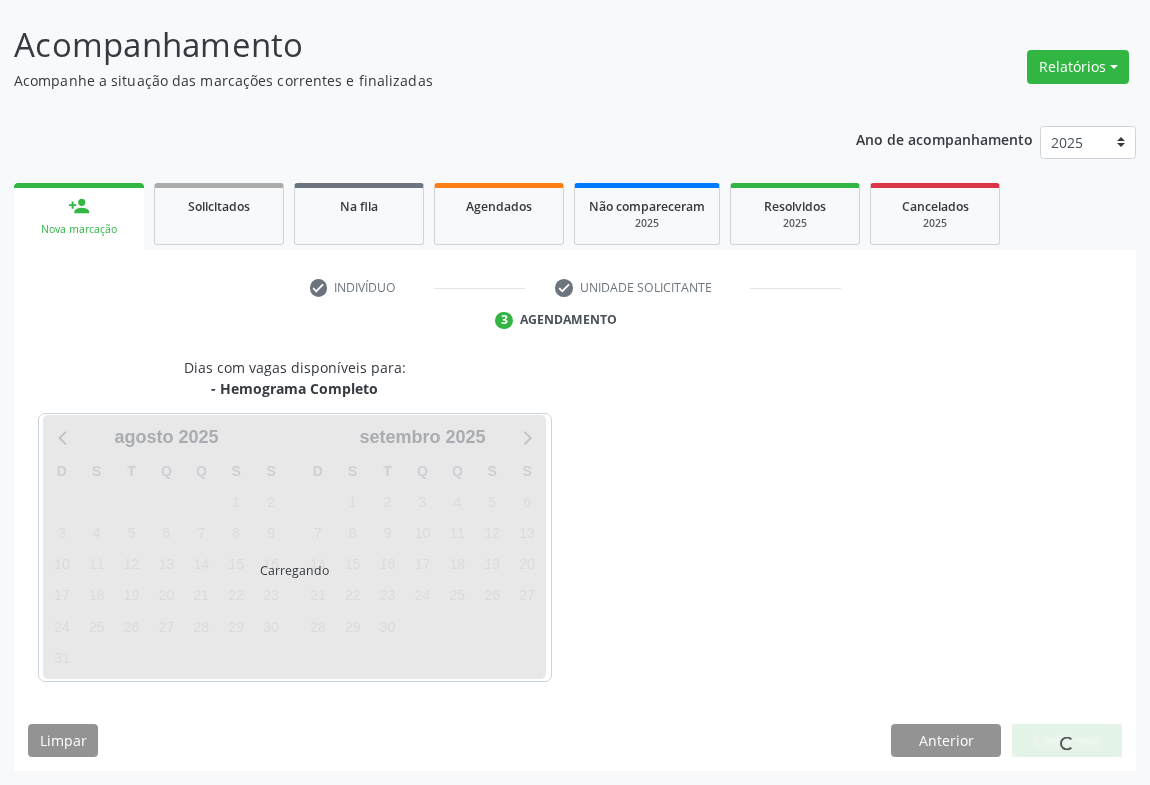 scroll, scrollTop: 115, scrollLeft: 0, axis: vertical 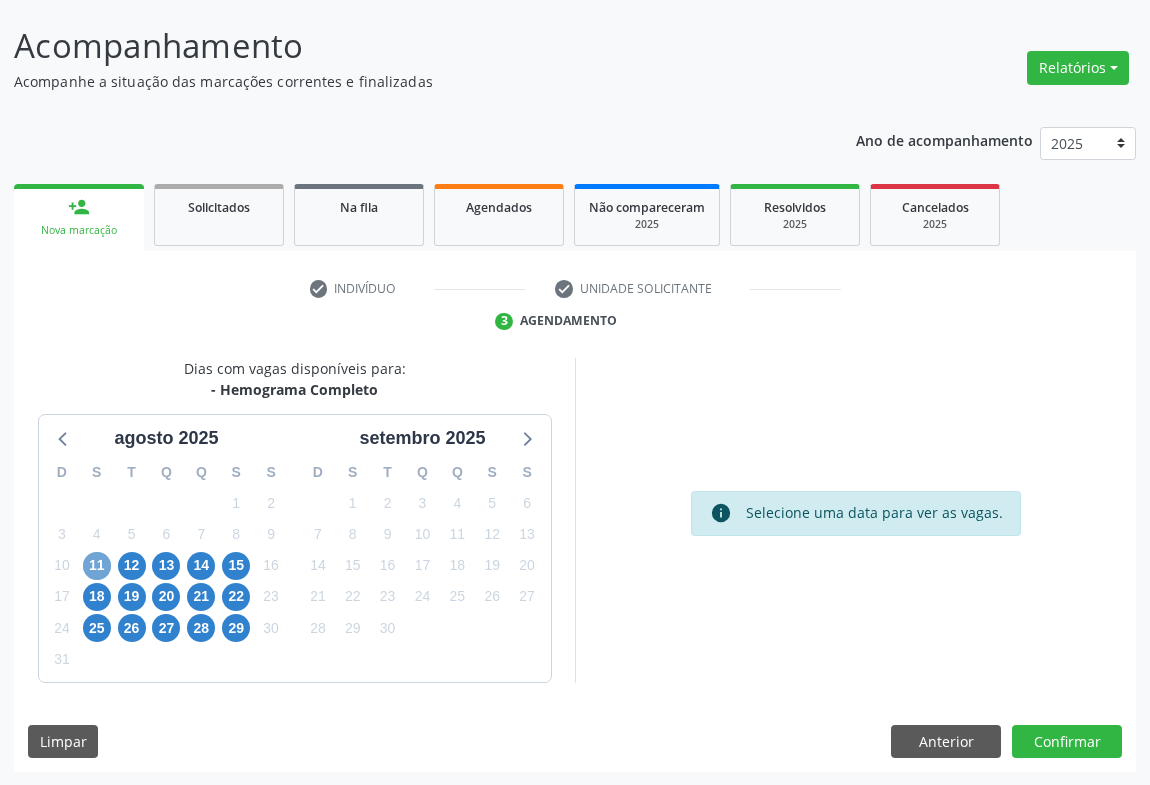 click on "11" at bounding box center [97, 566] 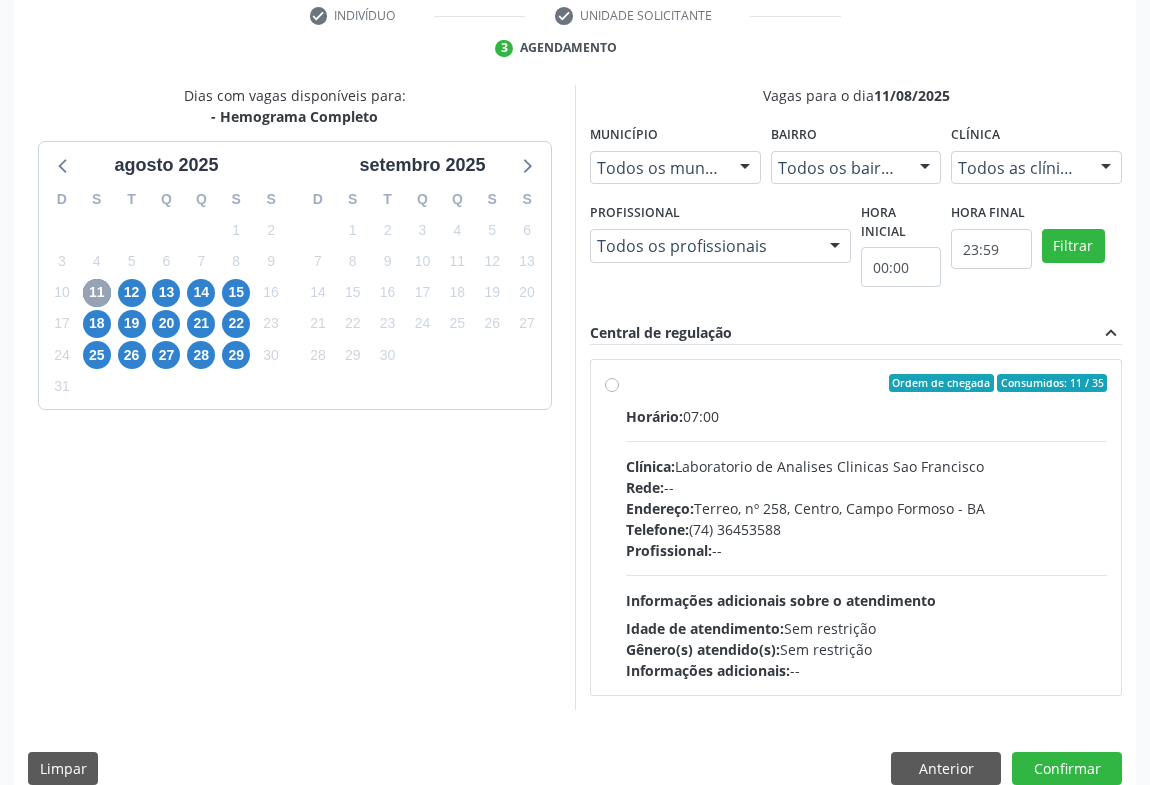 scroll, scrollTop: 415, scrollLeft: 0, axis: vertical 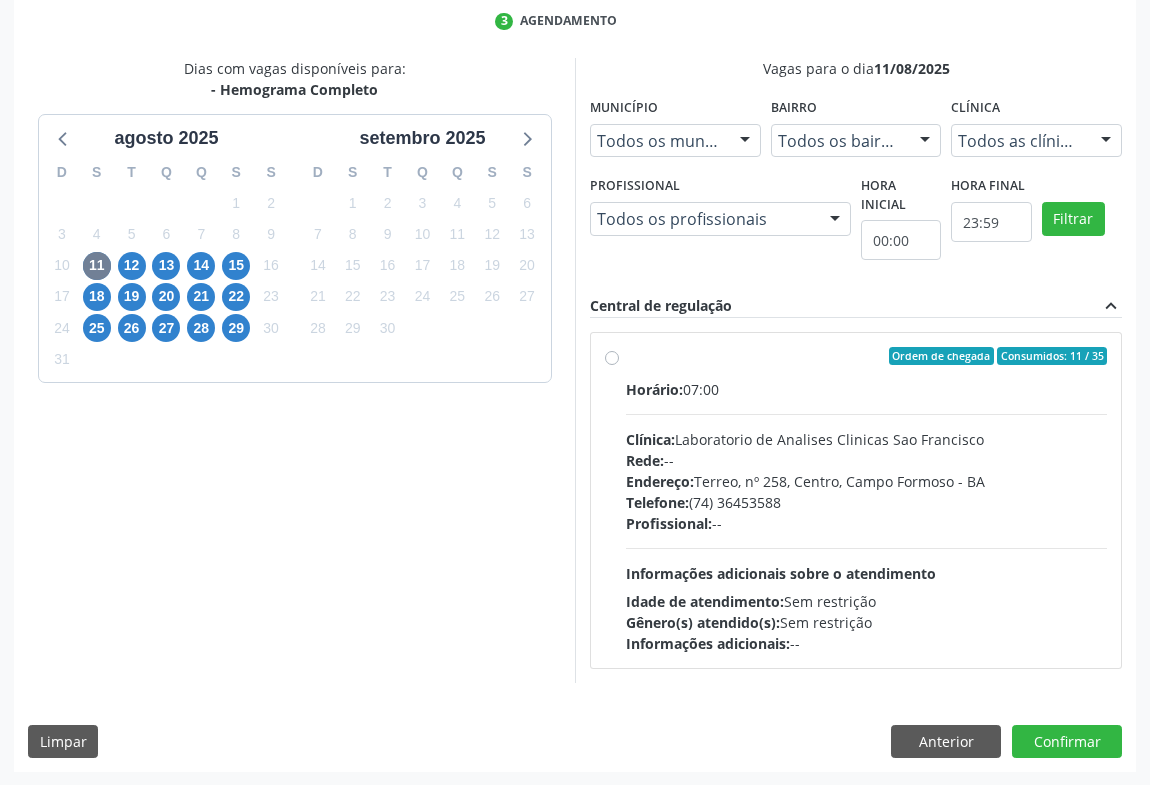 click on "Rede:
--" at bounding box center [866, 460] 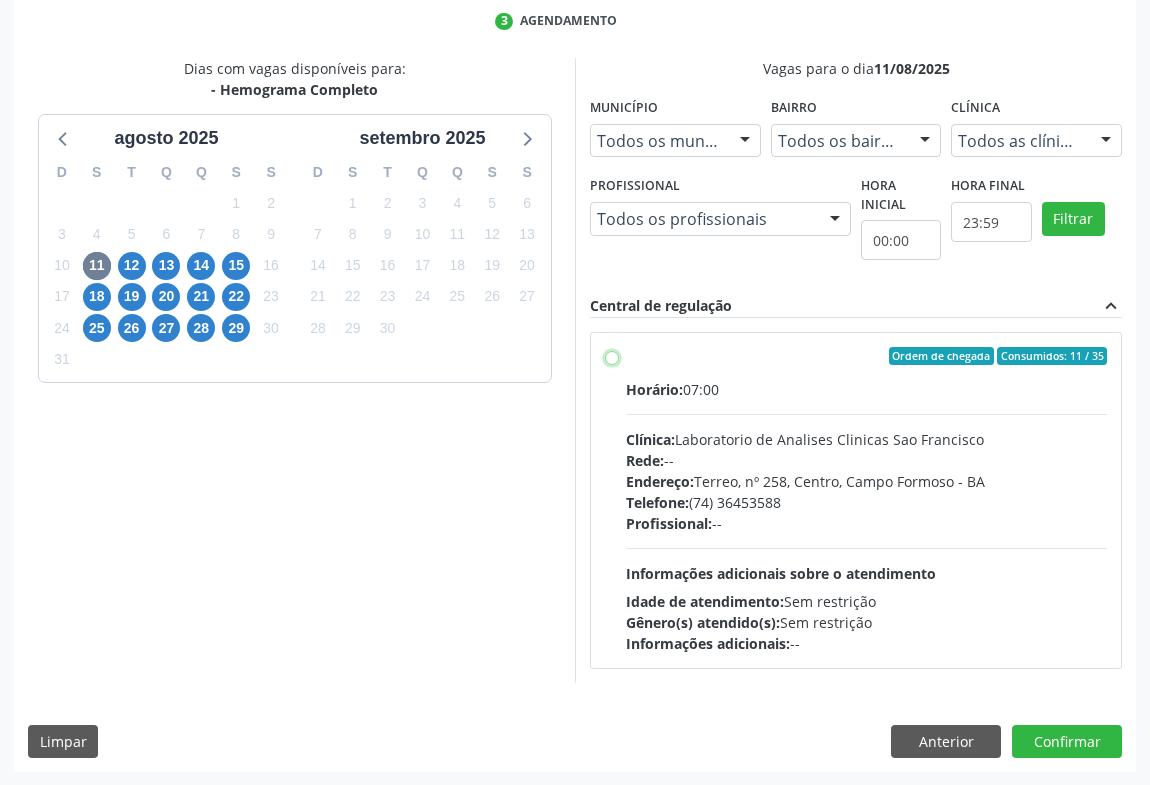 click on "Ordem de chegada
Consumidos: 11 / 35
Horário:   07:00
Clínica:  Laboratorio de Analises Clinicas Sao Francisco
Rede:
--
Endereço:   Terreo, nº 258, Centro, Campo Formoso - BA
Telefone:   (74) 36453588
Profissional:
--
Informações adicionais sobre o atendimento
Idade de atendimento:
Sem restrição
Gênero(s) atendido(s):
Sem restrição
Informações adicionais:
--" at bounding box center (612, 356) 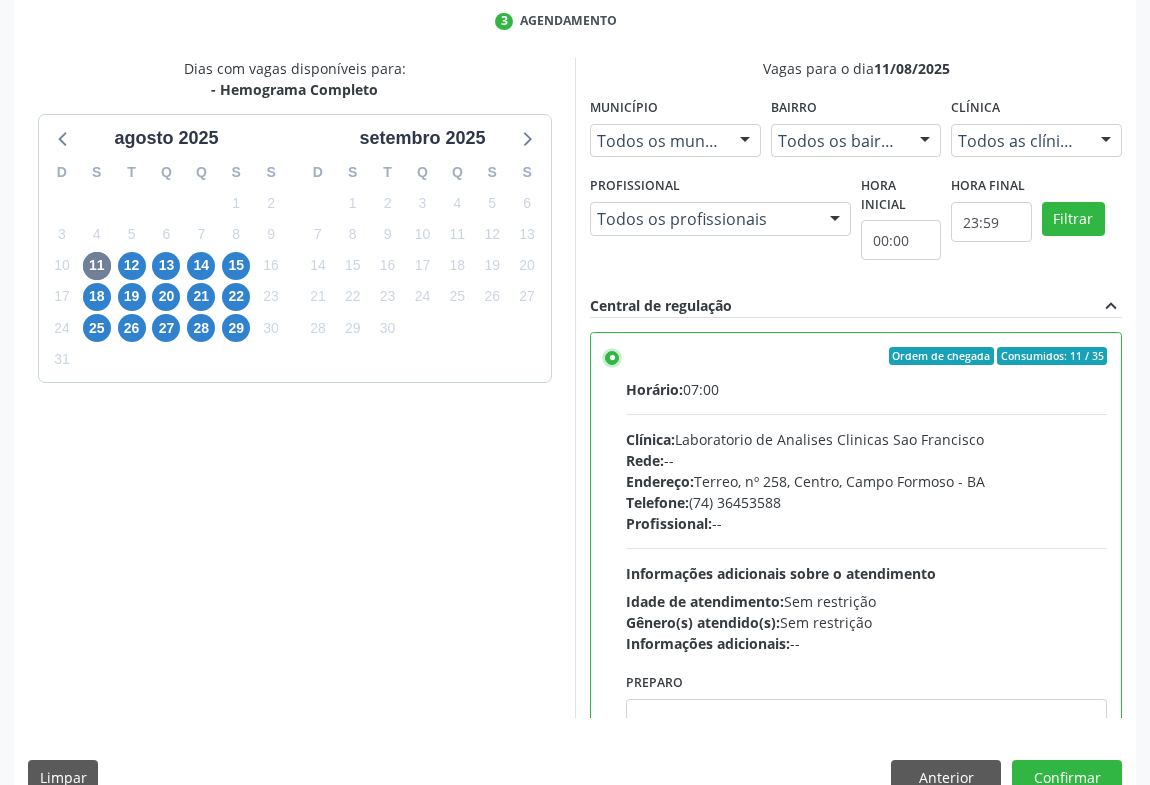 scroll, scrollTop: 451, scrollLeft: 0, axis: vertical 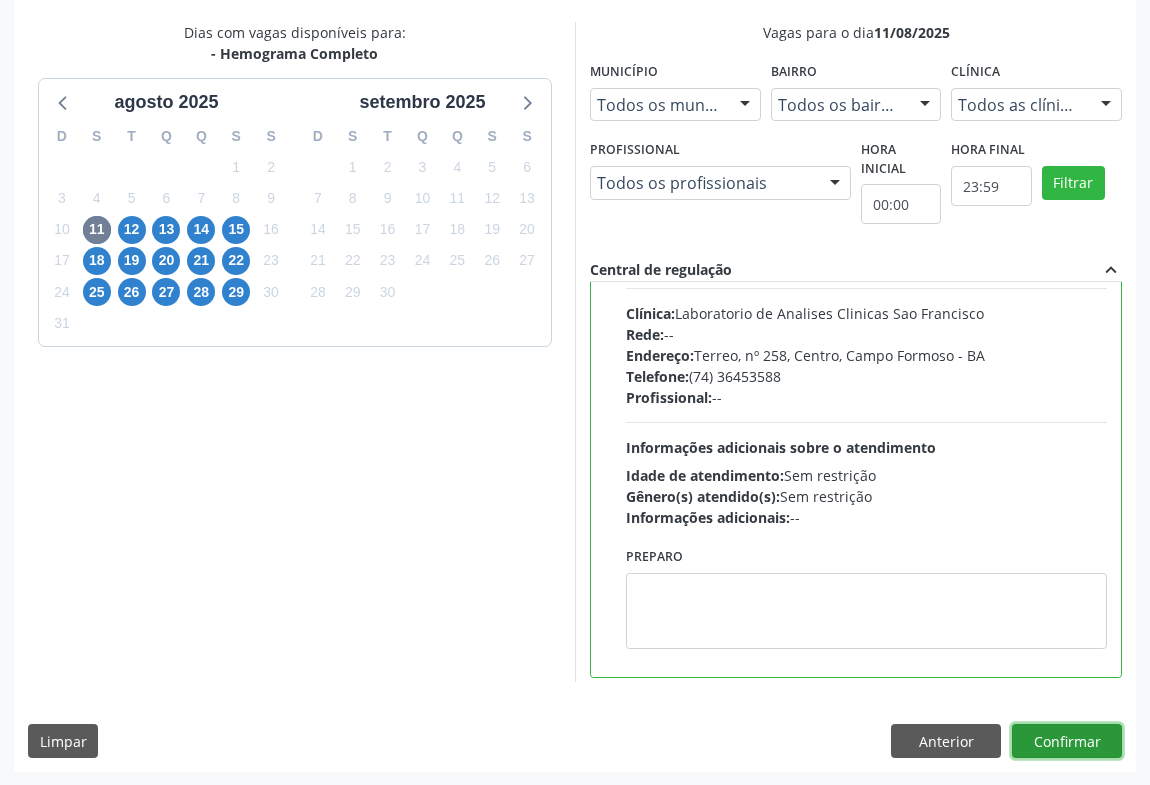 click on "Confirmar" at bounding box center (1067, 741) 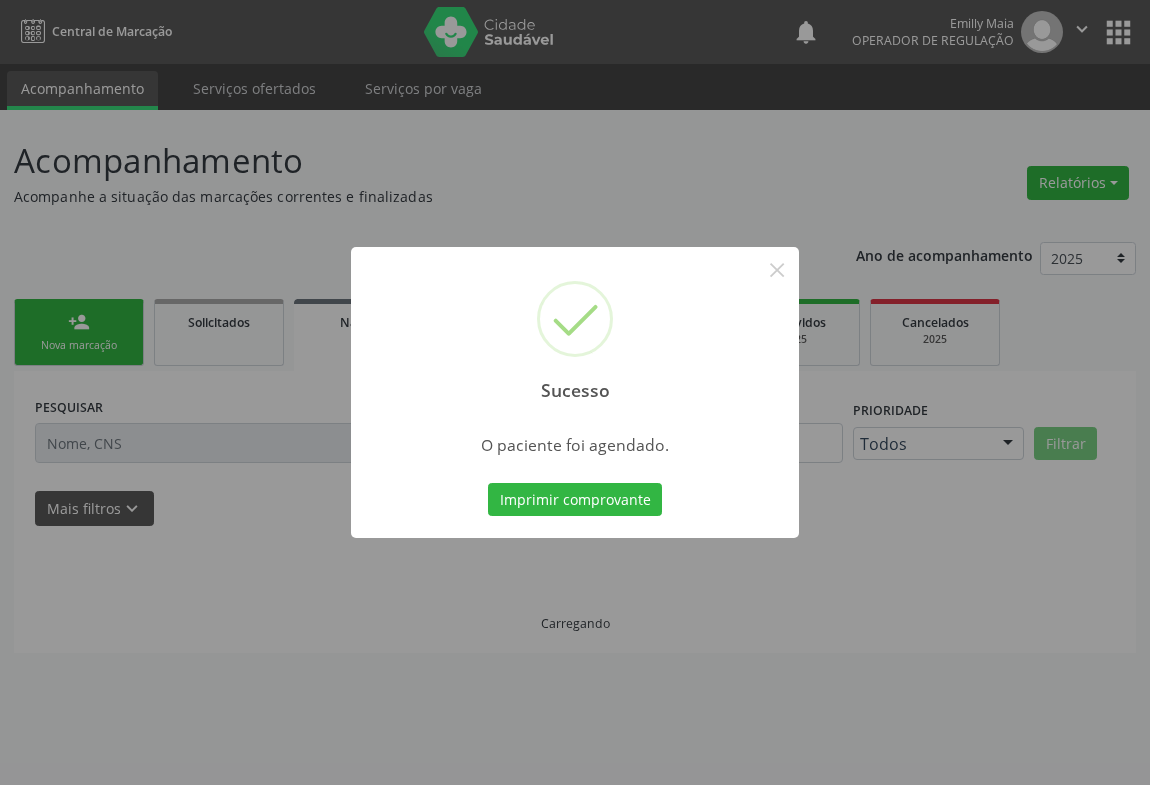 scroll, scrollTop: 0, scrollLeft: 0, axis: both 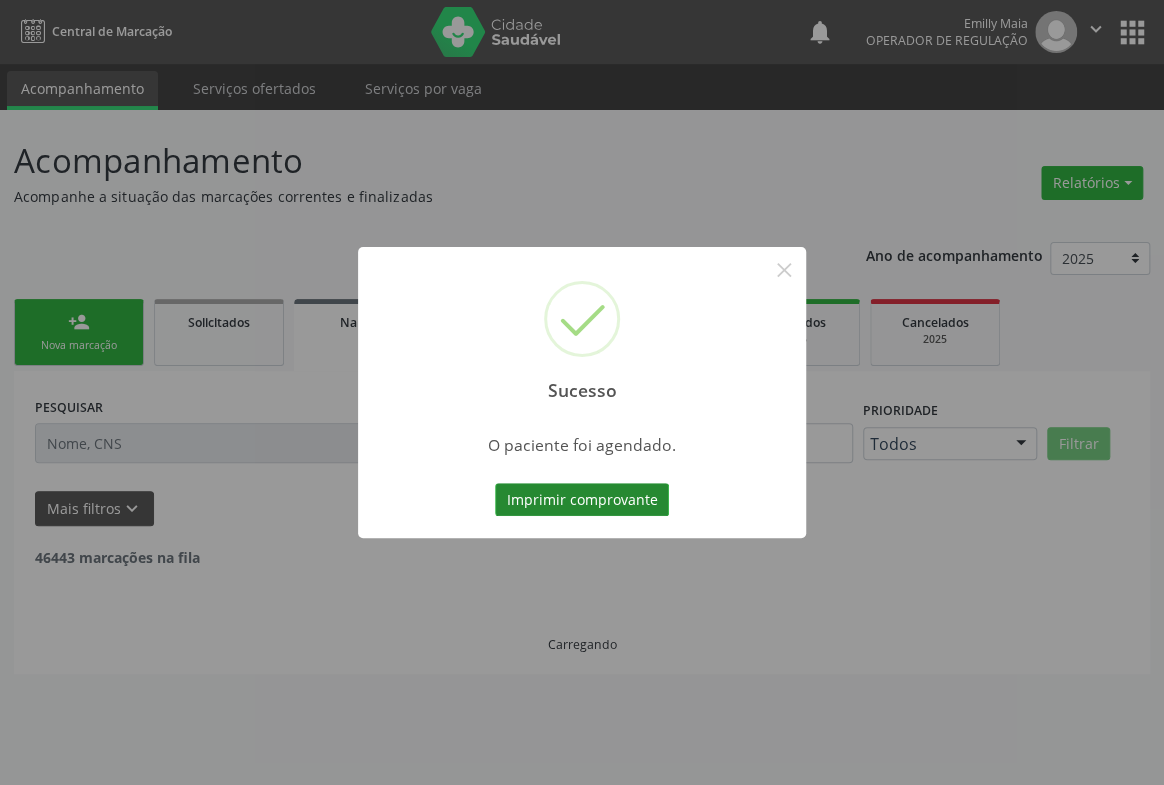 click on "Imprimir comprovante" at bounding box center (582, 500) 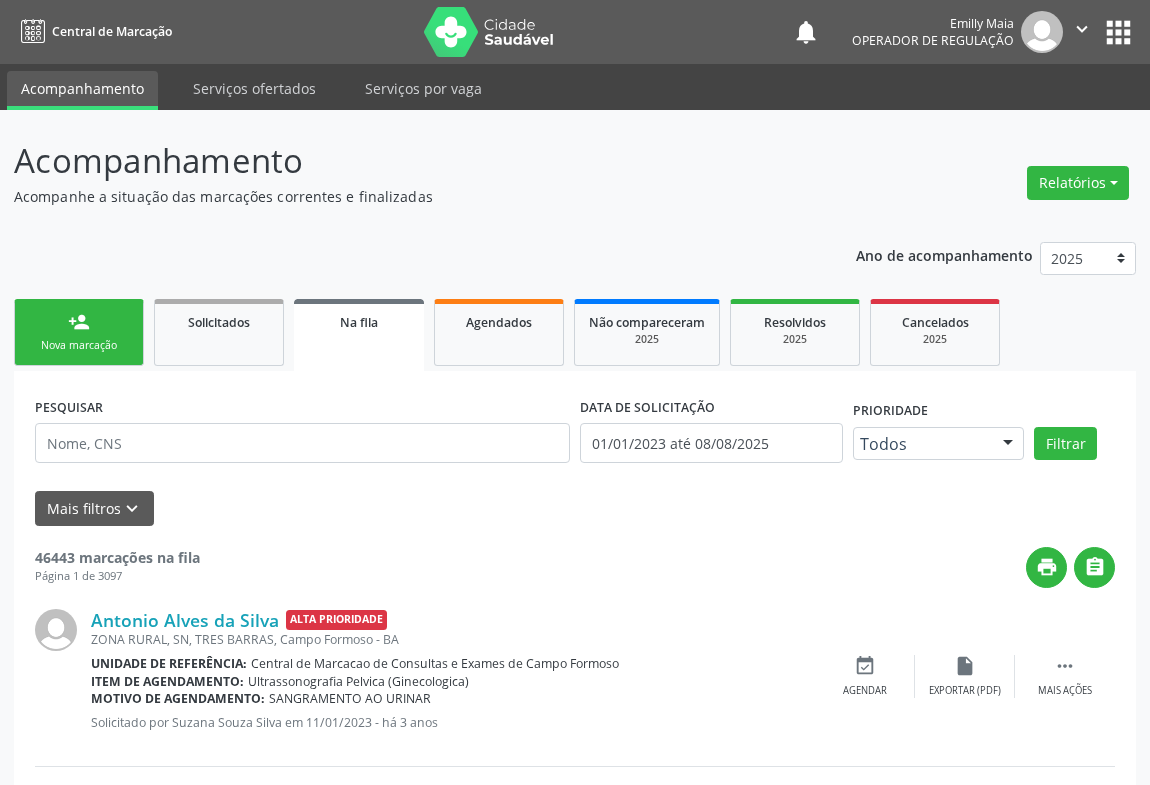 click on "person_add
Nova marcação" at bounding box center (79, 332) 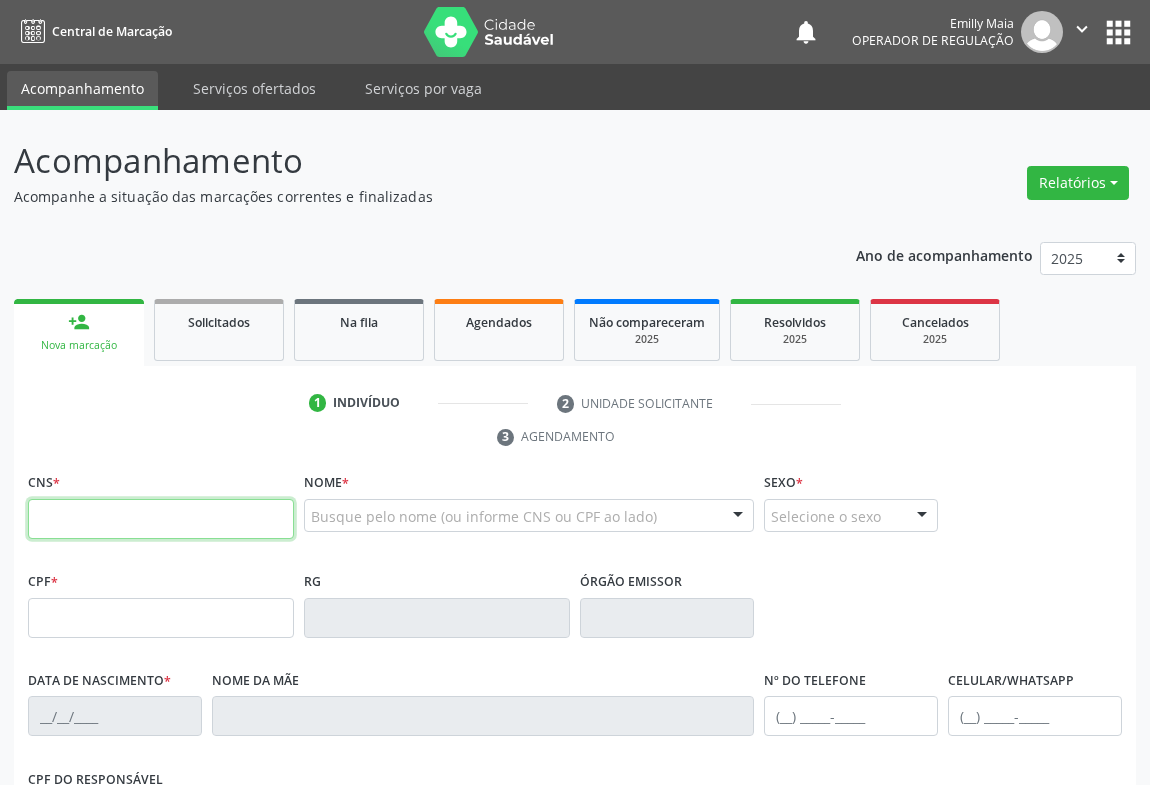 click at bounding box center (161, 519) 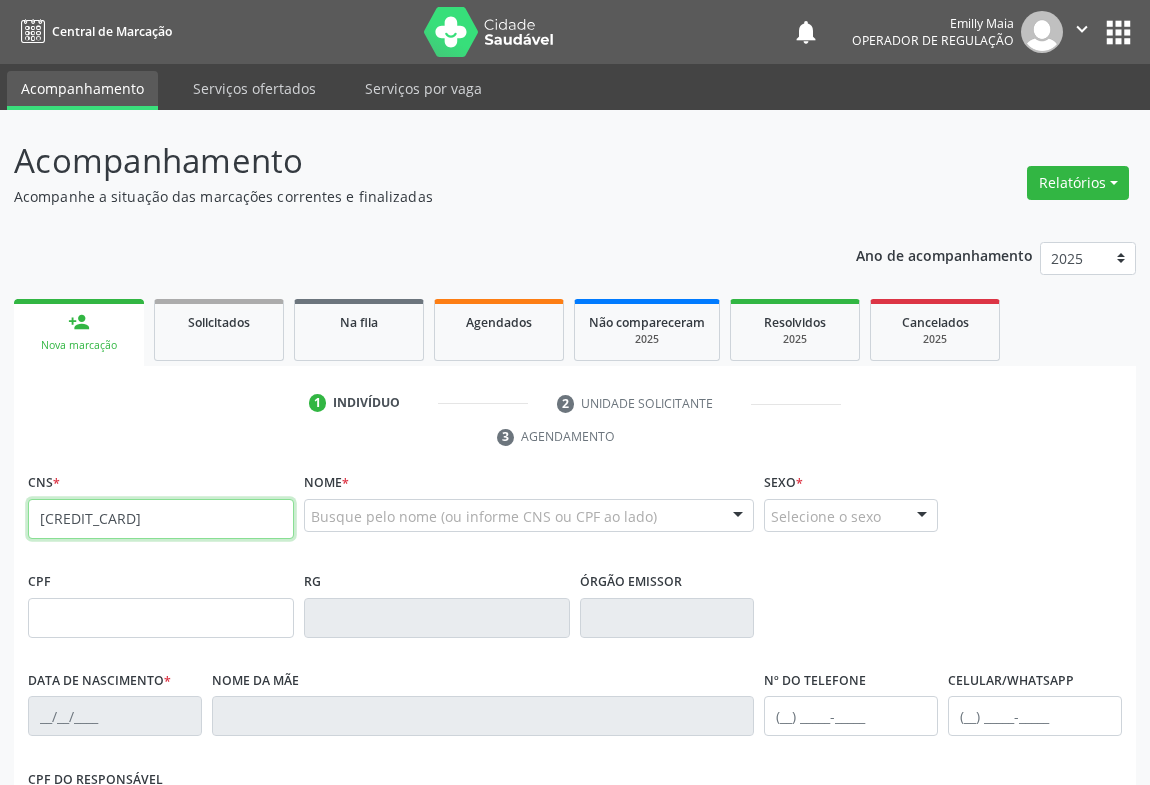 type on "708 1095 5302 5934" 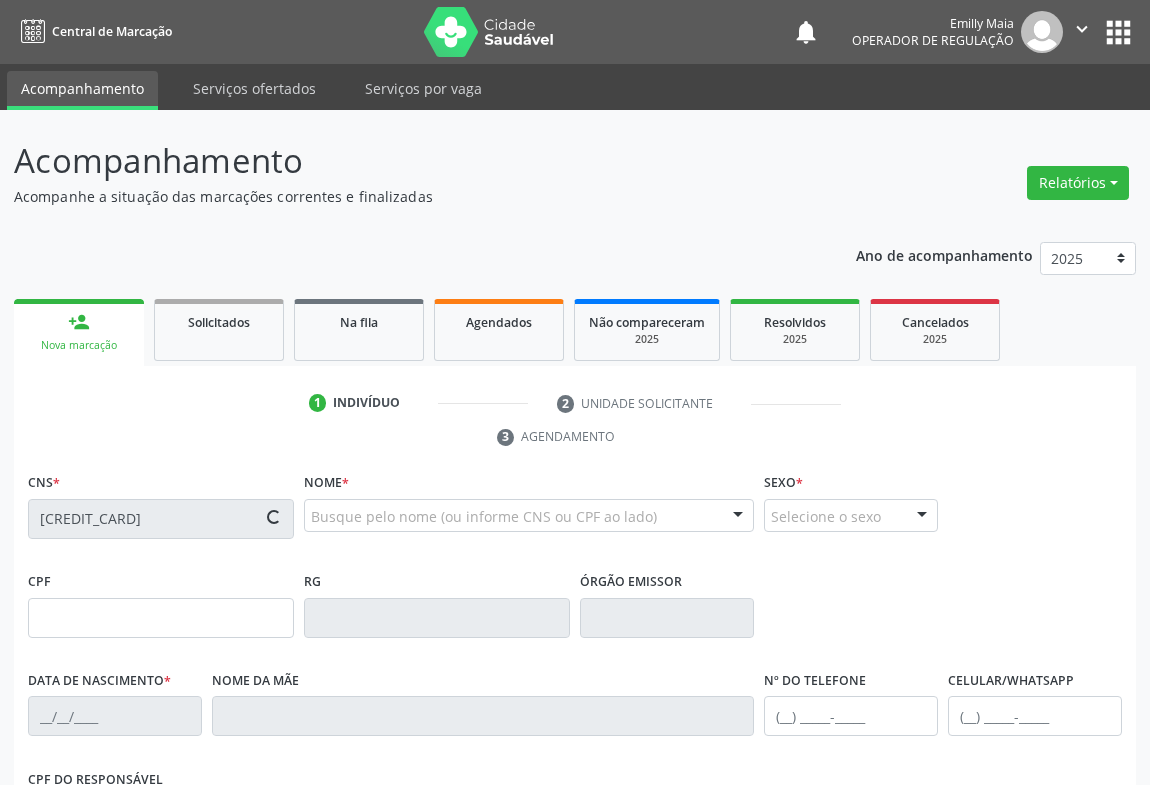 type on "1265728950" 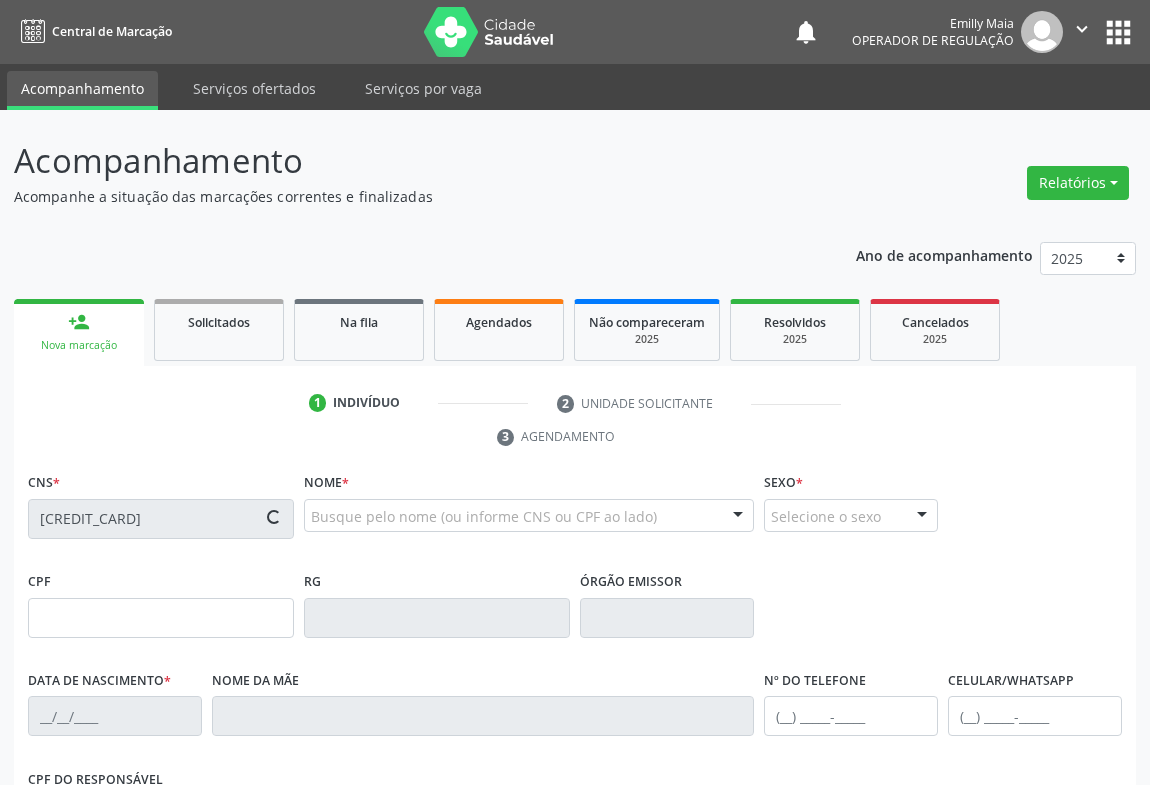 type on "035.079.645-97" 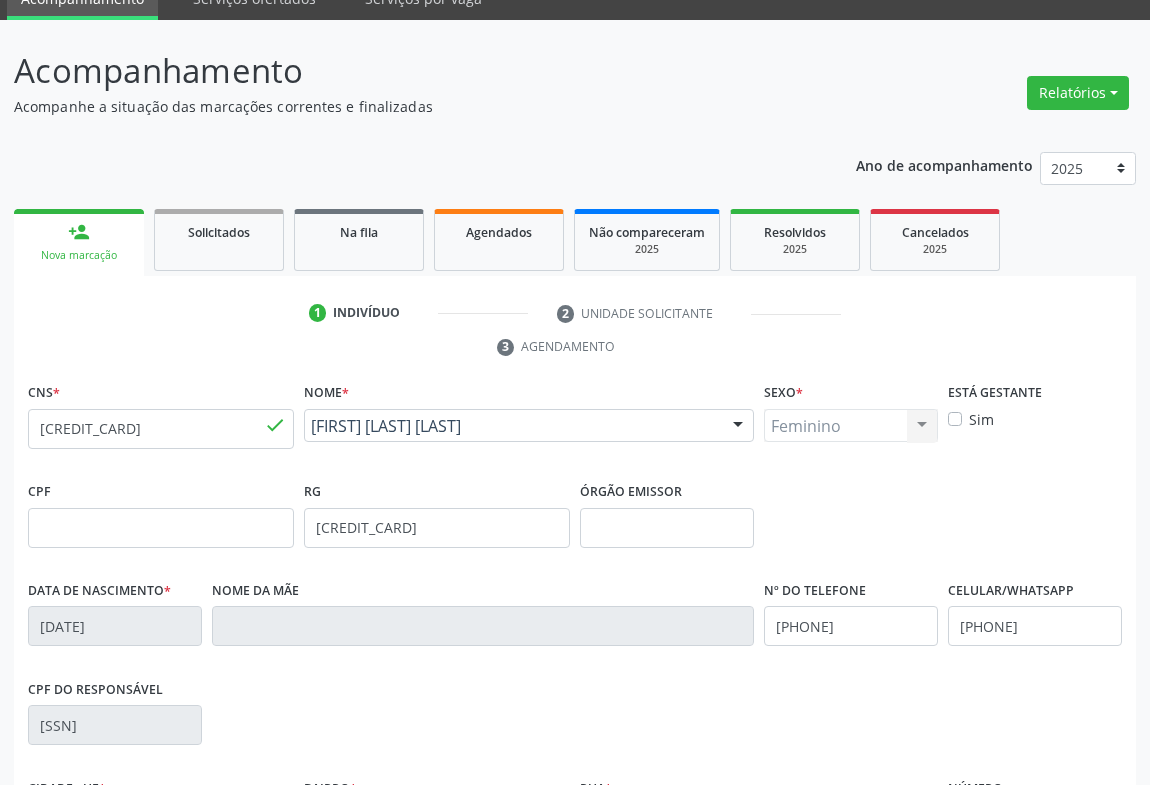 scroll, scrollTop: 331, scrollLeft: 0, axis: vertical 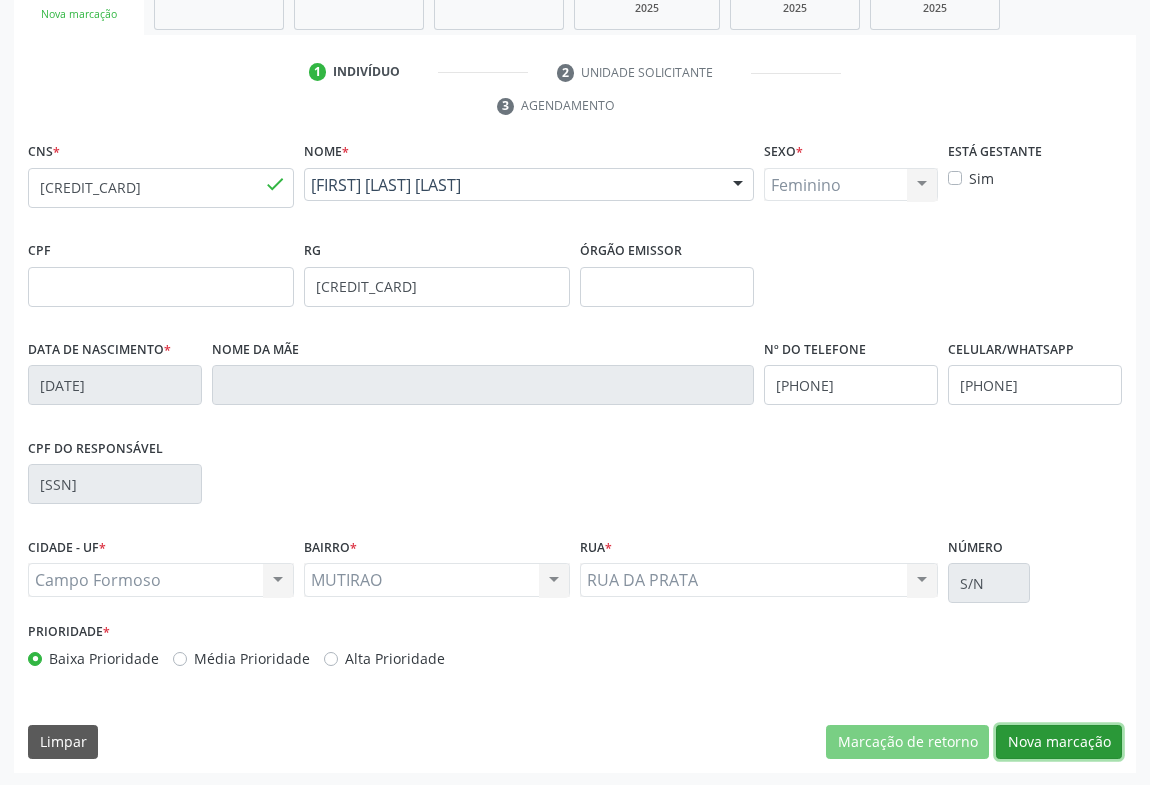 click on "Nova marcação" at bounding box center [1059, 742] 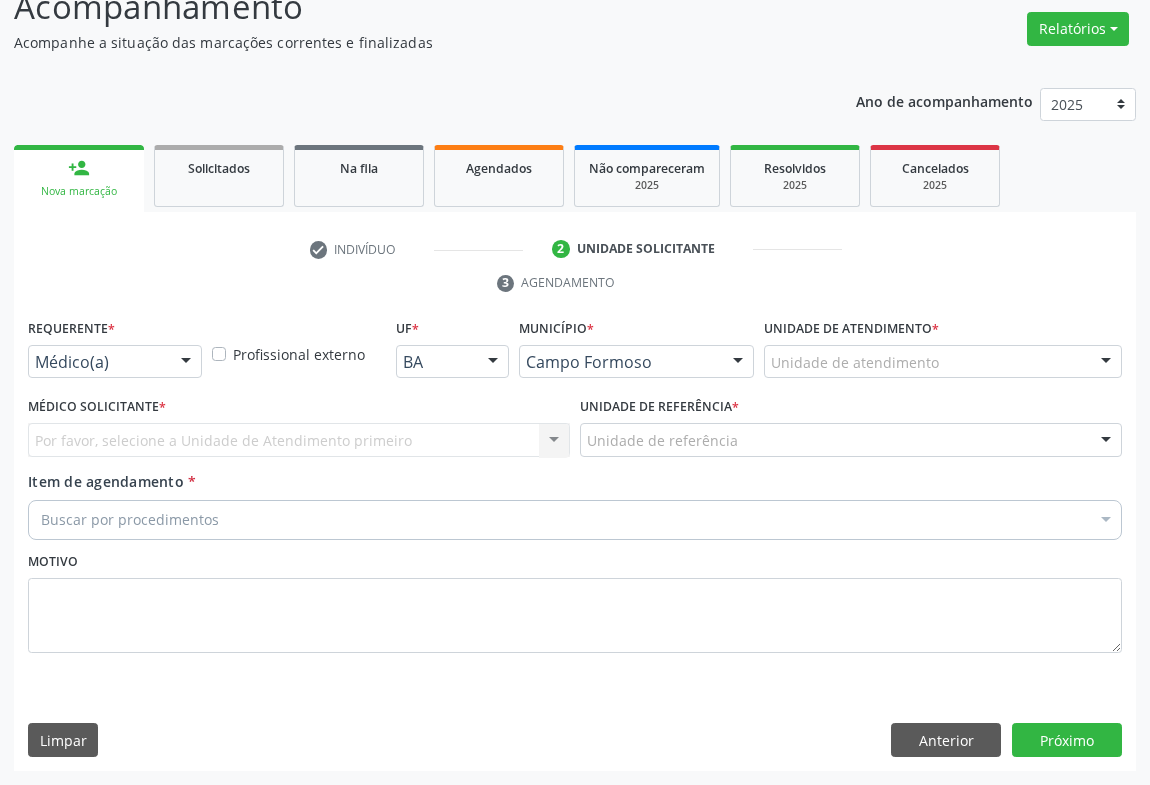 scroll, scrollTop: 152, scrollLeft: 0, axis: vertical 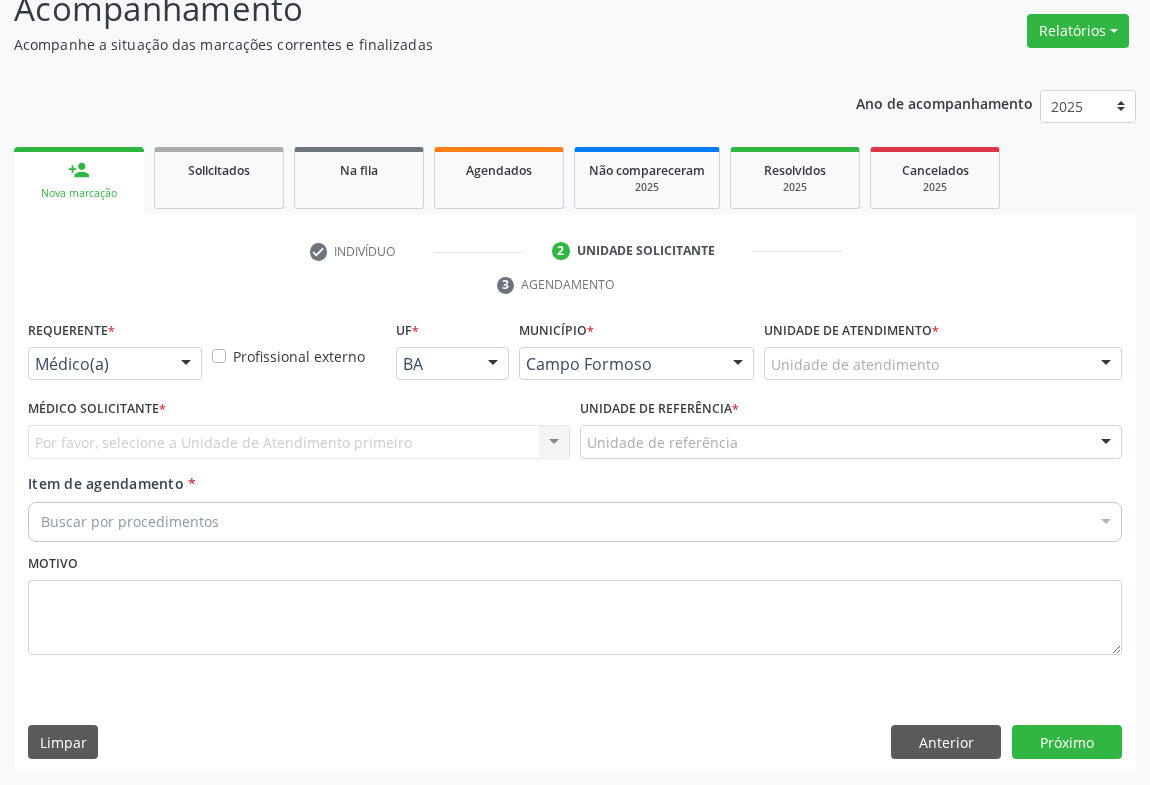 click on "Médico(a)" at bounding box center (115, 364) 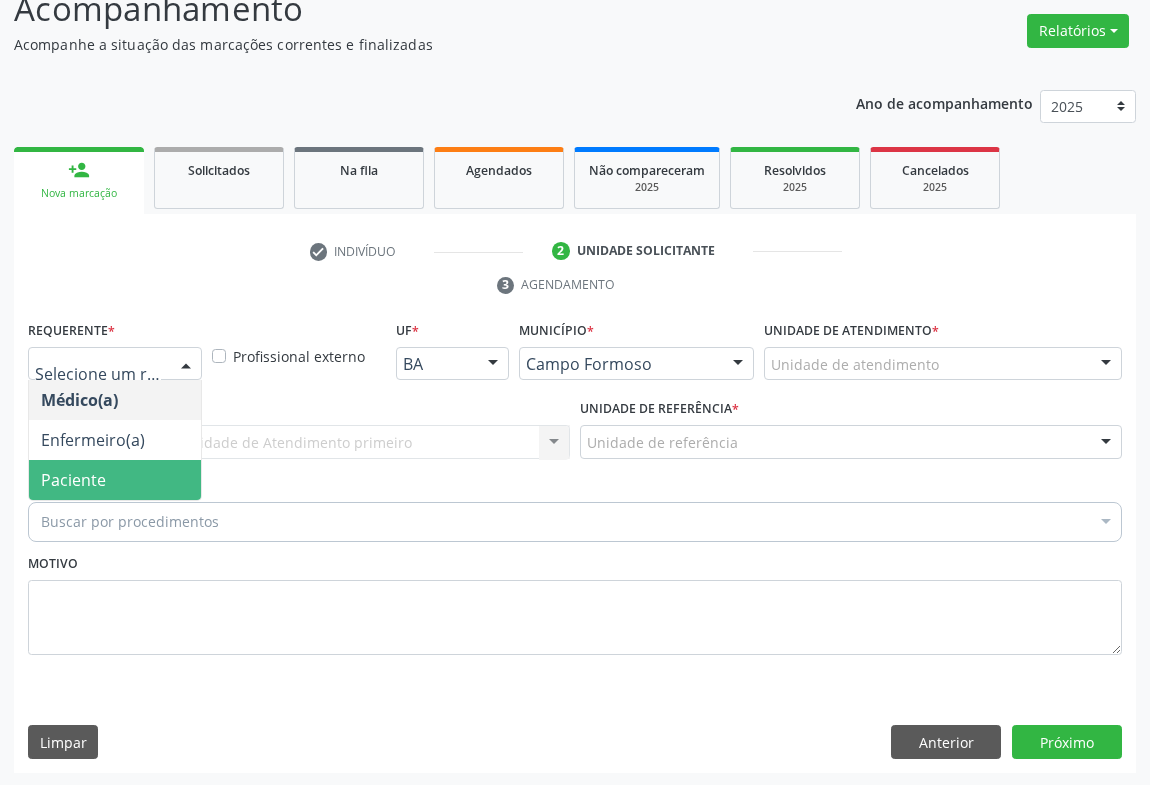 click on "Paciente" at bounding box center [115, 480] 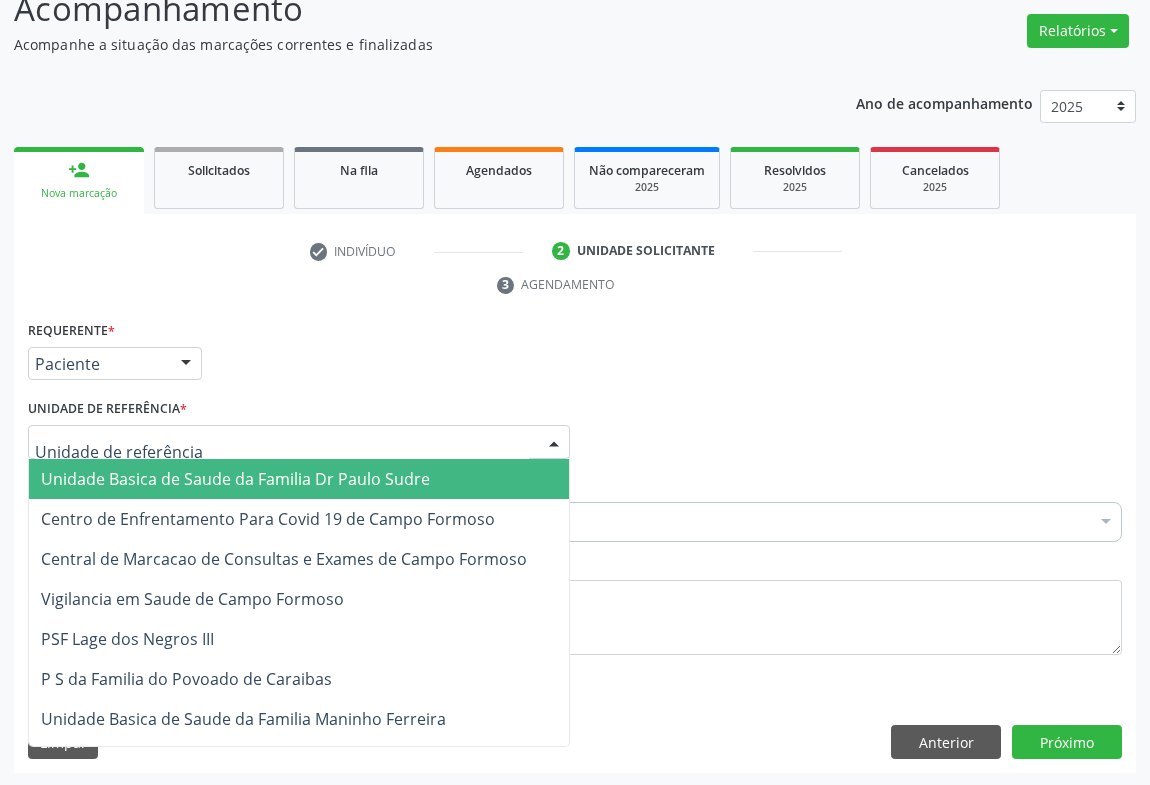 click at bounding box center (299, 442) 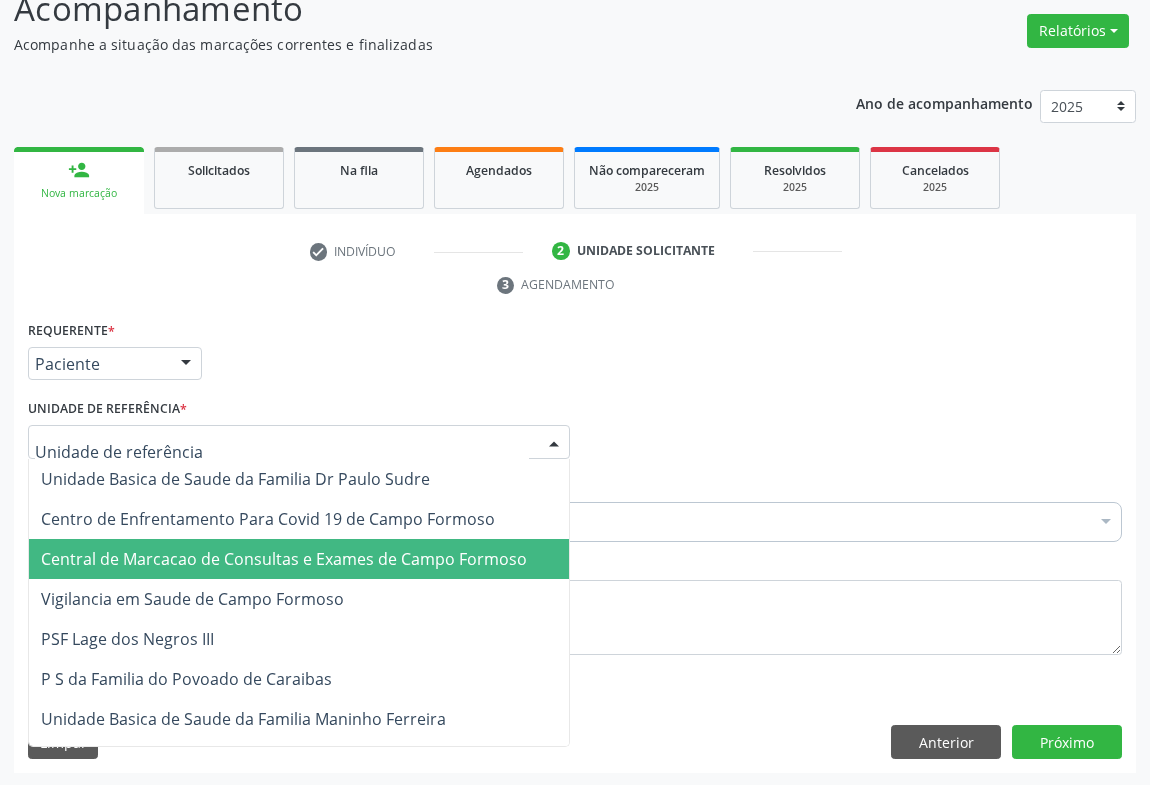 click on "Central de Marcacao de Consultas e Exames de Campo Formoso" at bounding box center (284, 559) 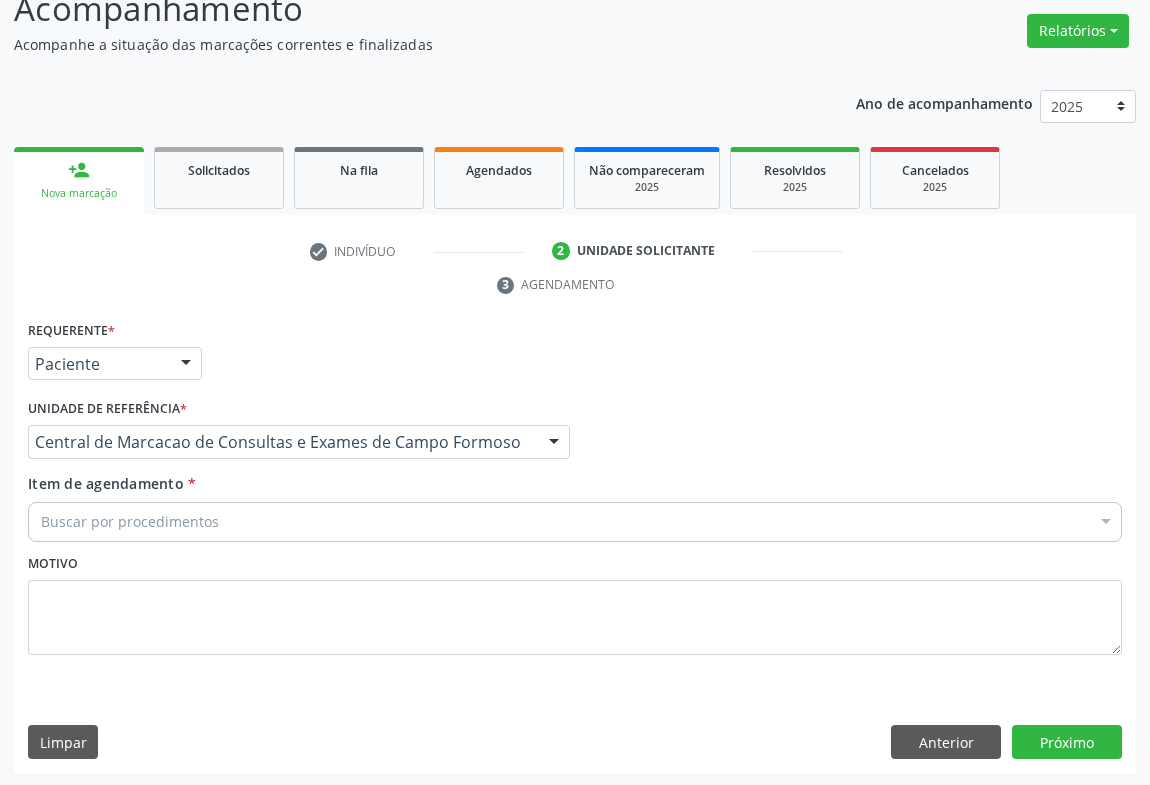 click on "Buscar por procedimentos" at bounding box center (575, 522) 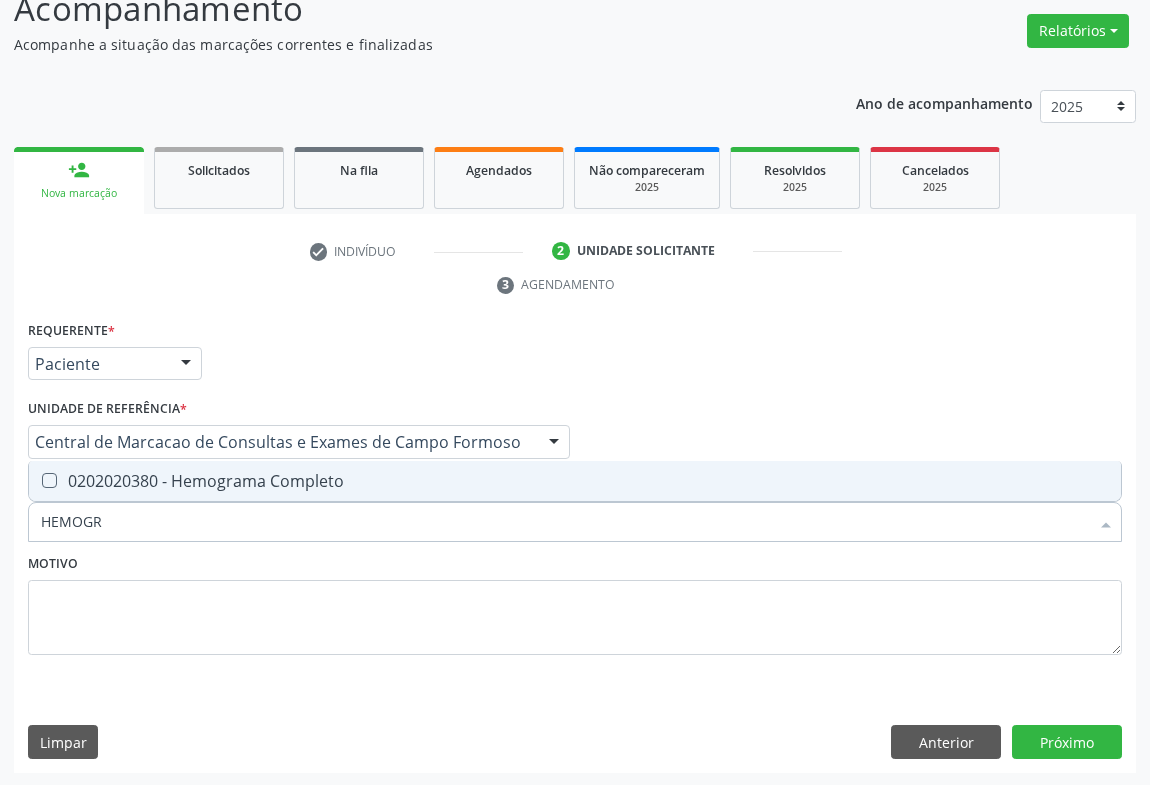 type on "HEMOGRA" 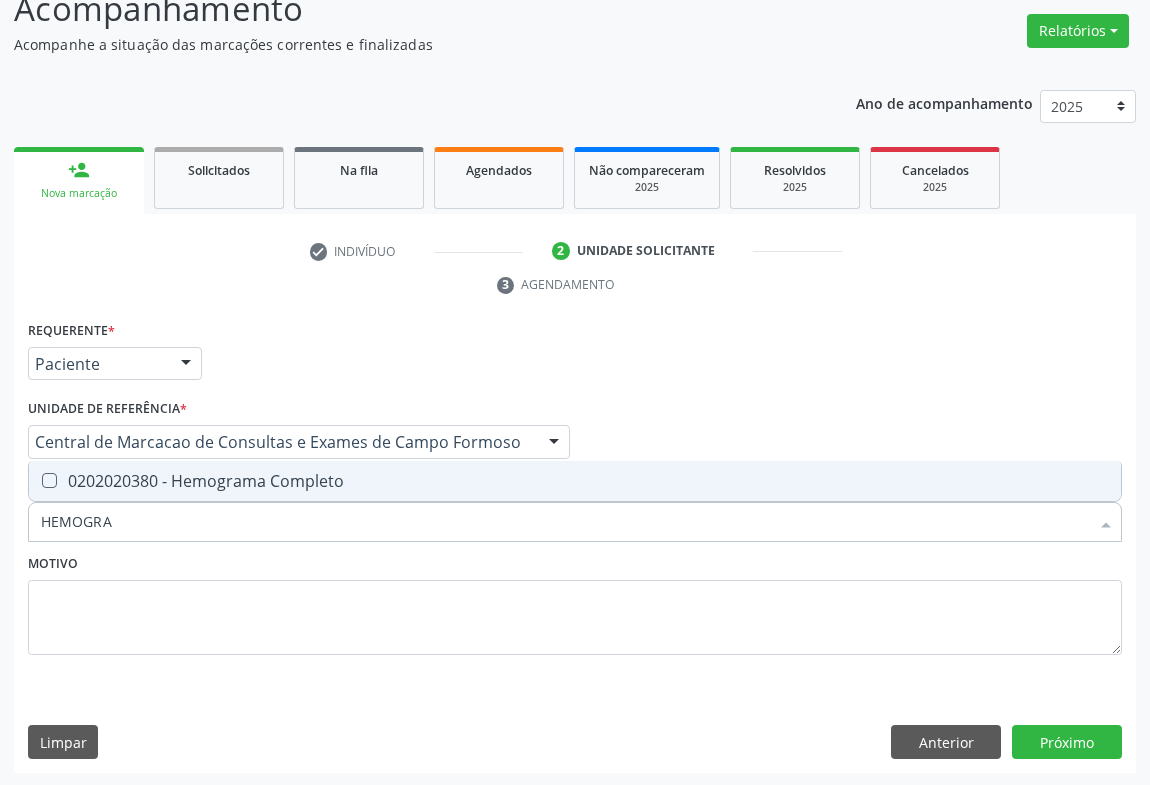 click on "0202020380 - Hemograma Completo" at bounding box center (575, 481) 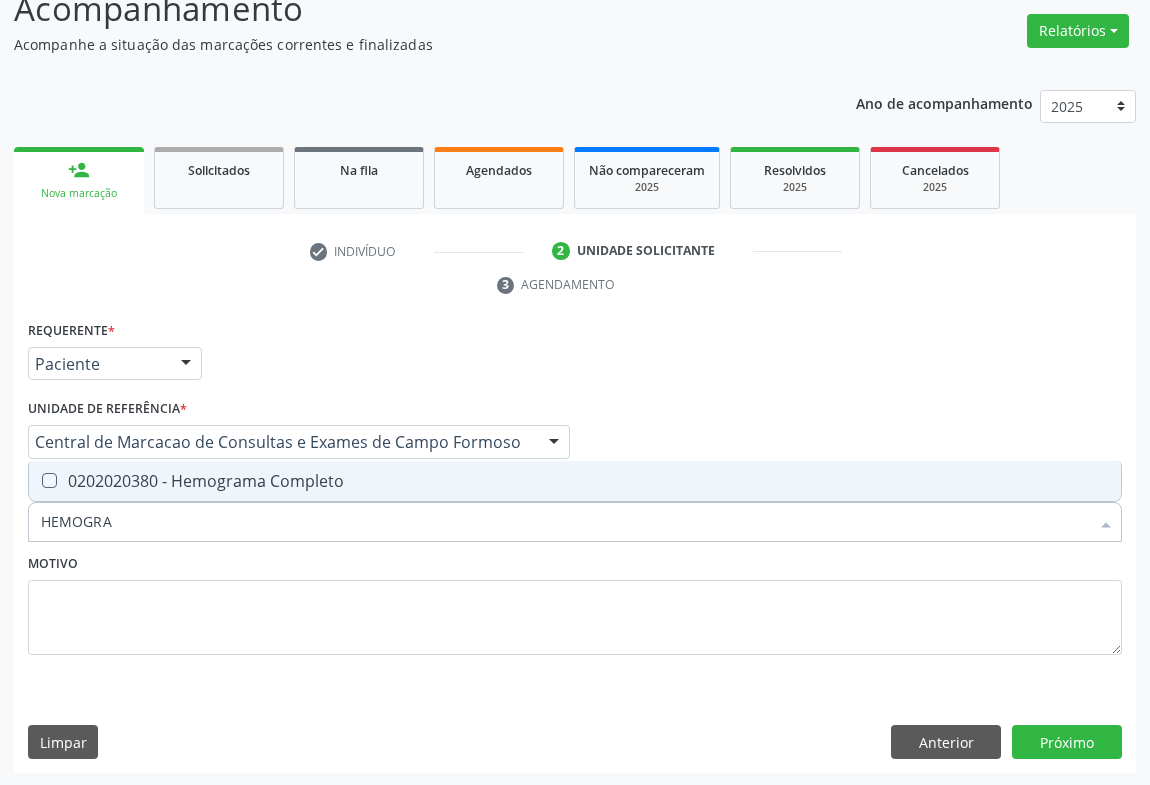 checkbox on "true" 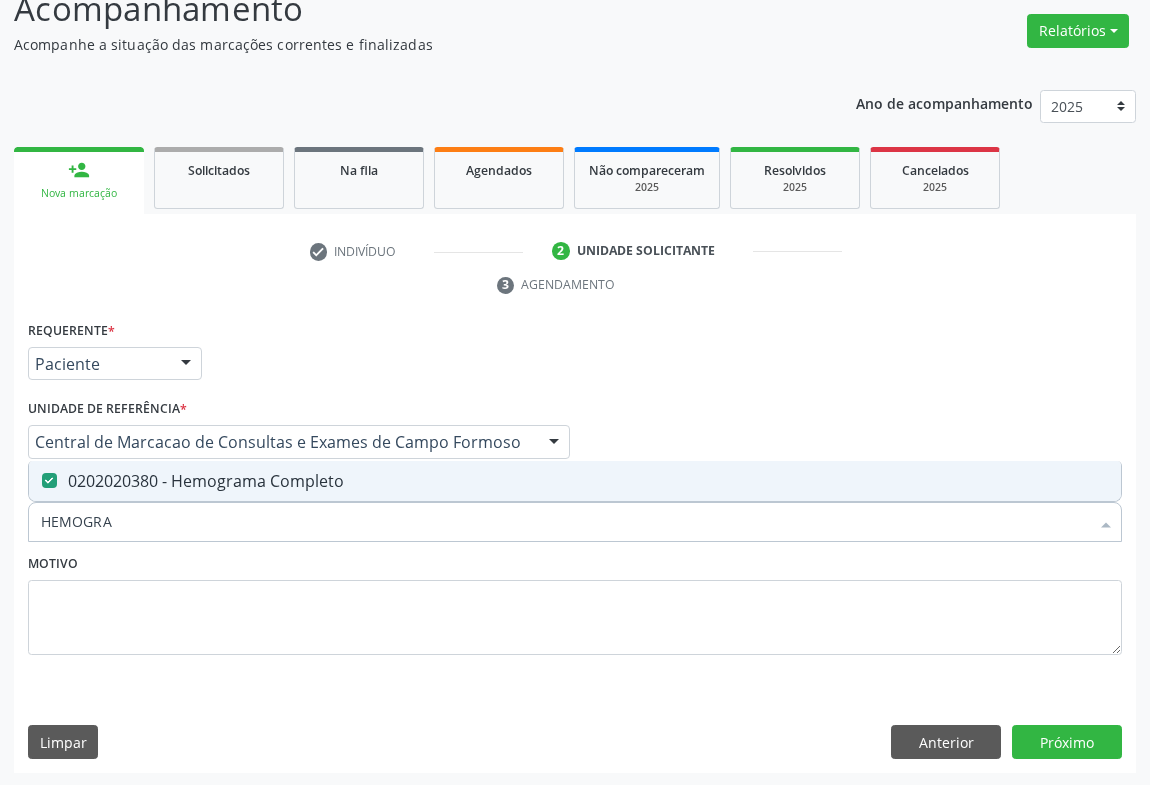 click on "HEMOGRA" at bounding box center [565, 522] 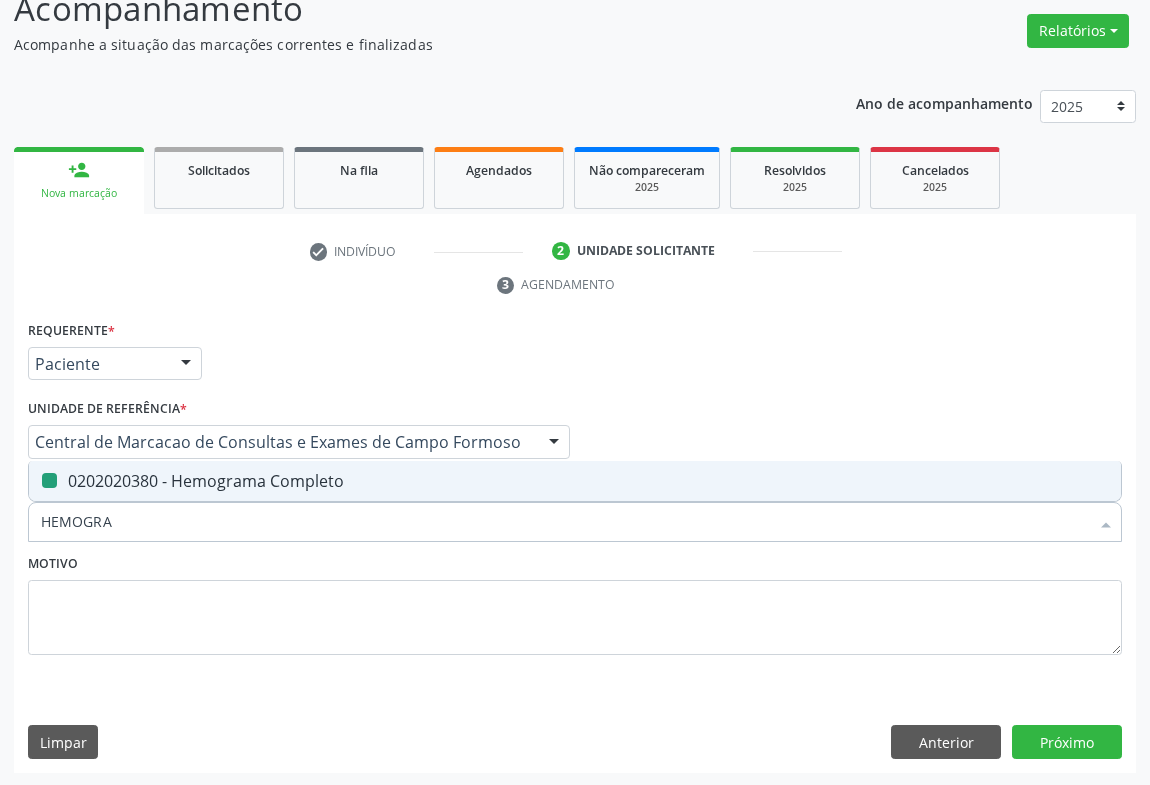 type on "G" 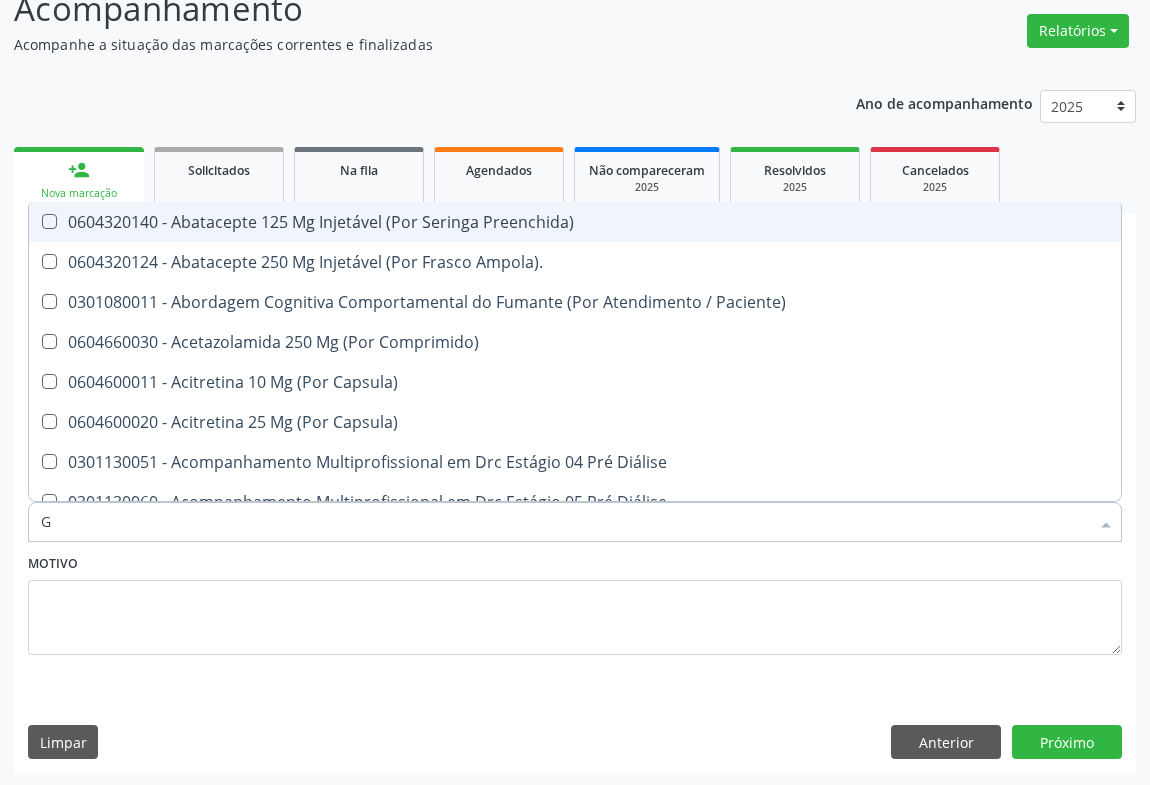 checkbox on "false" 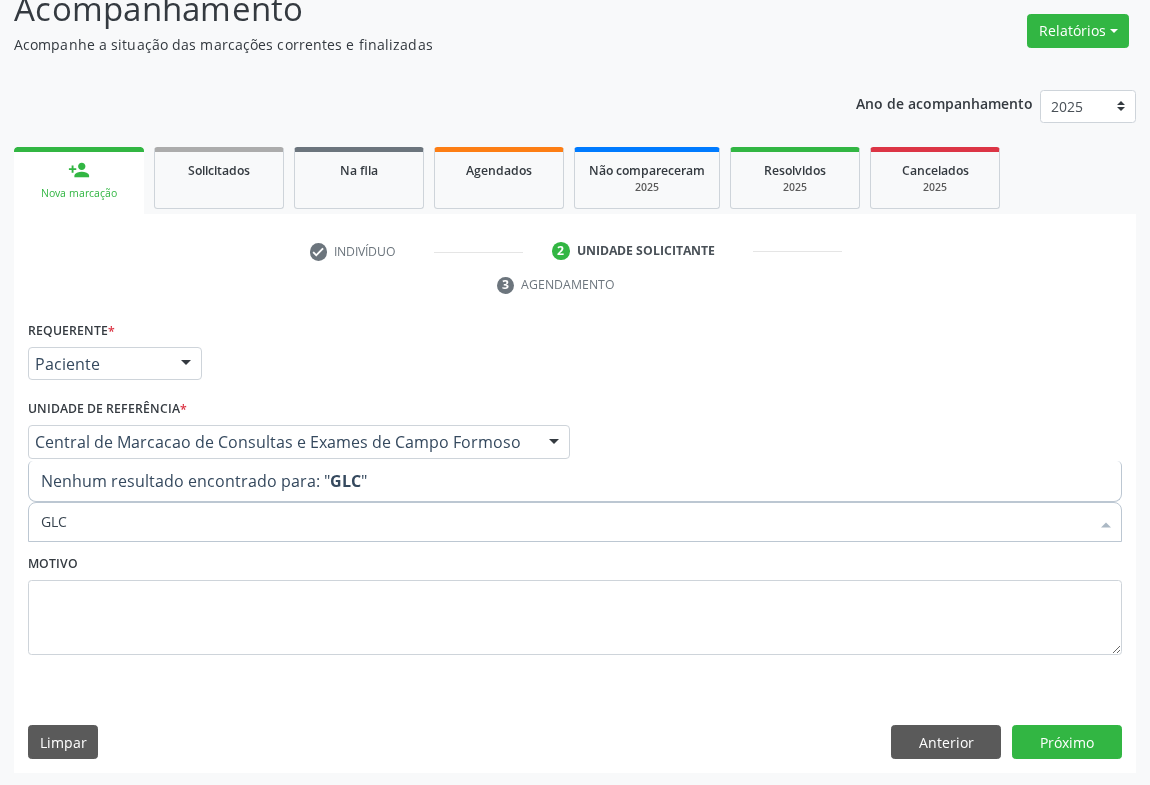 type on "GL" 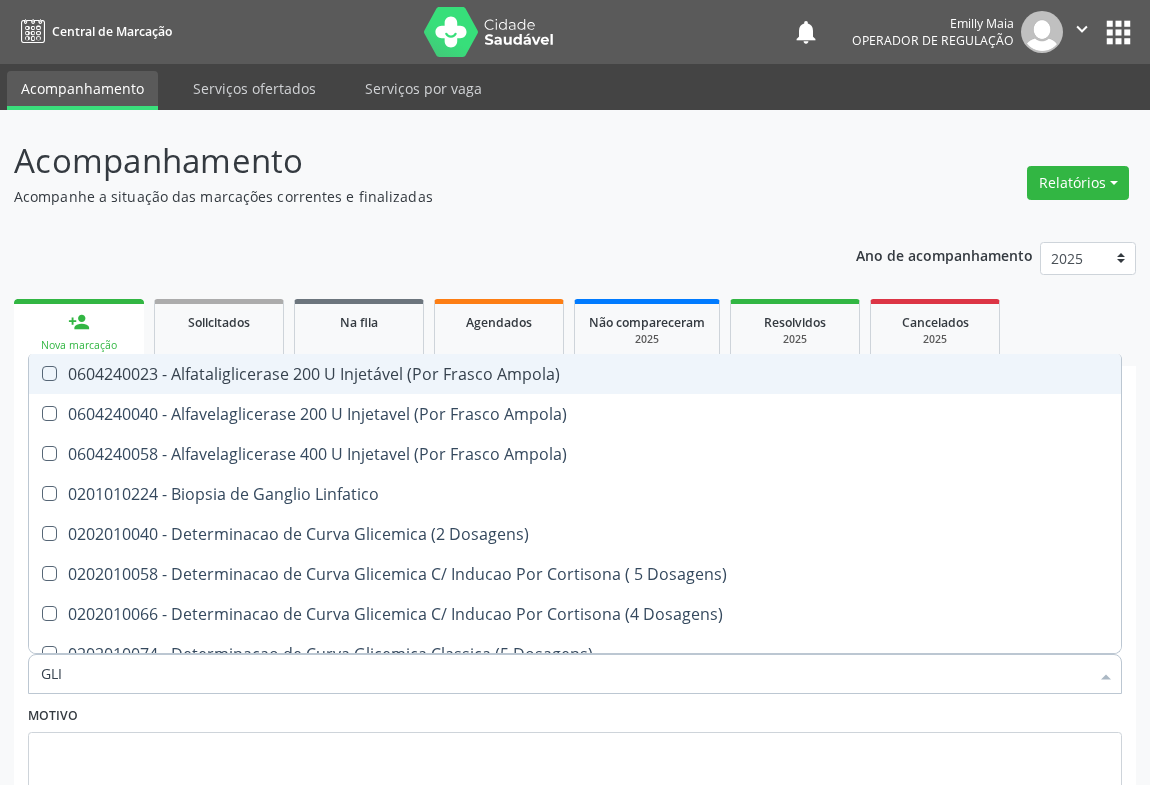 scroll, scrollTop: 152, scrollLeft: 0, axis: vertical 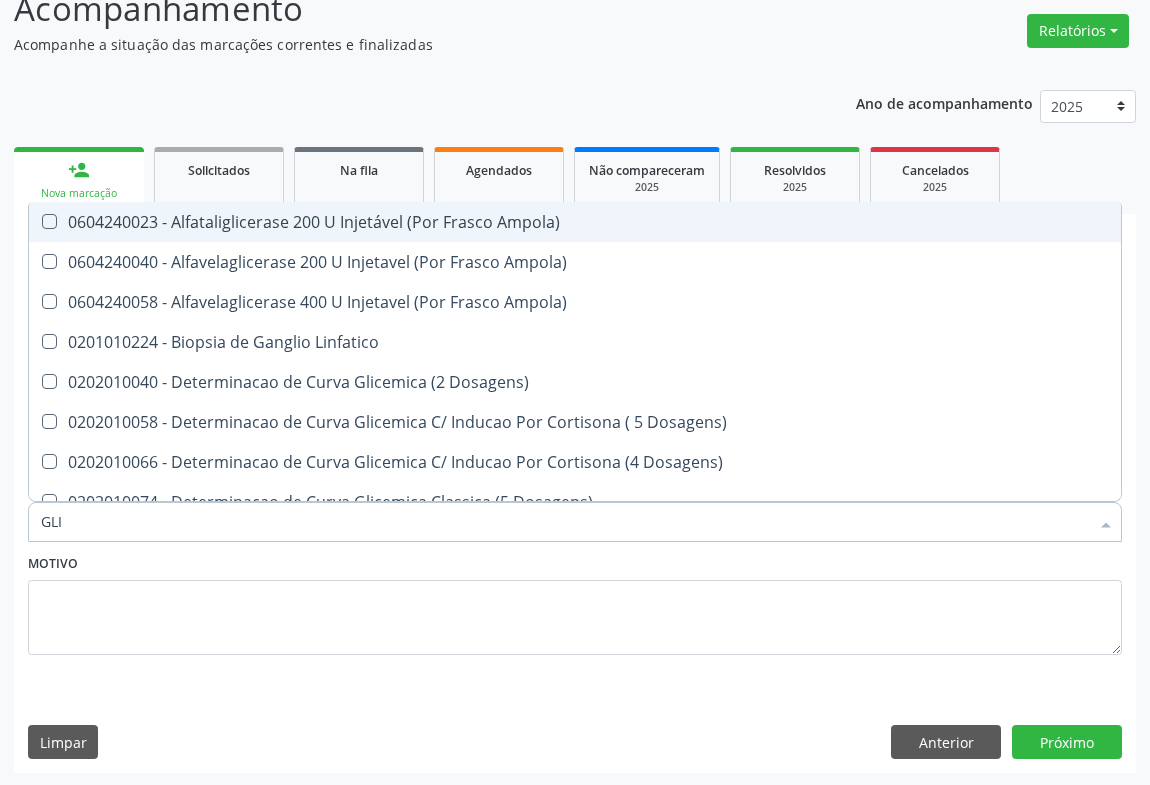 type on "GLIC" 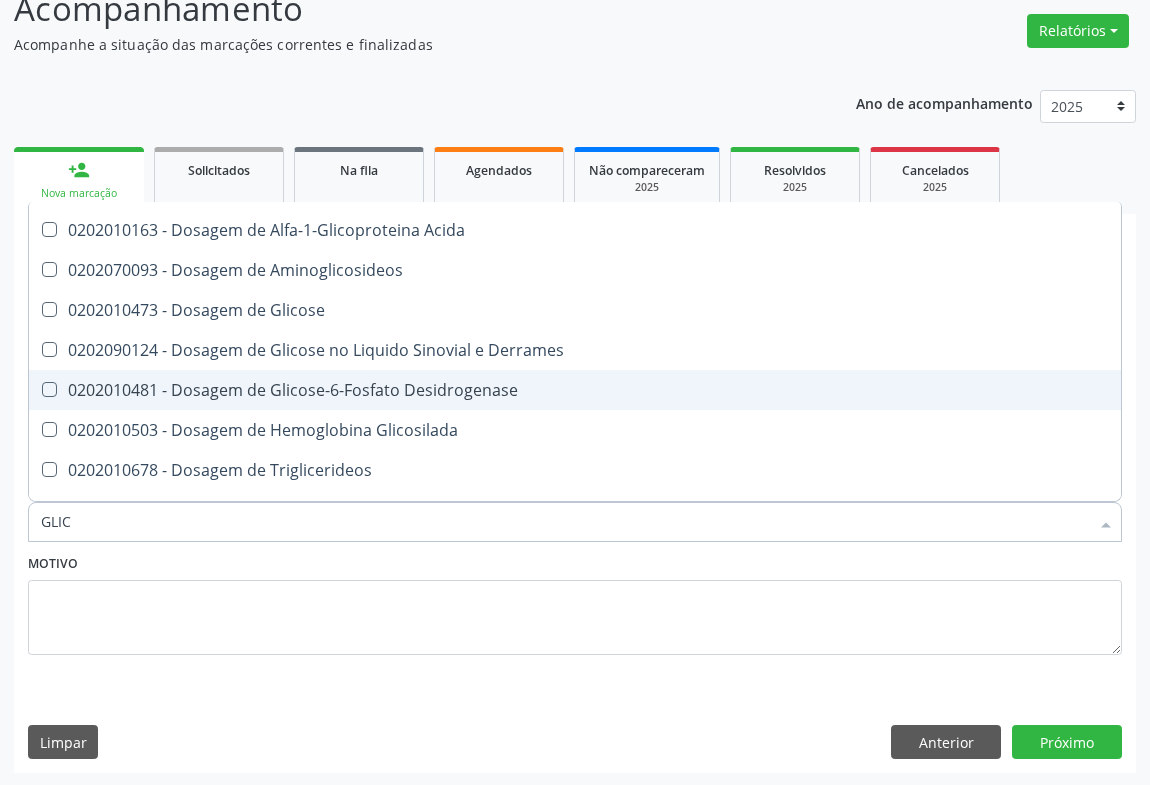 scroll, scrollTop: 363, scrollLeft: 0, axis: vertical 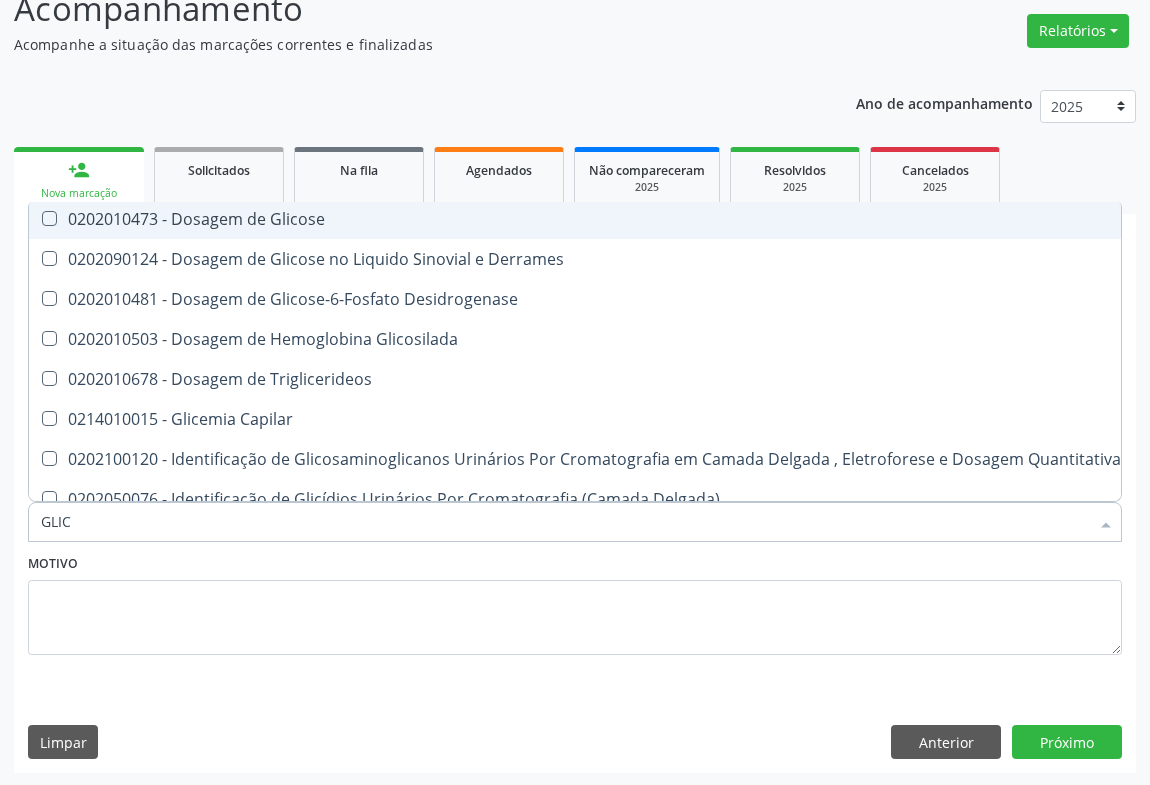 click on "0202010473 - Dosagem de Glicose" at bounding box center (581, 219) 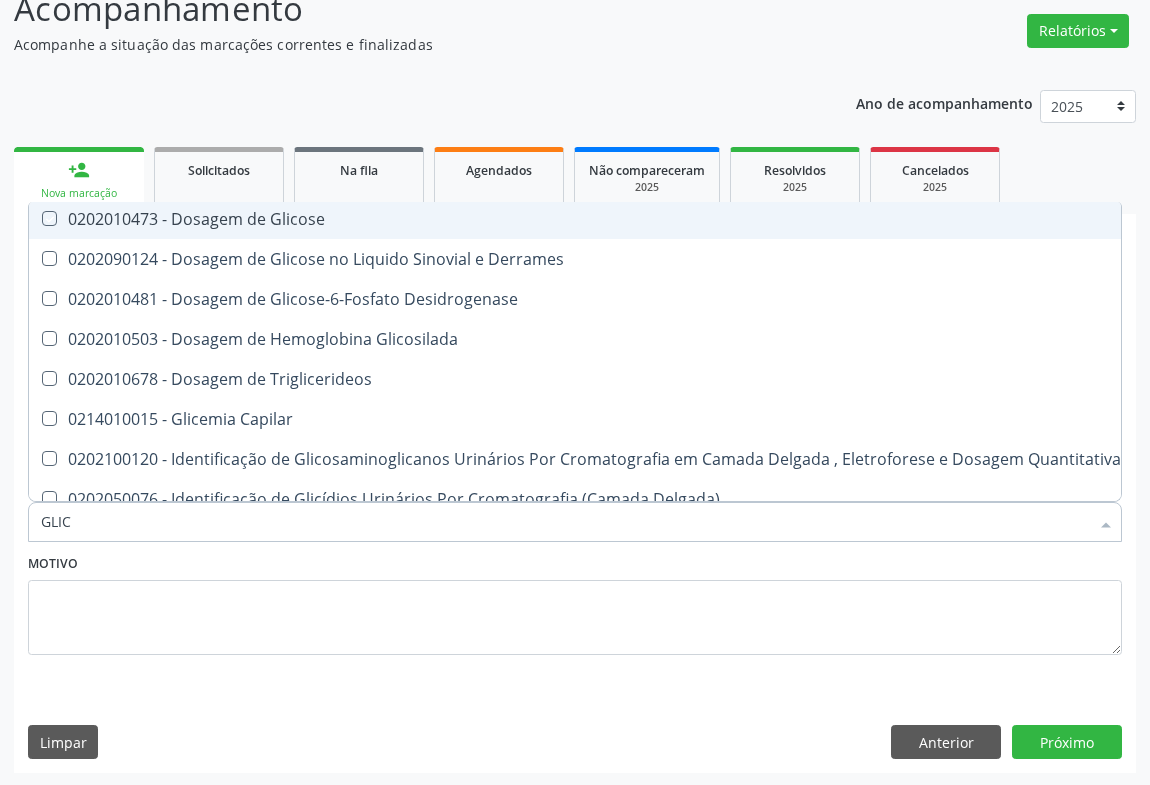 checkbox on "true" 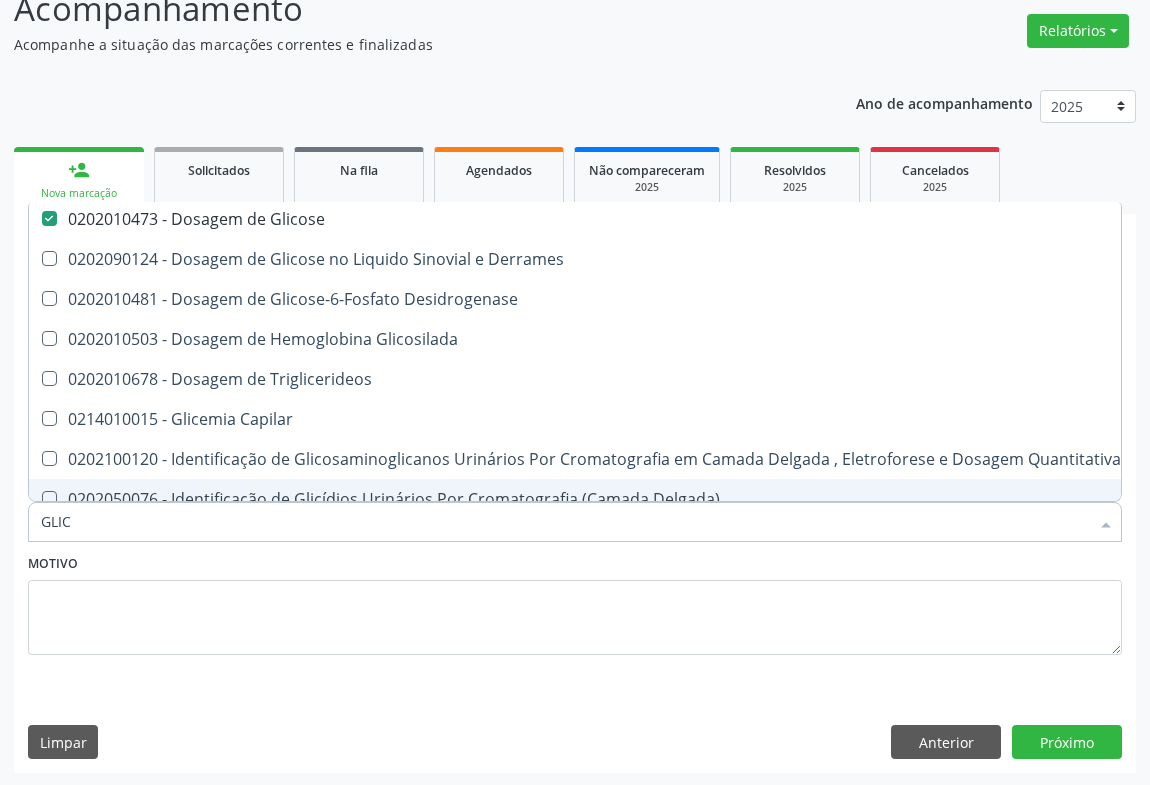 click on "GLIC" at bounding box center (565, 522) 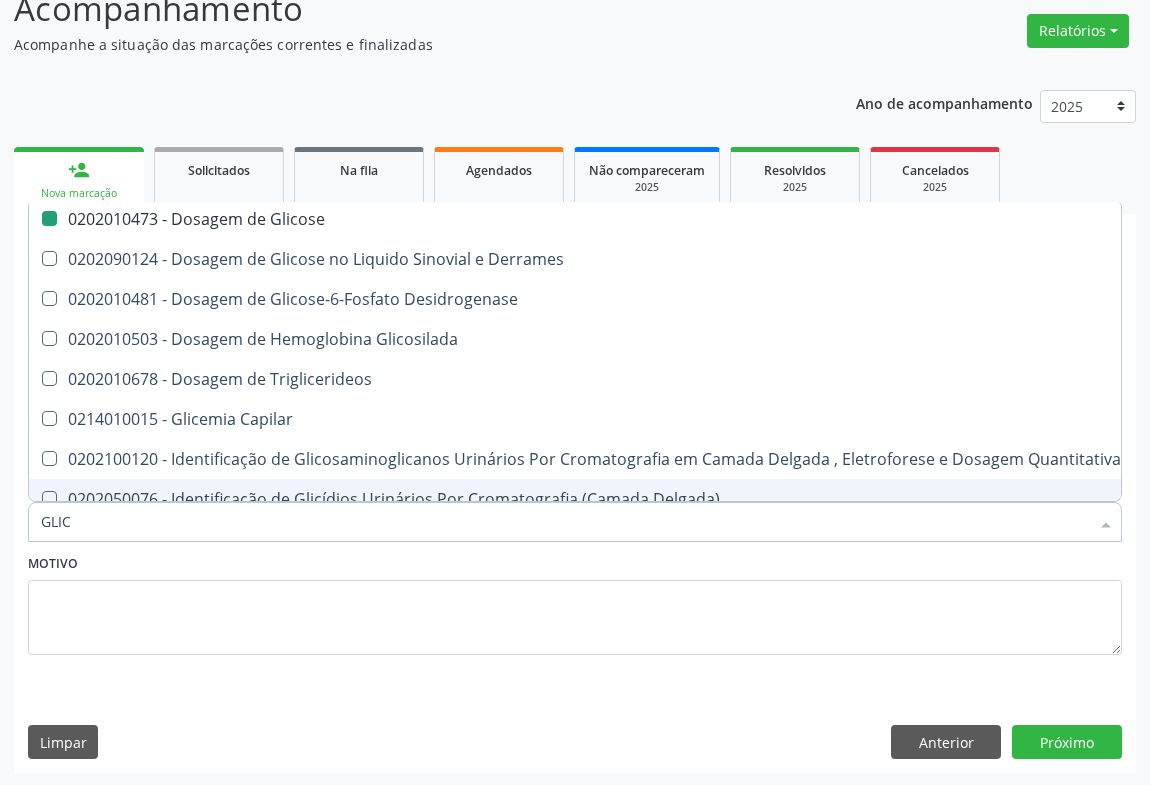 type on "C" 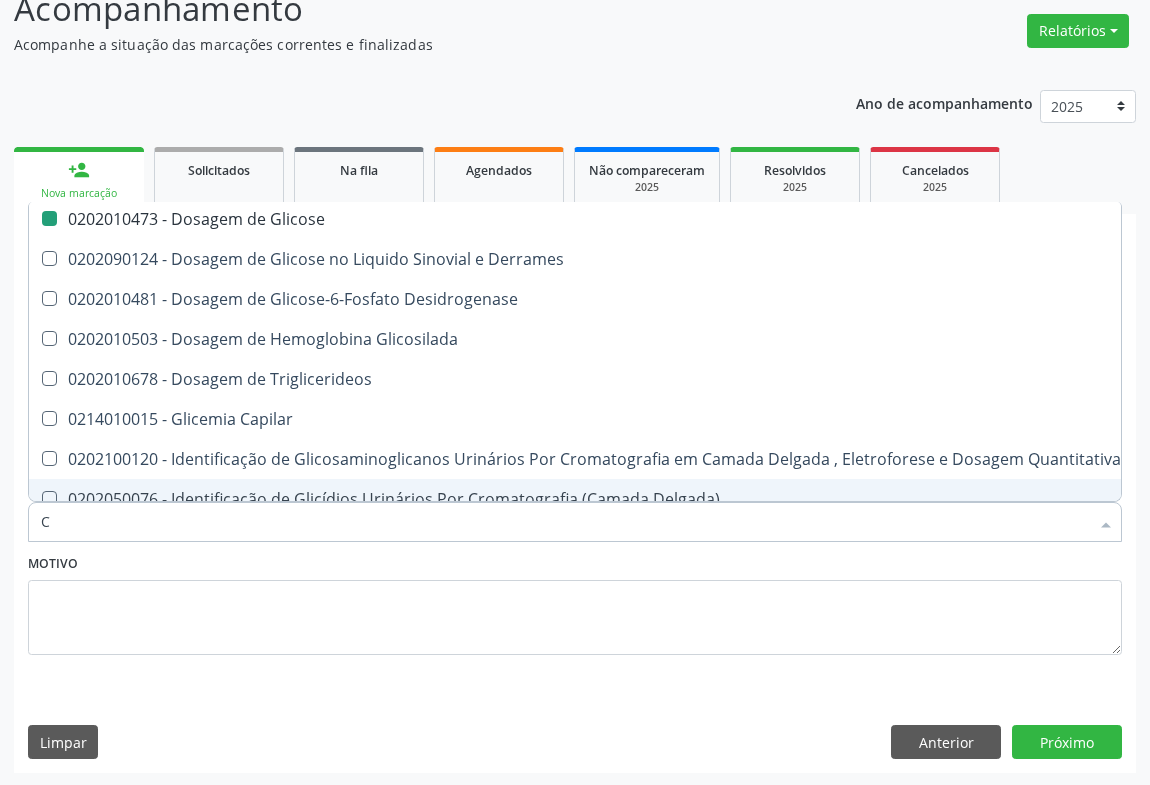 checkbox on "false" 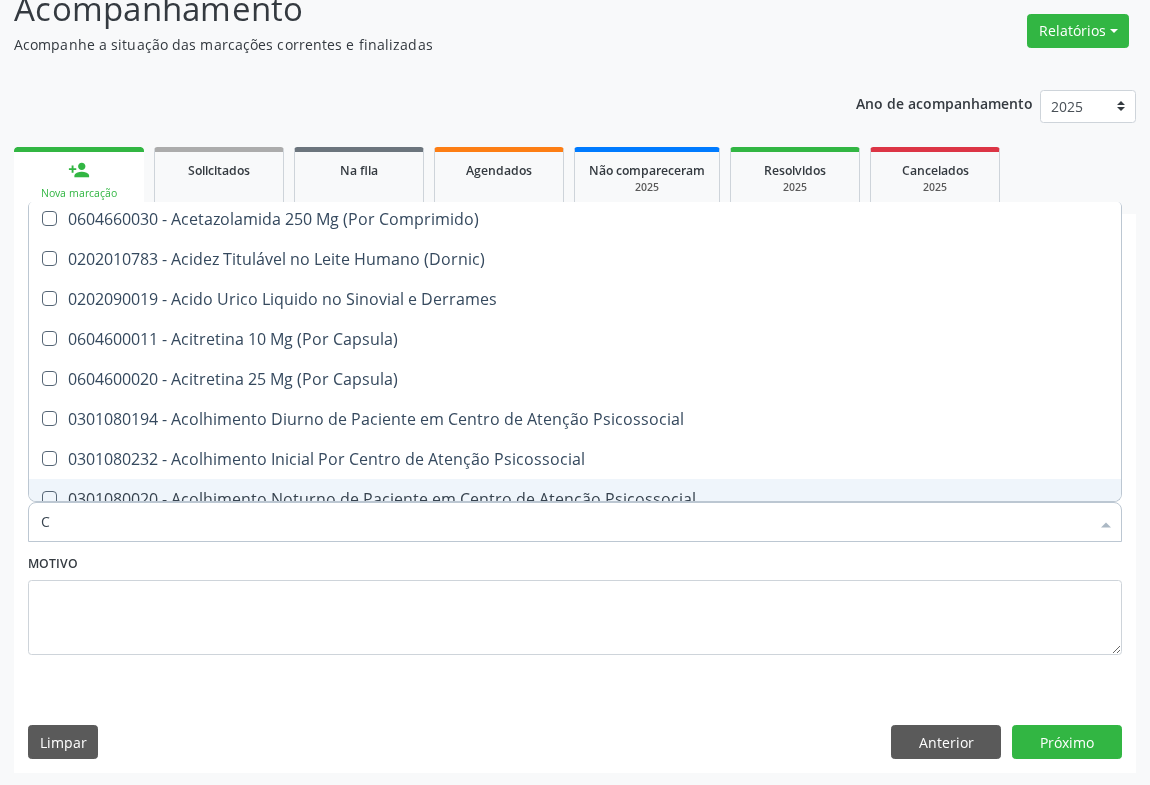 type on "CO" 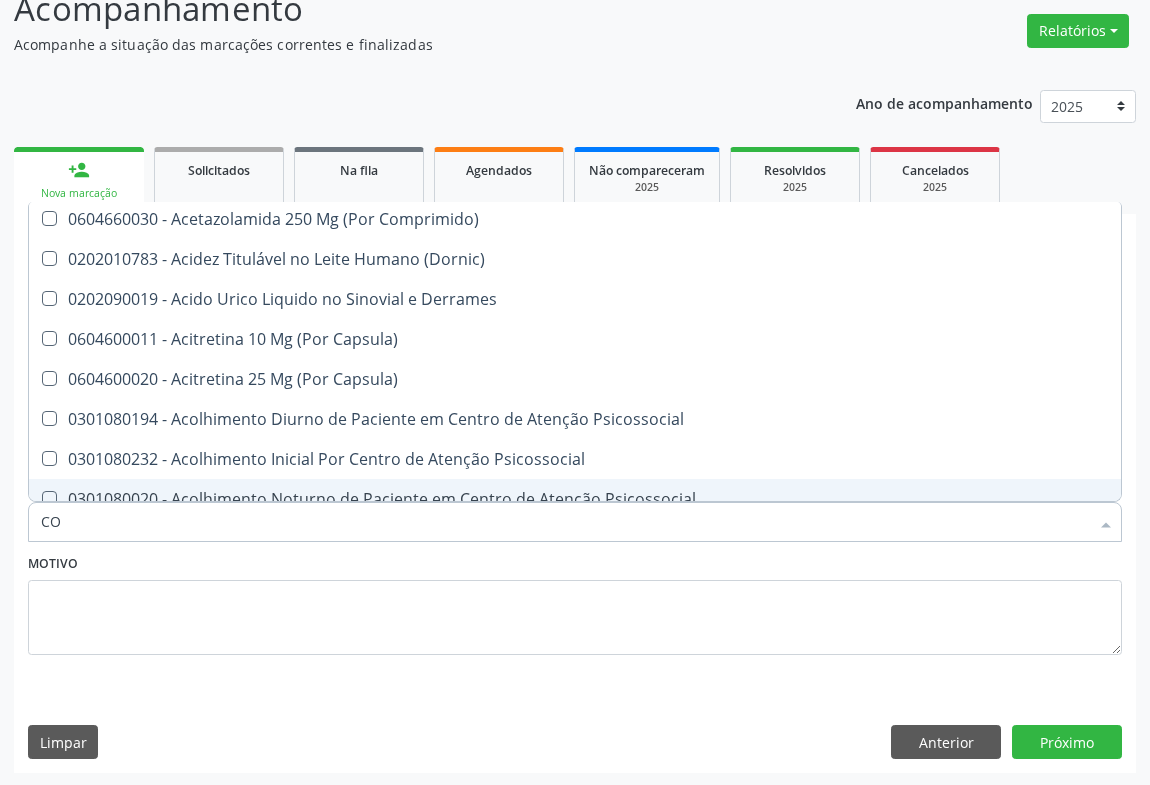 checkbox on "true" 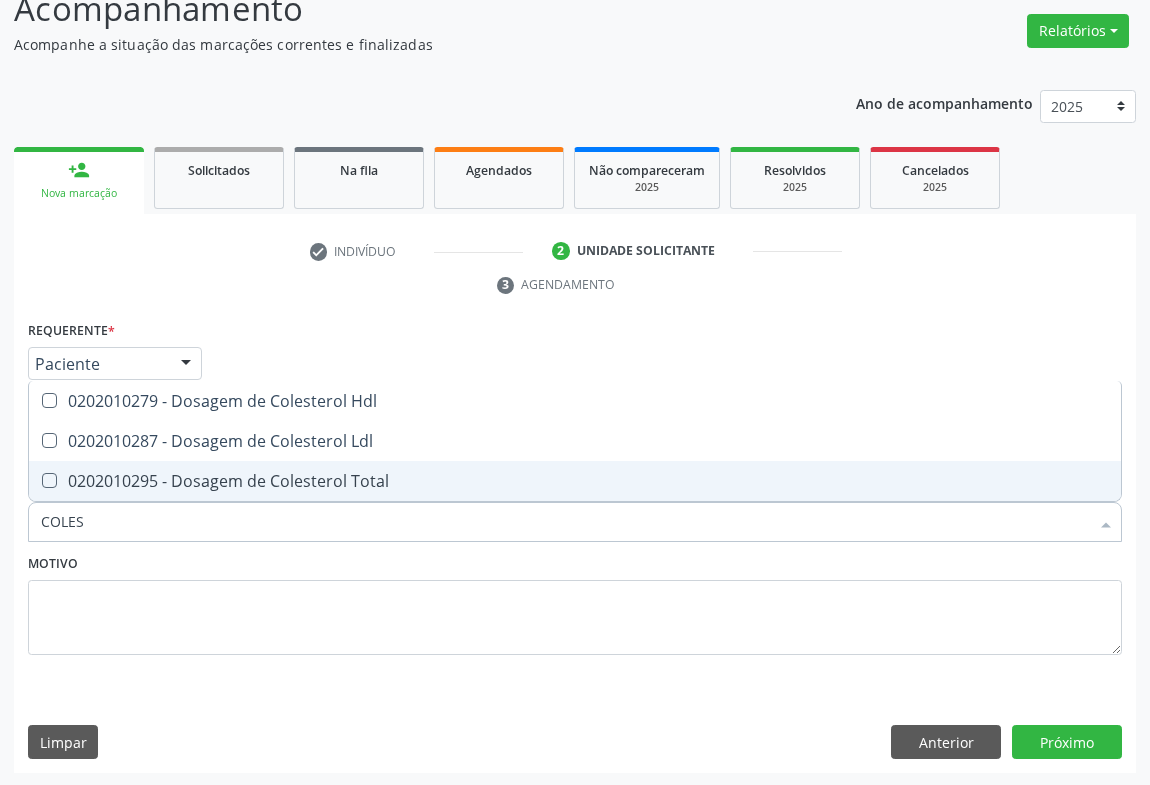 scroll, scrollTop: 0, scrollLeft: 0, axis: both 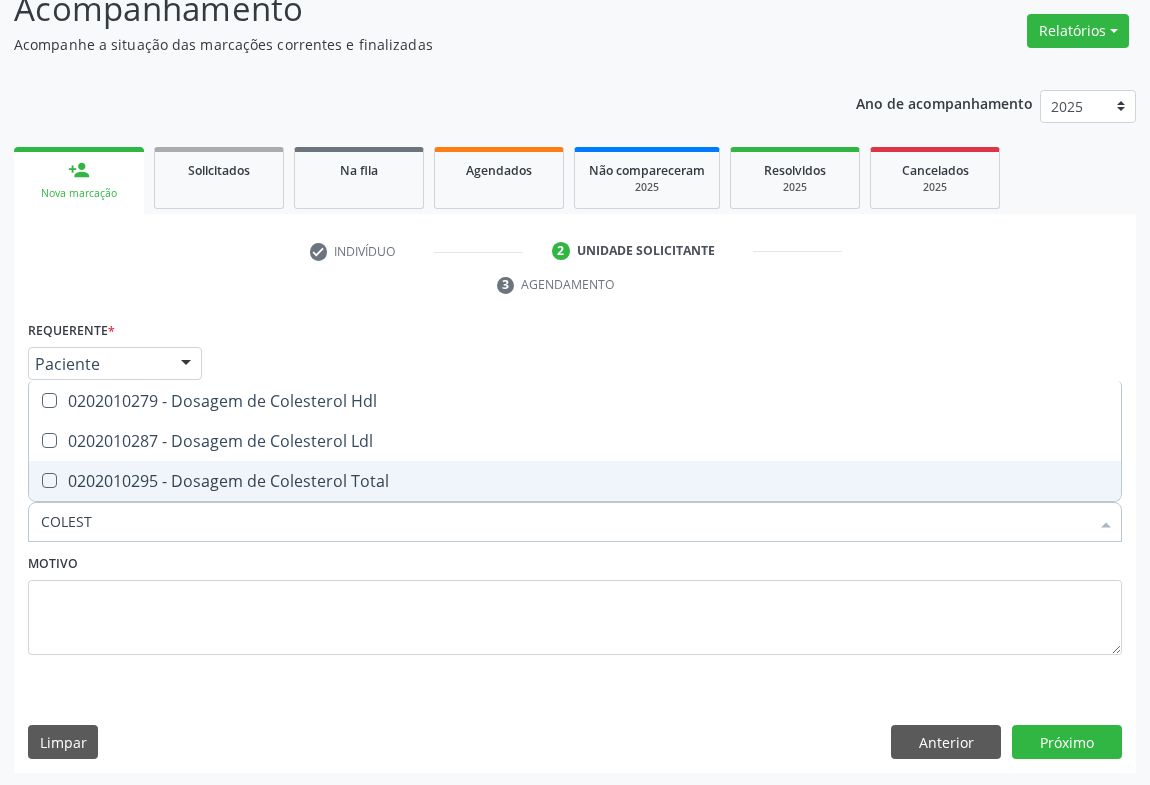 click on "0202010295 - Dosagem de Colesterol Total" at bounding box center [575, 481] 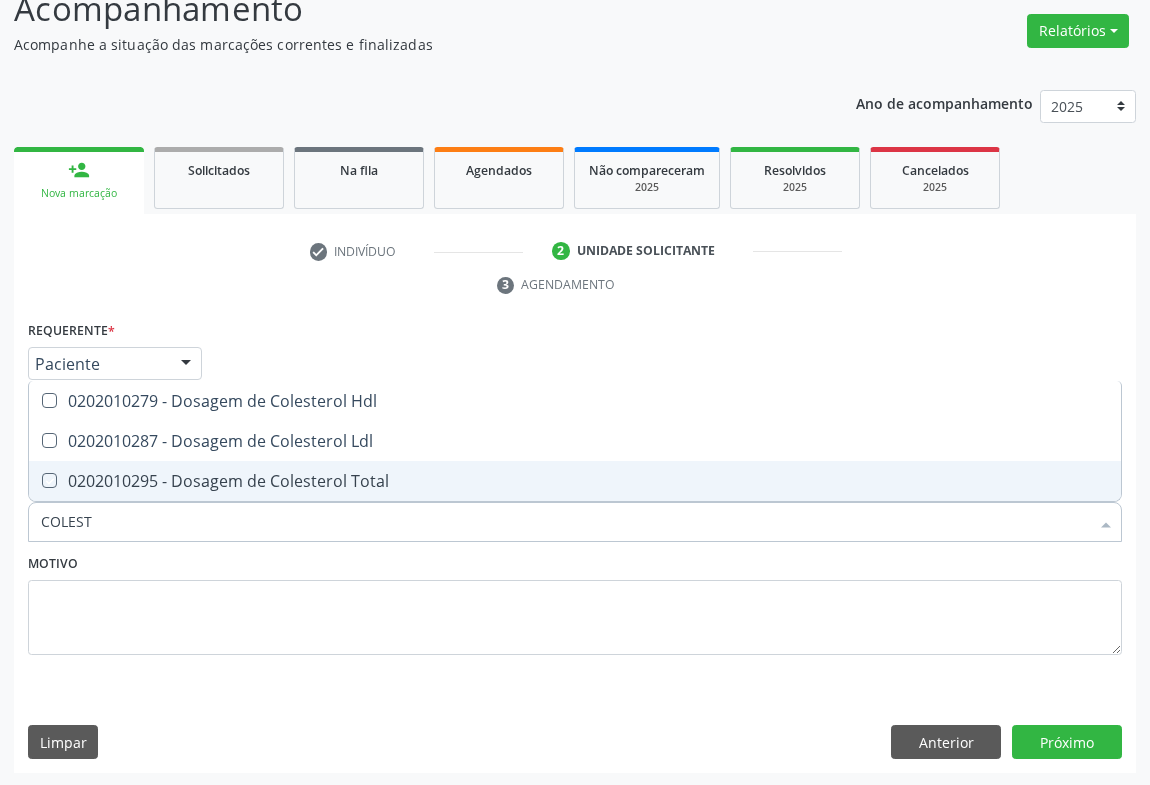 checkbox on "true" 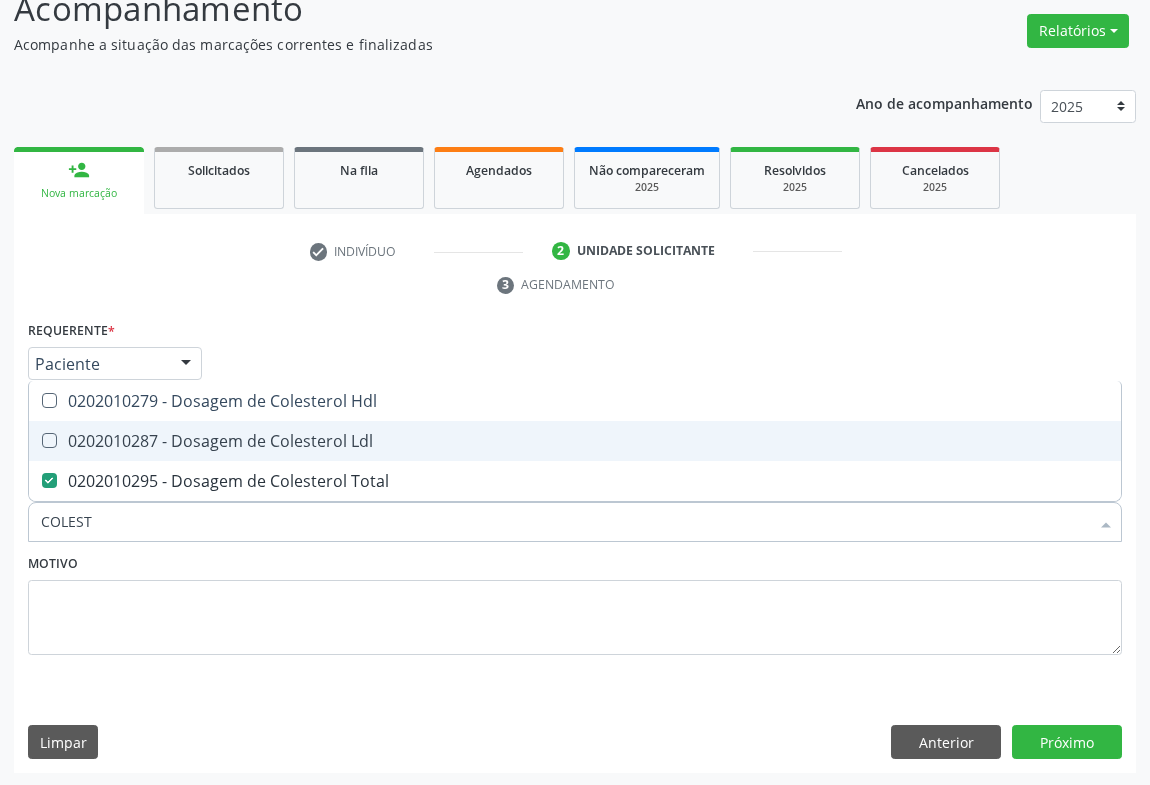 click on "0202010287 - Dosagem de Colesterol Ldl" at bounding box center (575, 441) 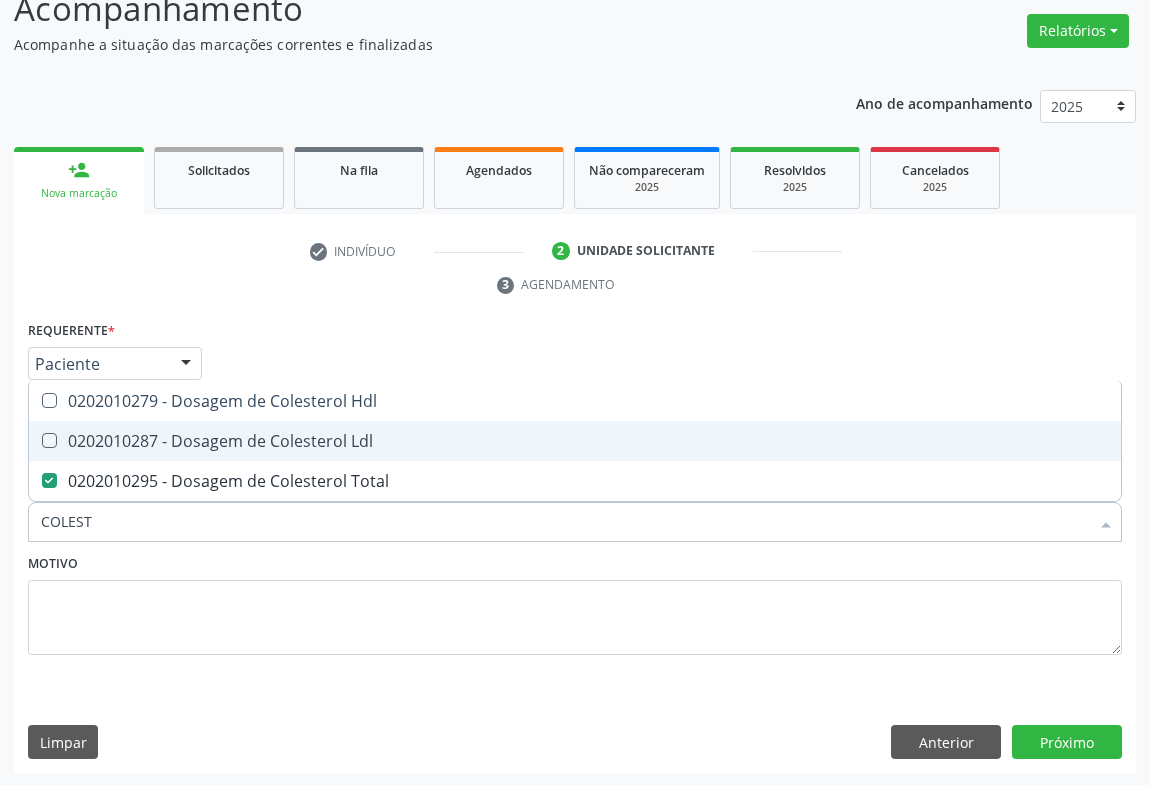 checkbox on "true" 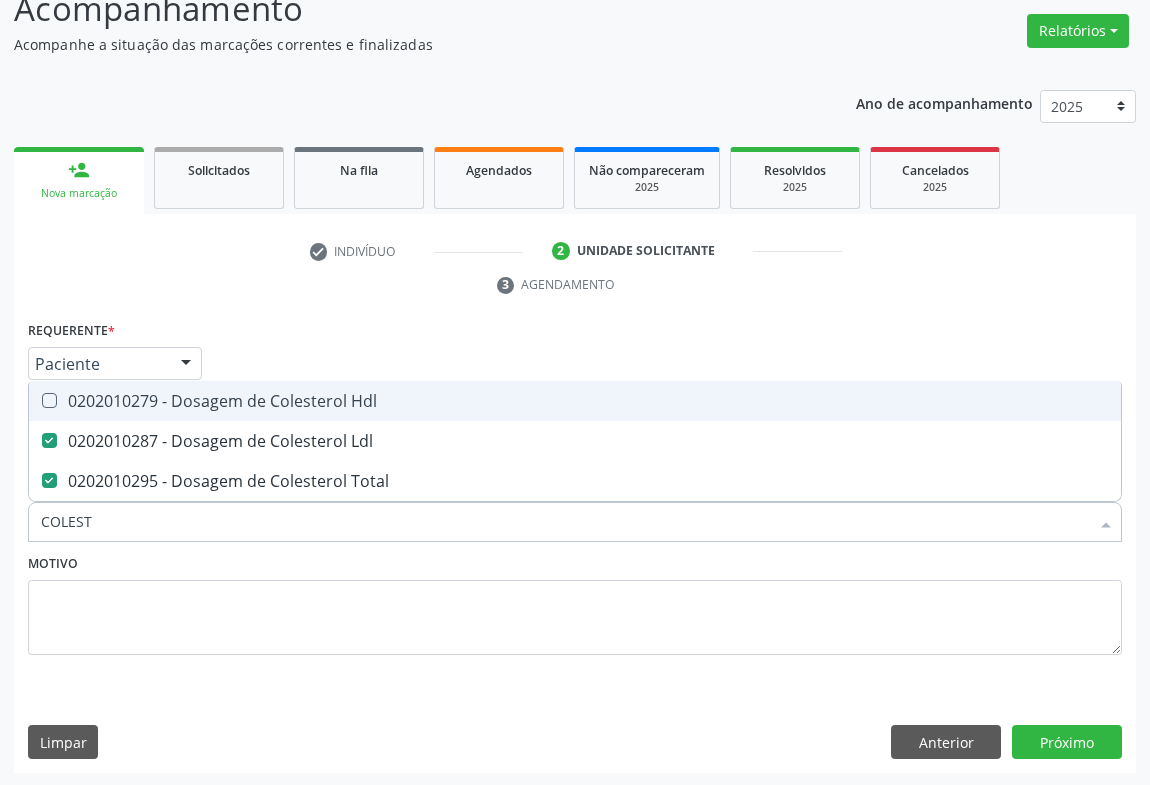 click on "0202010279 - Dosagem de Colesterol Hdl" at bounding box center [575, 401] 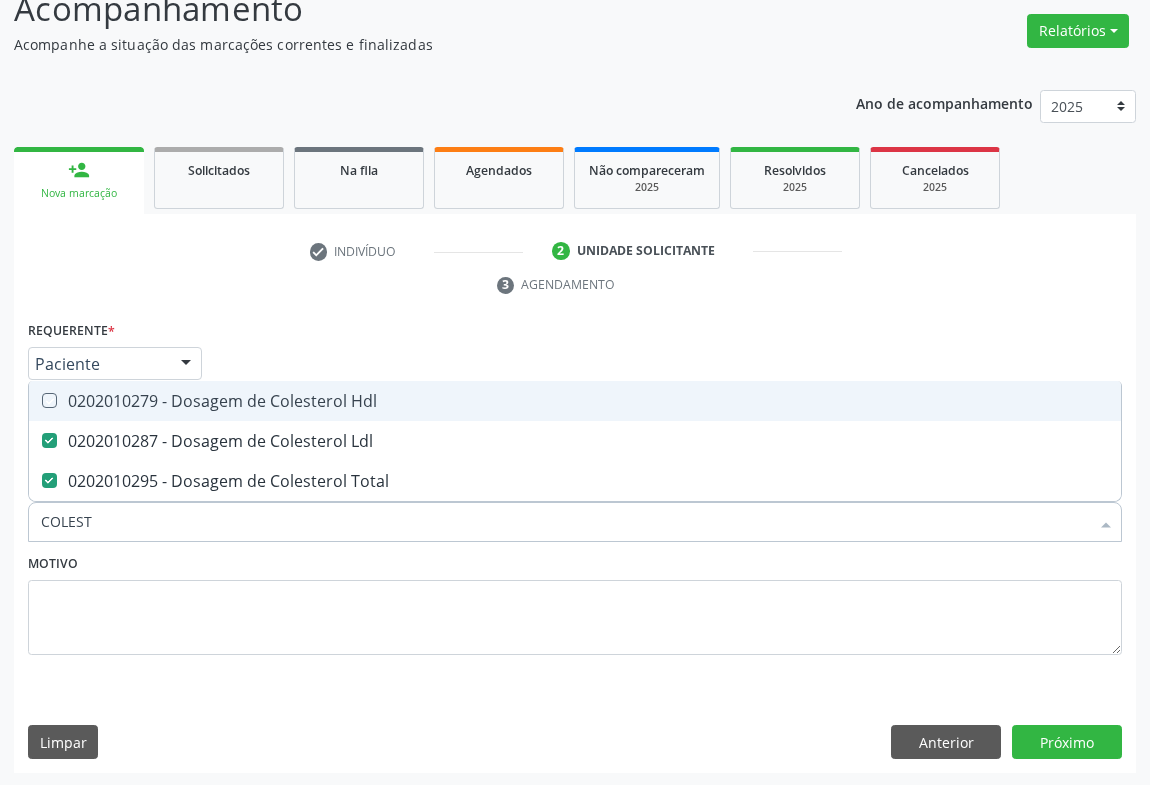 checkbox on "true" 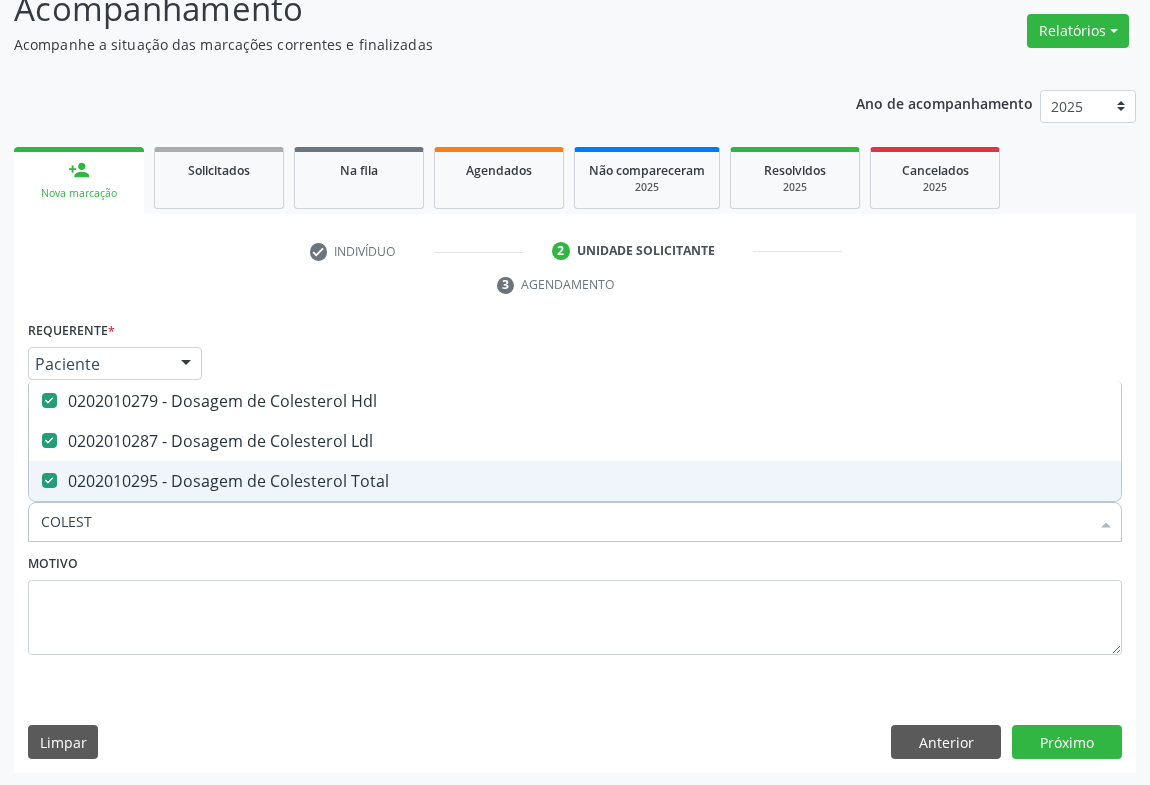 click on "COLEST" at bounding box center [565, 522] 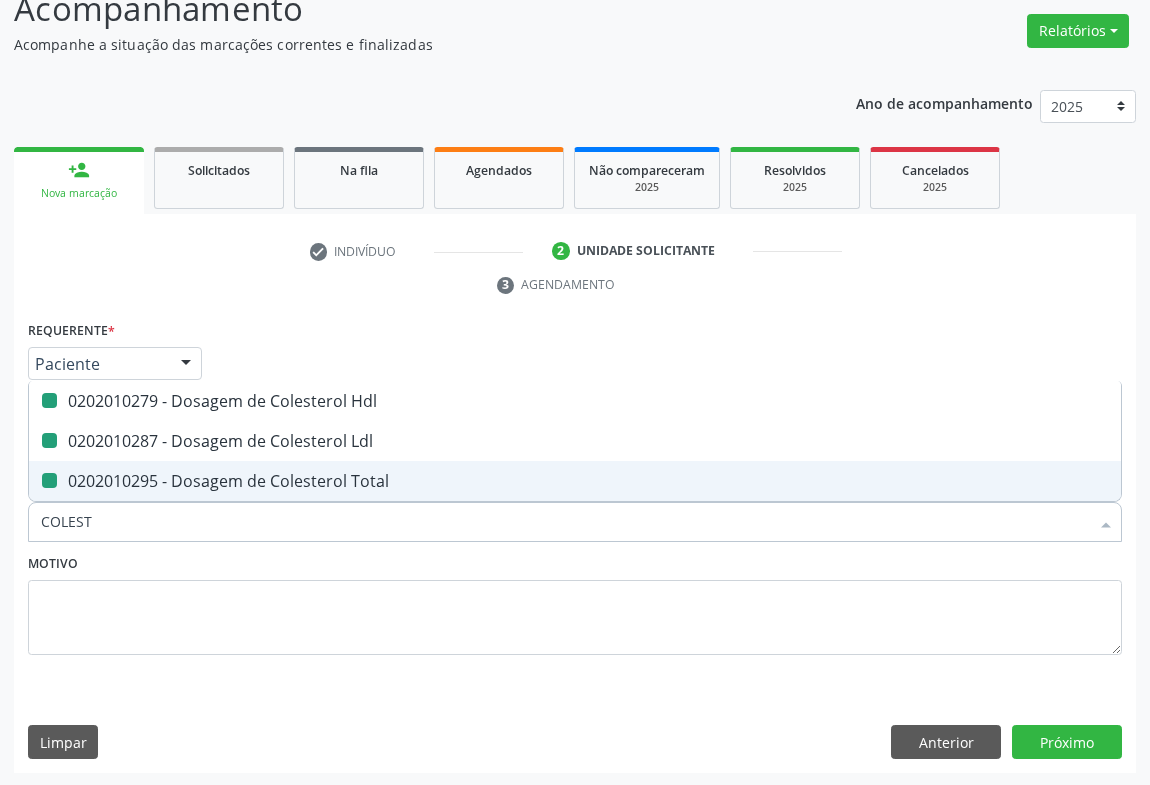type on "T" 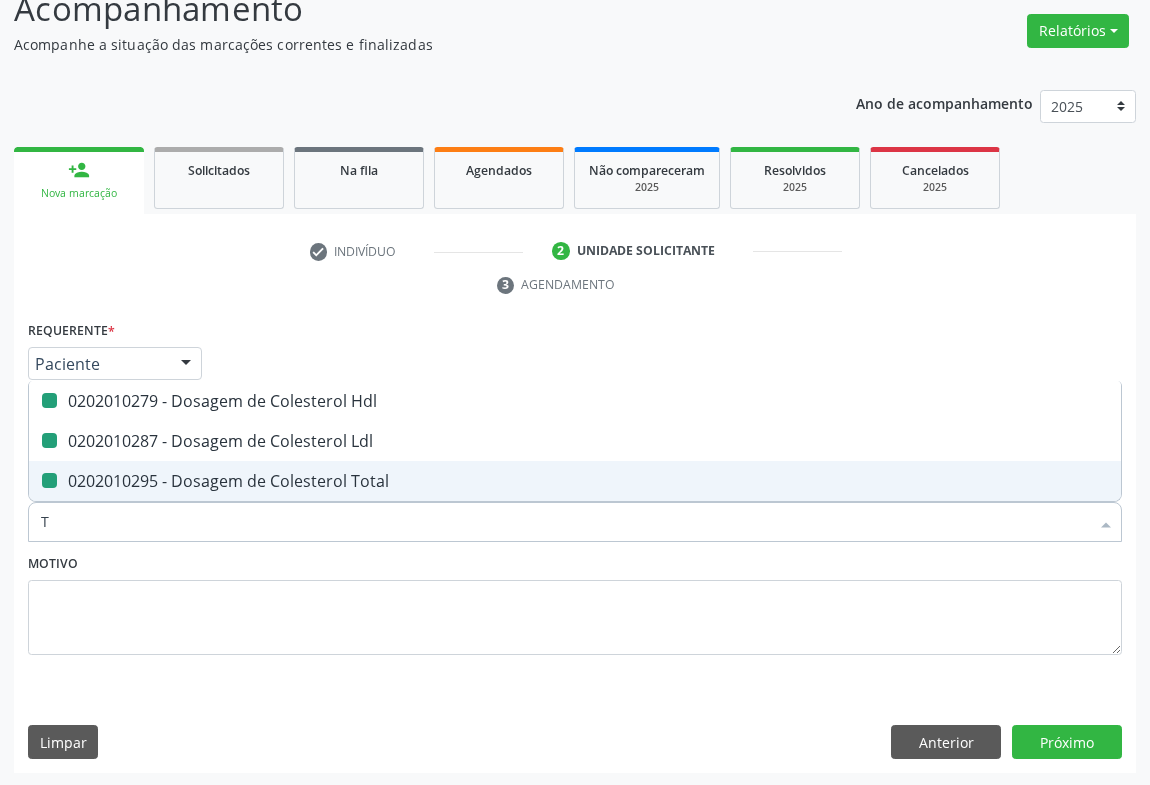 checkbox on "false" 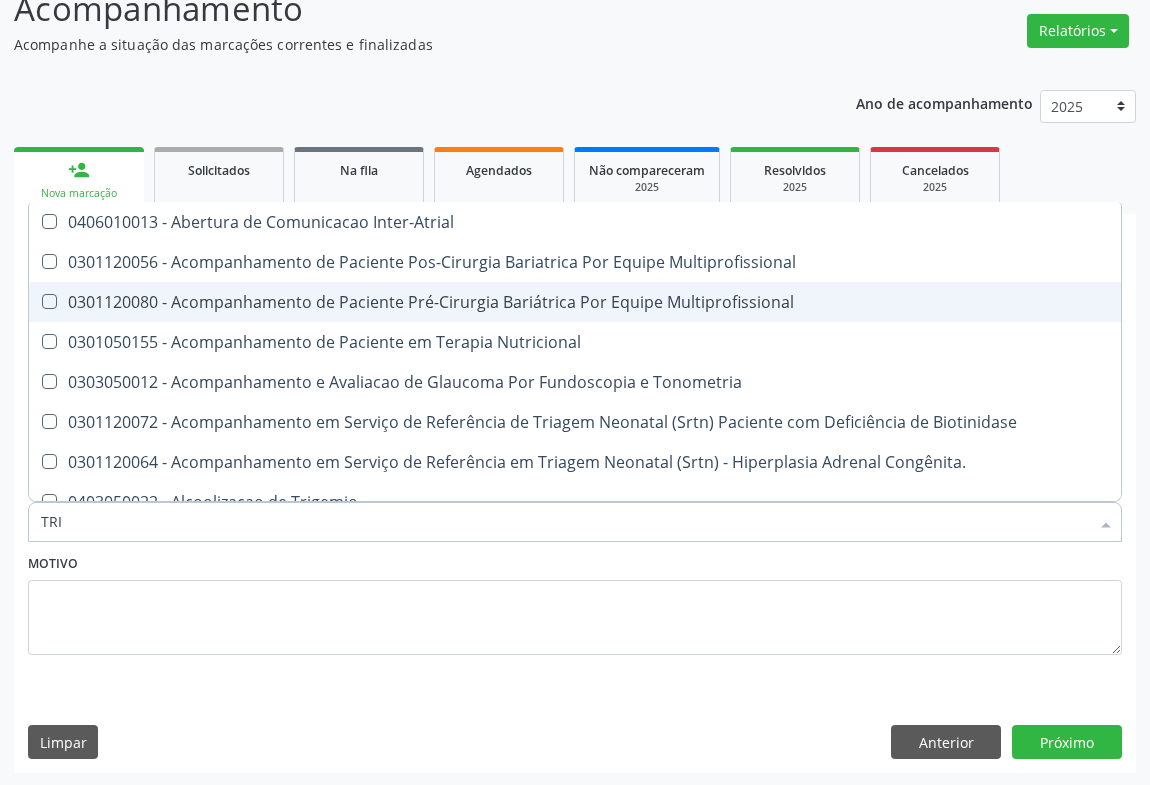 type on "TRIG" 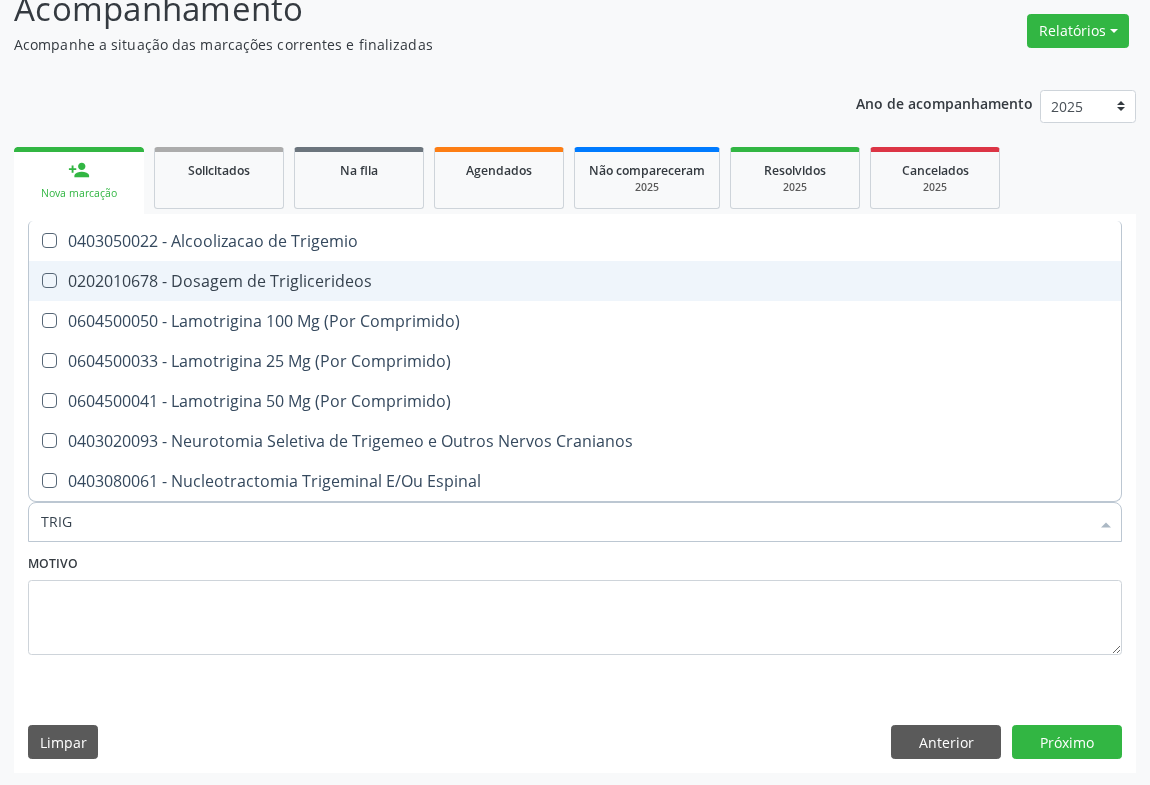 click on "0202010678 - Dosagem de Triglicerideos" at bounding box center (575, 281) 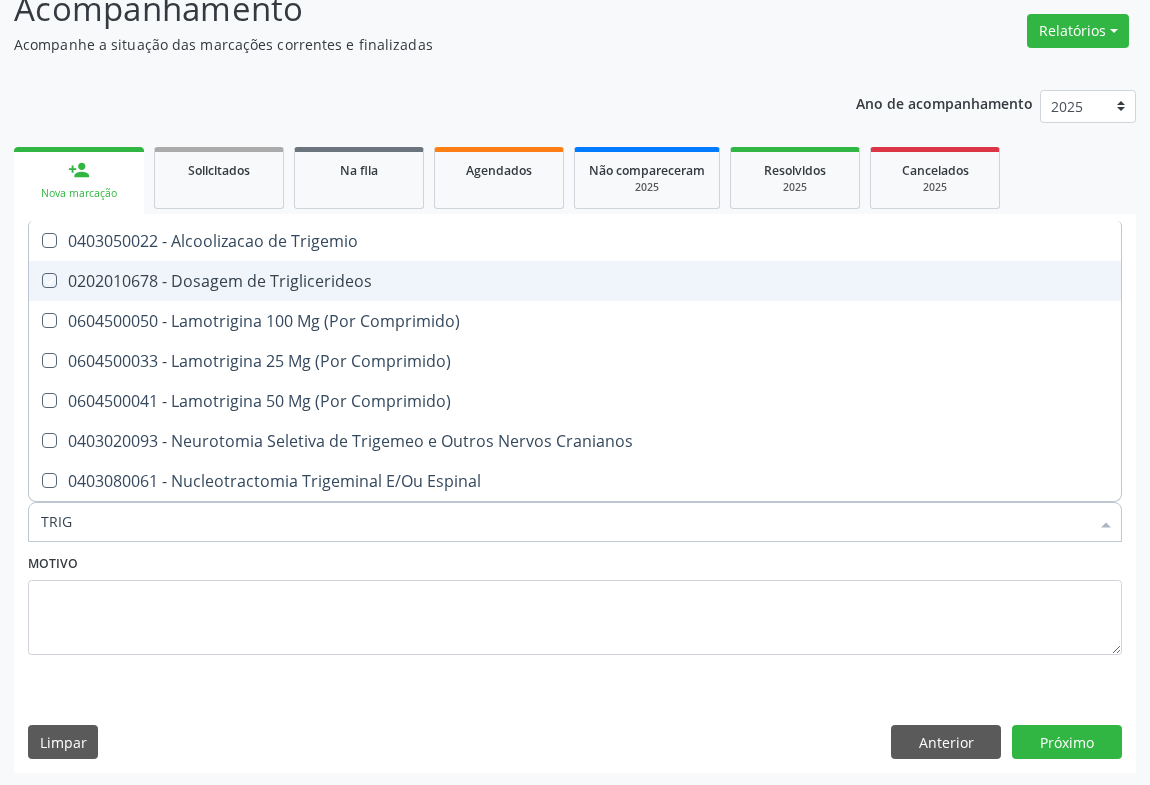 checkbox on "true" 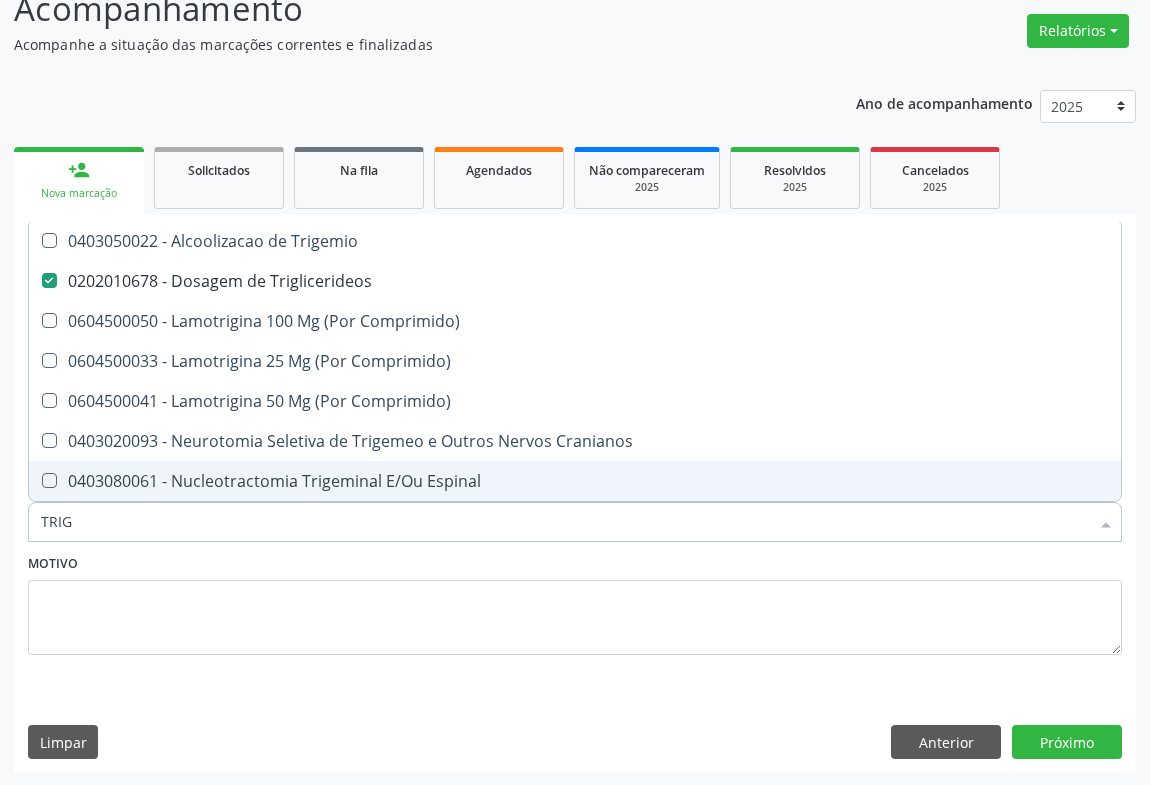 click on "TRIG" at bounding box center [565, 522] 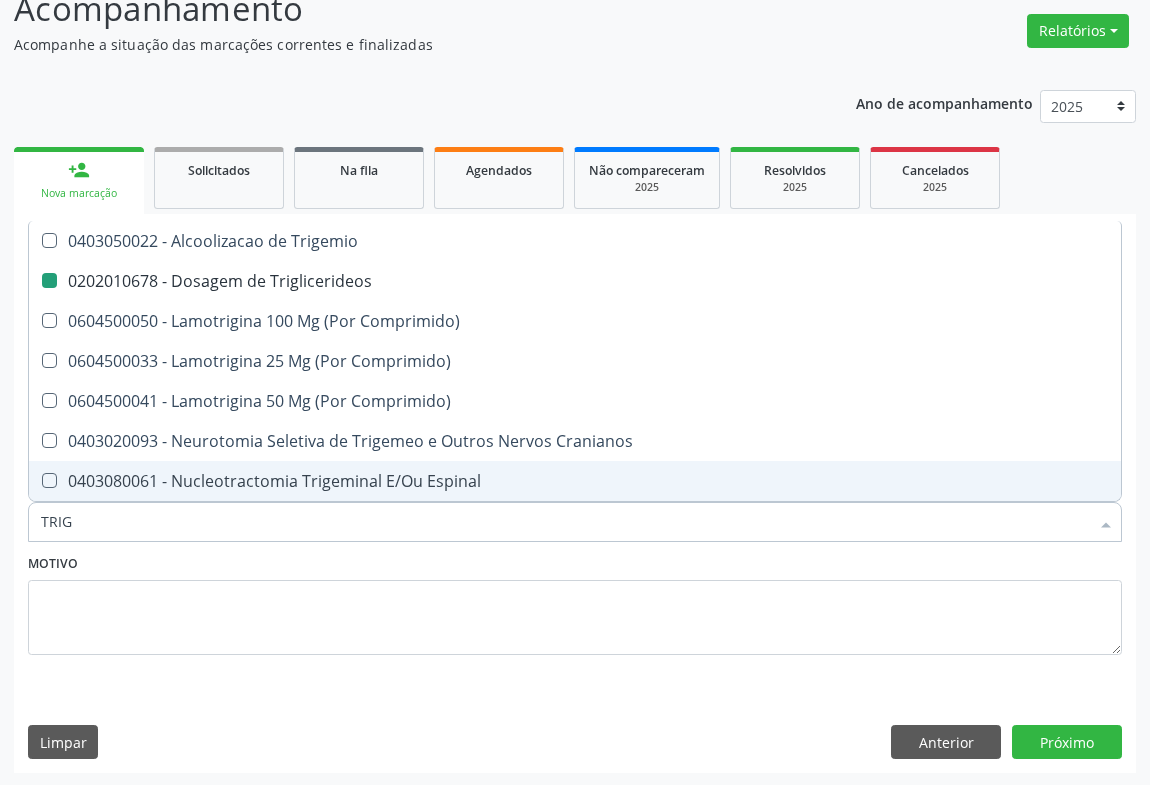 type on "U" 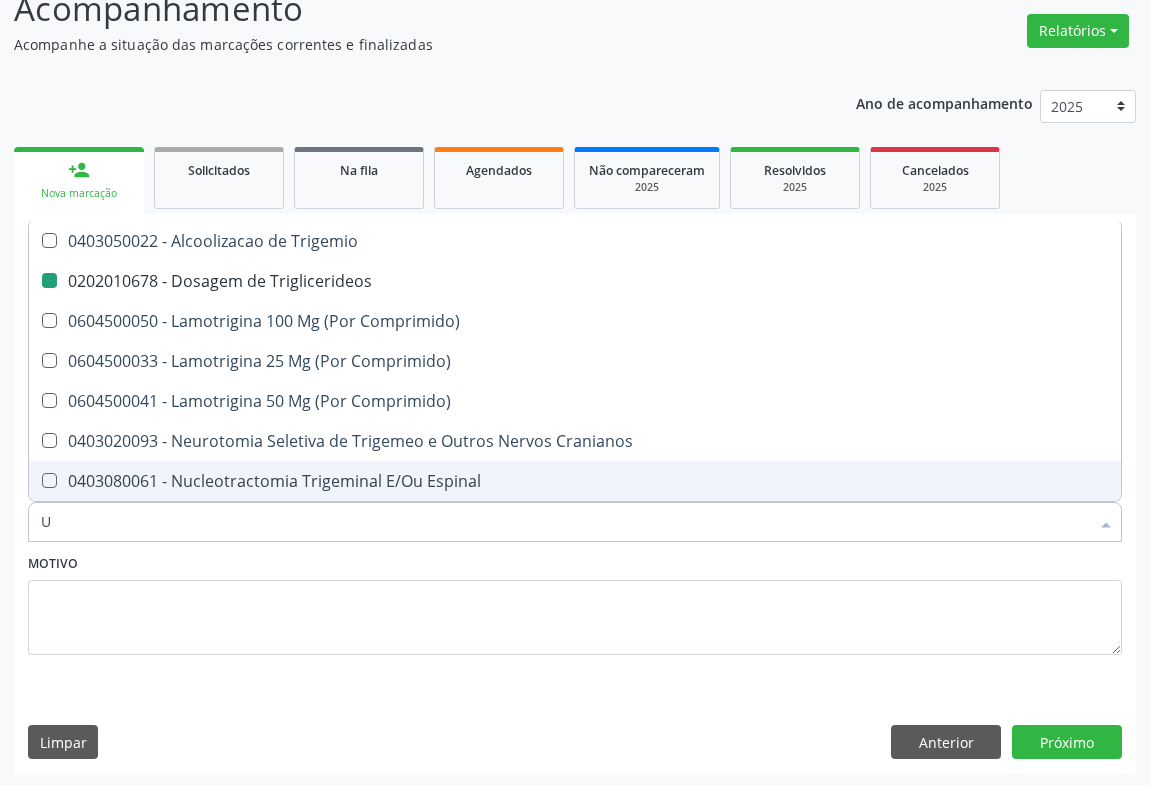 checkbox on "false" 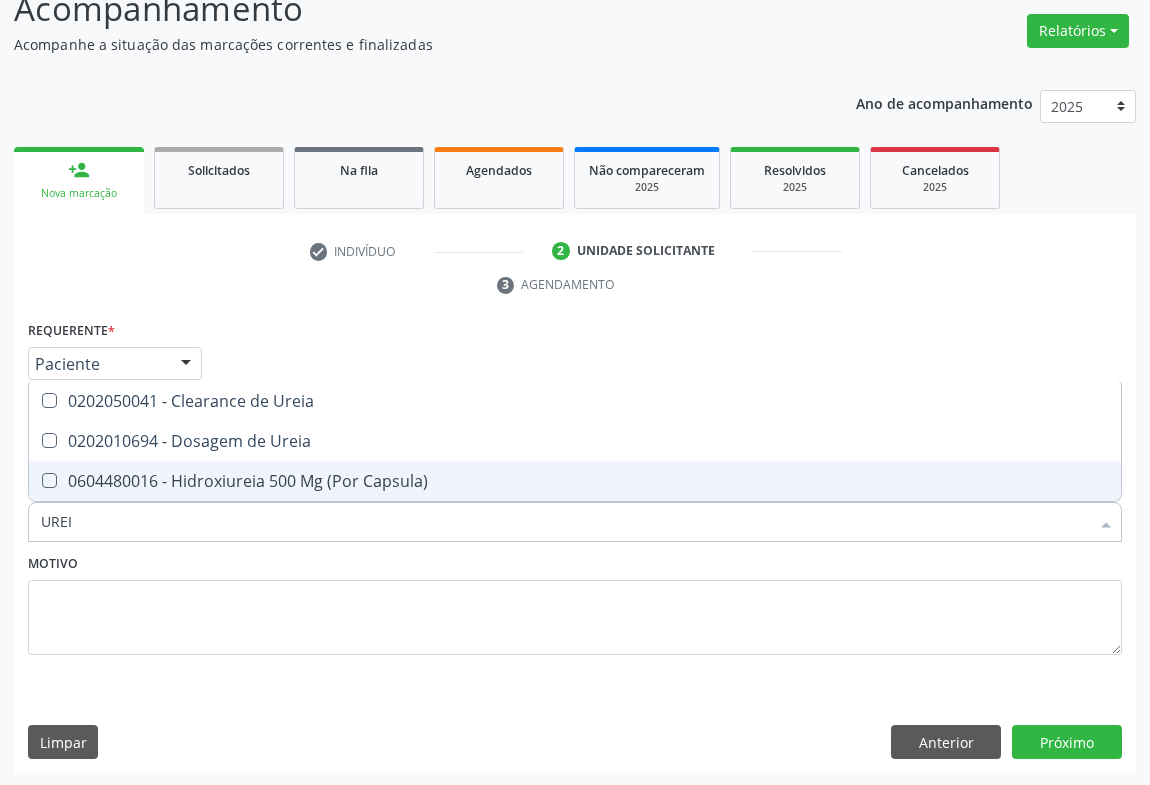 type on "UREIA" 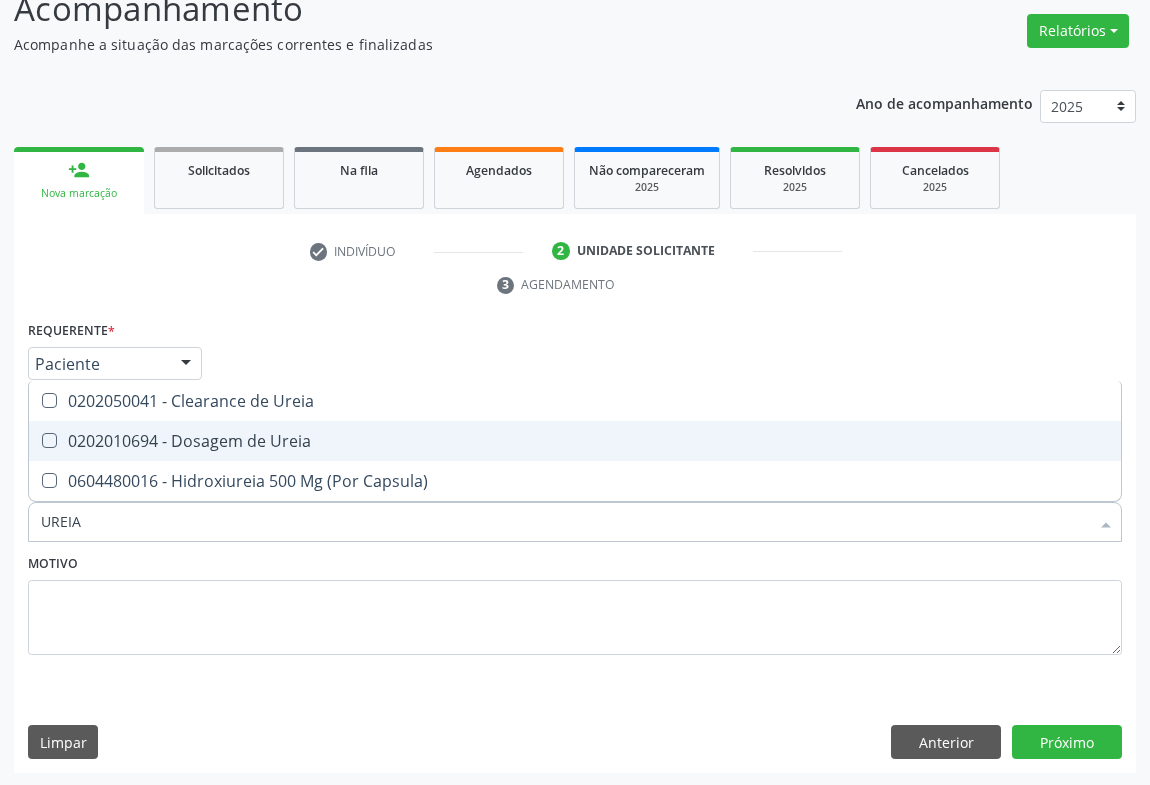 click on "0202010694 - Dosagem de Ureia" at bounding box center (575, 441) 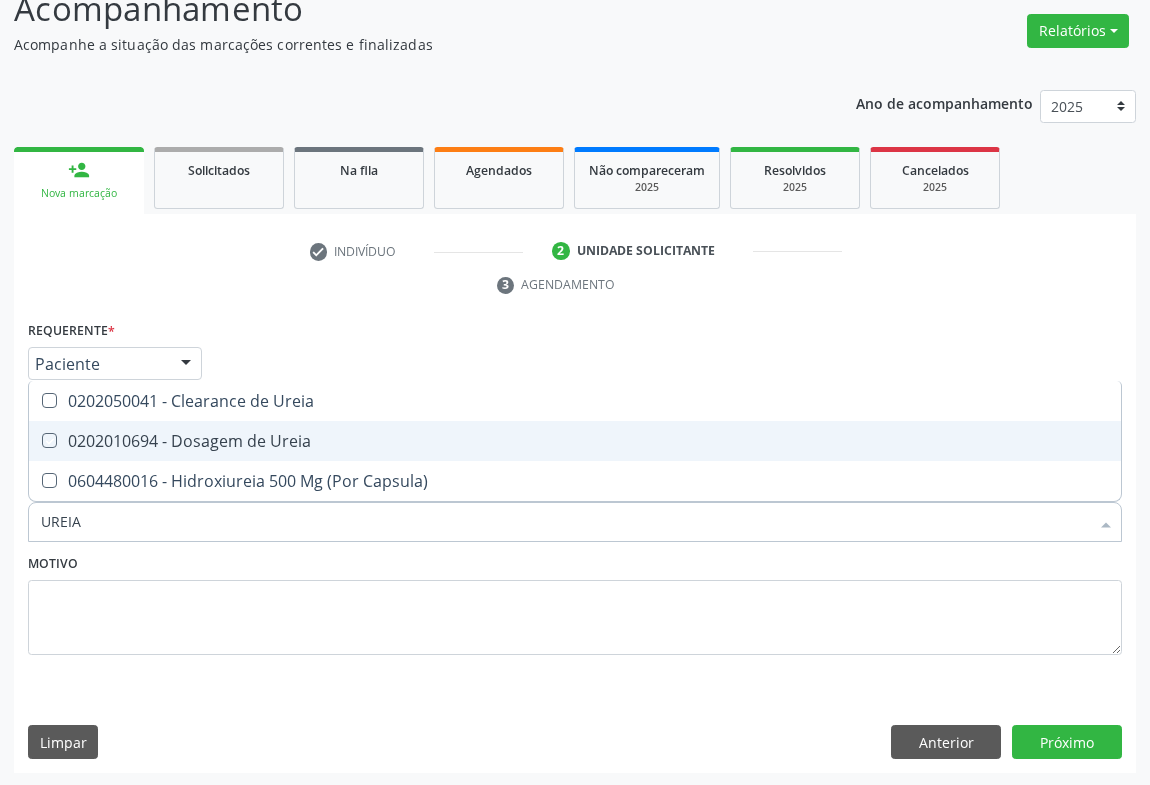 checkbox on "true" 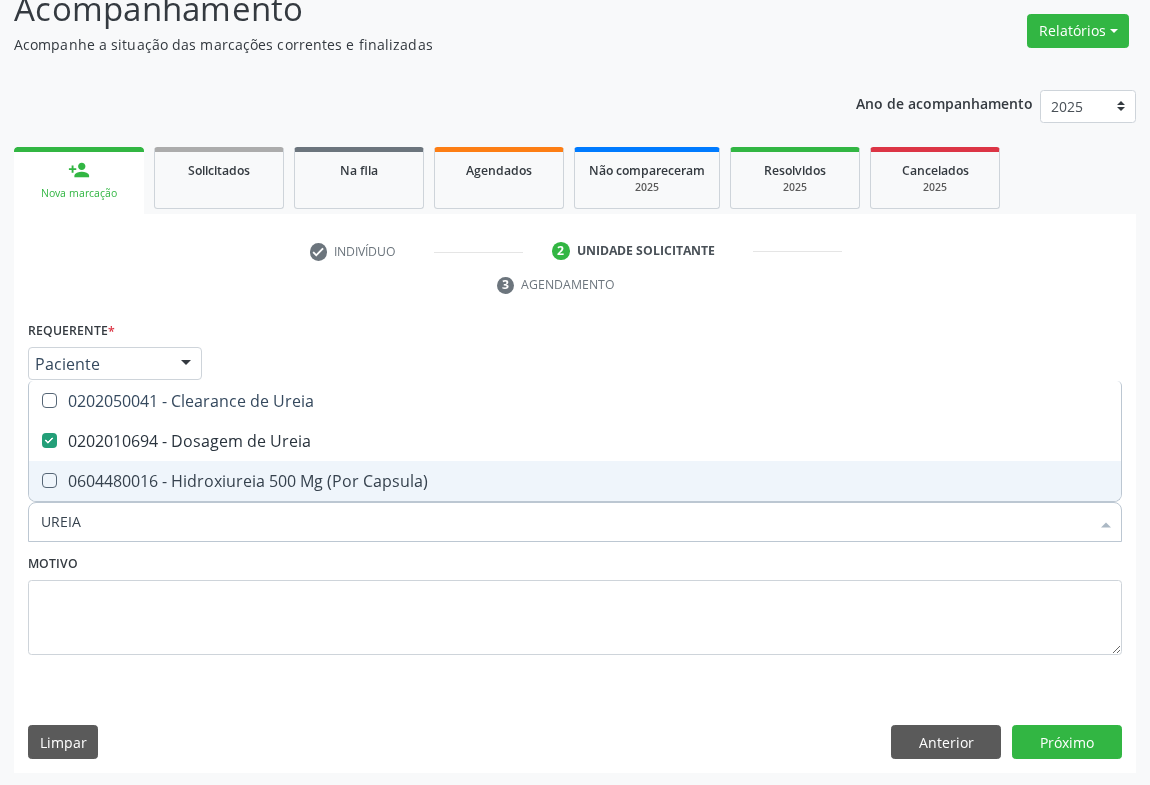 click on "UREIA" at bounding box center (565, 522) 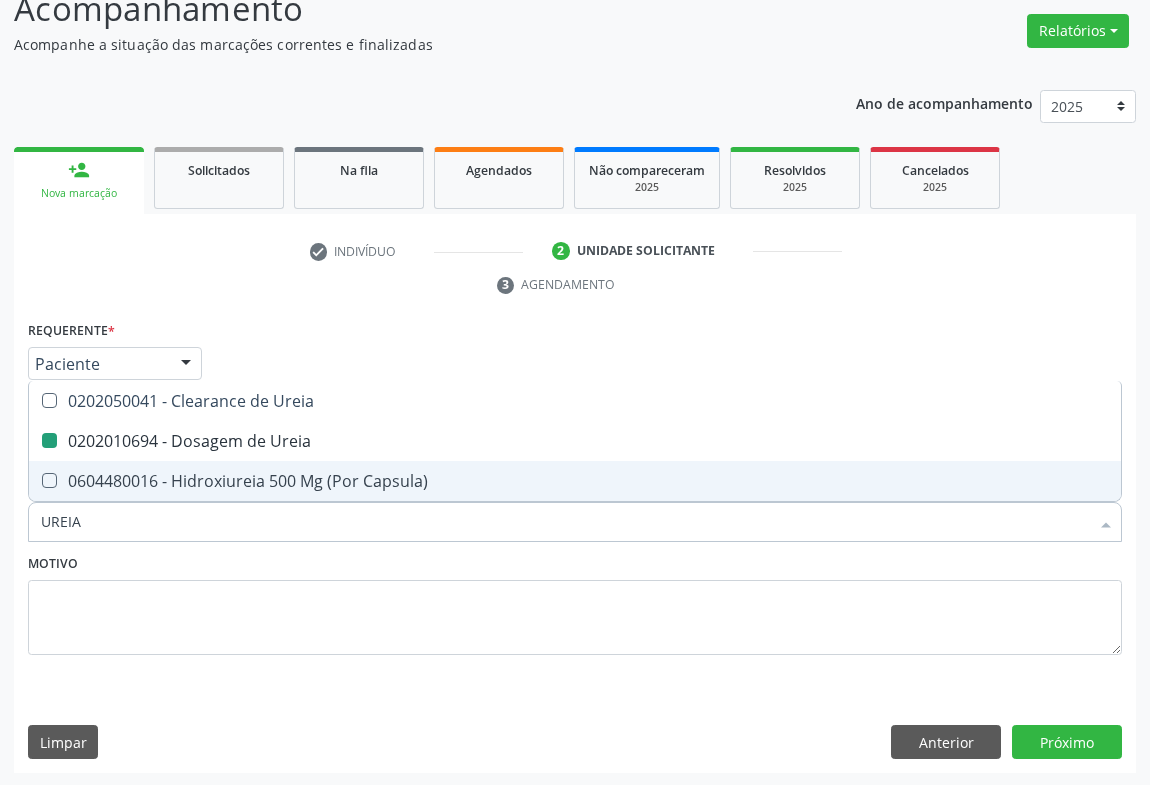 type on "C" 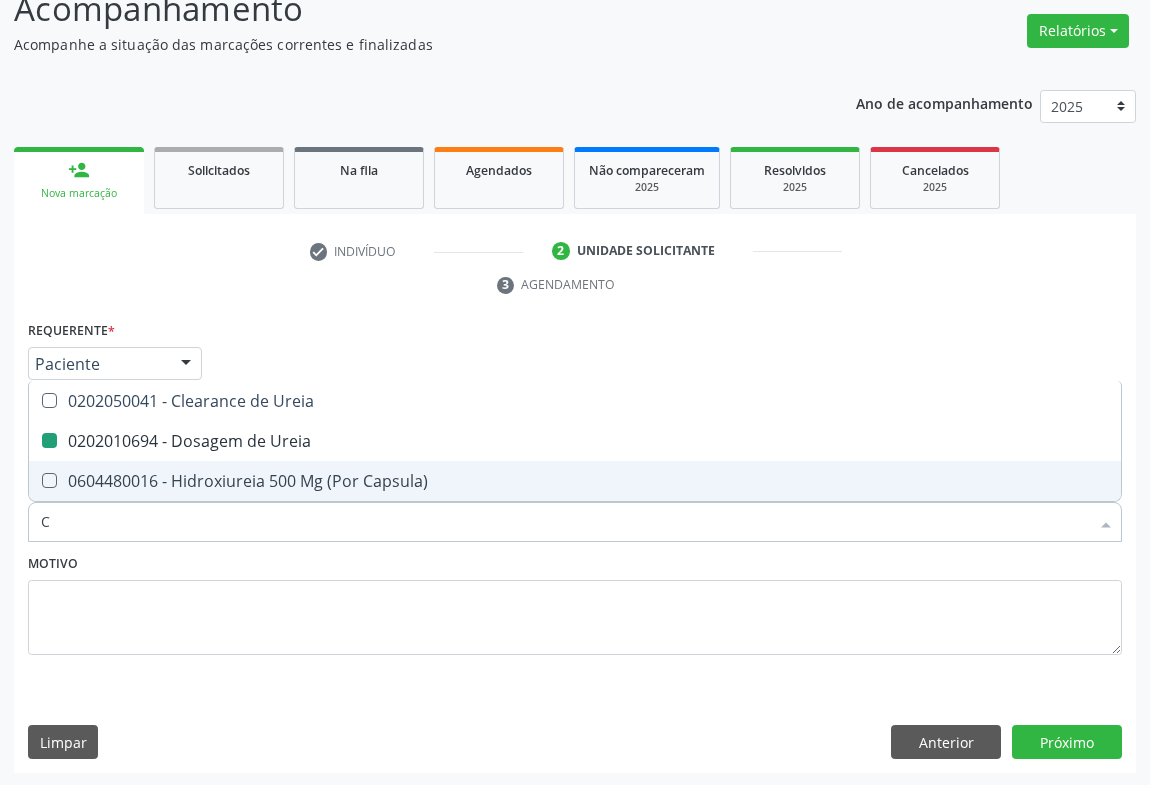 checkbox on "false" 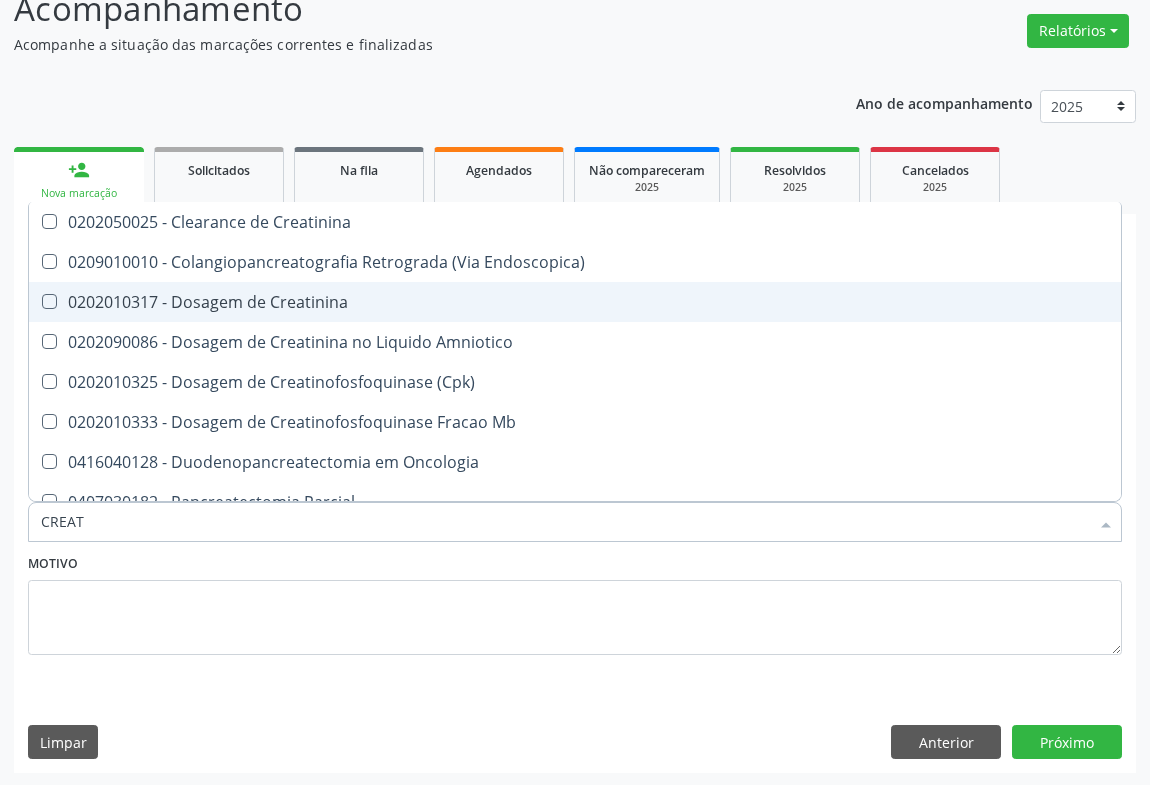drag, startPoint x: 288, startPoint y: 309, endPoint x: 276, endPoint y: 429, distance: 120.59851 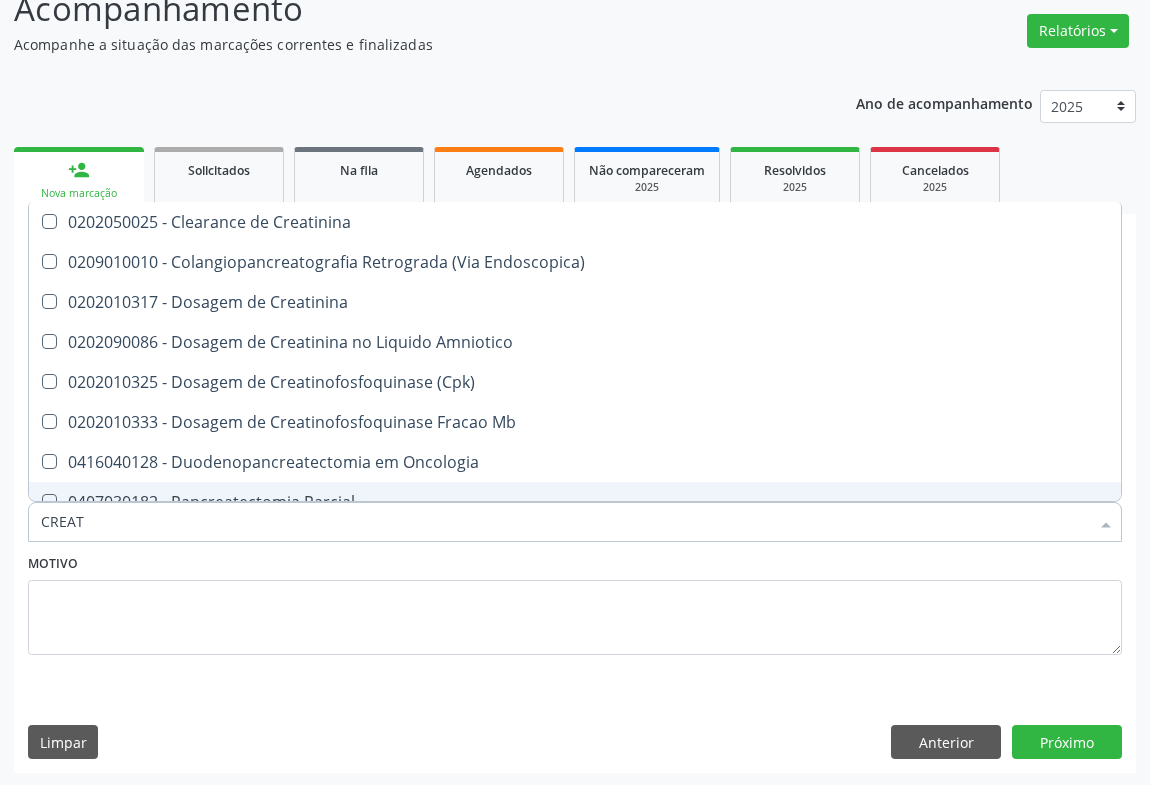 click on "CREAT" at bounding box center [565, 522] 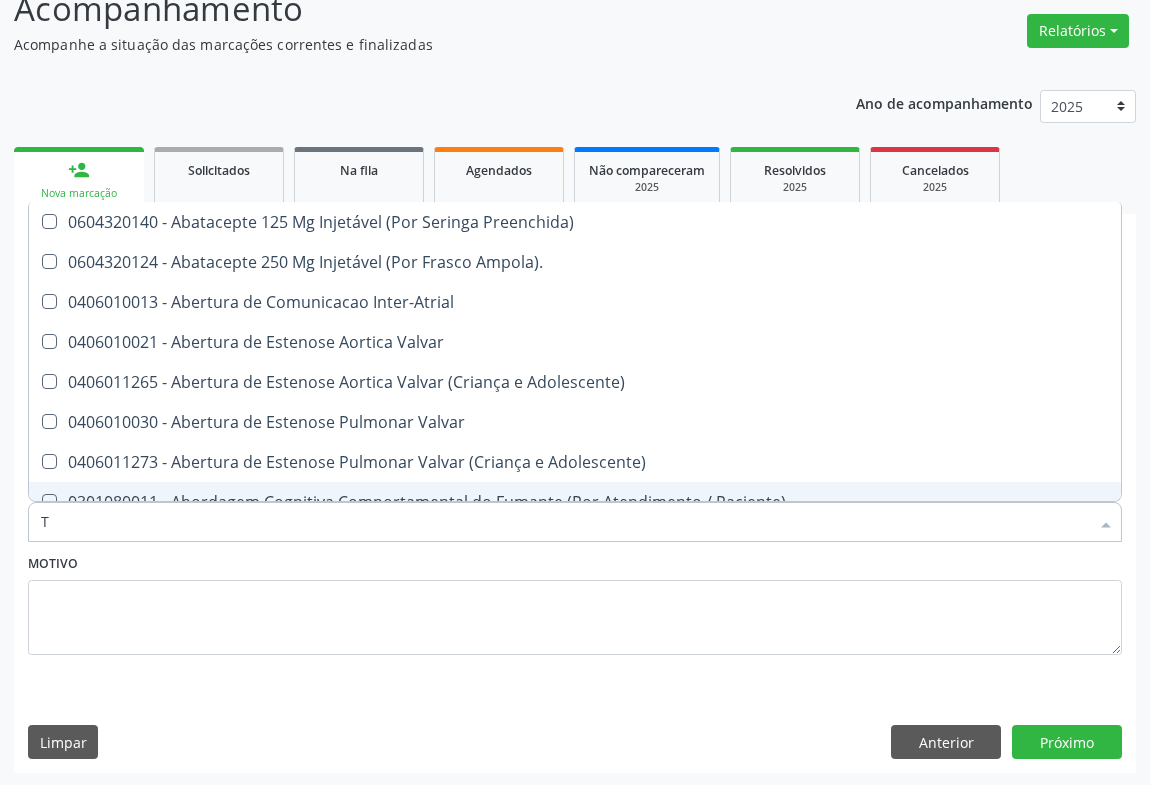 type on "TG" 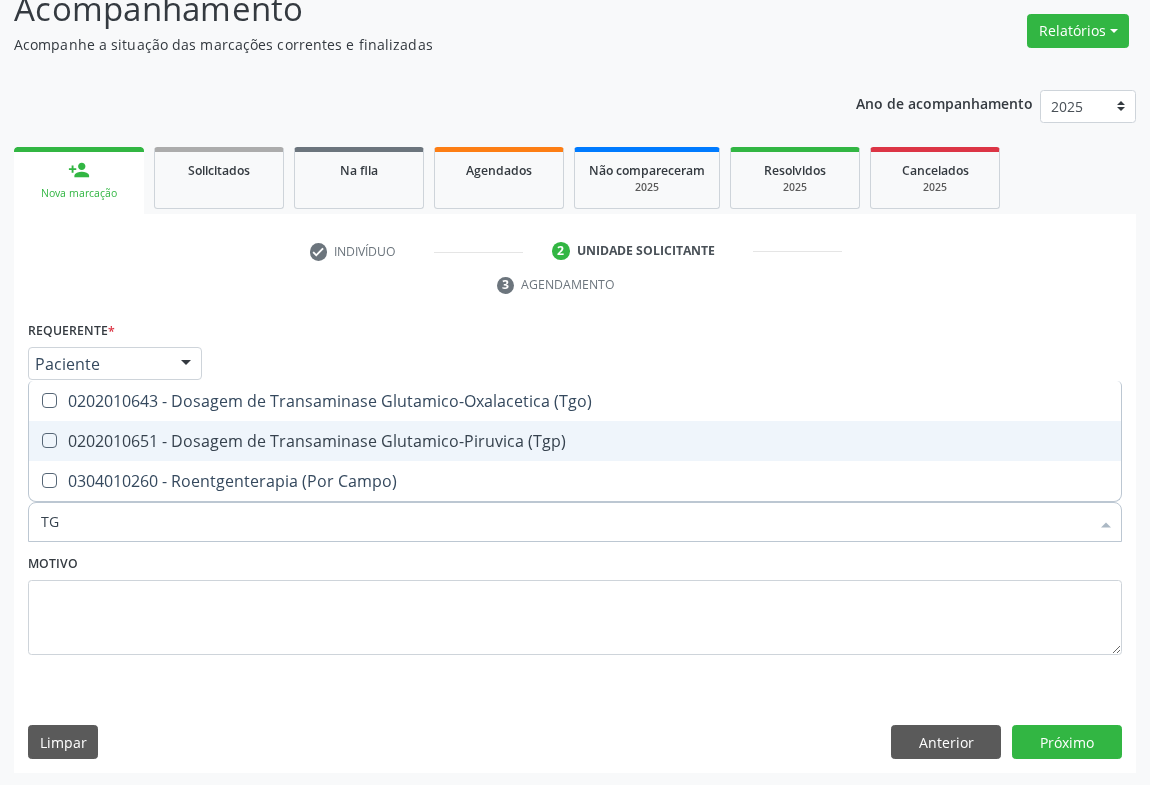 click on "0202010651 - Dosagem de Transaminase Glutamico-Piruvica (Tgp)" at bounding box center [575, 441] 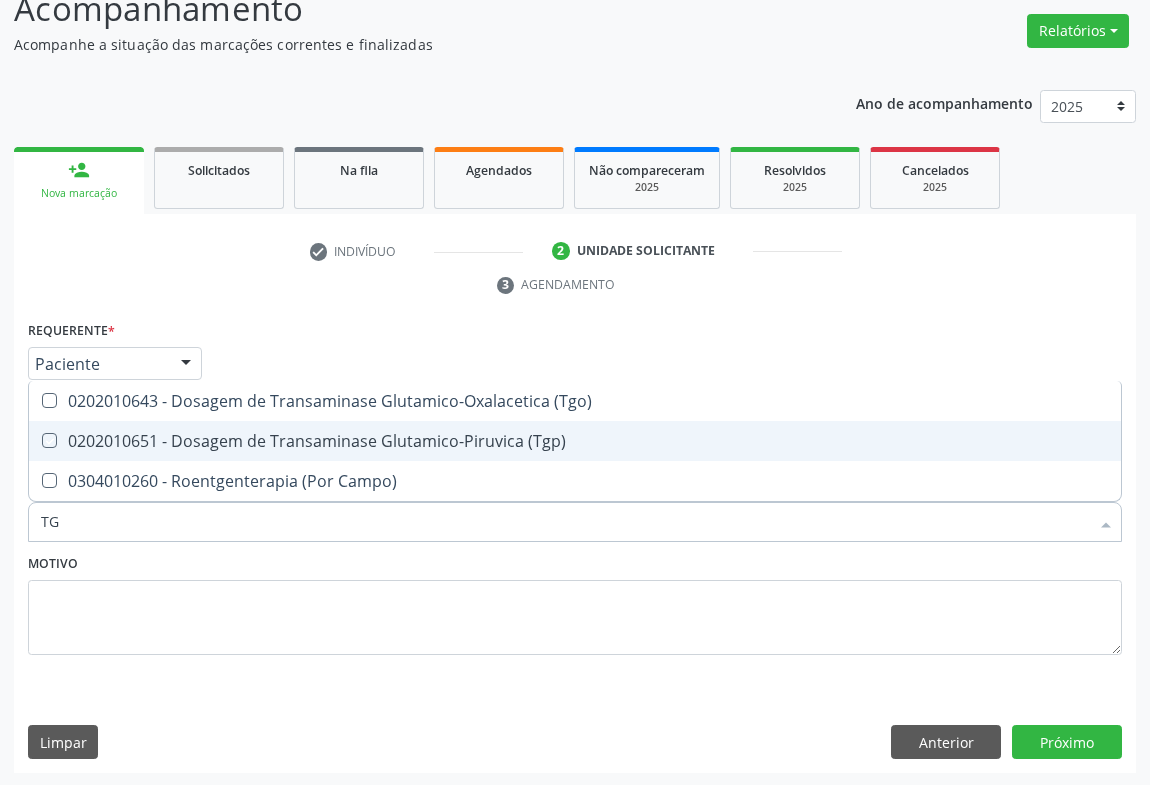 checkbox on "true" 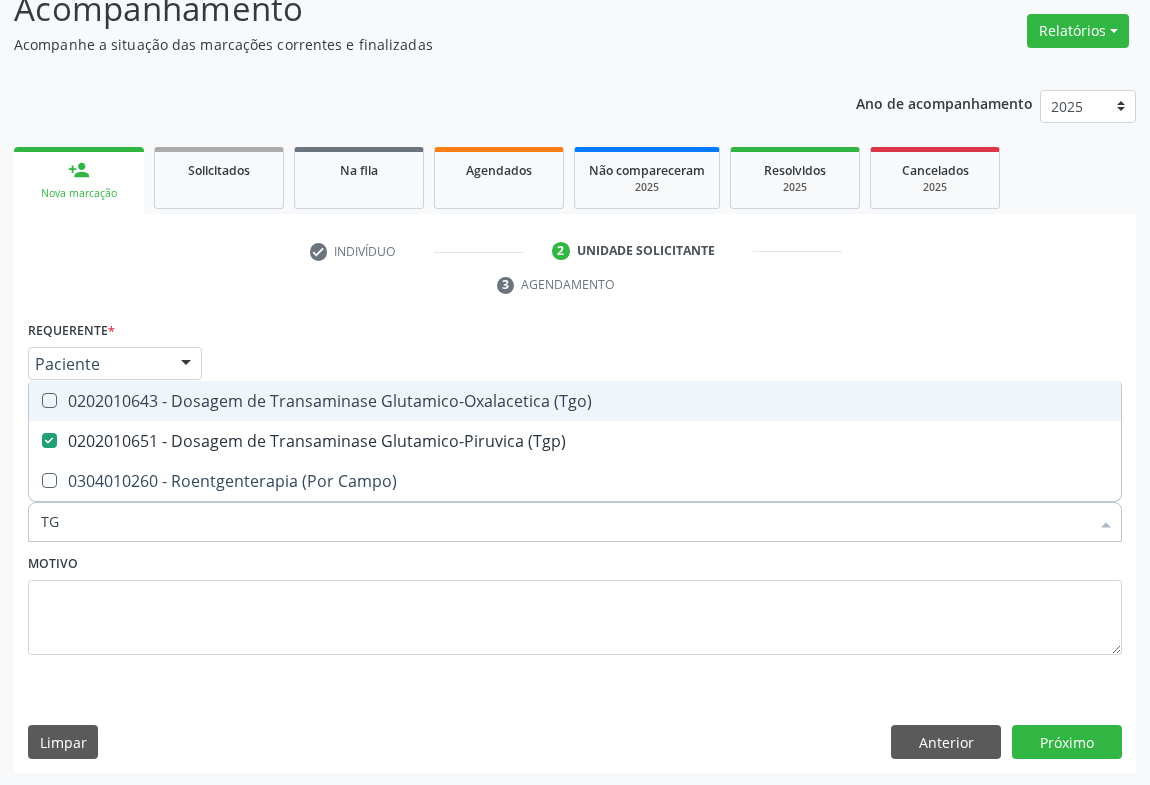 click on "0202010643 - Dosagem de Transaminase Glutamico-Oxalacetica (Tgo)" at bounding box center (575, 401) 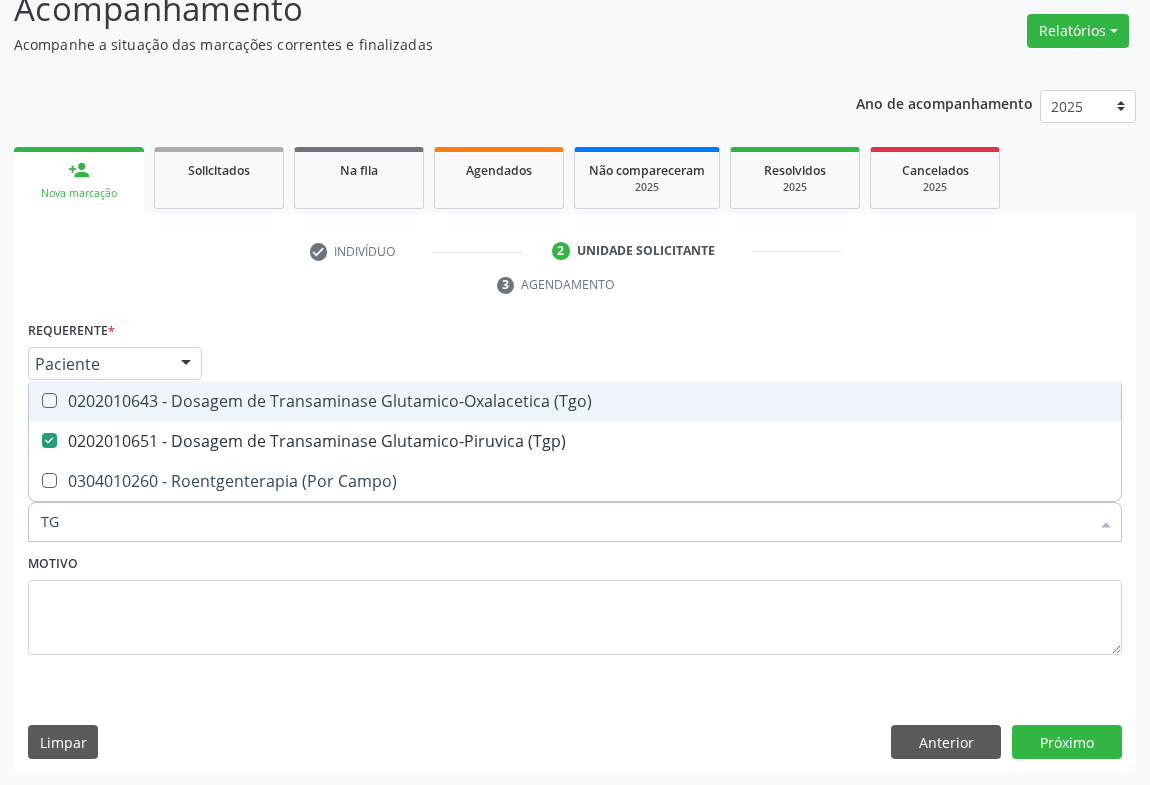 checkbox on "true" 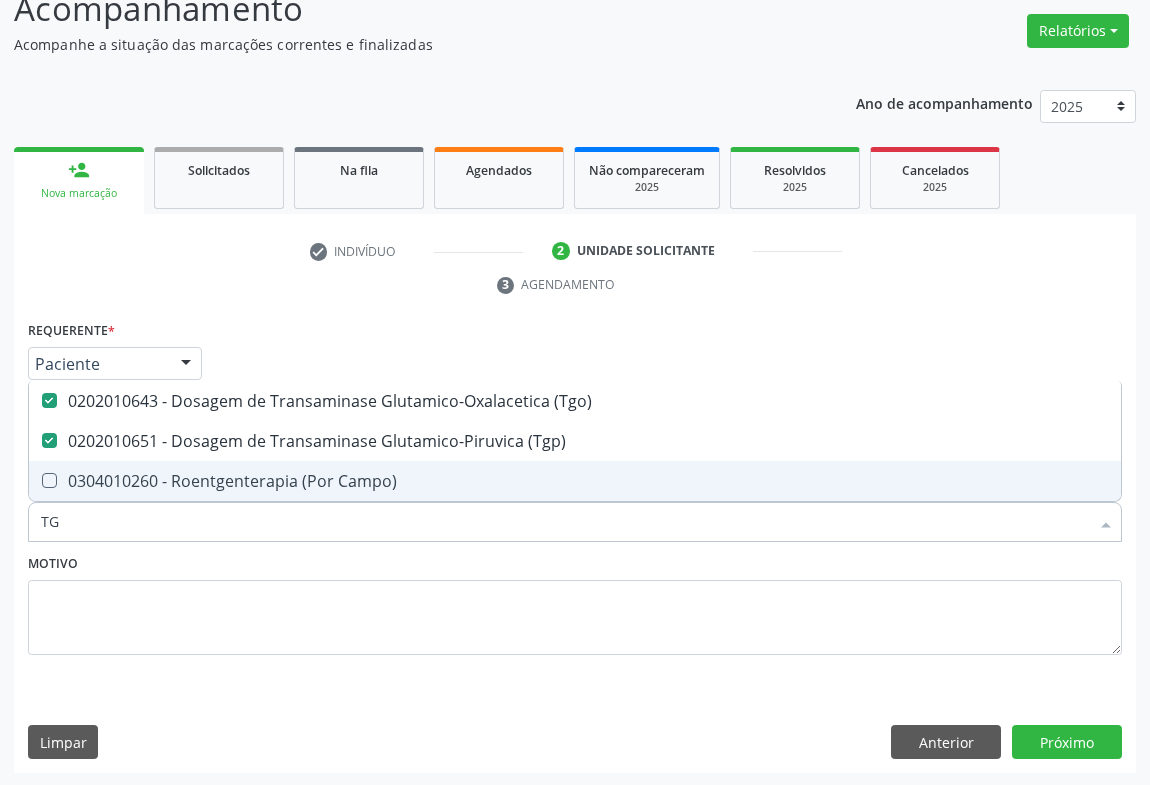 click on "TG" at bounding box center [565, 522] 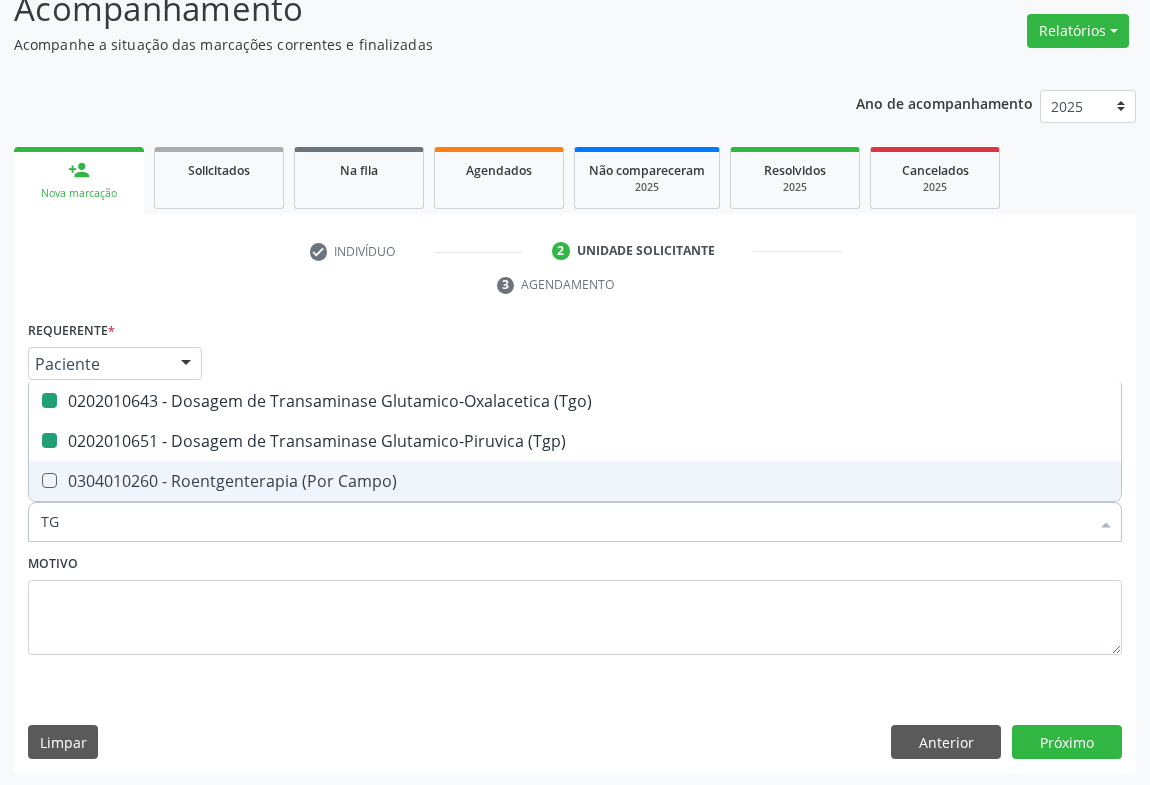 type on "A" 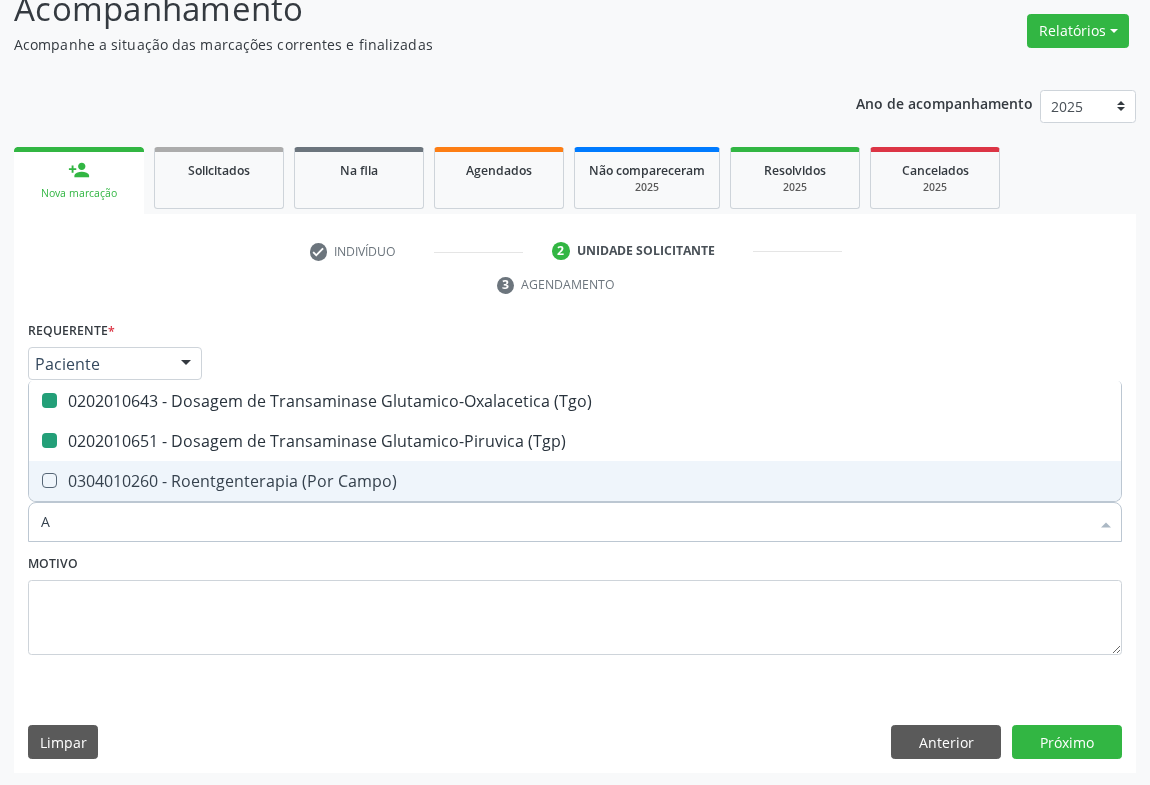 checkbox on "false" 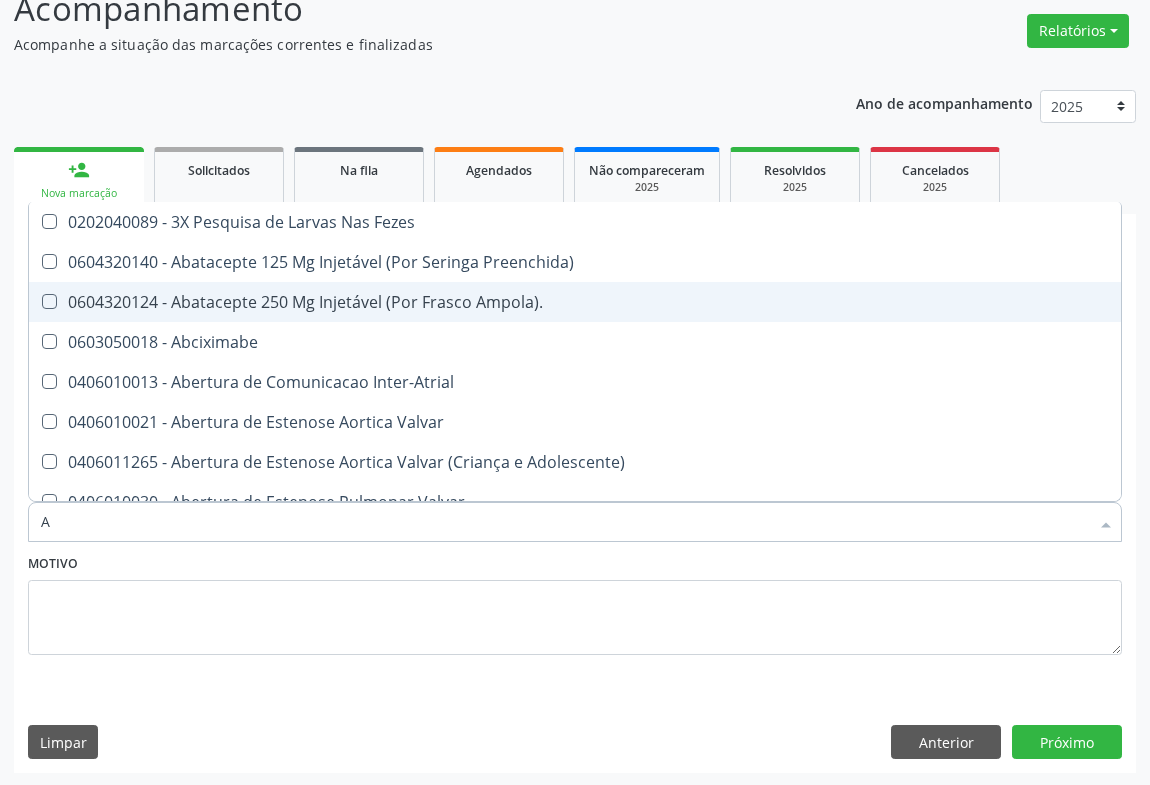 type on "AL" 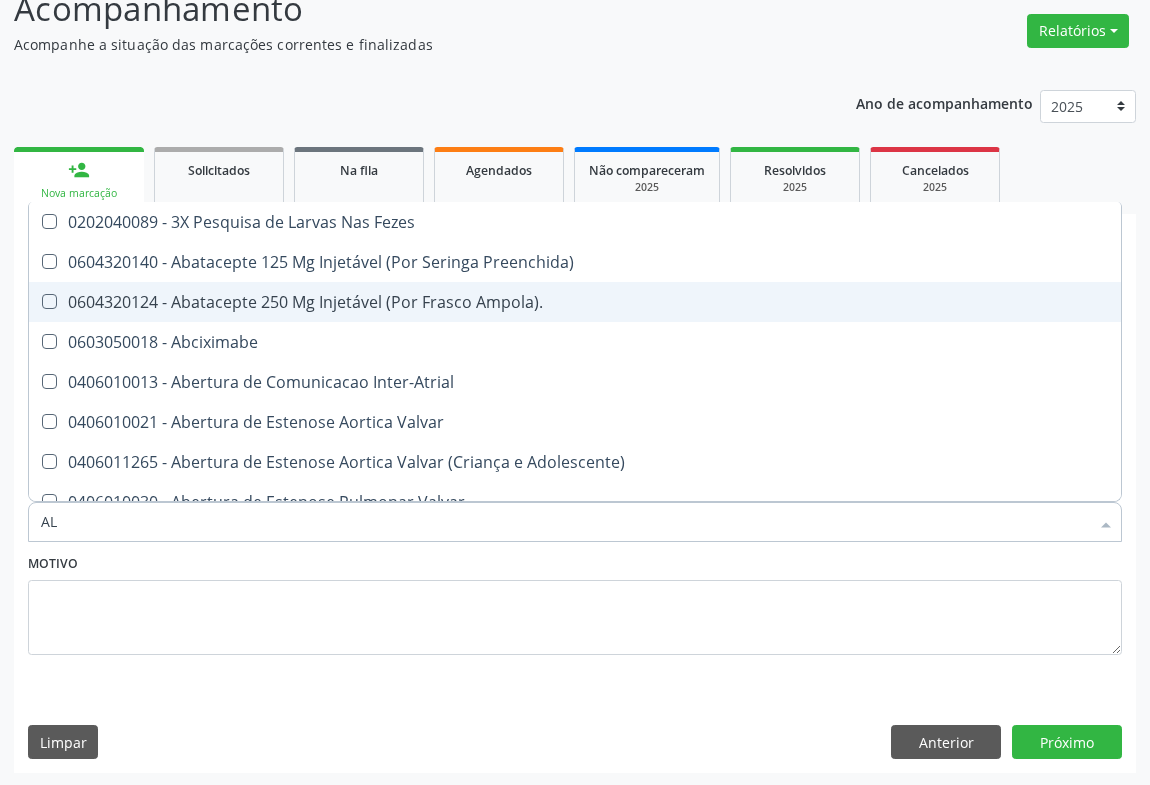 checkbox on "true" 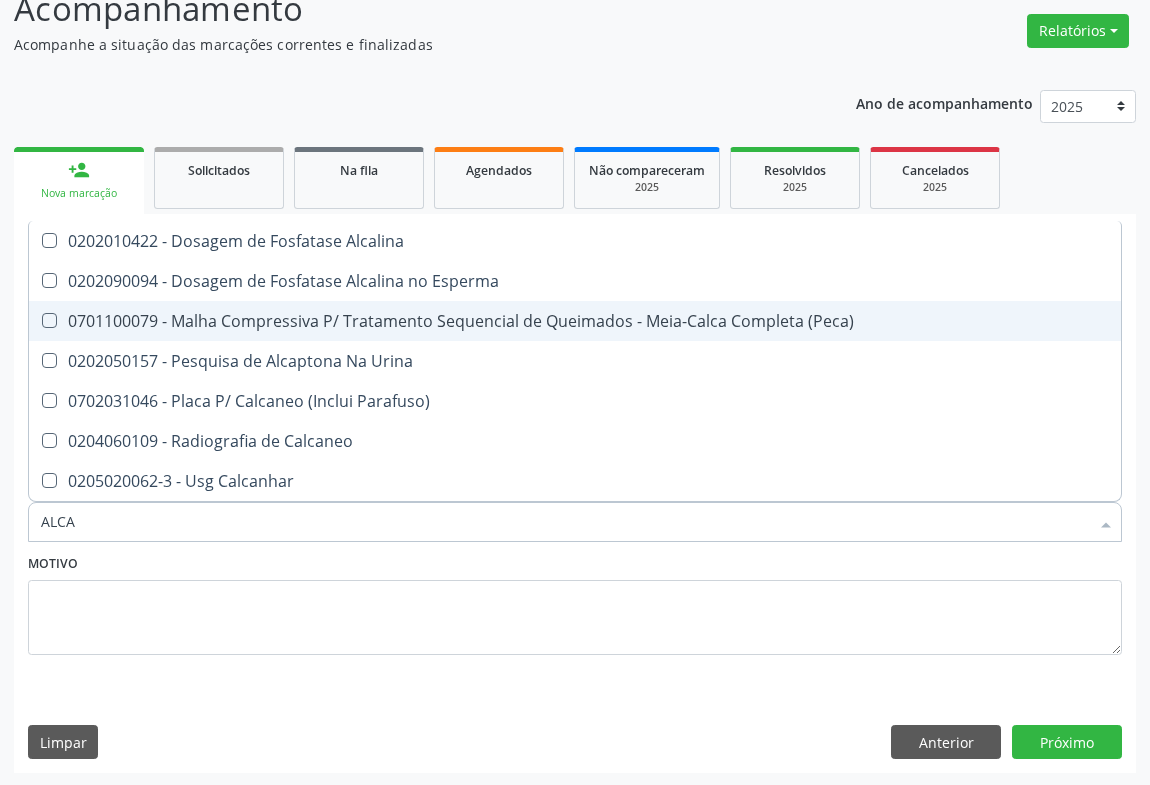 type on "ALCAL" 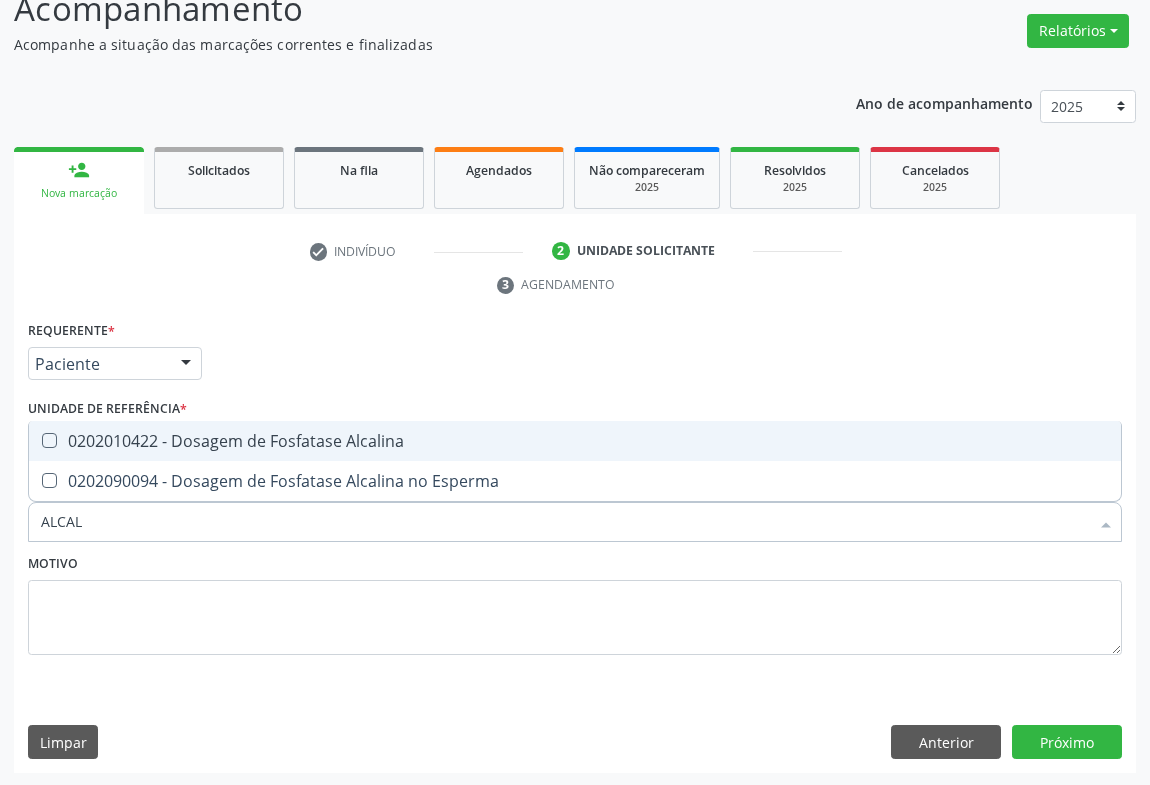 drag, startPoint x: 267, startPoint y: 439, endPoint x: 264, endPoint y: 505, distance: 66.068146 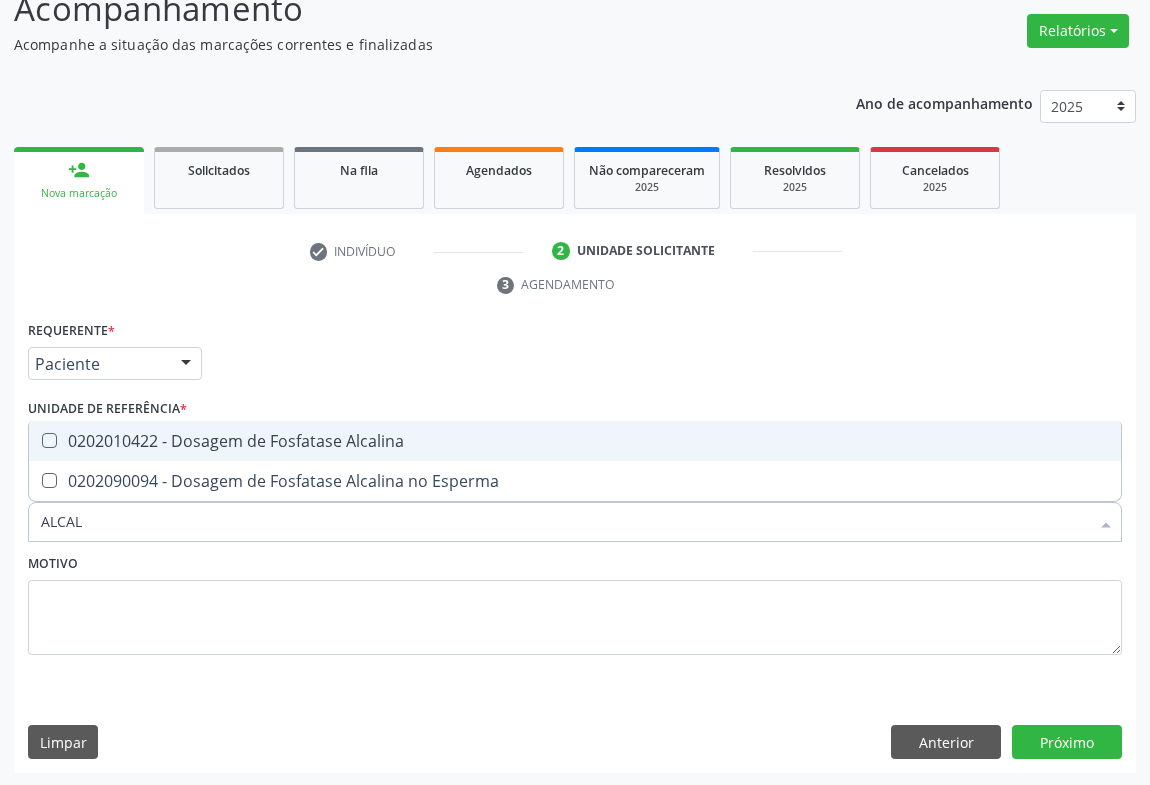 checkbox on "true" 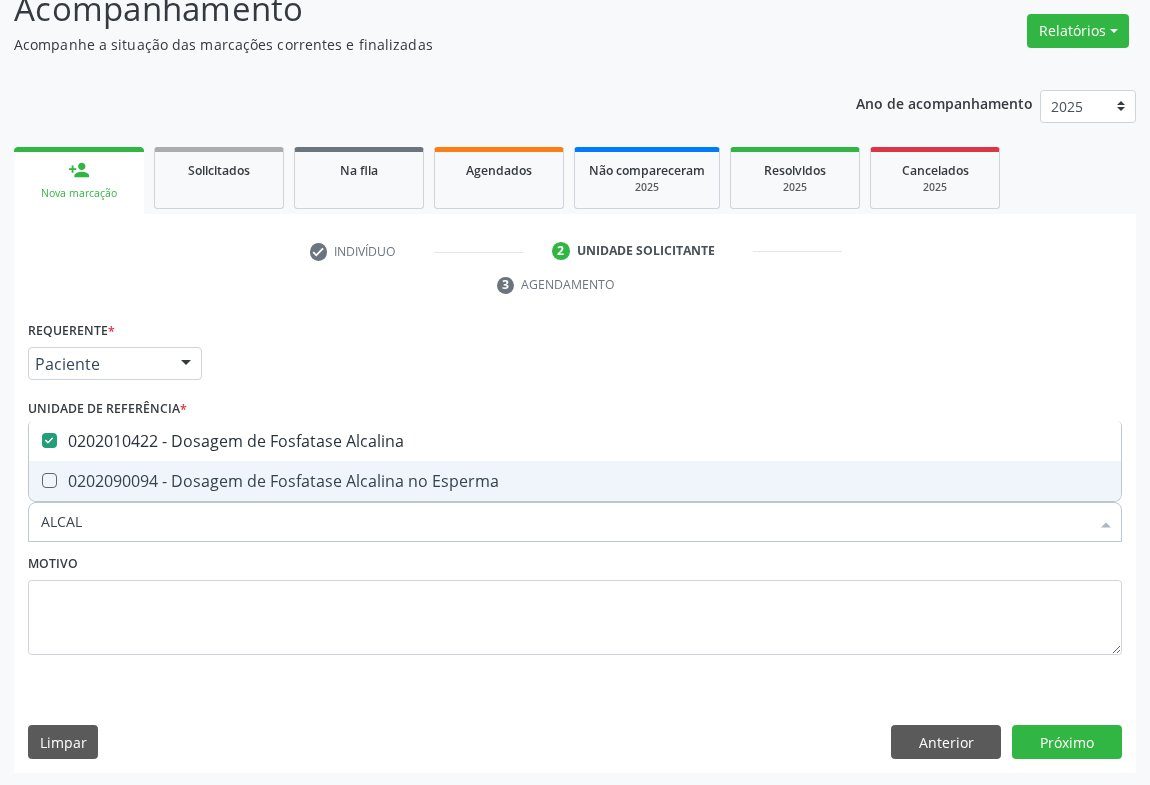click on "ALCAL" at bounding box center (565, 522) 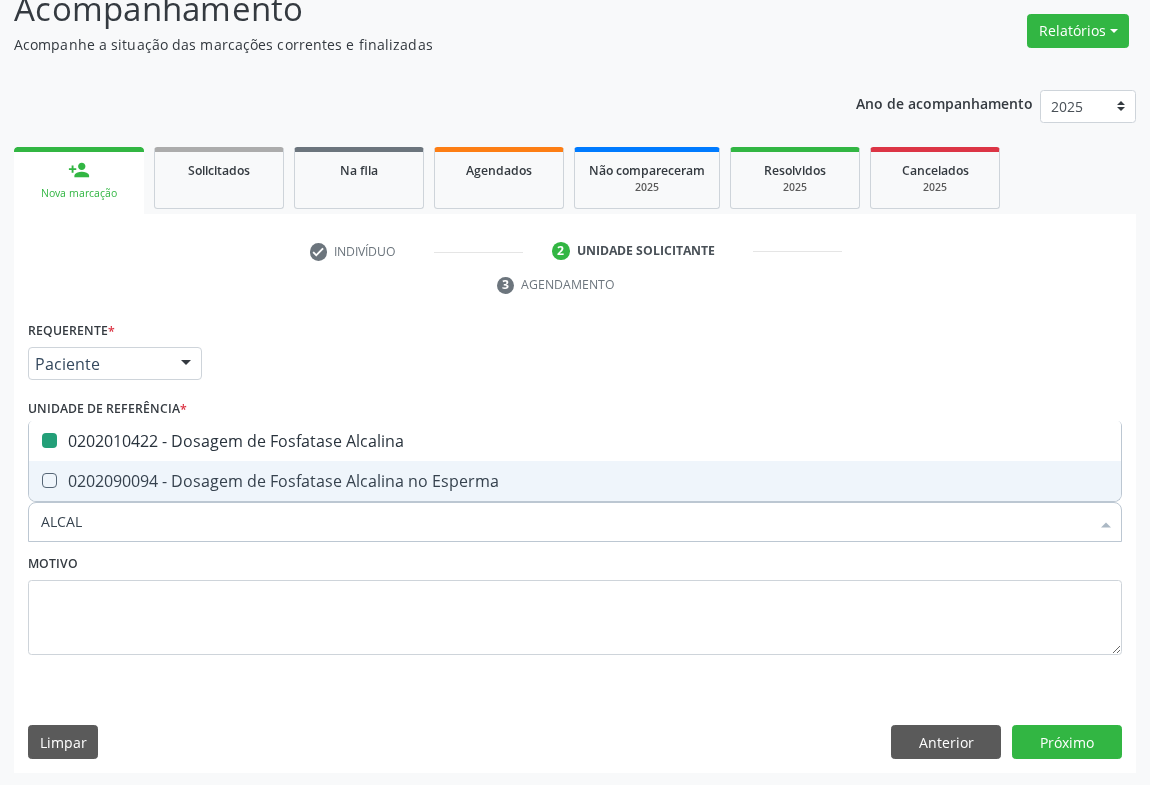 type on "G" 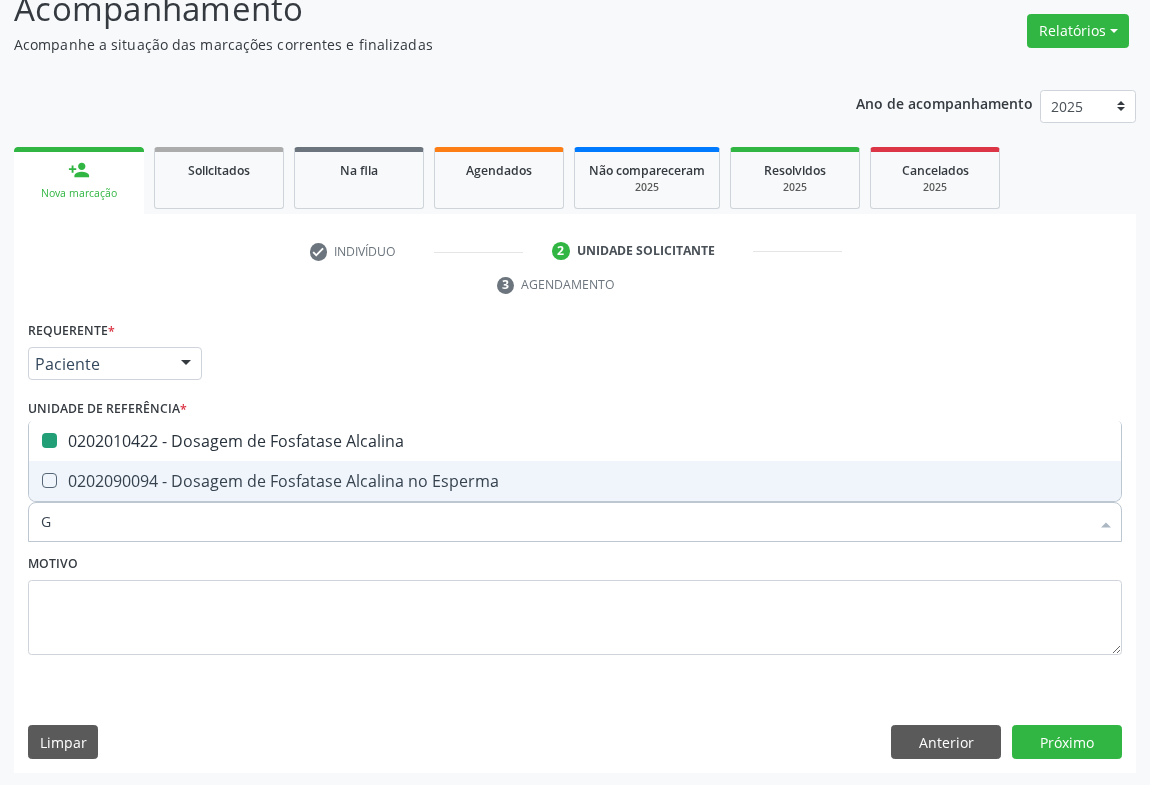 checkbox on "false" 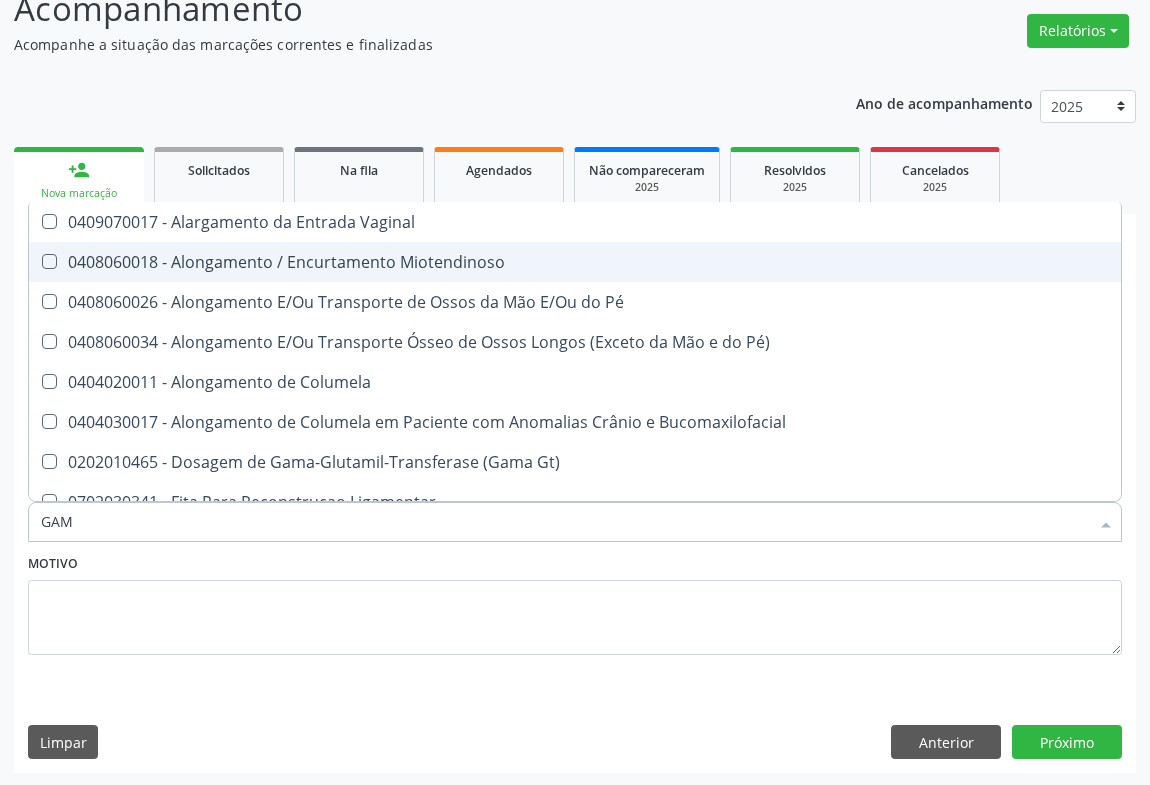 type on "GAMA" 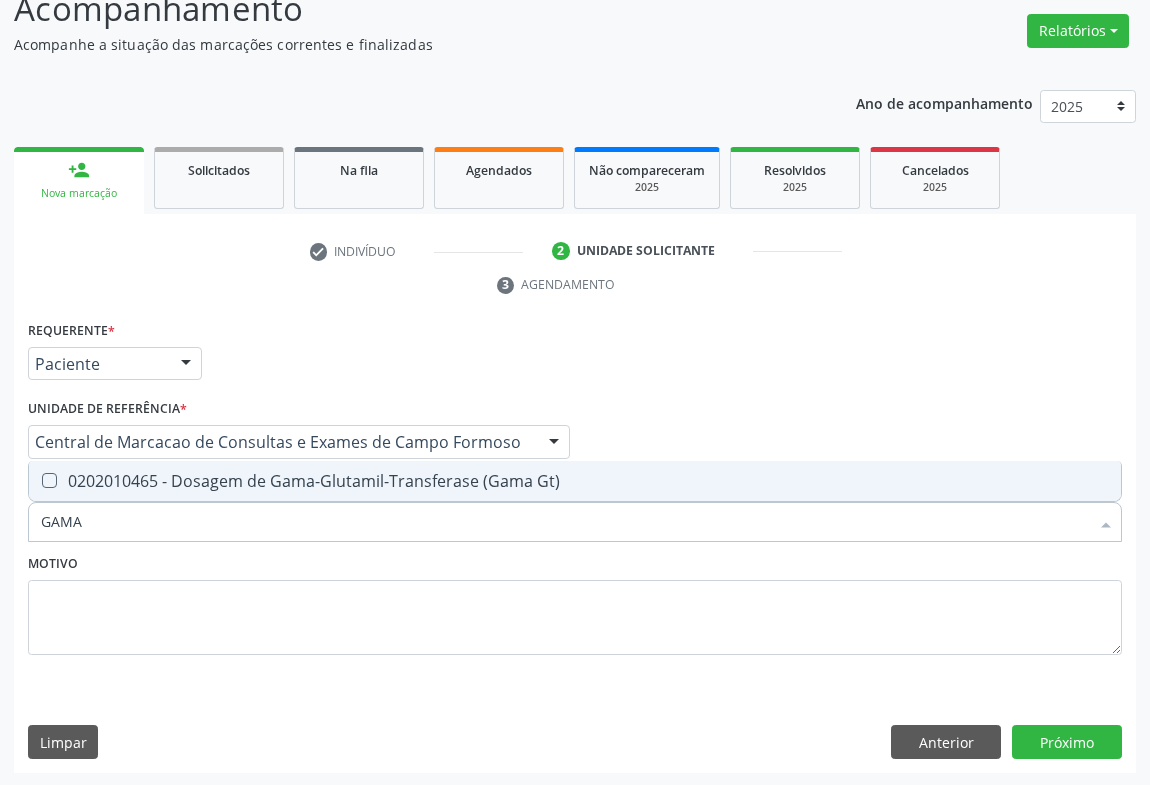 drag, startPoint x: 263, startPoint y: 470, endPoint x: 256, endPoint y: 509, distance: 39.623226 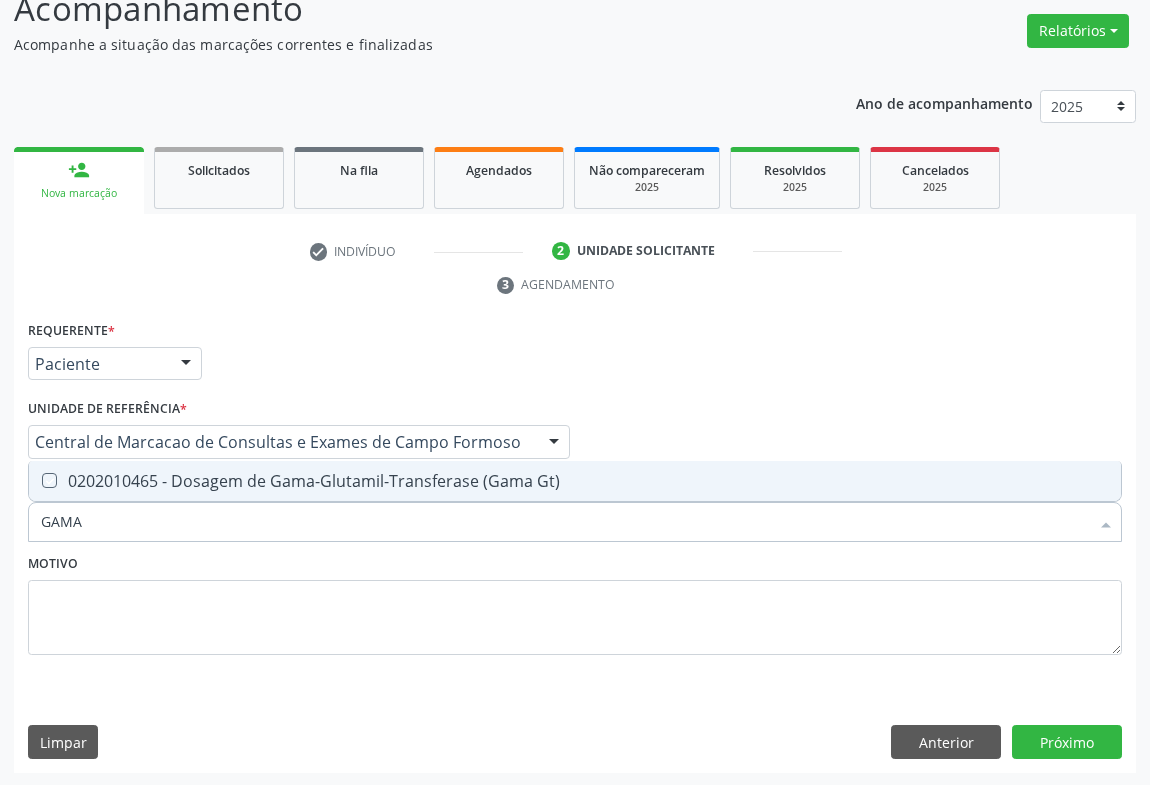 checkbox on "true" 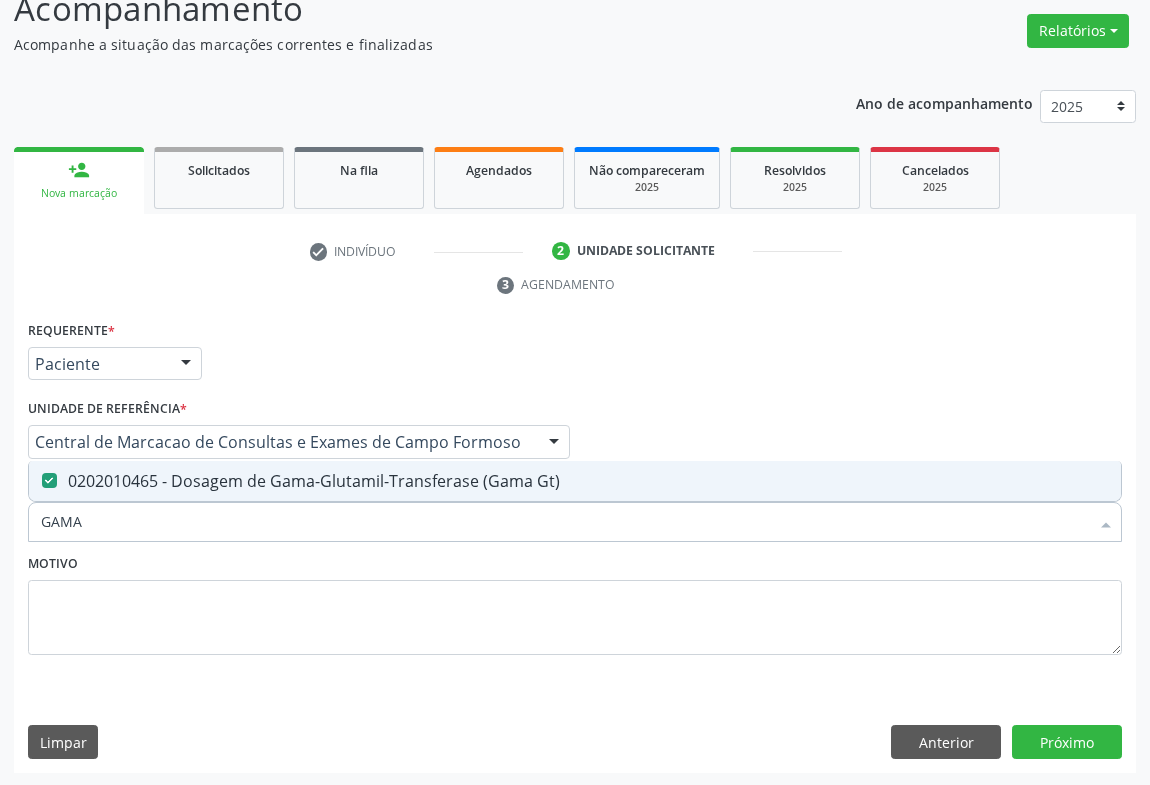 click on "GAMA" at bounding box center (565, 522) 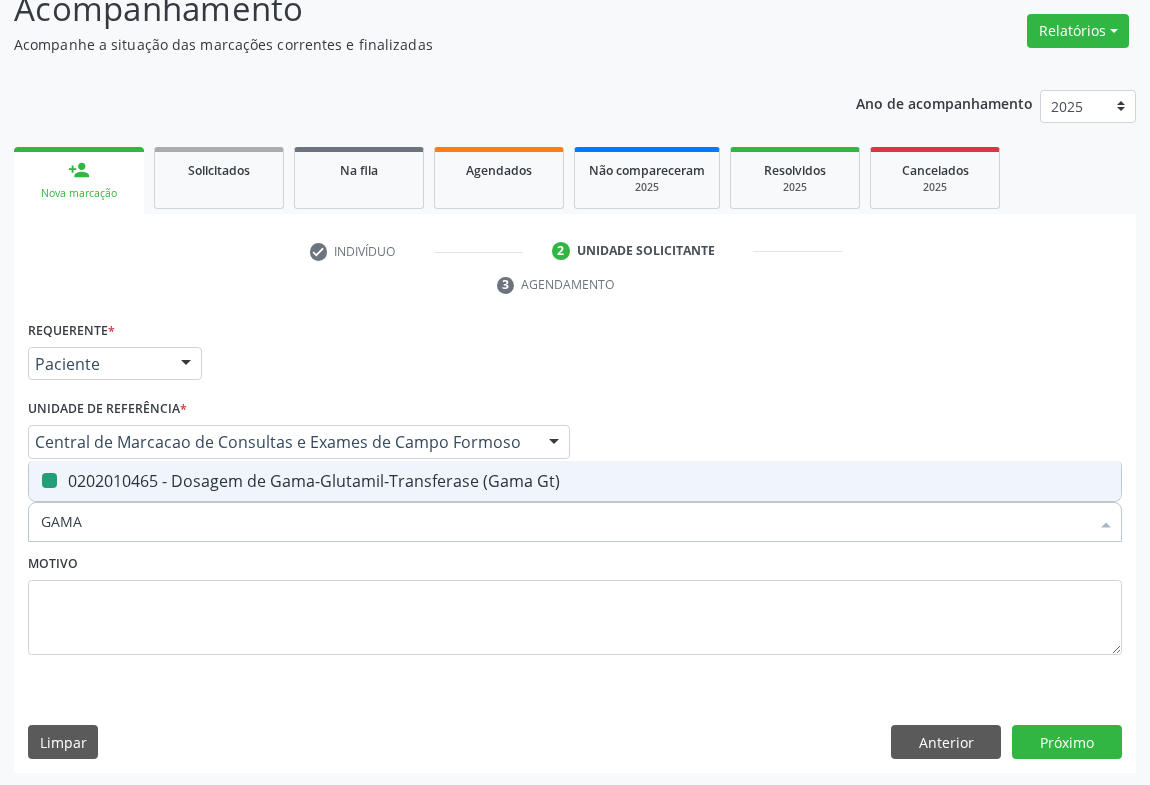 type on "A" 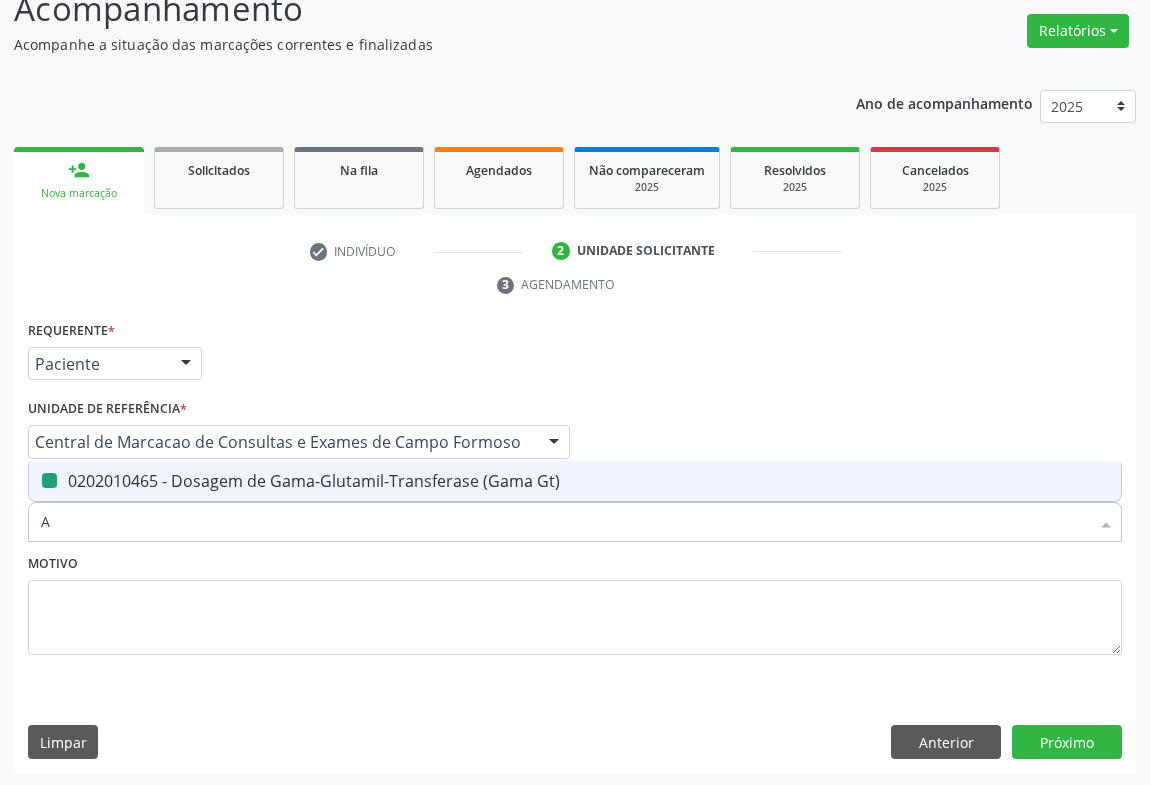 checkbox on "false" 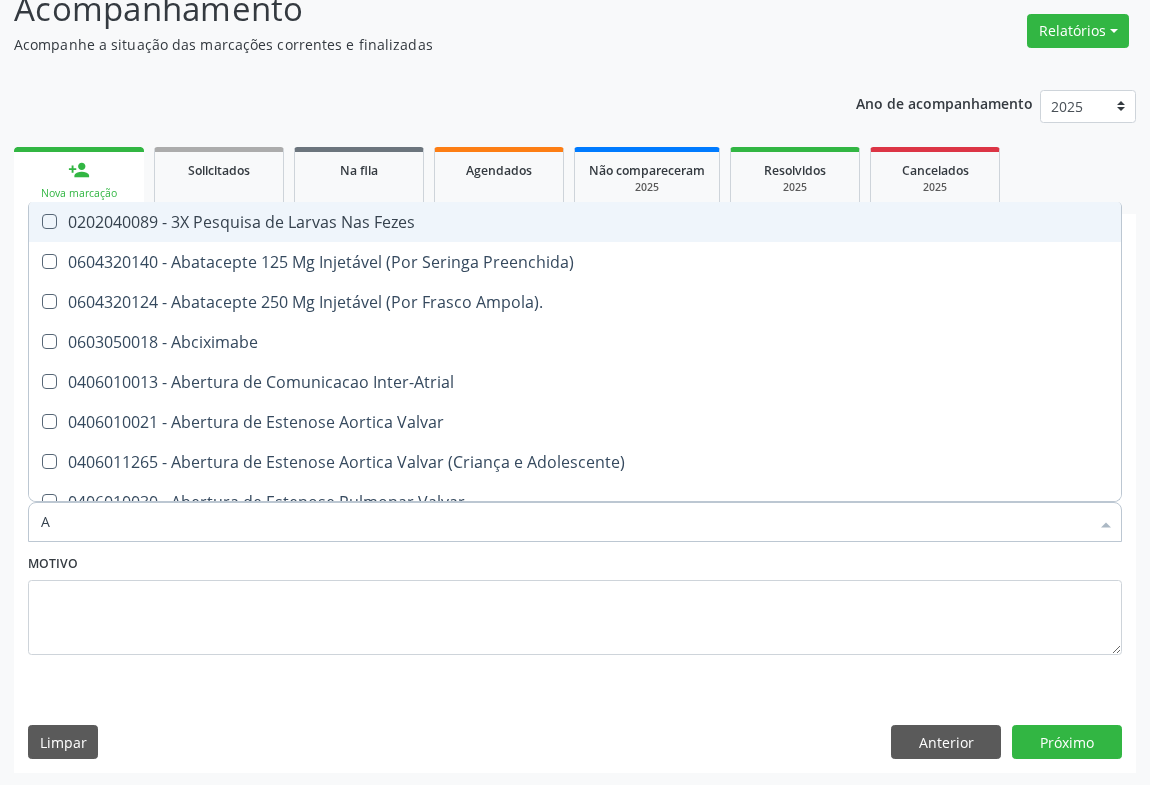 type on "AC" 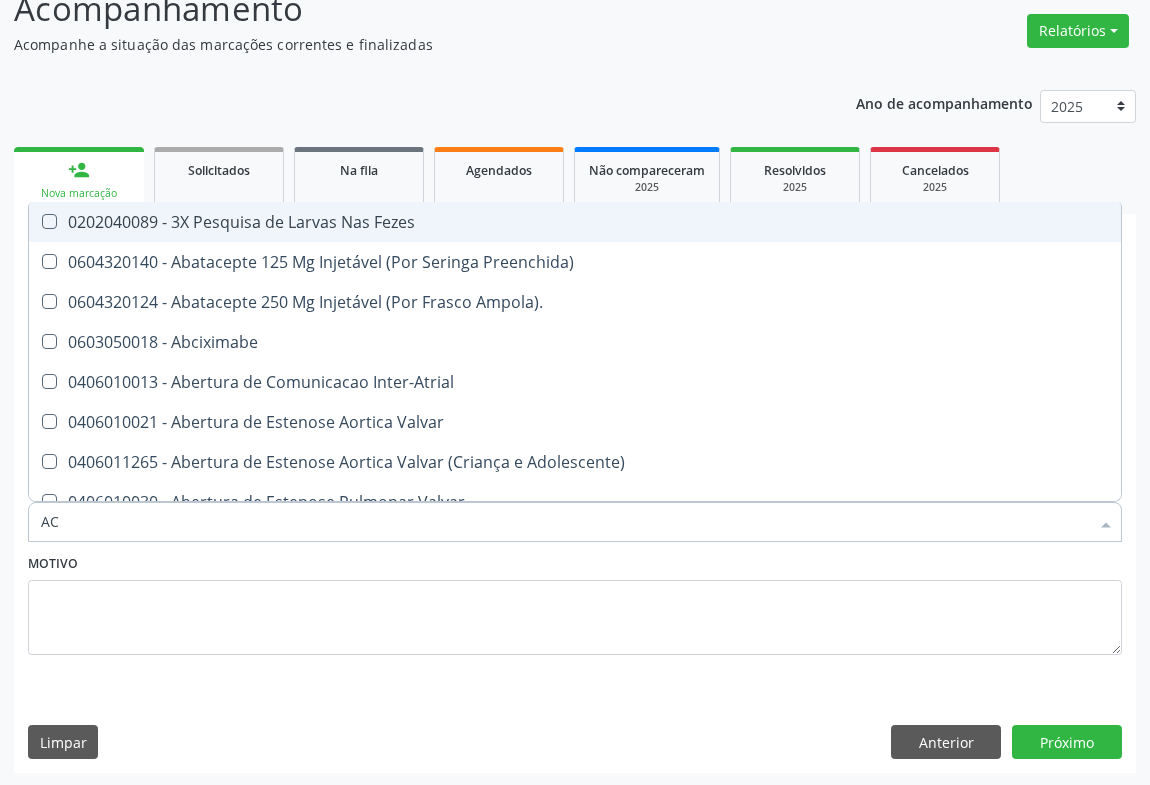 checkbox on "true" 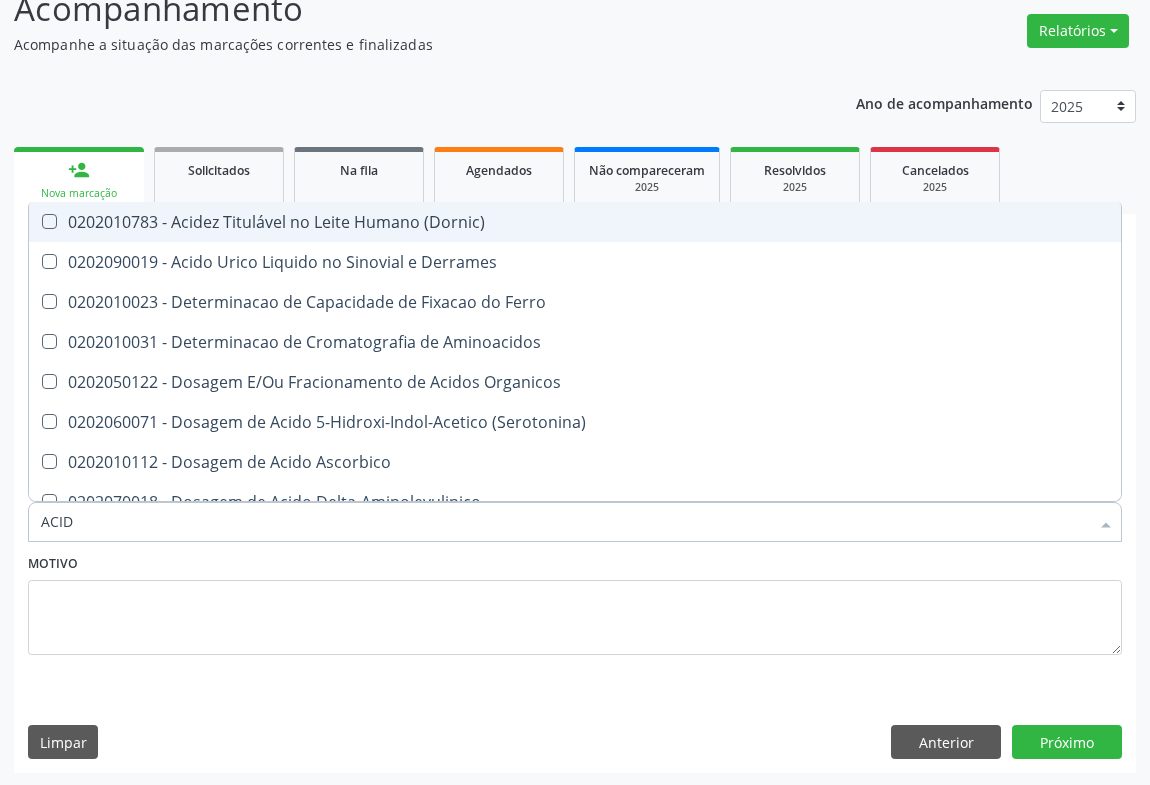 type on "ACIDO" 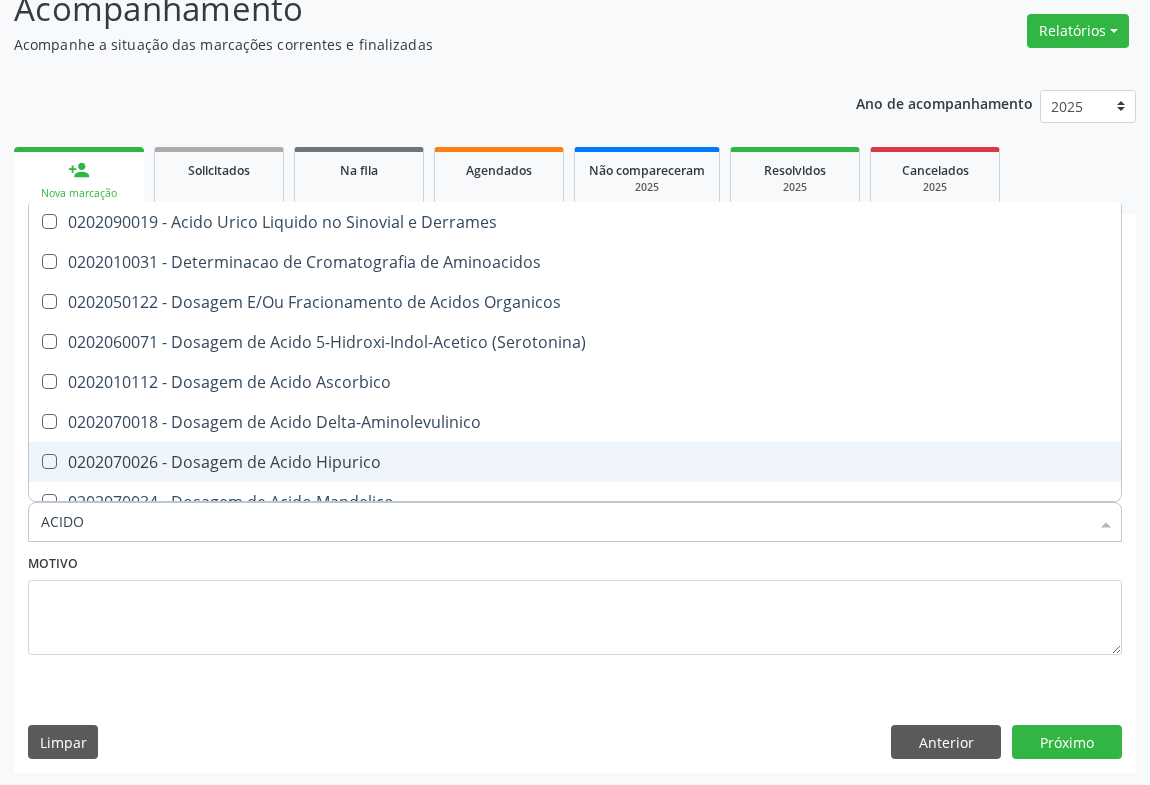 scroll, scrollTop: 181, scrollLeft: 0, axis: vertical 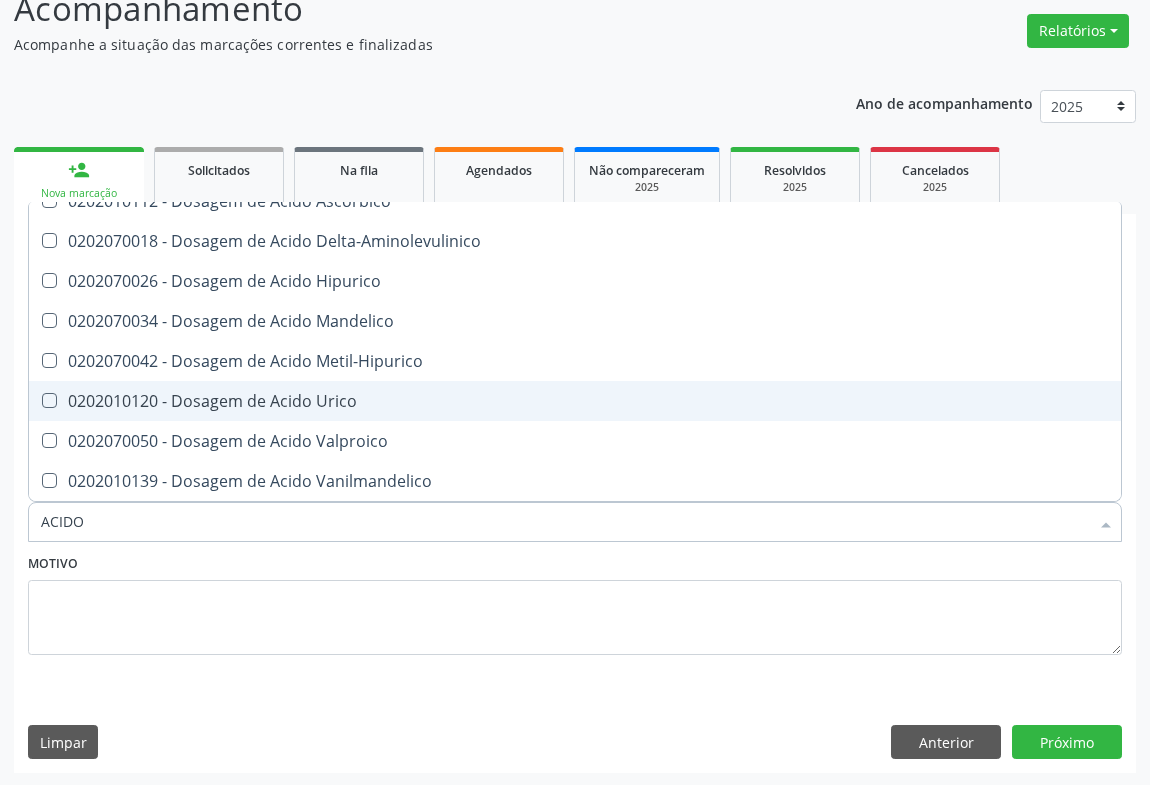 click on "0202010120 - Dosagem de Acido Urico" at bounding box center [575, 401] 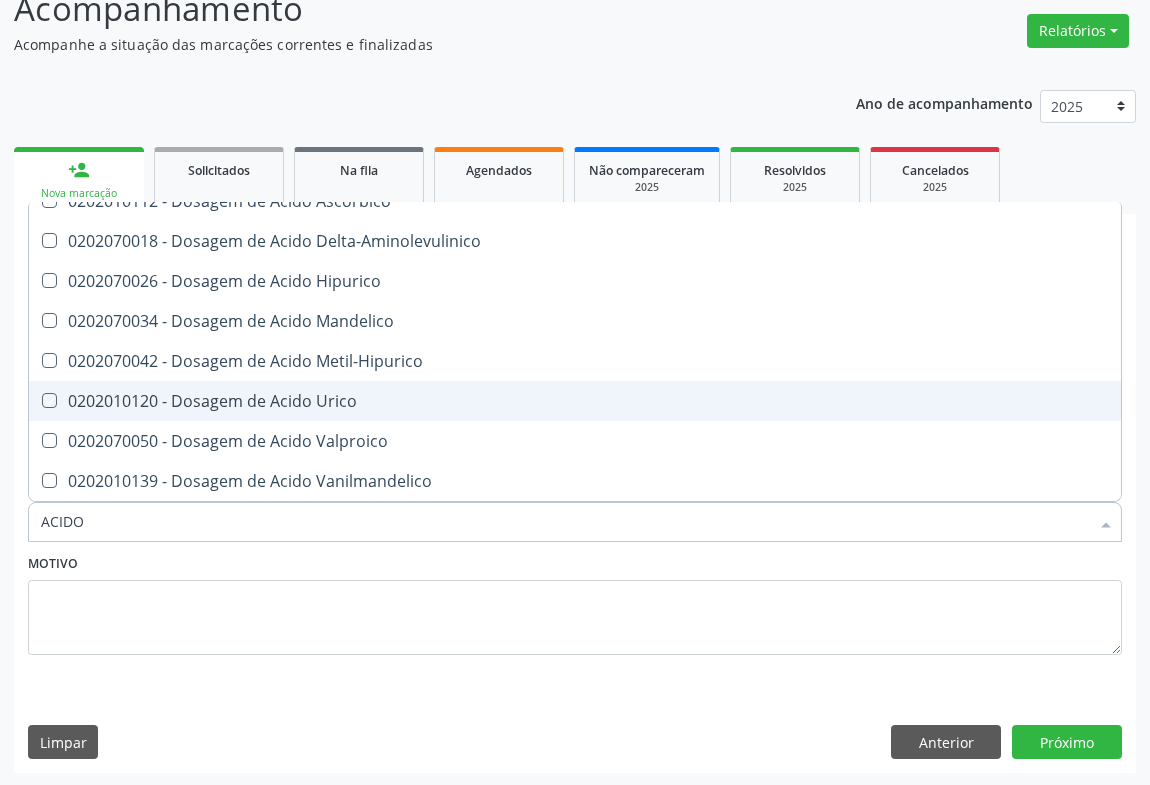 checkbox on "true" 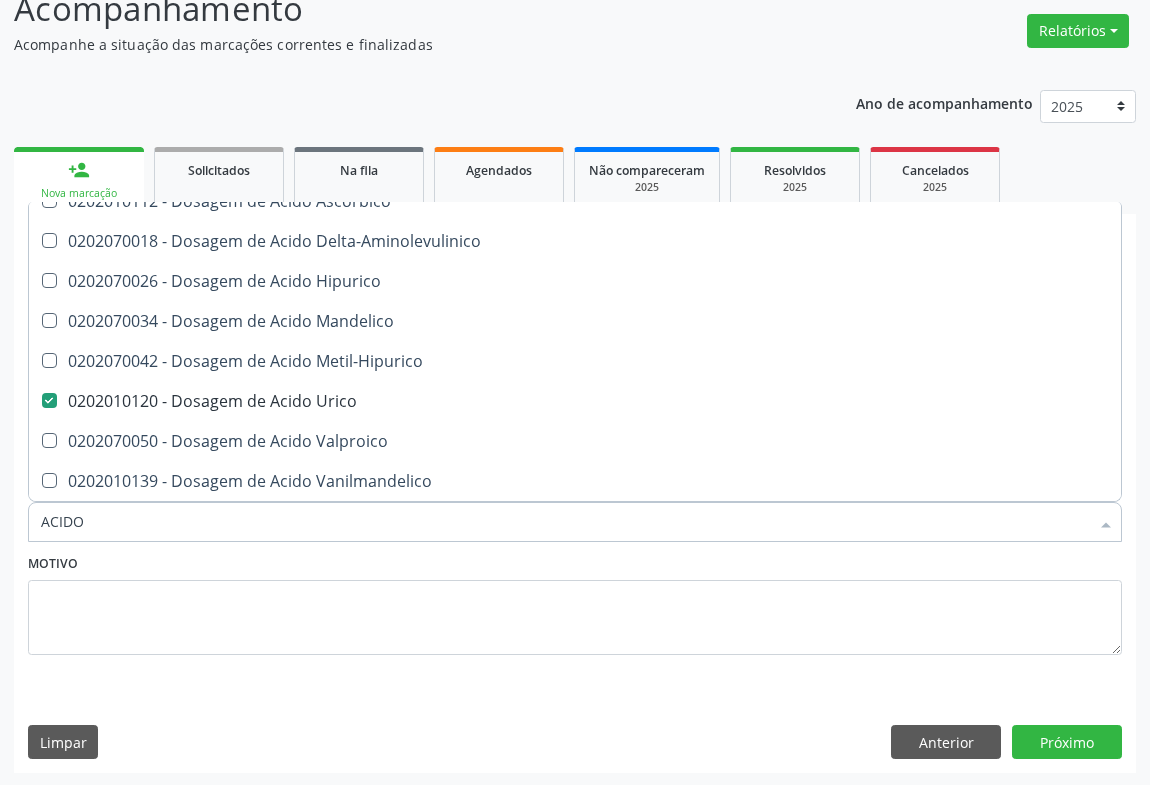 click on "ACIDO" at bounding box center [565, 522] 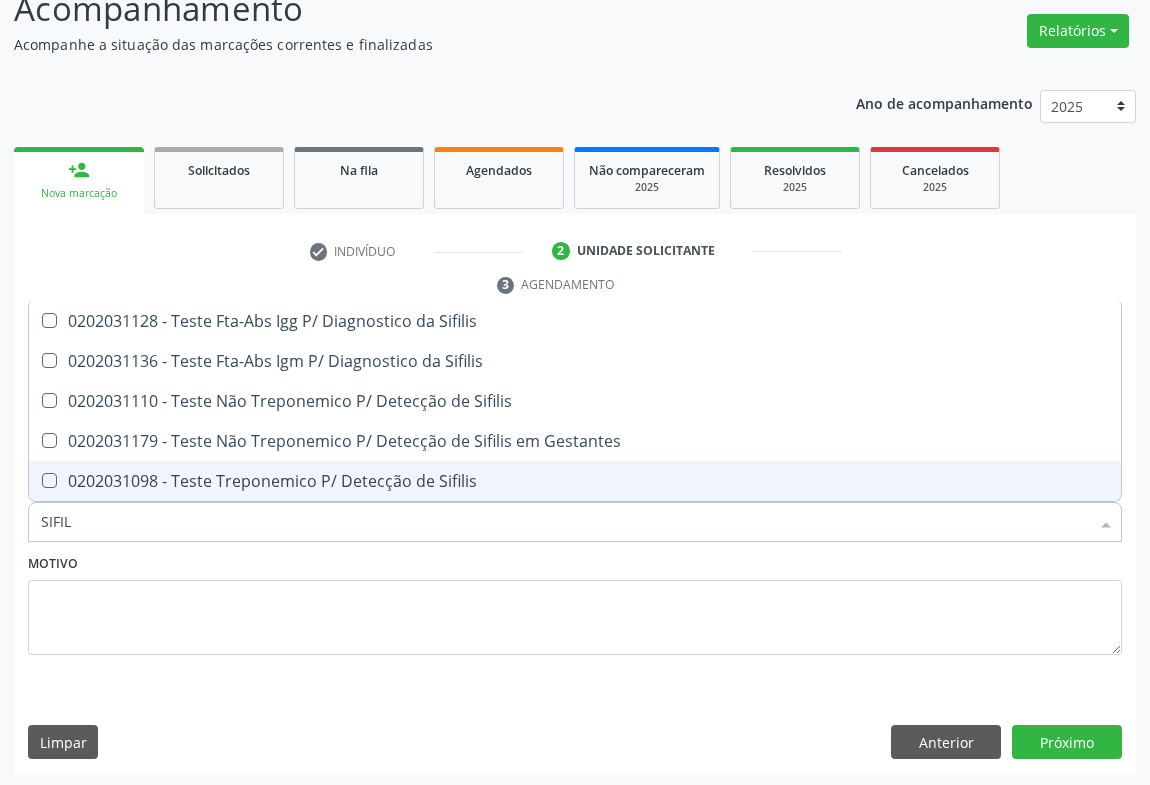 scroll, scrollTop: 0, scrollLeft: 0, axis: both 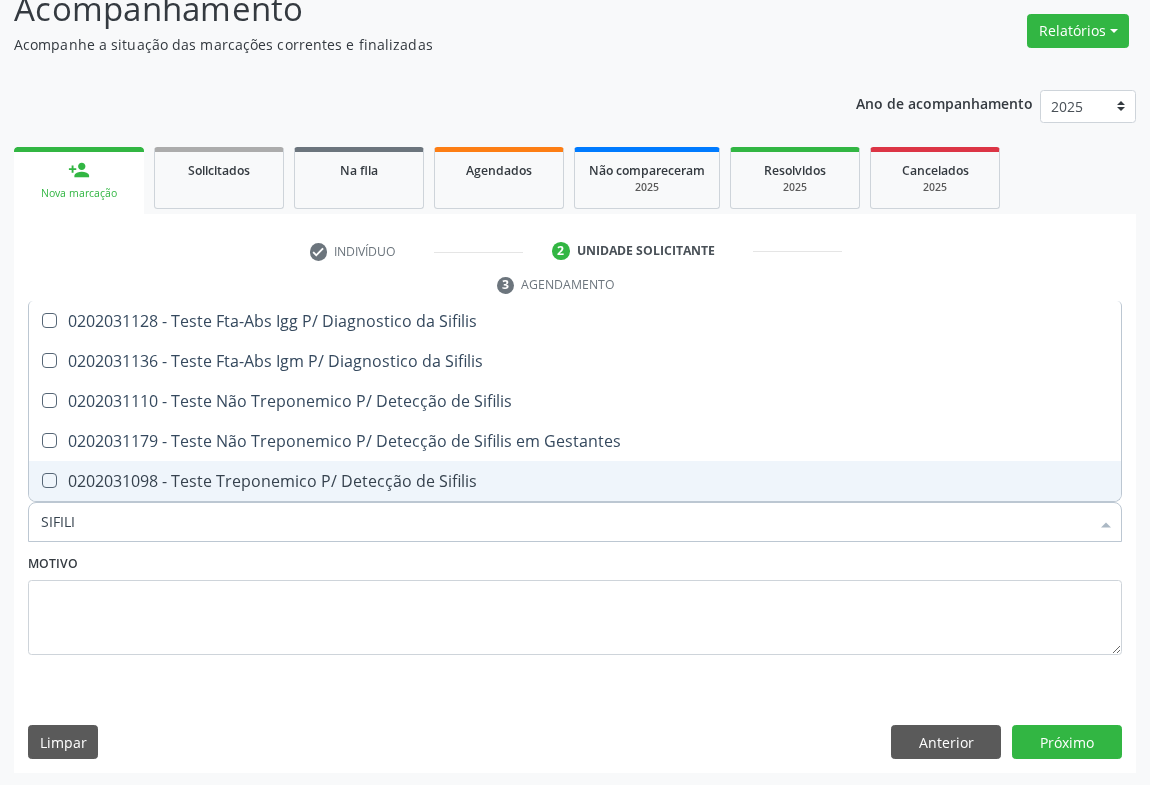 type on "SIFILIS" 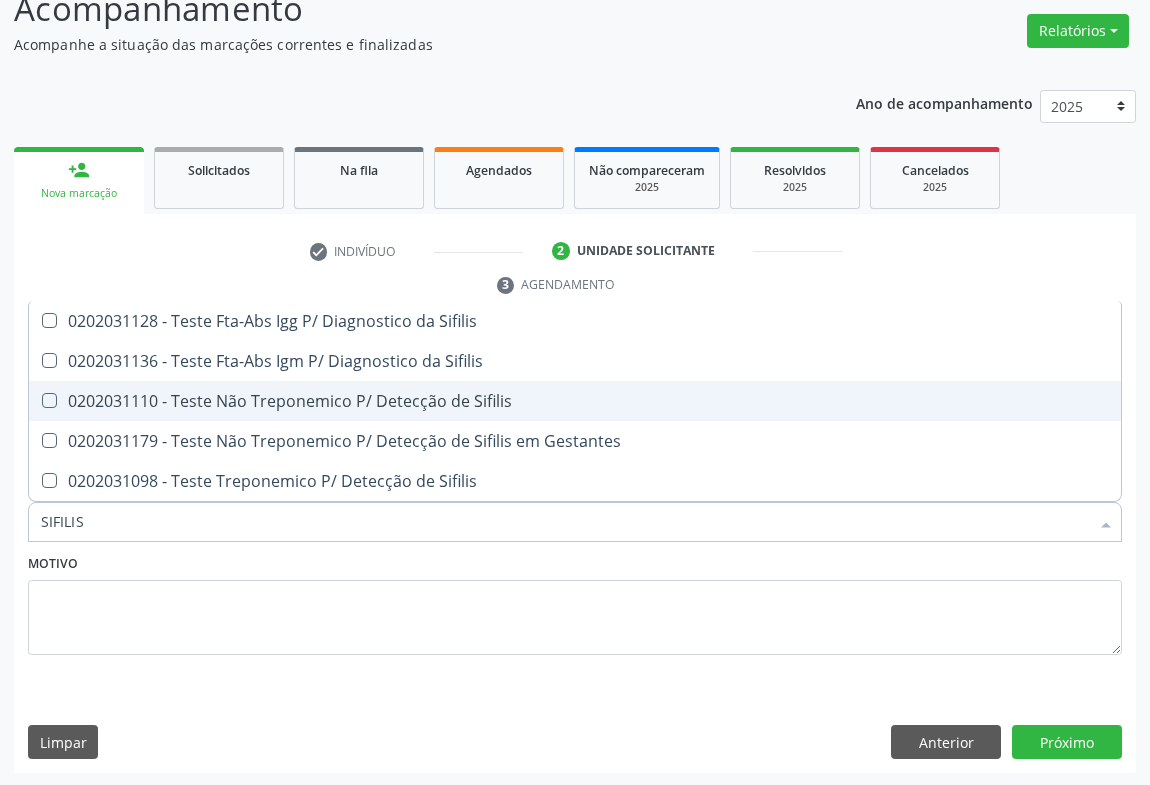 click on "0202031110 - Teste Não Treponemico P/ Detecção de Sifilis" at bounding box center [575, 401] 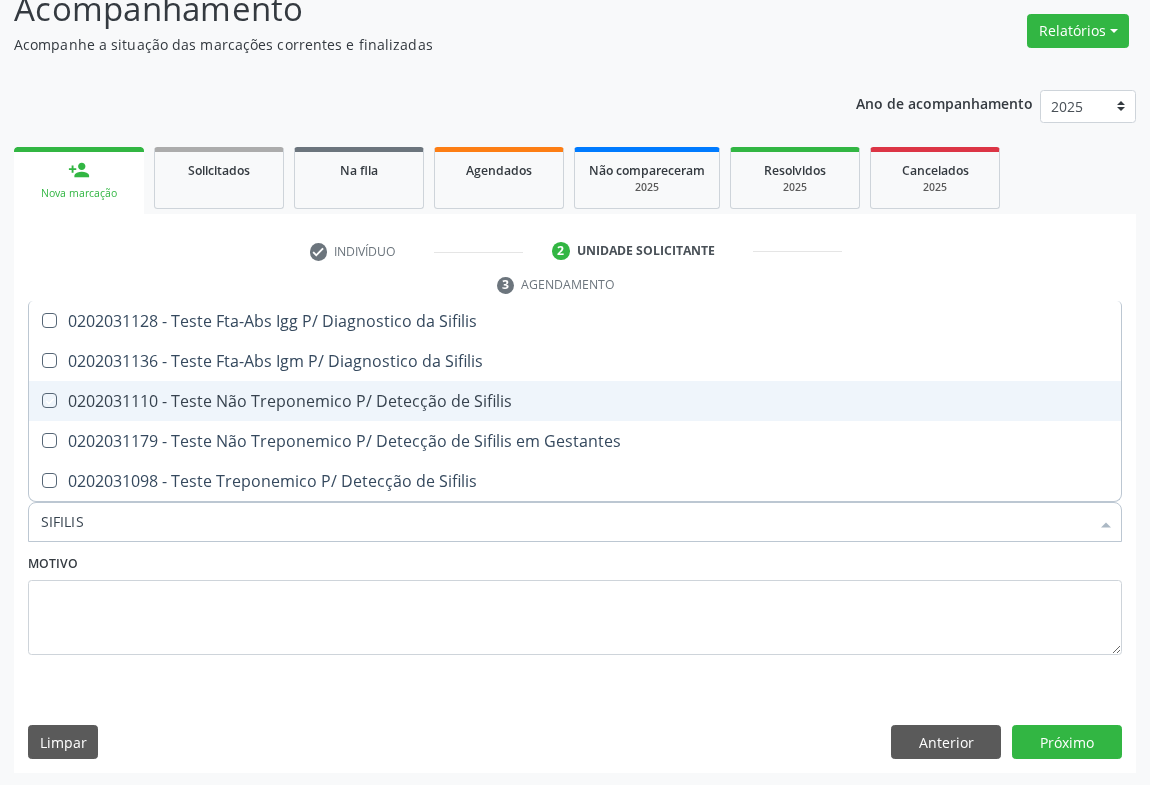 checkbox on "true" 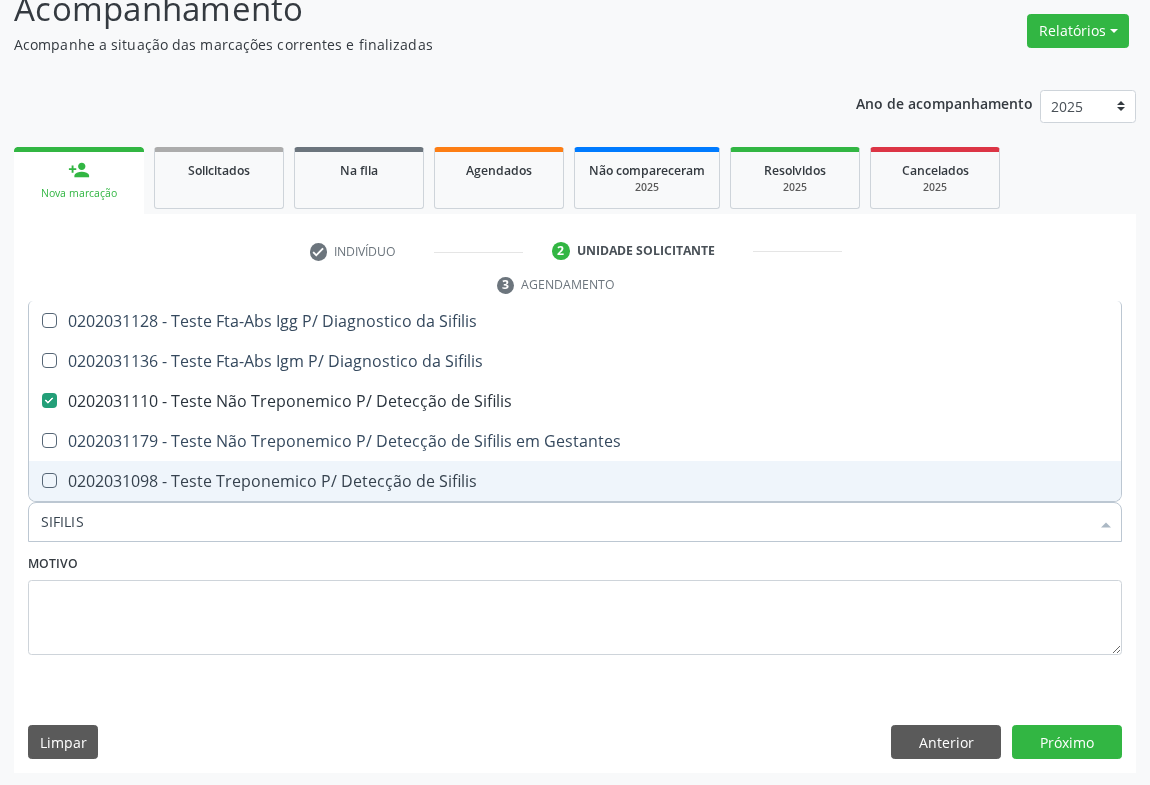 click on "SIFILIS" at bounding box center [565, 522] 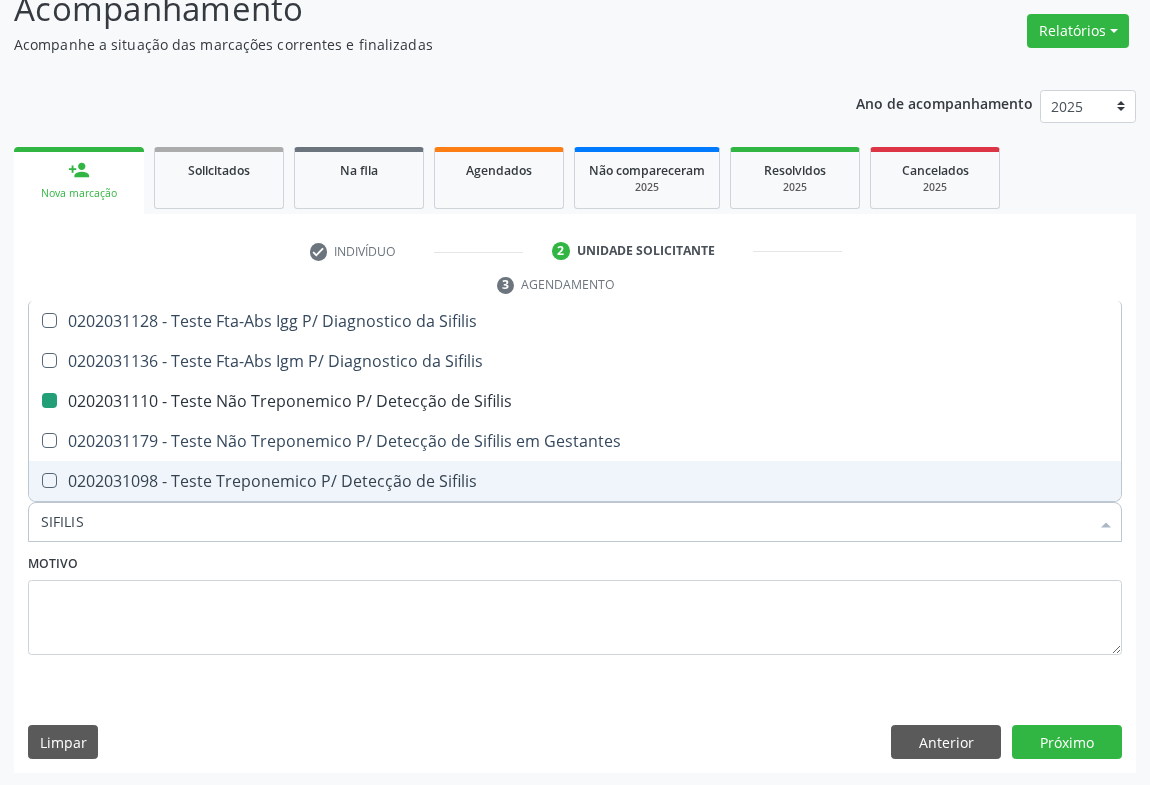type on "Y" 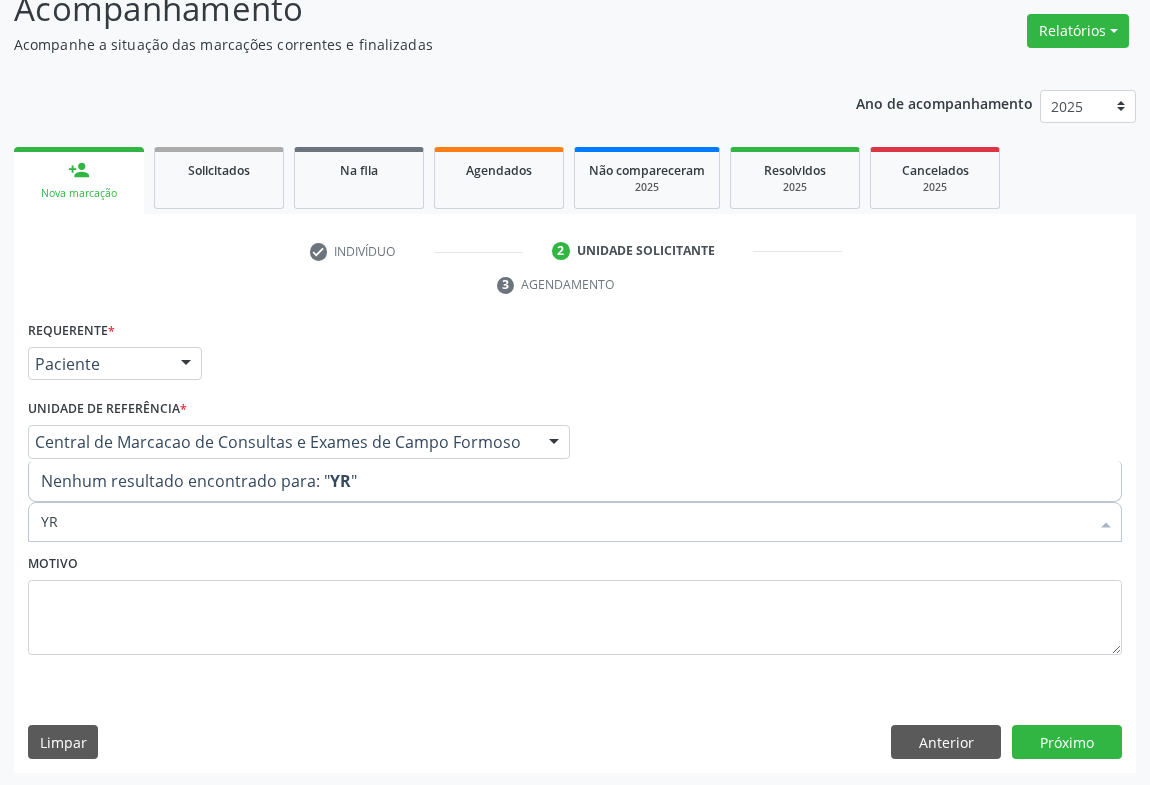 type on "Y" 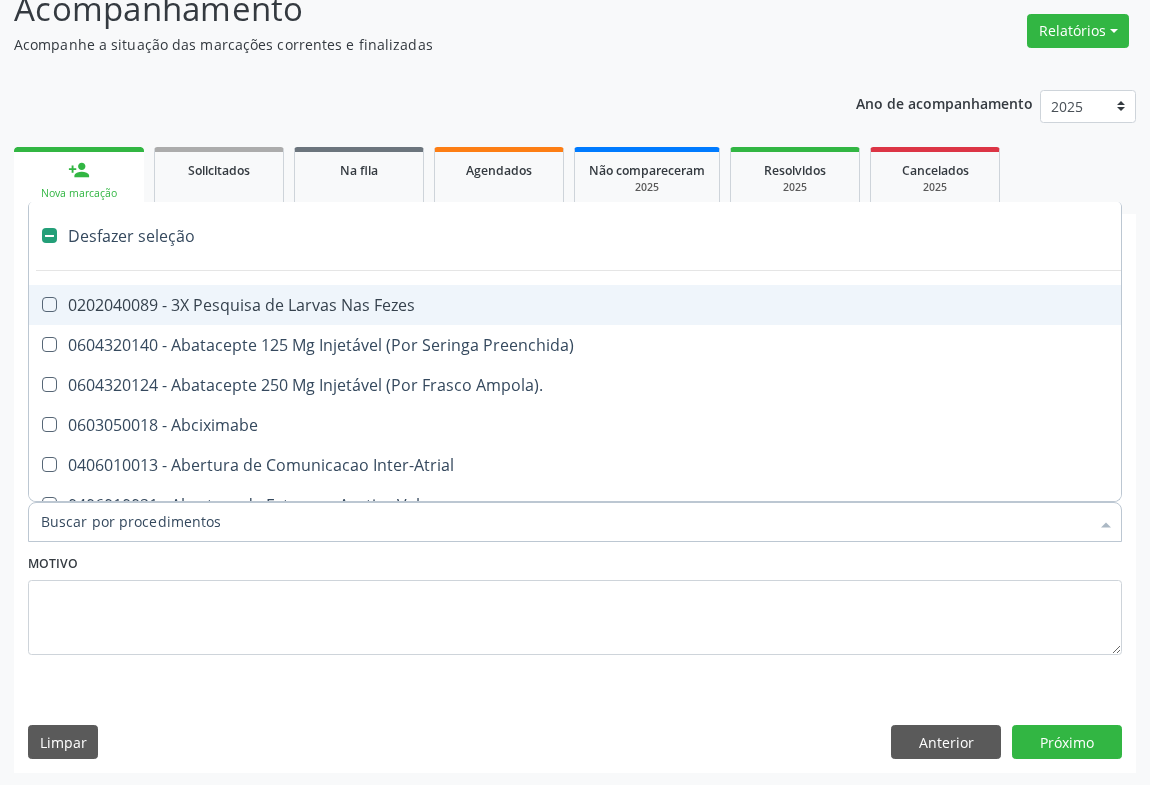 type on "U" 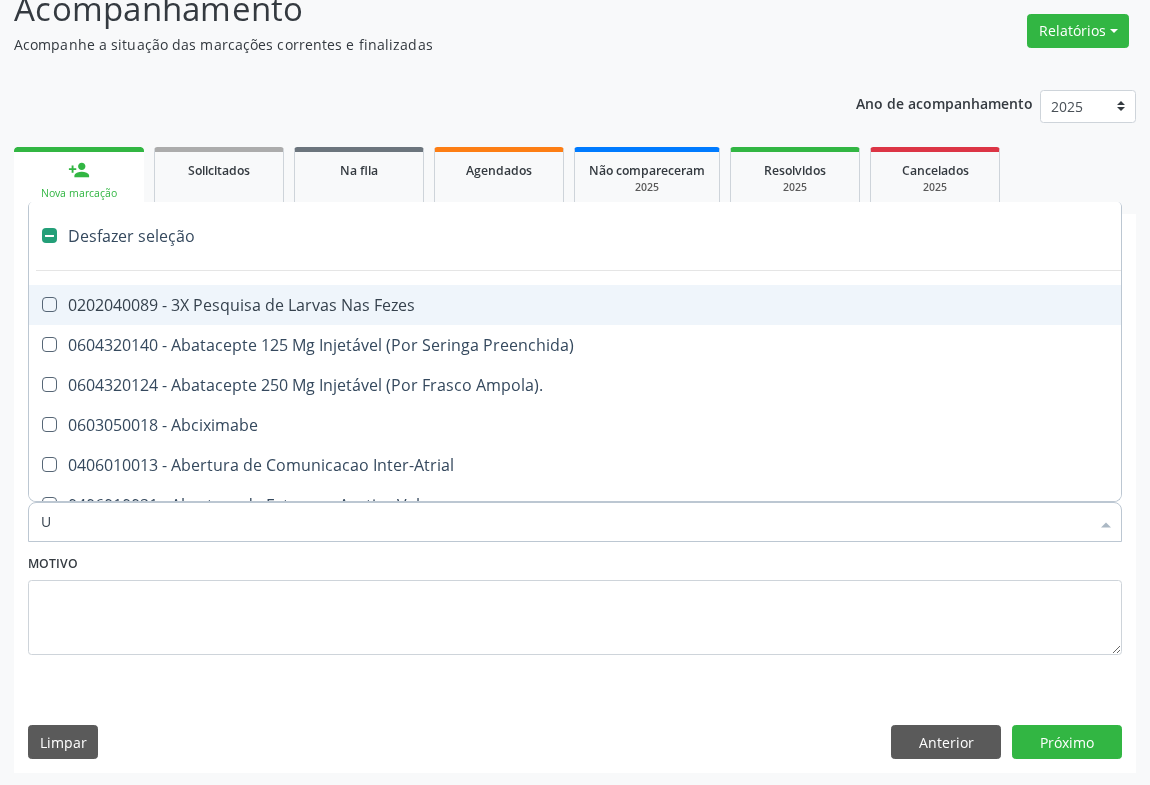 checkbox on "true" 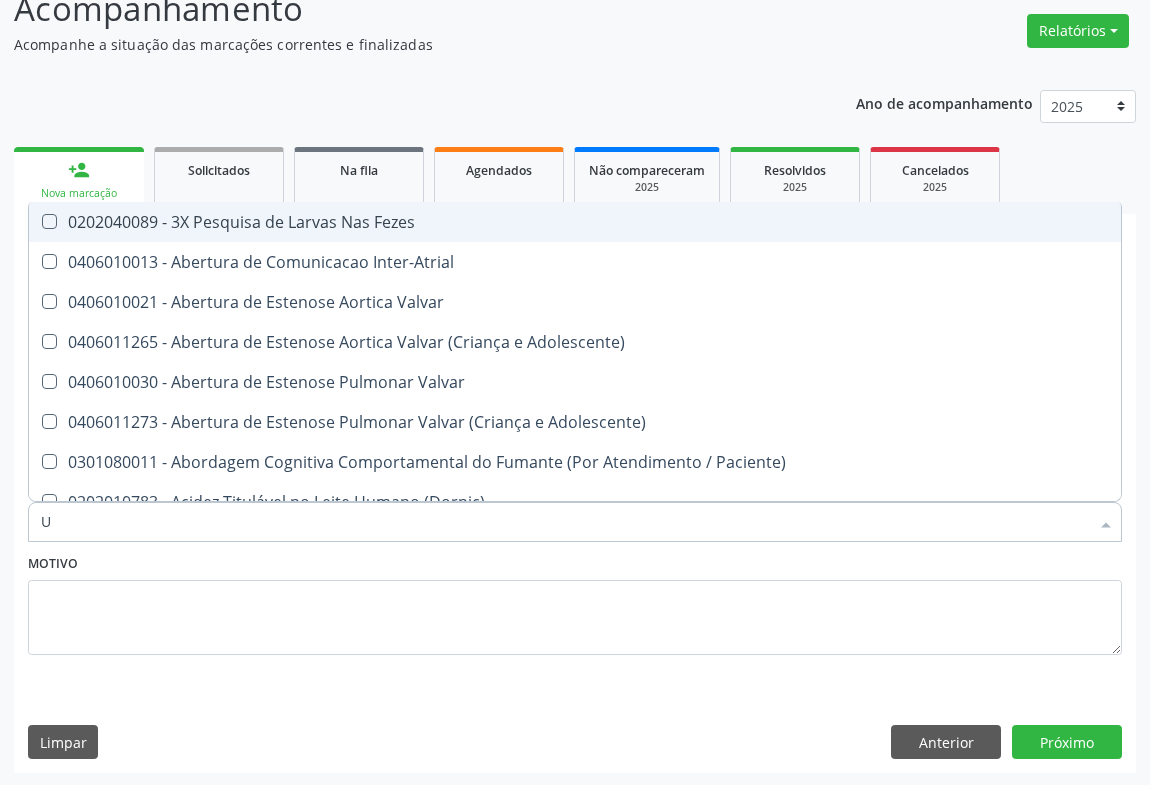 type on "UR" 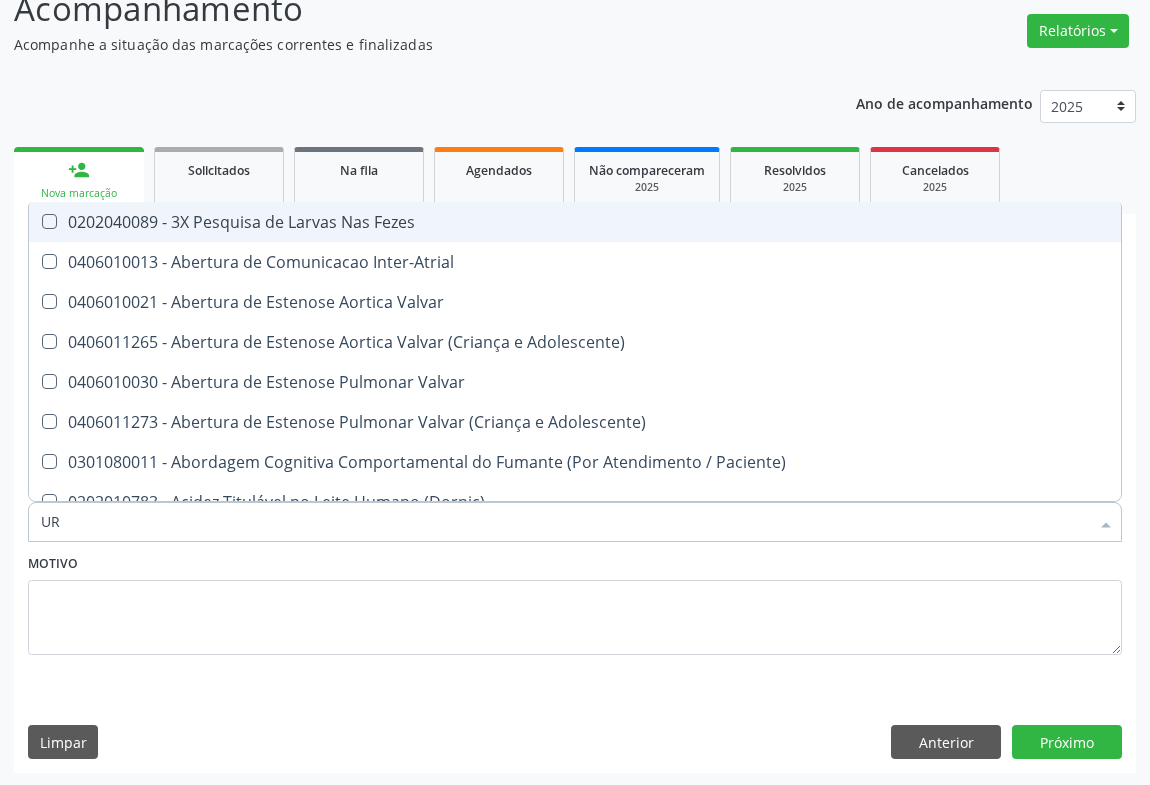 type on "URI" 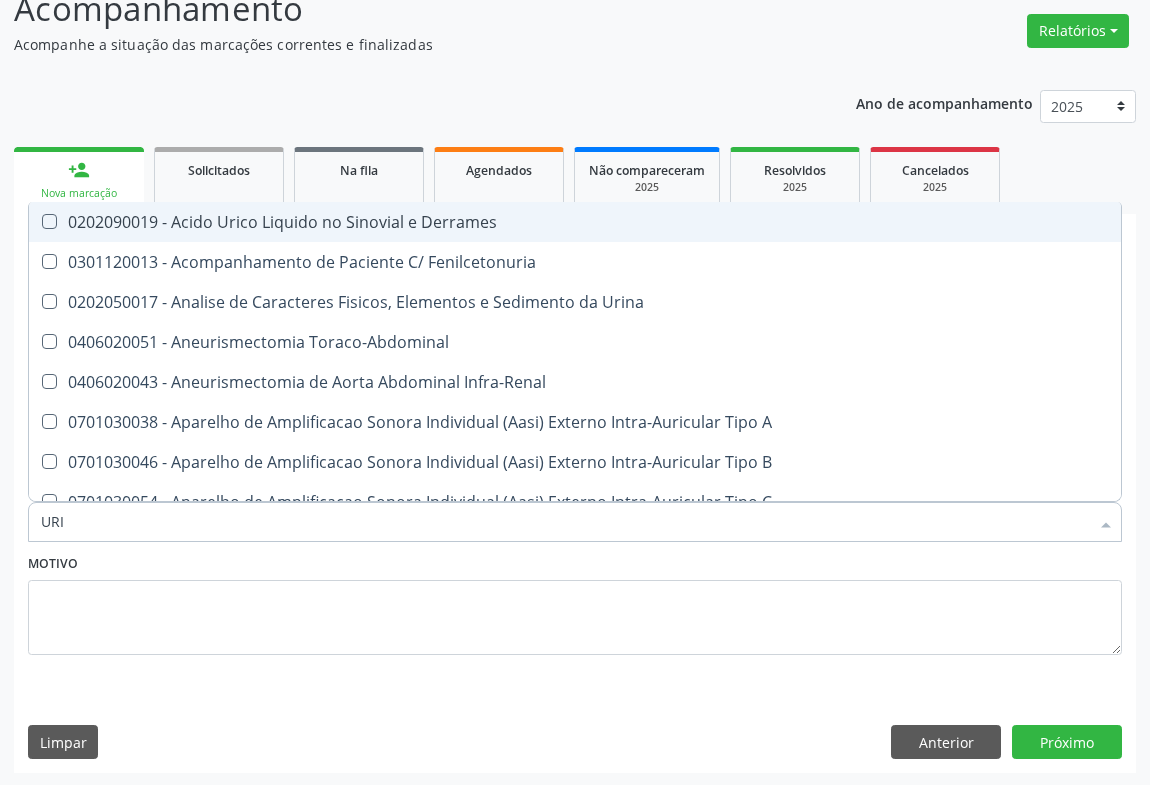 type on "URIN" 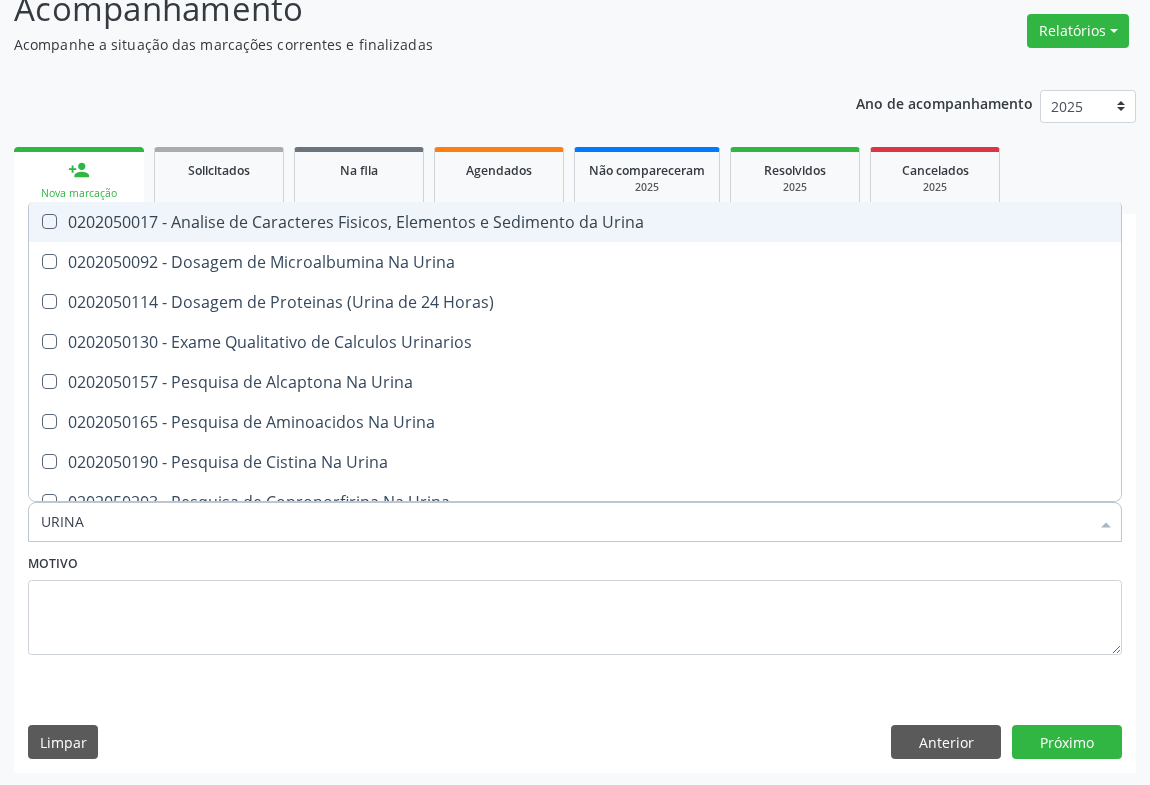 drag, startPoint x: 488, startPoint y: 222, endPoint x: 479, endPoint y: 239, distance: 19.235384 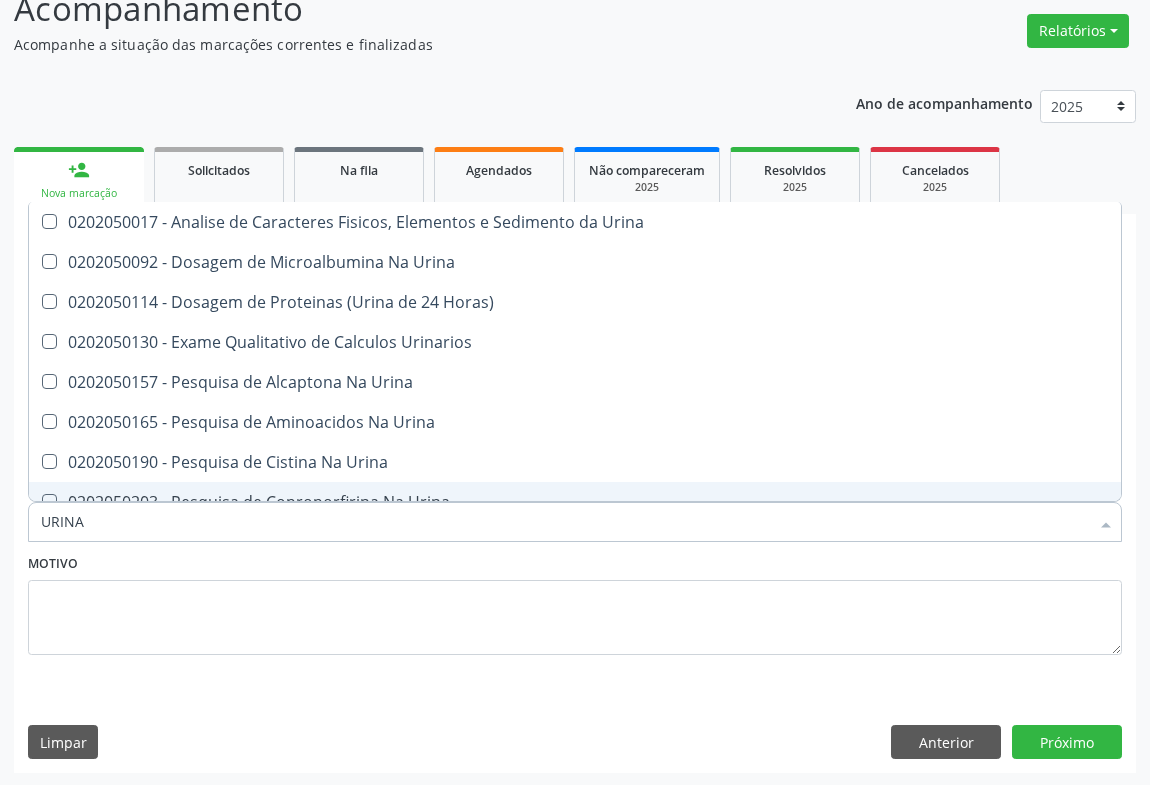 click on "URINA" at bounding box center [565, 522] 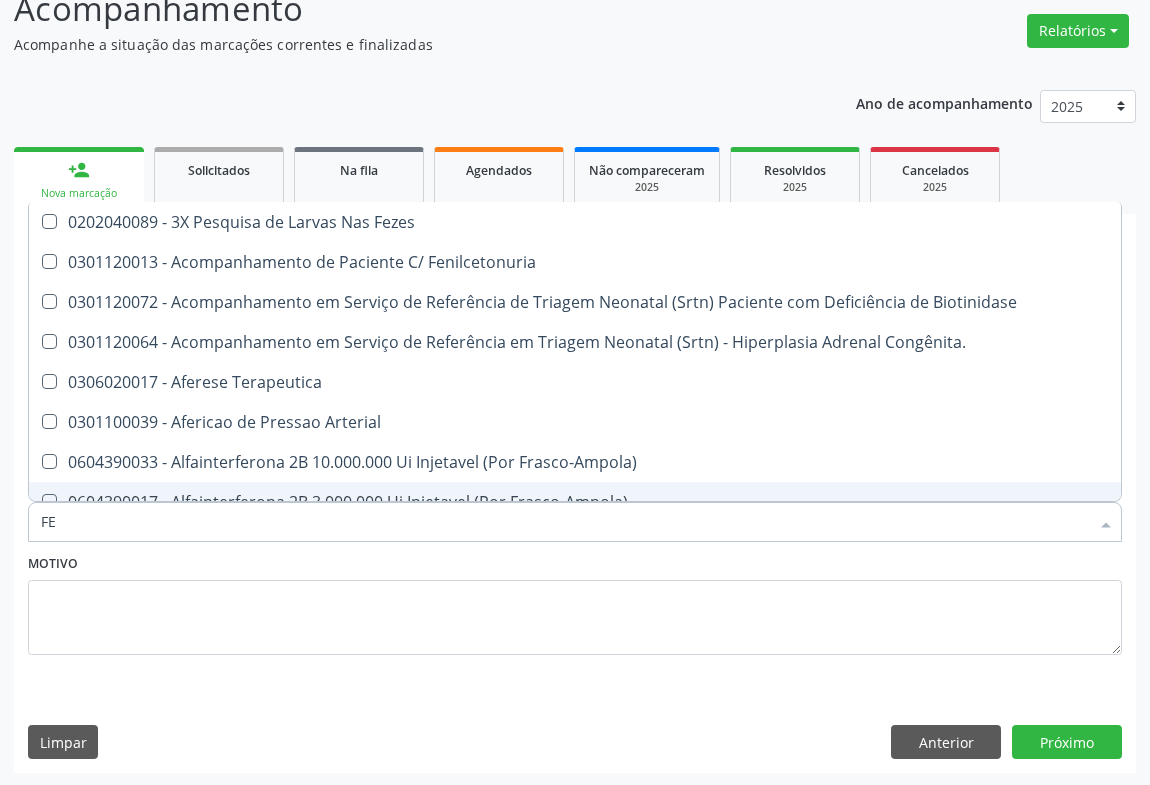 type on "FER" 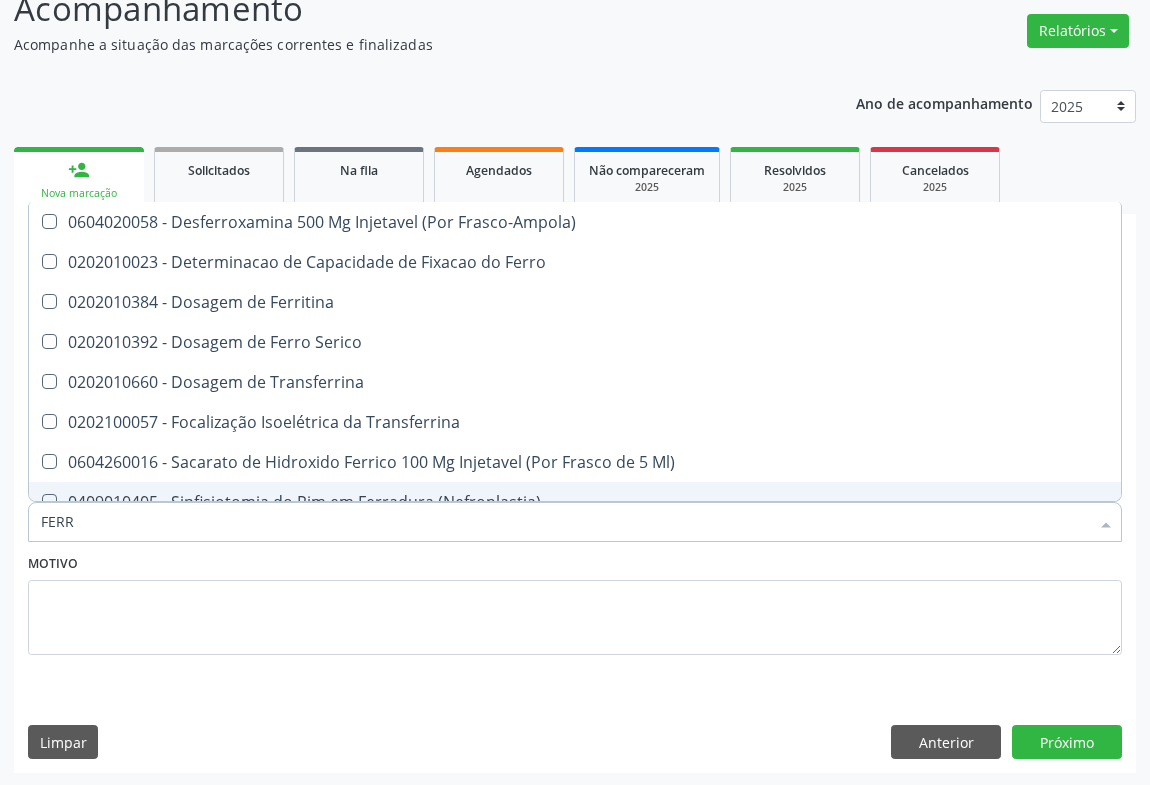 type on "FERRO" 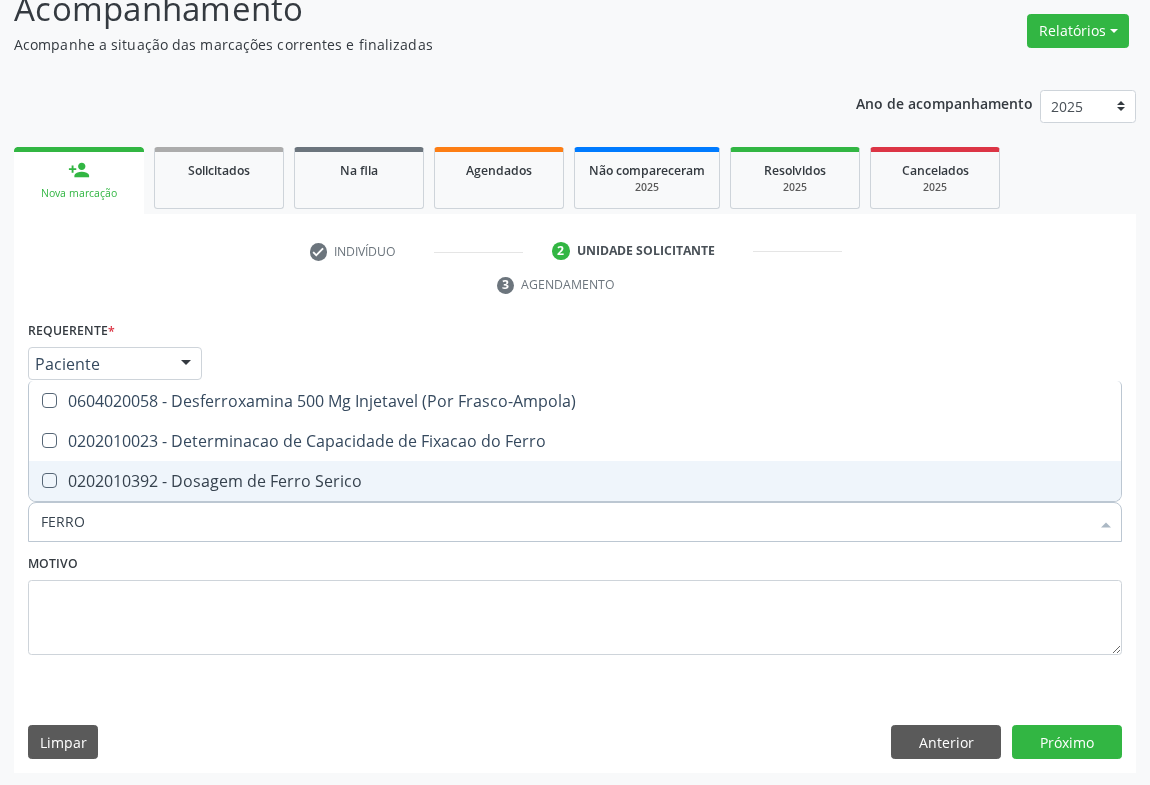 click on "0202010392 - Dosagem de Ferro Serico" at bounding box center [575, 481] 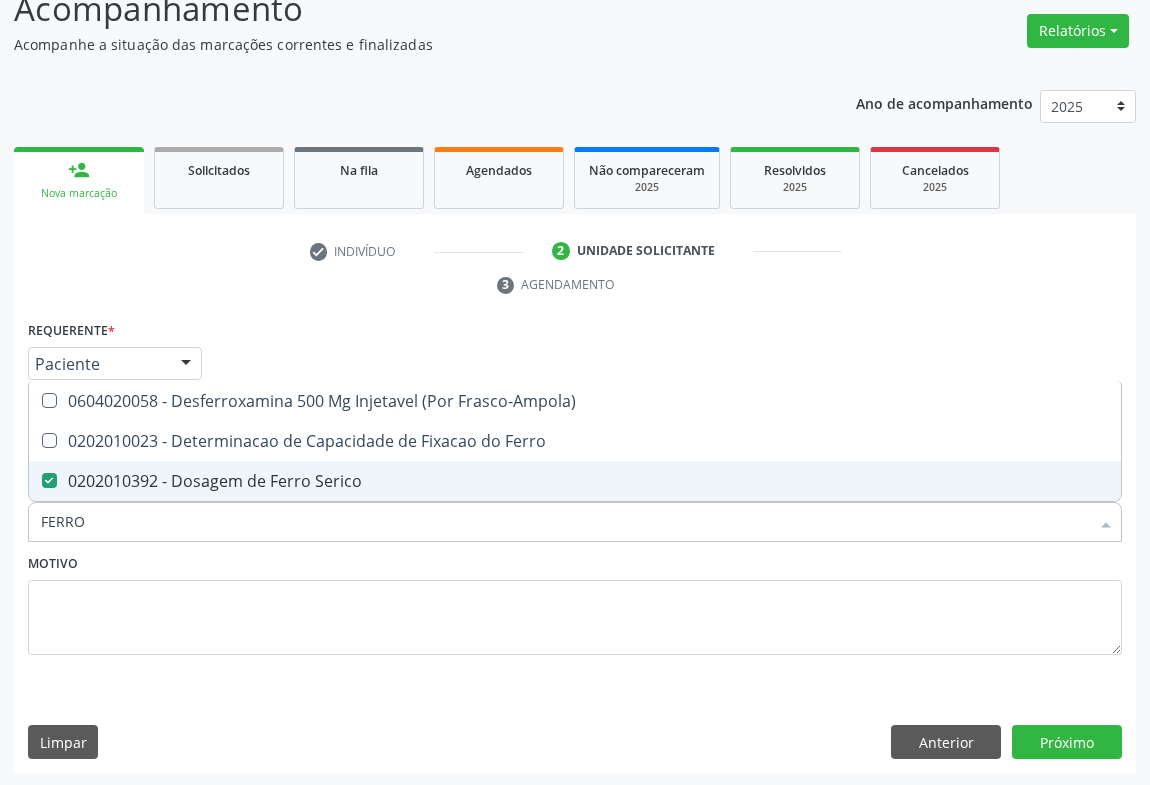 checkbox on "true" 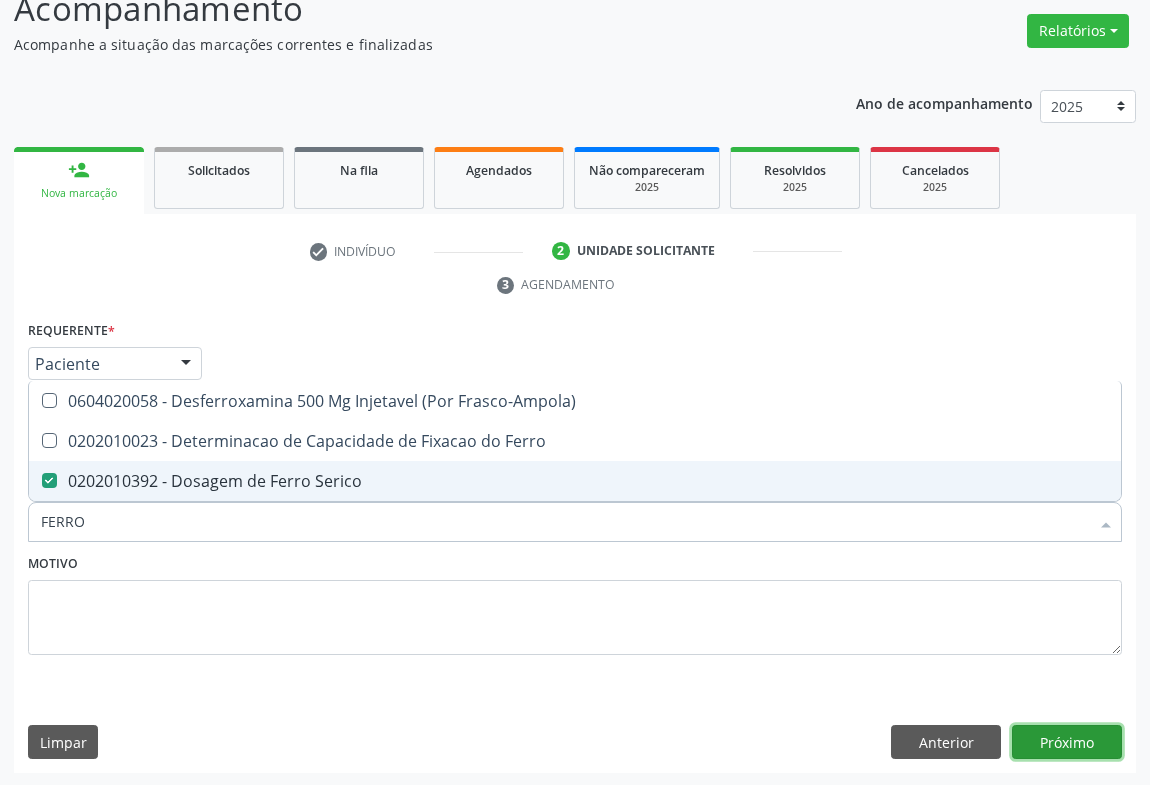 click on "Próximo" at bounding box center [1067, 742] 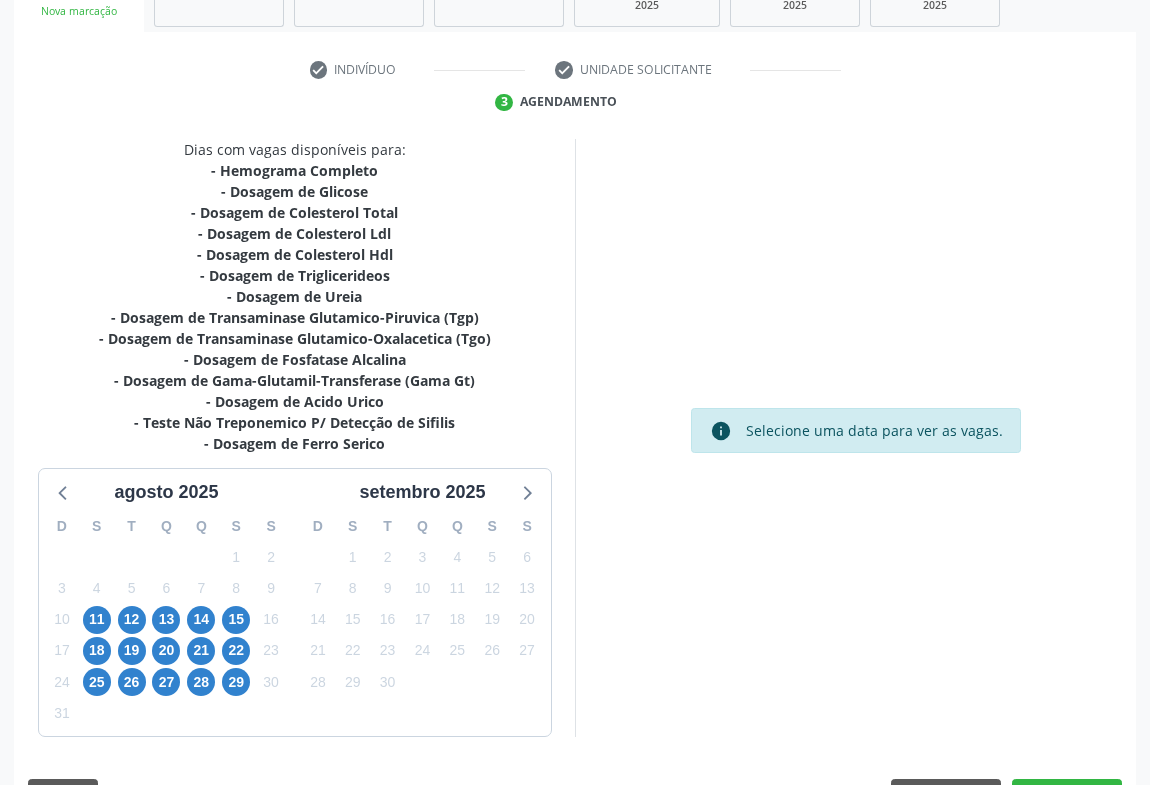scroll, scrollTop: 389, scrollLeft: 0, axis: vertical 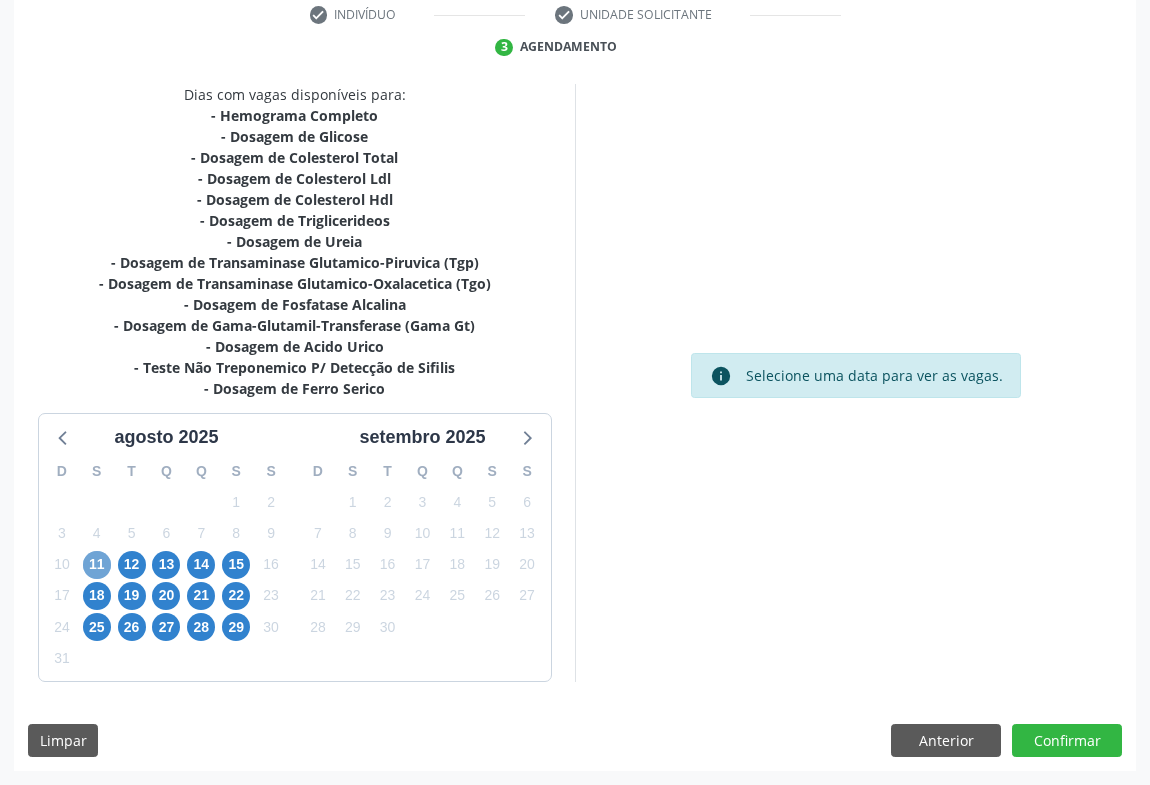 click on "11" at bounding box center (97, 565) 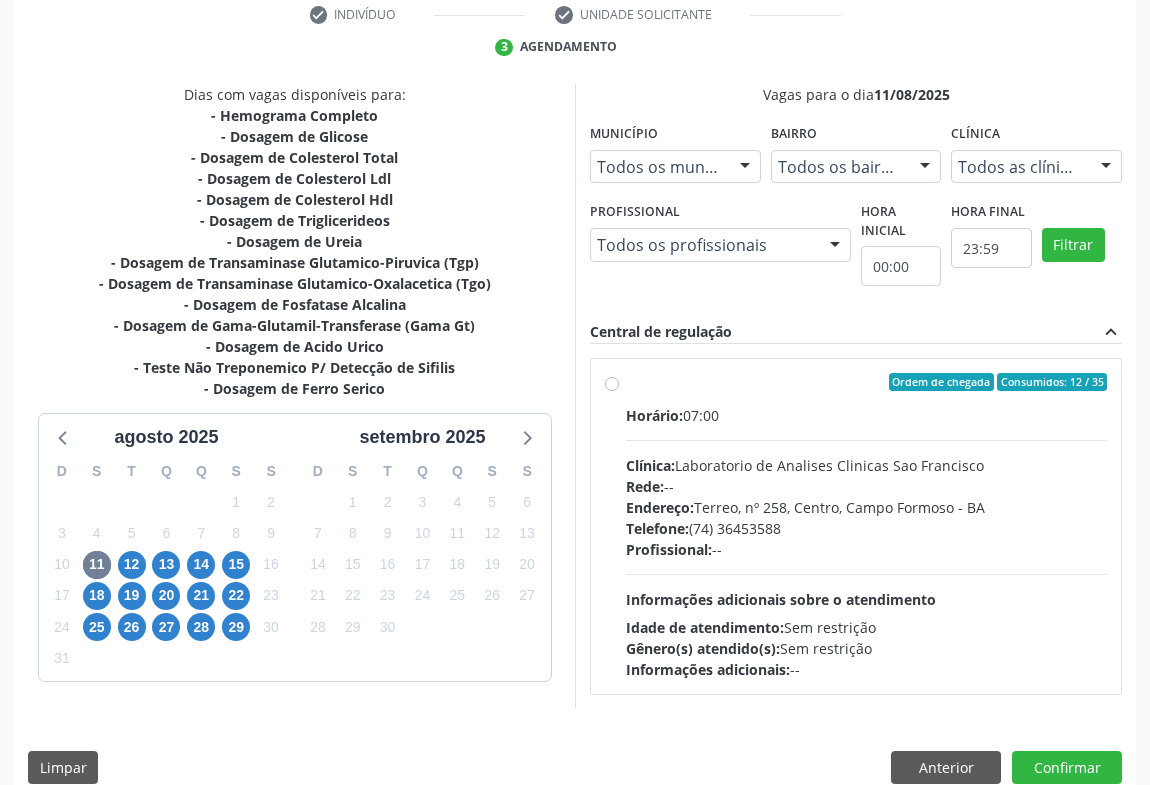 click on "Ordem de chegada
Consumidos: 12 / 35
Horário:   07:00
Clínica:  Laboratorio de Analises Clinicas Sao Francisco
Rede:
--
Endereço:   Terreo, nº 258, Centro, Campo Formoso - BA
Telefone:   (74) 36453588
Profissional:
--
Informações adicionais sobre o atendimento
Idade de atendimento:
Sem restrição
Gênero(s) atendido(s):
Sem restrição
Informações adicionais:
--" at bounding box center (856, 526) 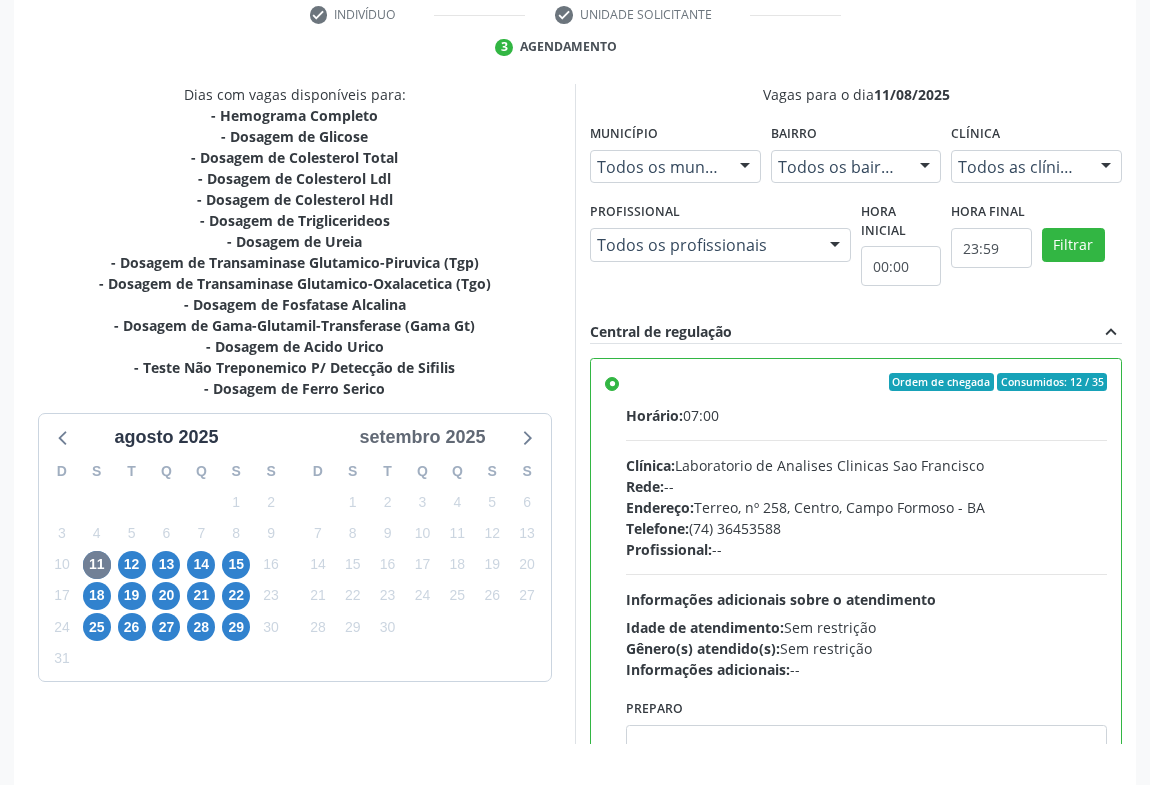 scroll, scrollTop: 99, scrollLeft: 0, axis: vertical 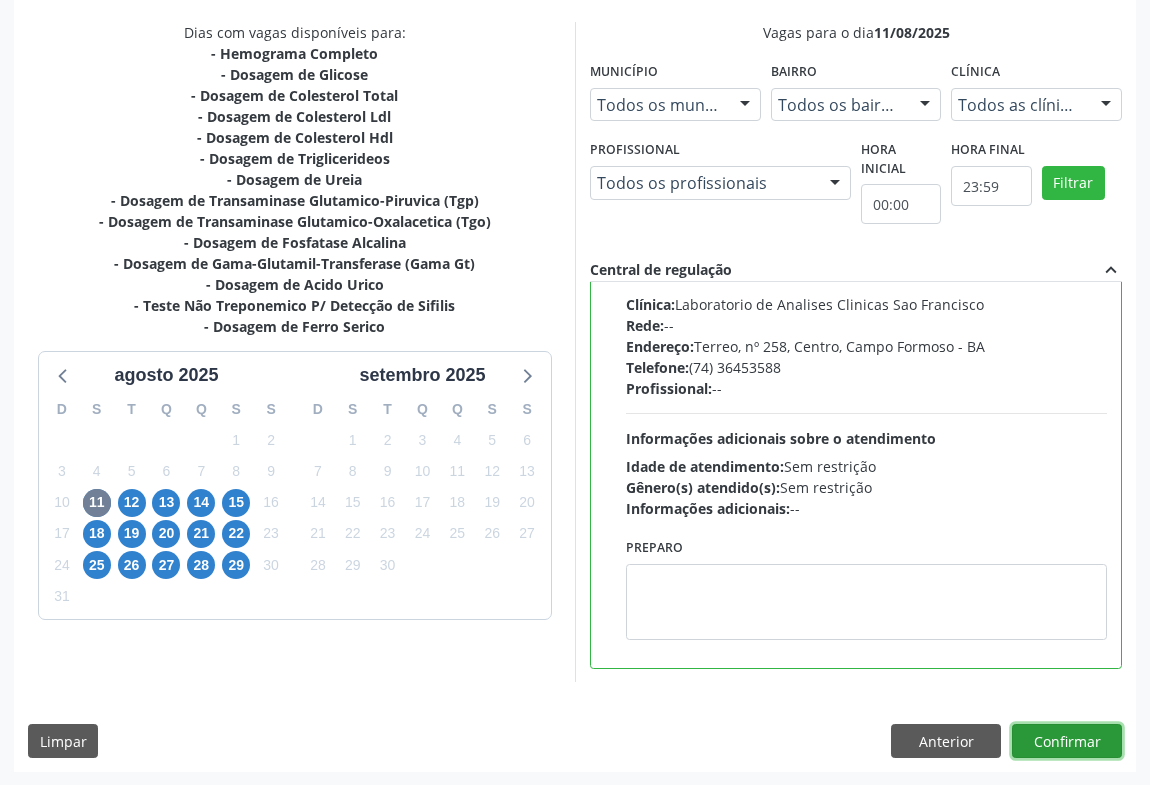 click on "Confirmar" at bounding box center (1067, 741) 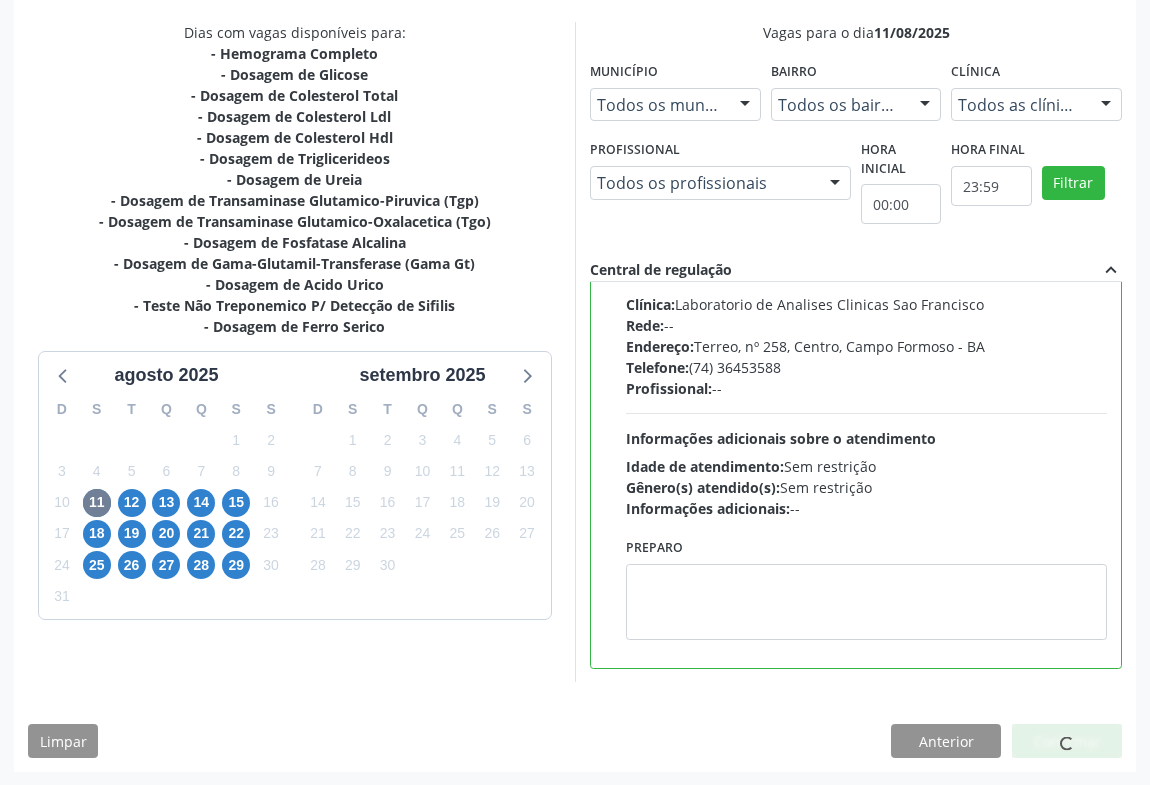 scroll, scrollTop: 0, scrollLeft: 0, axis: both 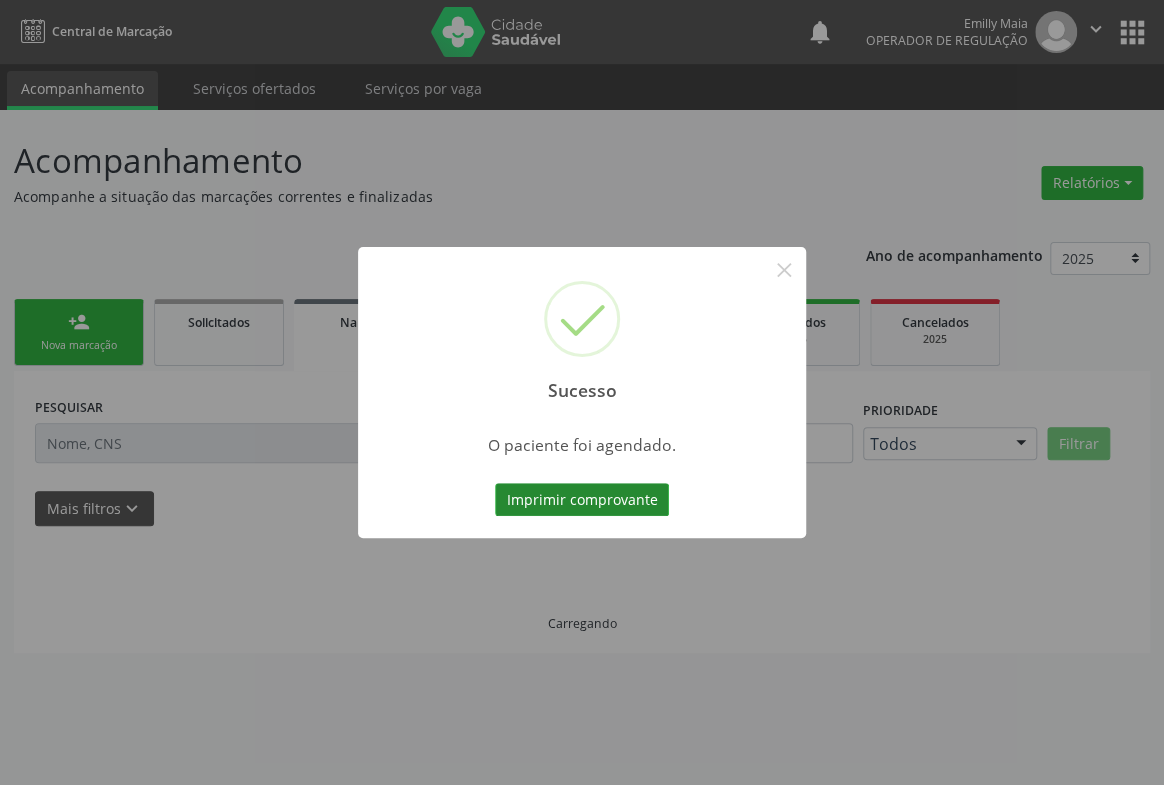 click on "Imprimir comprovante" at bounding box center (582, 500) 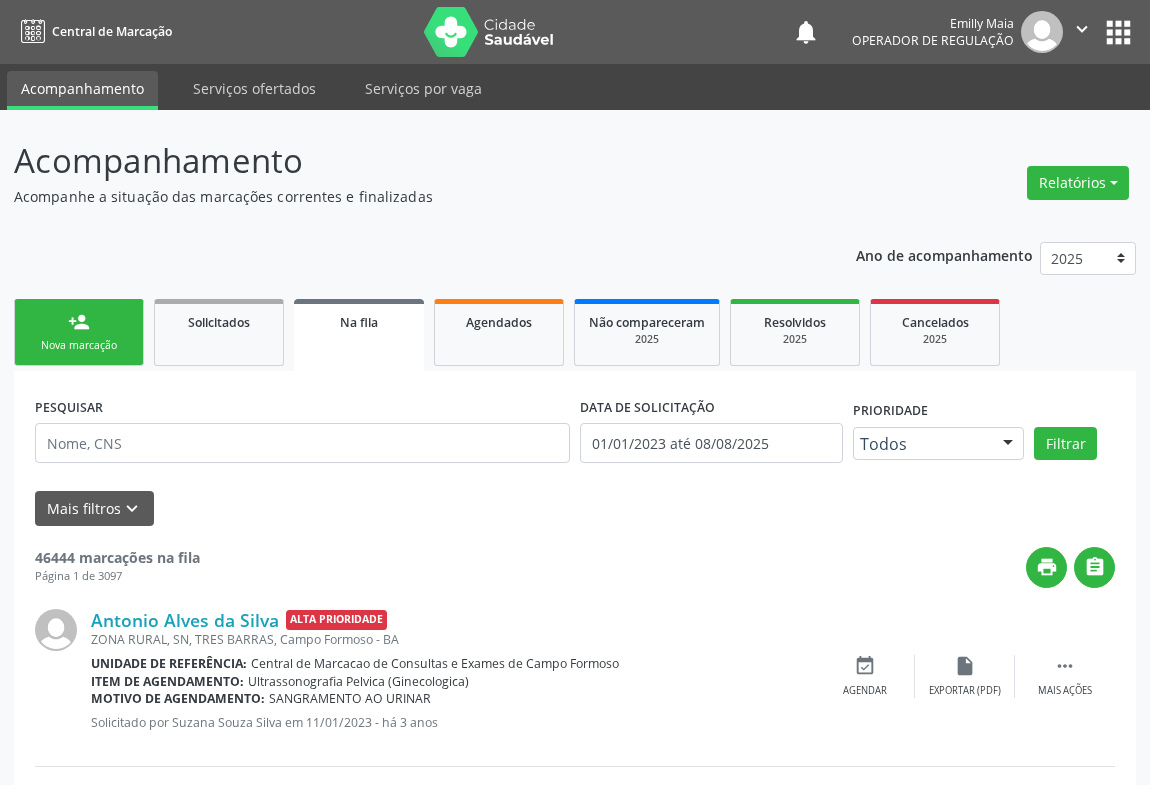 click on "person_add" at bounding box center (79, 322) 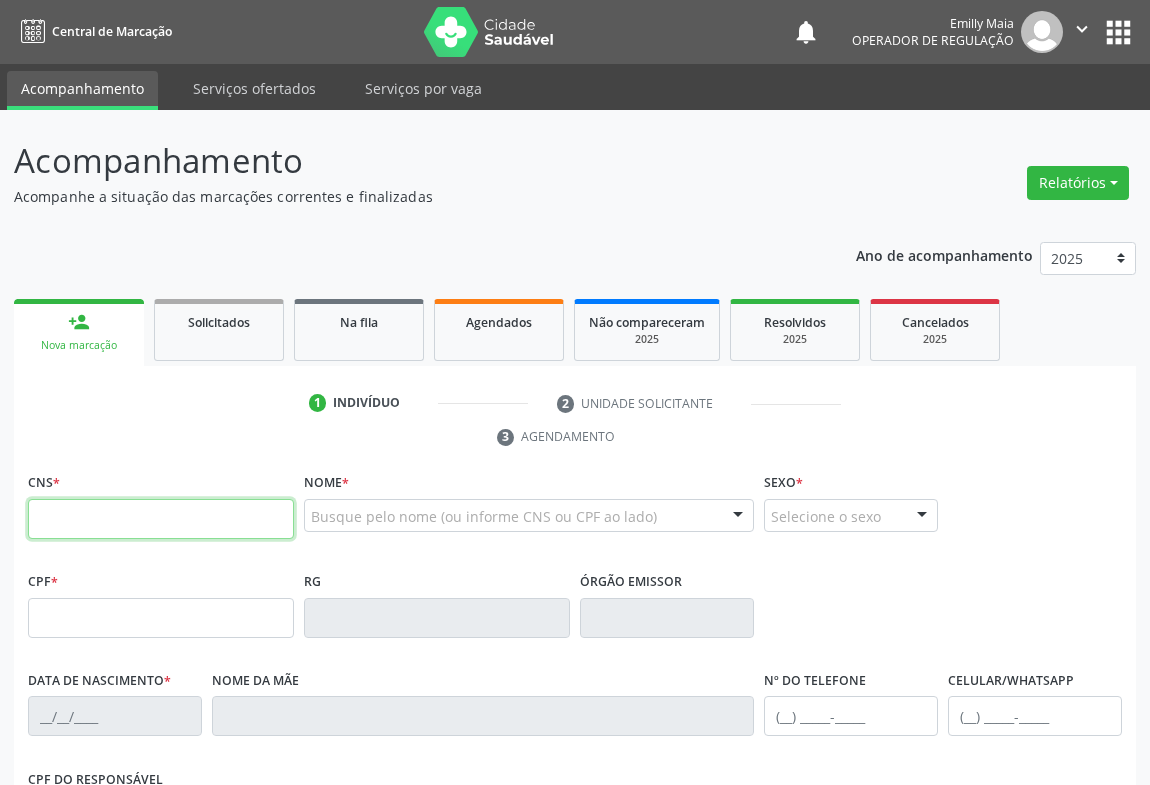 click at bounding box center (161, 519) 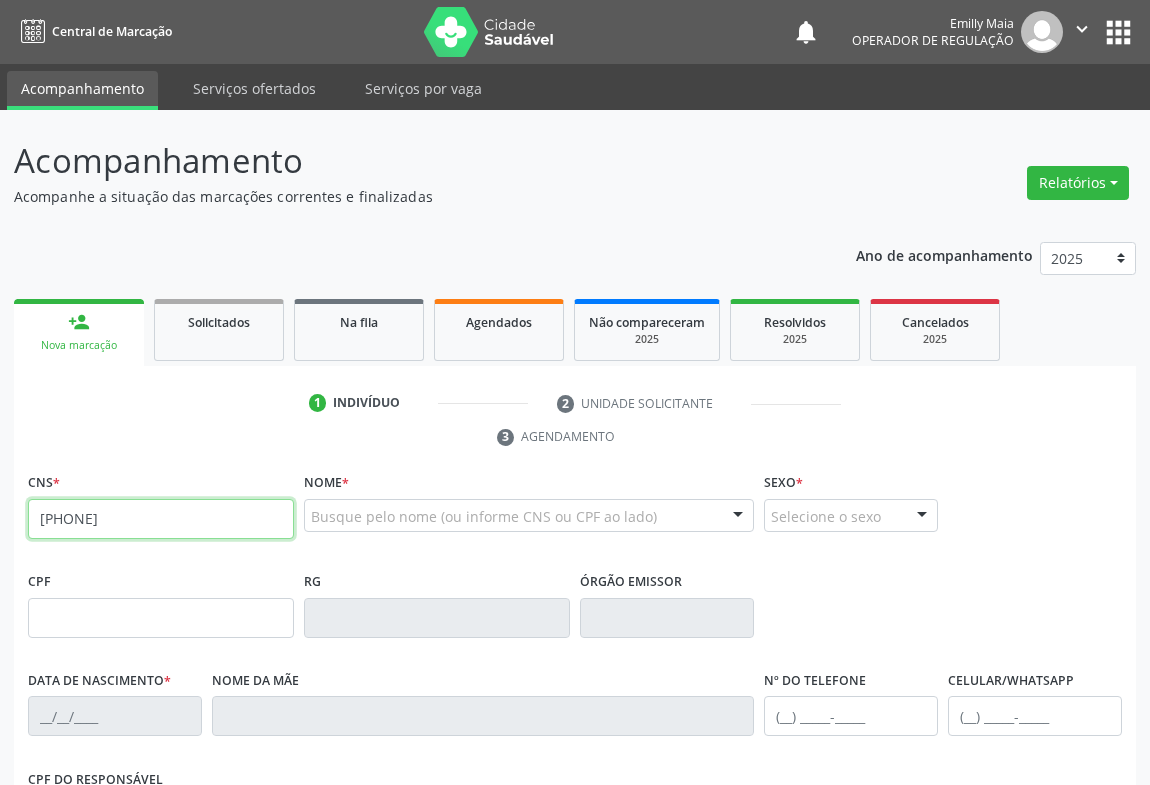 type on "707 1008 7044 3020" 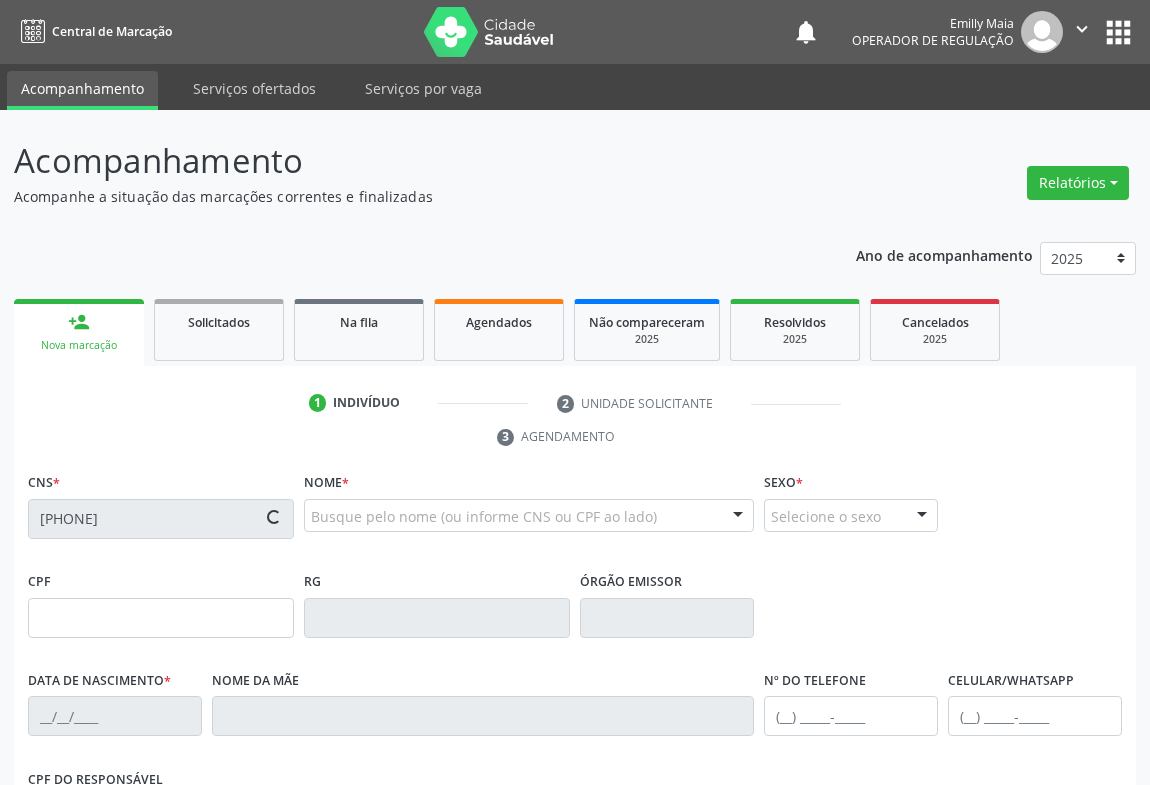 type on "1633201104" 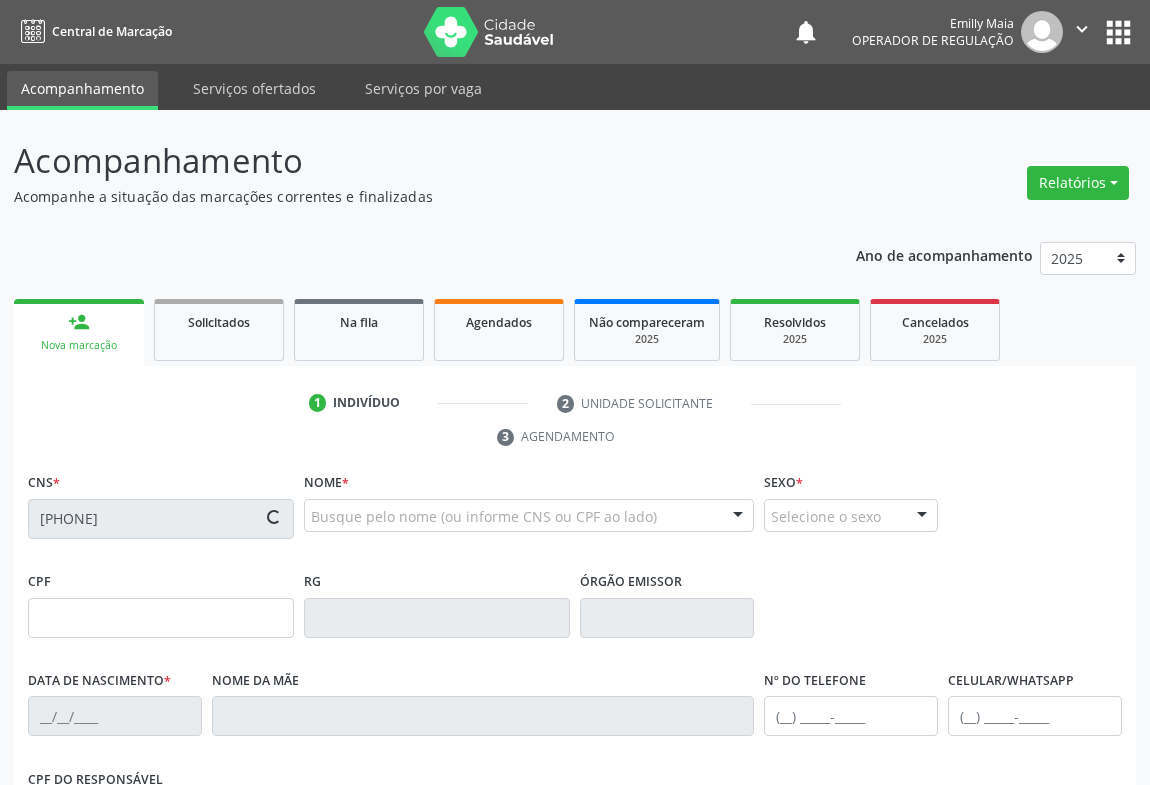 type on "26/06/2003" 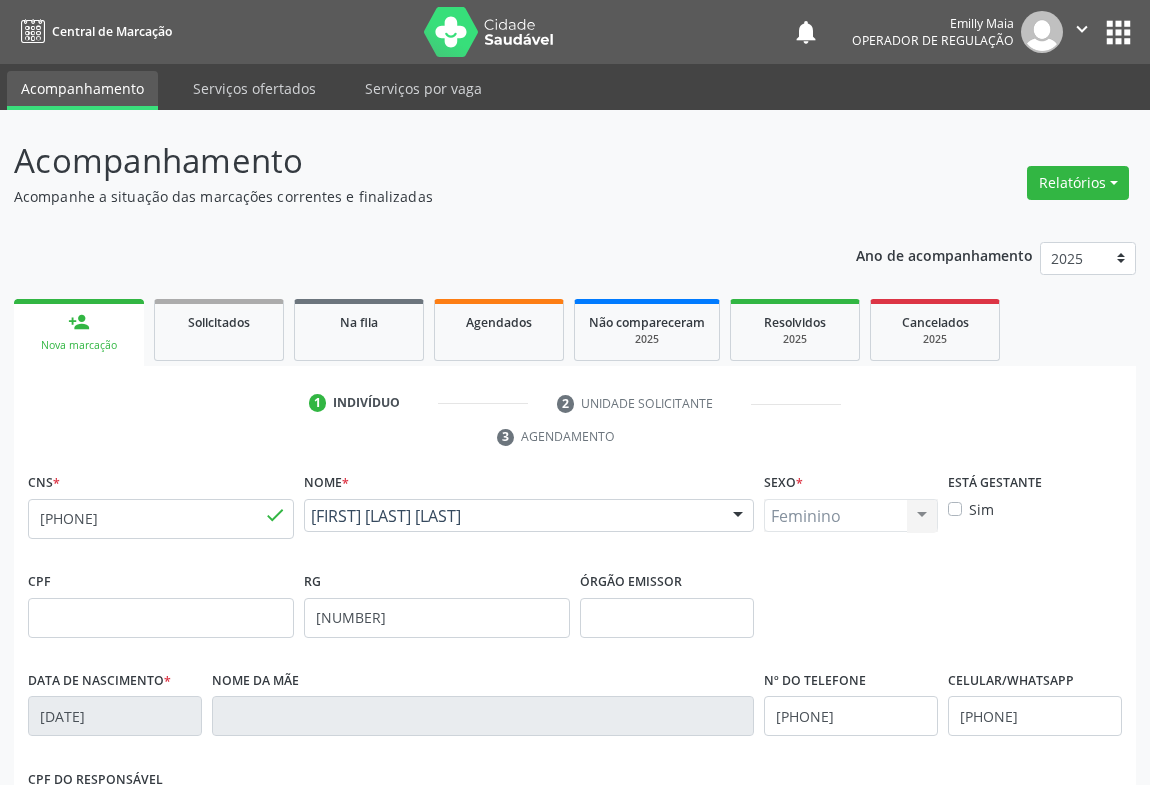 scroll, scrollTop: 331, scrollLeft: 0, axis: vertical 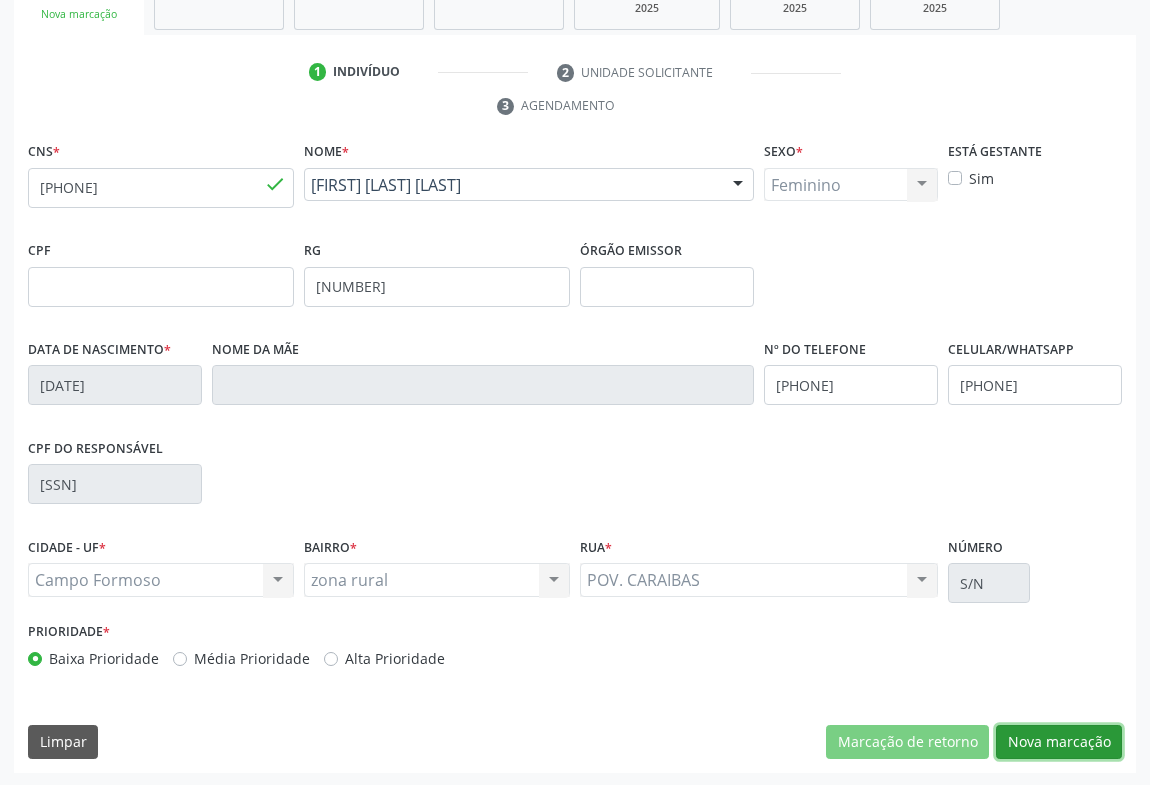 click on "Nova marcação" at bounding box center (1059, 742) 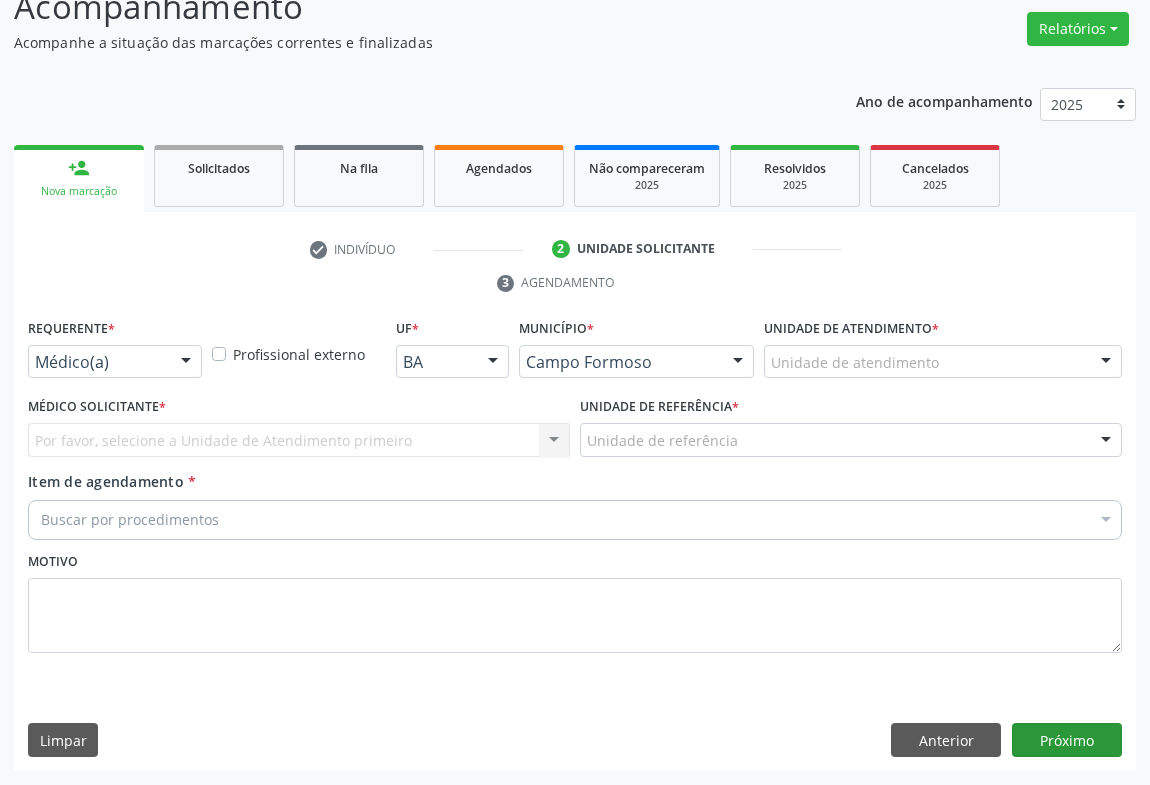 scroll, scrollTop: 152, scrollLeft: 0, axis: vertical 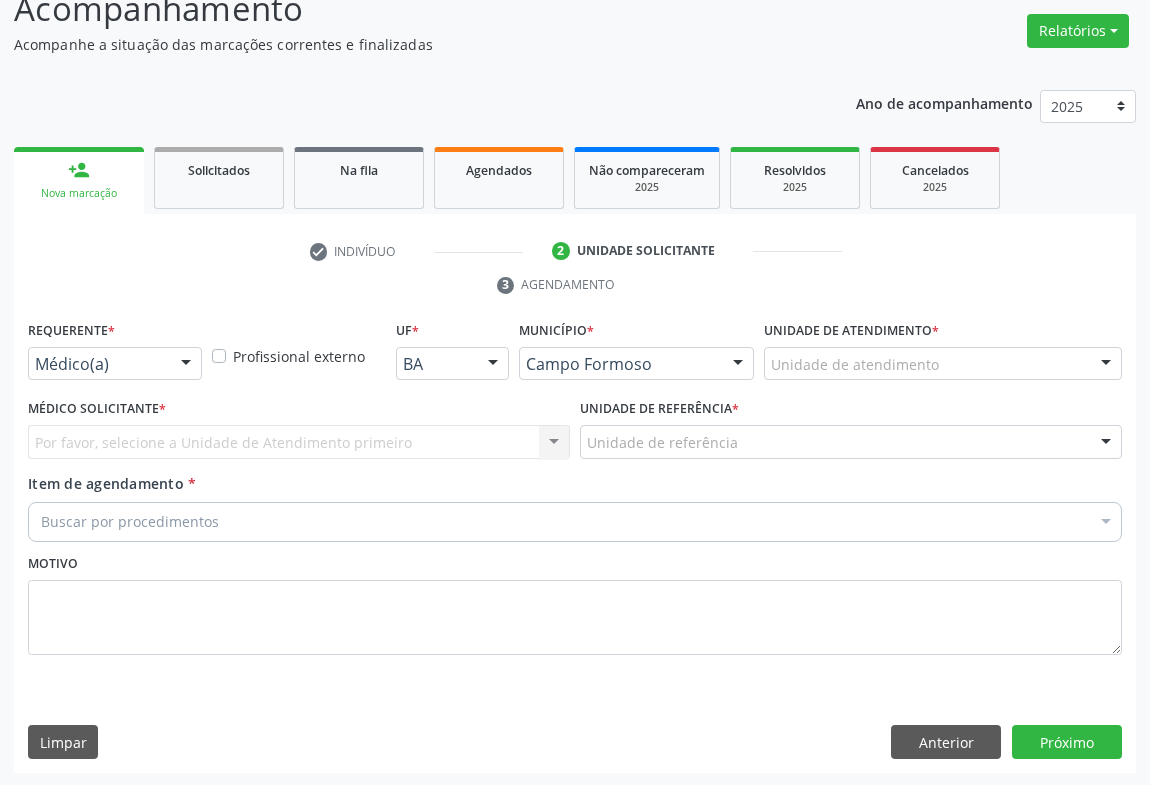 click at bounding box center [186, 365] 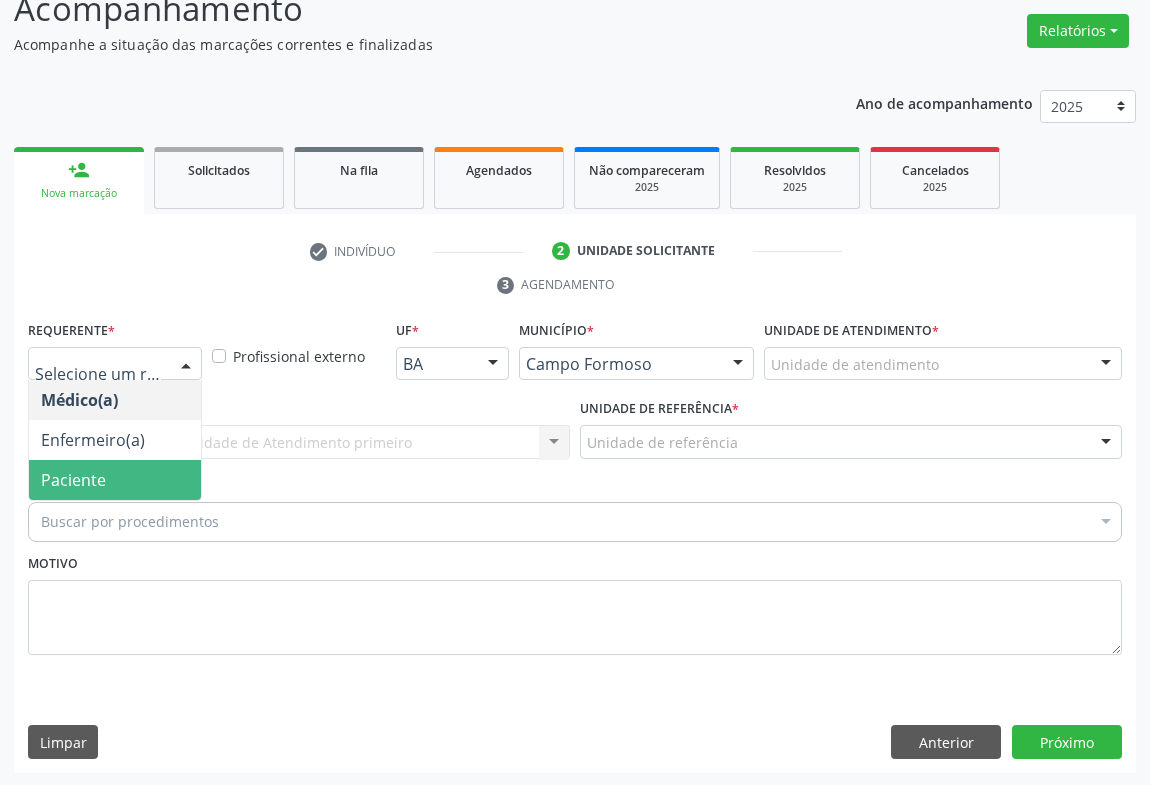click on "Paciente" at bounding box center [115, 480] 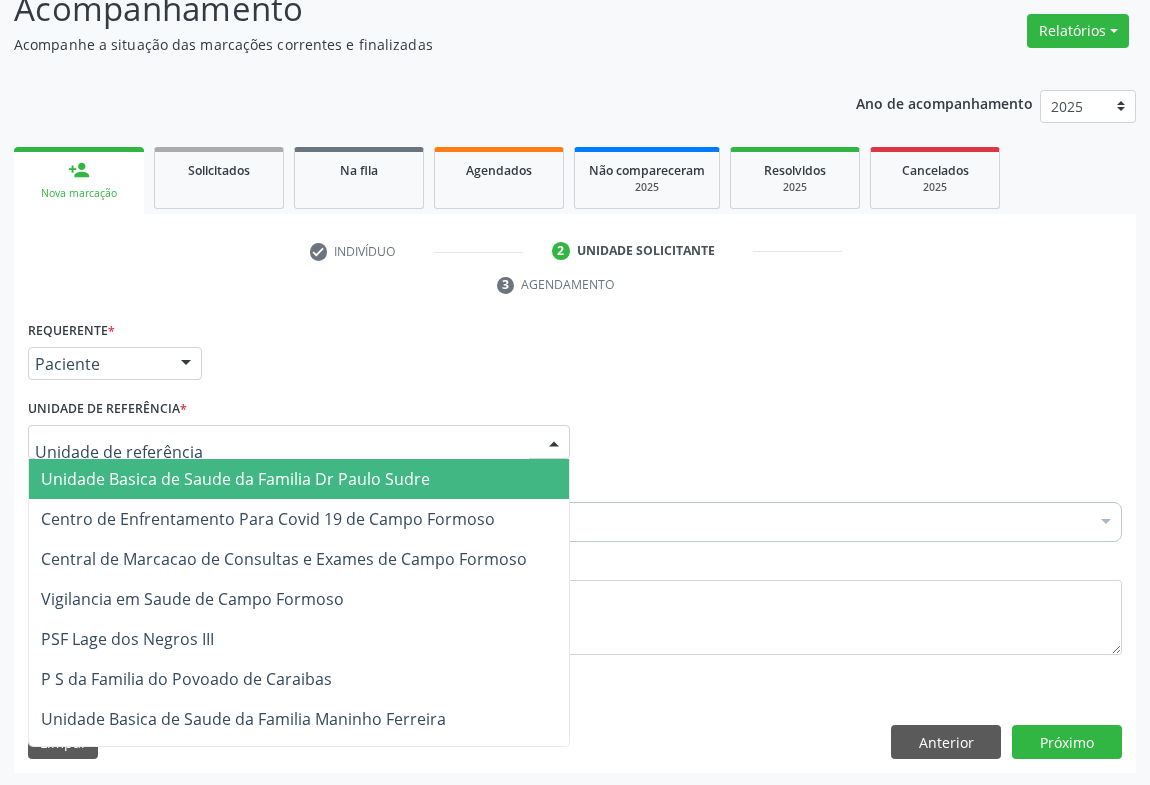 drag, startPoint x: 556, startPoint y: 434, endPoint x: 539, endPoint y: 441, distance: 18.384777 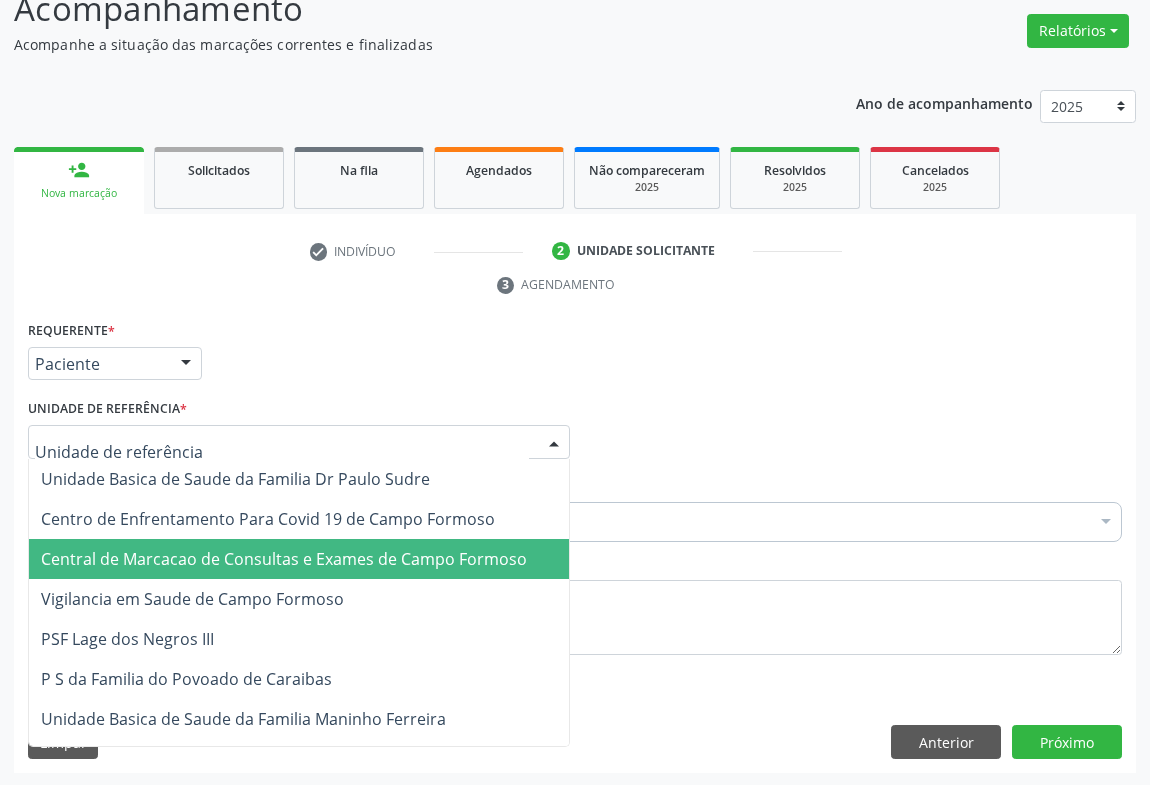 click on "Central de Marcacao de Consultas e Exames de Campo Formoso" at bounding box center (284, 559) 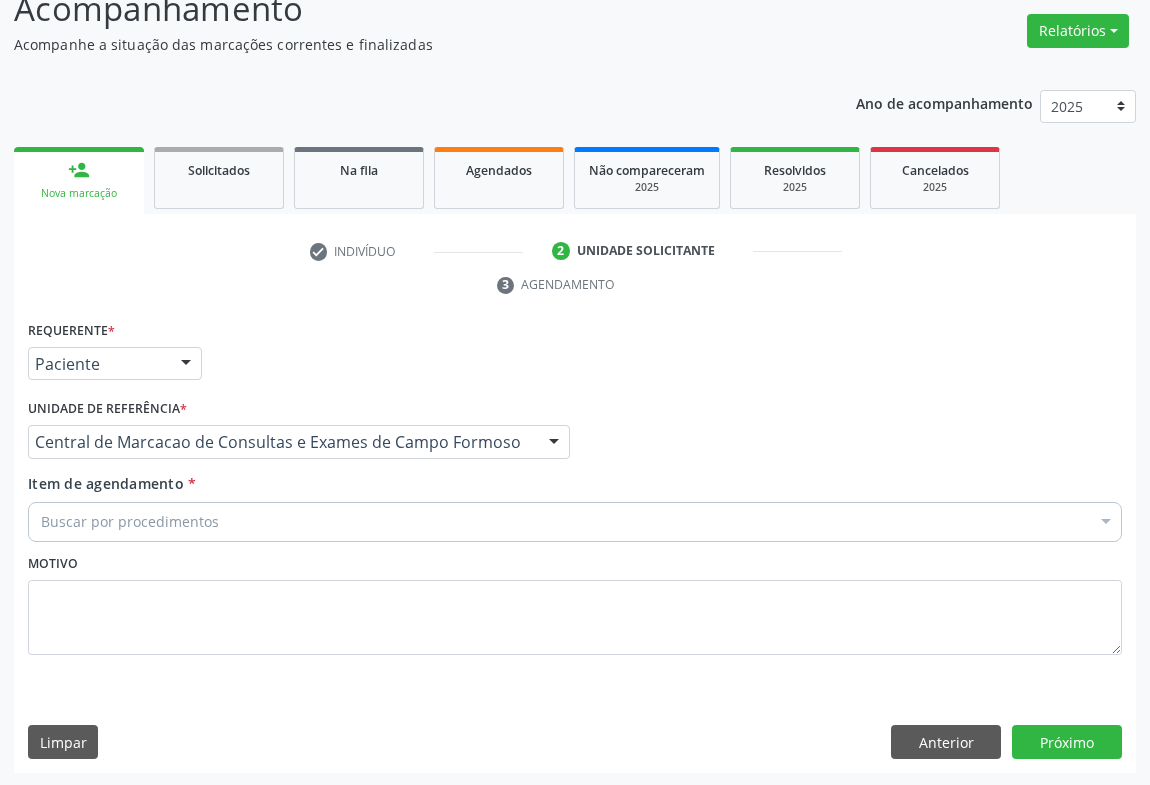 click on "Buscar por procedimentos" at bounding box center (575, 522) 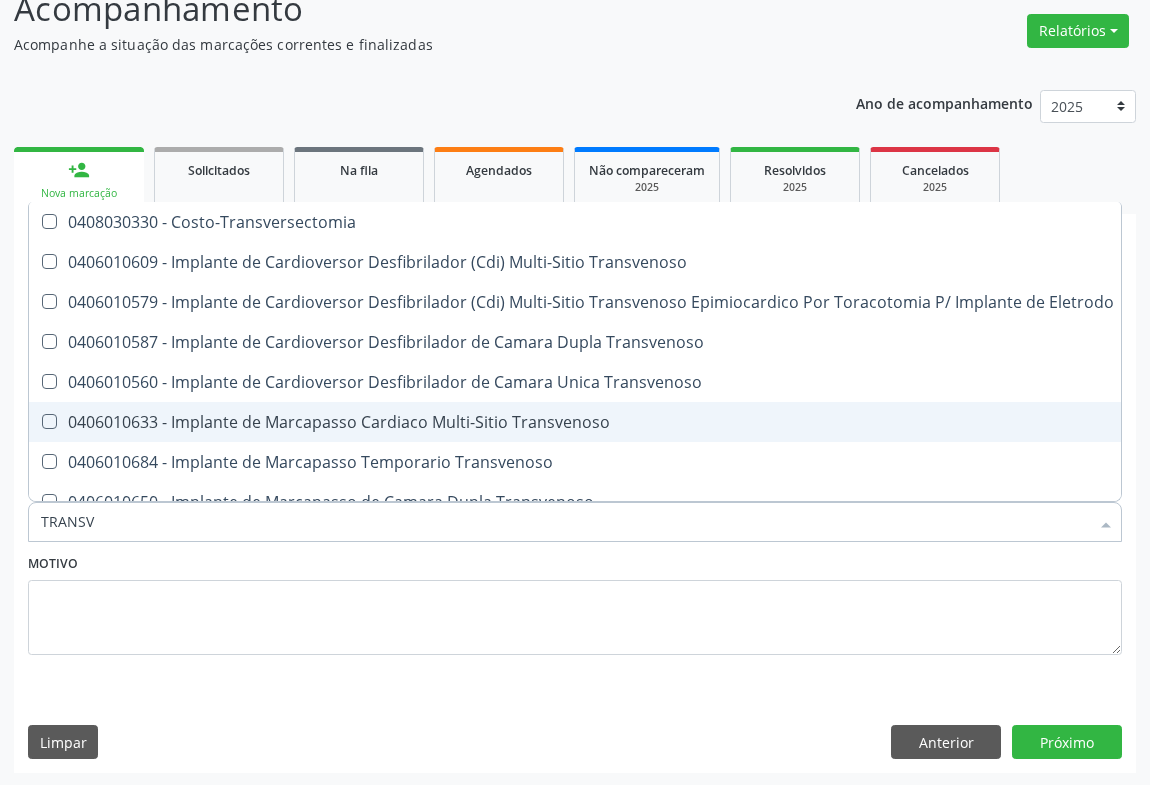 type on "TRANSVA" 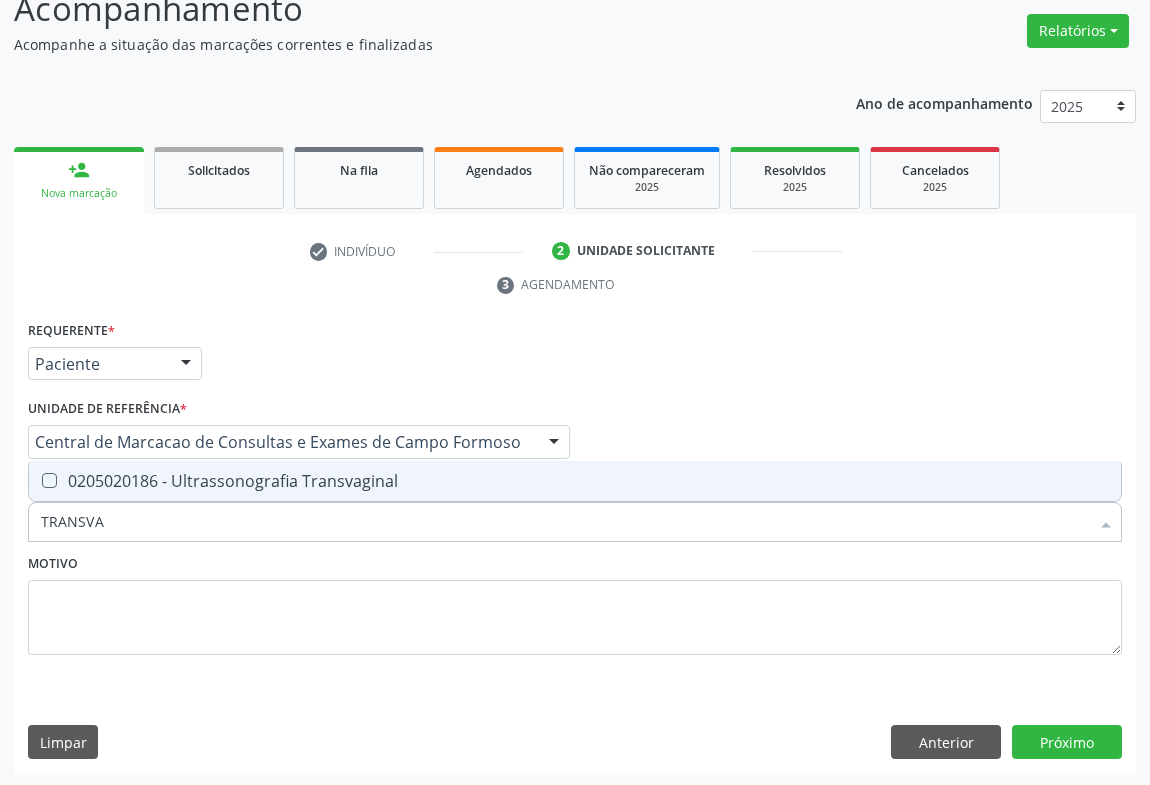click on "0205020186 - Ultrassonografia Transvaginal" at bounding box center [575, 481] 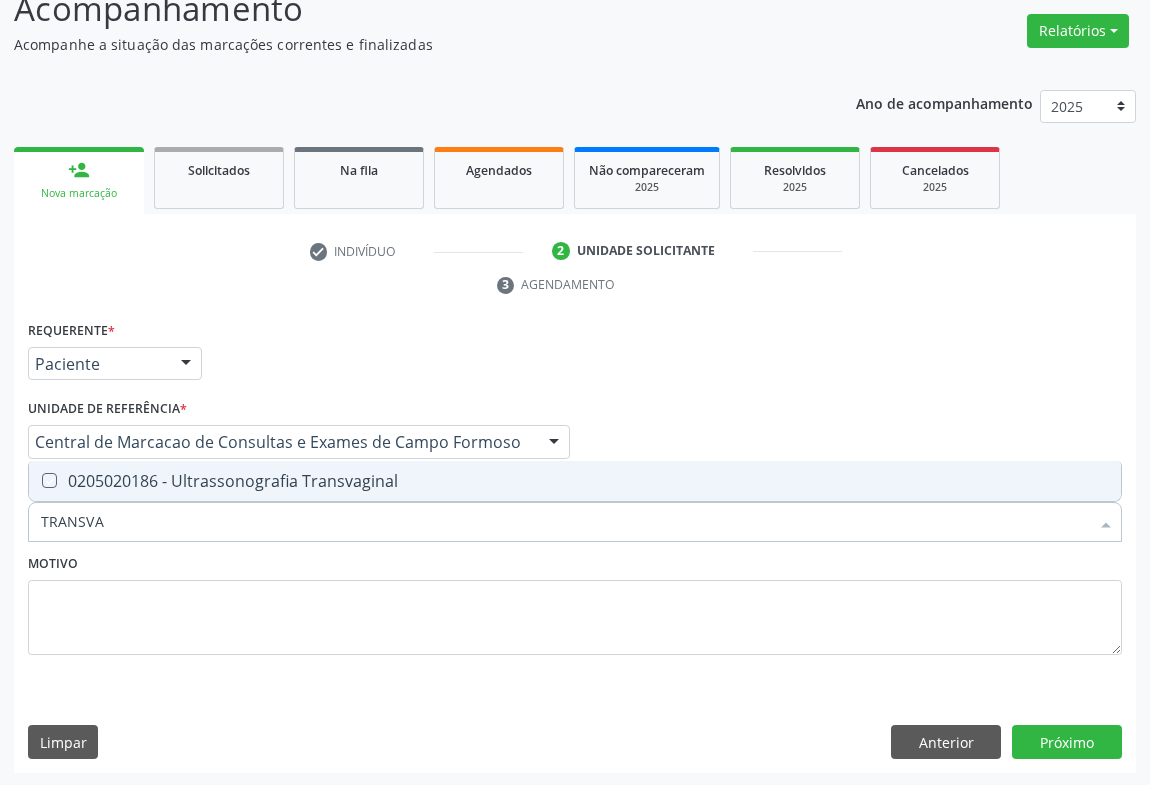 checkbox on "true" 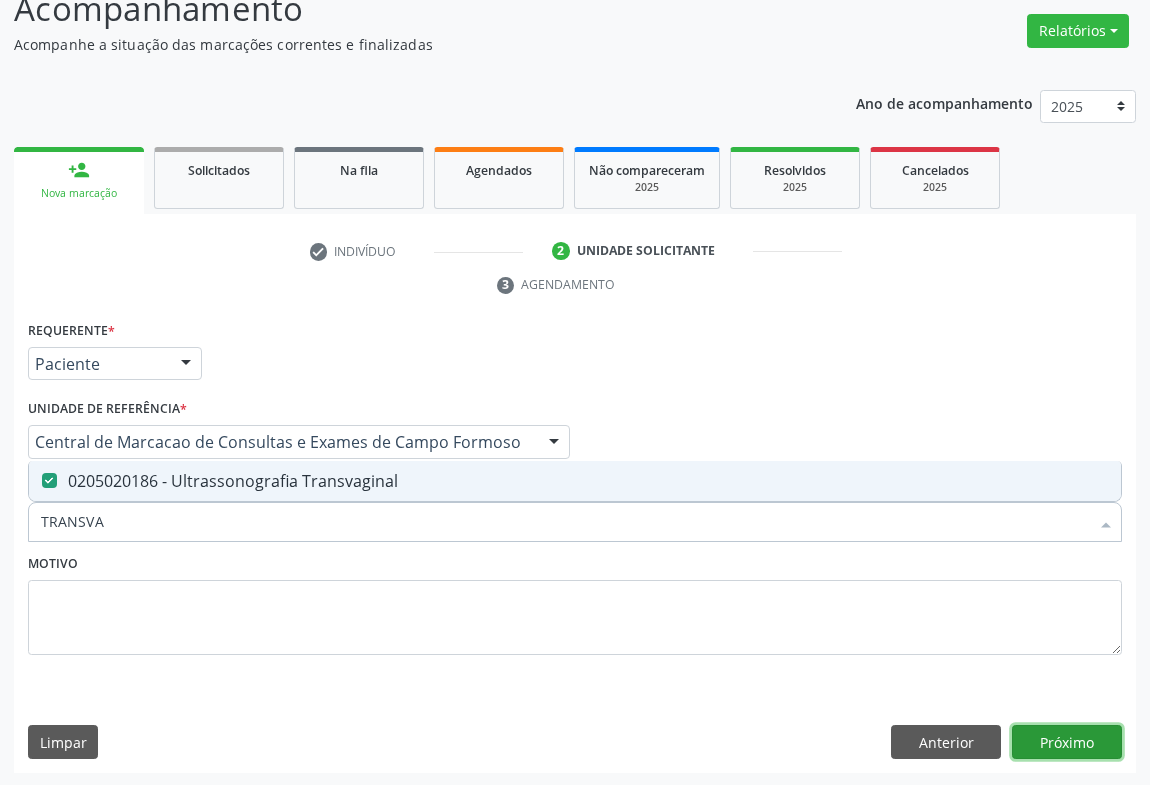 click on "Próximo" at bounding box center (1067, 742) 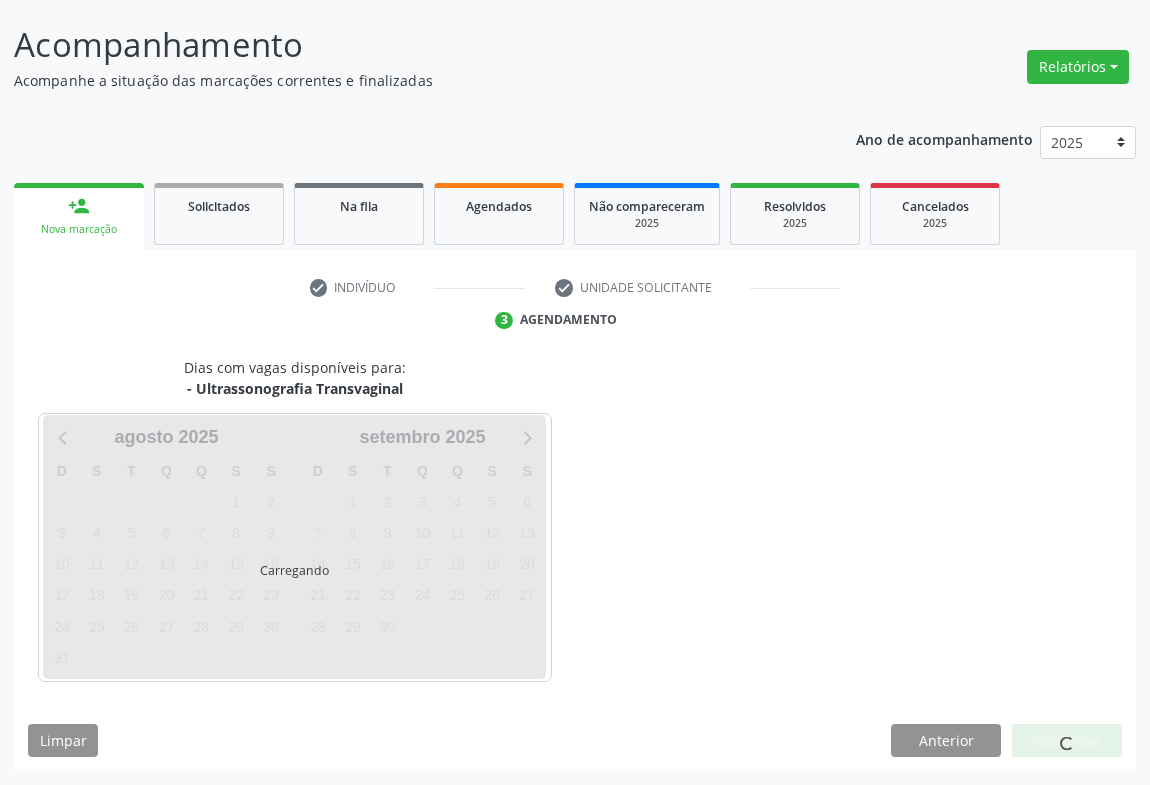 scroll, scrollTop: 115, scrollLeft: 0, axis: vertical 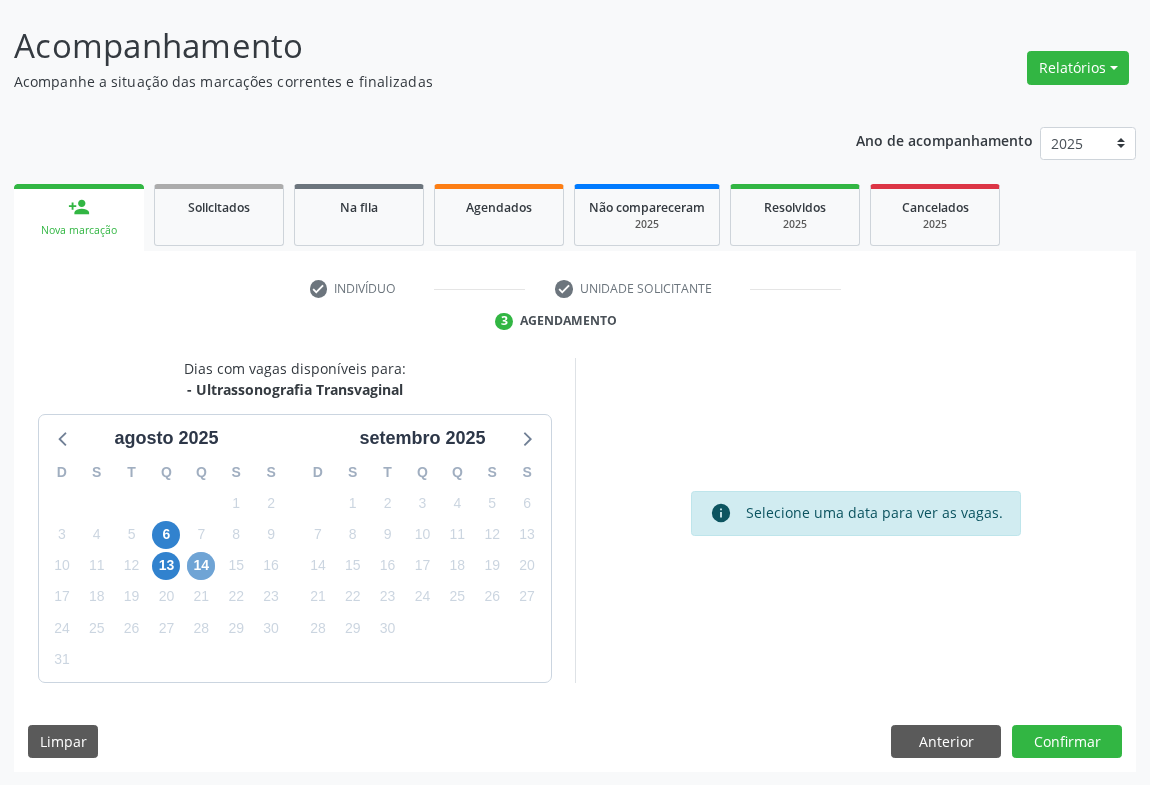 click on "14" at bounding box center [201, 566] 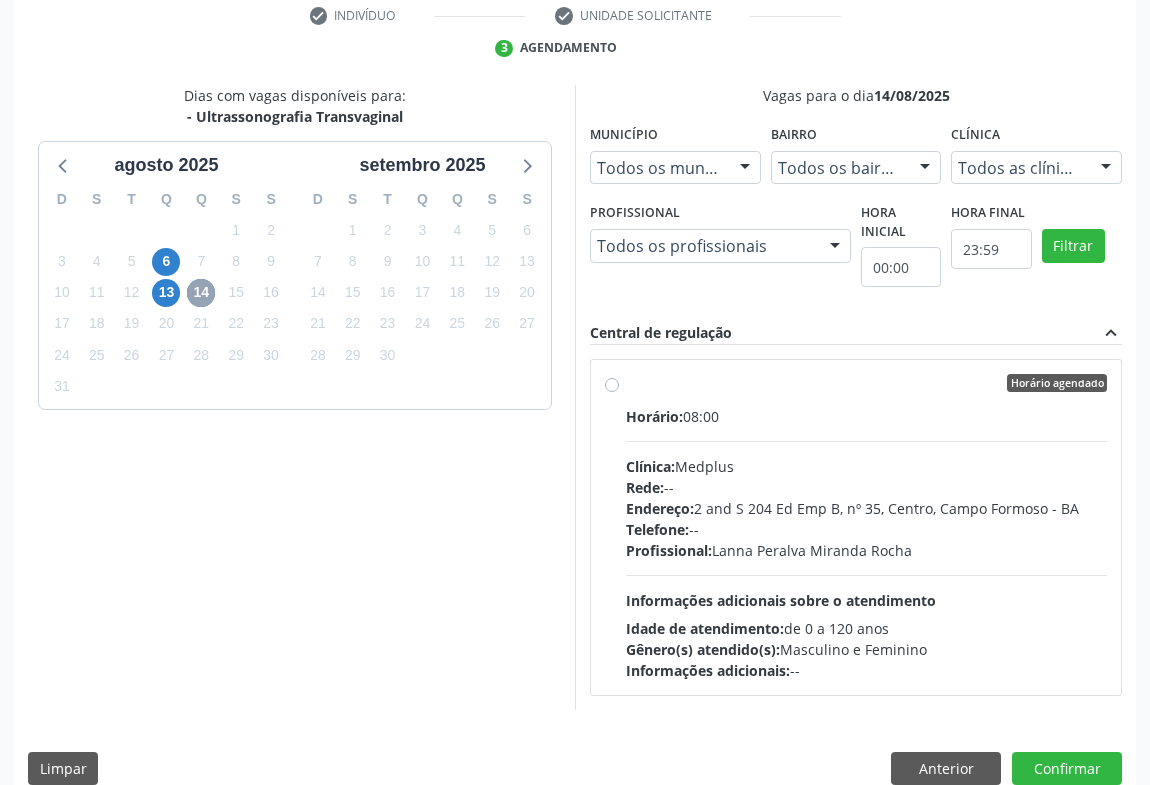 scroll, scrollTop: 415, scrollLeft: 0, axis: vertical 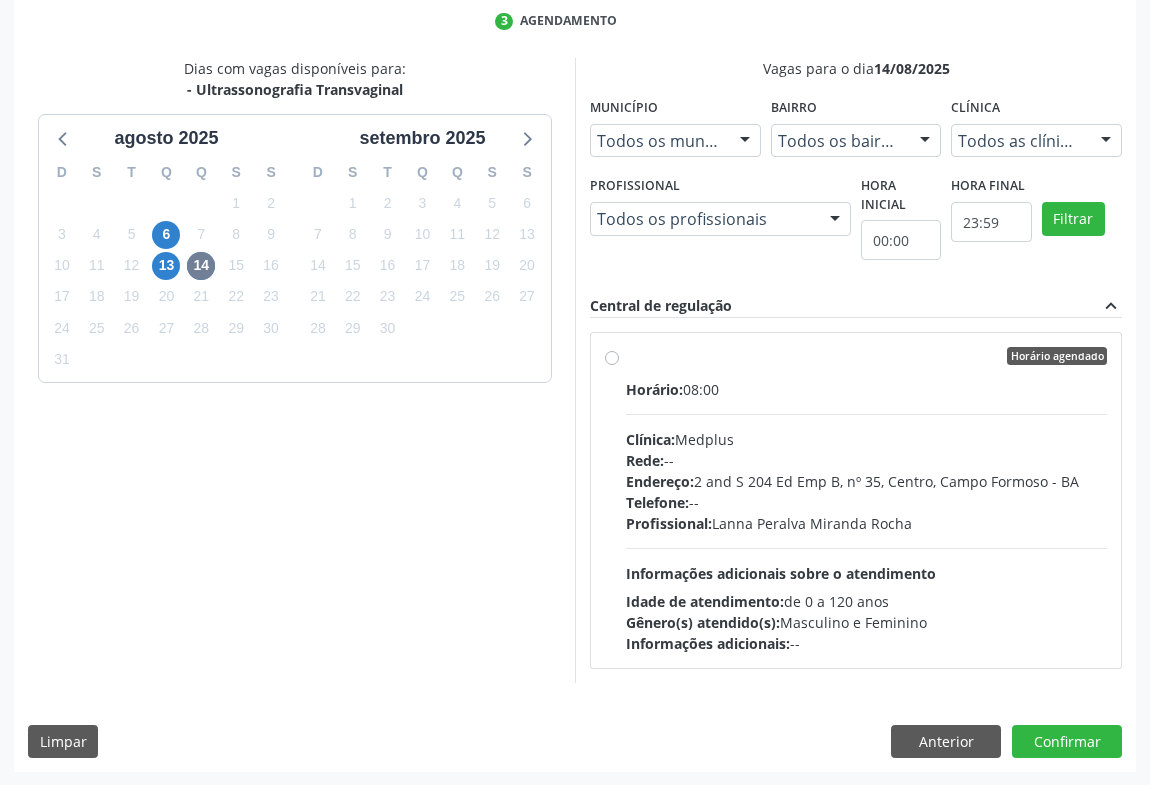 click on "Horário agendado
Horário:   08:00
Clínica:  Medplus
Rede:
--
Endereço:   2 and S 204 Ed Emp B, nº 35, Centro, Campo Formoso - BA
Telefone:   --
Profissional:
Lanna Peralva Miranda Rocha
Informações adicionais sobre o atendimento
Idade de atendimento:
de 0 a 120 anos
Gênero(s) atendido(s):
Masculino e Feminino
Informações adicionais:
--" at bounding box center [866, 500] 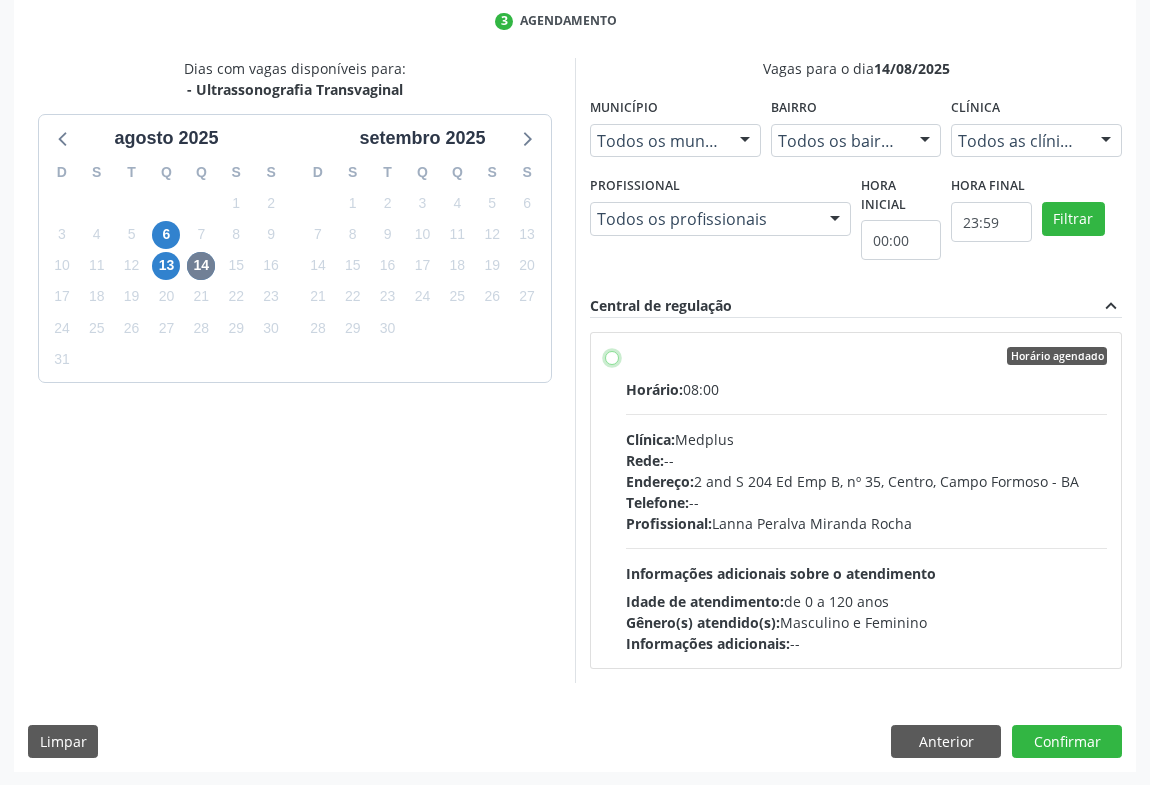 click on "Horário agendado
Horário:   08:00
Clínica:  Medplus
Rede:
--
Endereço:   2 and S 204 Ed Emp B, nº 35, Centro, Campo Formoso - BA
Telefone:   --
Profissional:
Lanna Peralva Miranda Rocha
Informações adicionais sobre o atendimento
Idade de atendimento:
de 0 a 120 anos
Gênero(s) atendido(s):
Masculino e Feminino
Informações adicionais:
--" at bounding box center (612, 356) 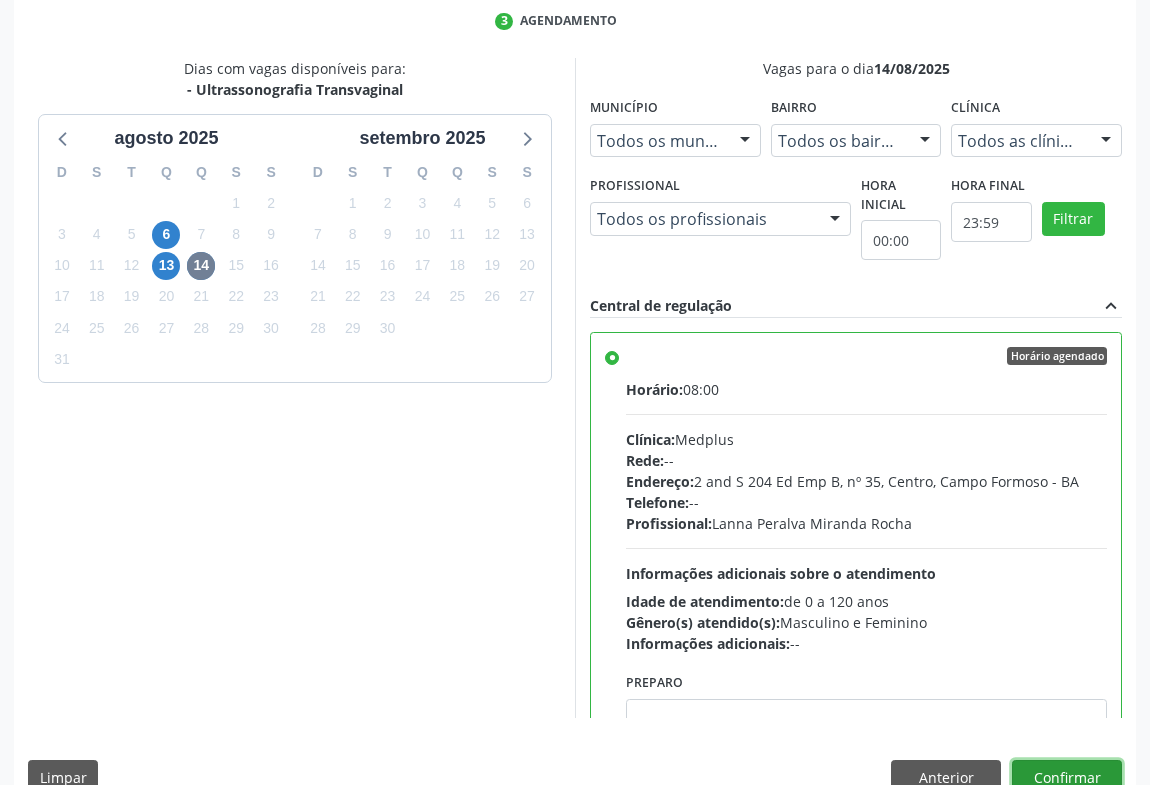 click on "Confirmar" at bounding box center [1067, 777] 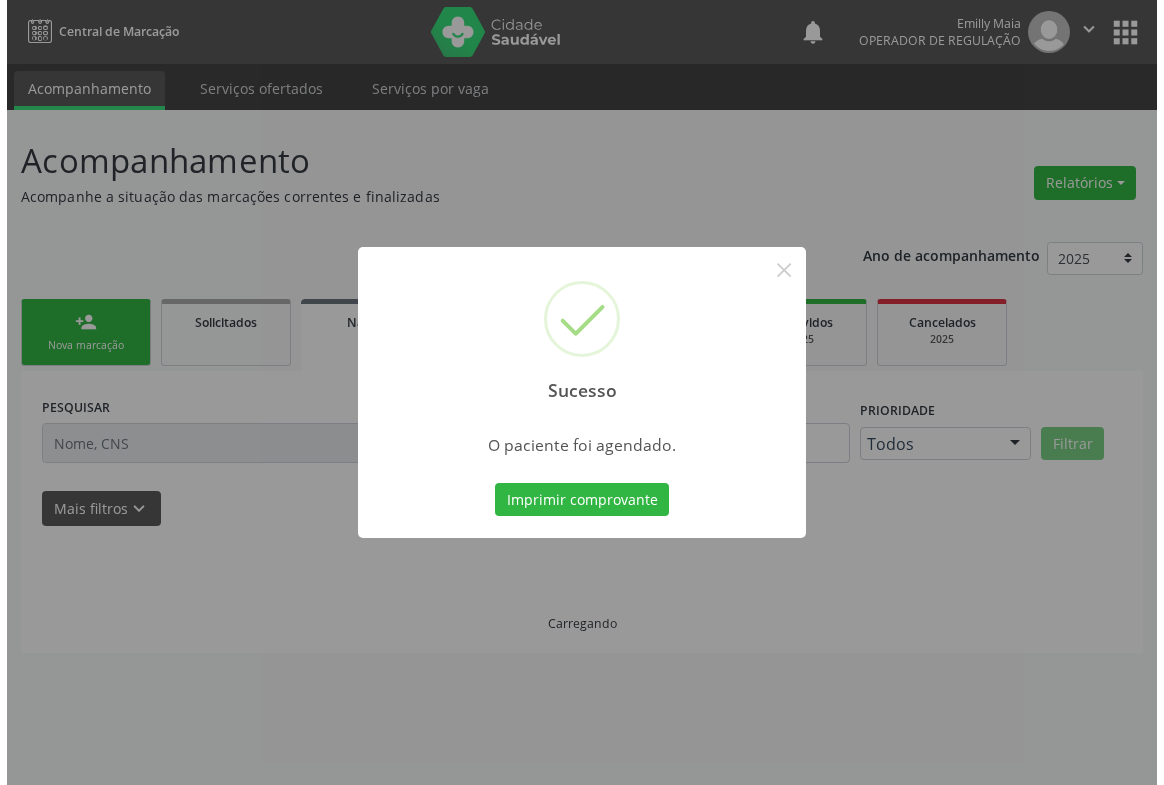 scroll, scrollTop: 0, scrollLeft: 0, axis: both 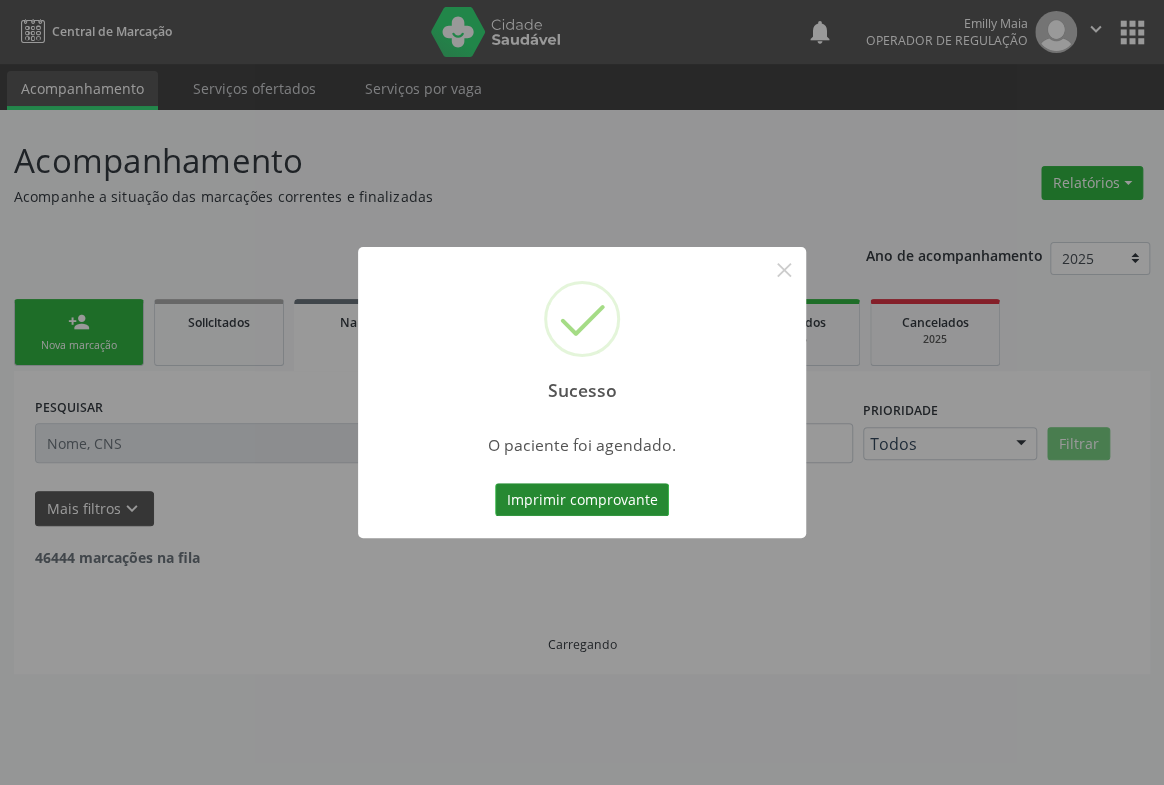 click on "Imprimir comprovante" at bounding box center (582, 500) 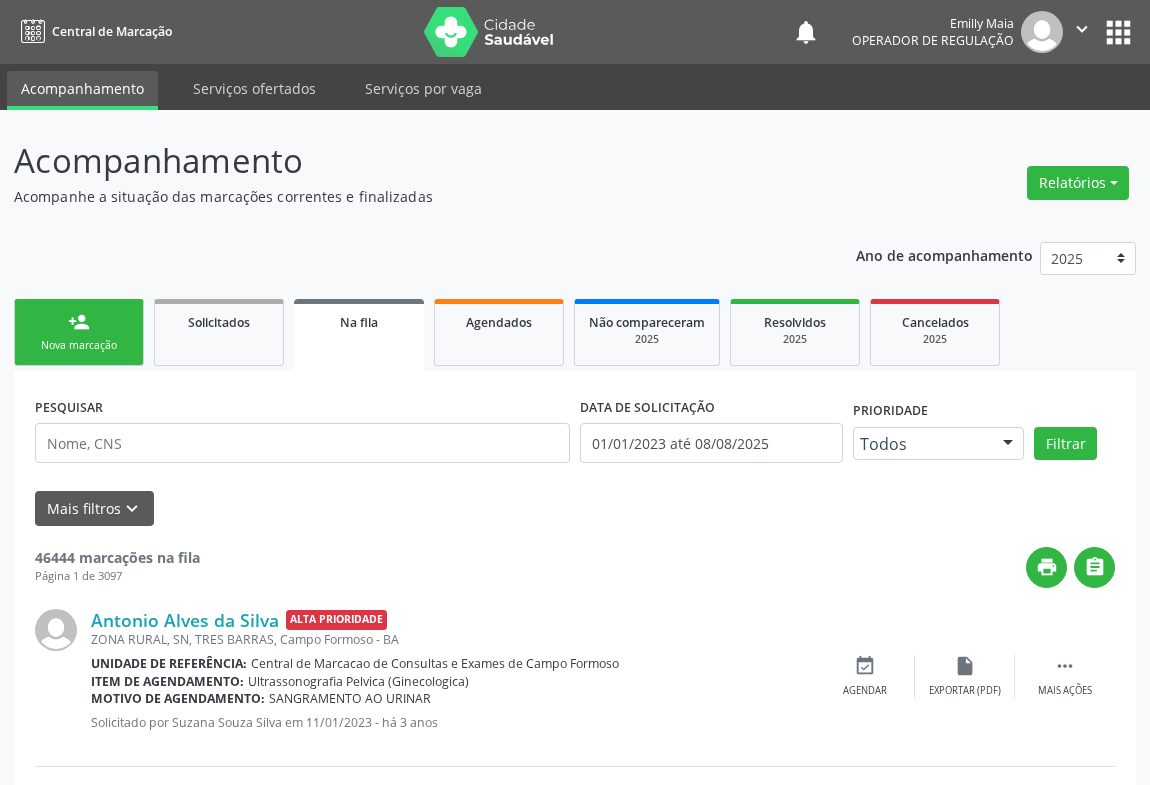 scroll, scrollTop: 0, scrollLeft: 0, axis: both 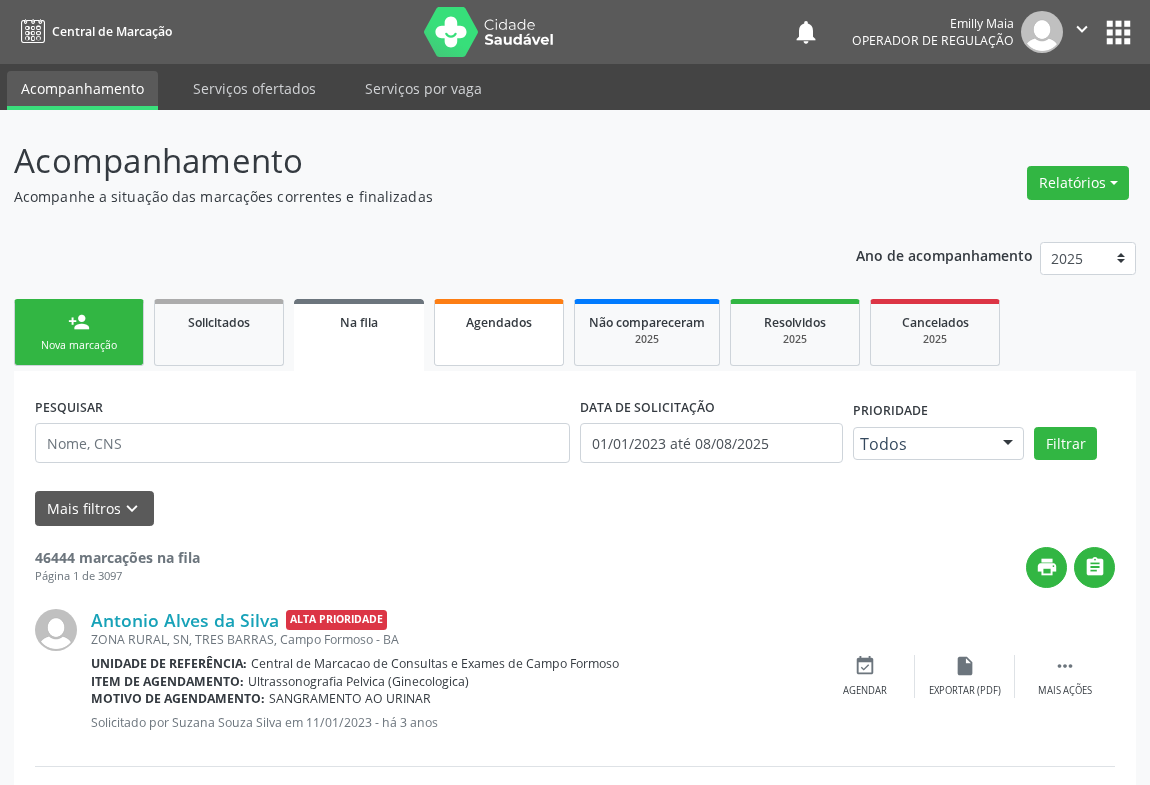 click on "Agendados" at bounding box center [499, 321] 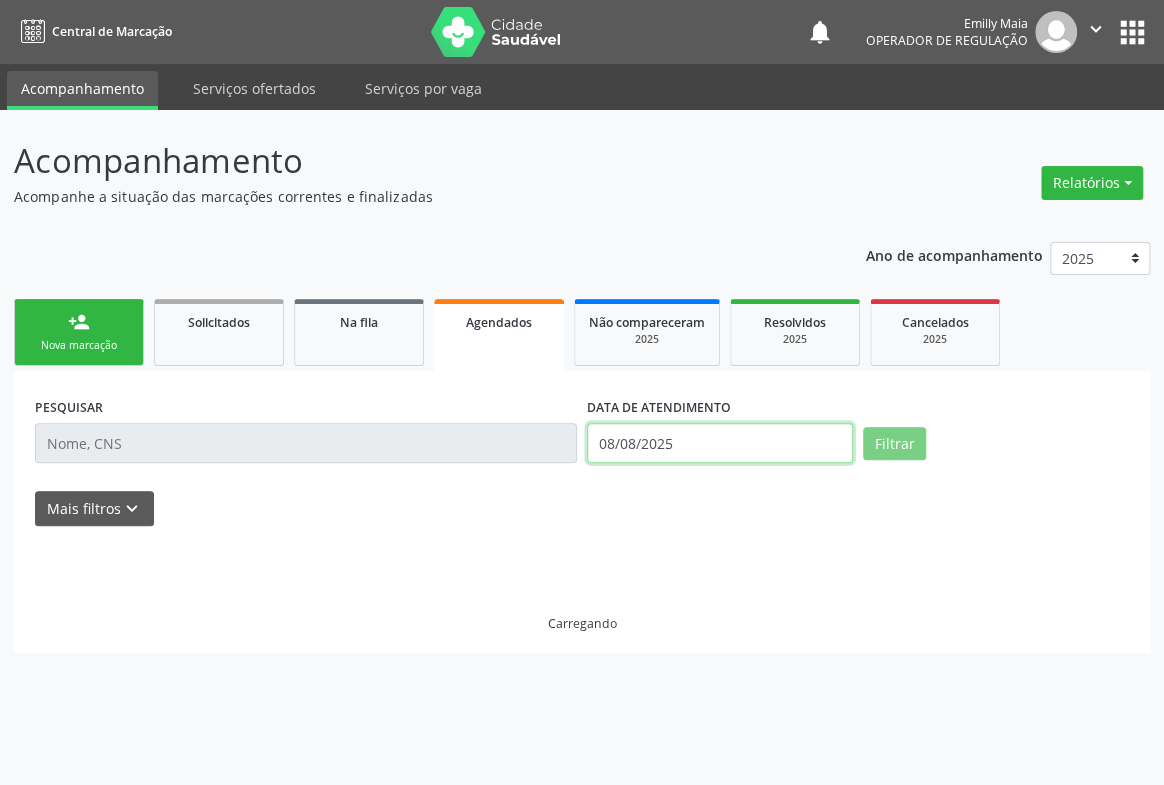 click on "08/08/2025" at bounding box center [720, 443] 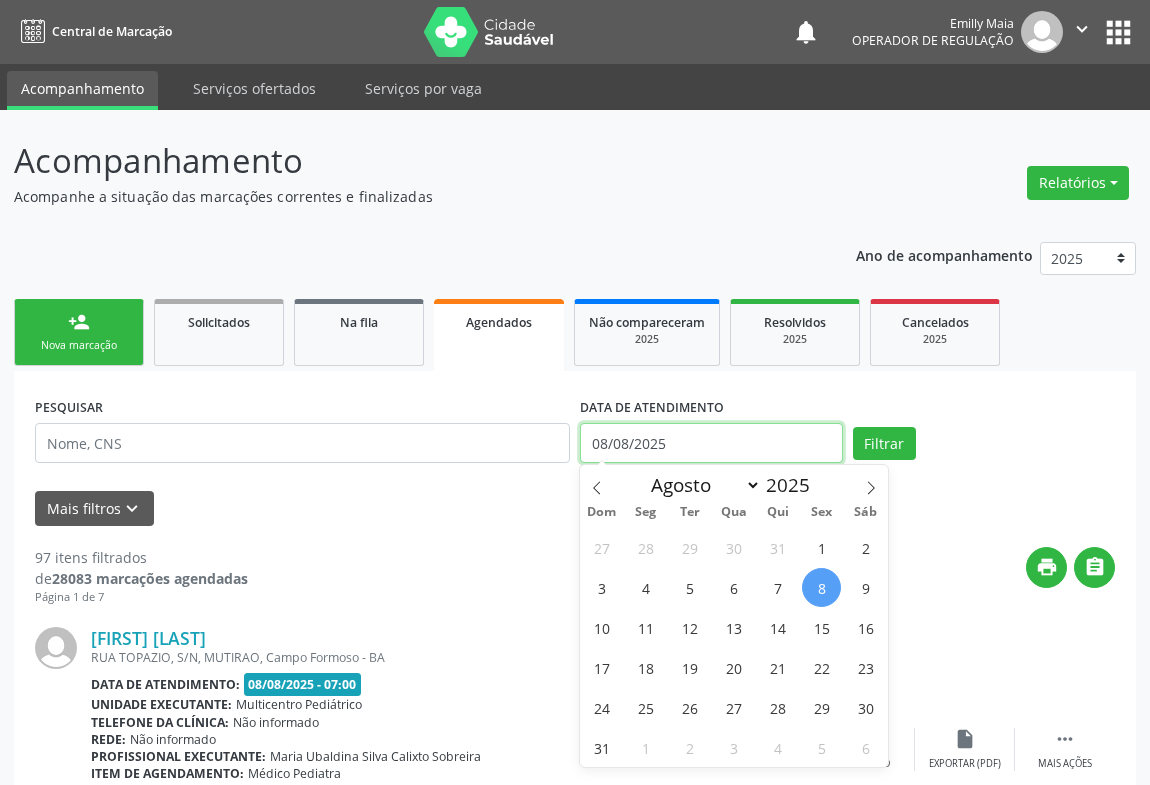 type 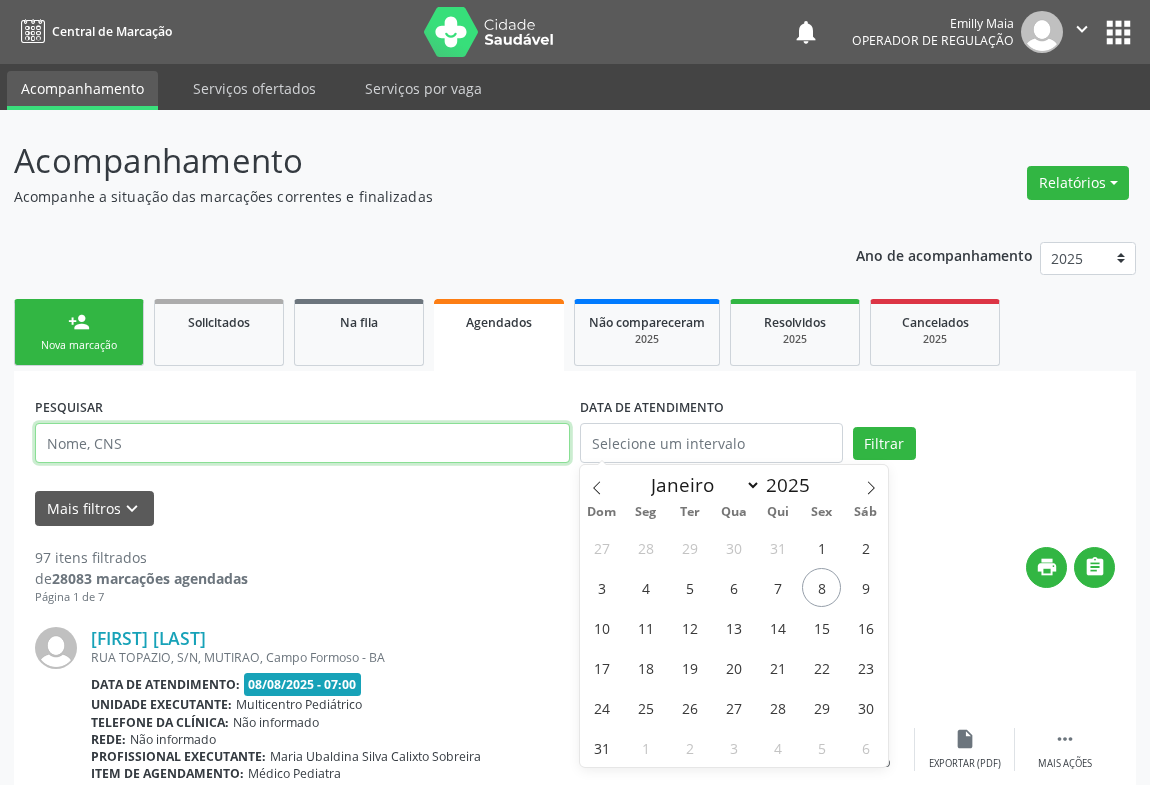 click at bounding box center (302, 443) 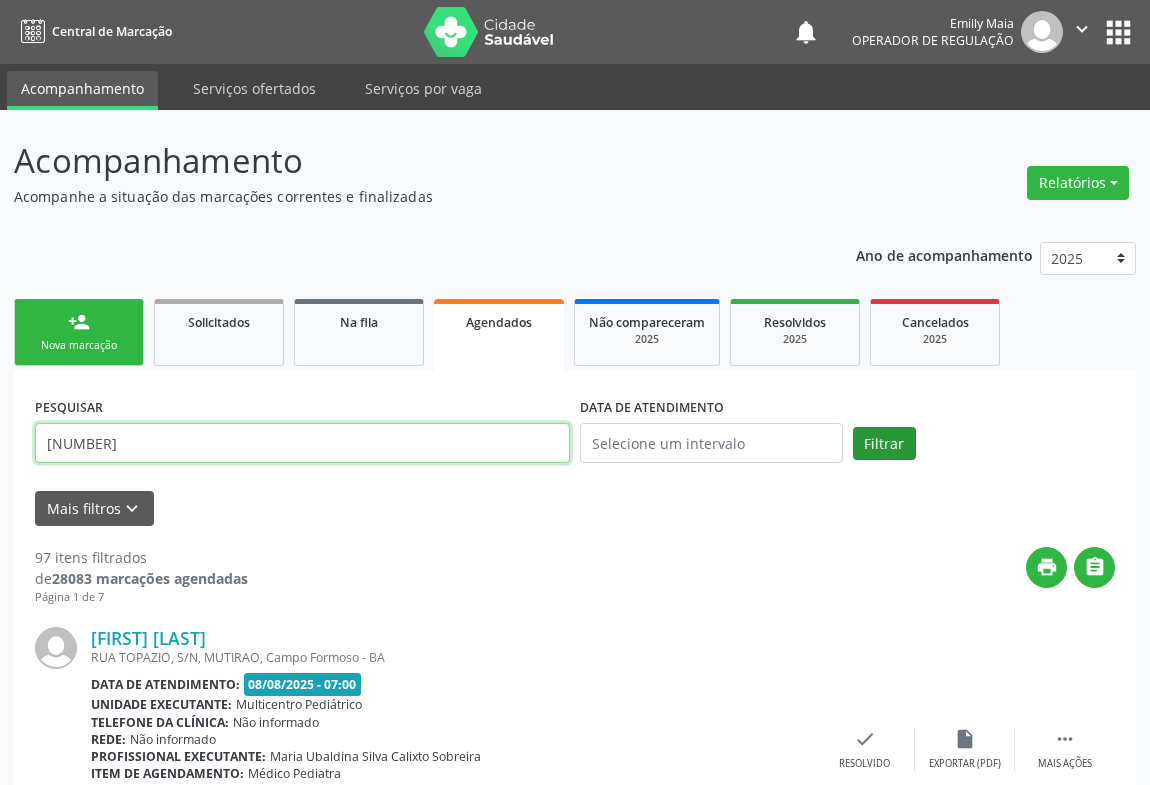 type on "708109553025934" 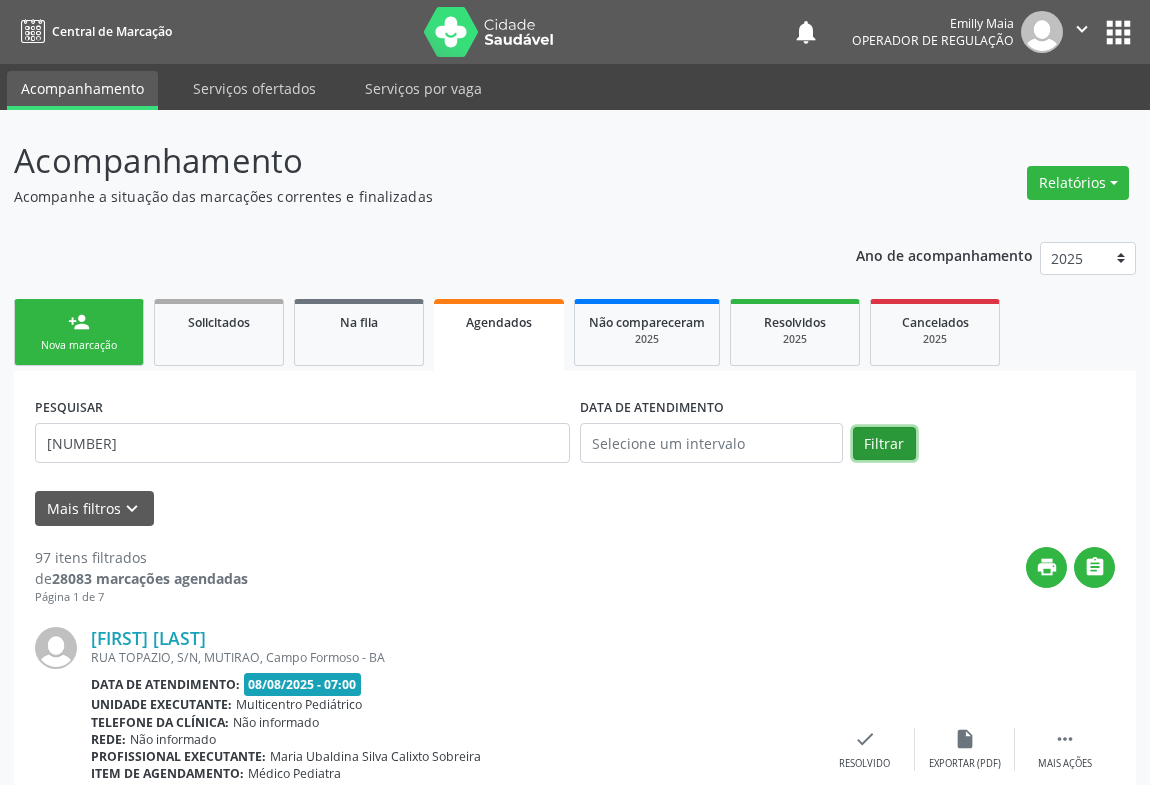 drag, startPoint x: 877, startPoint y: 441, endPoint x: 599, endPoint y: 511, distance: 286.67752 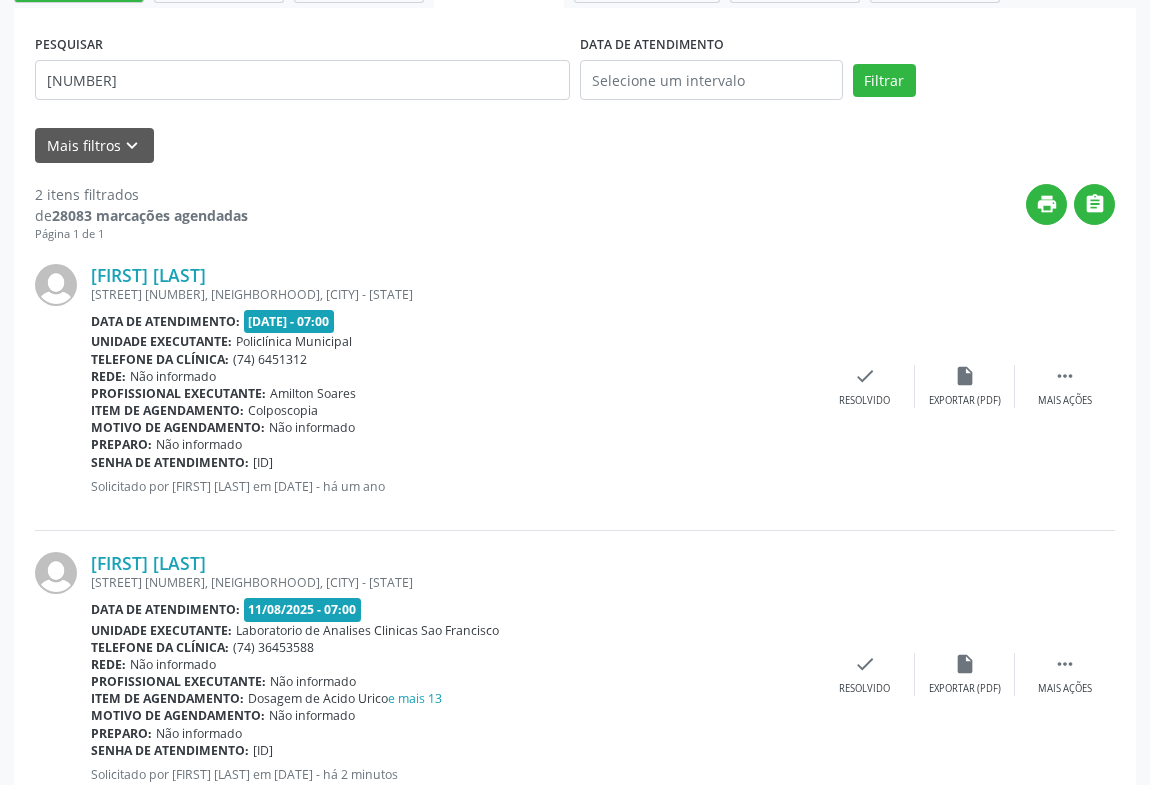 scroll, scrollTop: 430, scrollLeft: 0, axis: vertical 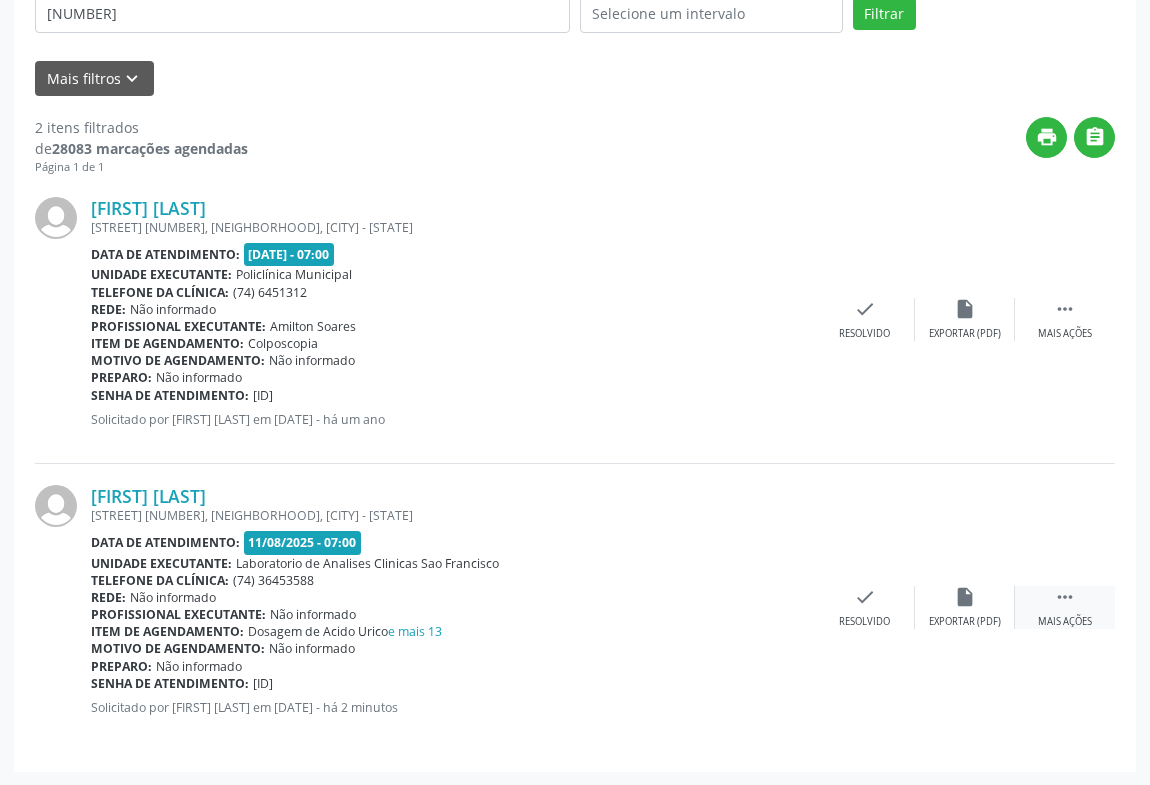 click on "" at bounding box center [1065, 597] 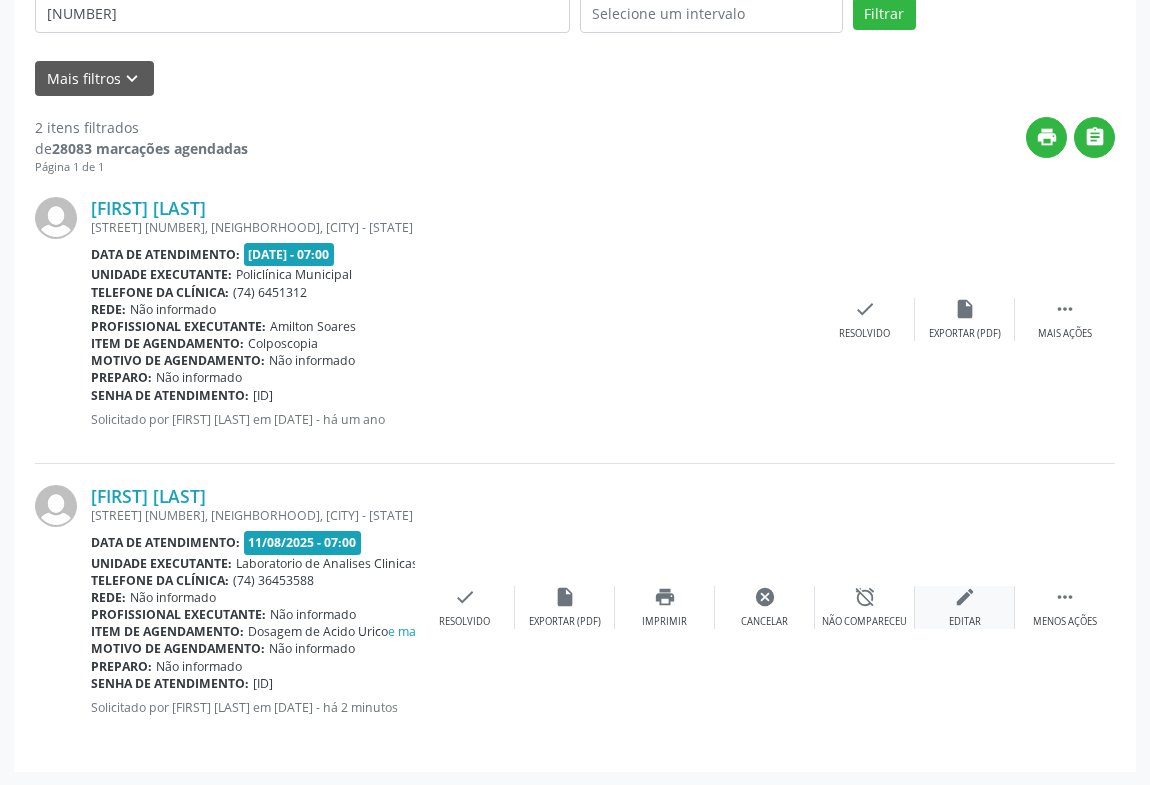 click on "edit
Editar" at bounding box center (965, 607) 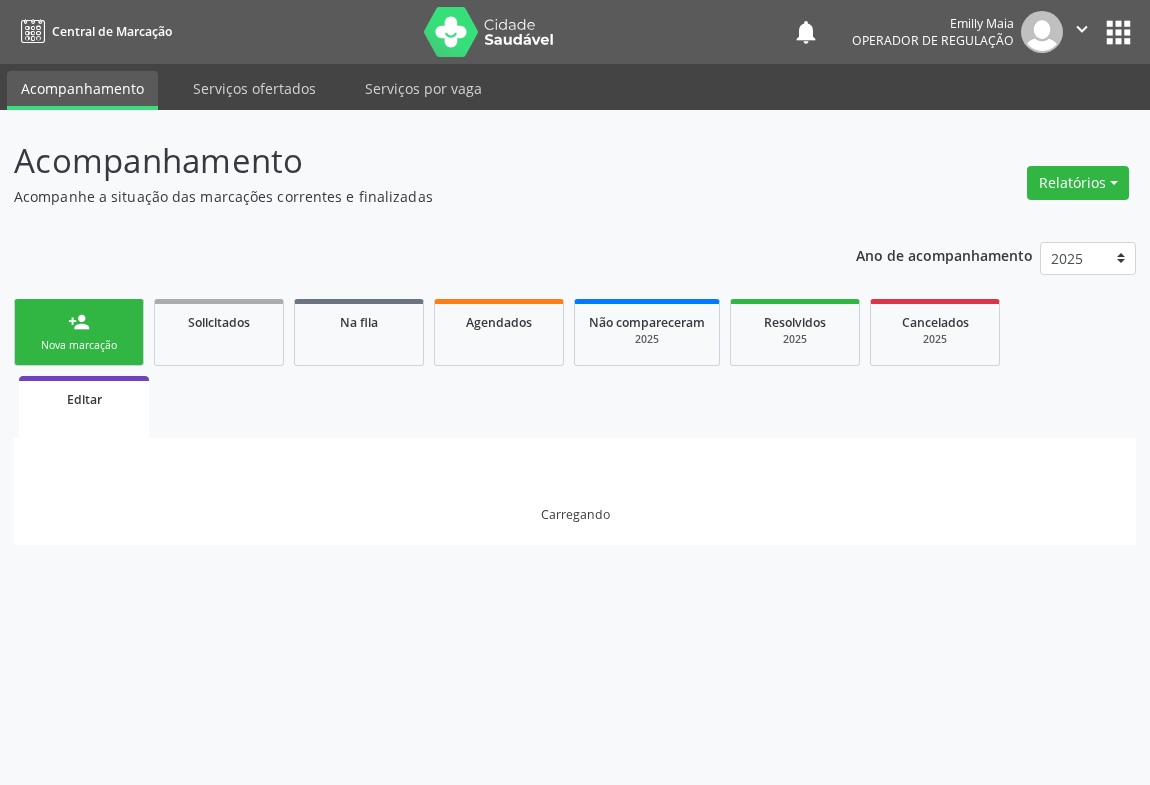 scroll, scrollTop: 0, scrollLeft: 0, axis: both 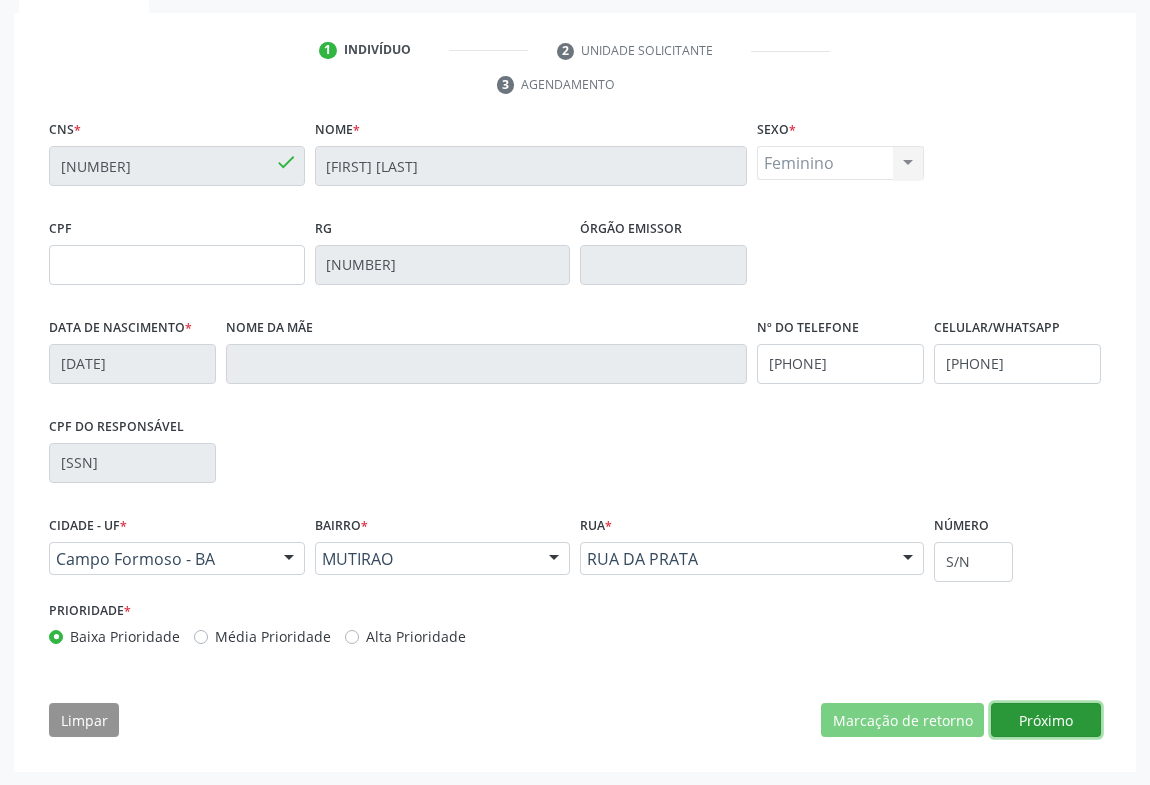 click on "Próximo" at bounding box center (1046, 720) 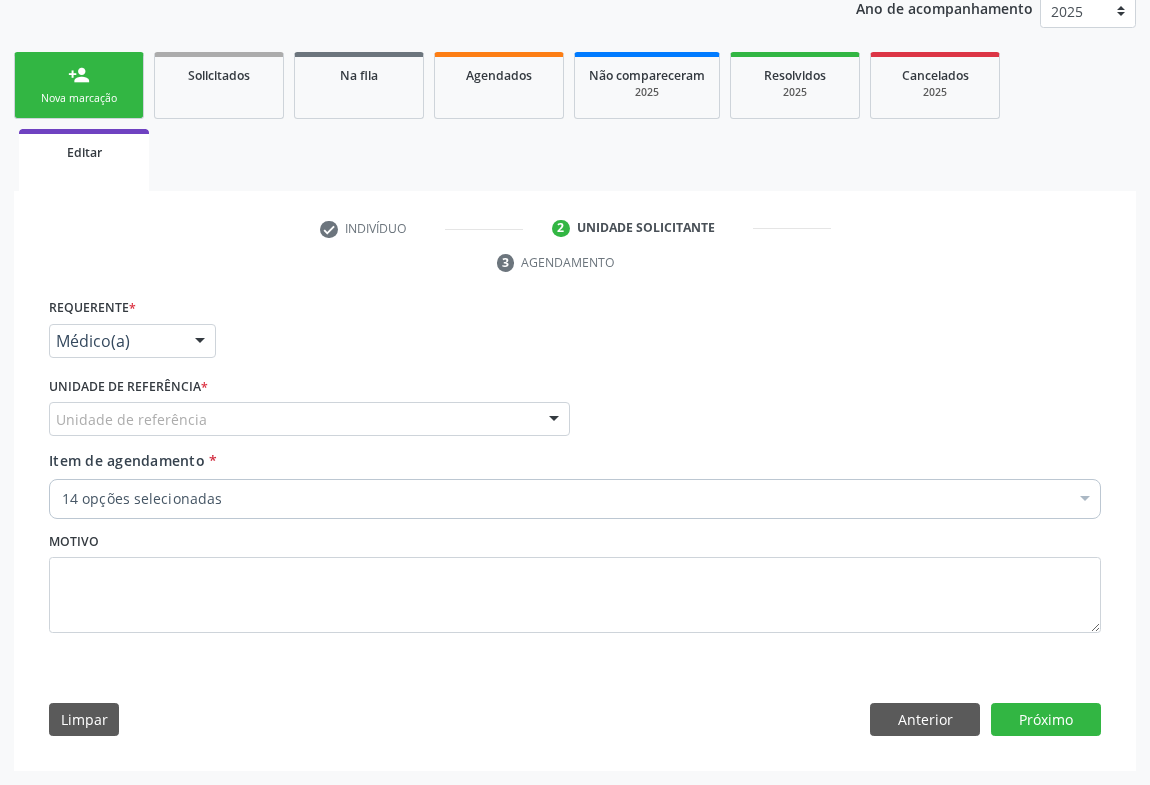 scroll, scrollTop: 246, scrollLeft: 0, axis: vertical 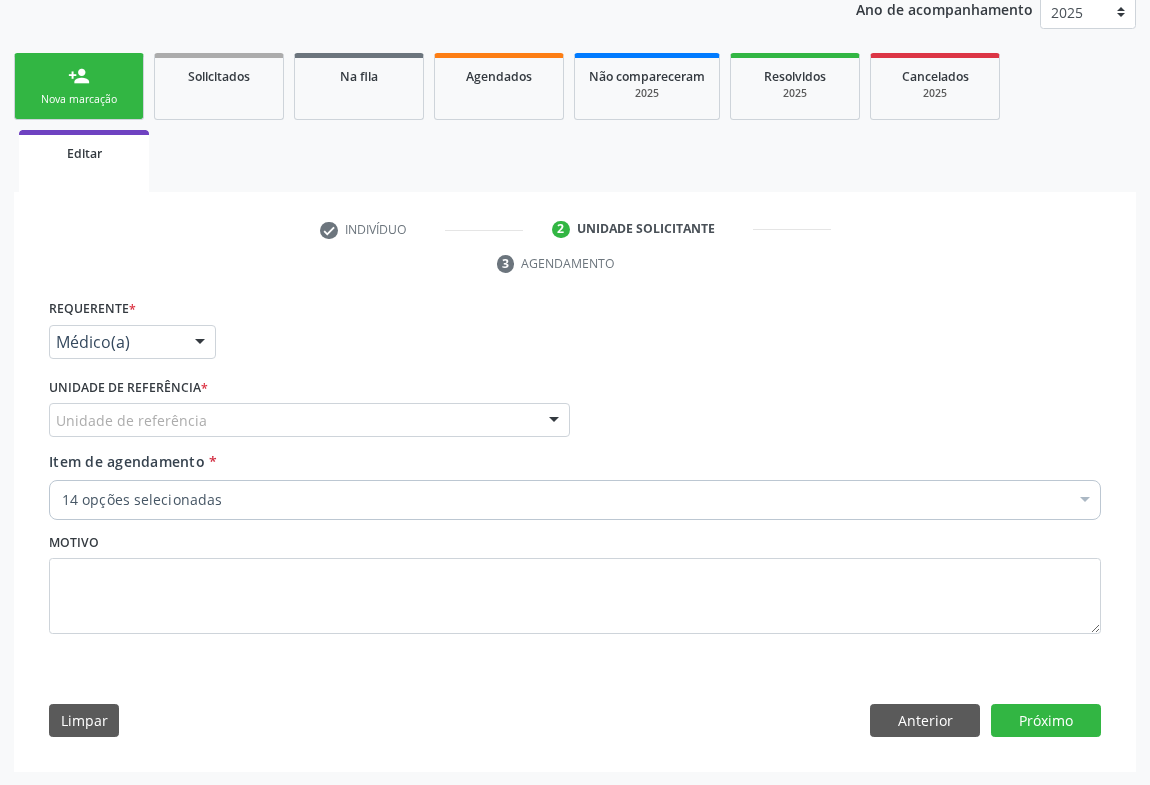 click on "14 opções selecionadas" at bounding box center (575, 500) 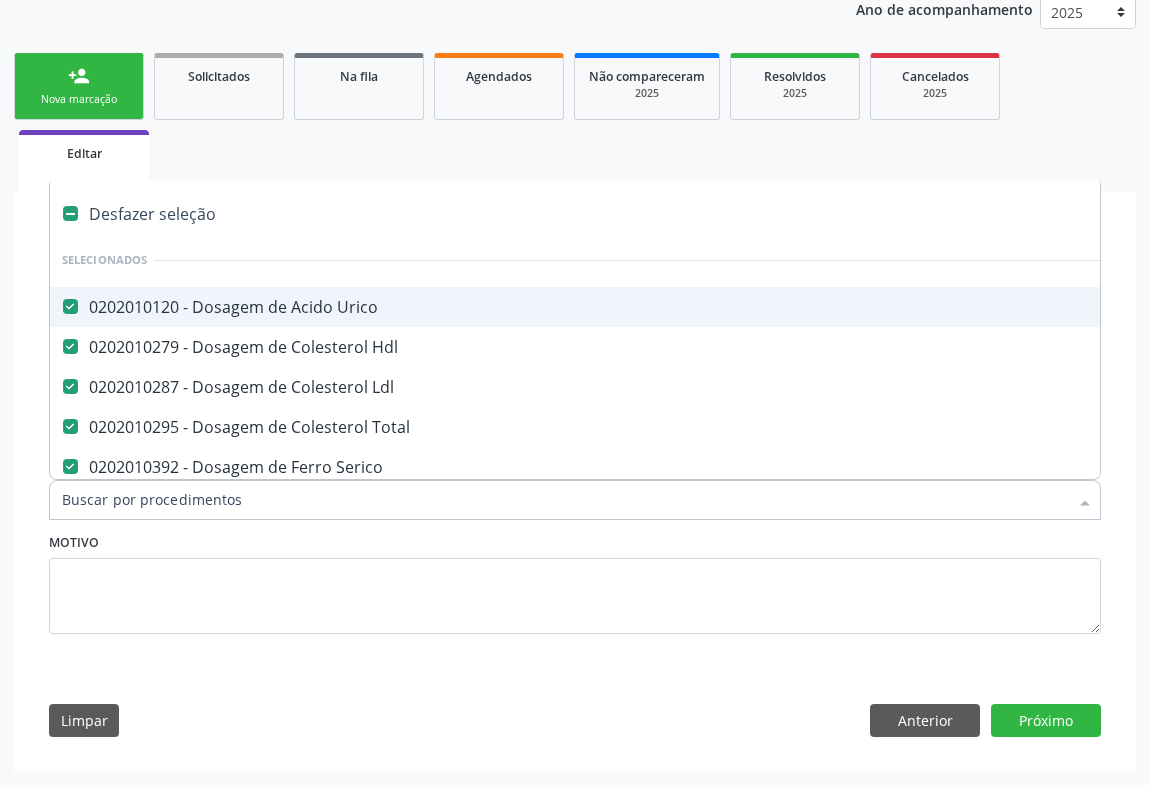 type on "R" 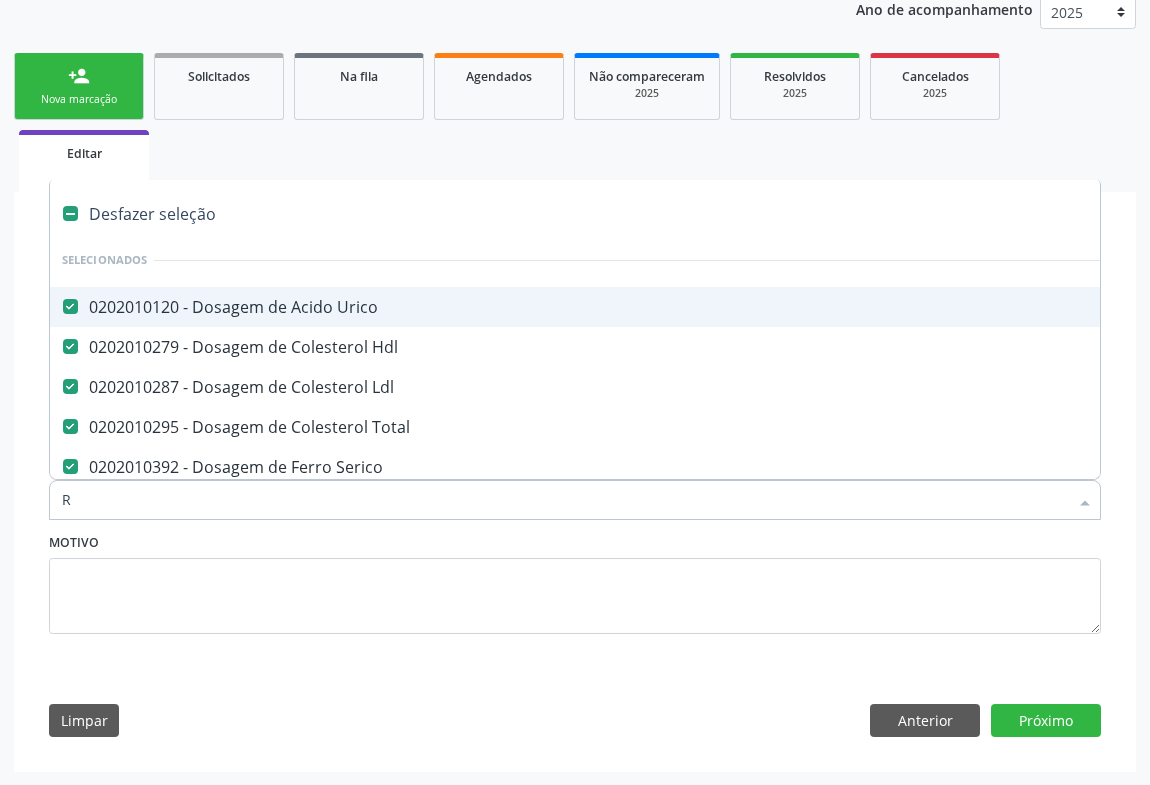 checkbox on "false" 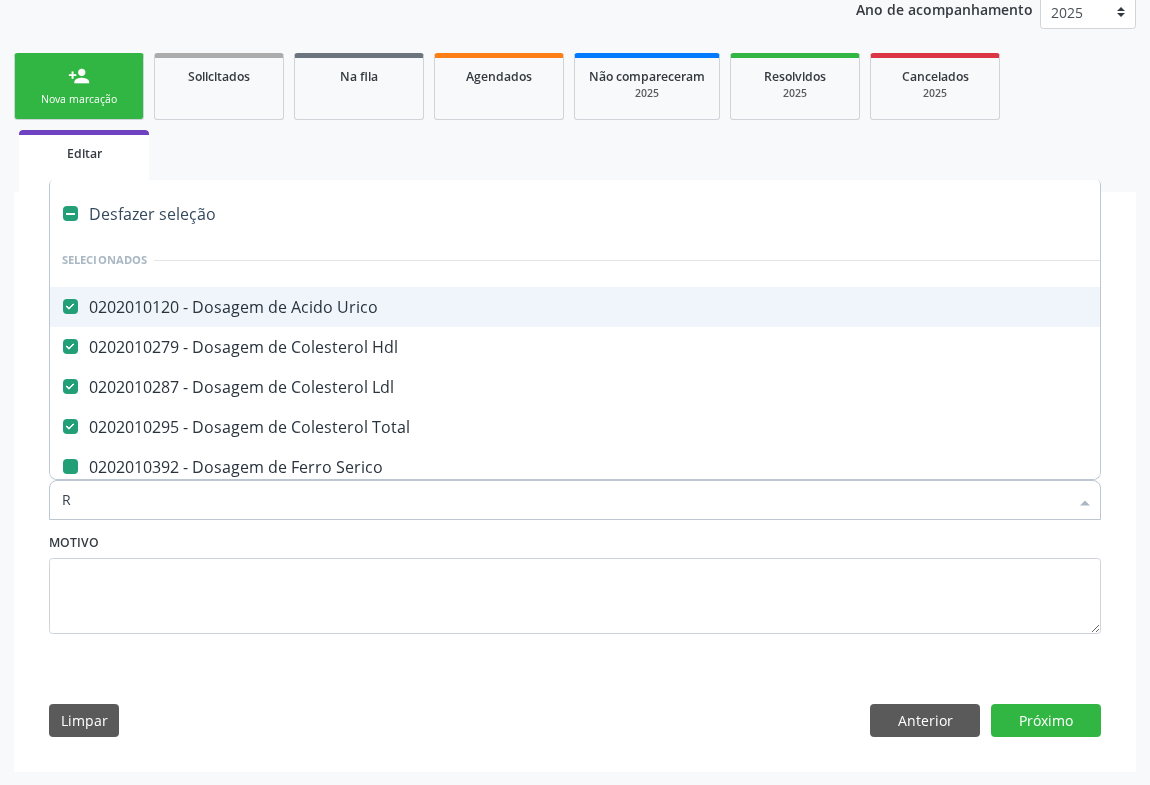 type on "RI" 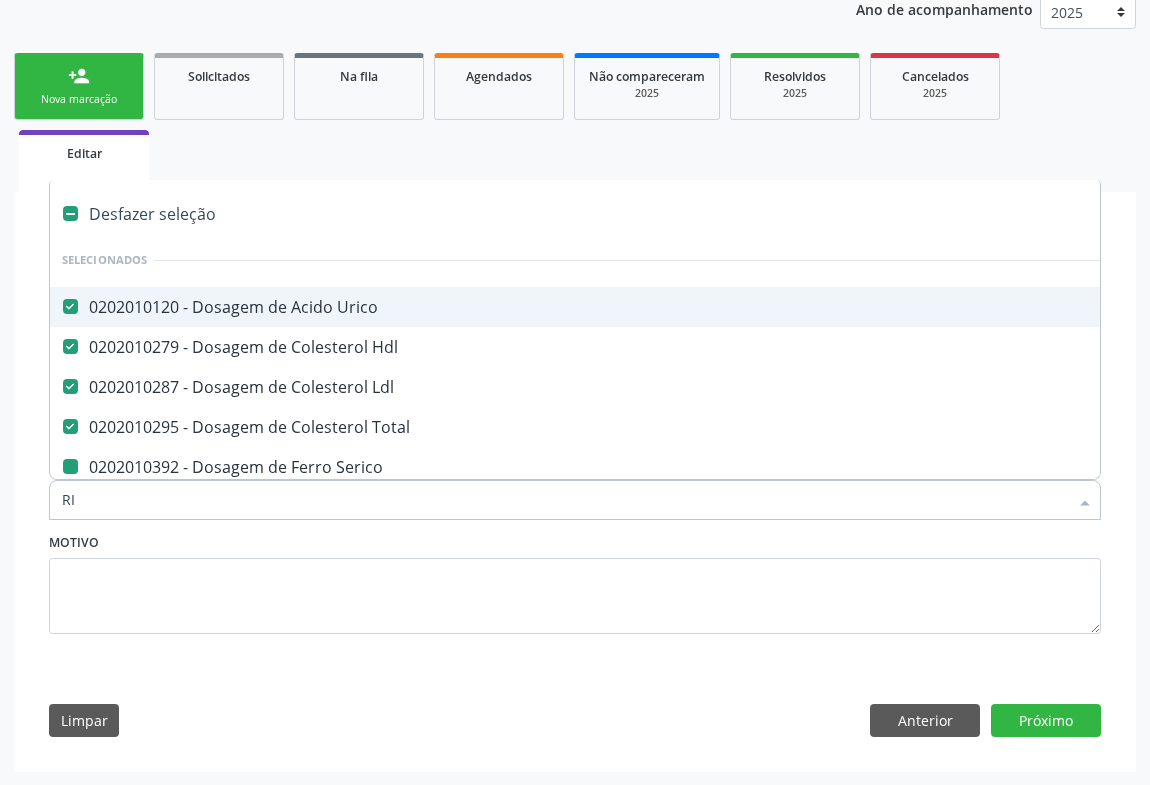 checkbox on "false" 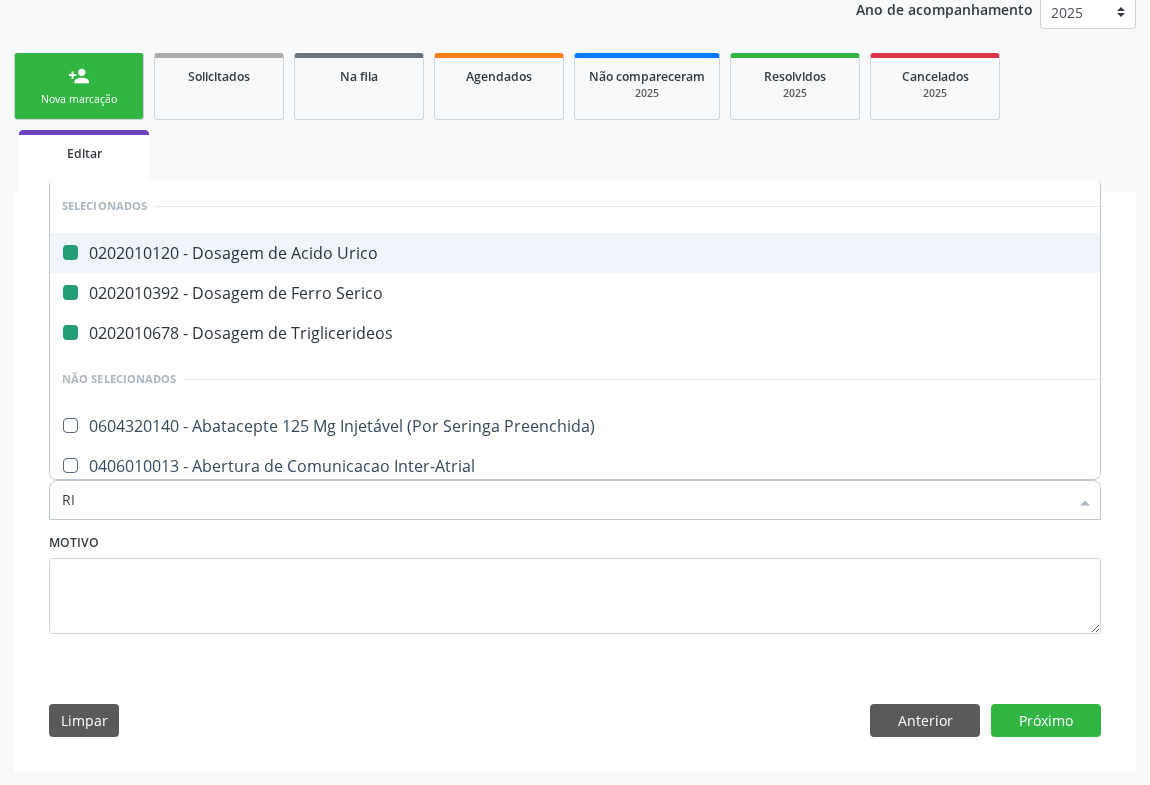 type on "RIN" 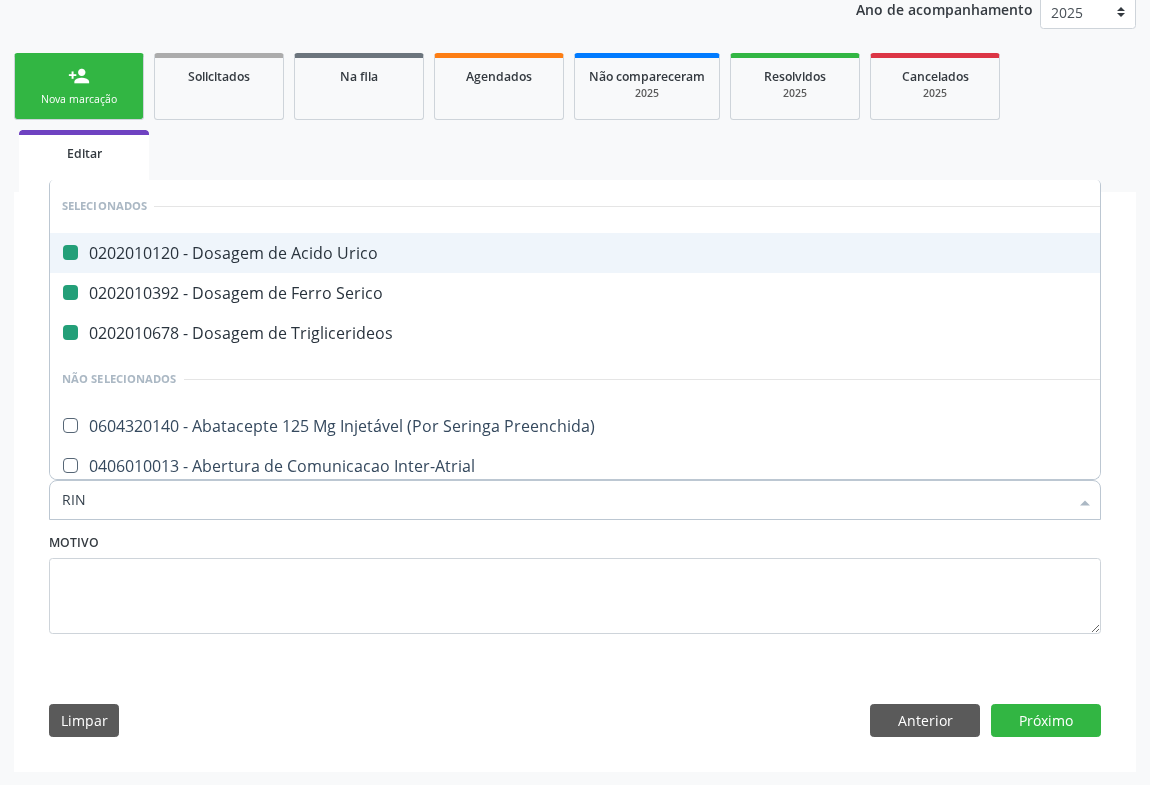 checkbox on "false" 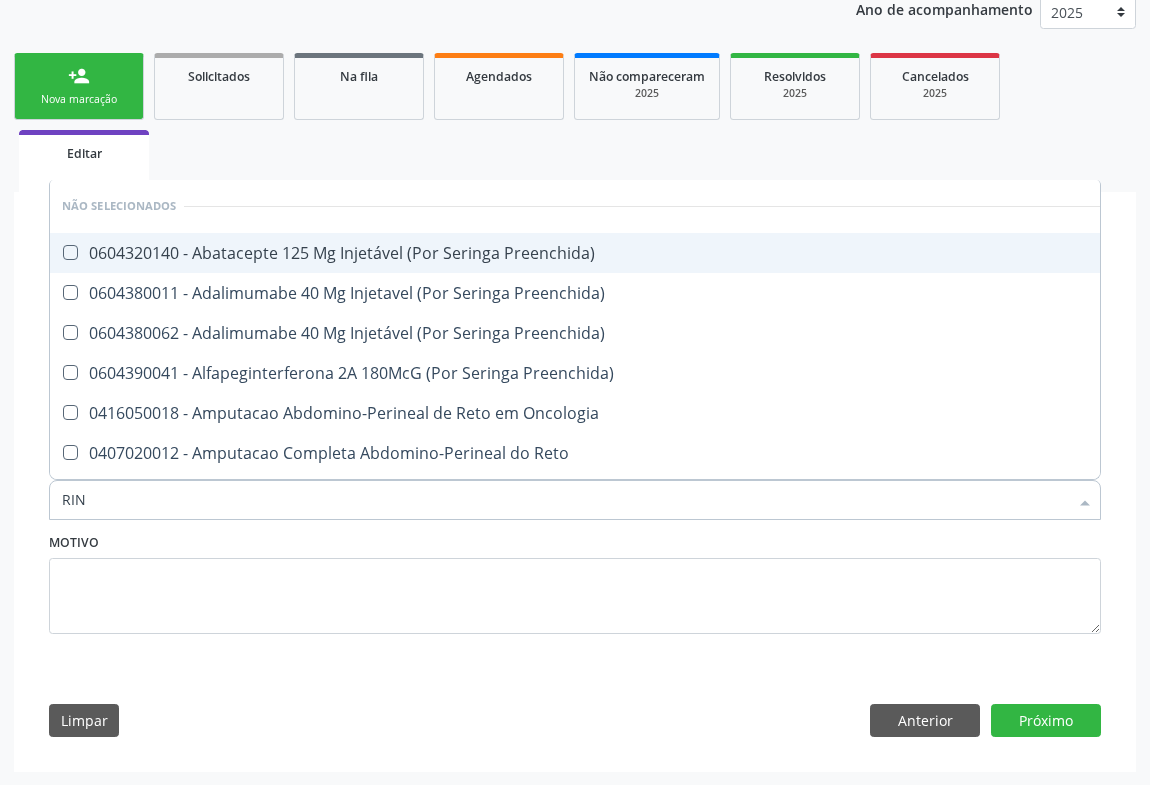 type on "RINA" 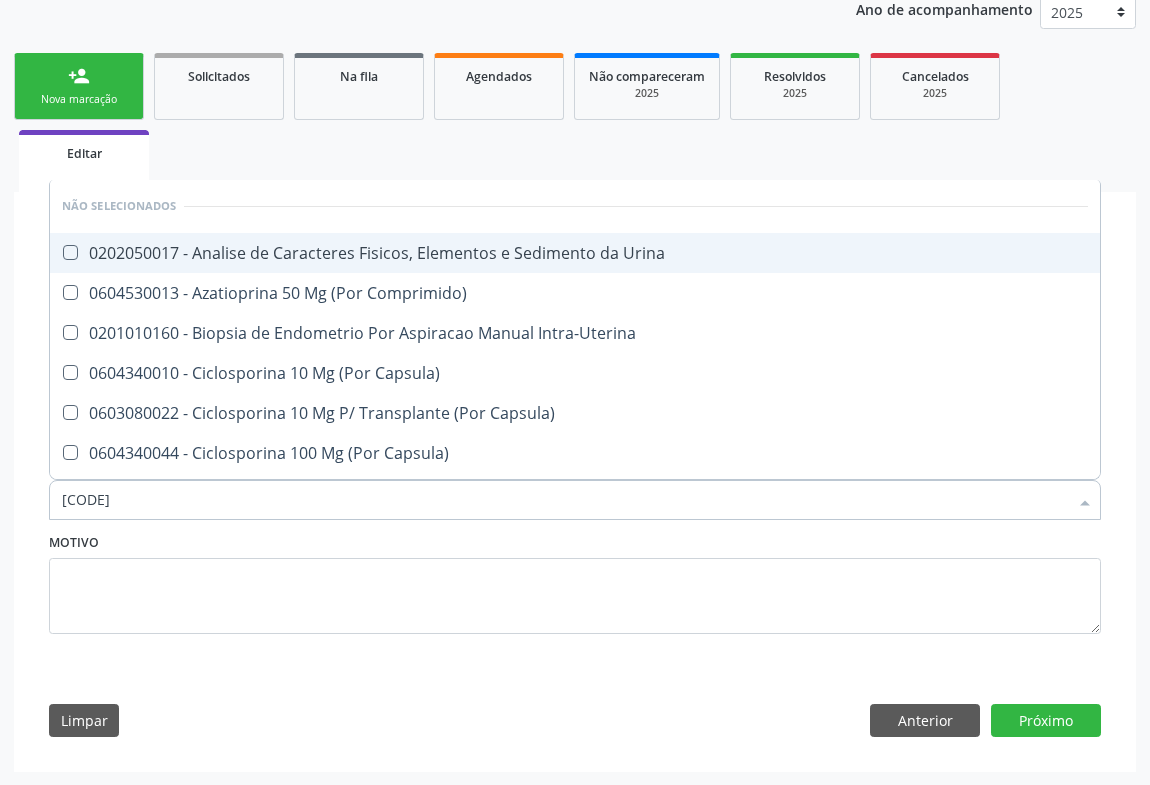 click on "0202050017 - Analise de Caracteres Fisicos, Elementos e Sedimento da Urina" at bounding box center [575, 253] 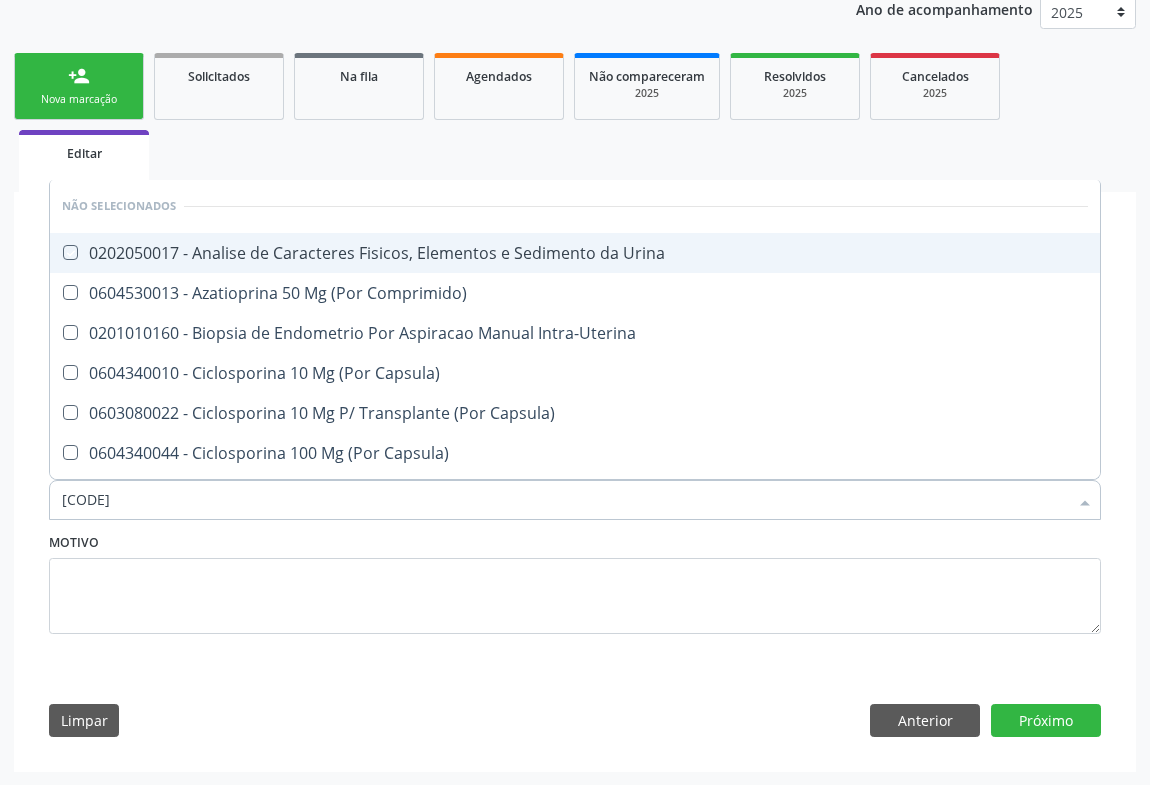 checkbox on "true" 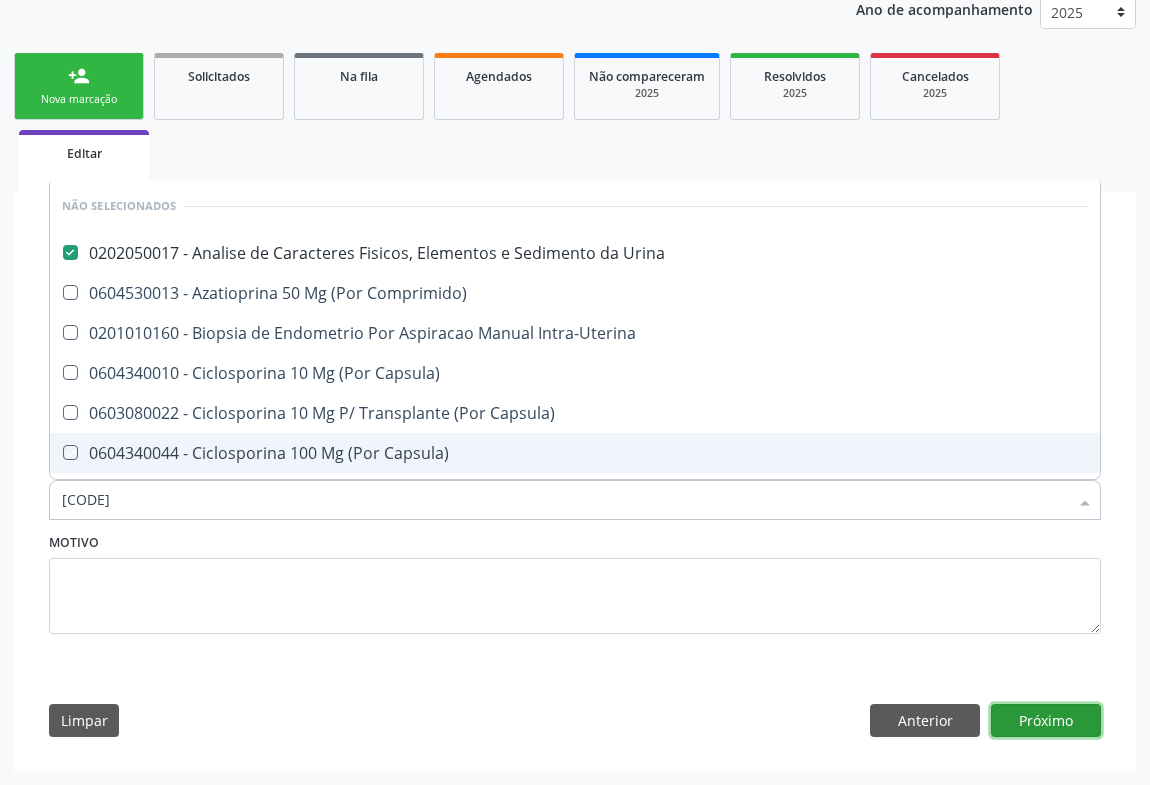 click on "Próximo" at bounding box center (1046, 721) 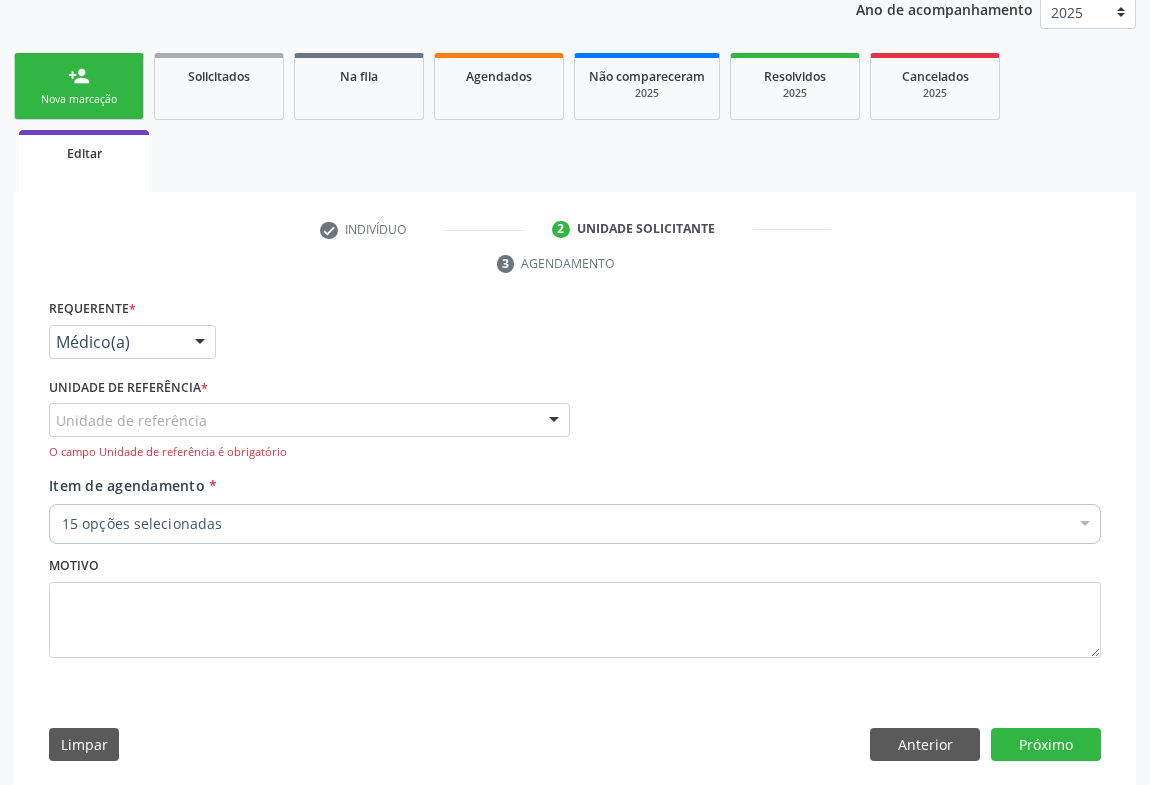 click on "Unidade de referência
Unidade Basica de Saude da Familia Dr Paulo Sudre   Centro de Enfrentamento Para Covid 19 de Campo Formoso   Central de Marcacao de Consultas e Exames de Campo Formoso   Vigilancia em Saude de Campo Formoso   PSF Lage dos Negros III   P S da Familia do Povoado de Caraibas   Unidade Basica de Saude da Familia Maninho Ferreira   P S de Curral da Ponta Psf Oseas Manoel da Silva   Farmacia Basica   Unidade Basica de Saude da Familia de Brejao da Caatinga   P S da Familia do Povoado de Pocos   P S da Familia do Povoado de Tiquara   P S da Familia do Povoado de Sao Tome   P S de Lages dos Negros   P S da Familia do Povoado de Tuiutiba   P S de Curral Velho   Centro de Saude Mutirao   Caps Centro de Atencao Psicossocial   Unidade Odontologica Movel   Unidade Basica de Saude da Familia Limoeiro   Unidade Basica de Saude da Familia Izabel Godinho de Freitas   Unidade Basica de Saude da Familia de Olho Dagua das Pombas   Samu 192 Campo Formoso" at bounding box center (309, 420) 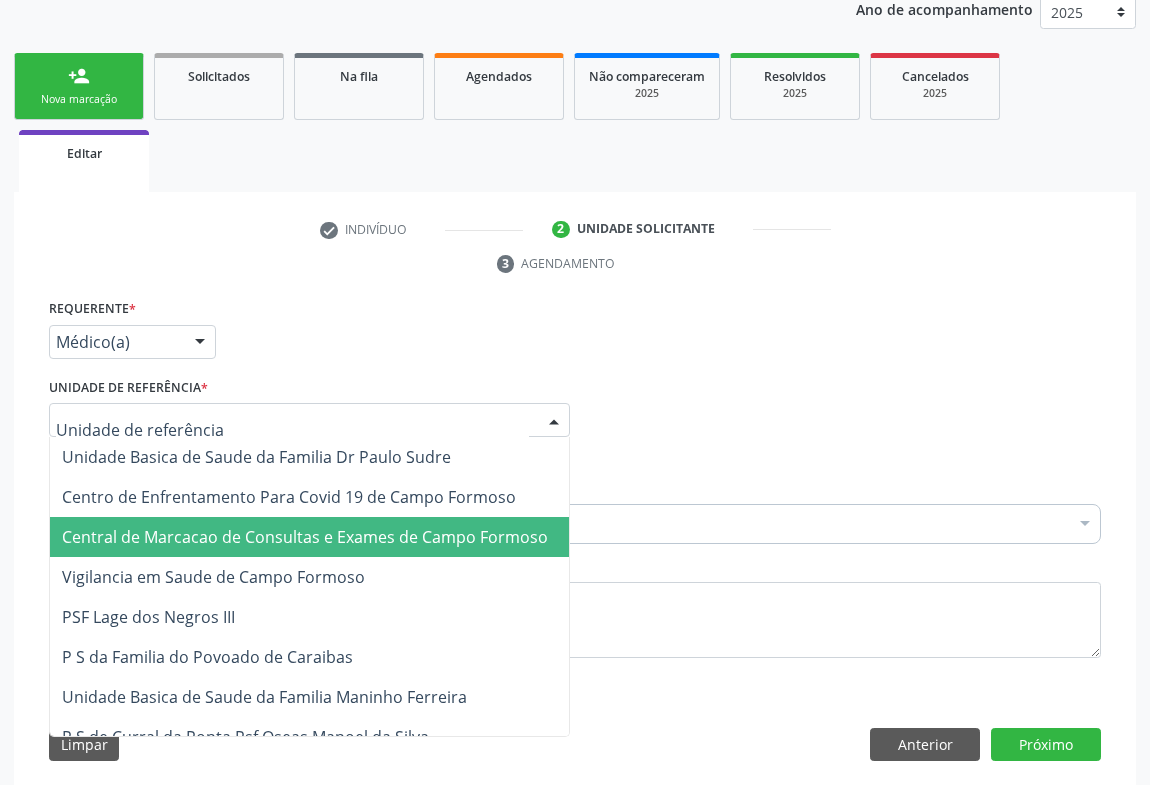 drag, startPoint x: 350, startPoint y: 535, endPoint x: 329, endPoint y: 479, distance: 59.808025 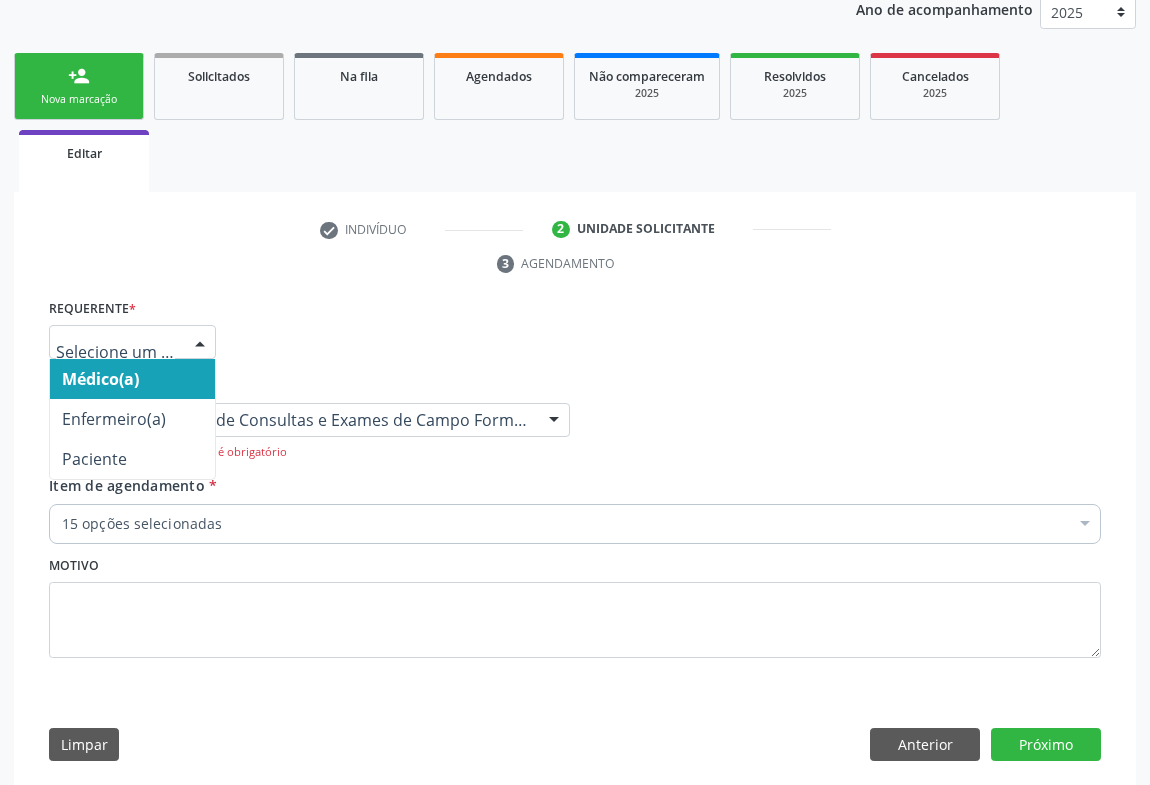 drag, startPoint x: 171, startPoint y: 345, endPoint x: 178, endPoint y: 404, distance: 59.413803 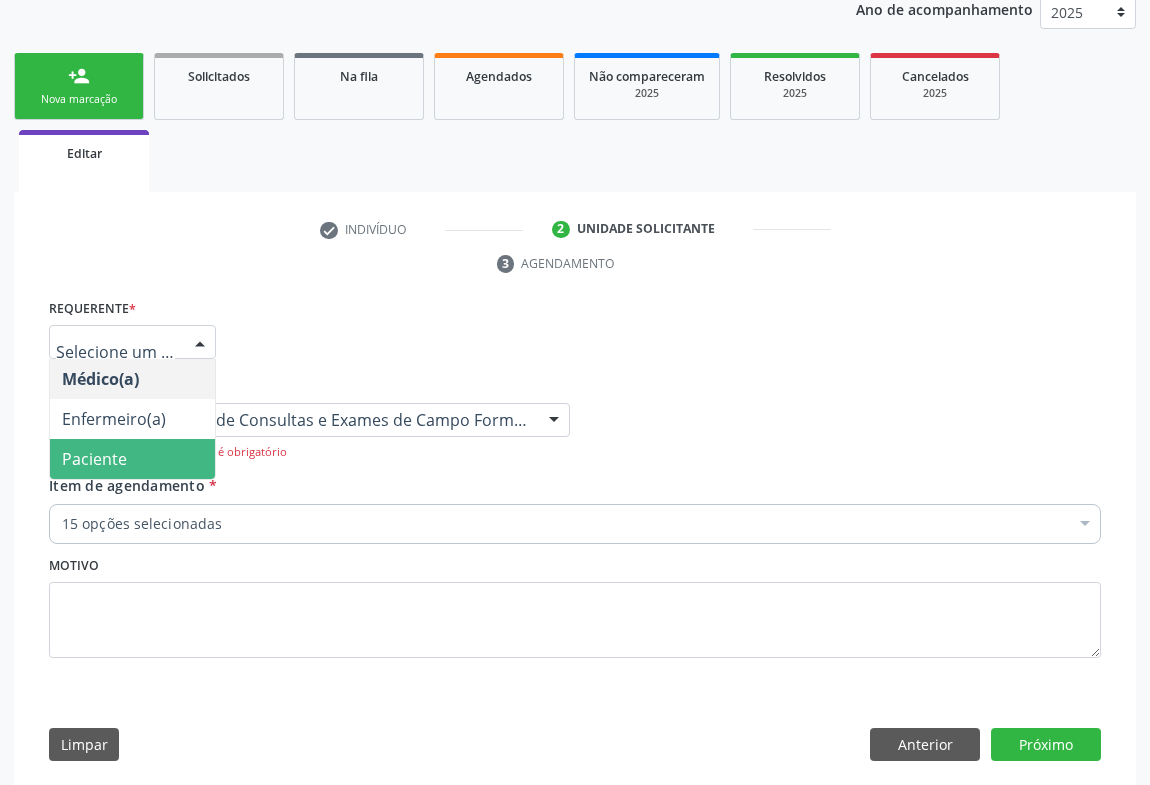 click on "Paciente" at bounding box center [132, 459] 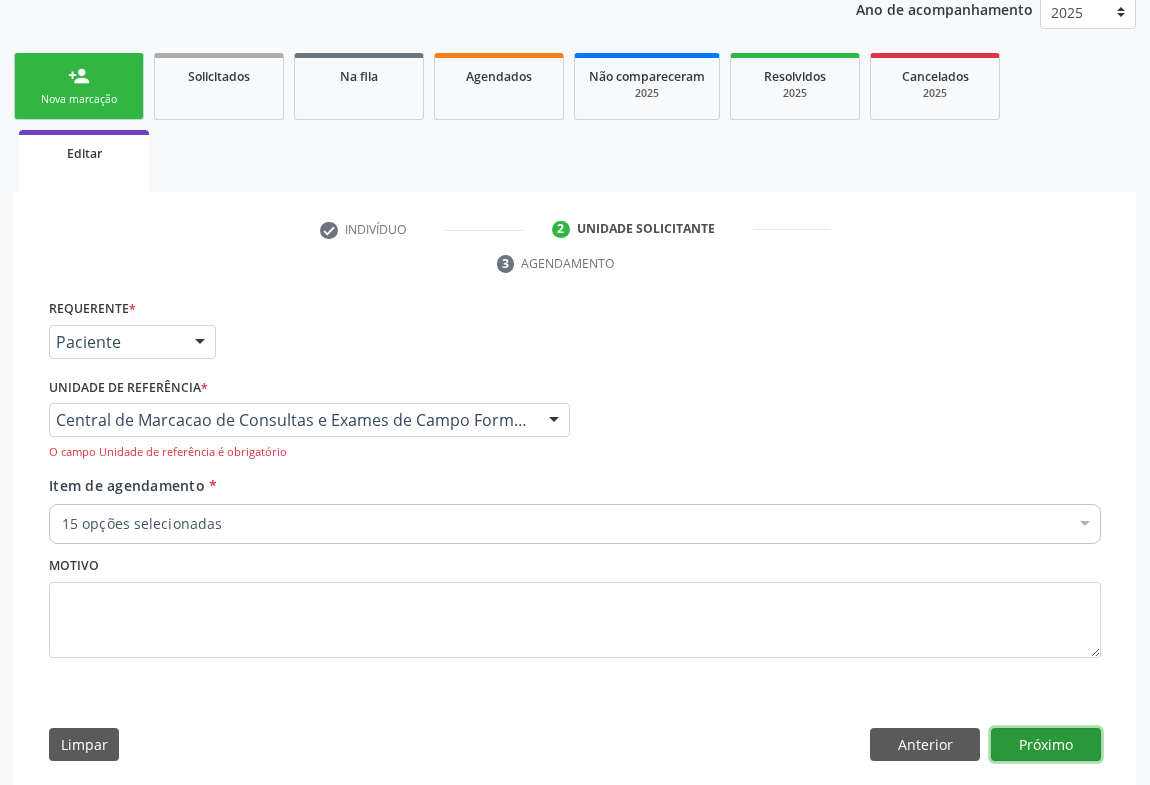 click on "Próximo" at bounding box center [1046, 745] 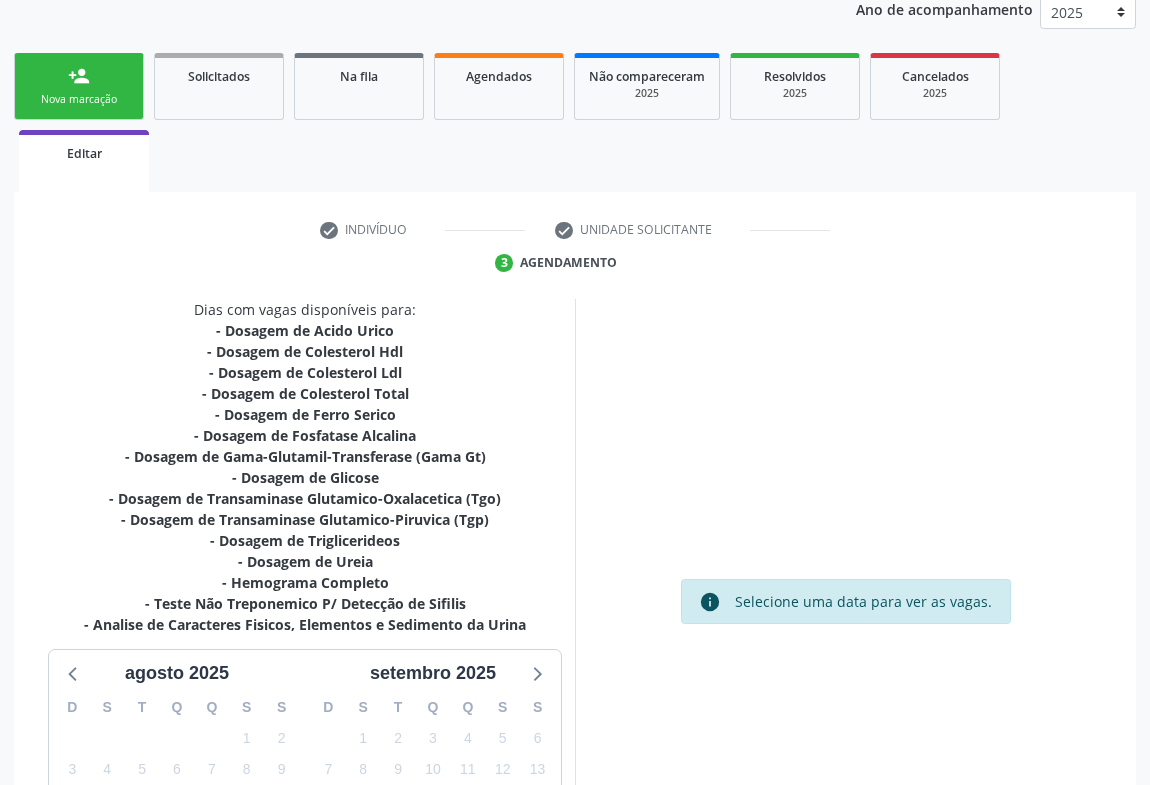 scroll, scrollTop: 502, scrollLeft: 0, axis: vertical 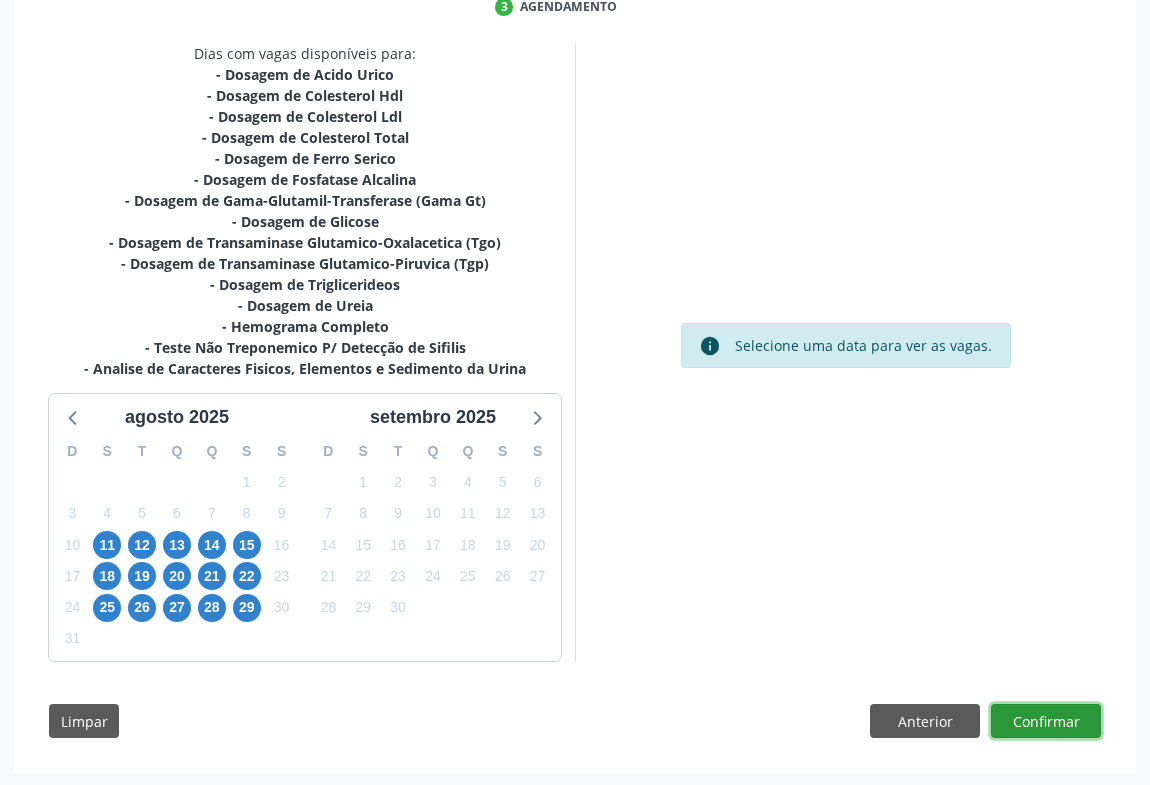 click on "Confirmar" at bounding box center (1046, 721) 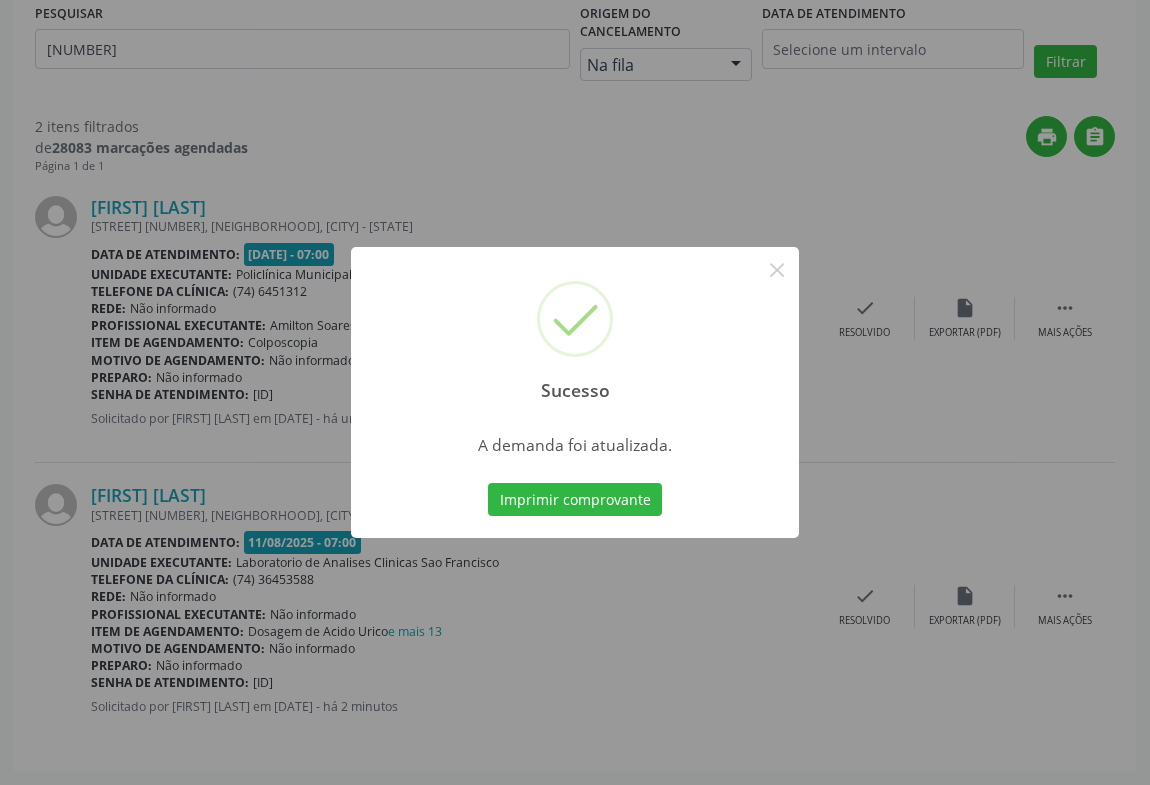 scroll, scrollTop: 0, scrollLeft: 0, axis: both 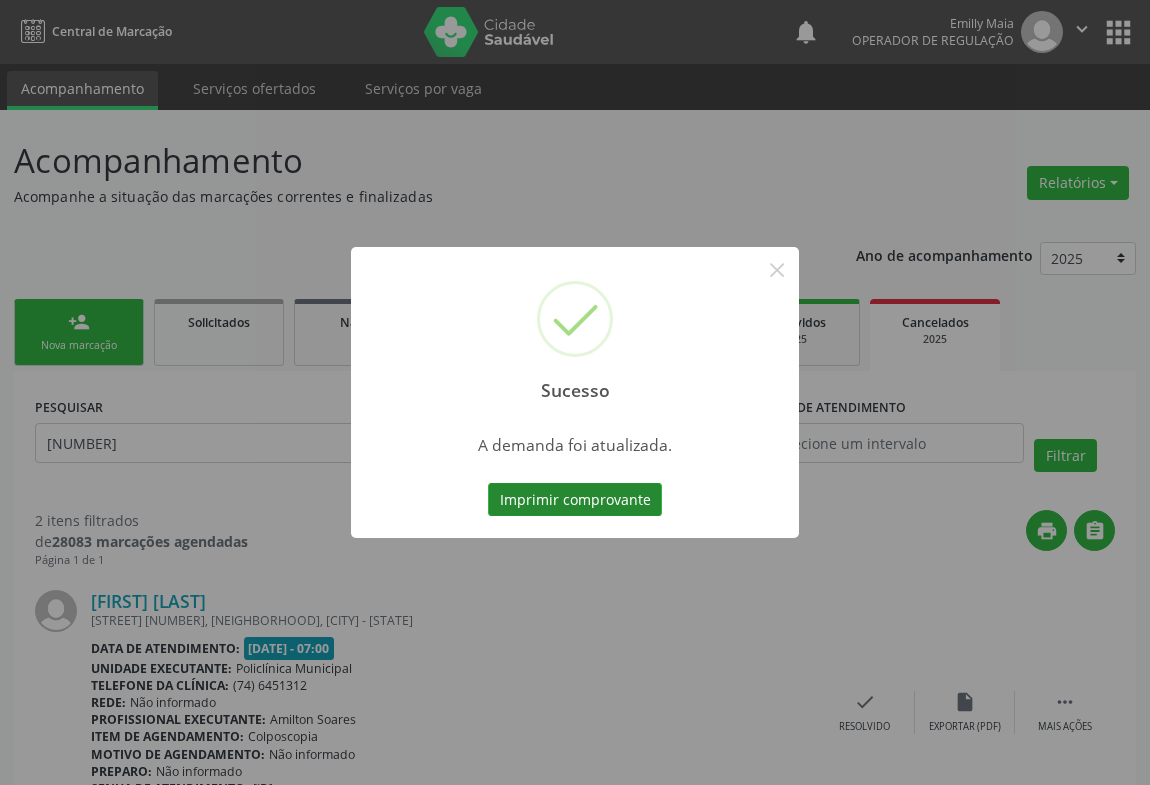 click on "Imprimir comprovante" at bounding box center [575, 500] 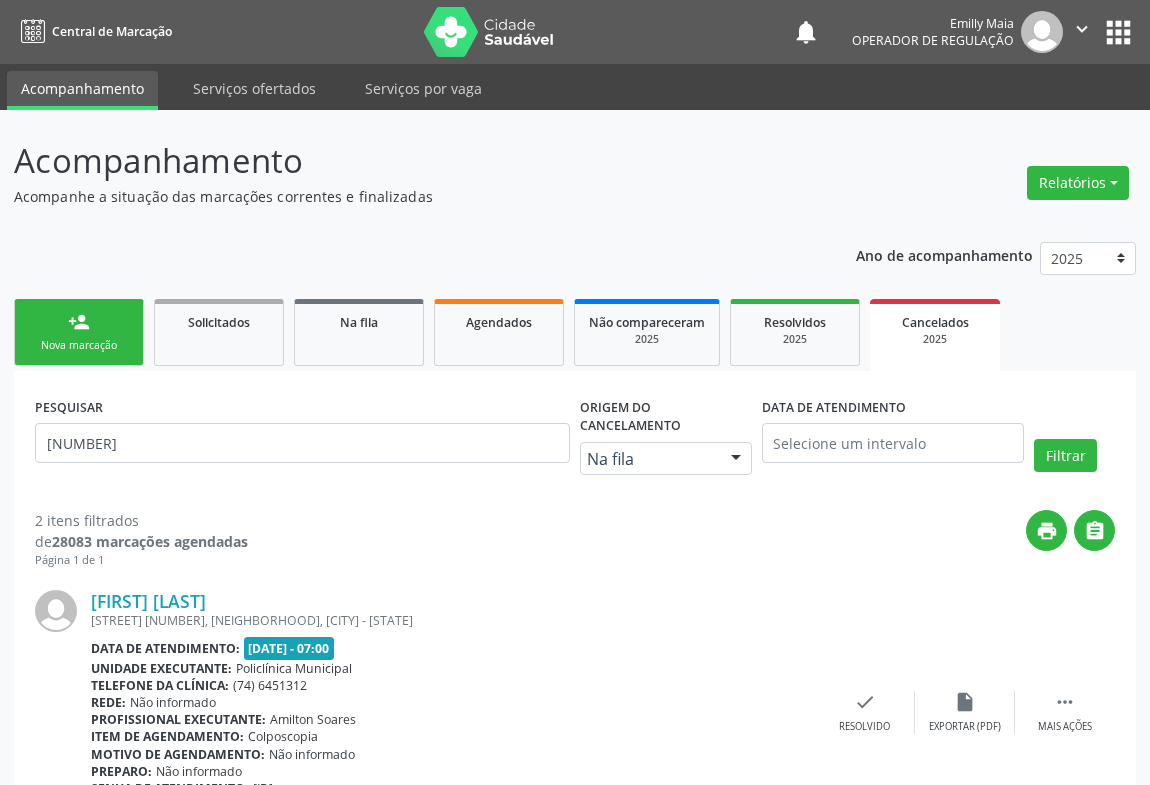 click on "Nova marcação" at bounding box center (79, 345) 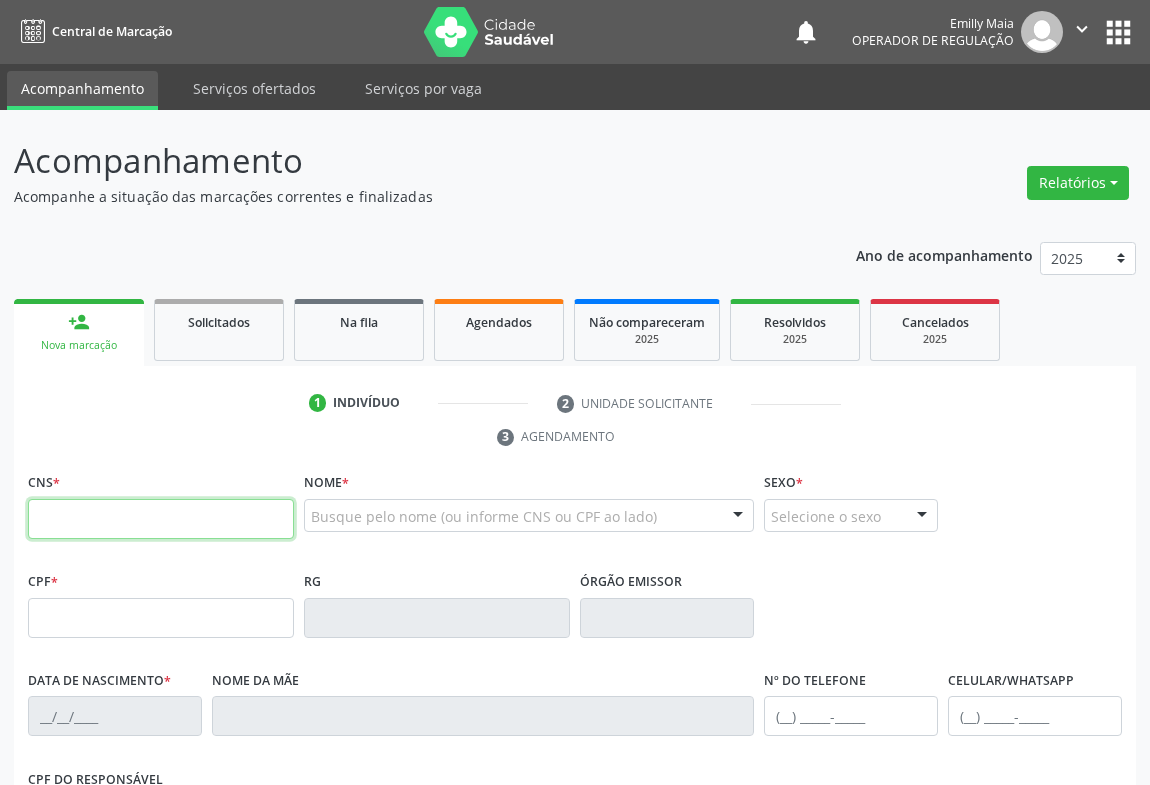 click at bounding box center [161, 519] 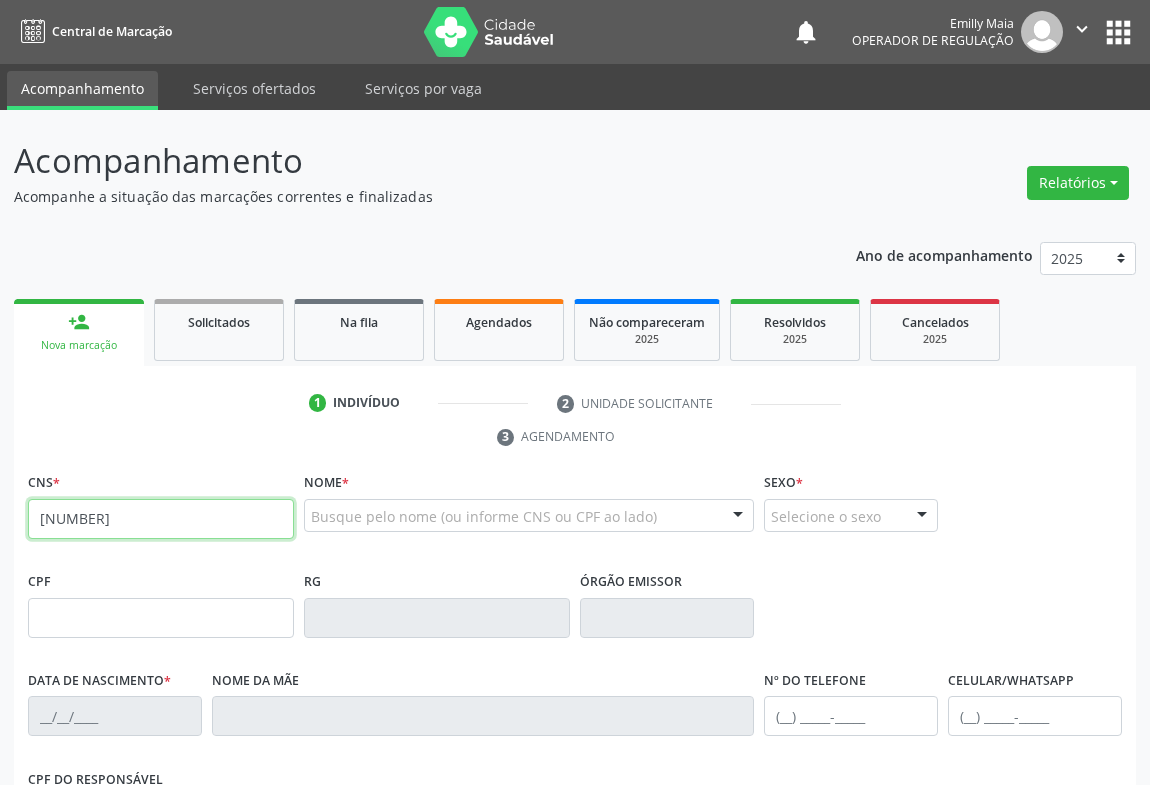 type on "708 1095 5302 5934" 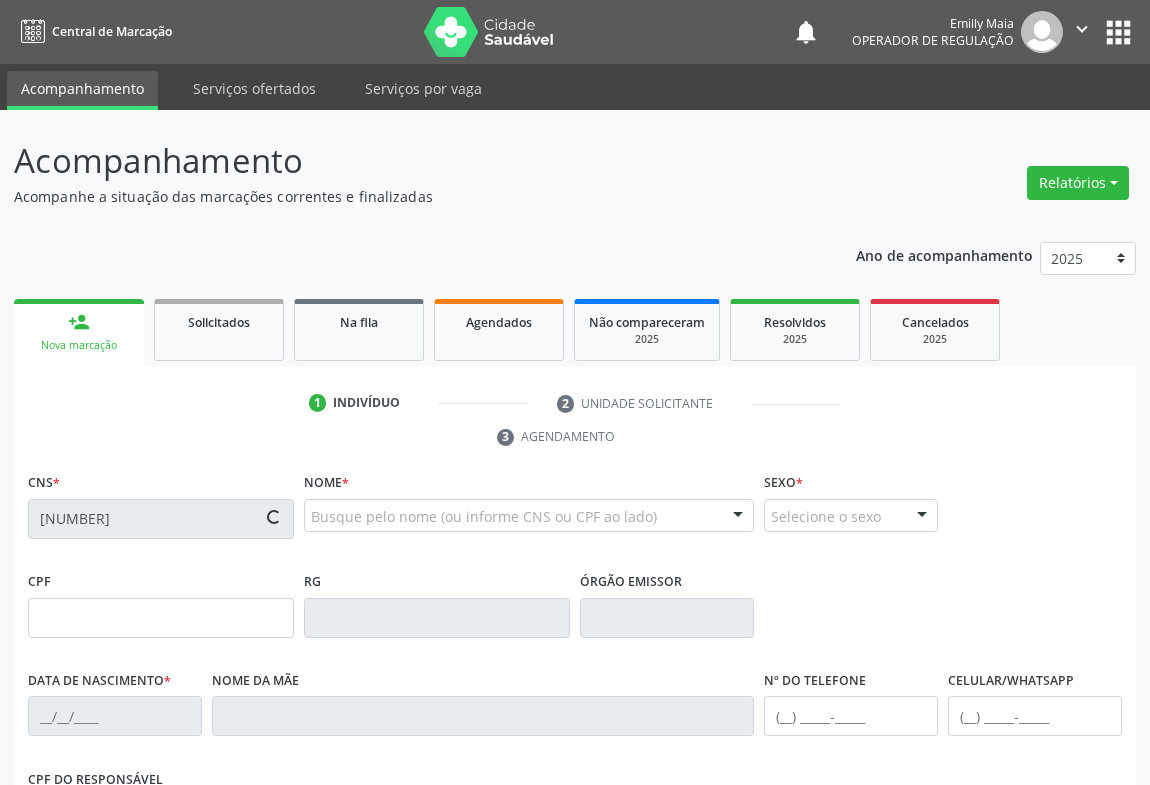 type on "1265728950" 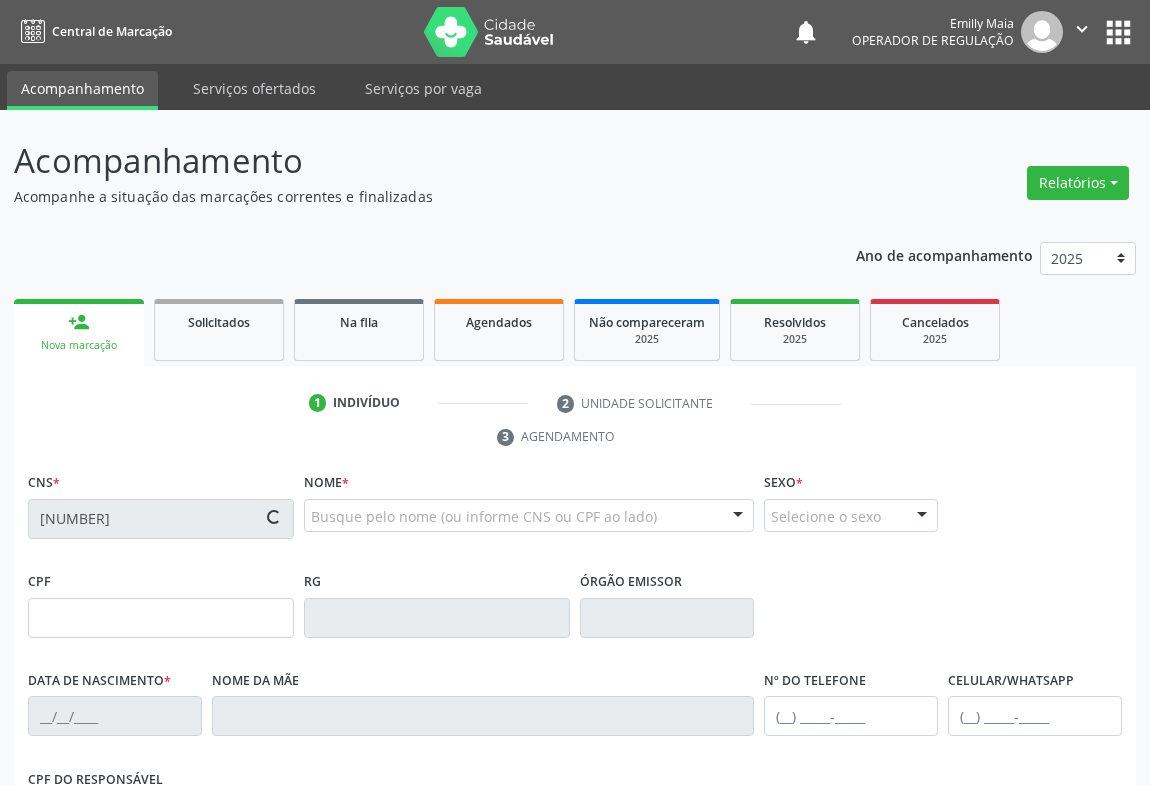 type on "04/04/1983" 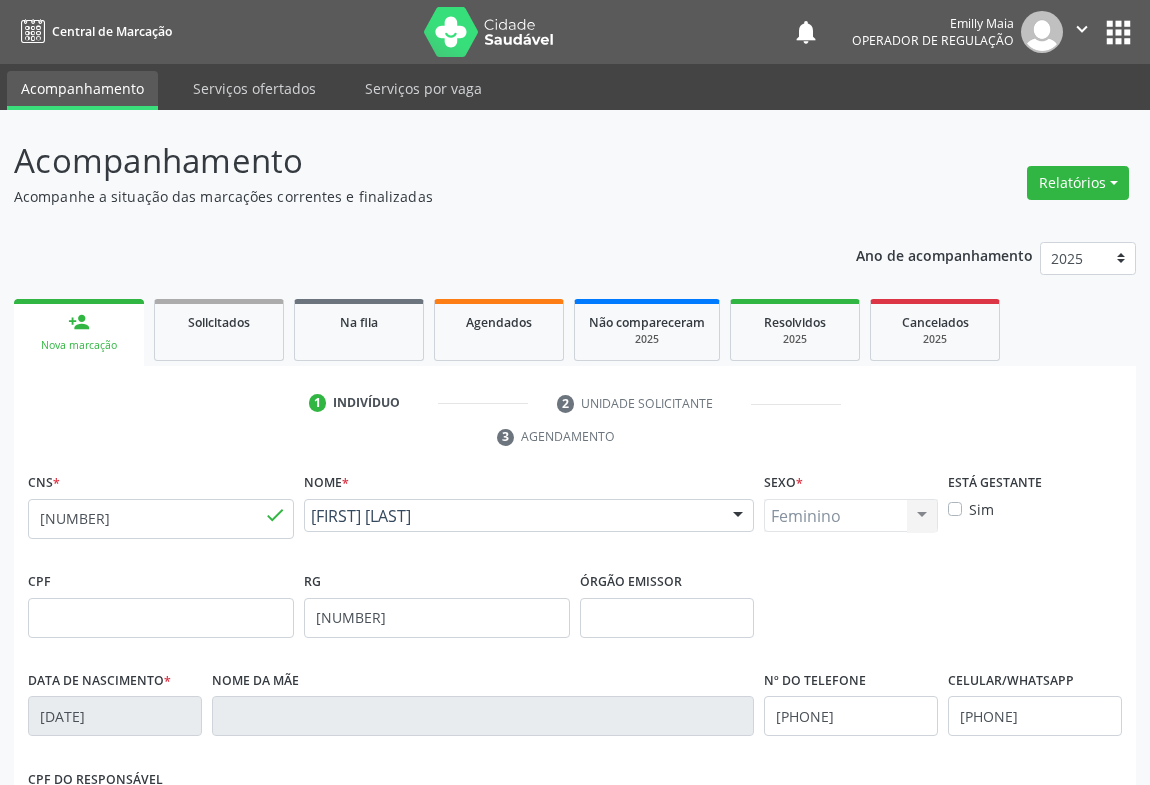 scroll, scrollTop: 331, scrollLeft: 0, axis: vertical 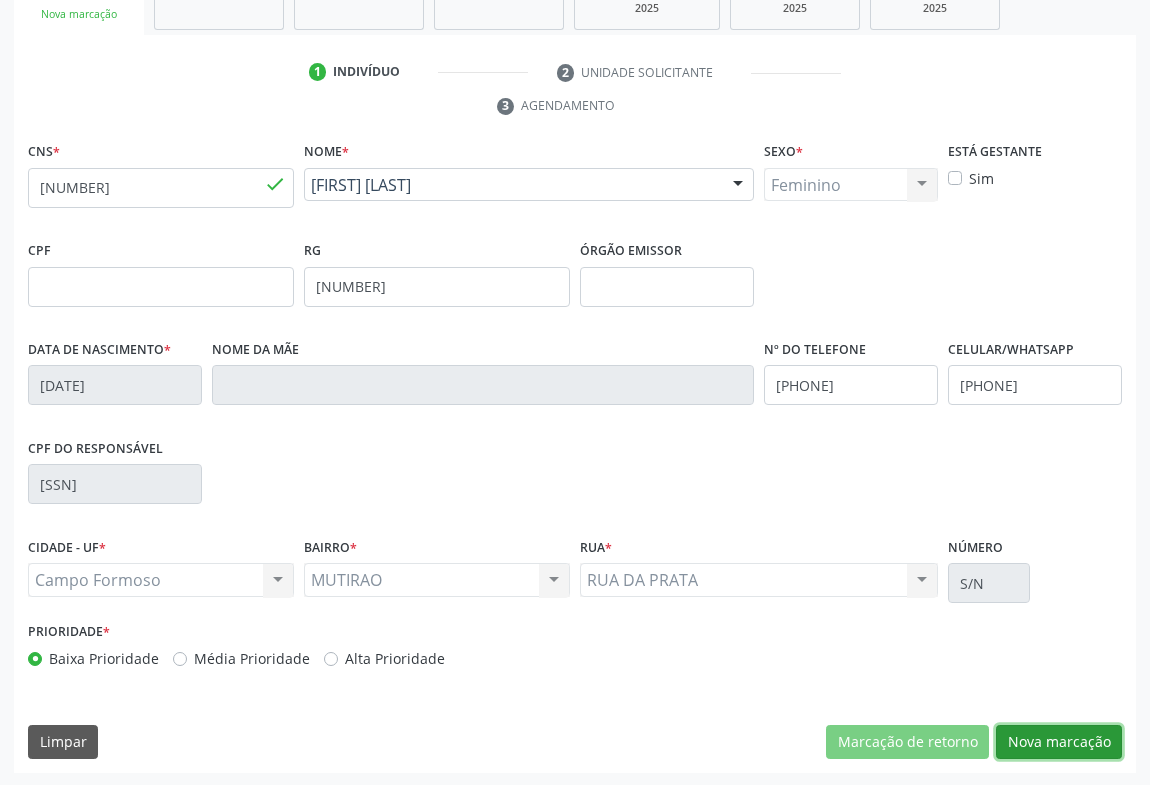 click on "Nova marcação" at bounding box center [1059, 742] 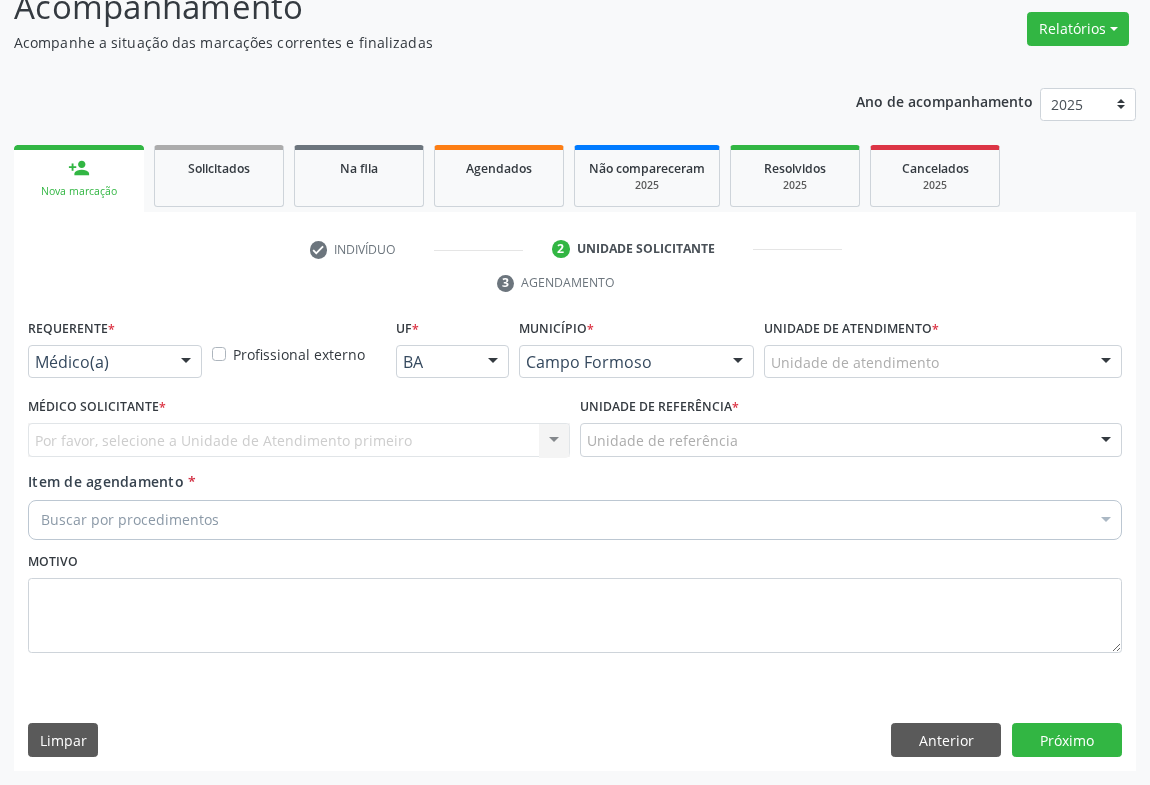 scroll, scrollTop: 152, scrollLeft: 0, axis: vertical 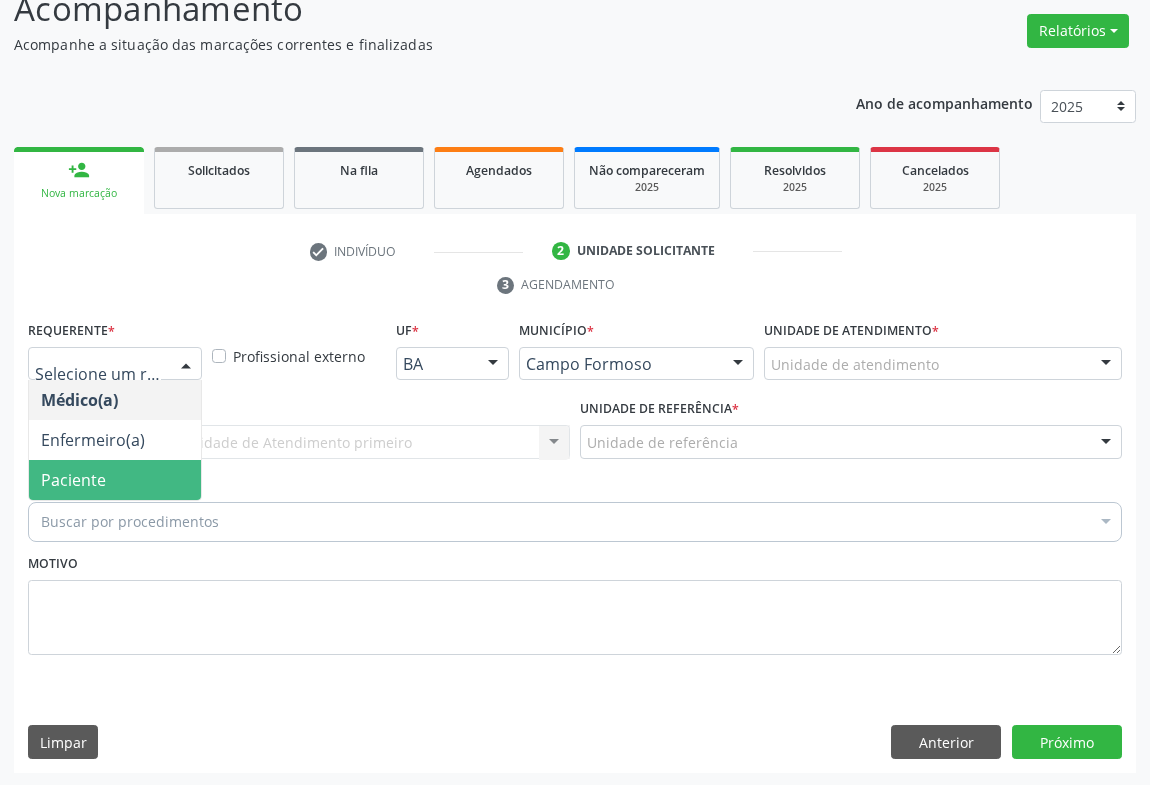 click on "Paciente" at bounding box center [73, 480] 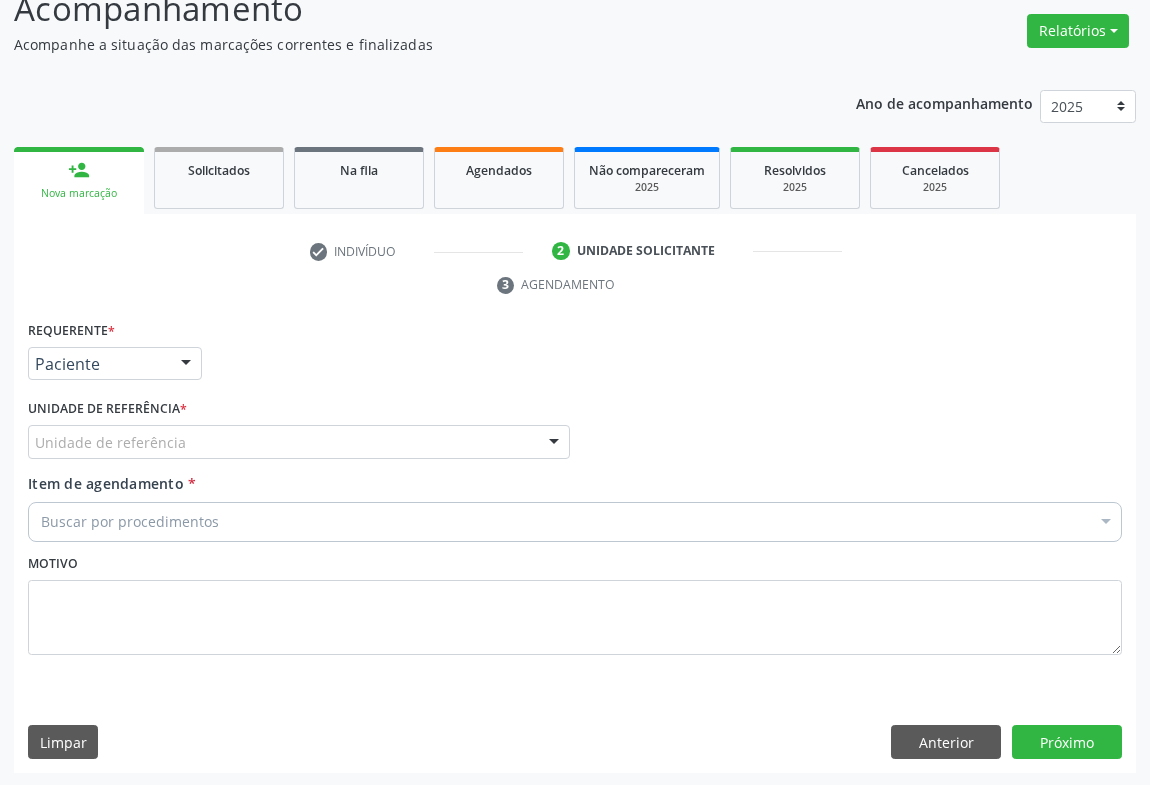 click on "Unidade de referência" at bounding box center (299, 442) 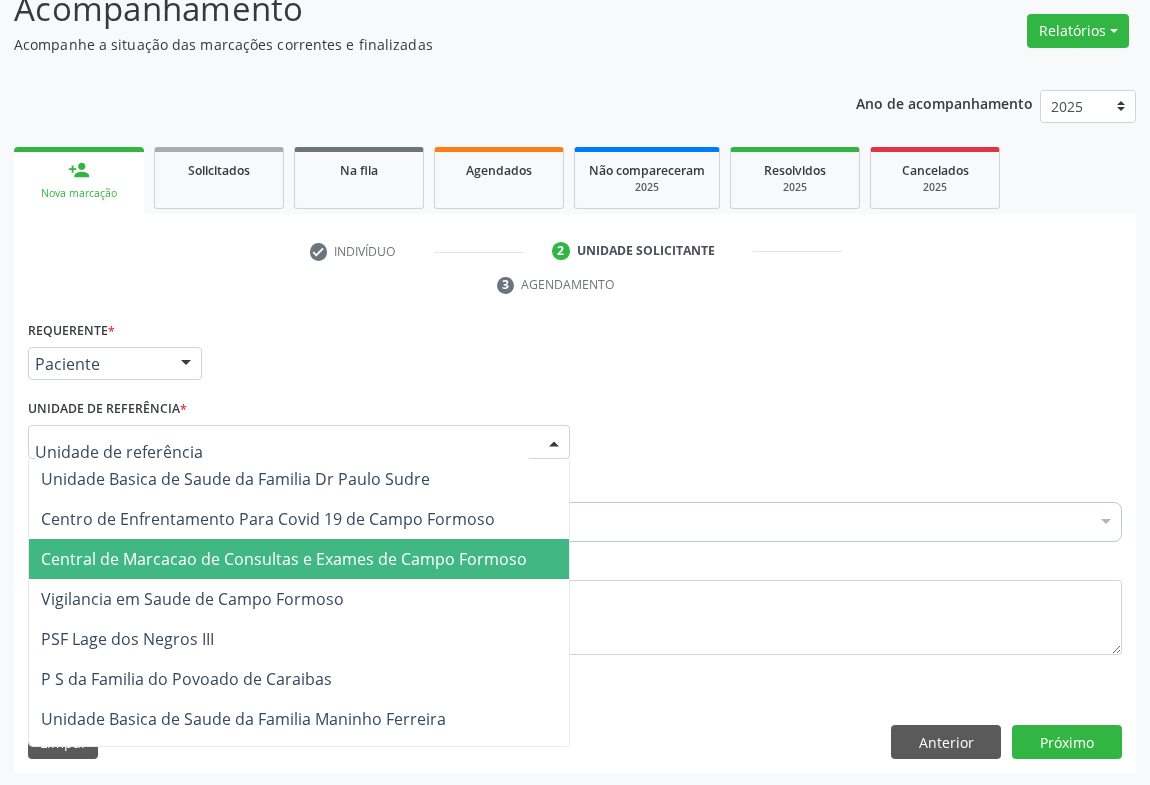 click on "Central de Marcacao de Consultas e Exames de Campo Formoso" at bounding box center [284, 559] 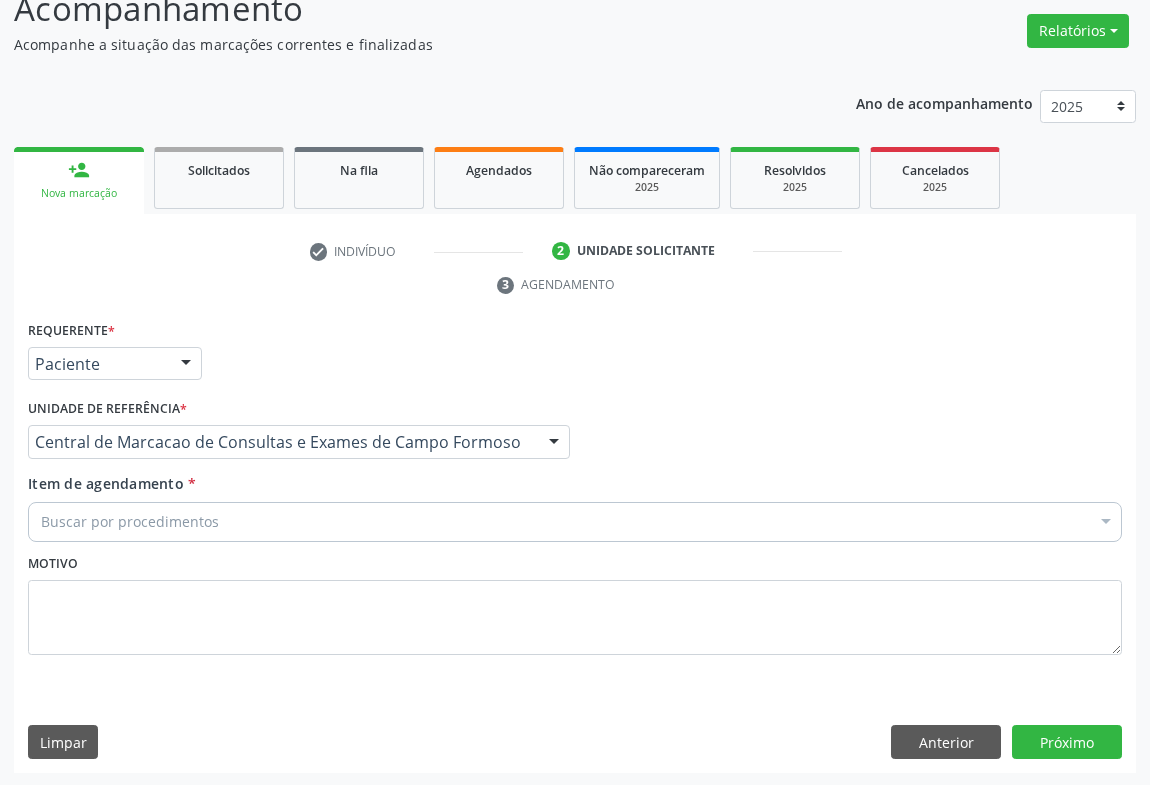 click on "Buscar por procedimentos" at bounding box center (575, 522) 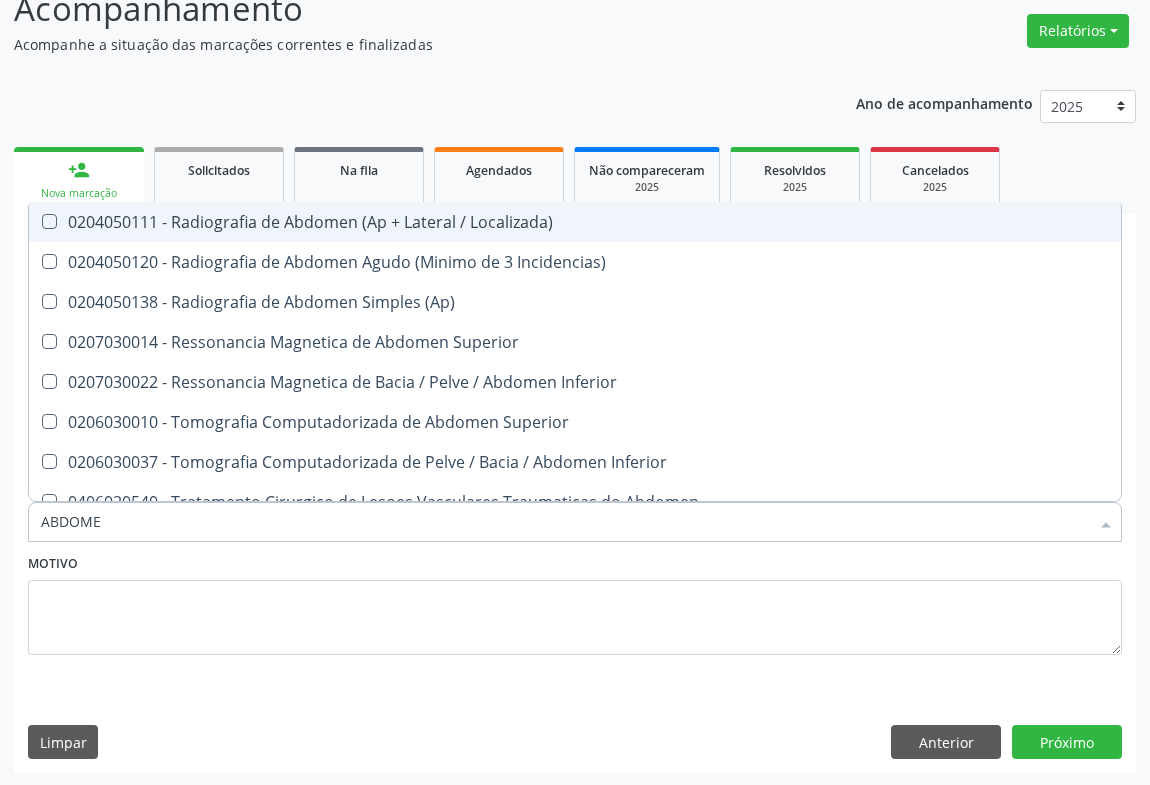 type on "ABDOMEN" 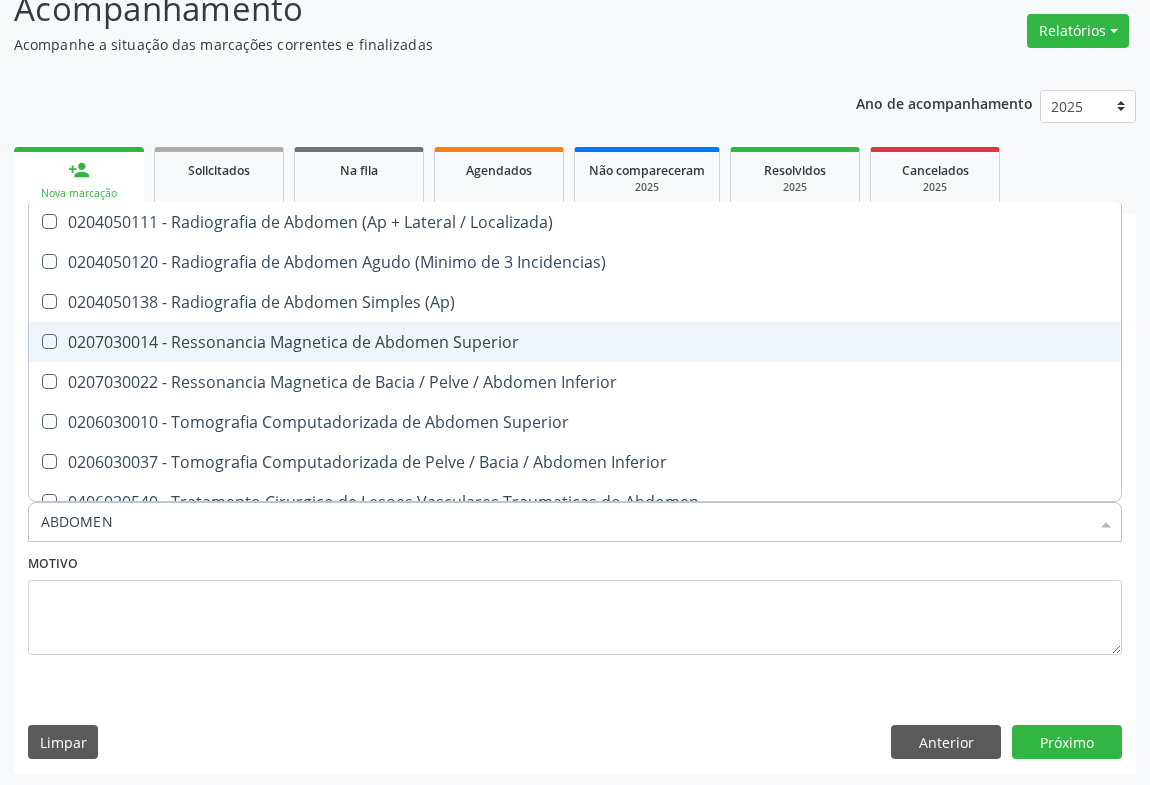 scroll, scrollTop: 100, scrollLeft: 0, axis: vertical 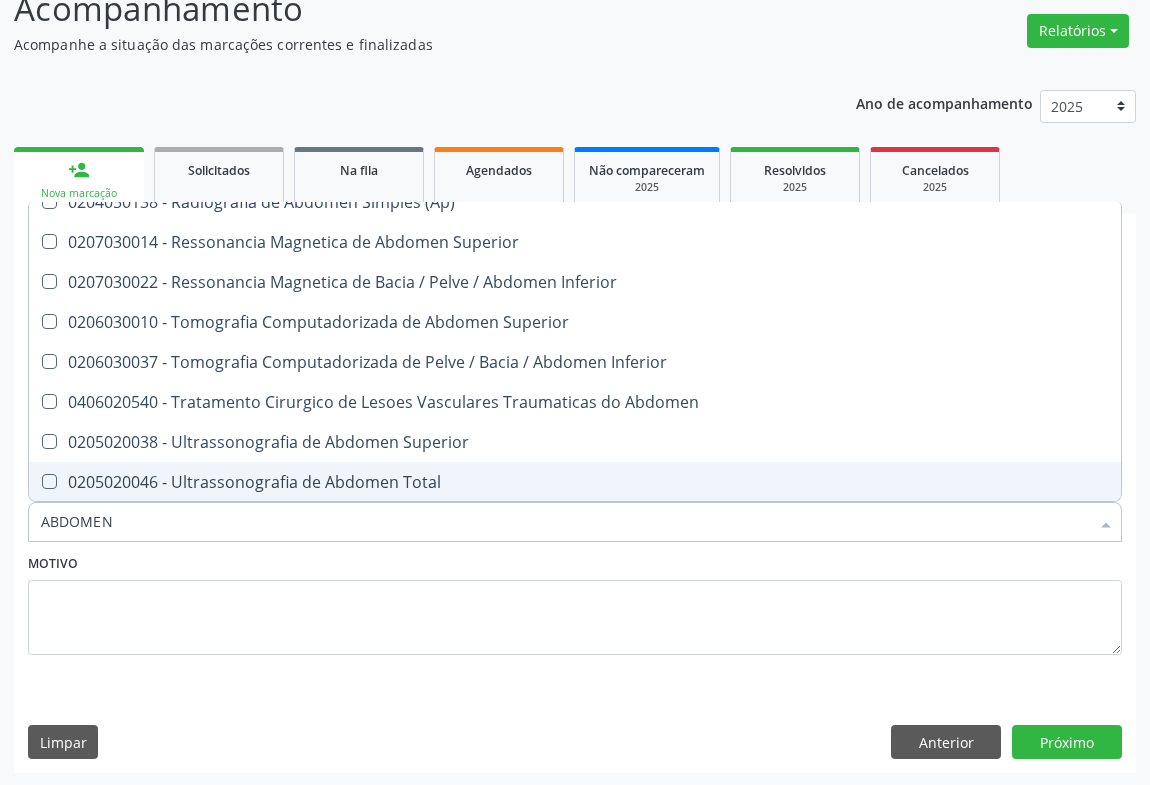 click on "0205020046 - Ultrassonografia de Abdomen Total" at bounding box center (575, 482) 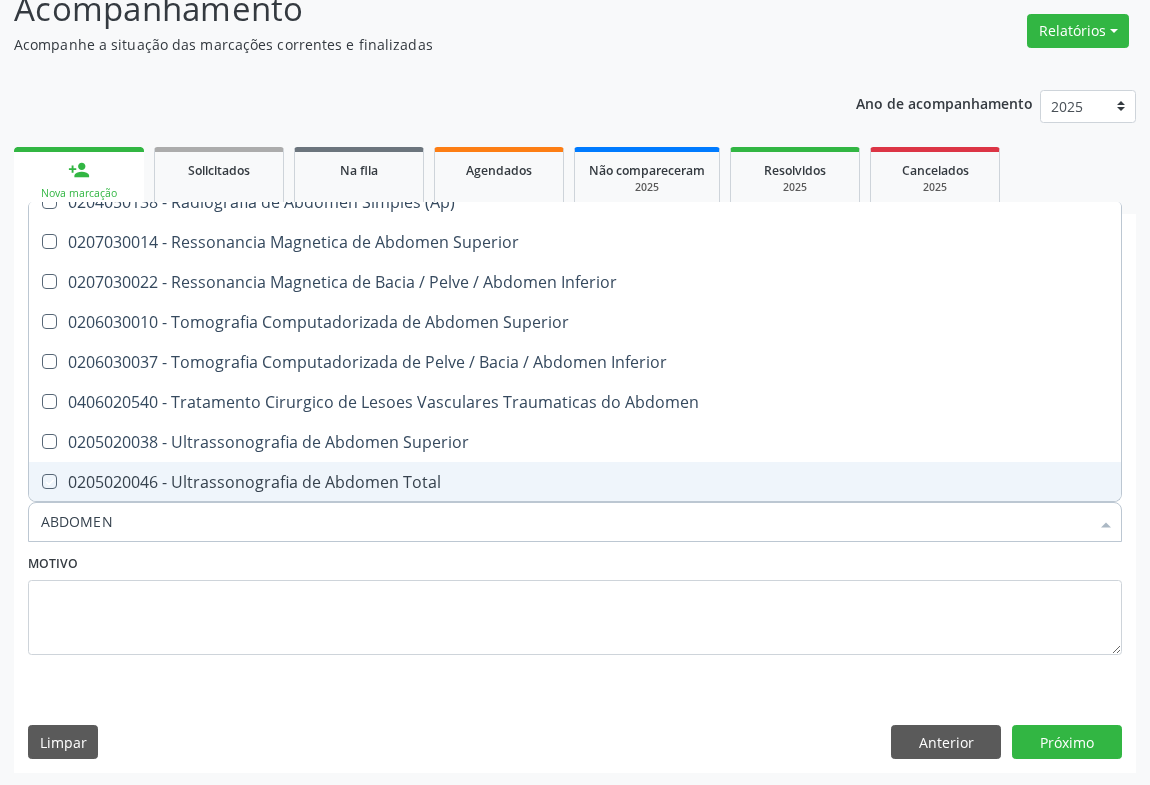 checkbox on "true" 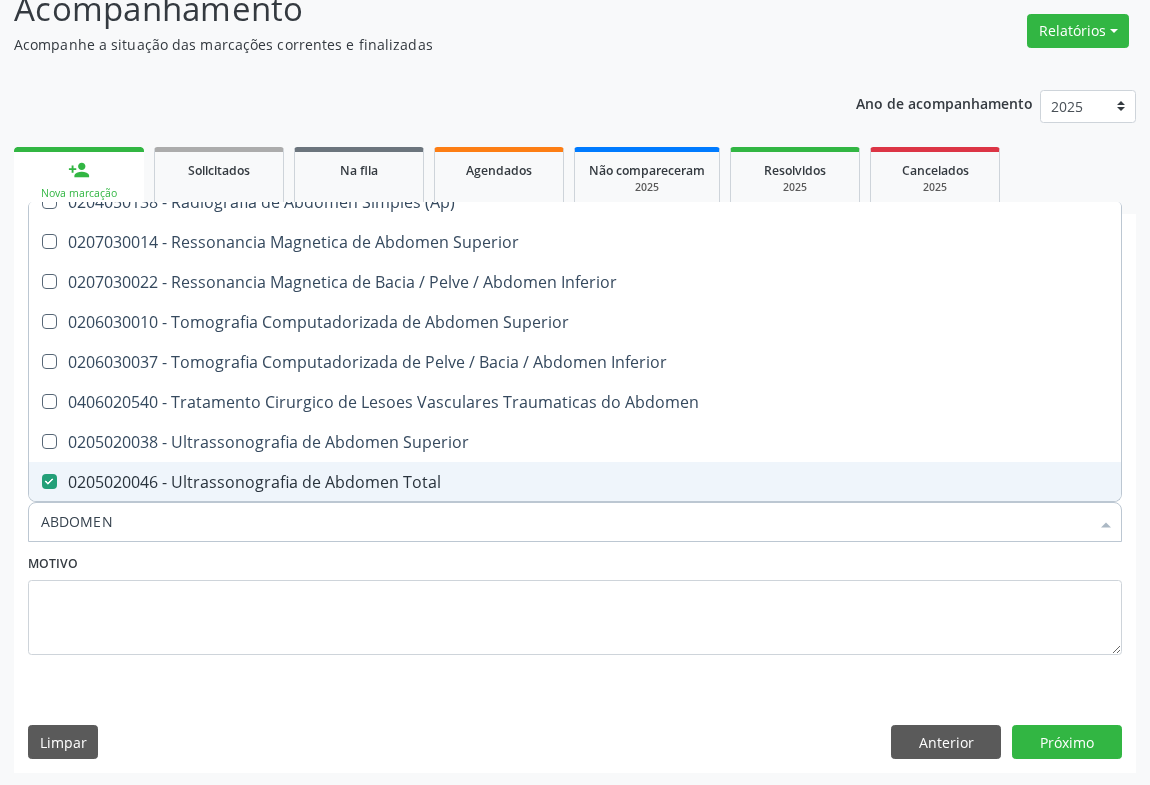 click on "ABDOMEN" at bounding box center [565, 522] 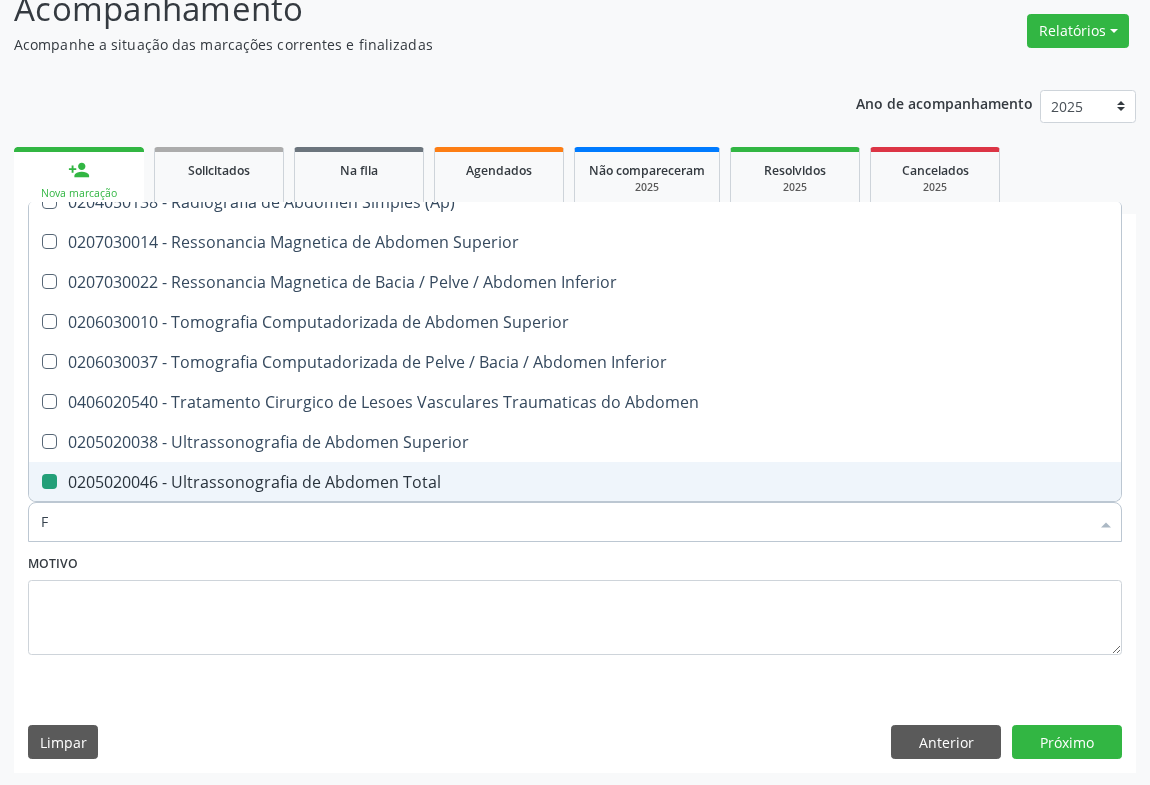 type on "FT" 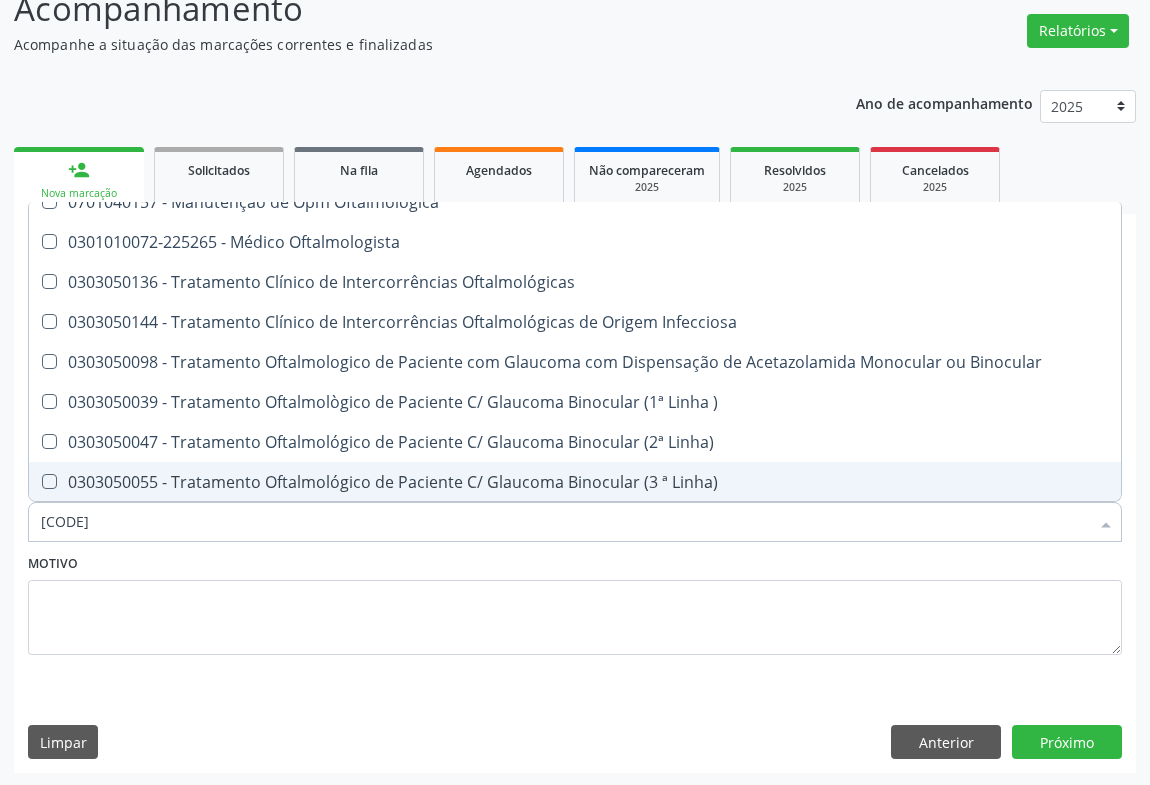 type on "FTALMO" 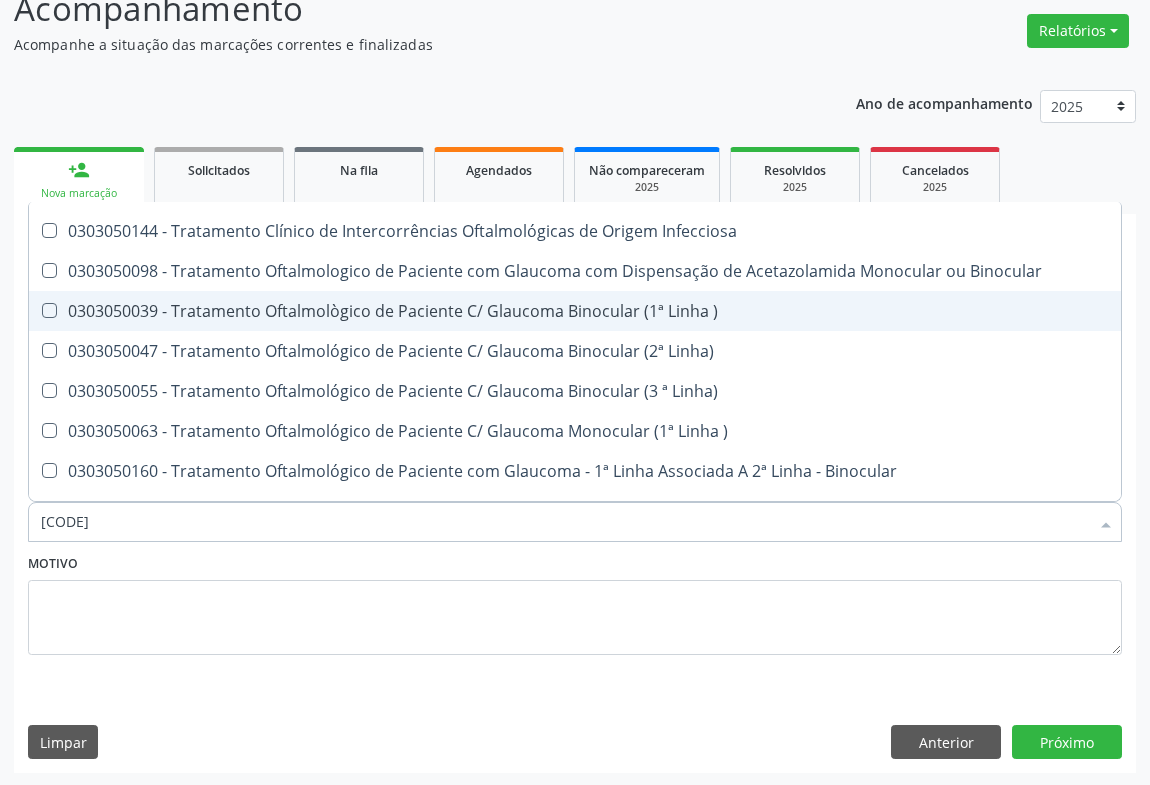 scroll, scrollTop: 100, scrollLeft: 0, axis: vertical 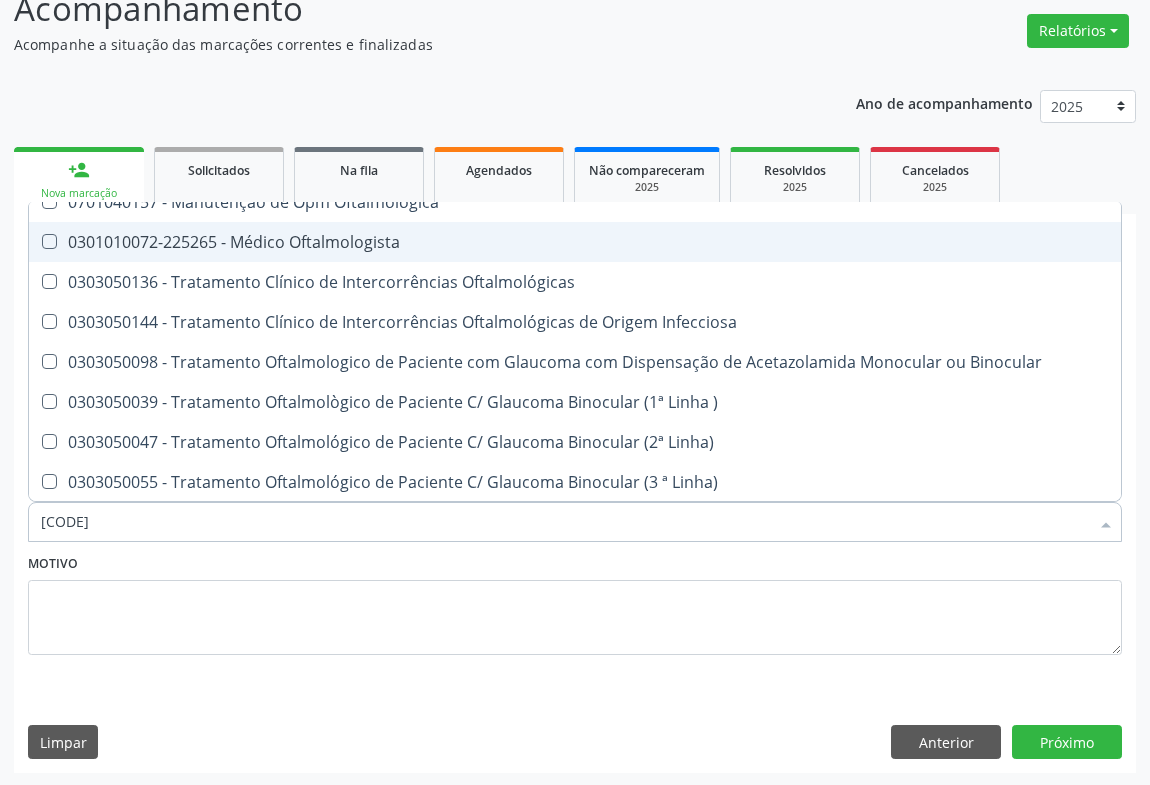 click on "0301010072-225265 - Médico Oftalmologista" at bounding box center (575, 242) 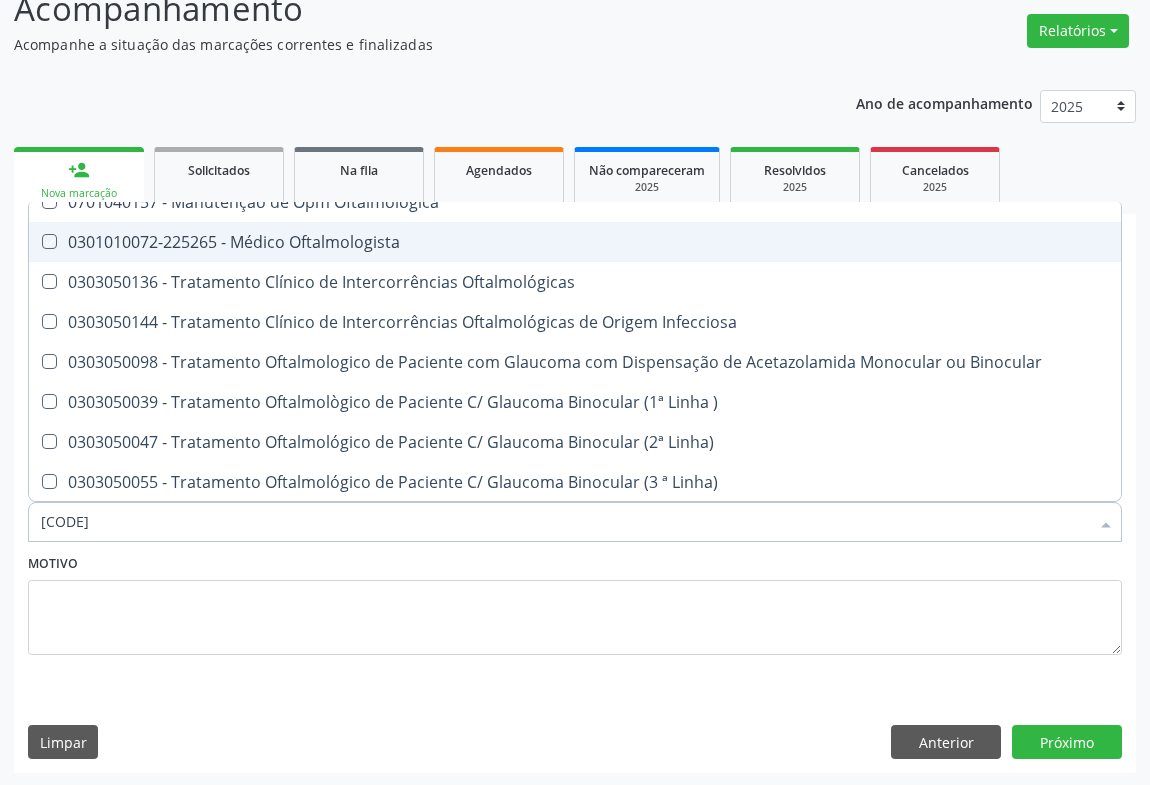 checkbox on "true" 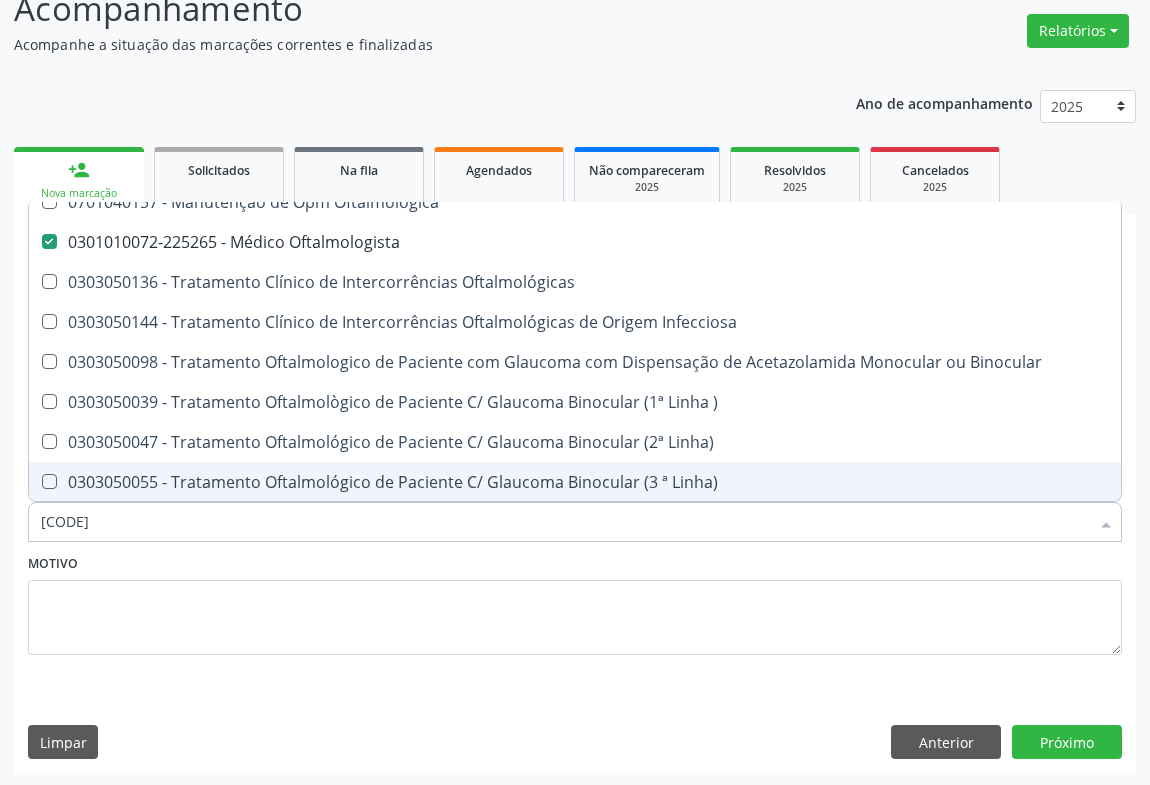 click on "FTALMO" at bounding box center (565, 522) 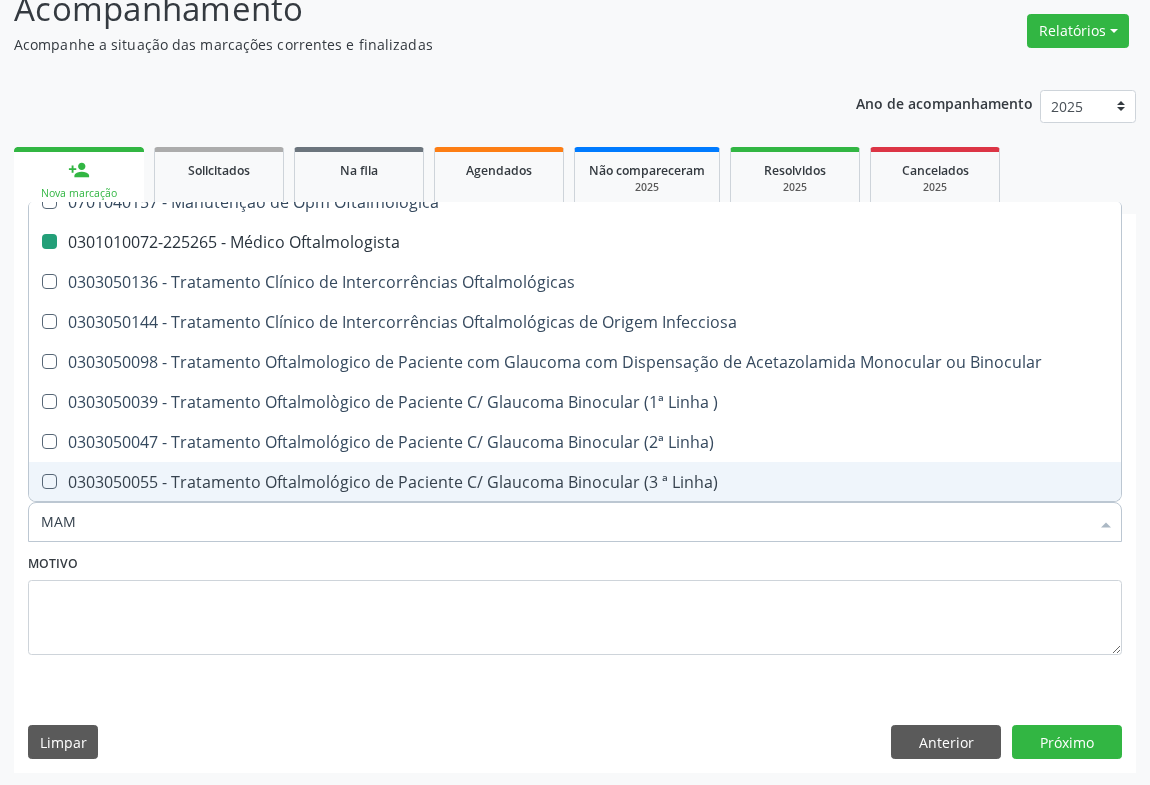 type on "MAMA" 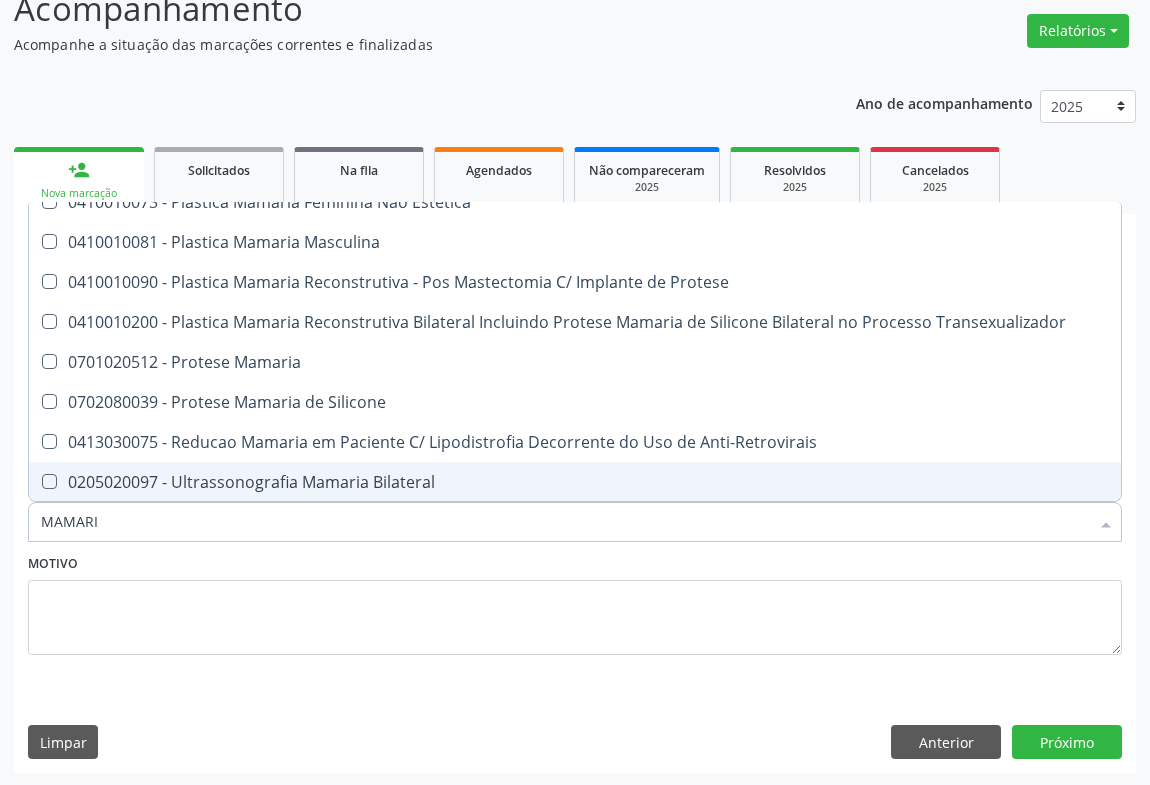 type on "MAMARIA" 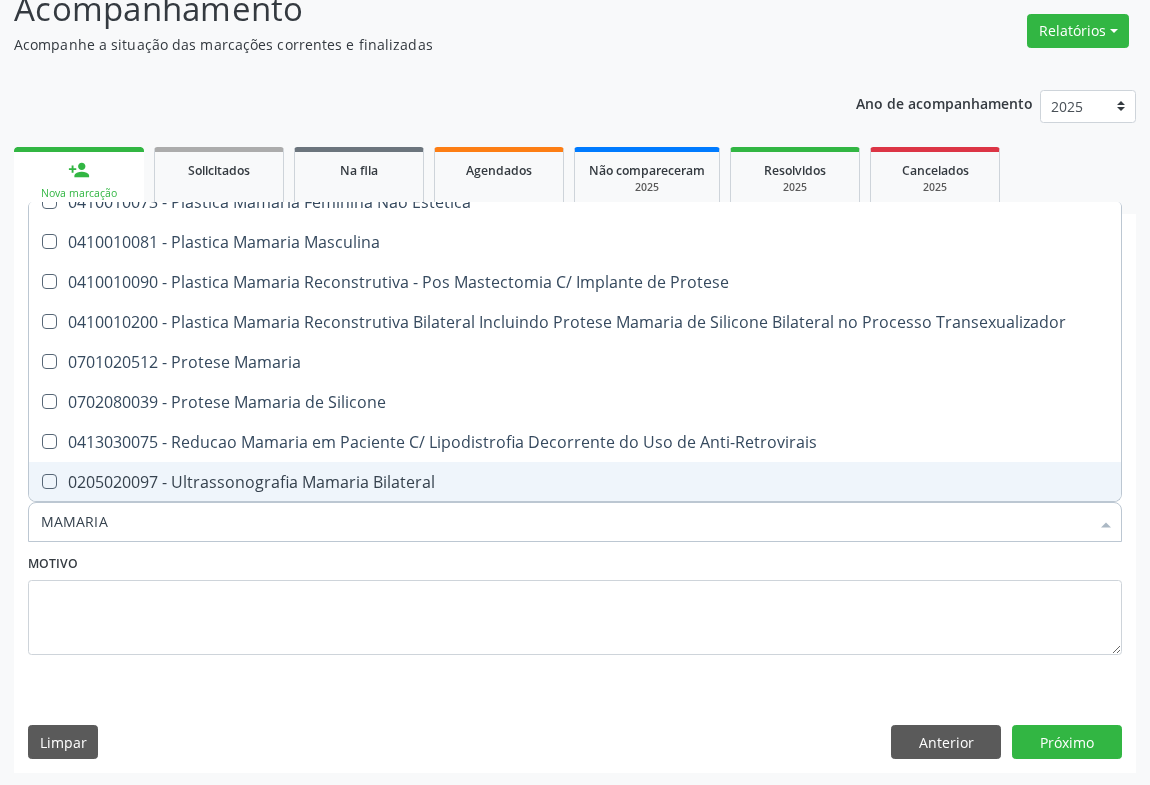 scroll, scrollTop: 60, scrollLeft: 0, axis: vertical 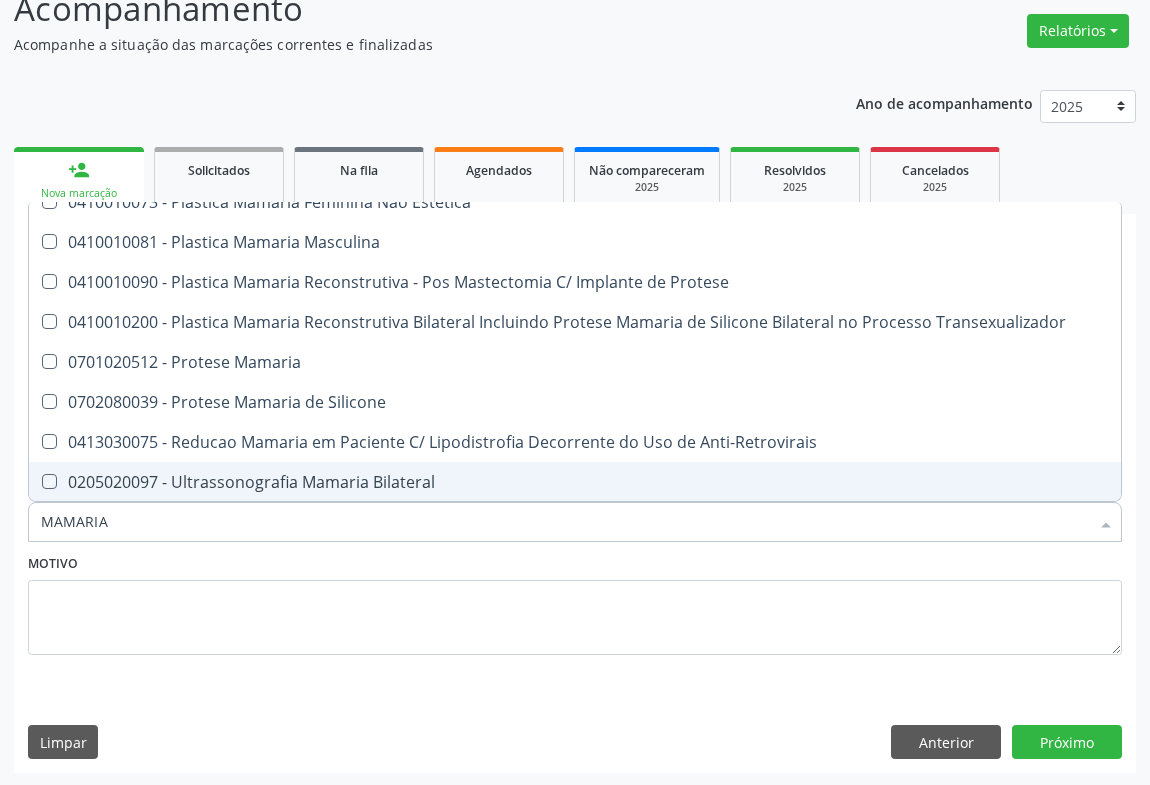 checkbox on "true" 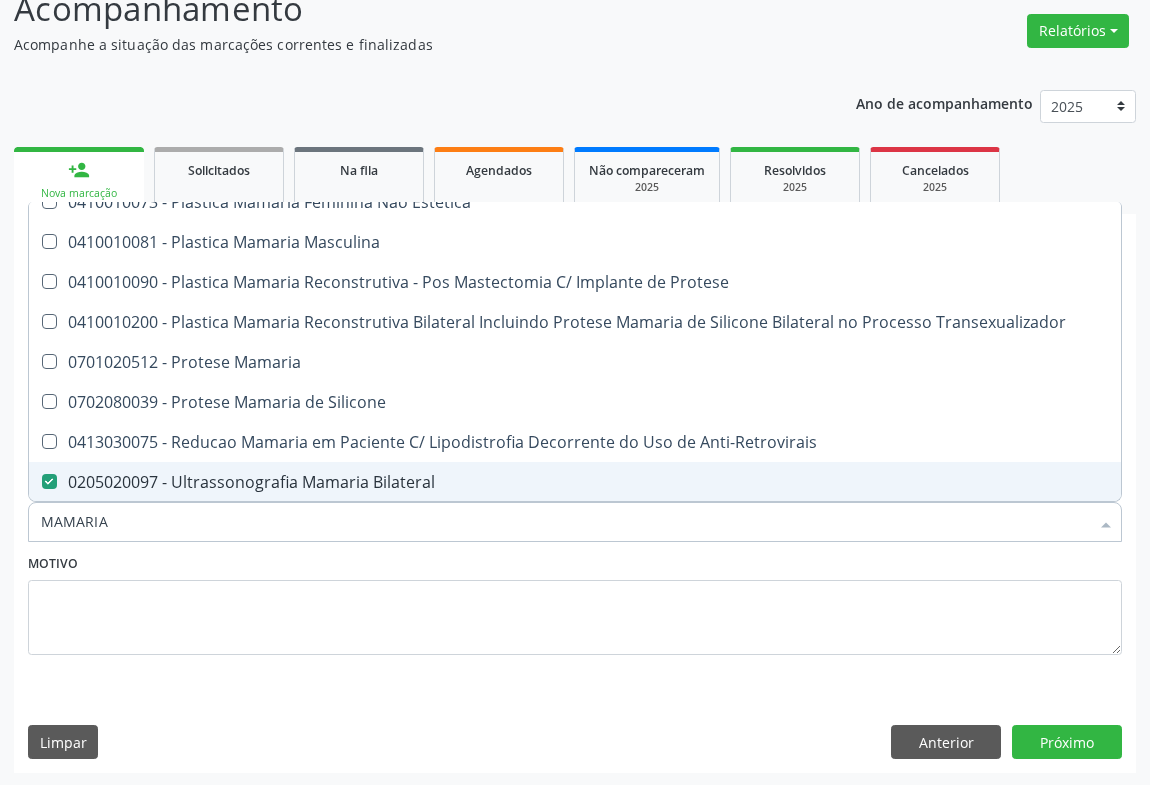 click on "MAMARIA" at bounding box center (565, 522) 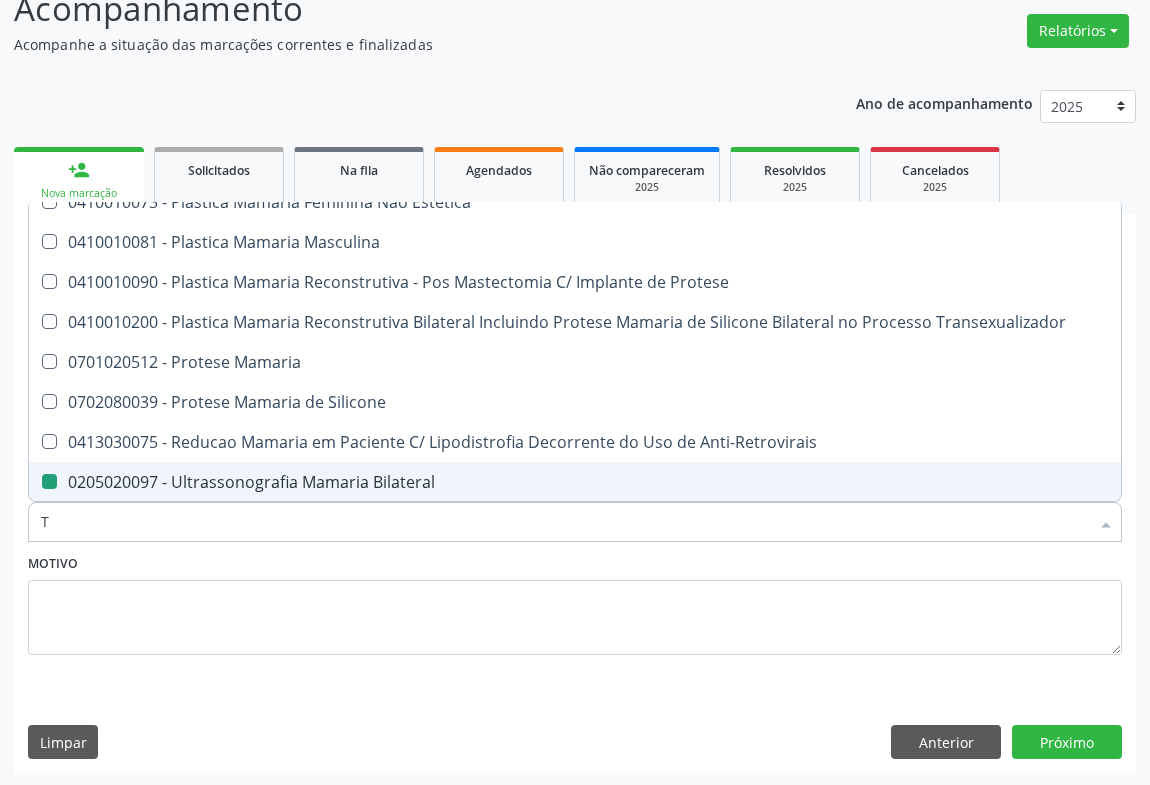 type on "TR" 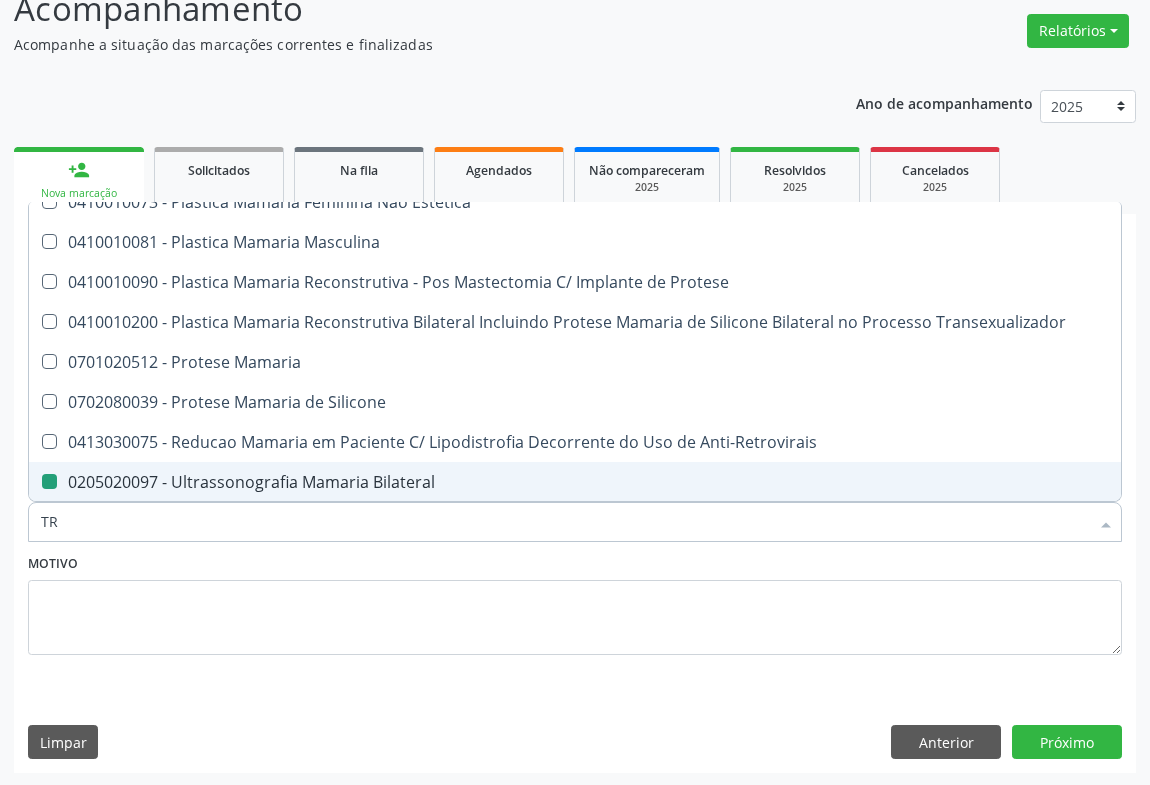 checkbox on "false" 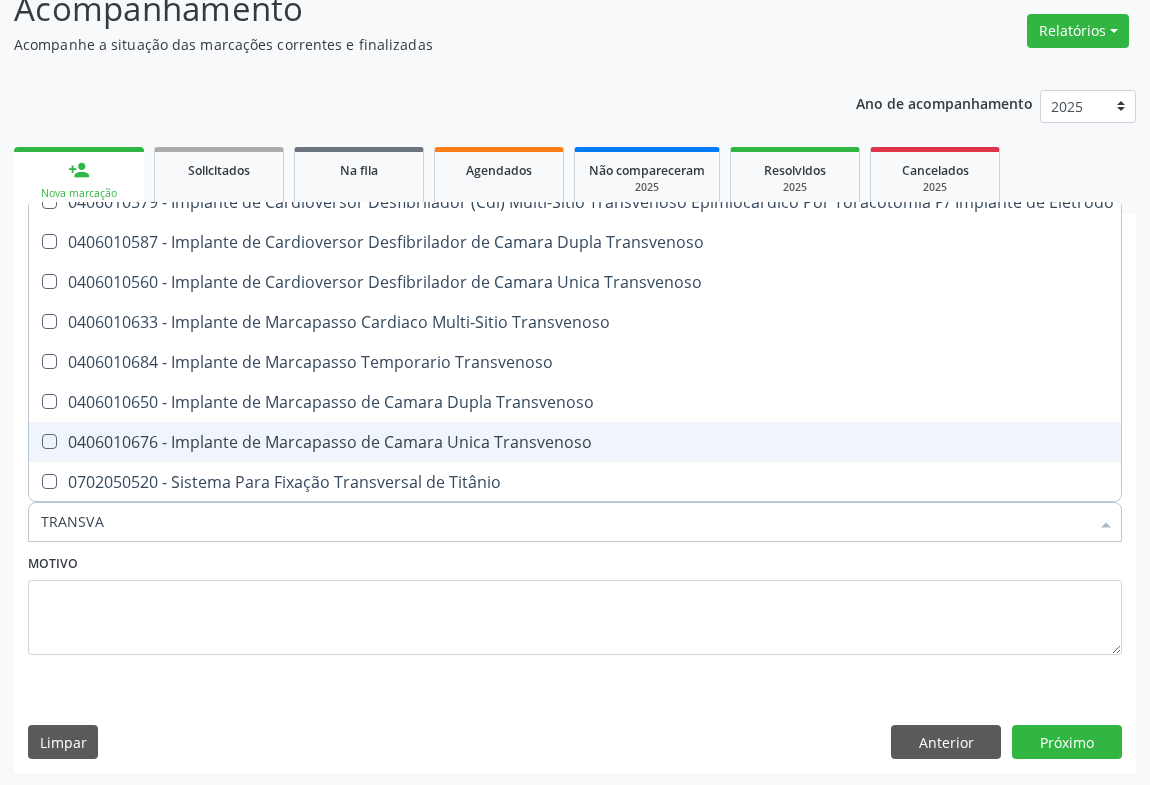 scroll, scrollTop: 0, scrollLeft: 0, axis: both 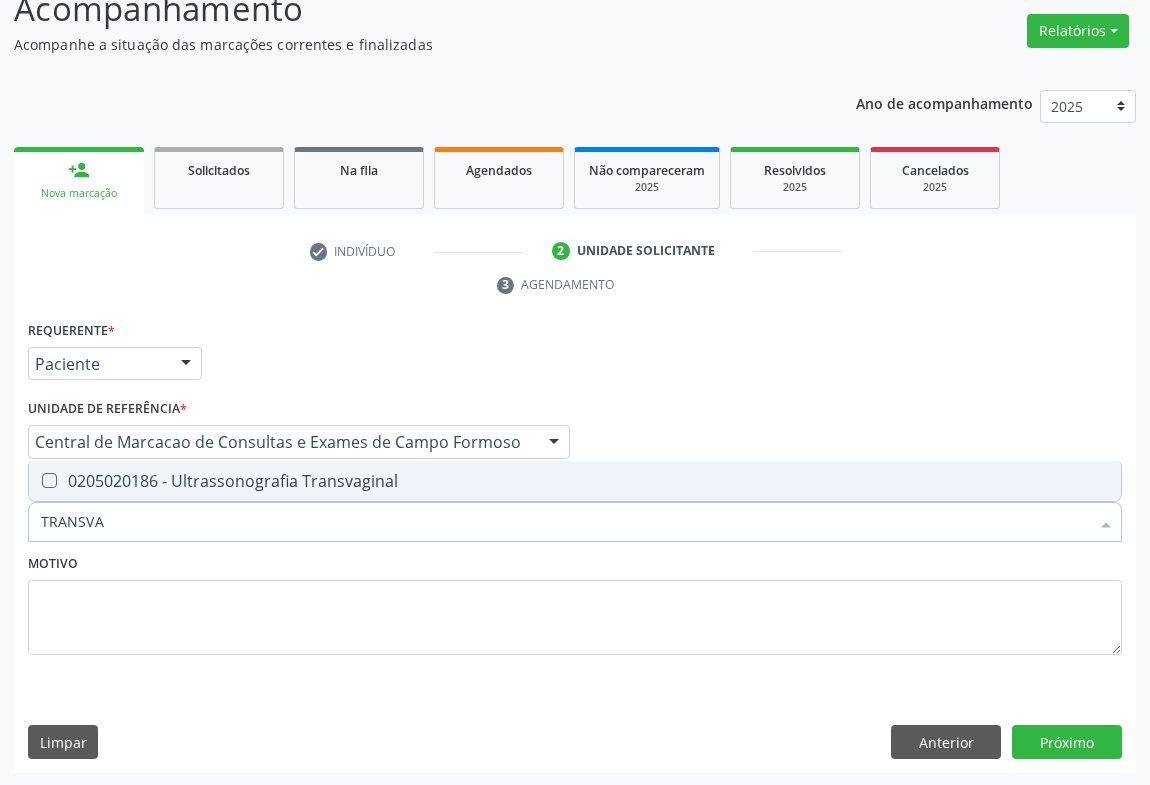 type on "TRANSVAG" 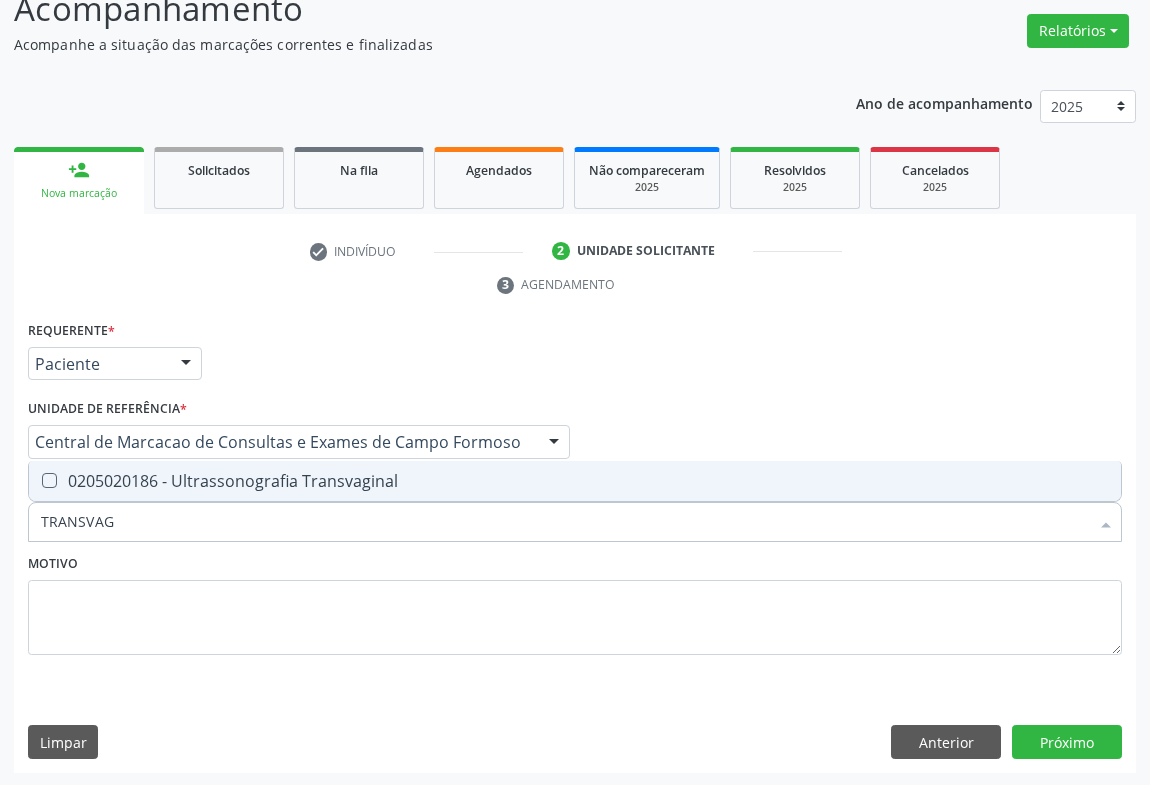 drag, startPoint x: 352, startPoint y: 488, endPoint x: 347, endPoint y: 502, distance: 14.866069 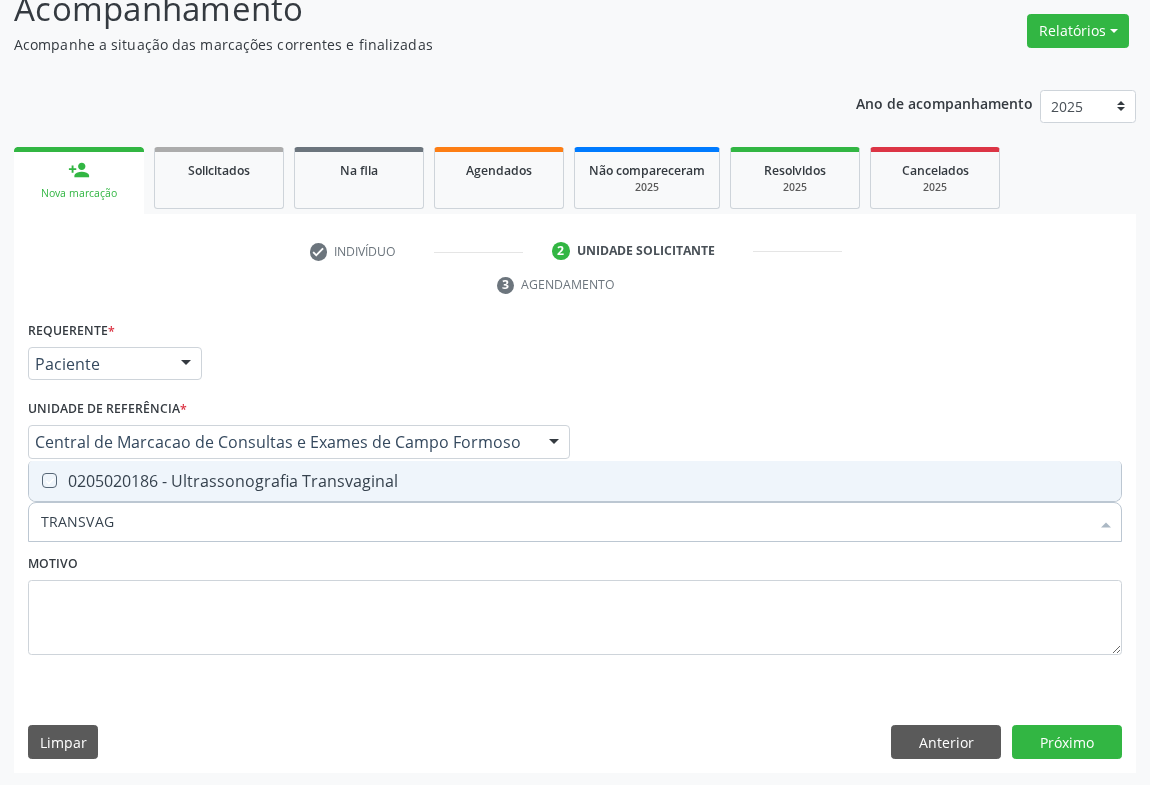checkbox on "true" 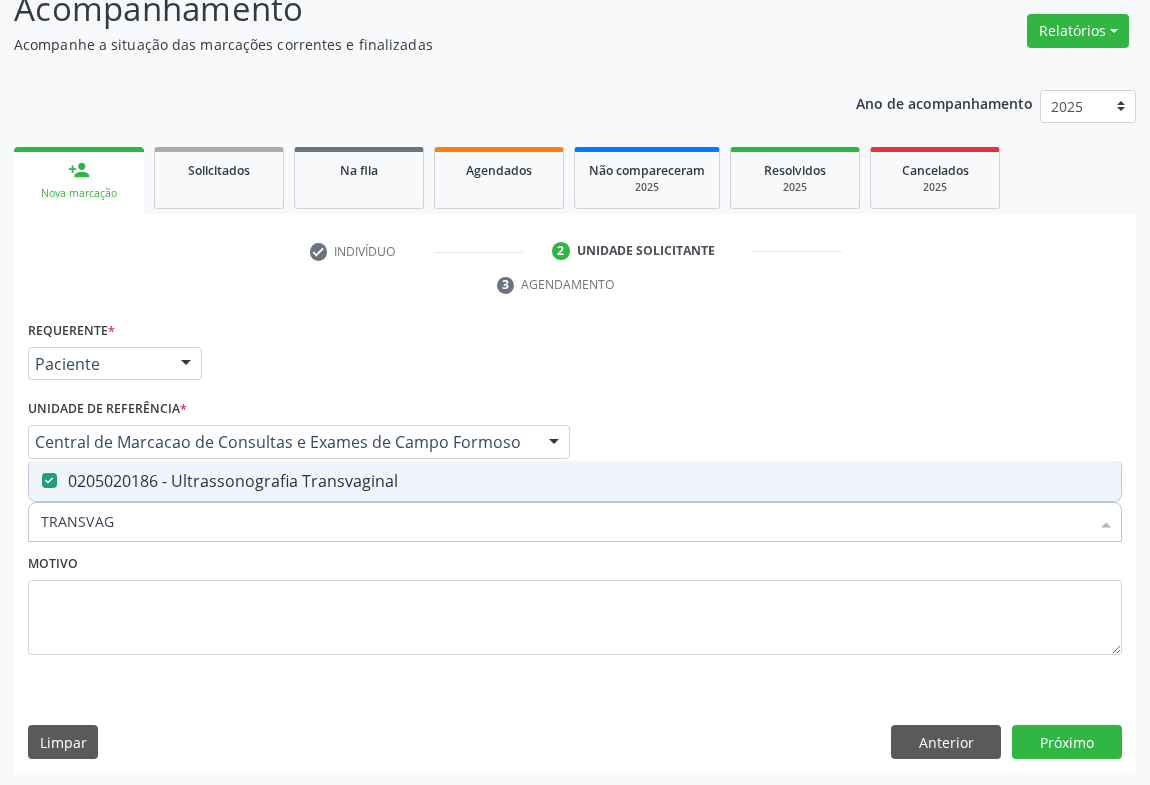 click on "TRANSVAG" at bounding box center [565, 522] 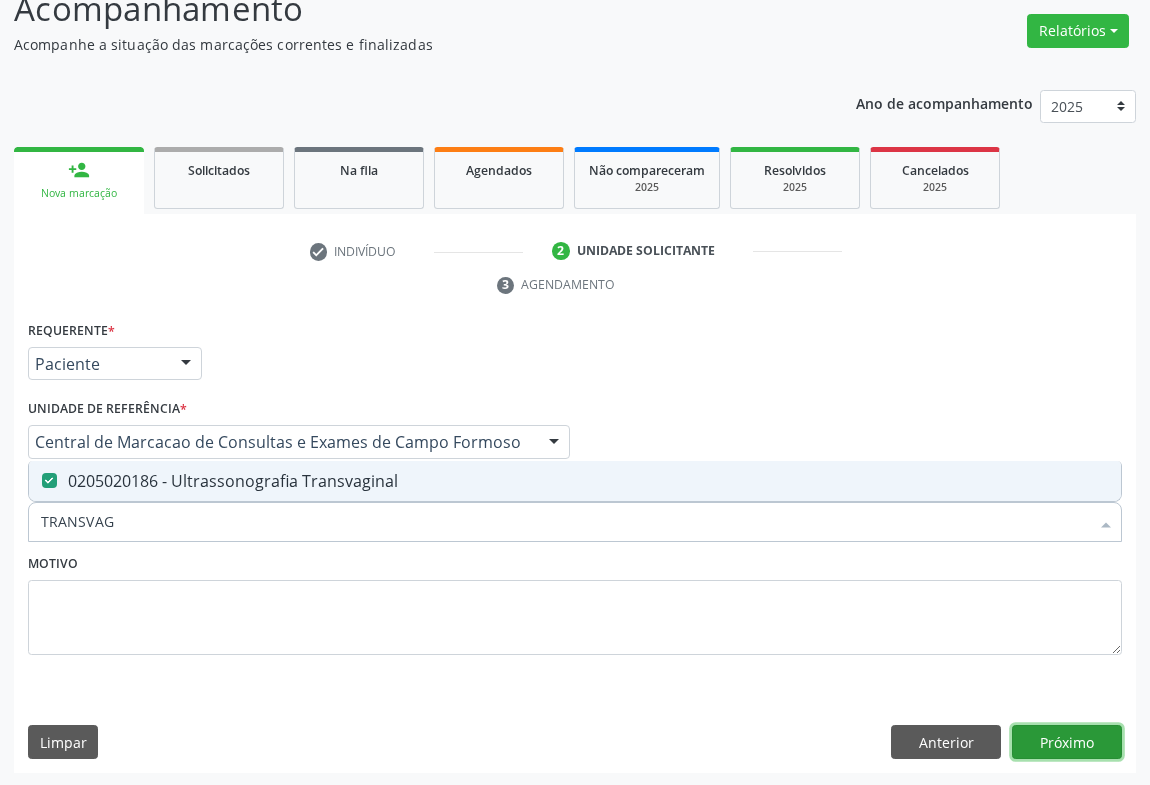 click on "Próximo" at bounding box center (1067, 742) 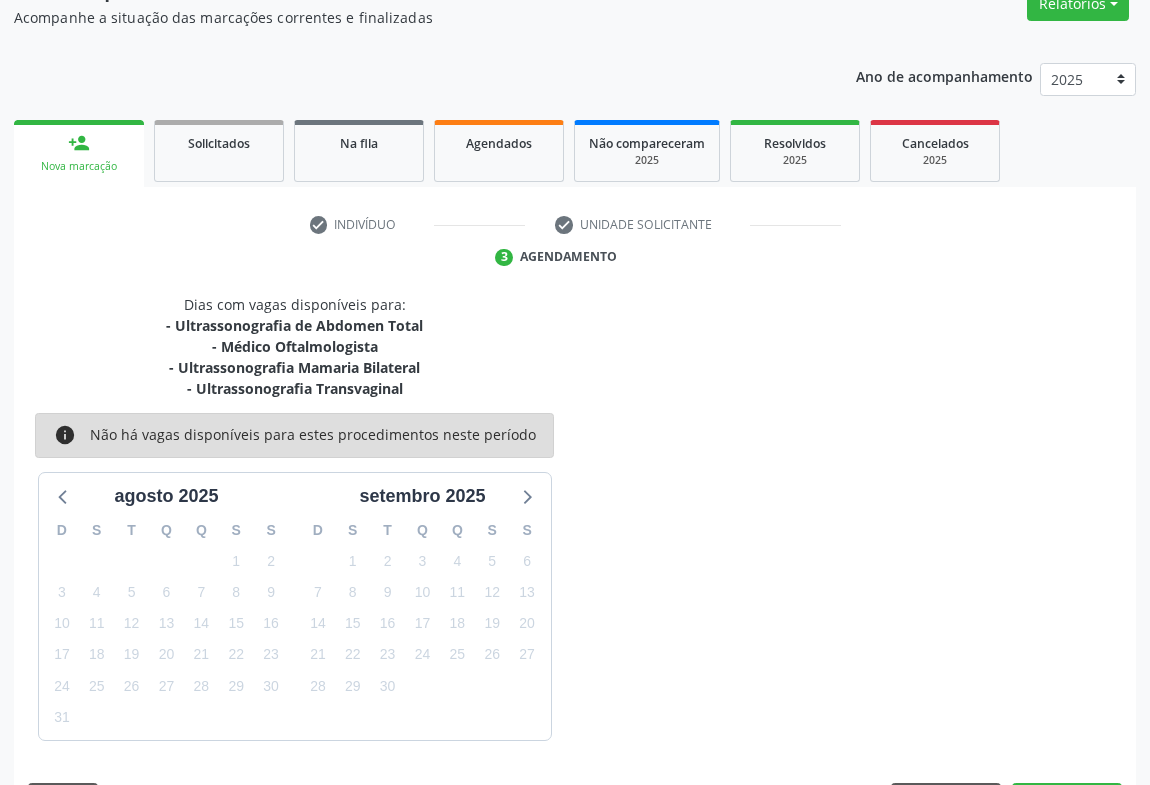 scroll, scrollTop: 237, scrollLeft: 0, axis: vertical 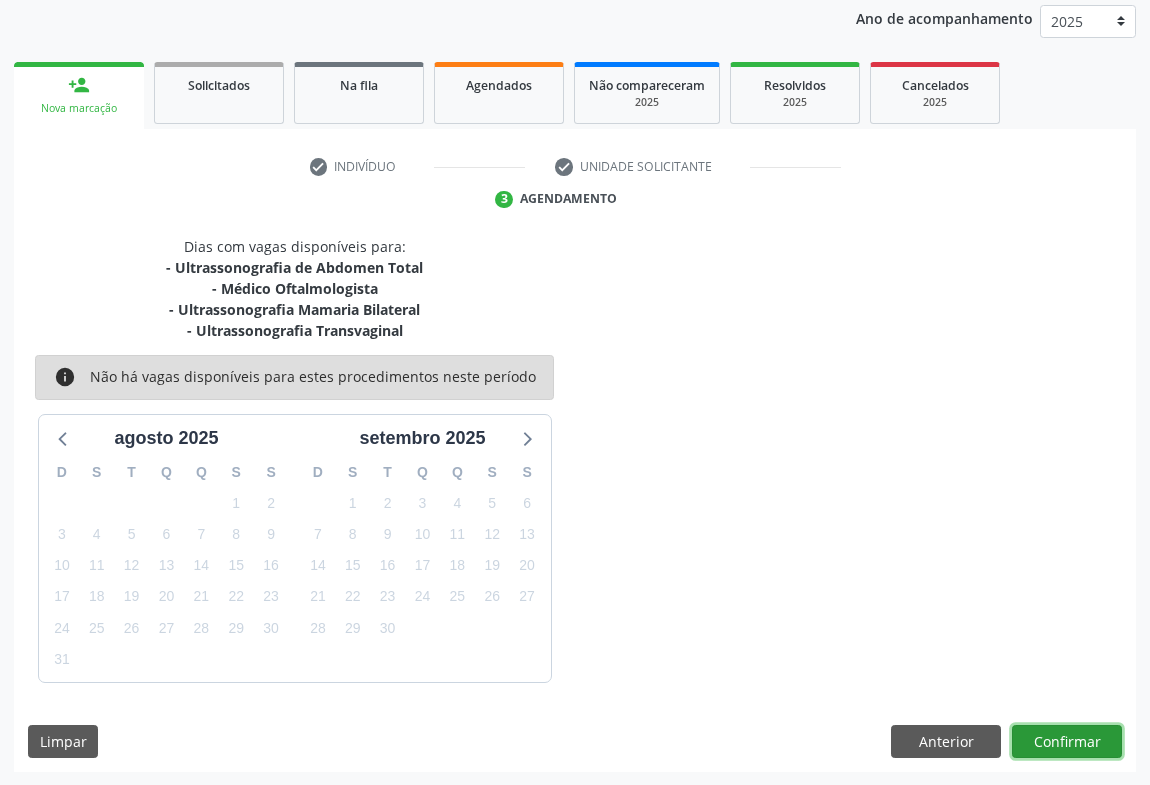 click on "Confirmar" at bounding box center [1067, 742] 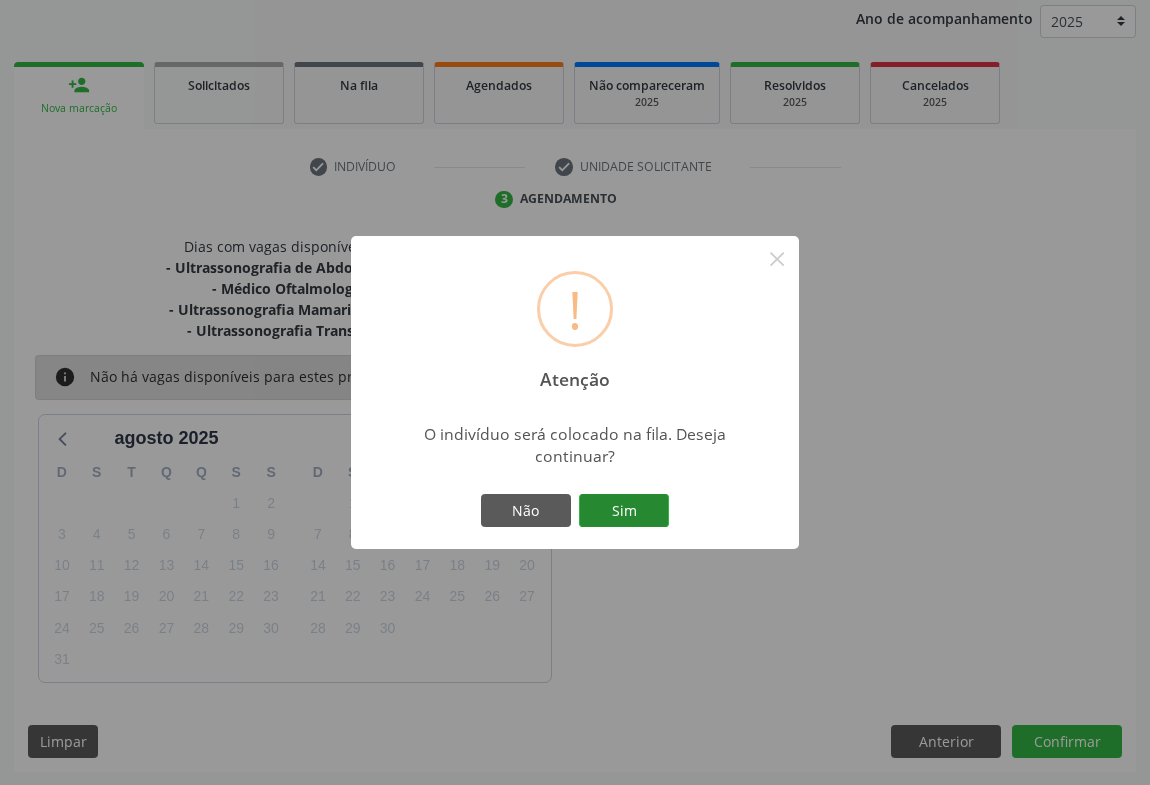 click on "Sim" at bounding box center (624, 511) 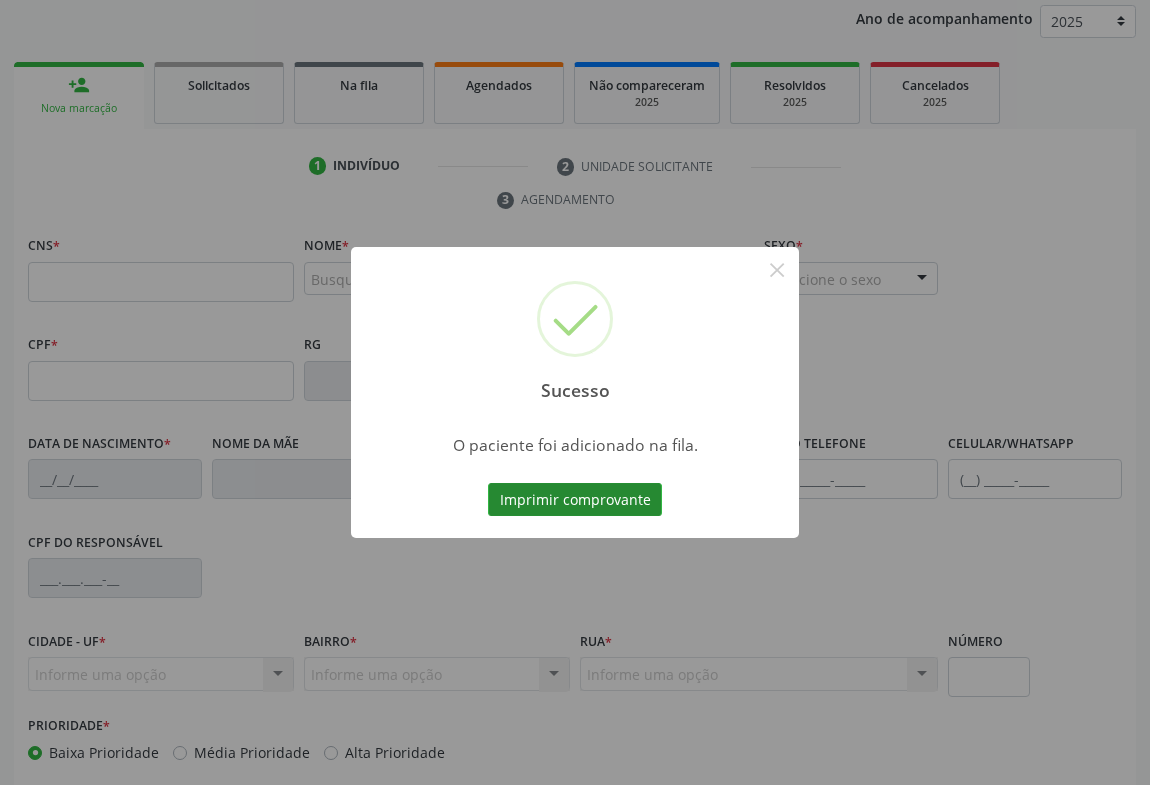 click on "Imprimir comprovante" at bounding box center (575, 500) 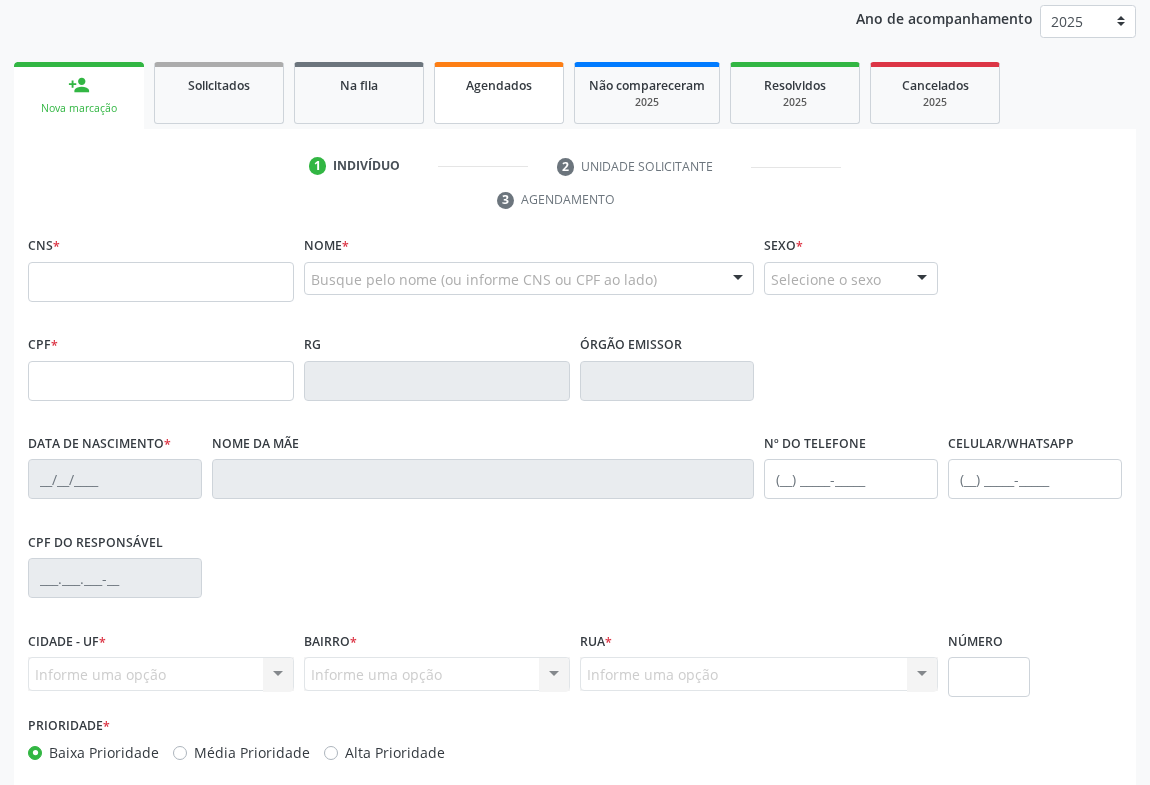 click on "Agendados" at bounding box center (499, 85) 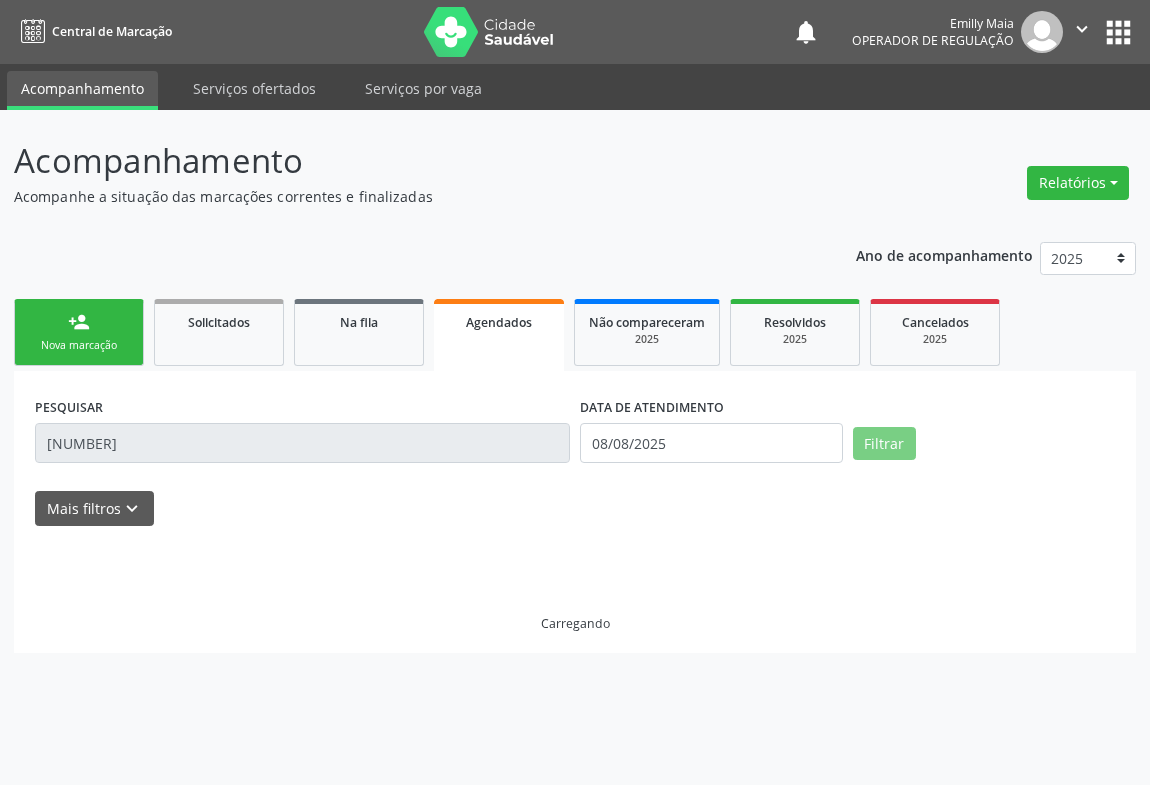 scroll, scrollTop: 0, scrollLeft: 0, axis: both 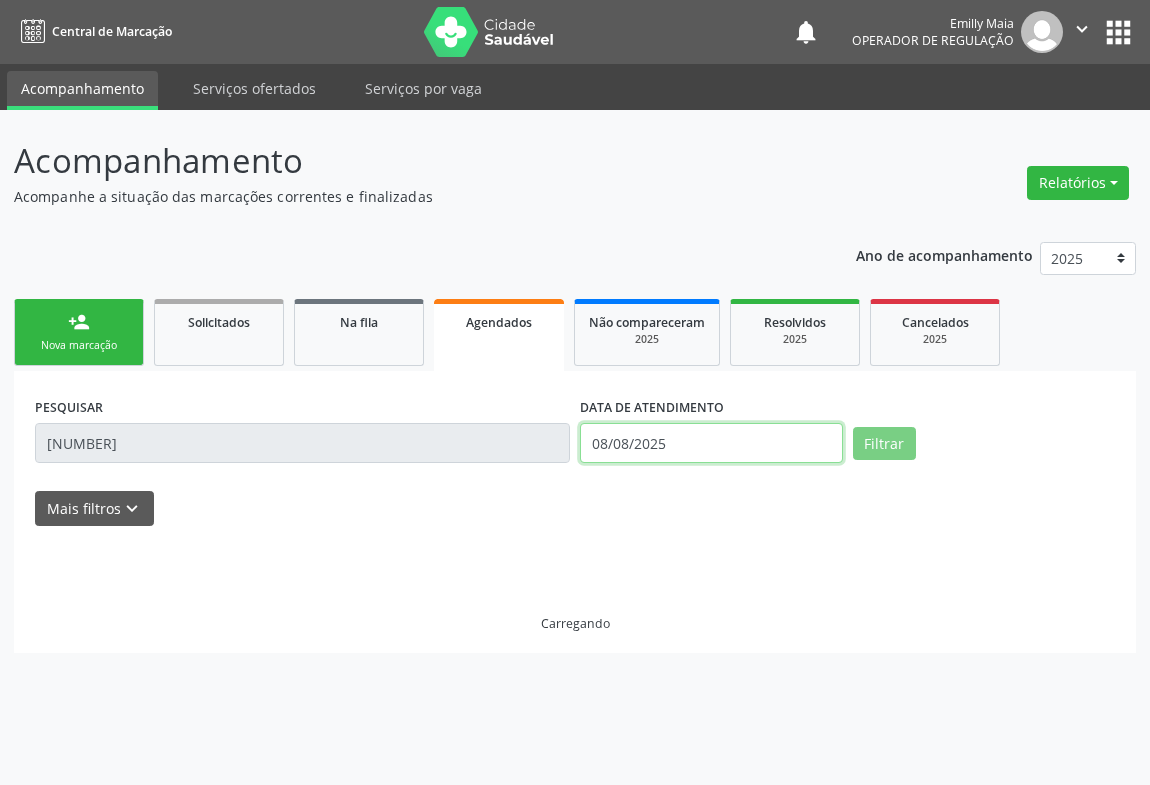 click on "08/08/2025" at bounding box center (711, 443) 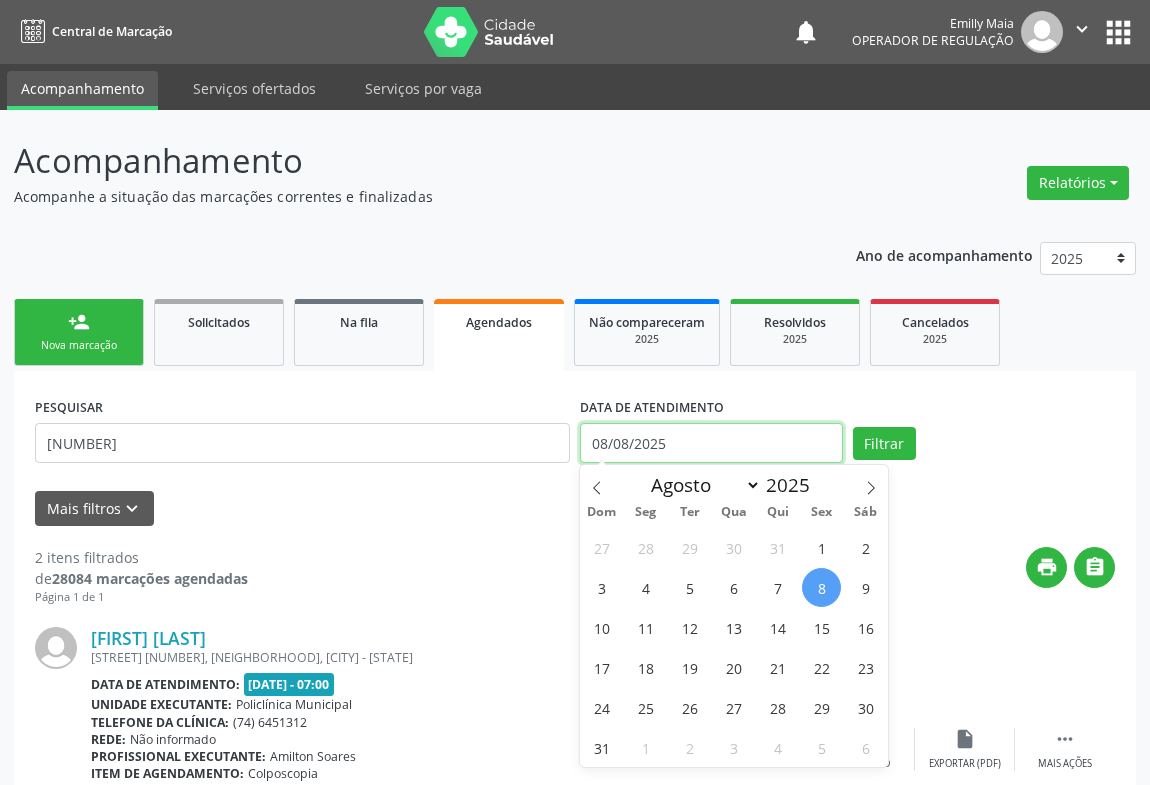 type 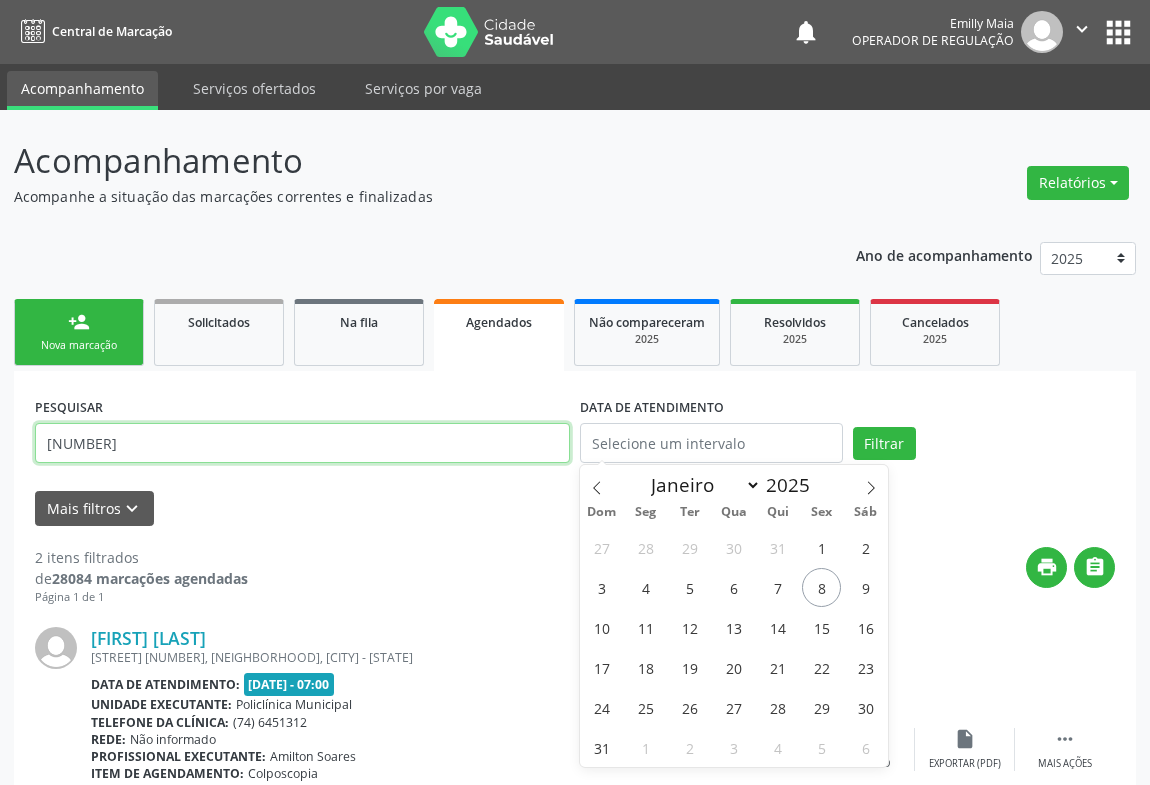 click on "708109553025934" at bounding box center [302, 443] 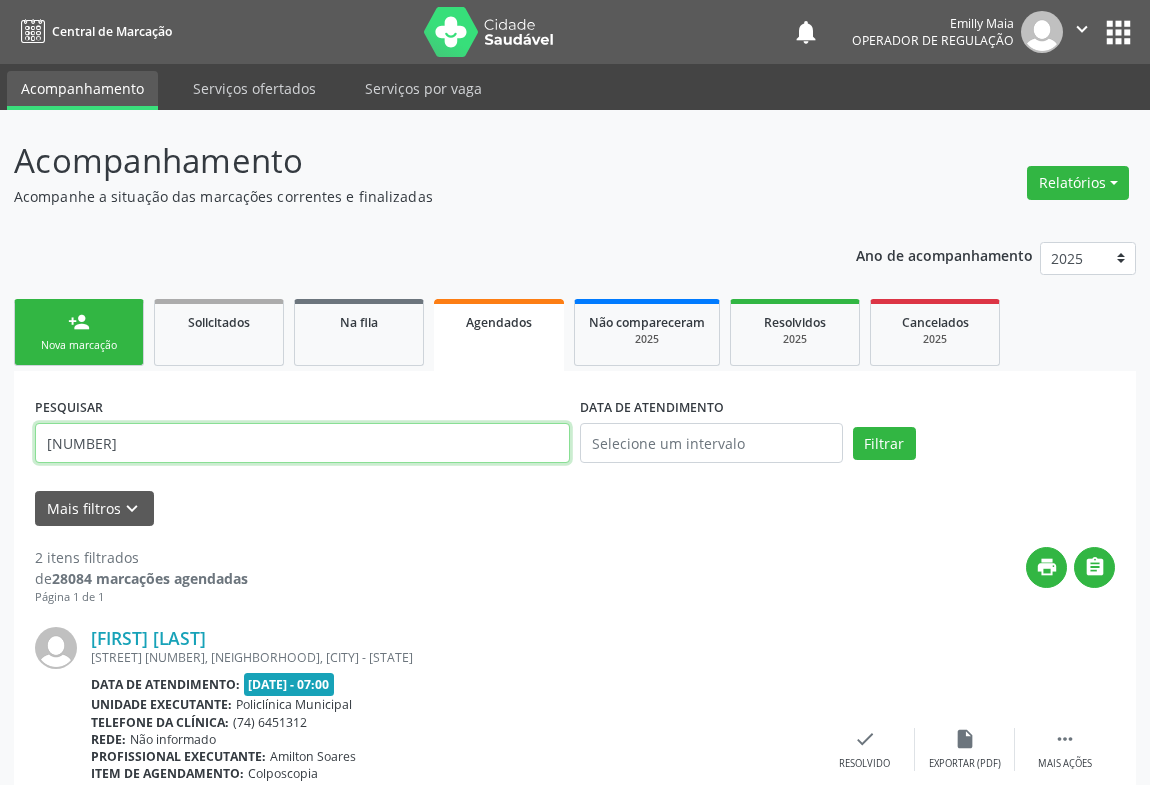 click on "708109553025934" at bounding box center [302, 443] 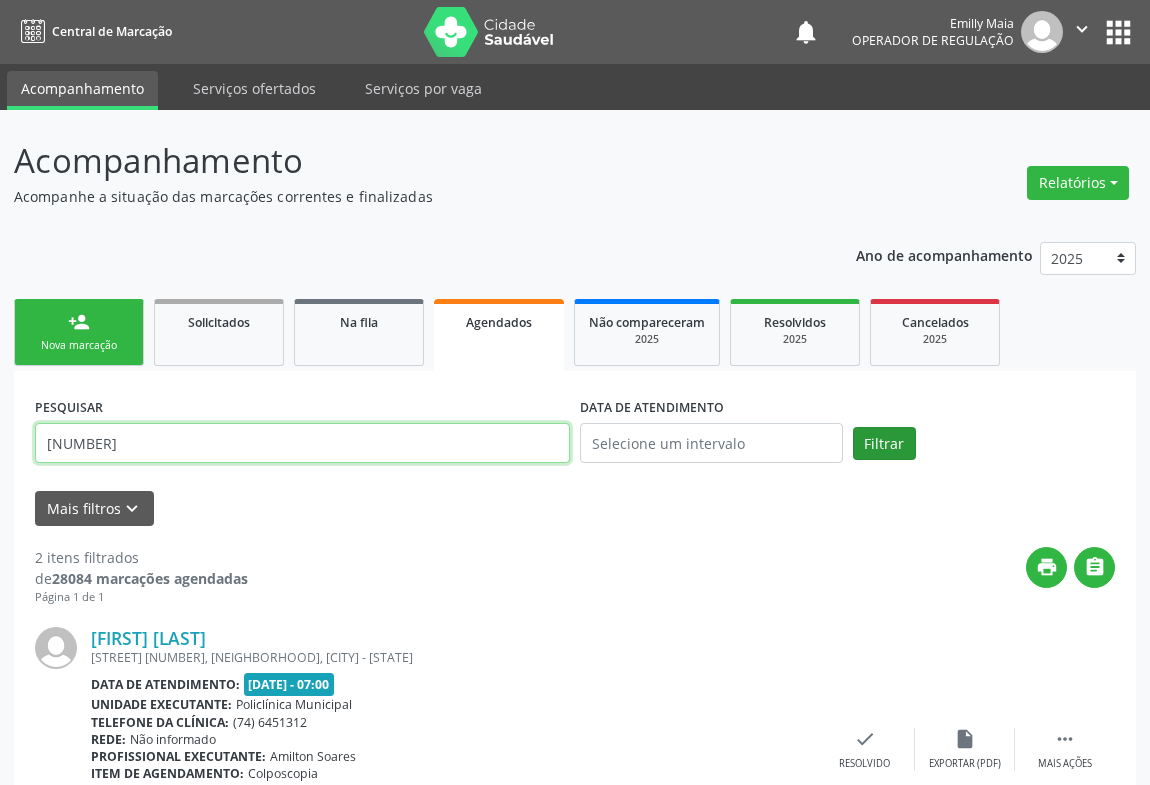 type on "700008753573905" 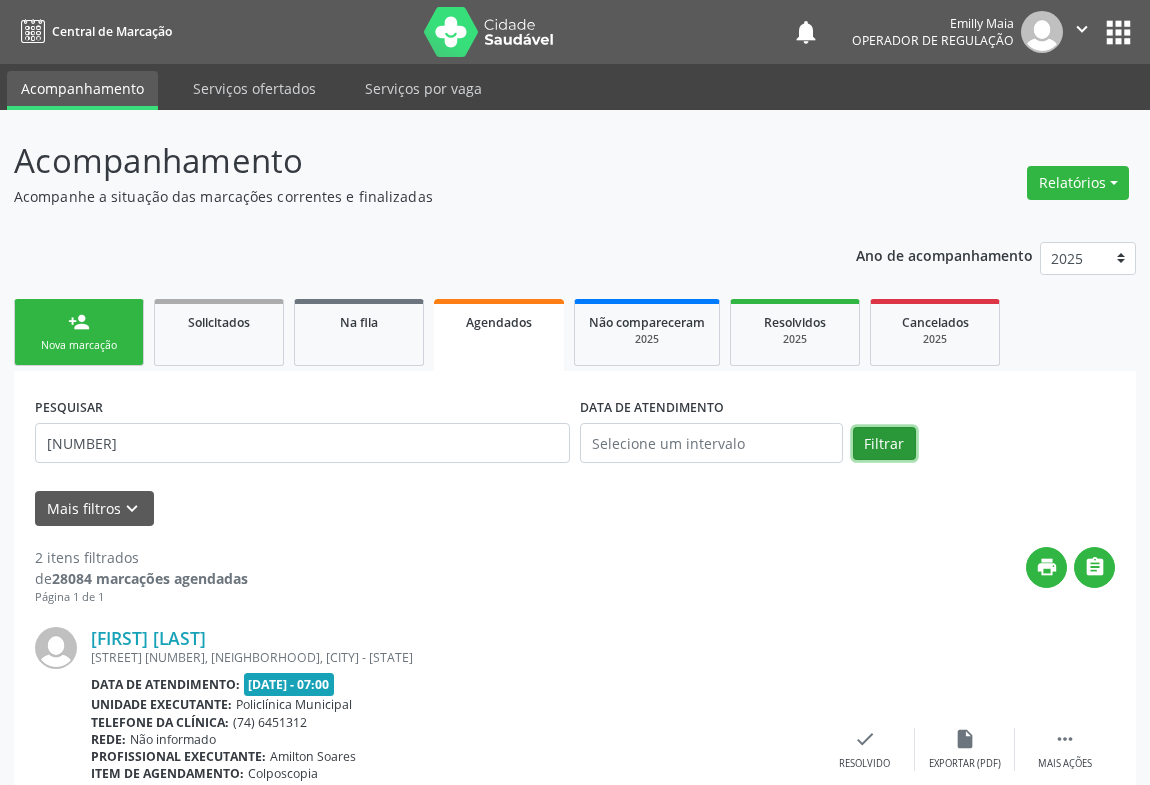 click on "Filtrar" at bounding box center (884, 444) 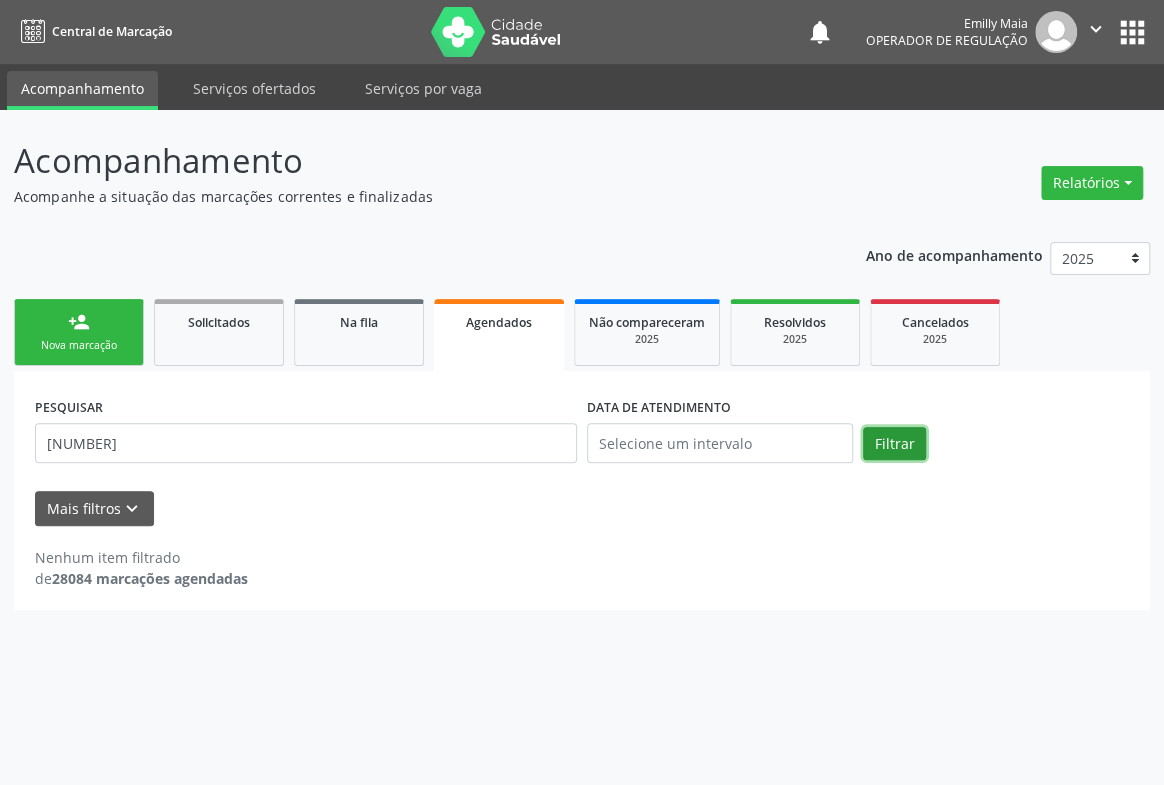 click on "Filtrar" at bounding box center [894, 444] 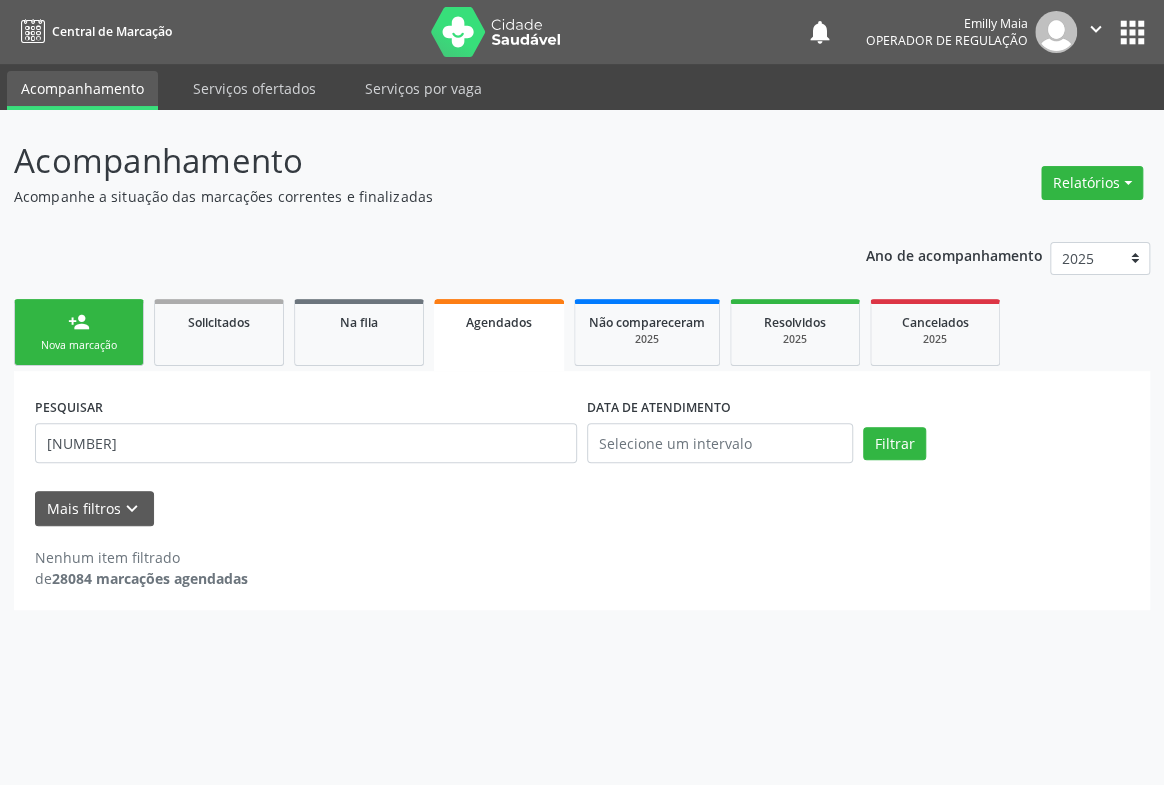 click on "person_add
Nova marcação" at bounding box center (79, 332) 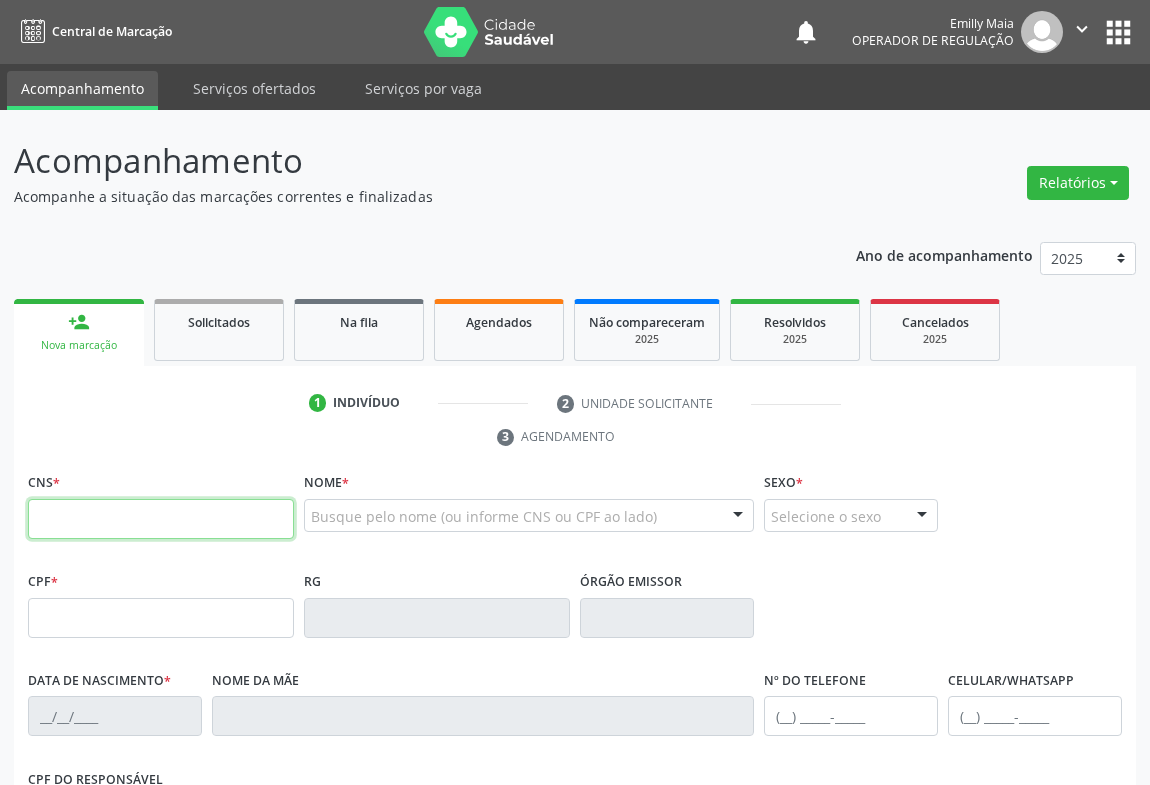 click at bounding box center [161, 519] 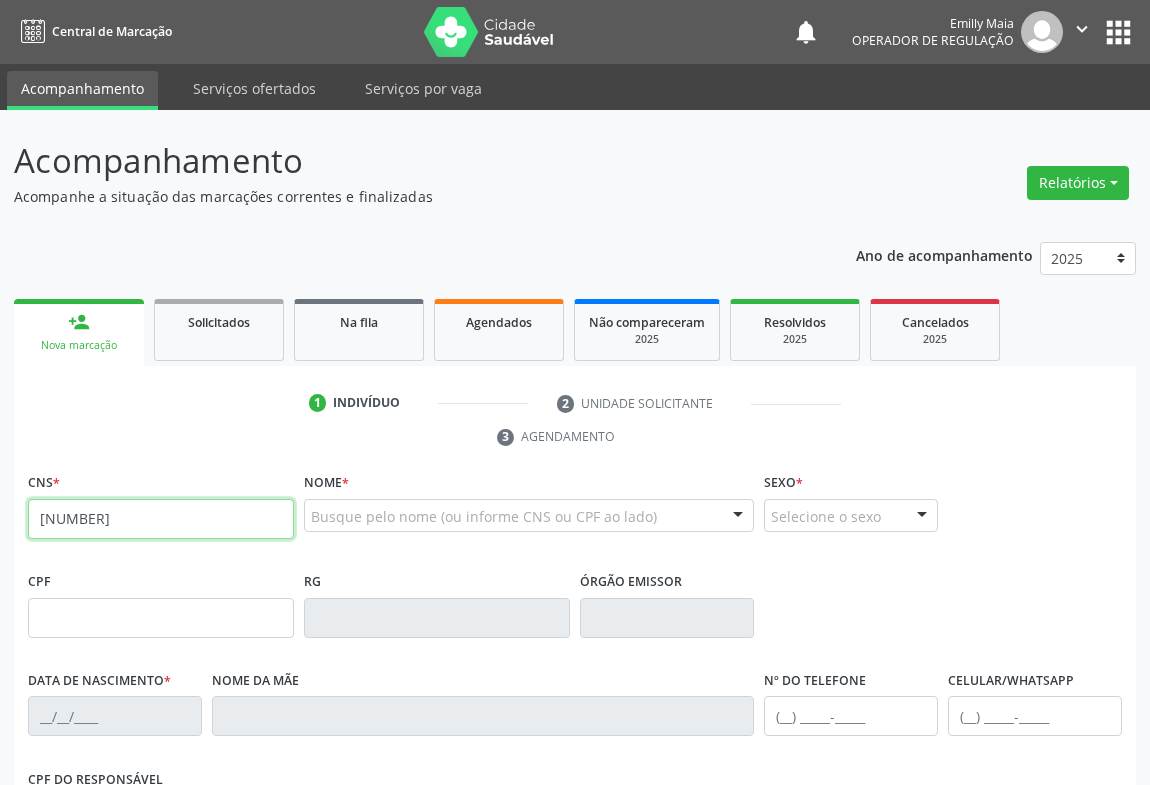 type on "701 4046 2632 0138" 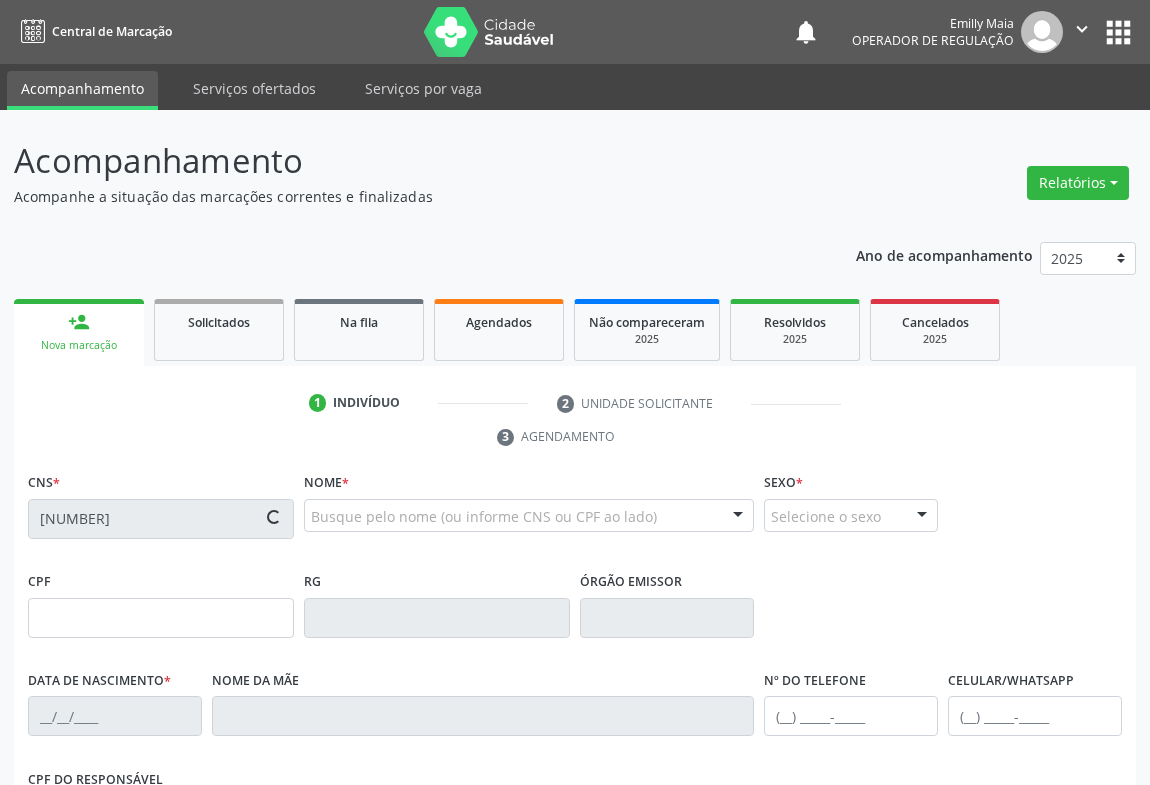 scroll, scrollTop: 331, scrollLeft: 0, axis: vertical 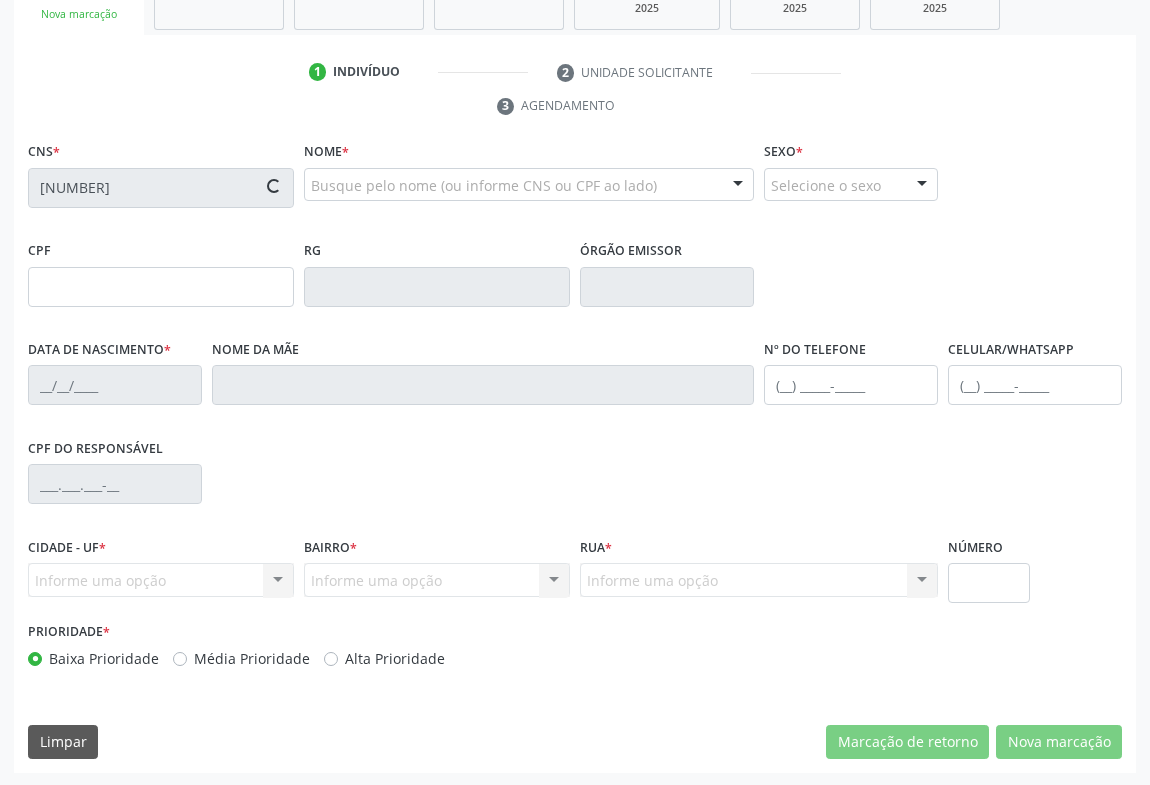 type on "2288133791" 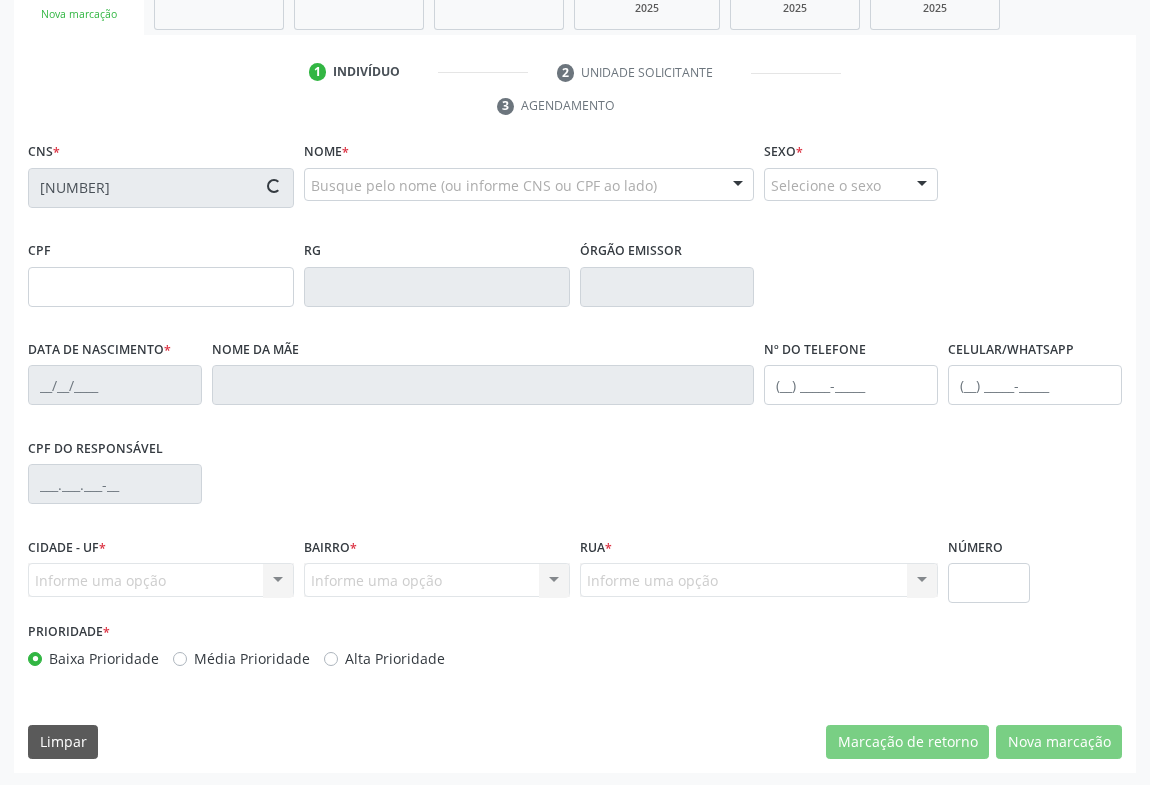 type on "08/11/2001" 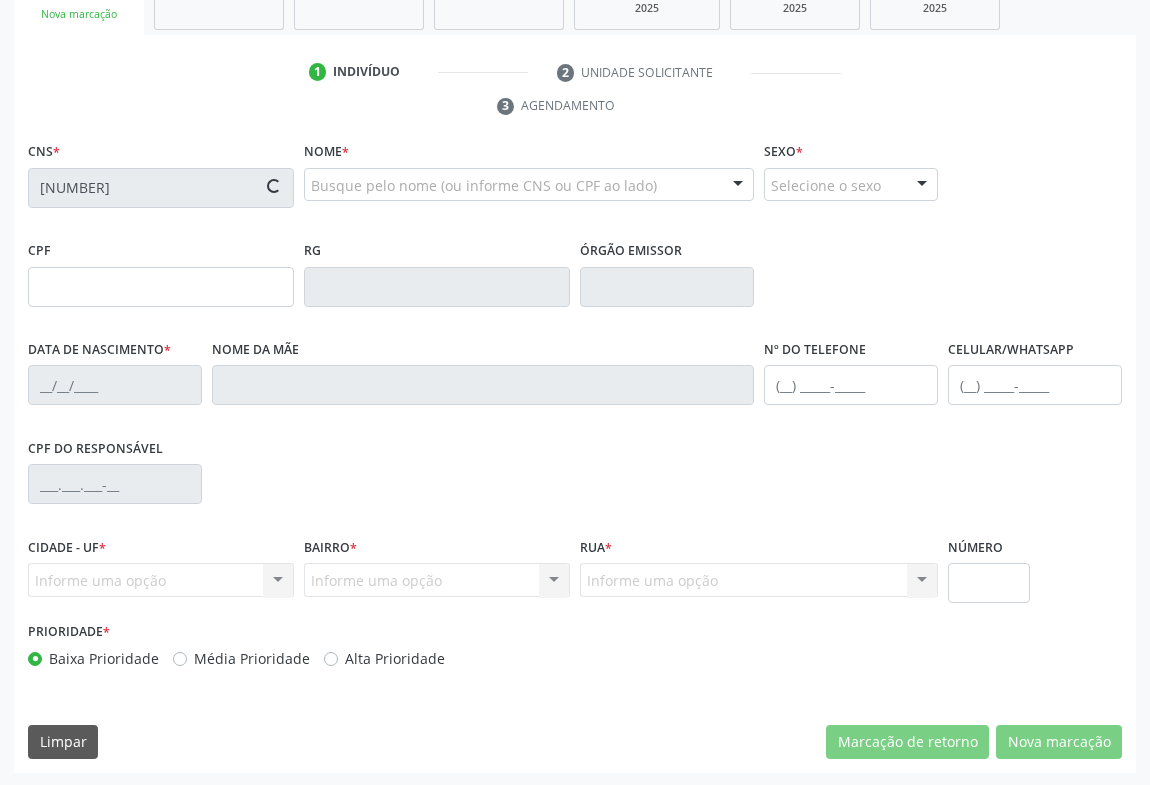 type on "S/N" 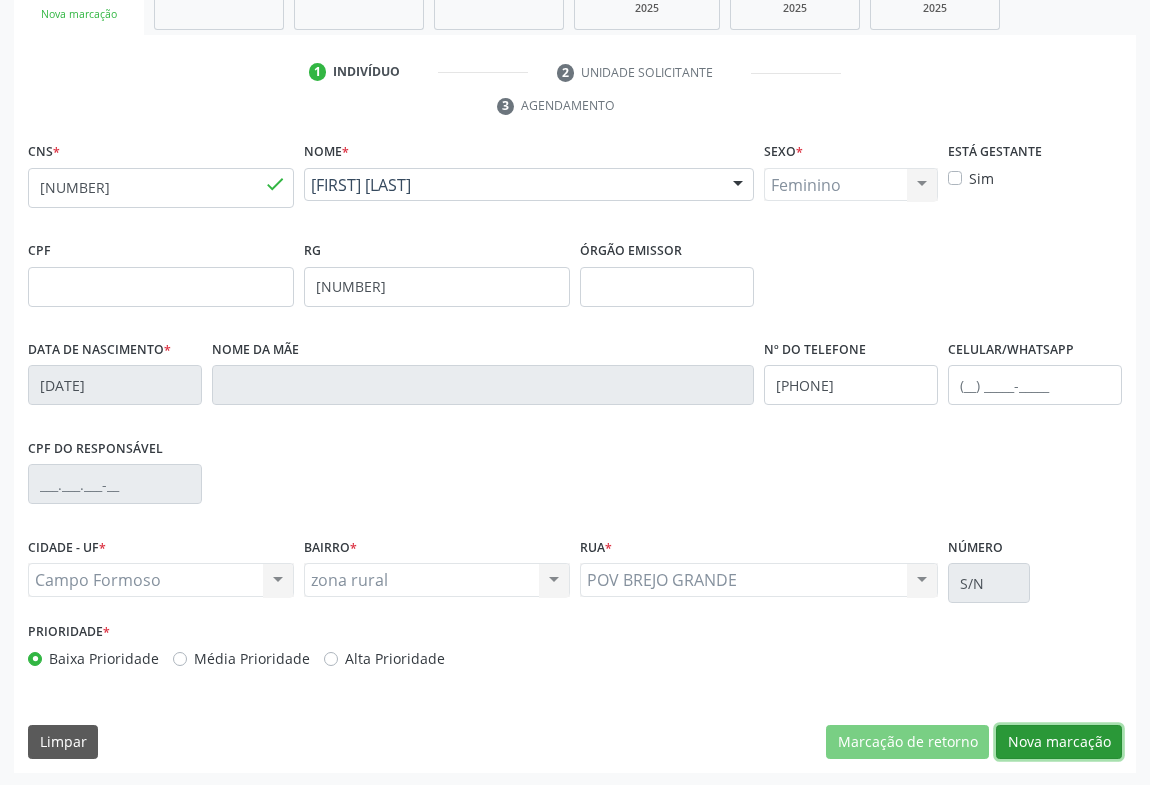 click on "Nova marcação" at bounding box center [1059, 742] 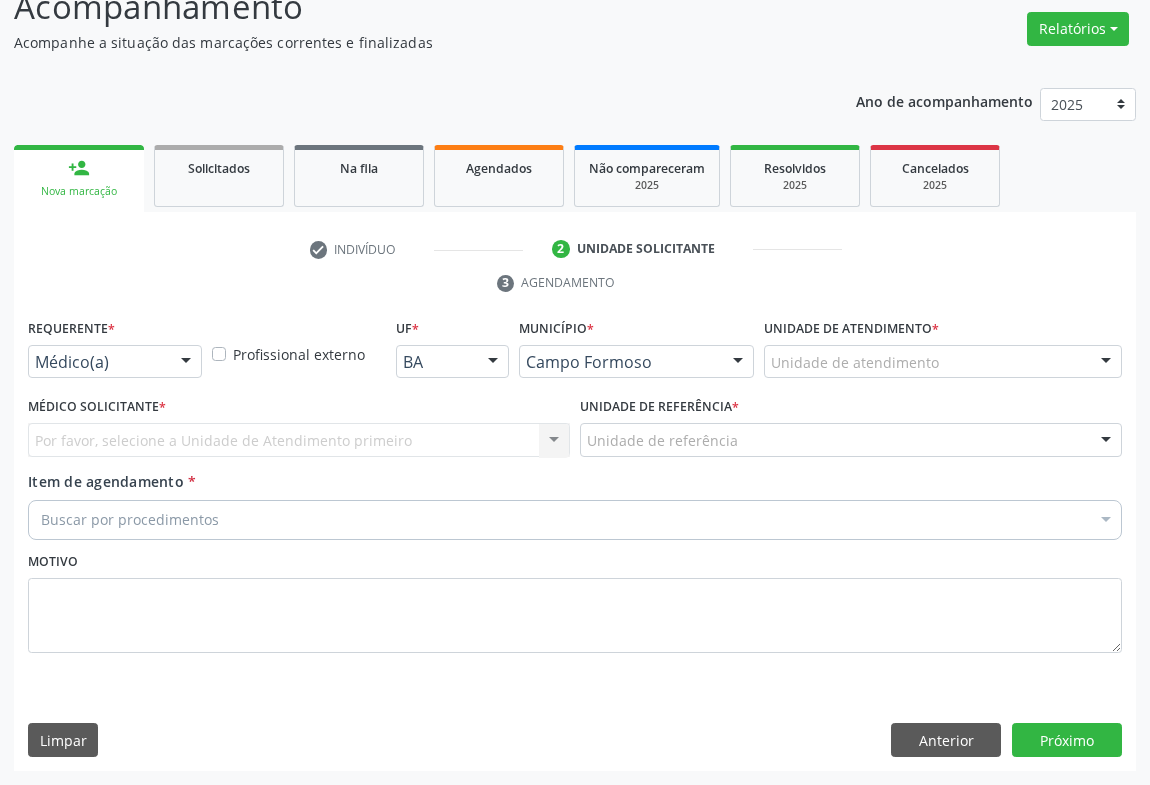 scroll, scrollTop: 152, scrollLeft: 0, axis: vertical 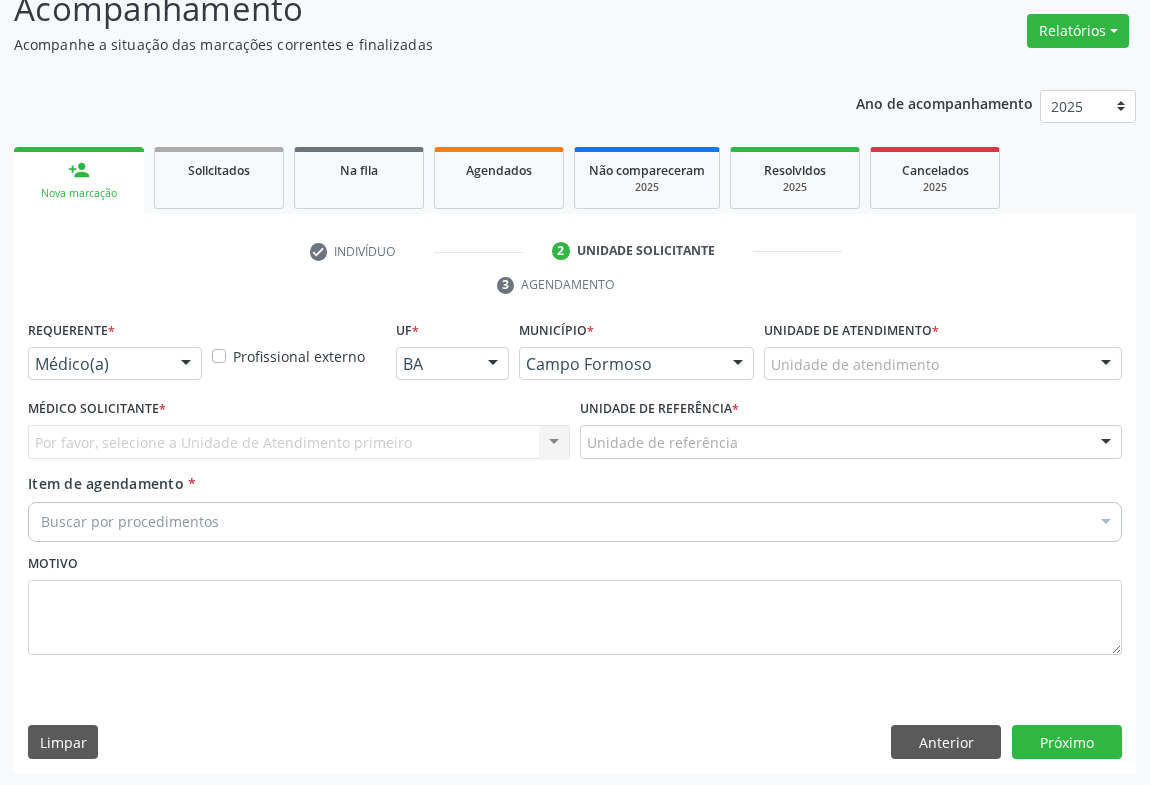 drag, startPoint x: 195, startPoint y: 365, endPoint x: 177, endPoint y: 370, distance: 18.681541 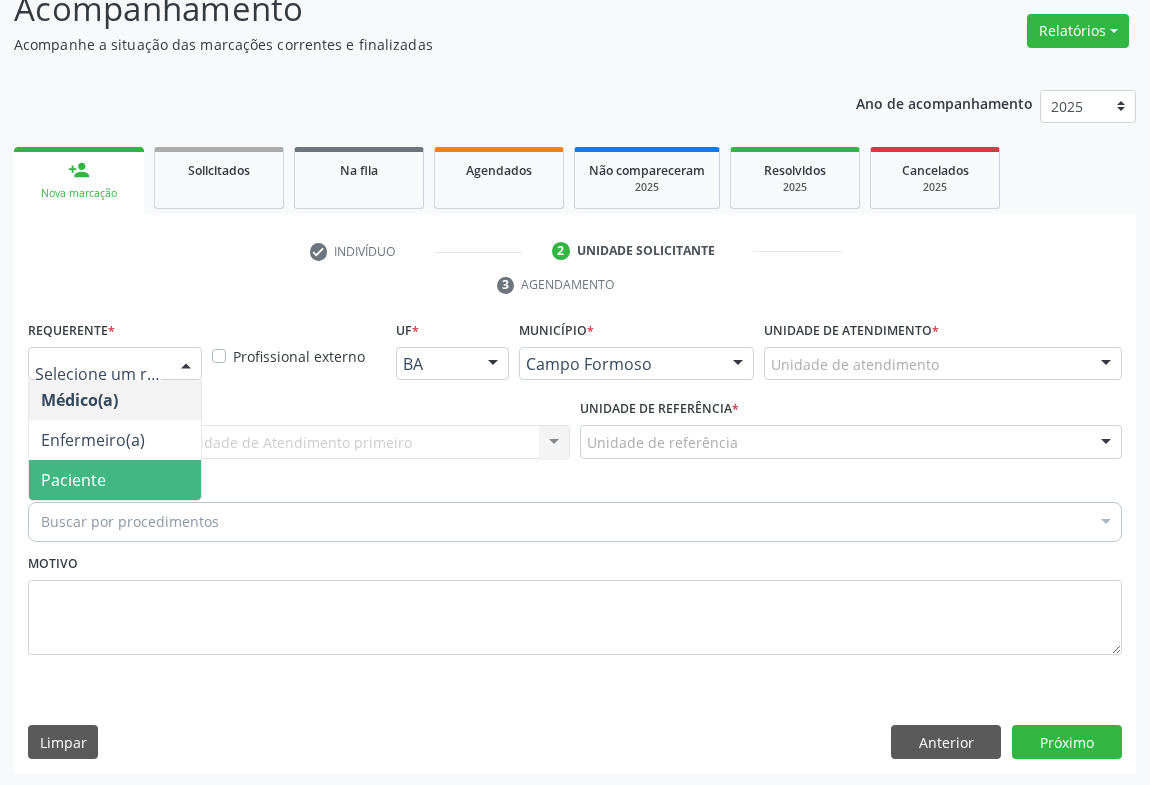 drag, startPoint x: 120, startPoint y: 479, endPoint x: 248, endPoint y: 469, distance: 128.39003 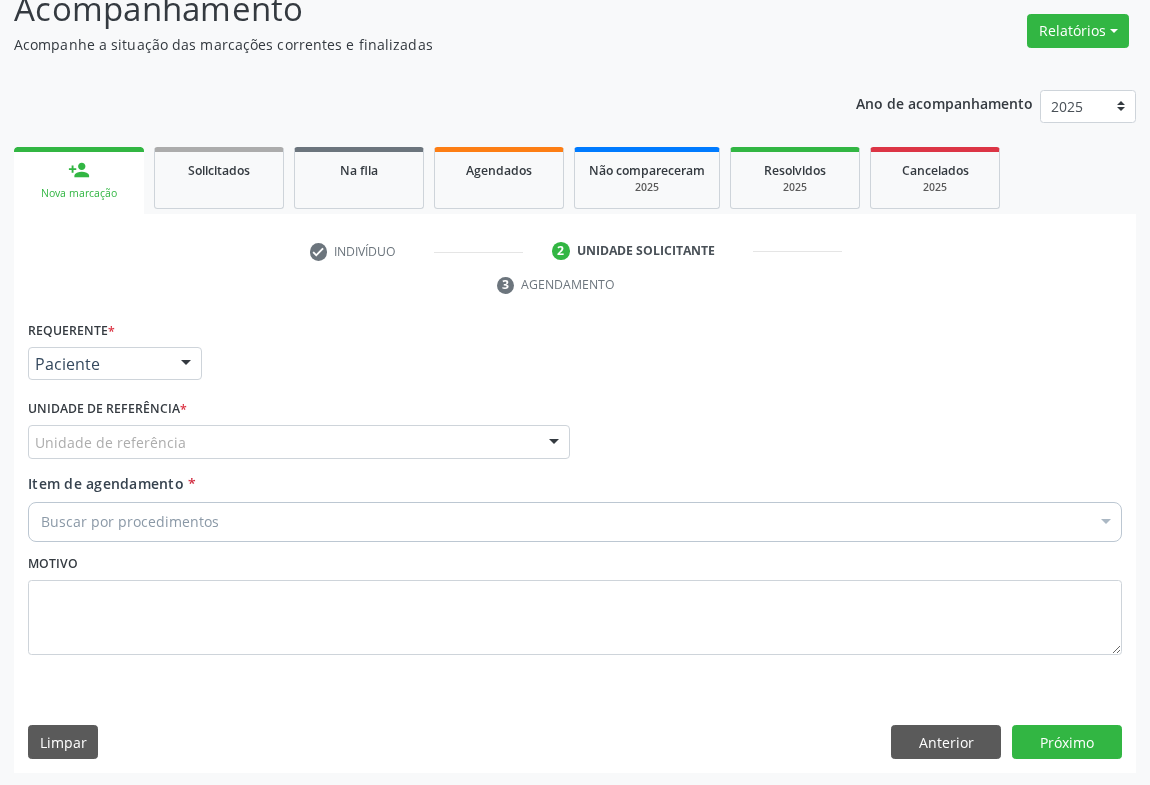 click on "Unidade de referência" at bounding box center (299, 442) 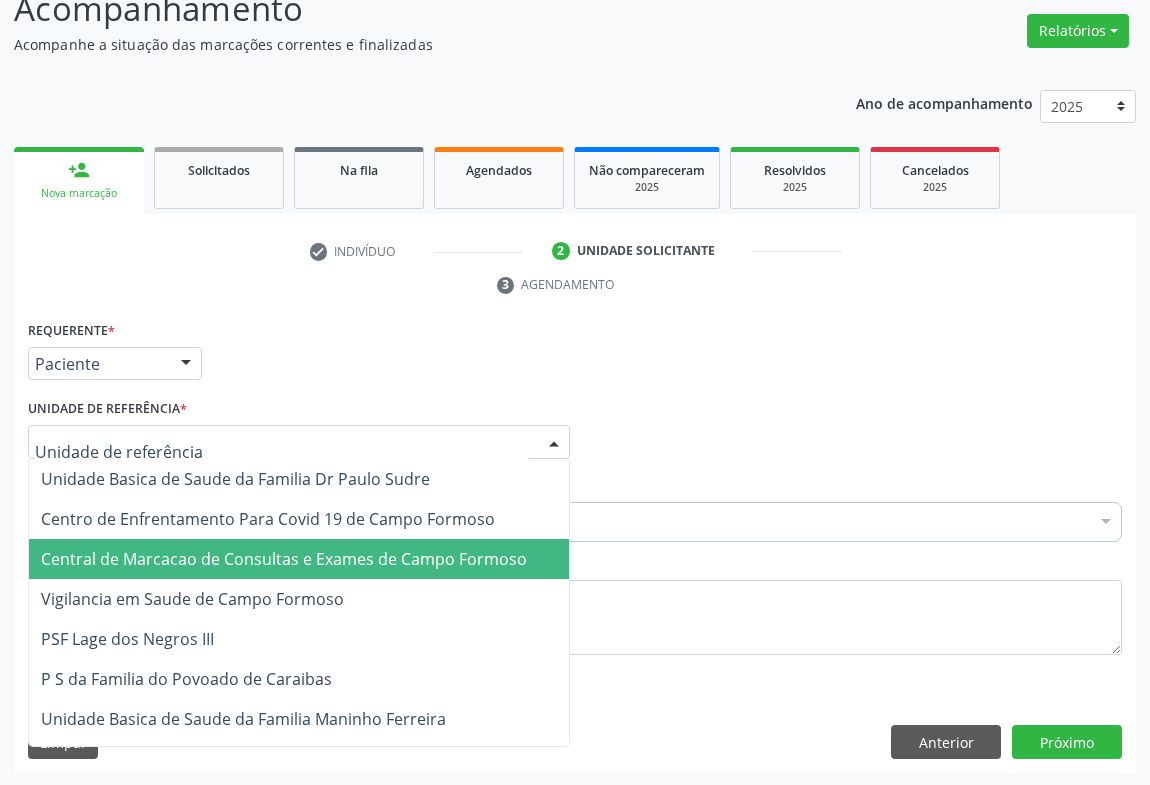 click on "Central de Marcacao de Consultas e Exames de Campo Formoso" at bounding box center (284, 559) 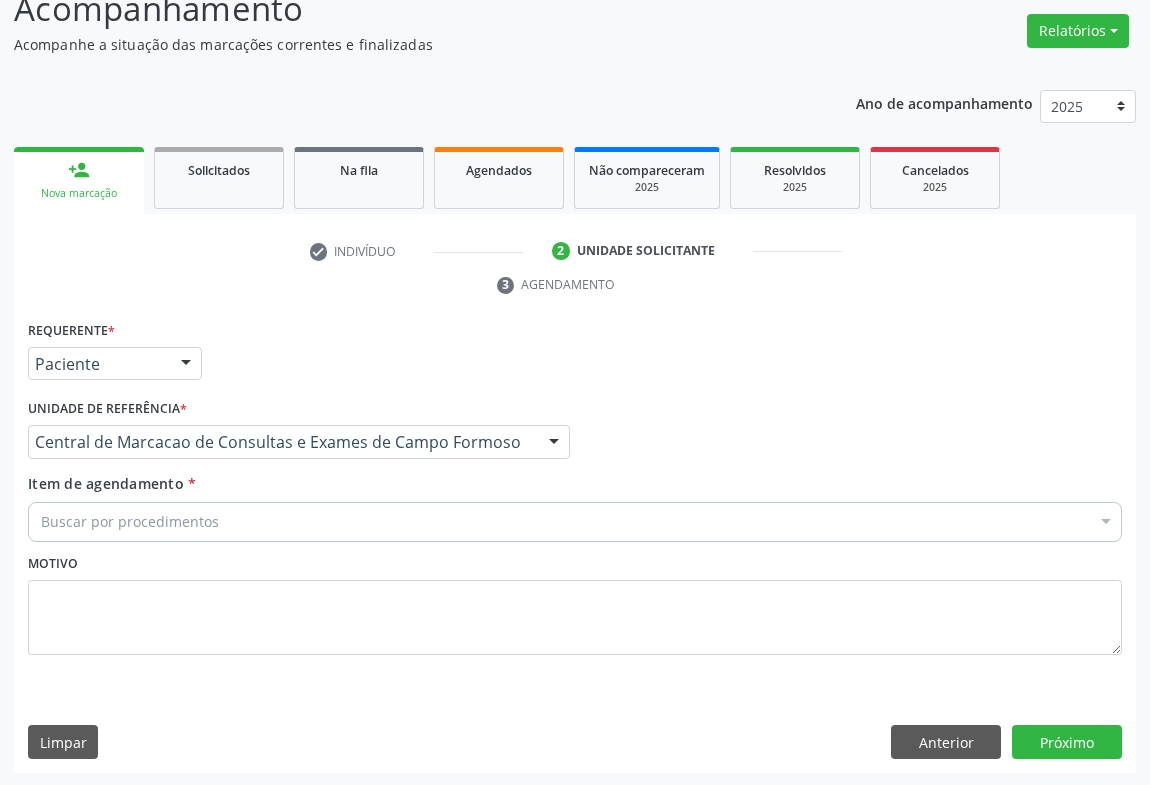 click on "Buscar por procedimentos" at bounding box center [575, 522] 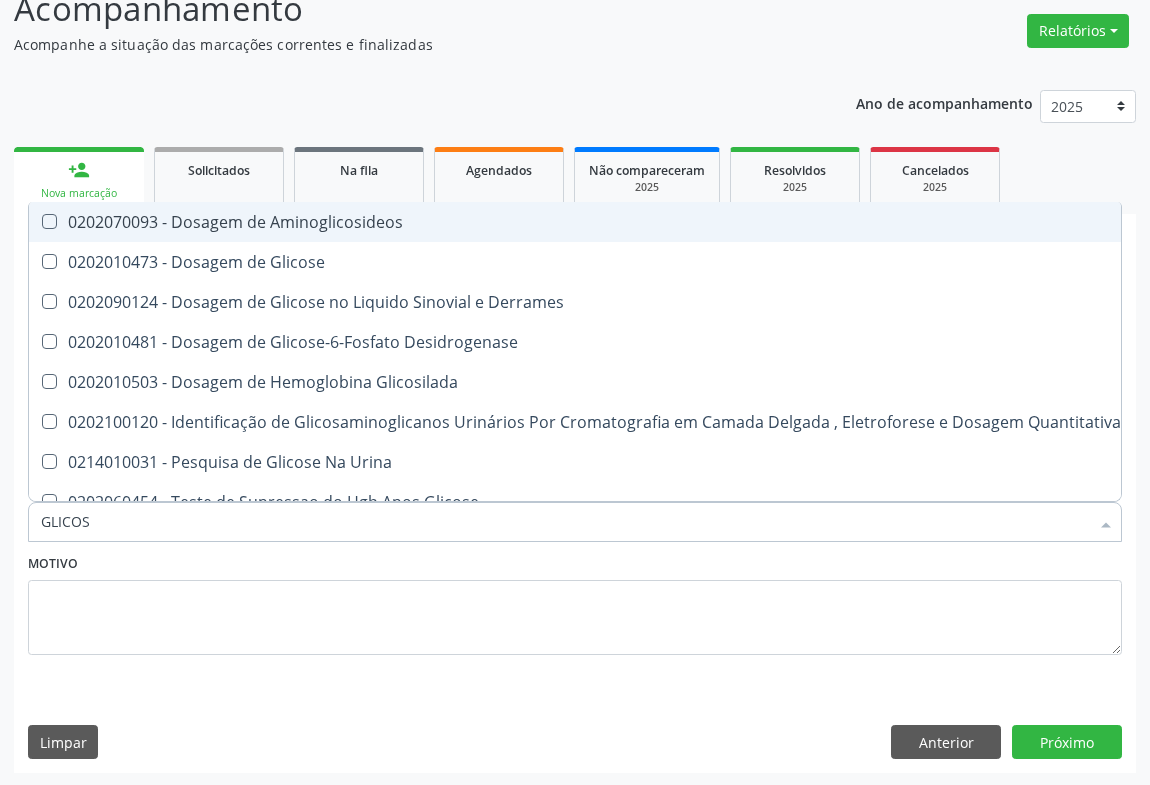type on "GLICOSE" 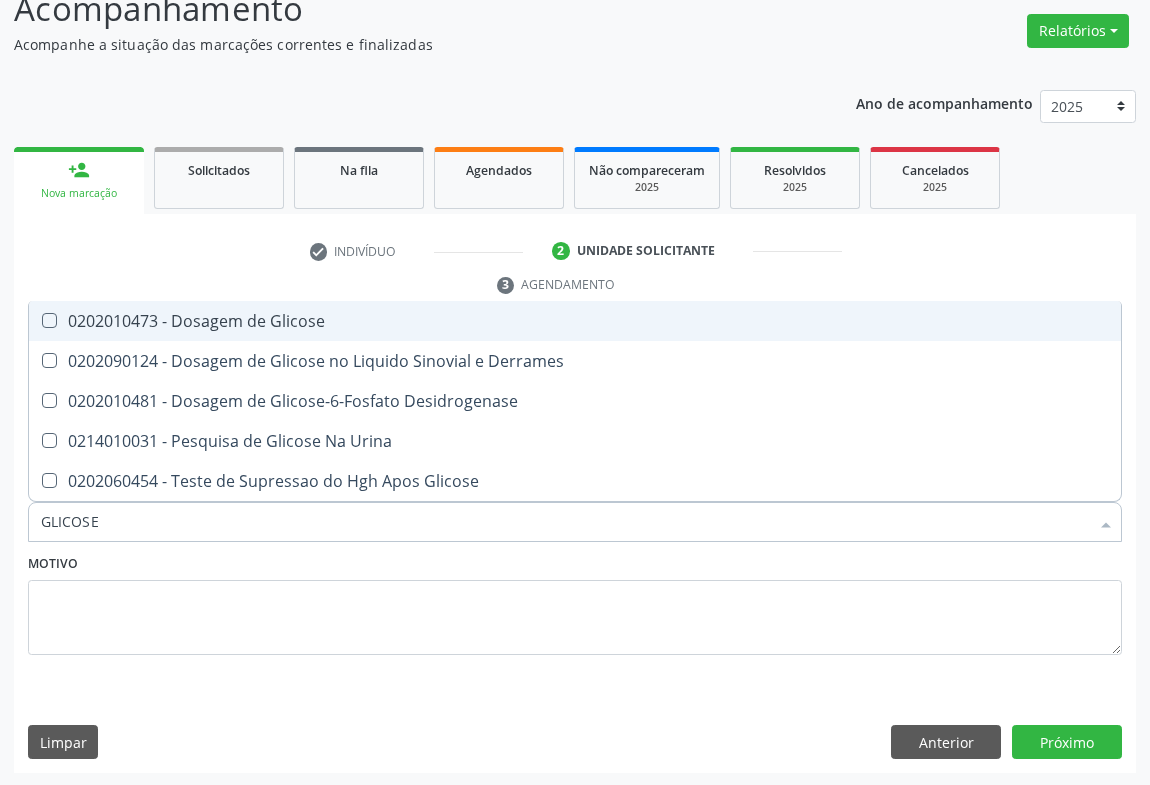 click on "0202010473 - Dosagem de Glicose" at bounding box center [575, 321] 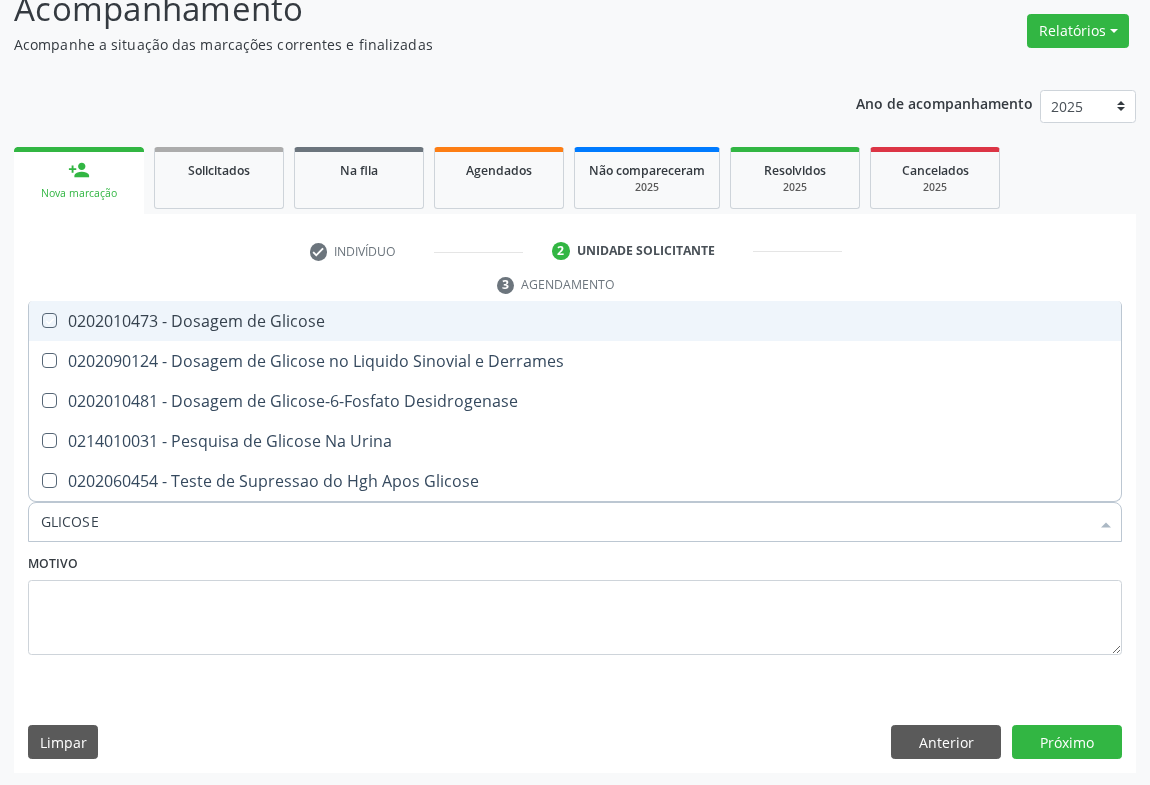 checkbox on "true" 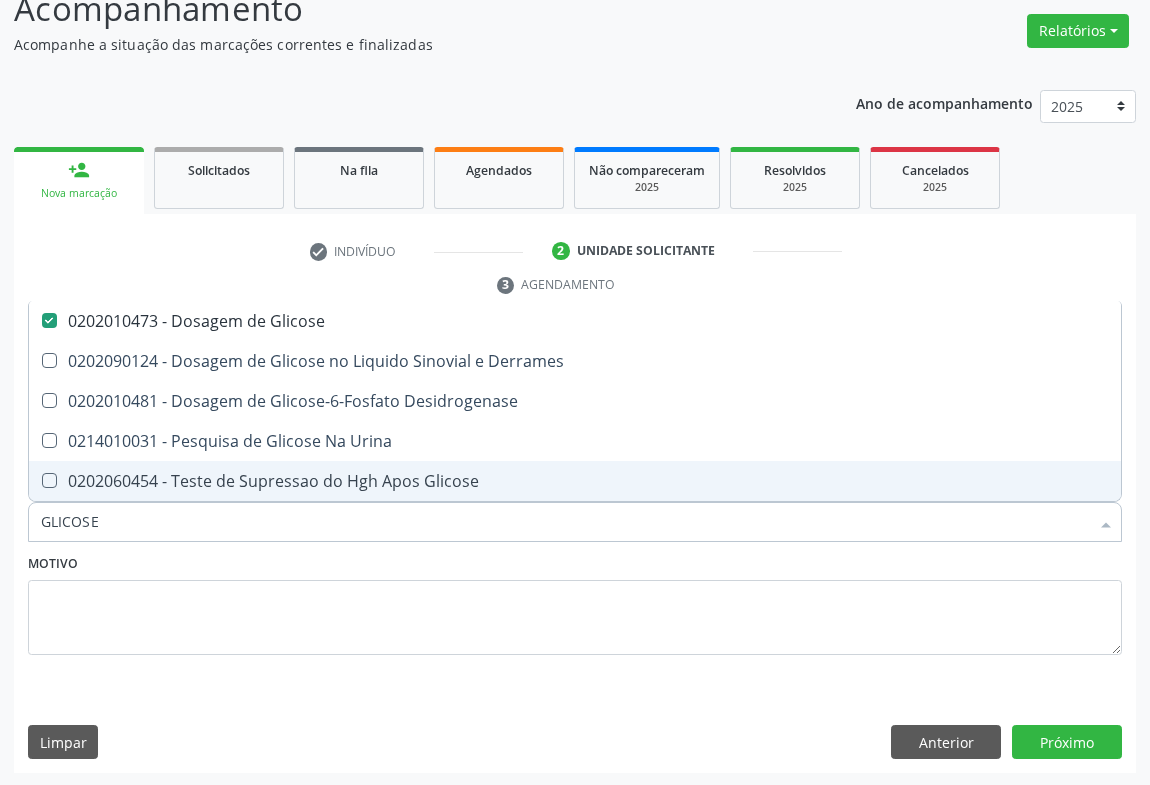 click on "GLICOSE" at bounding box center (565, 522) 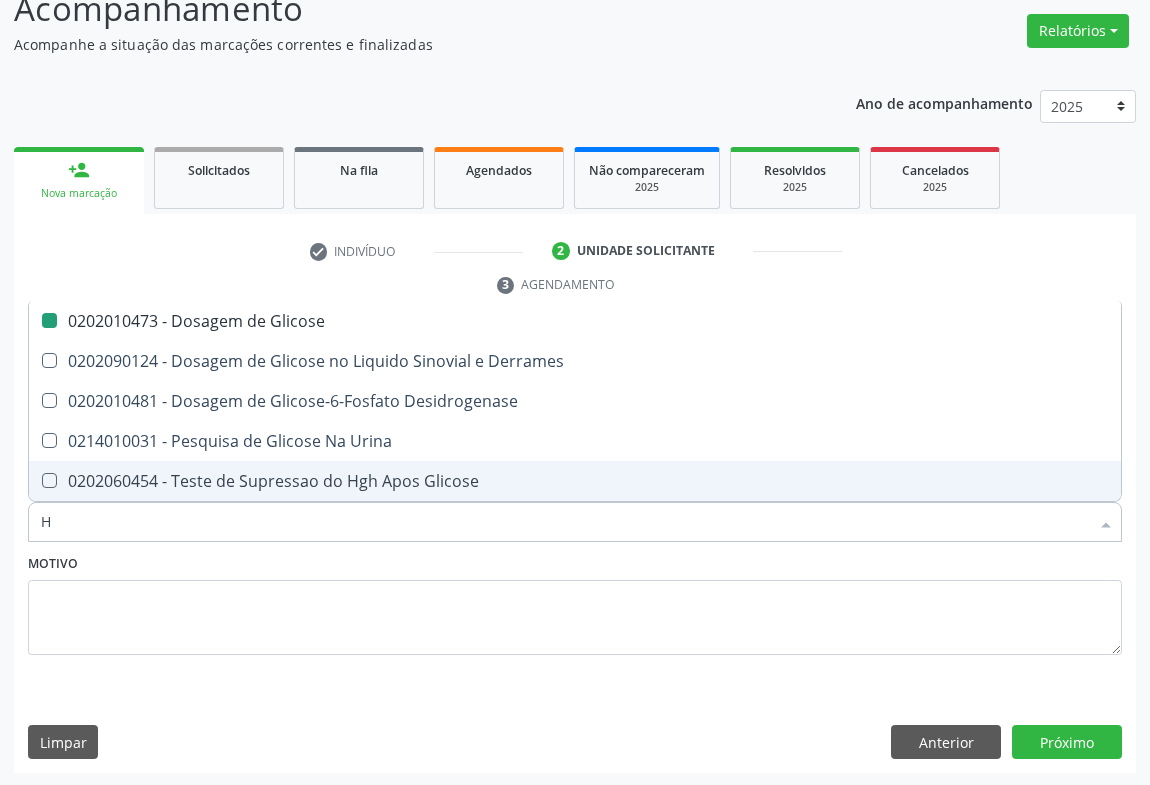 type on "HE" 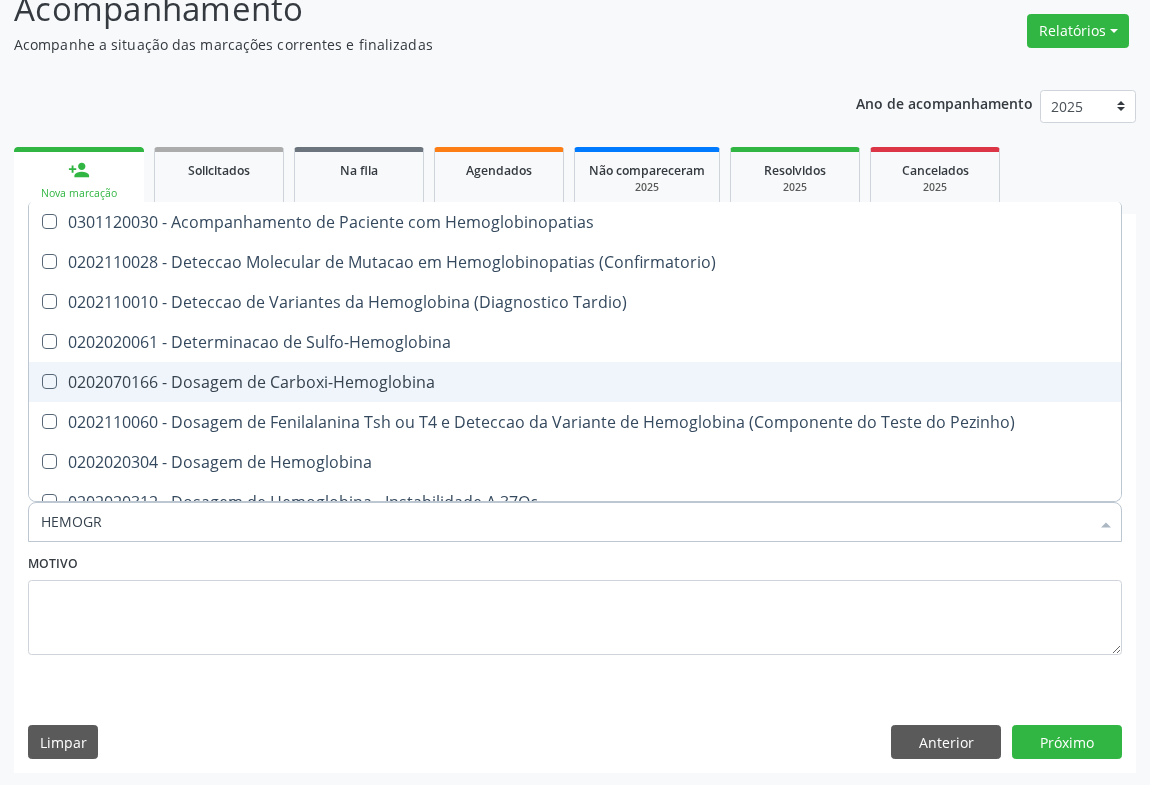 type on "HEMOGRA" 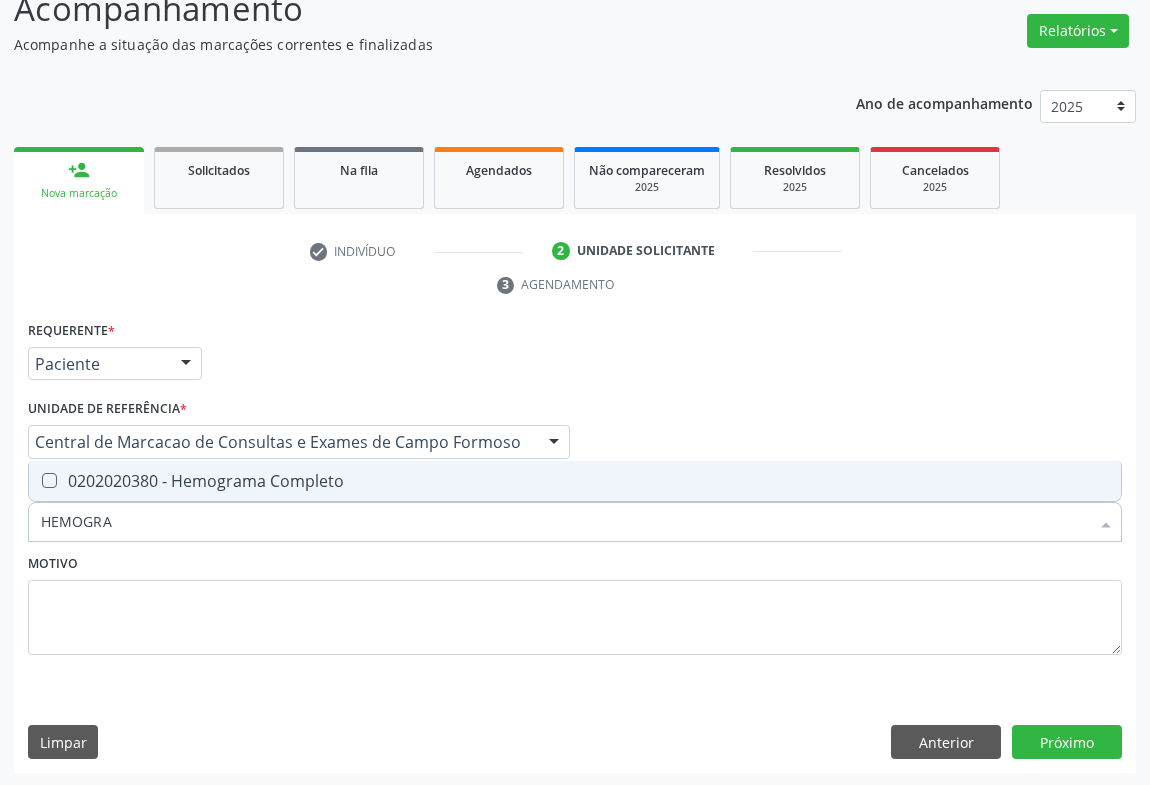 click on "0202020380 - Hemograma Completo" at bounding box center (575, 481) 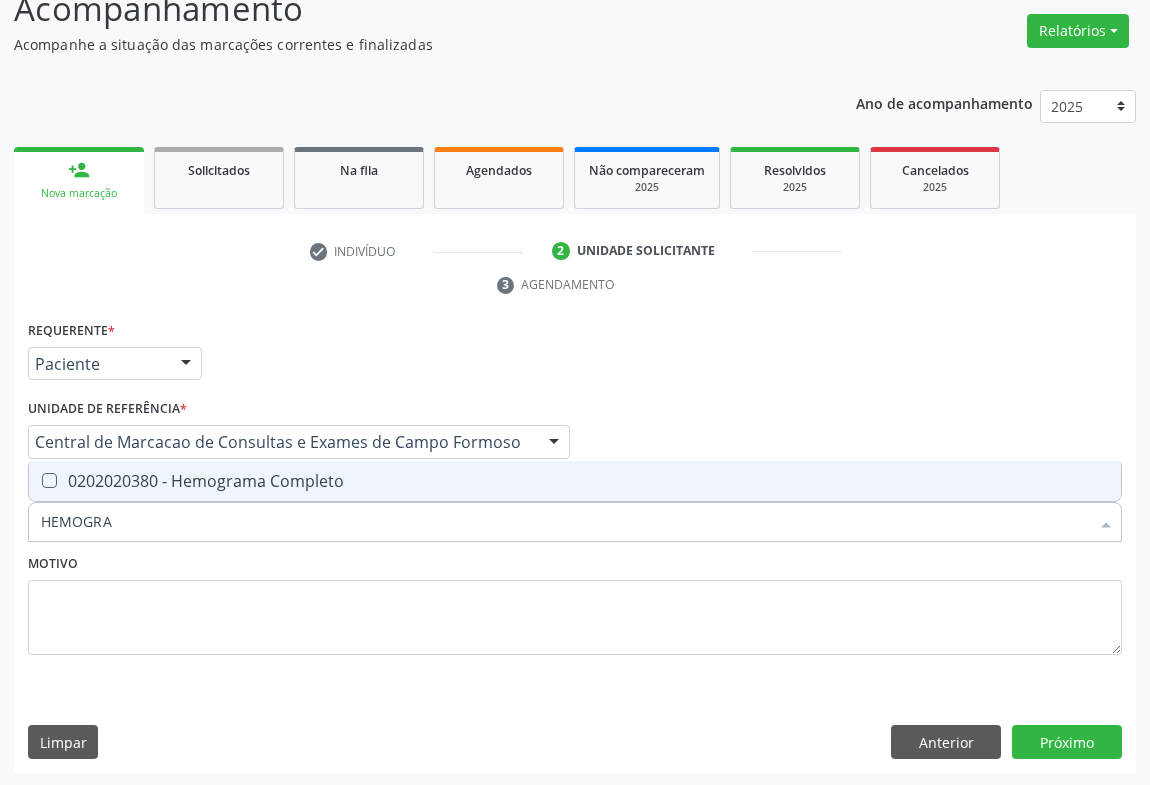 checkbox on "true" 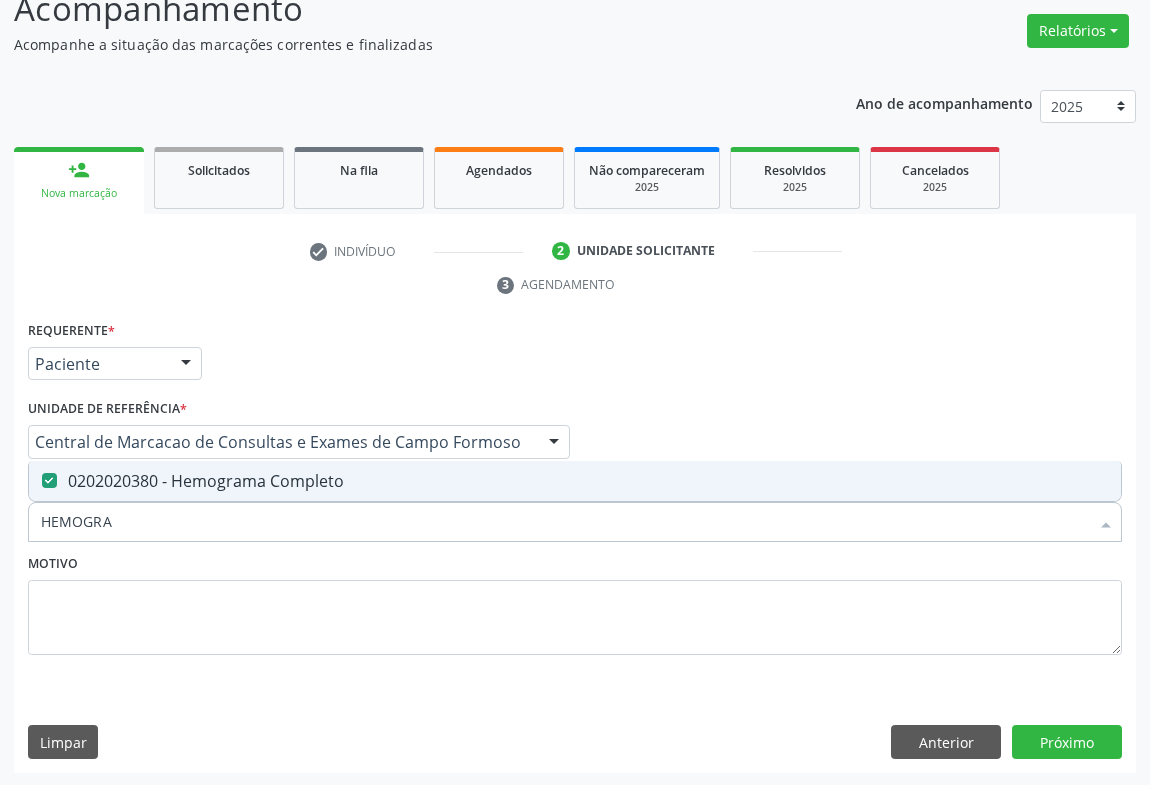 click on "HEMOGRA" at bounding box center [565, 522] 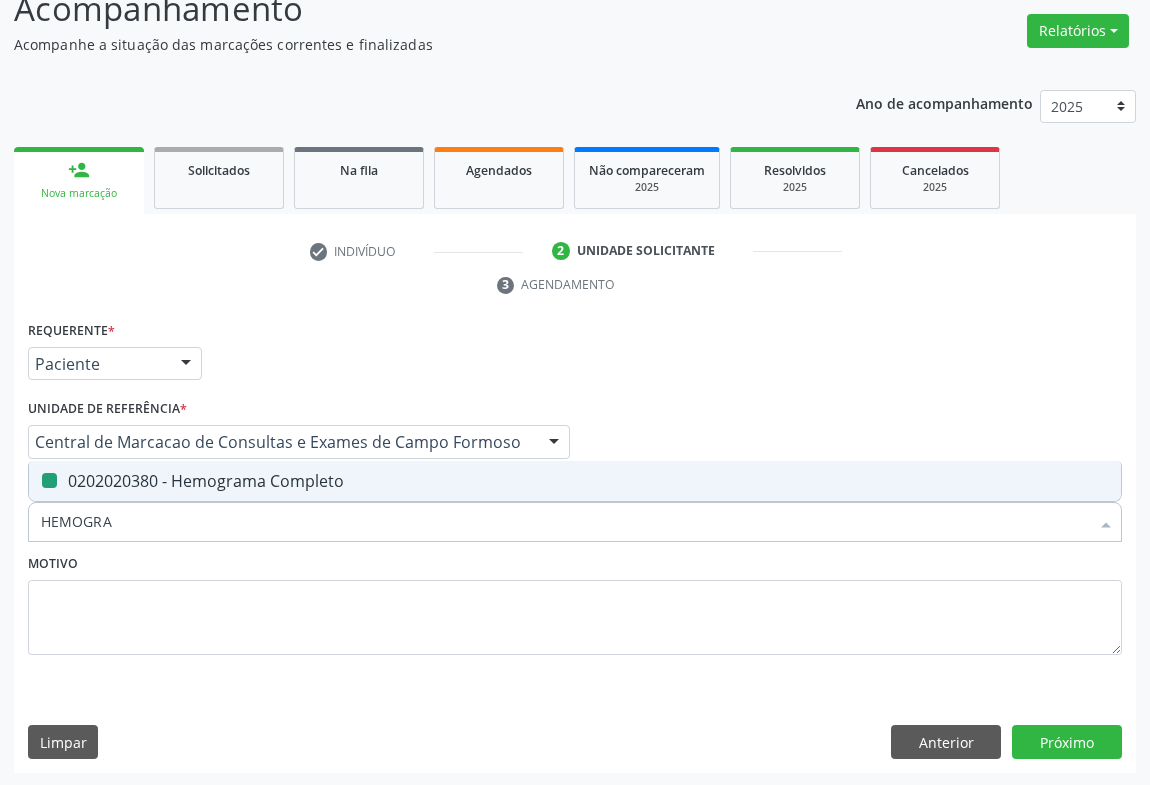 type on "C" 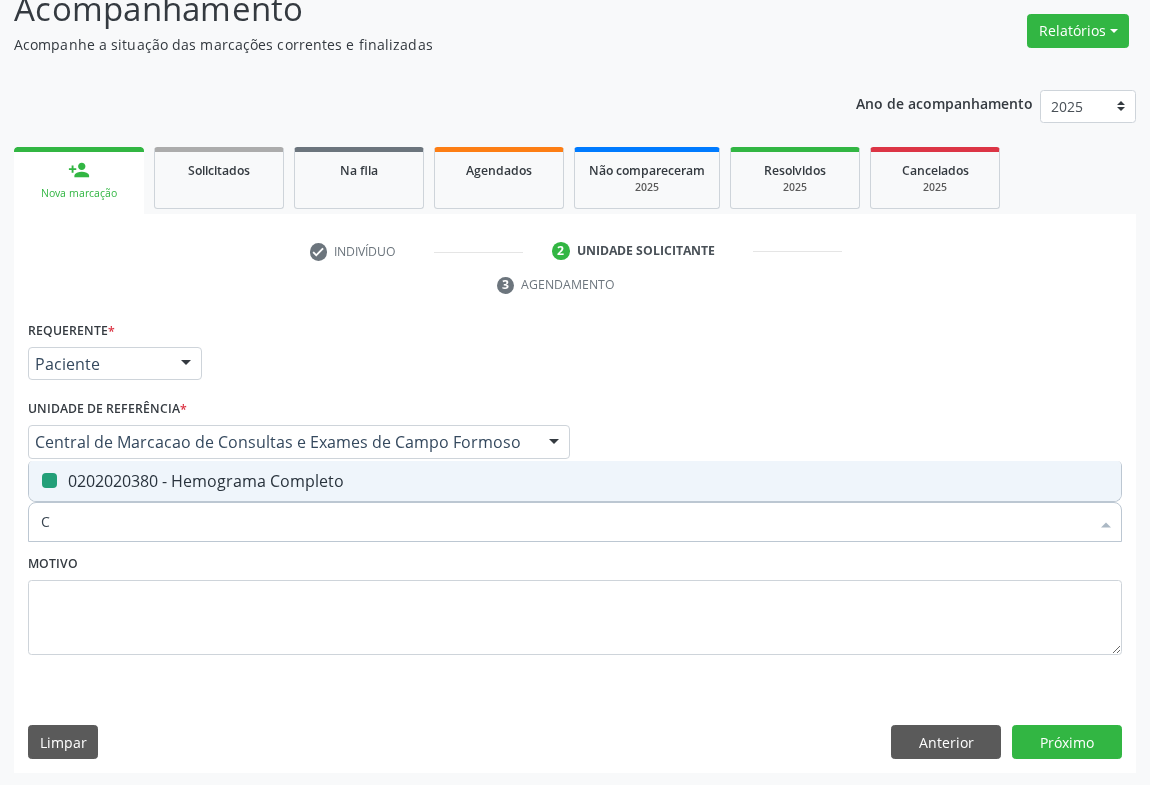 checkbox on "false" 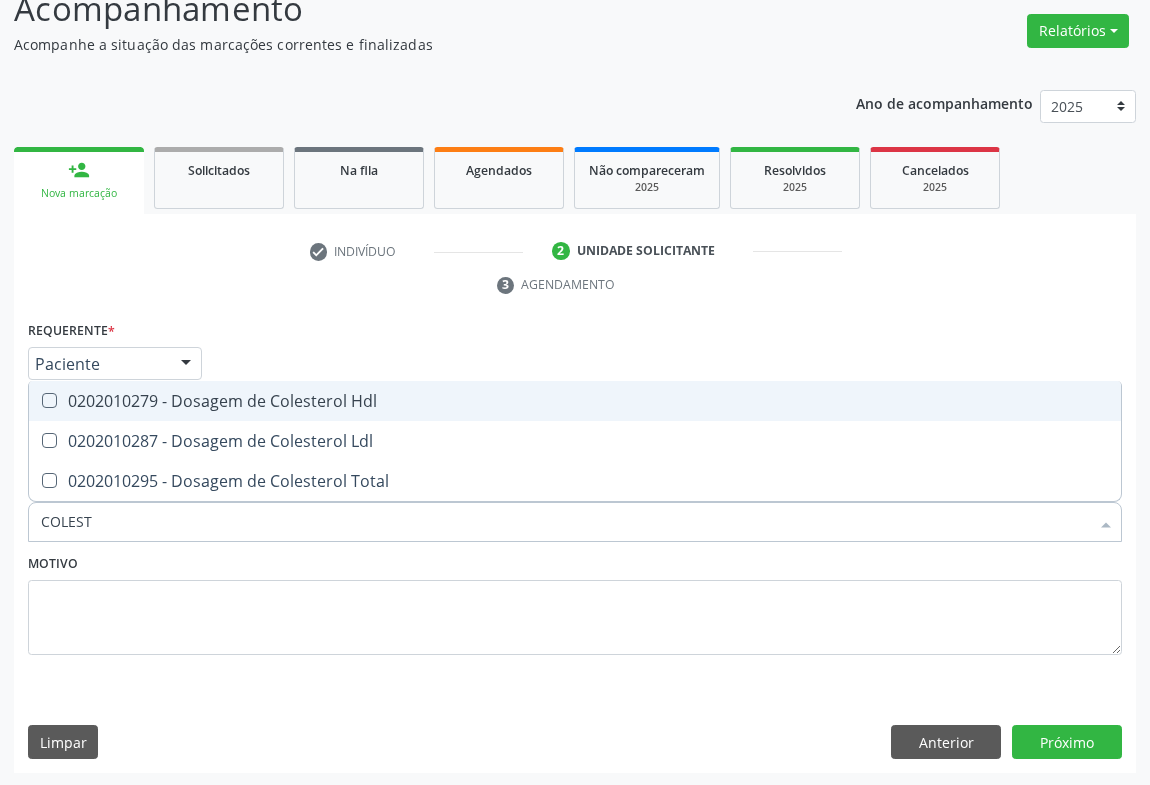type on "COLESTE" 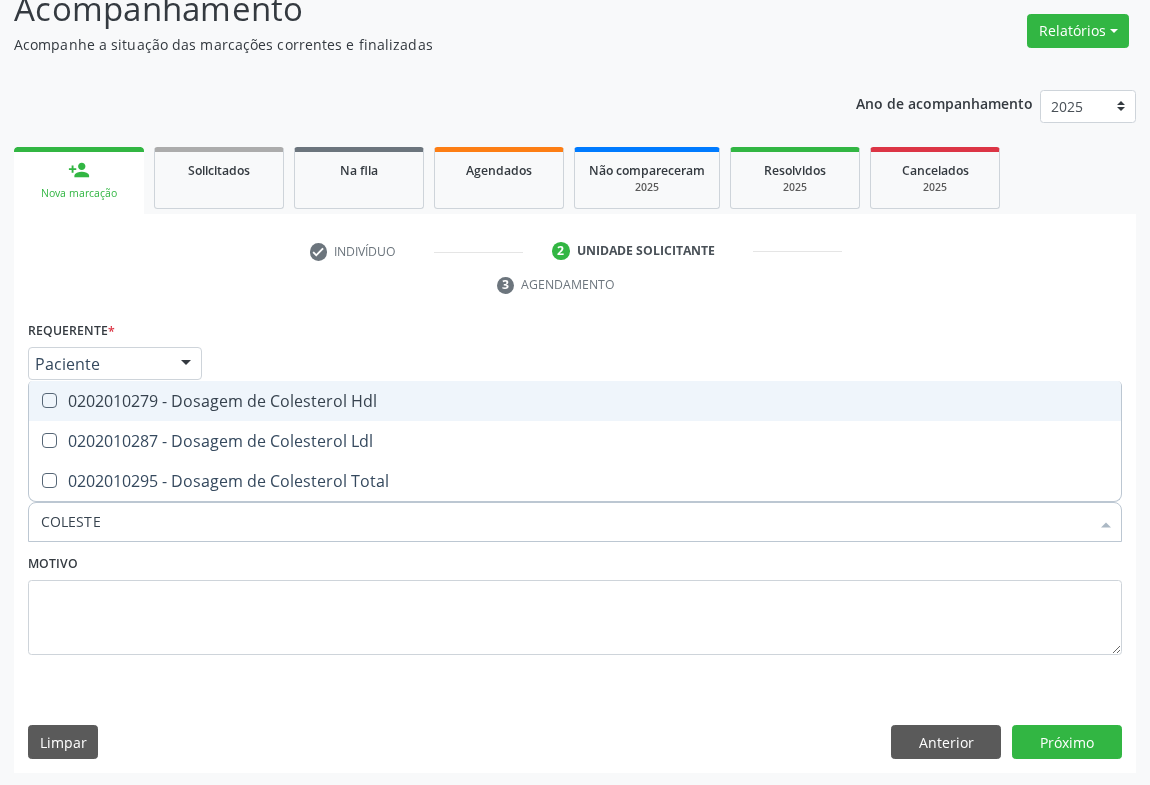 click on "COLESTE" at bounding box center [565, 522] 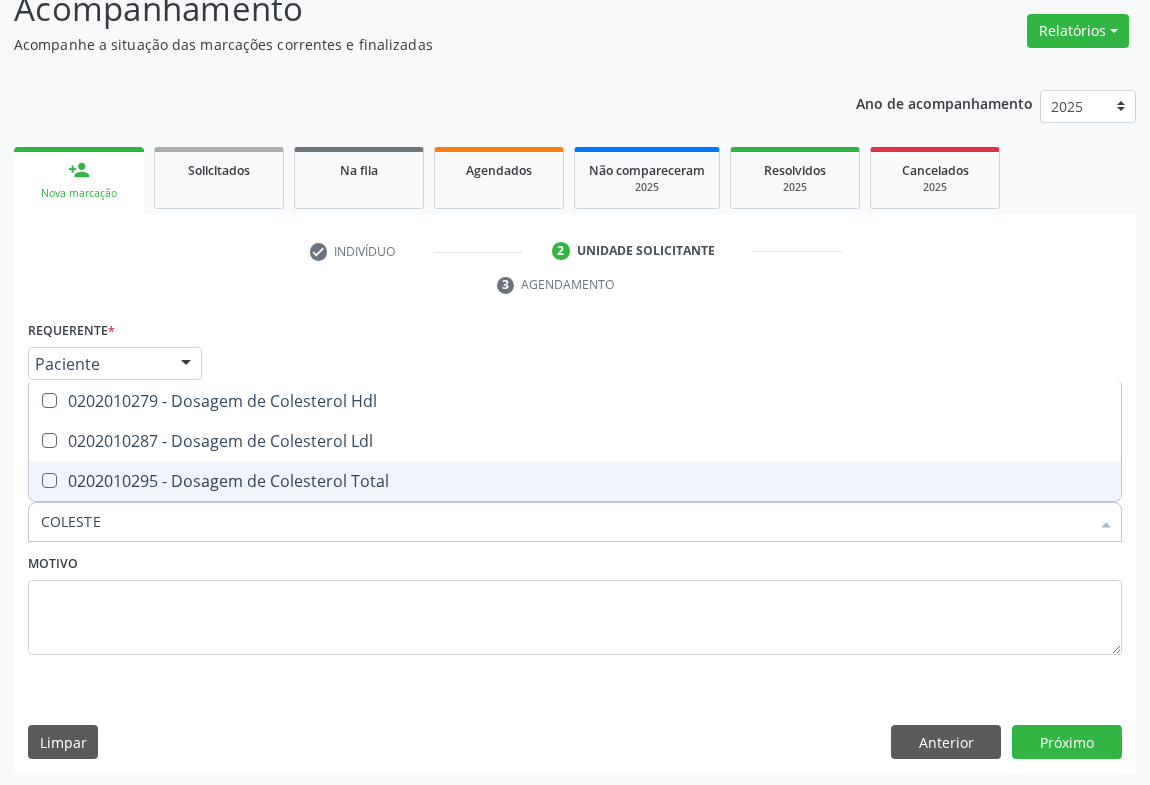 click on "0202010295 - Dosagem de Colesterol Total" at bounding box center [575, 481] 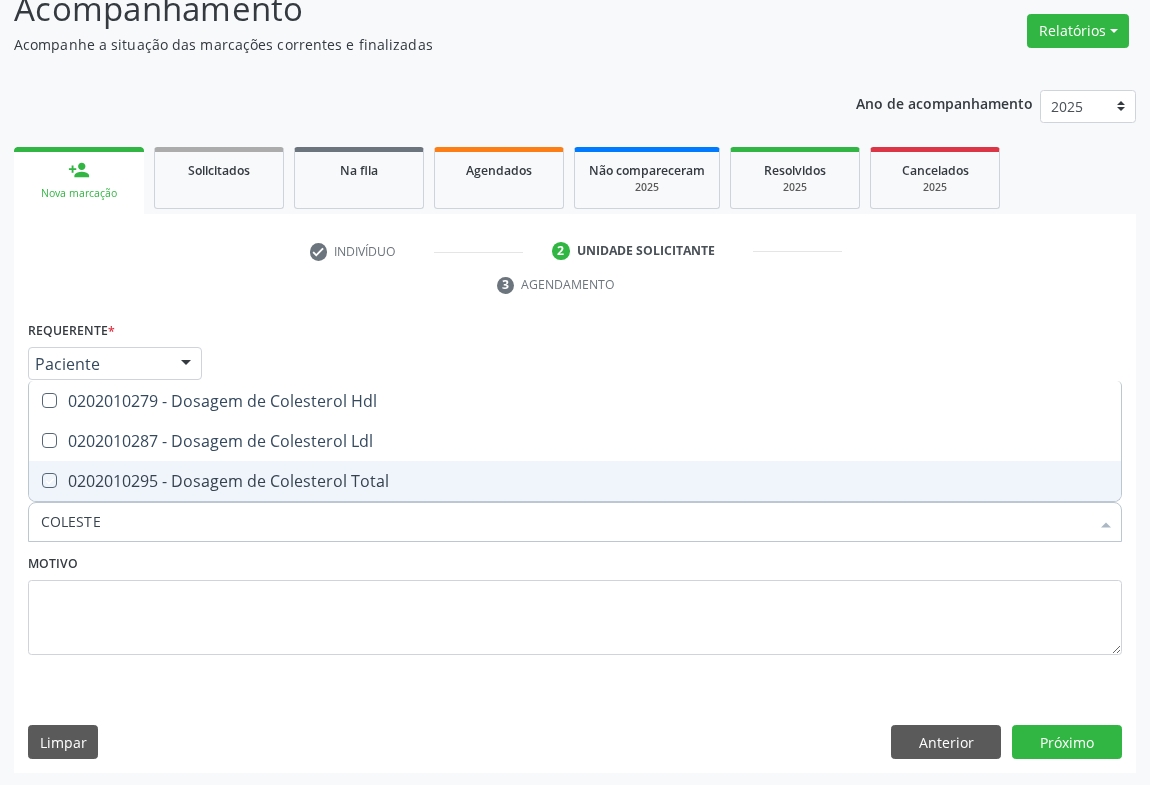 checkbox on "true" 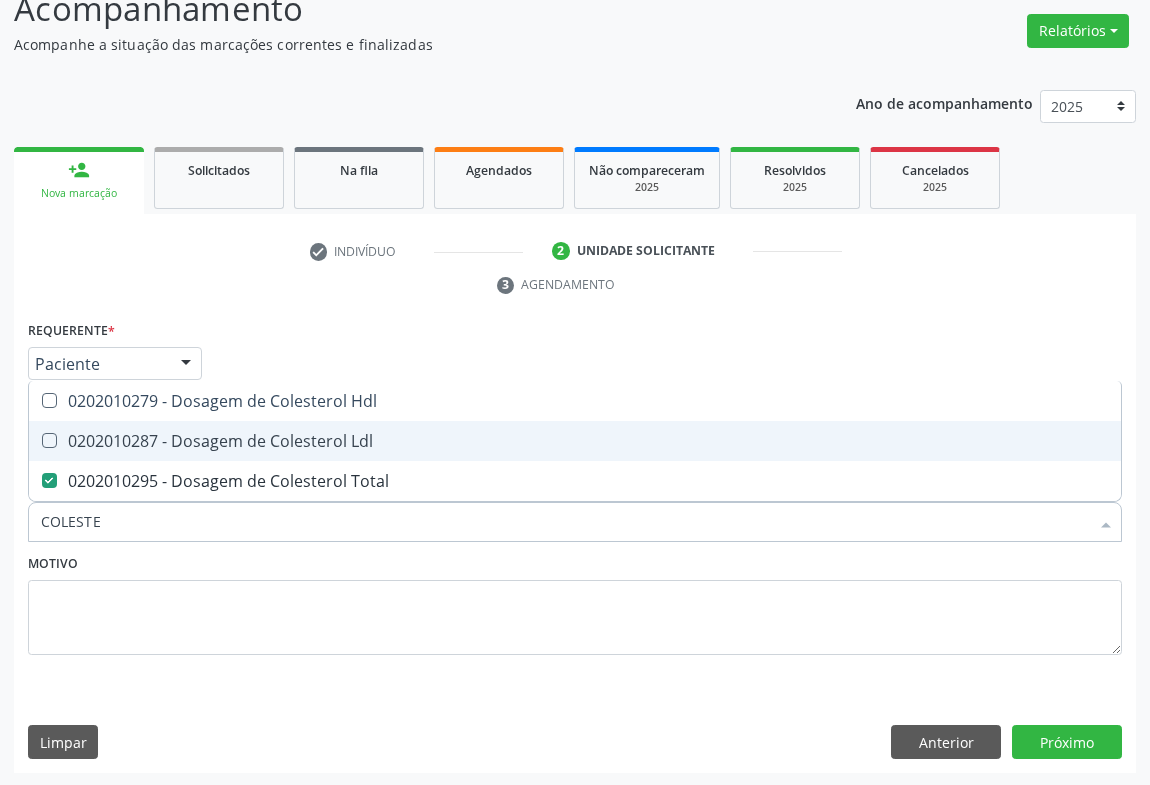 click on "0202010287 - Dosagem de Colesterol Ldl" at bounding box center (575, 441) 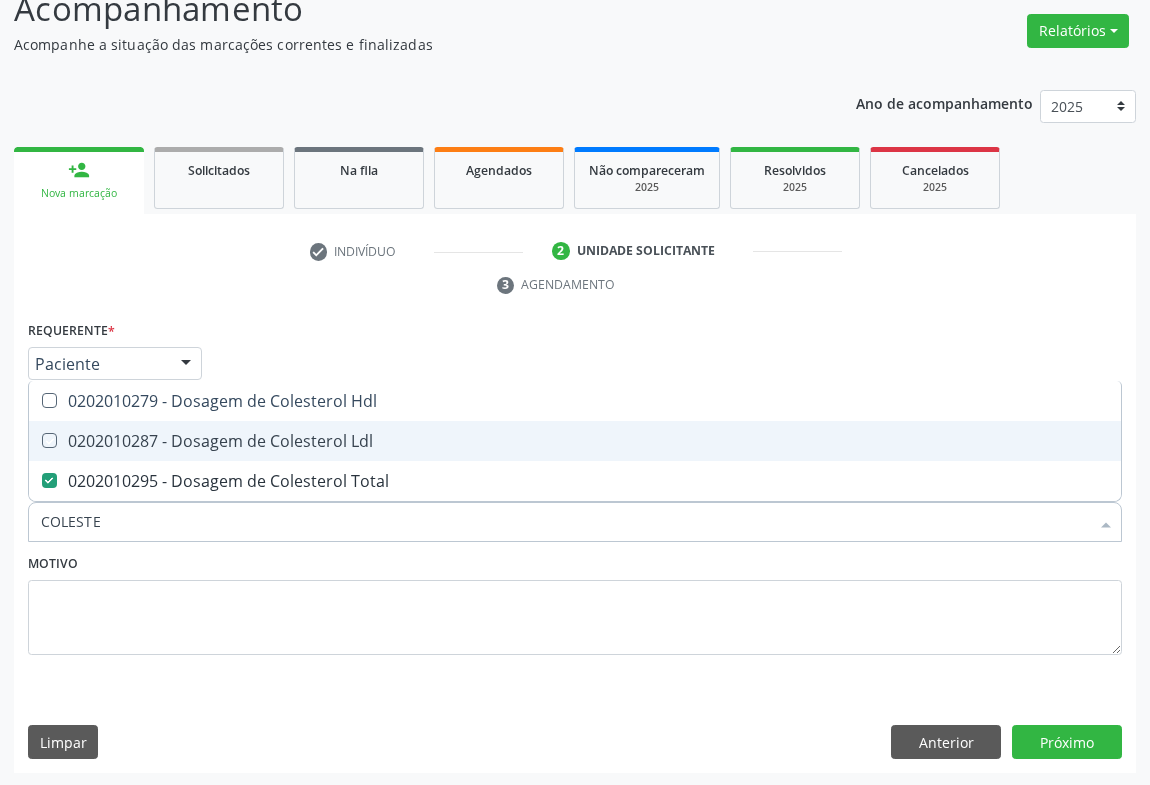 checkbox on "true" 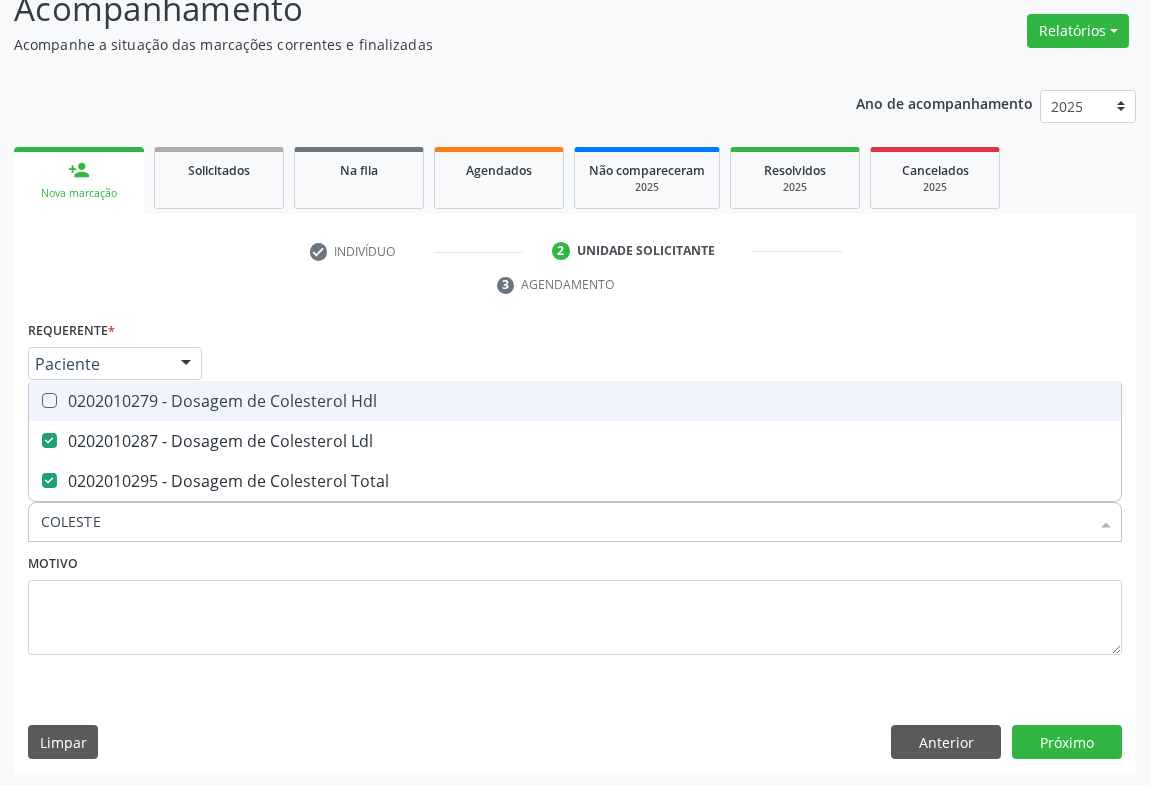 click on "0202010279 - Dosagem de Colesterol Hdl" at bounding box center [575, 401] 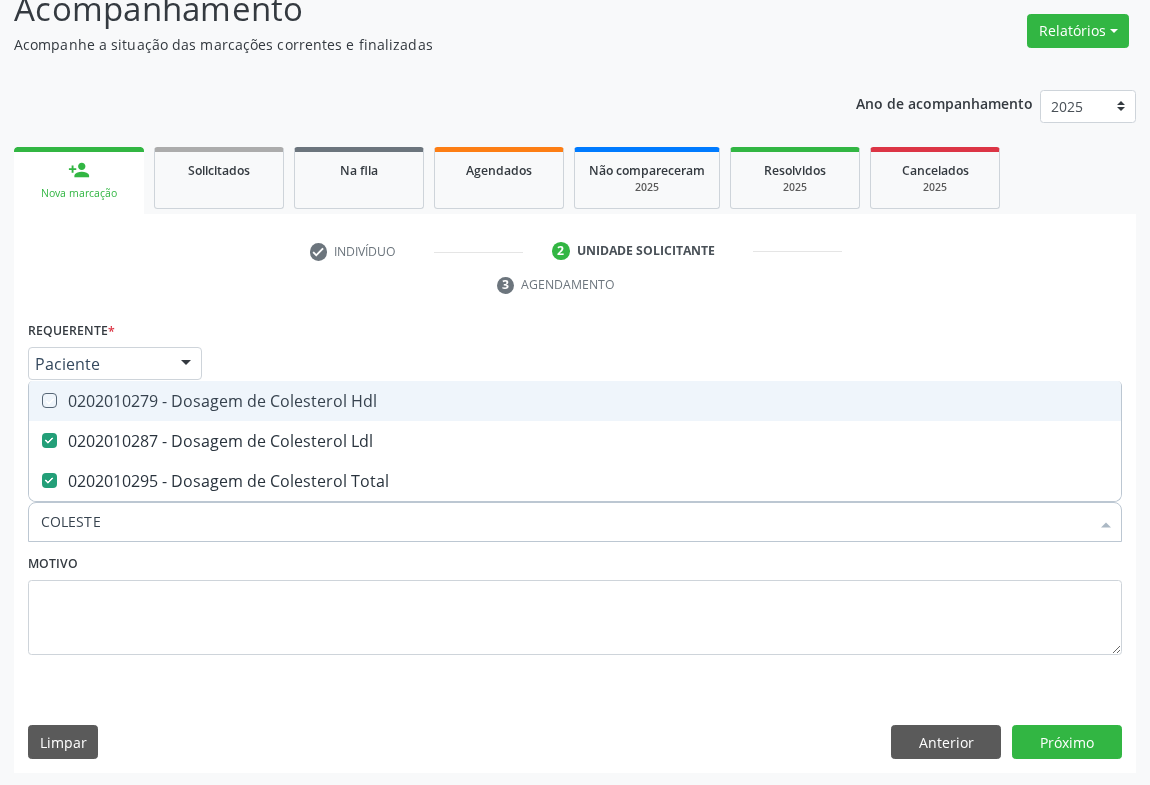 checkbox on "true" 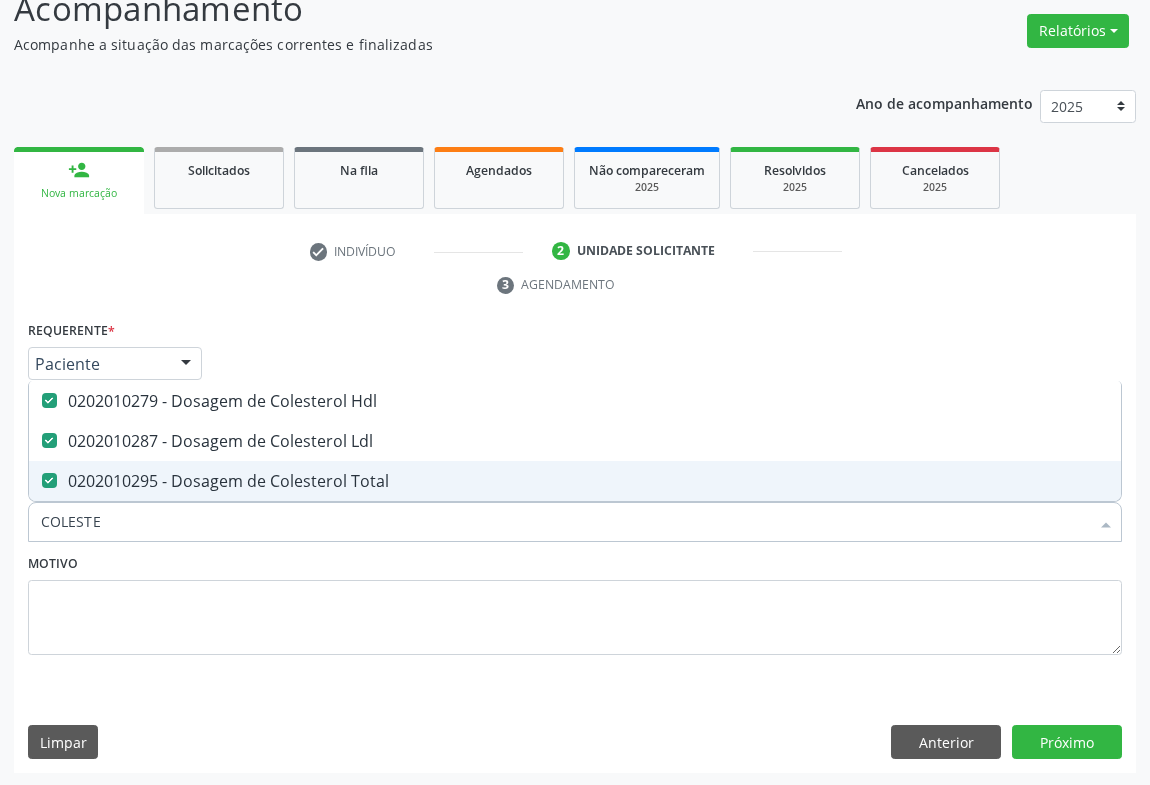click on "COLESTE" at bounding box center [565, 522] 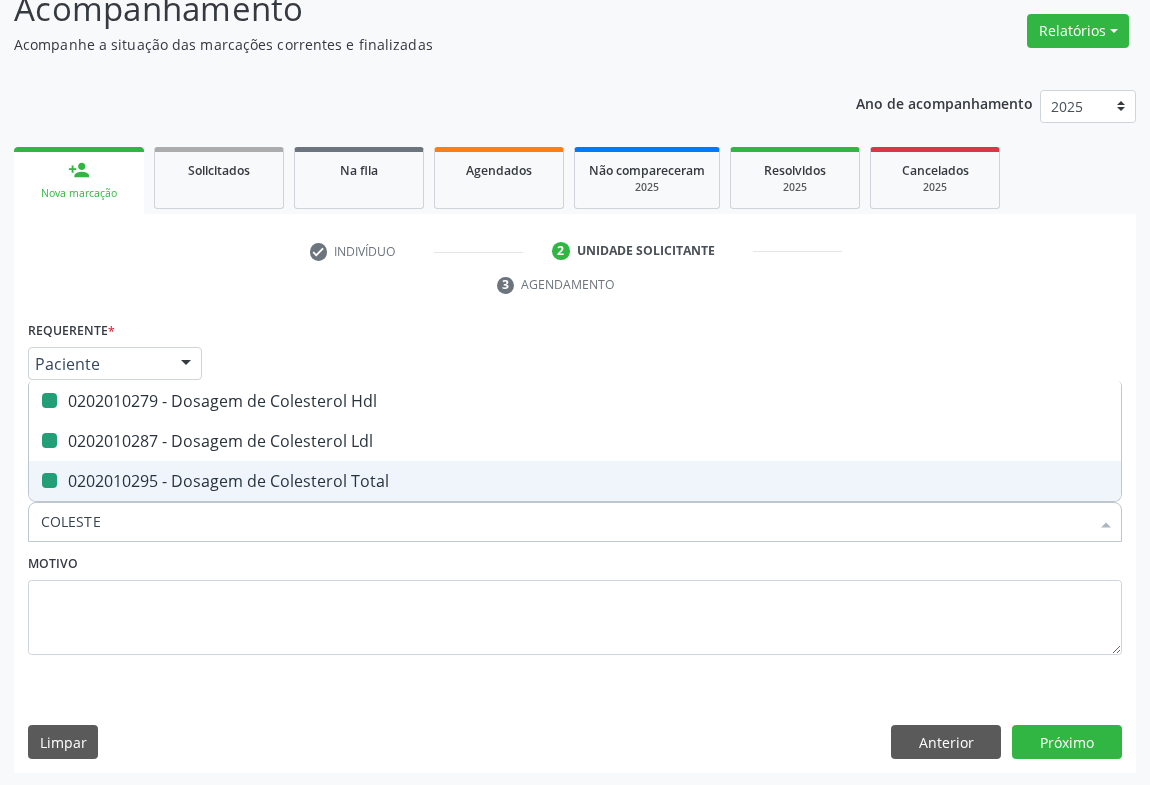type on "F" 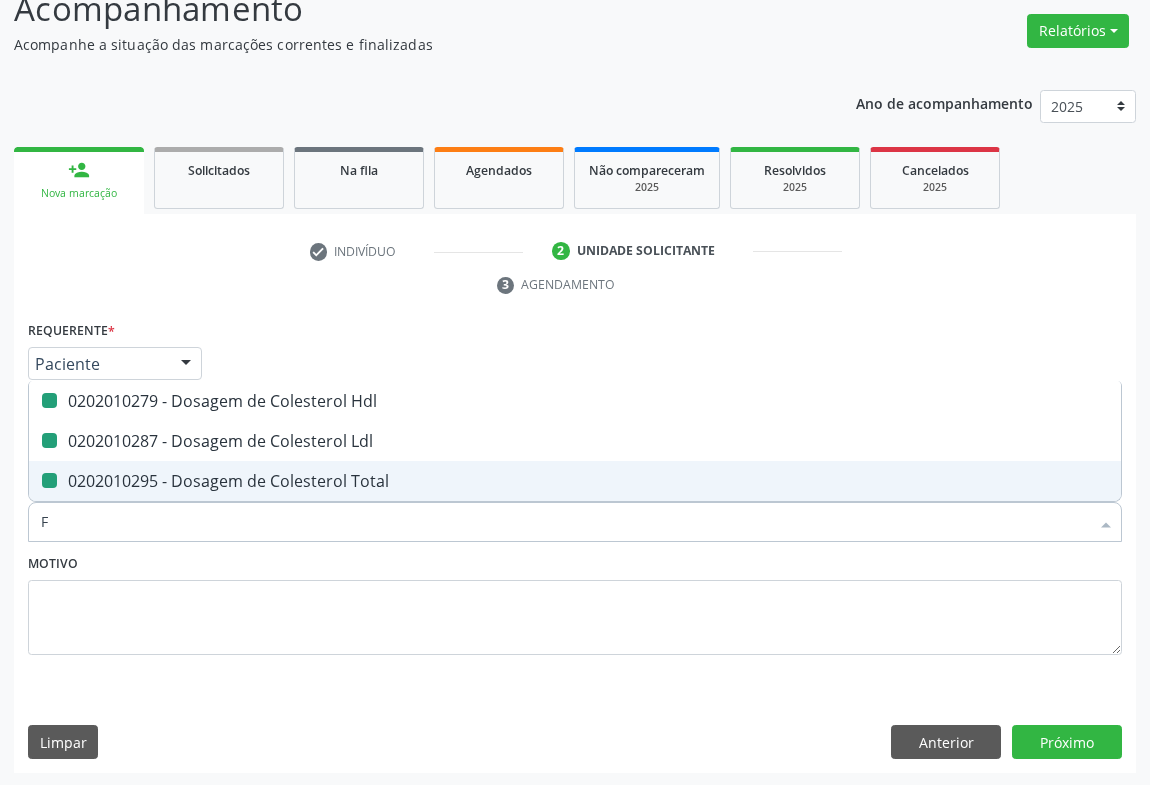 checkbox on "false" 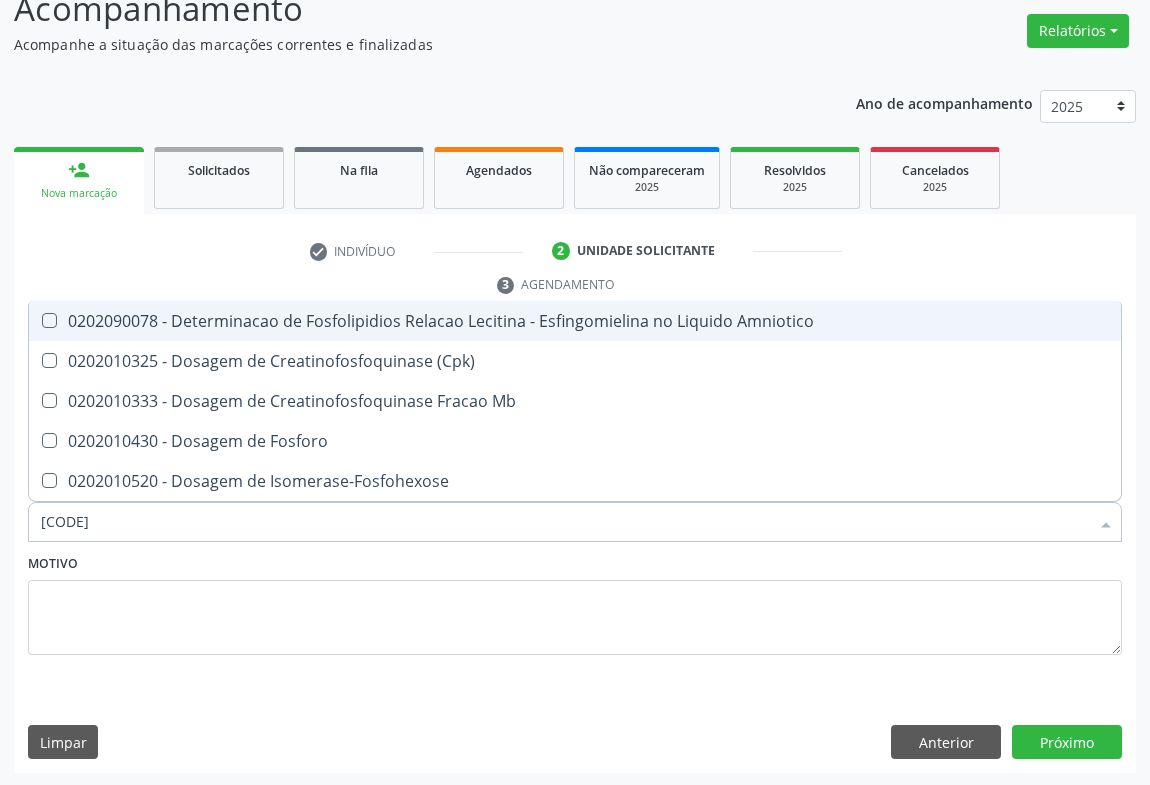 type on "FOSFORO" 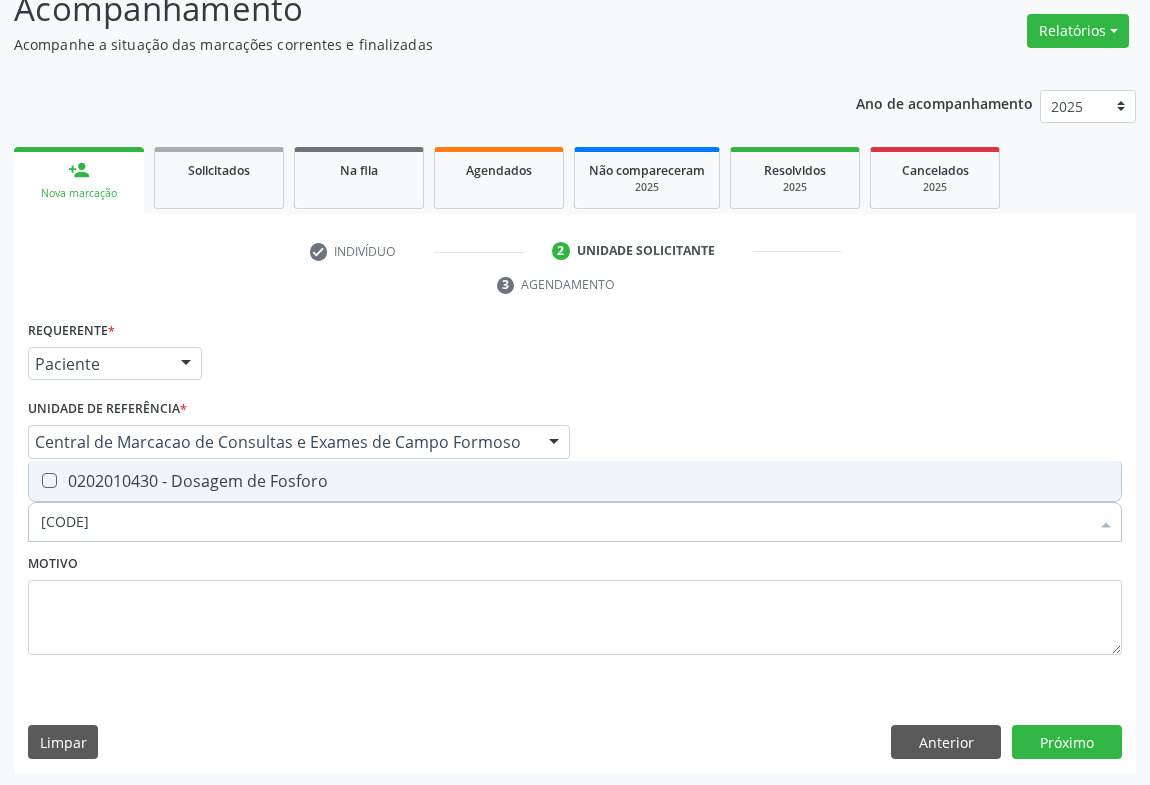 click on "0202010430 - Dosagem de Fosforo" at bounding box center [575, 481] 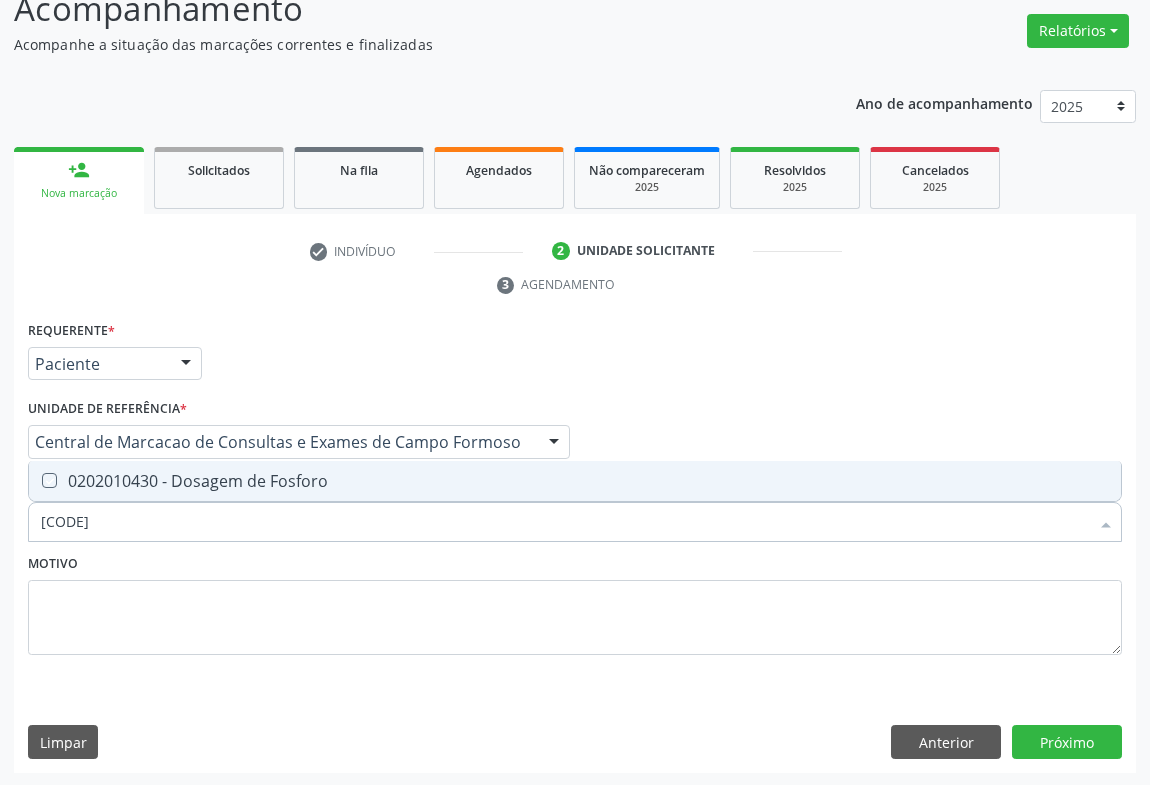checkbox on "true" 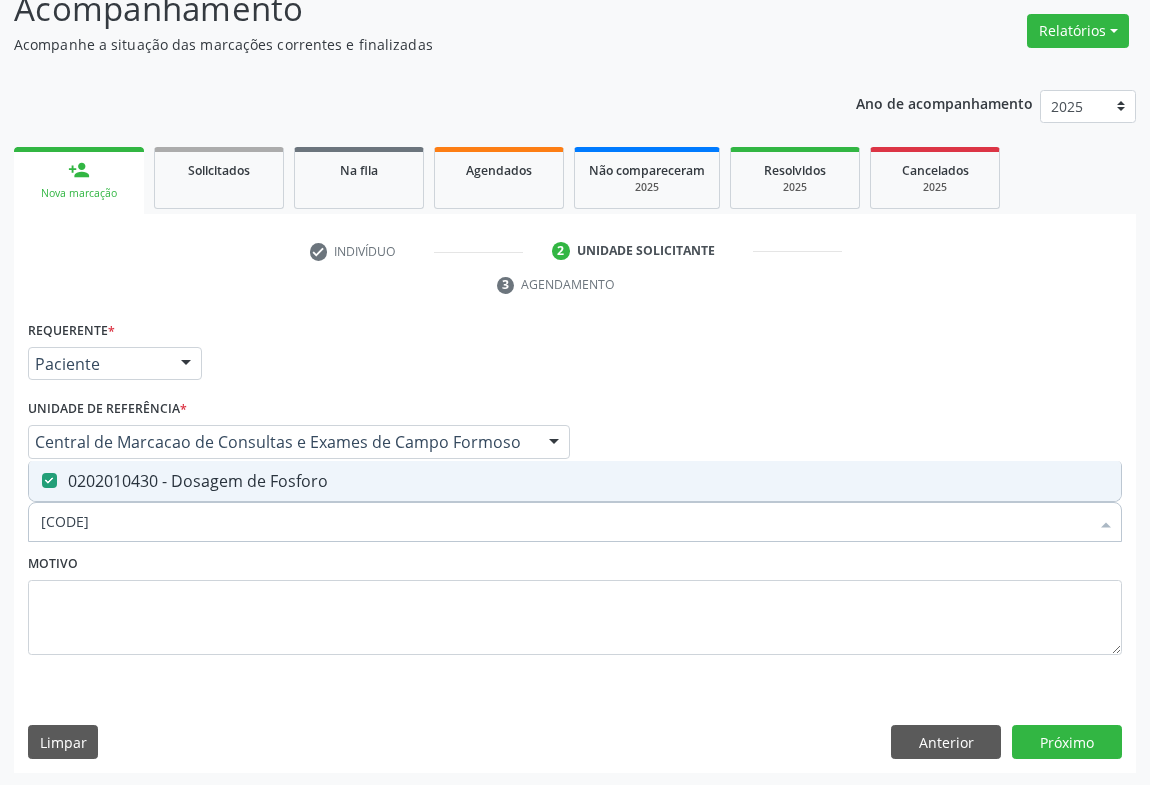click on "FOSFORO" at bounding box center (565, 522) 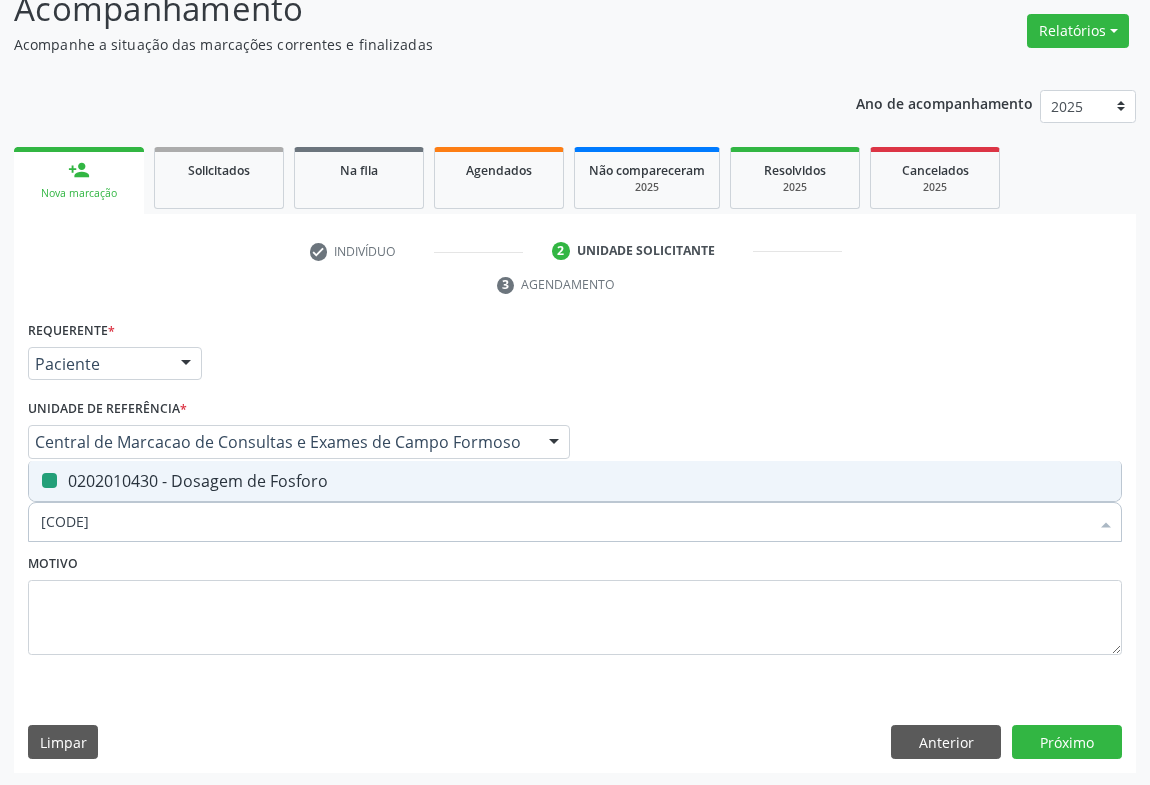 type on "M" 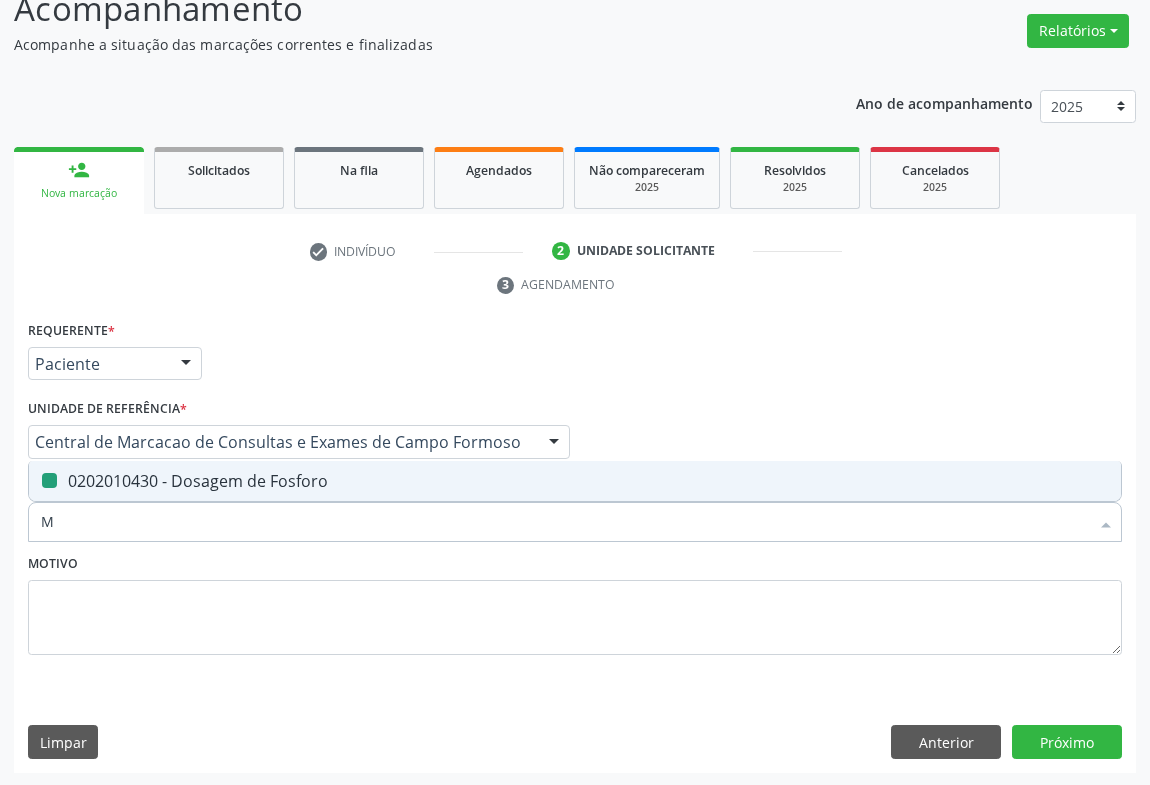 checkbox on "false" 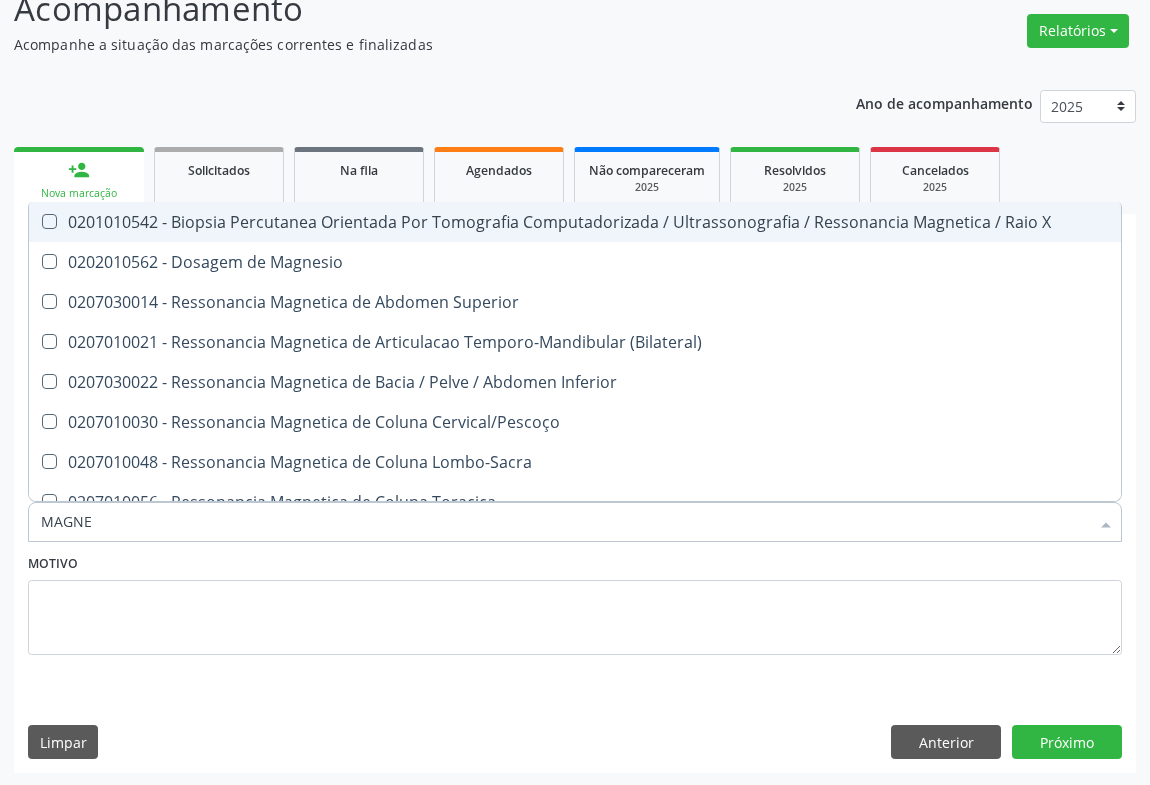 type on "MAGNES" 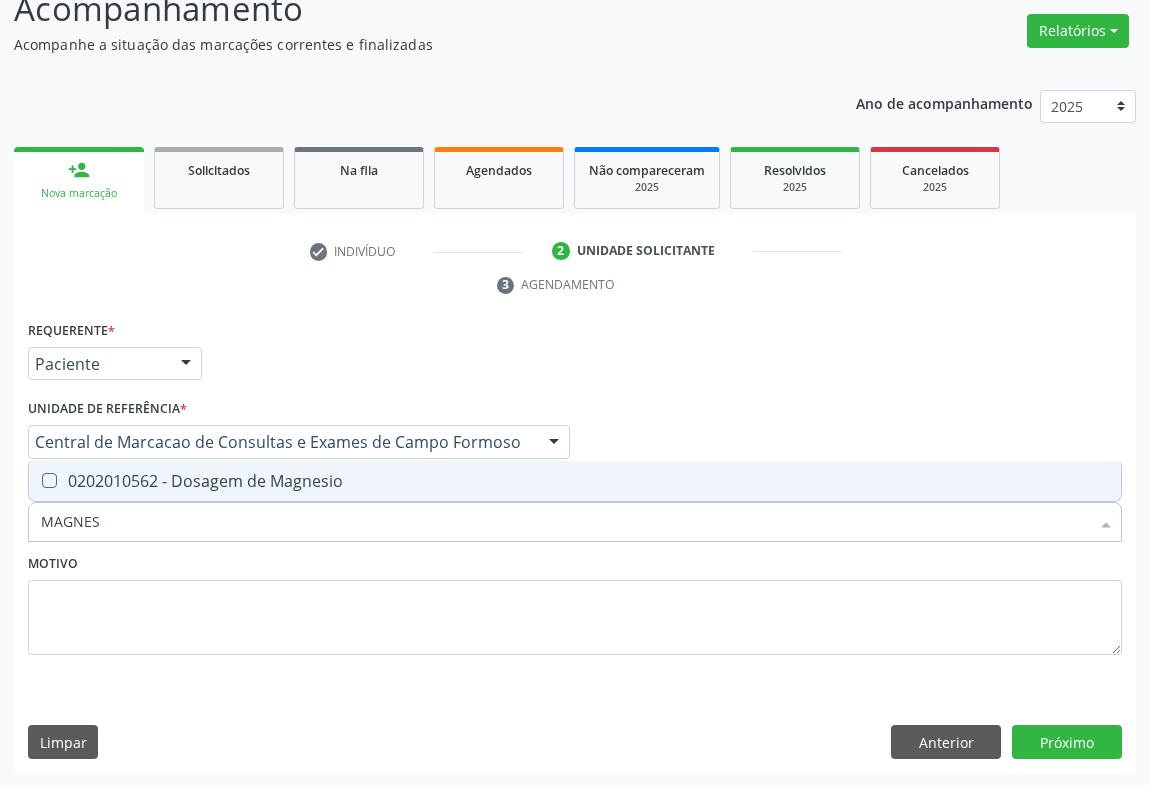 click on "0202010562 - Dosagem de Magnesio" at bounding box center (575, 481) 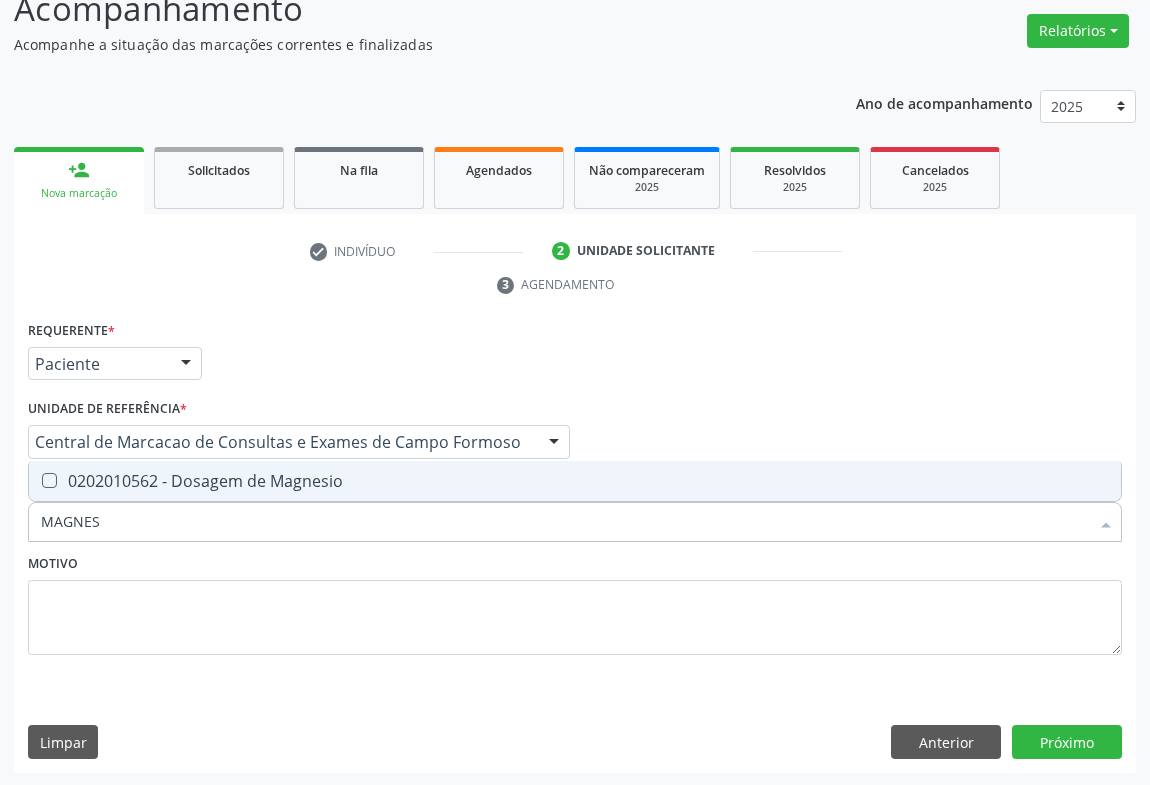 checkbox on "true" 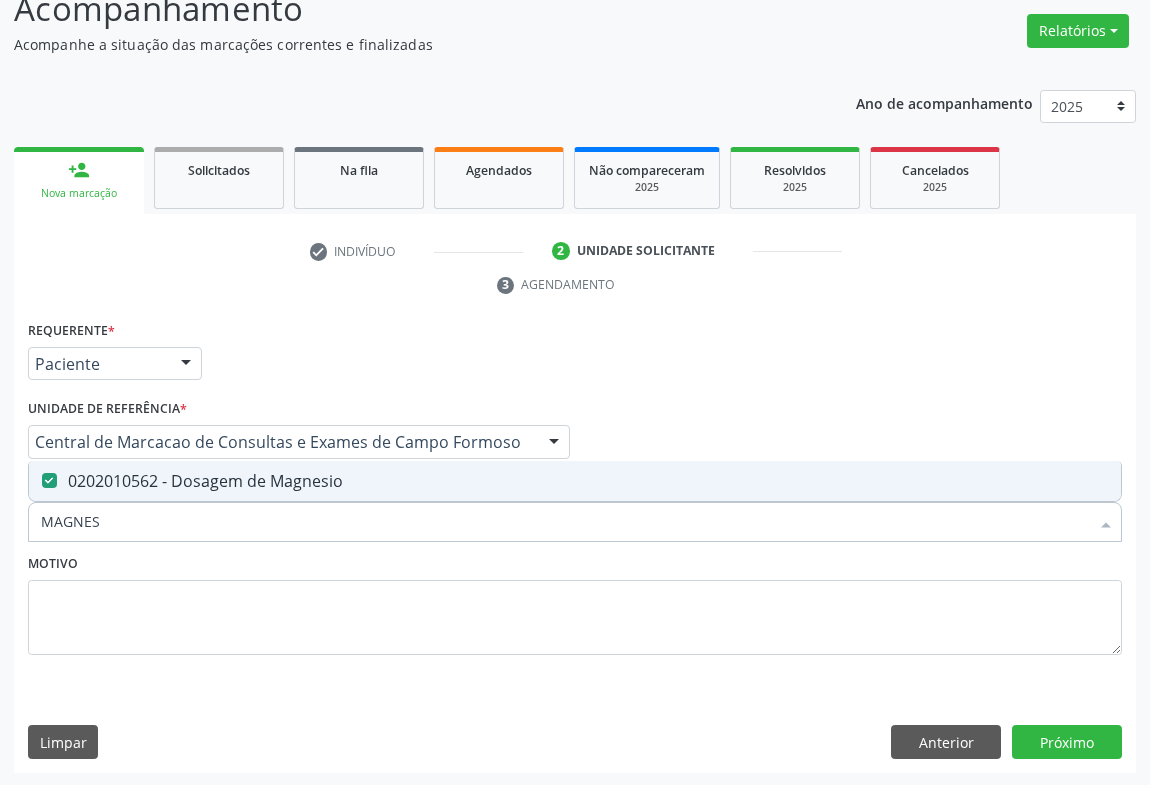 click on "MAGNES" at bounding box center [565, 522] 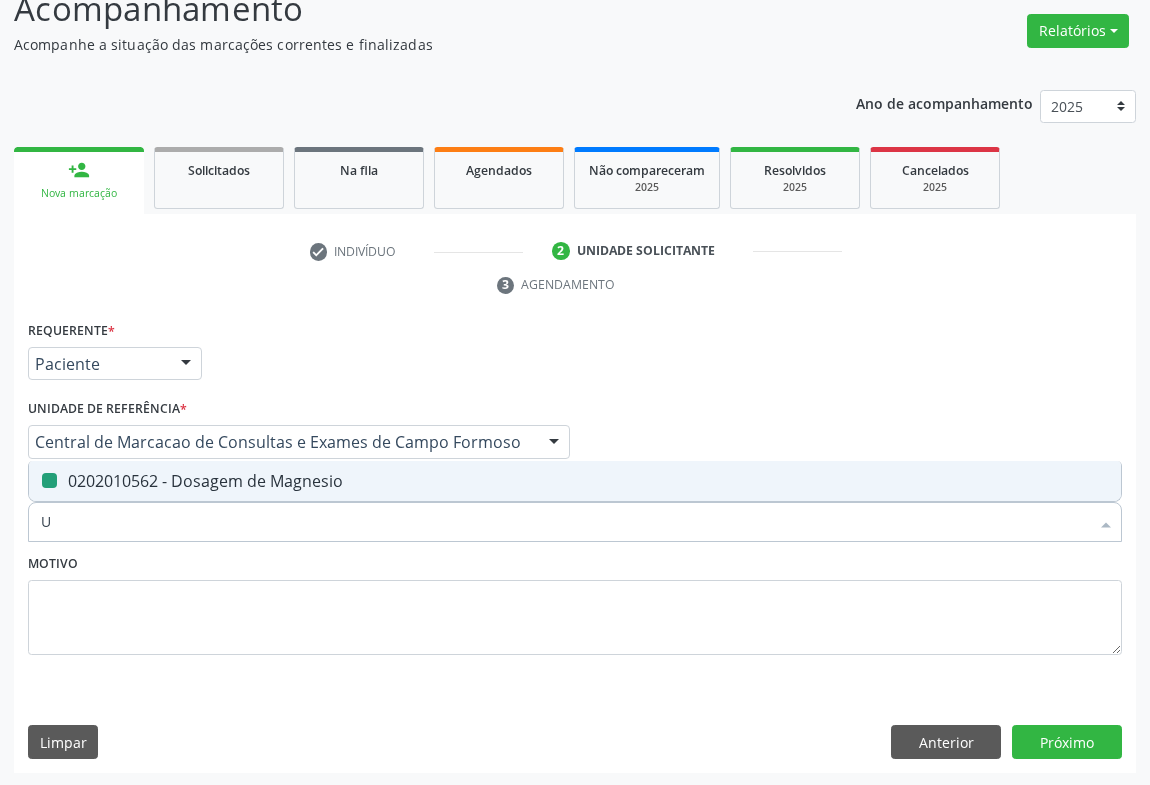 type on "UR" 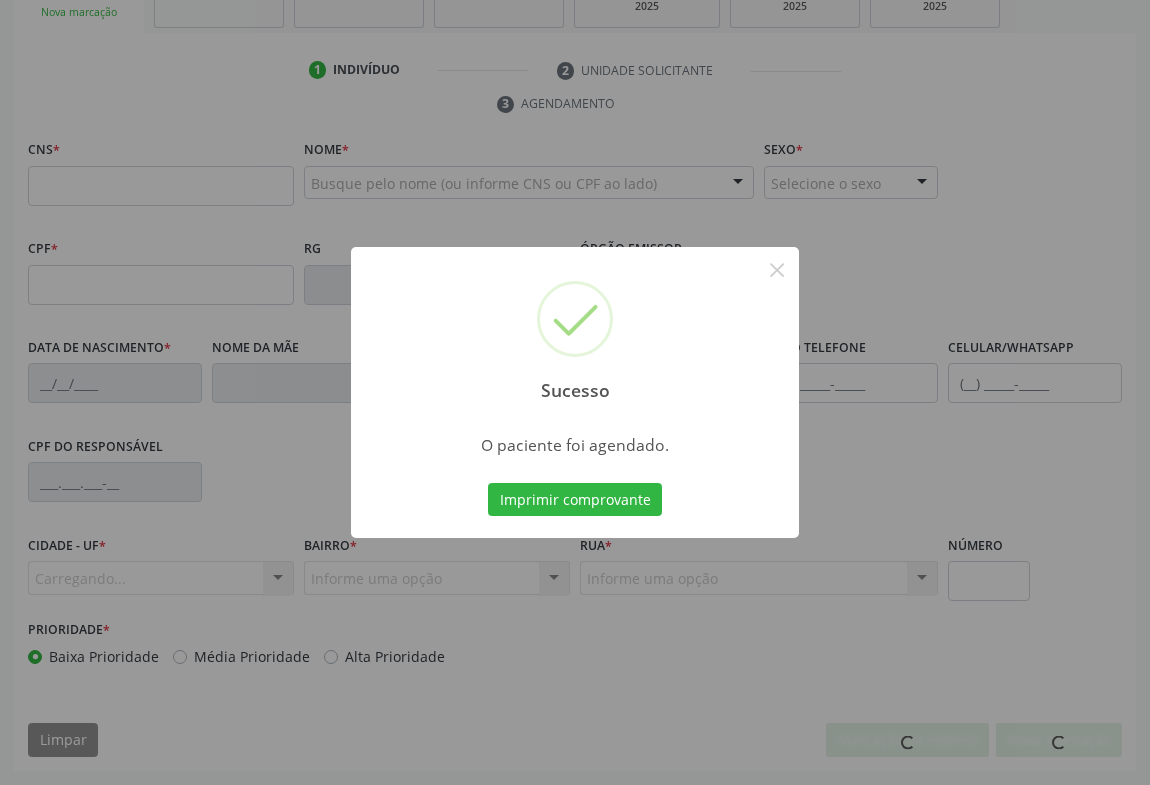 scroll, scrollTop: 331, scrollLeft: 0, axis: vertical 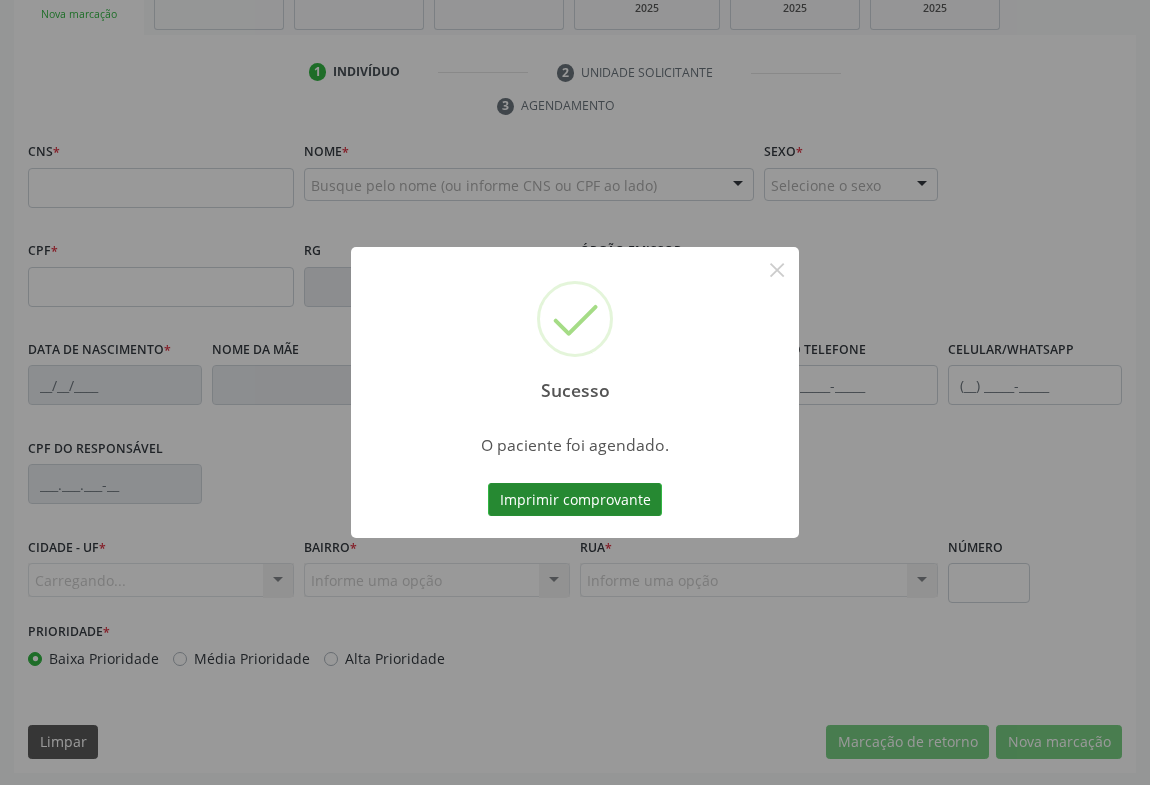 click on "Imprimir comprovante" at bounding box center [575, 500] 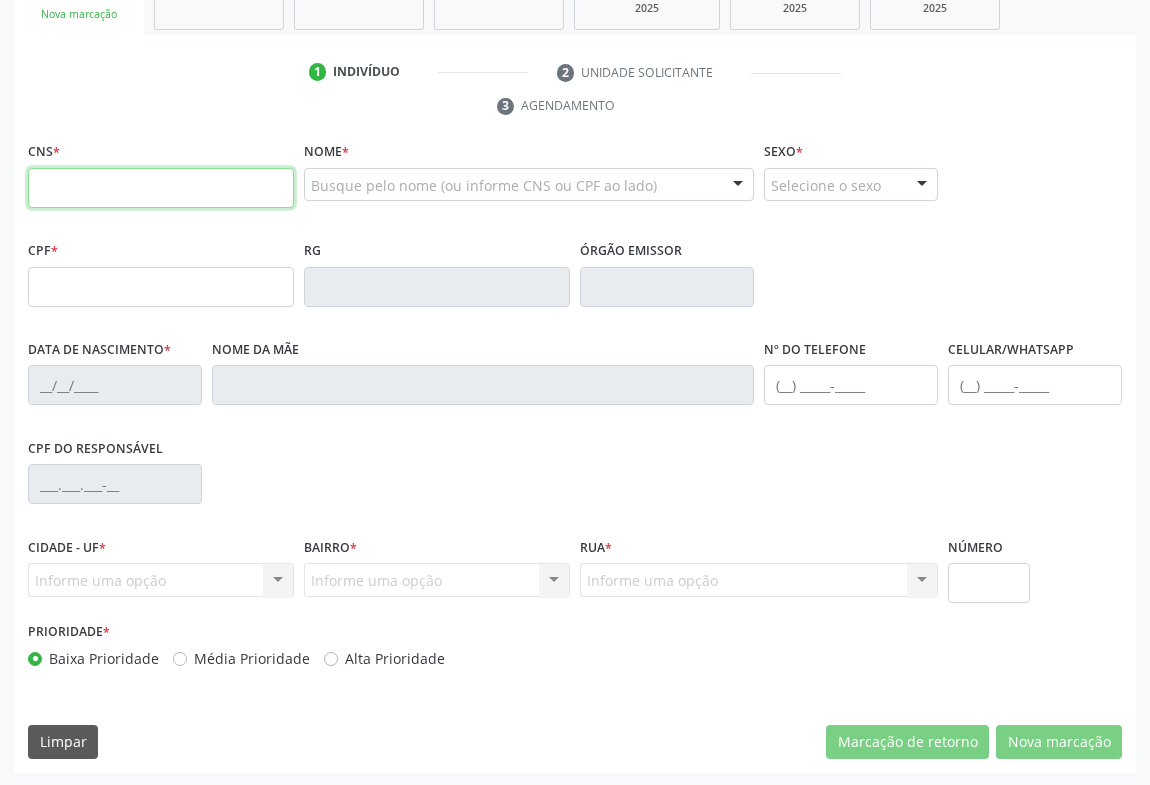click at bounding box center (161, 188) 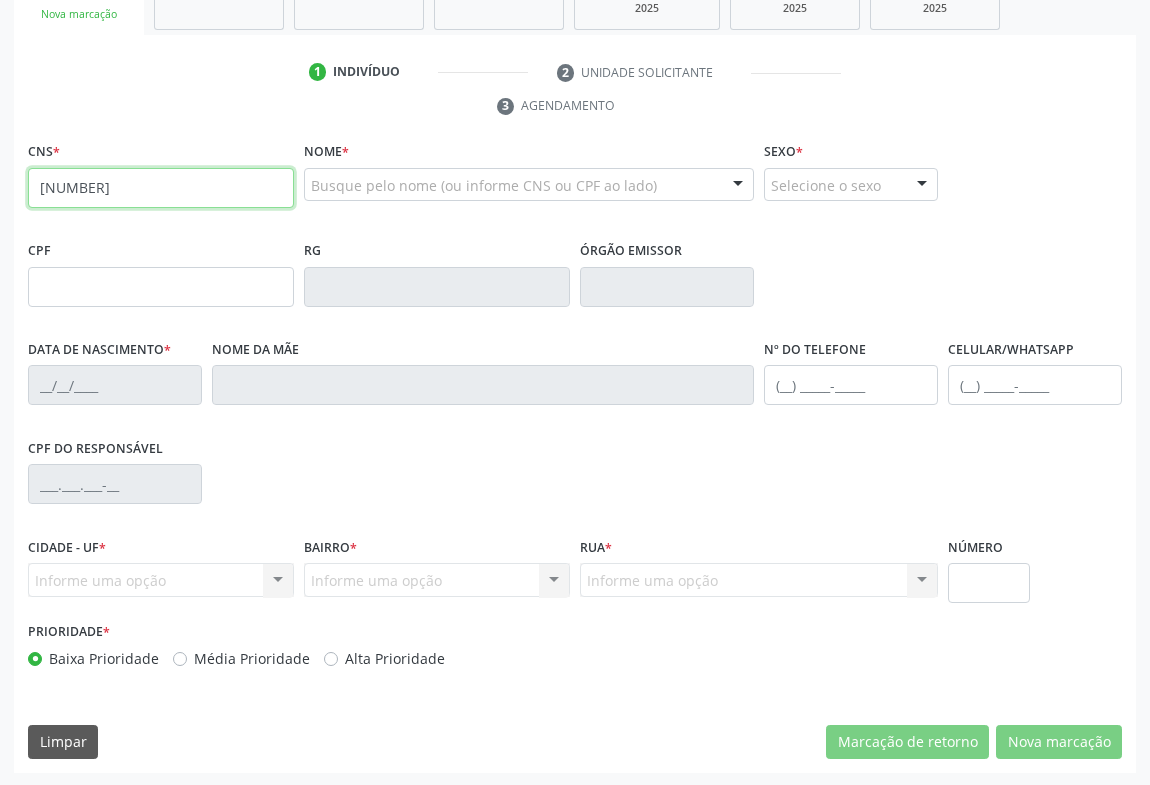 type on "706 0003 0334 3145" 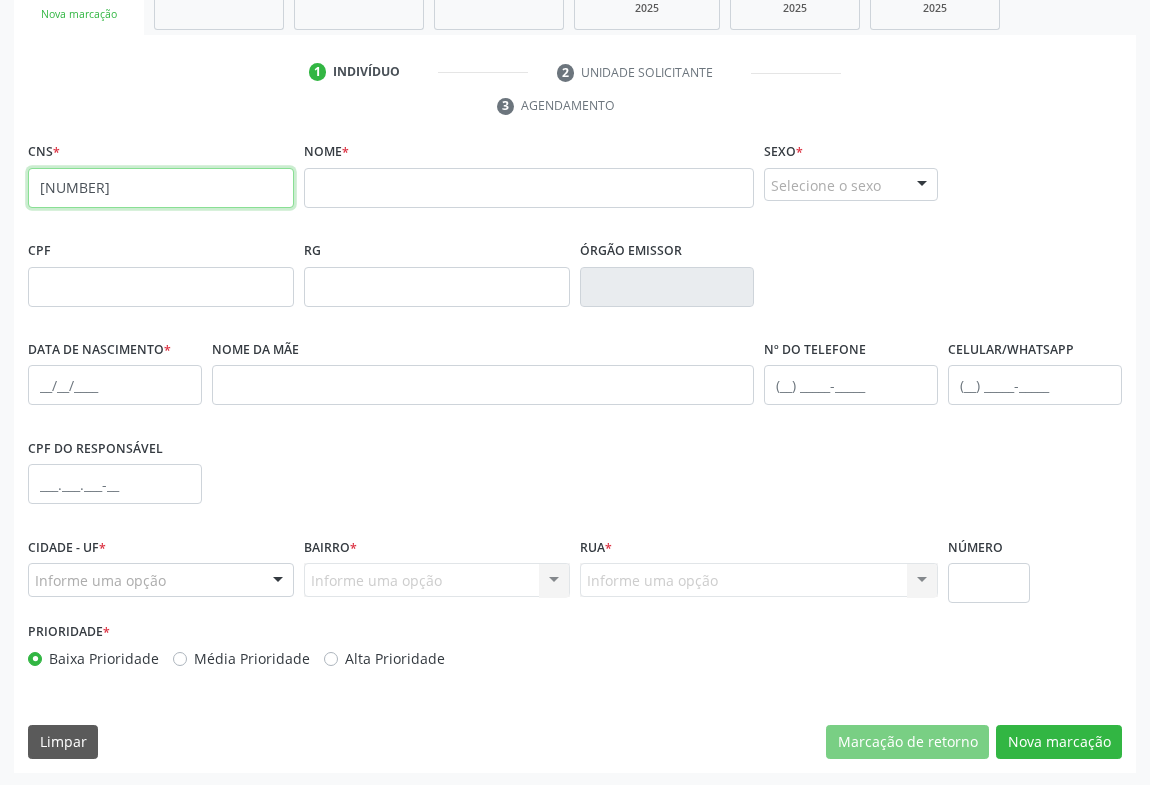 click on "706 0003 0334 3145" at bounding box center (161, 188) 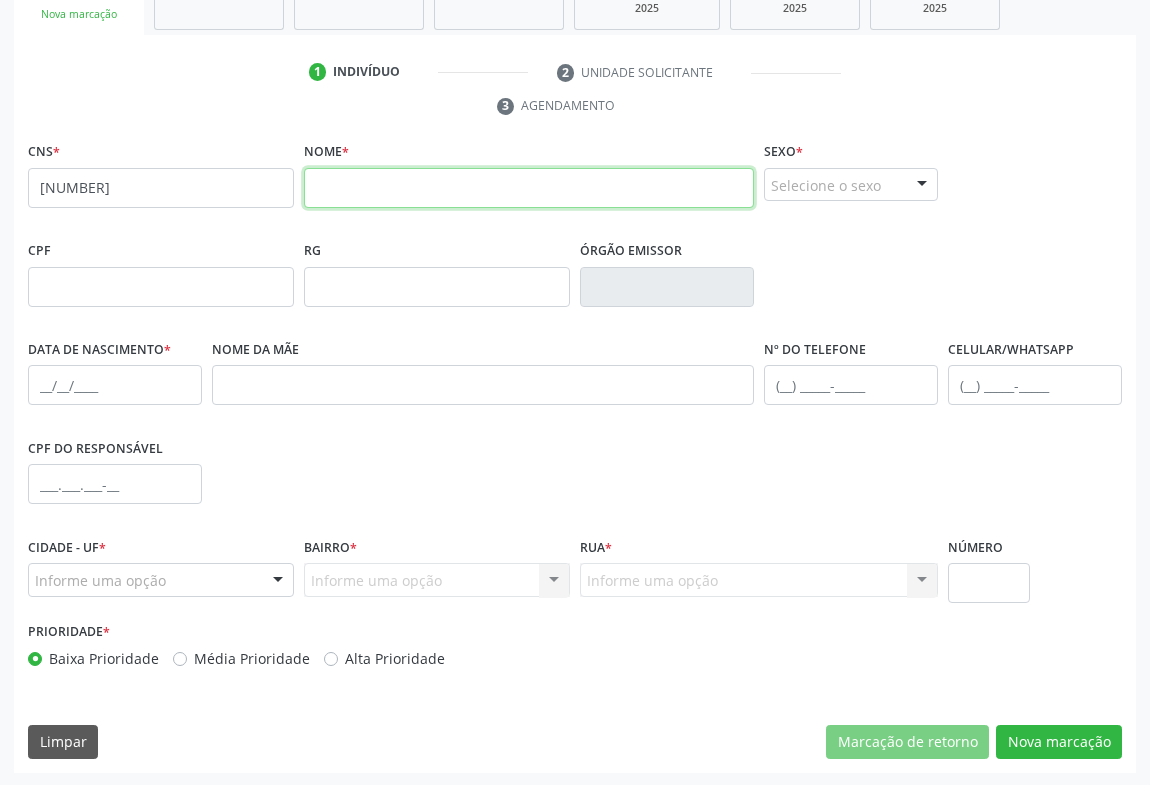 click at bounding box center [529, 188] 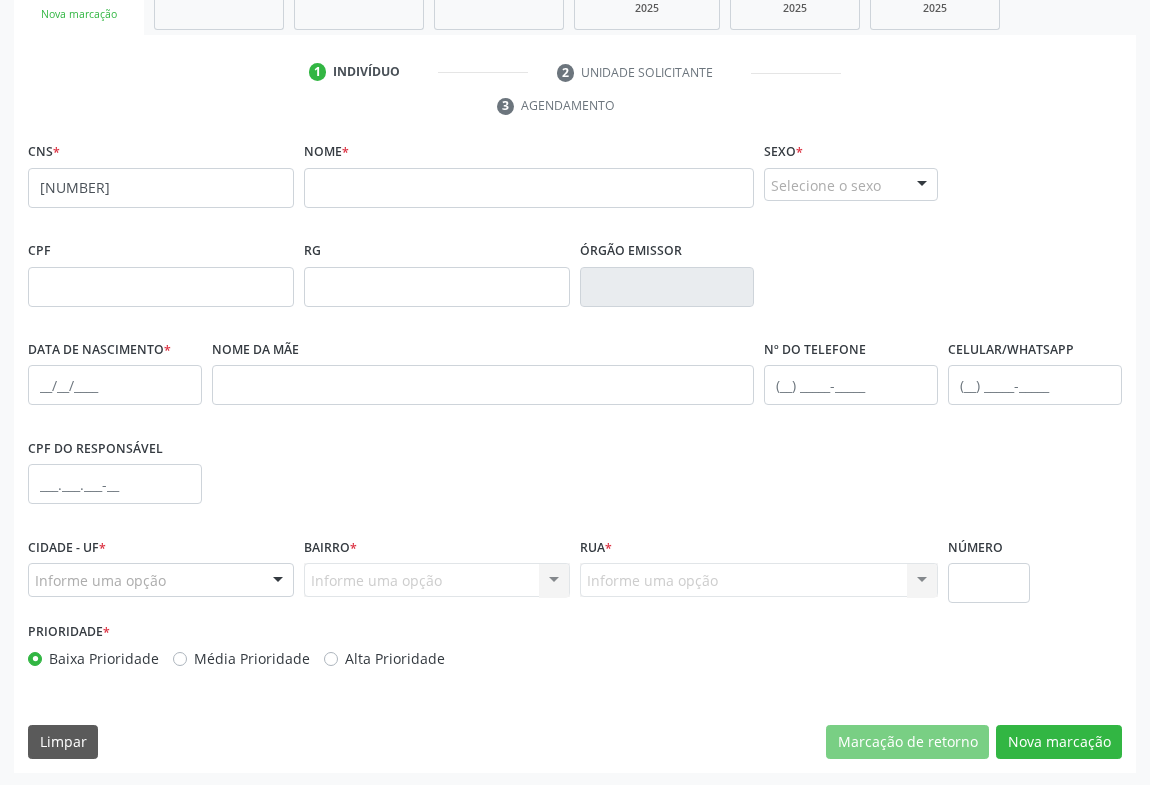 click on "none" at bounding box center [242, 184] 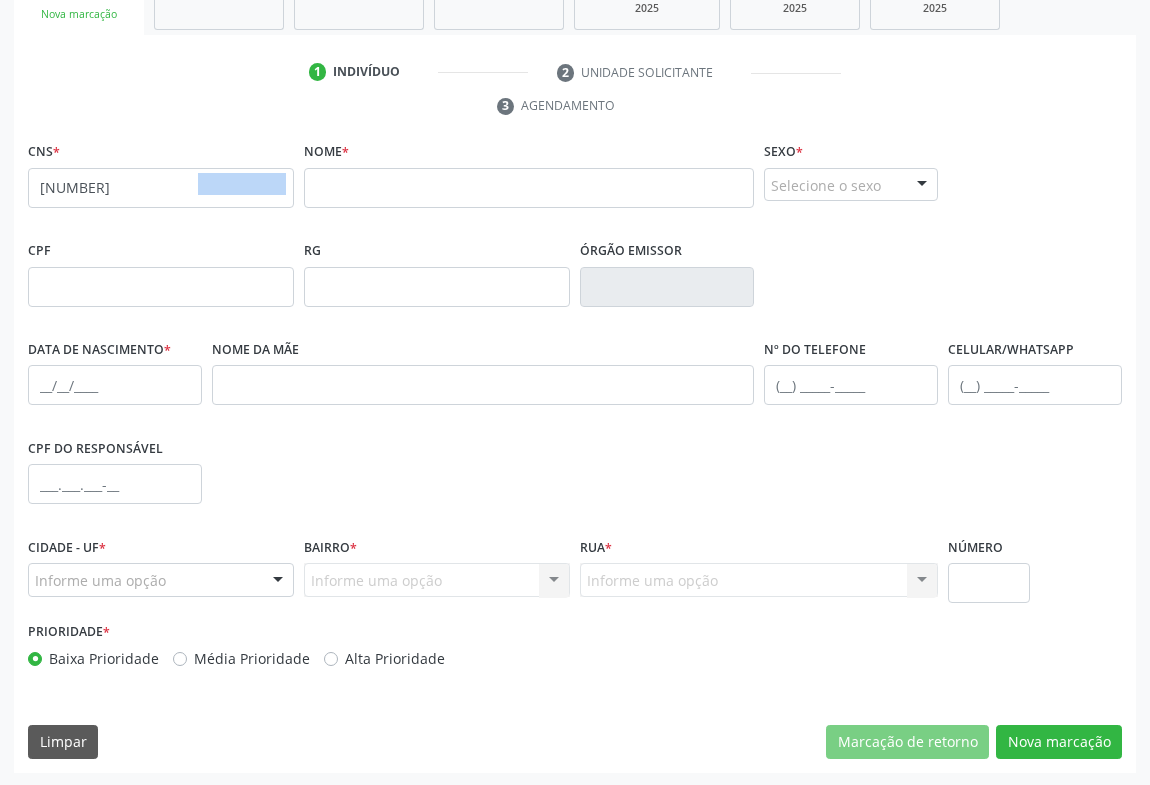 click on "none" at bounding box center [242, 184] 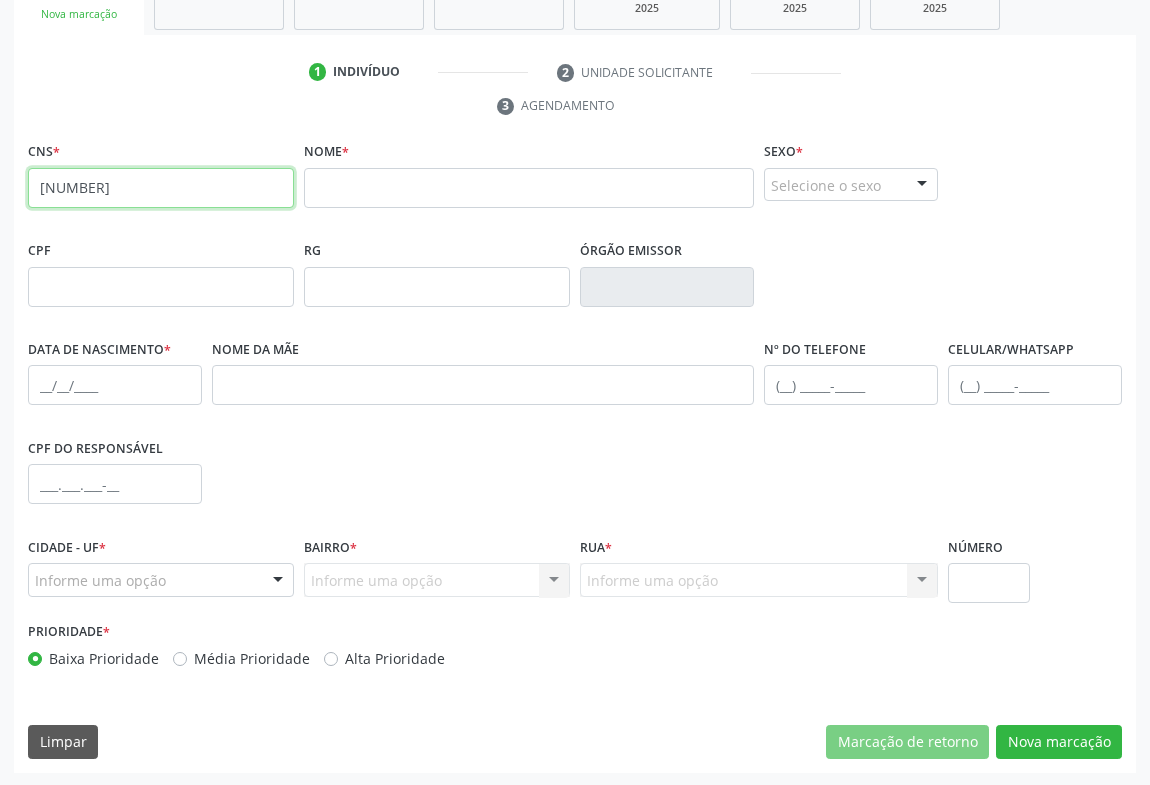 click on "706 0003 0334 3145" at bounding box center [161, 188] 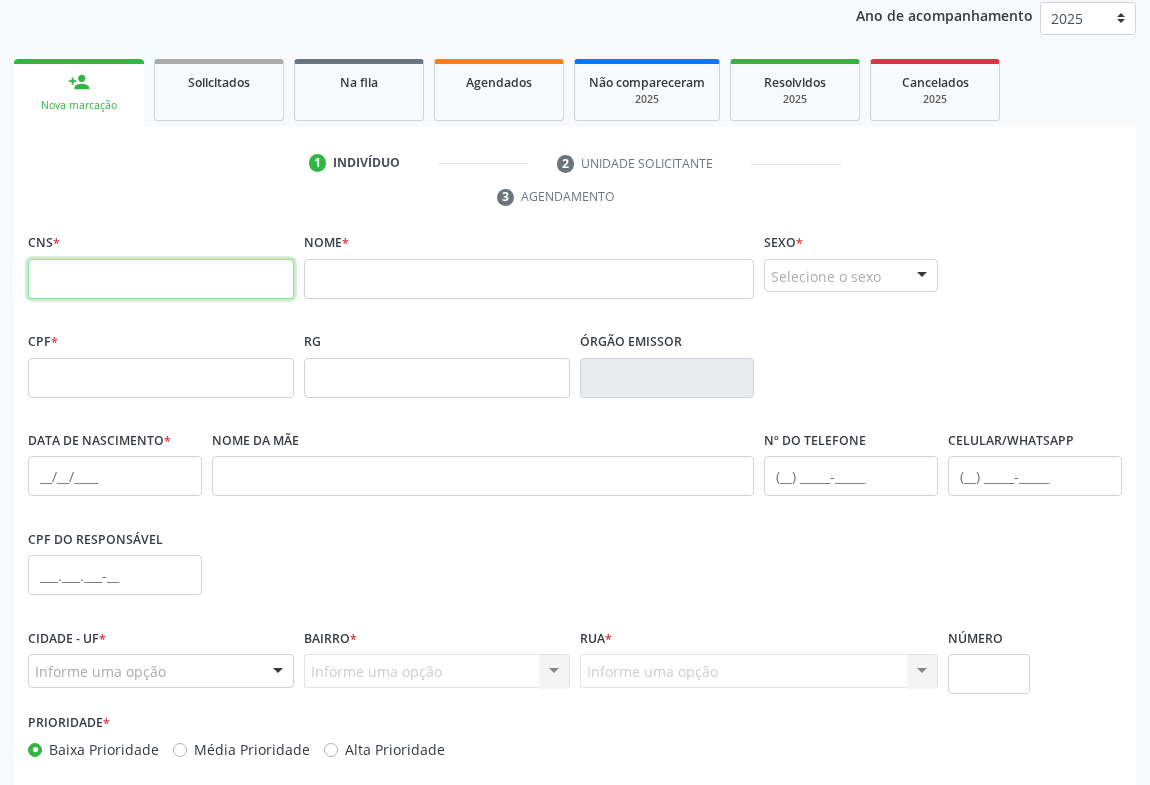 scroll, scrollTop: 0, scrollLeft: 0, axis: both 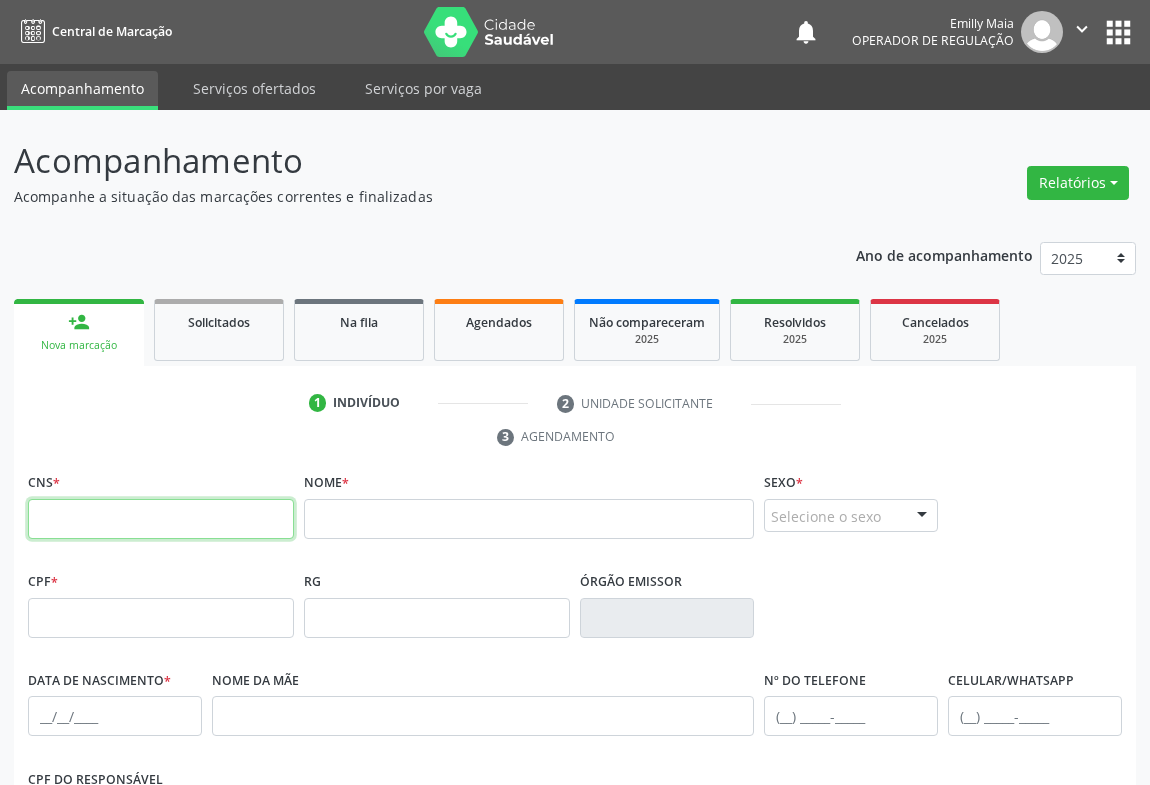 click at bounding box center [161, 519] 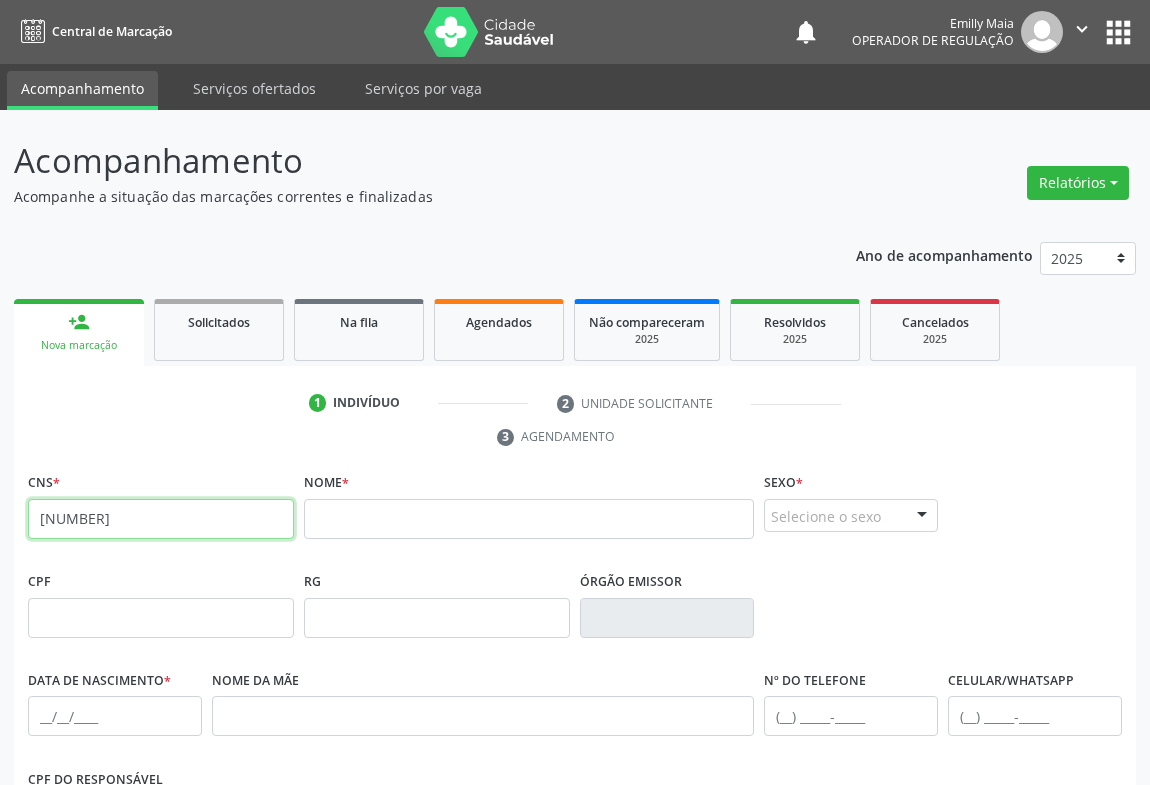 type on "700 5005 5013 4255" 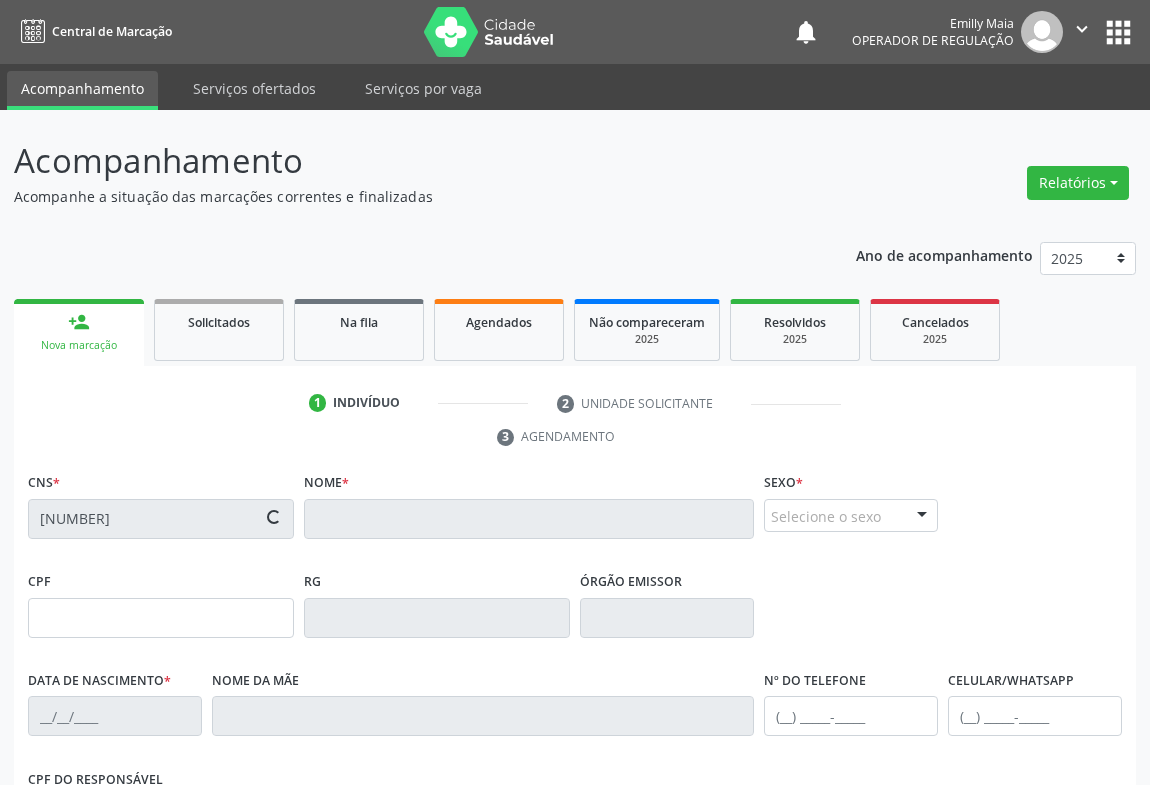type on "1429394303" 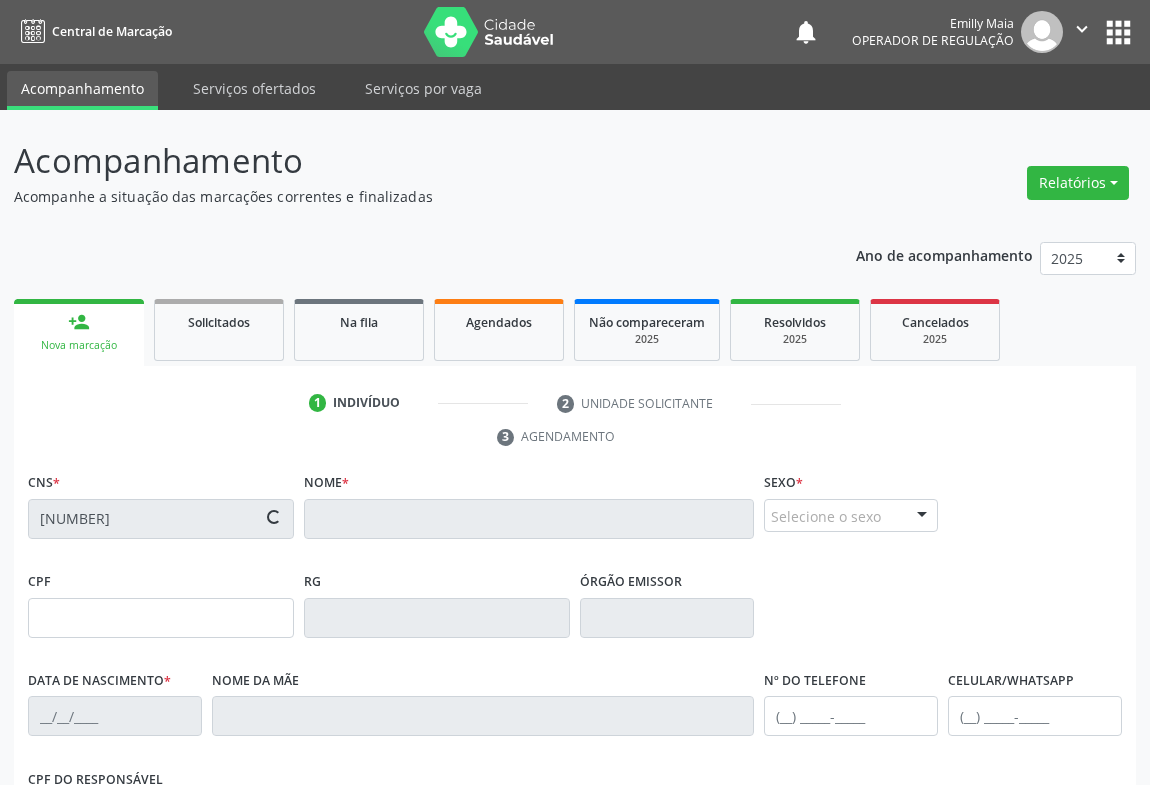type on "22/02/1982" 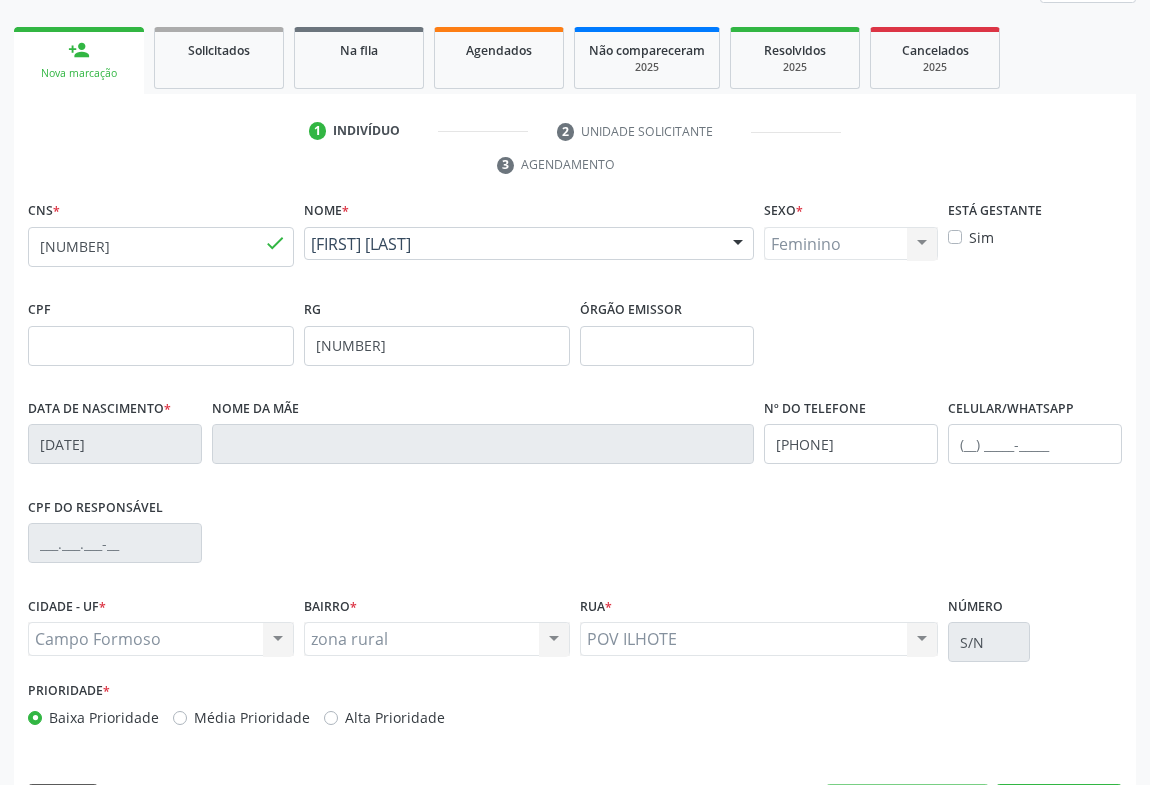 scroll, scrollTop: 331, scrollLeft: 0, axis: vertical 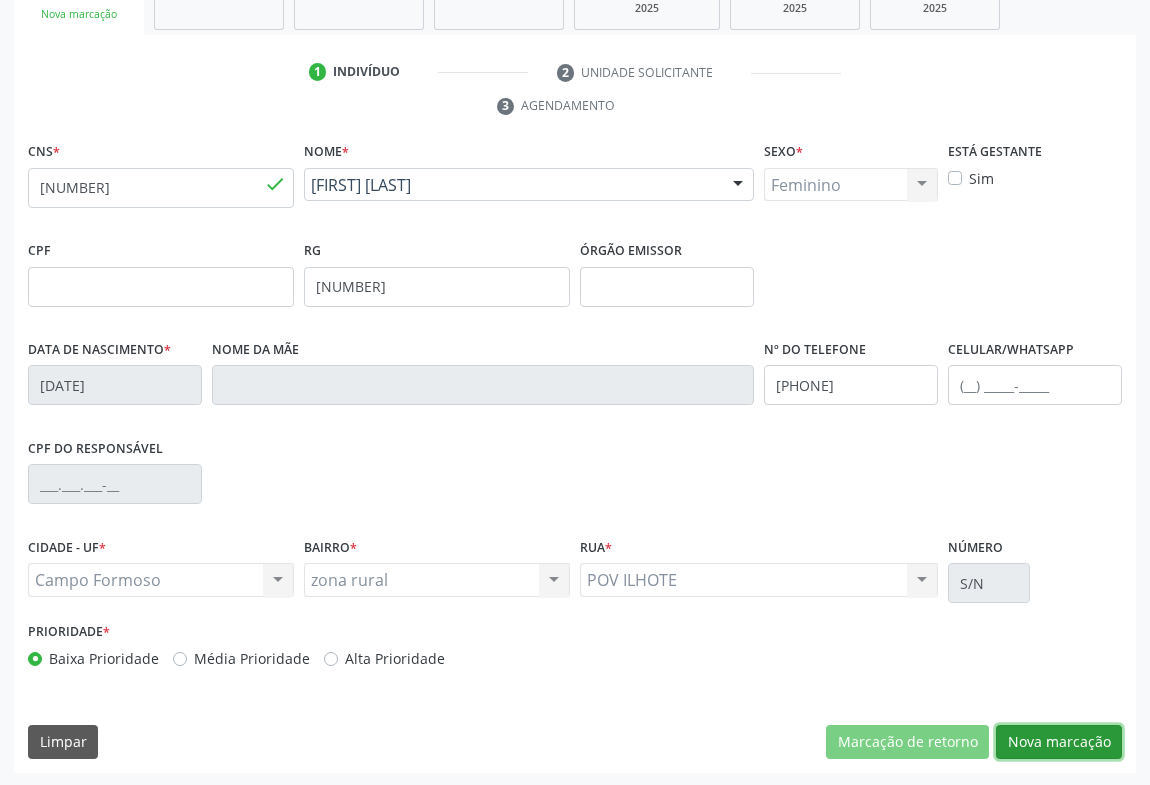 click on "Nova marcação" at bounding box center [1059, 742] 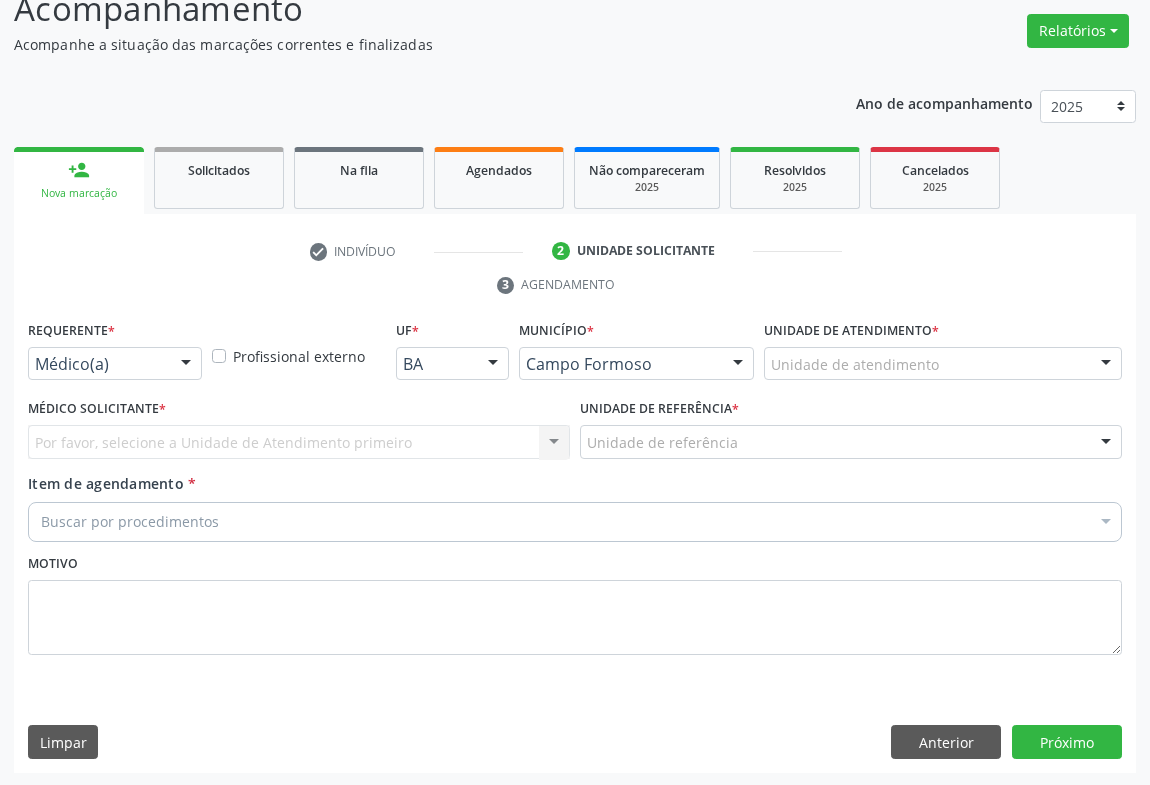 click on "Médico(a)" at bounding box center [115, 364] 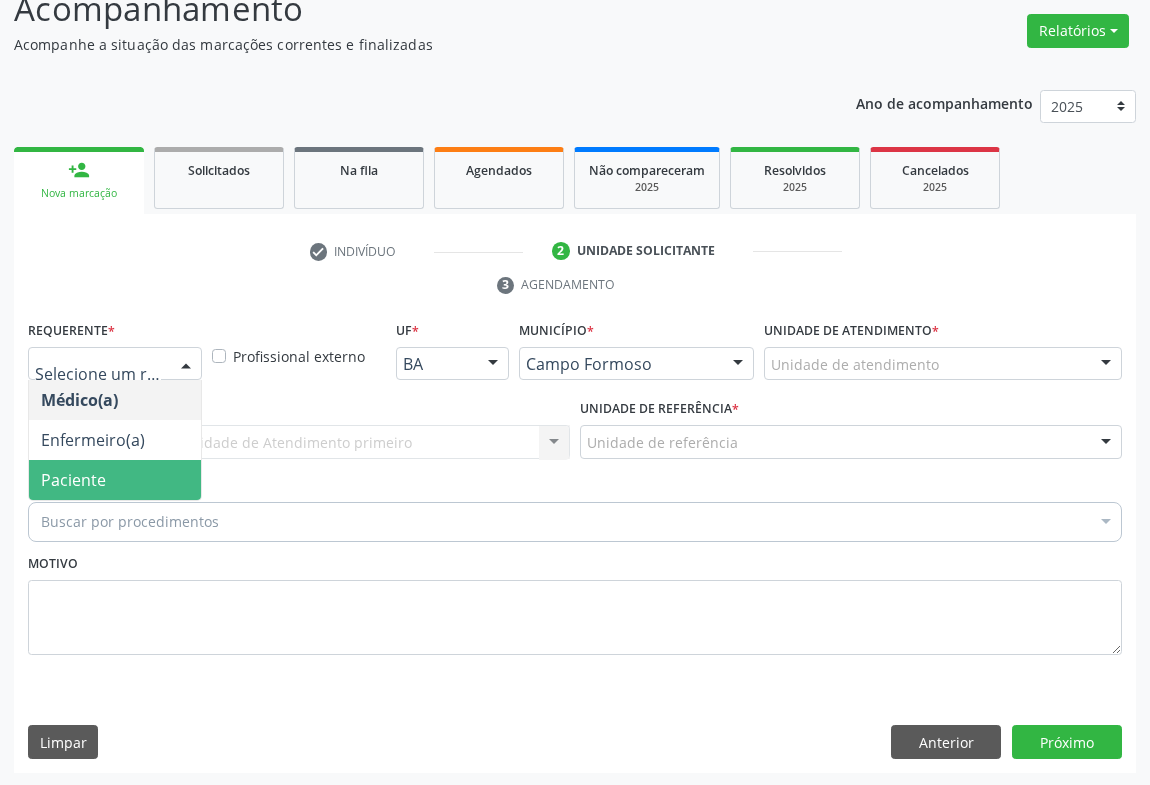 drag, startPoint x: 119, startPoint y: 476, endPoint x: 192, endPoint y: 473, distance: 73.061615 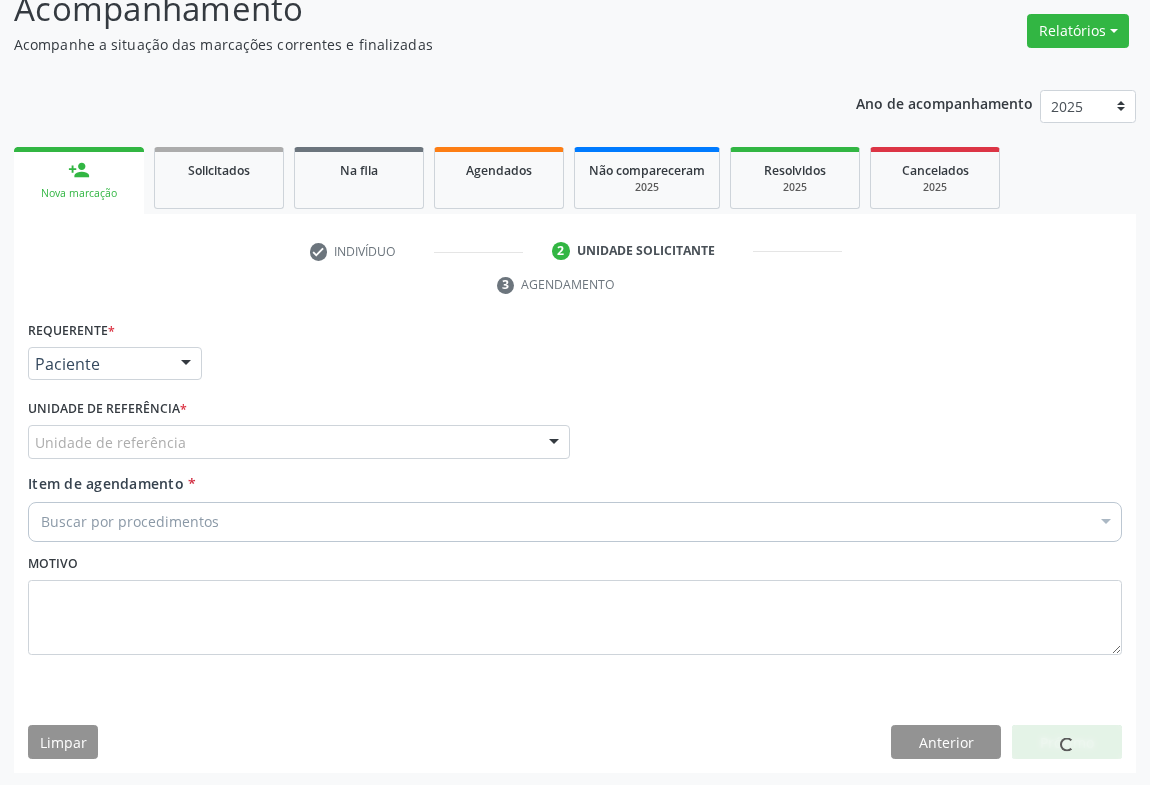 click on "Unidade de referência" at bounding box center (299, 442) 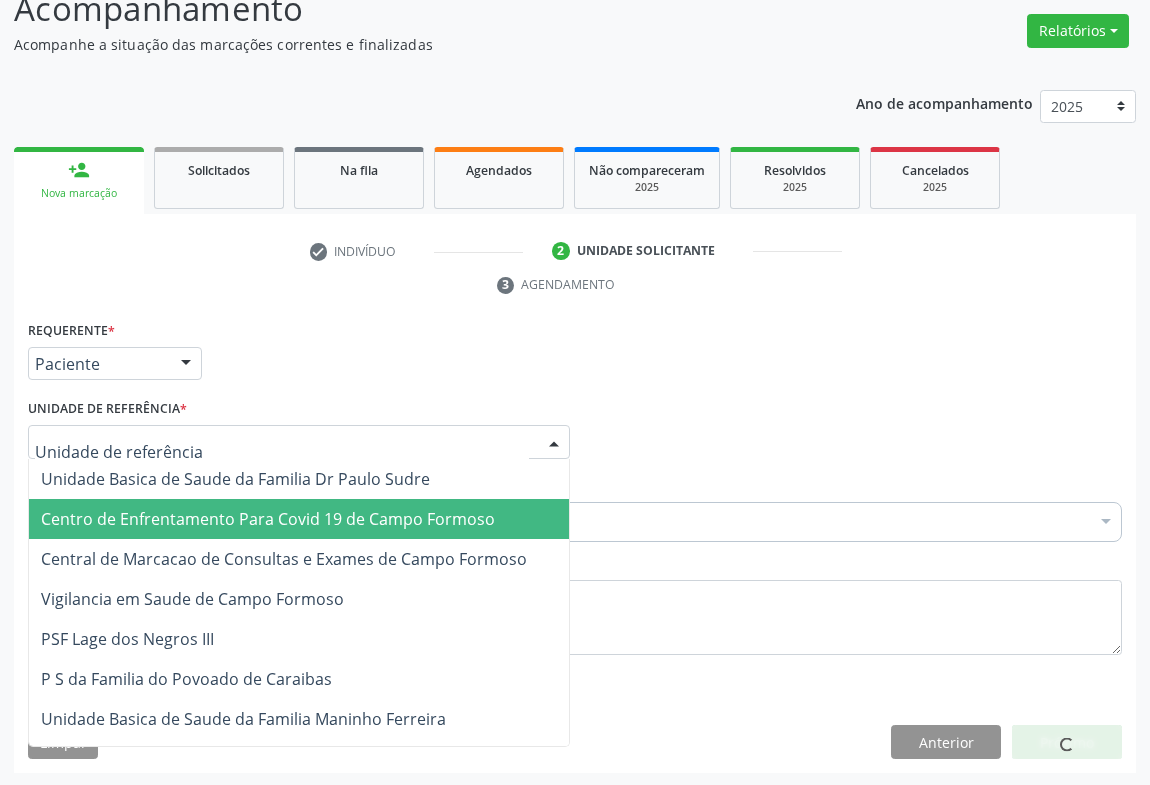 click on "Central de Marcacao de Consultas e Exames de Campo Formoso" at bounding box center [299, 559] 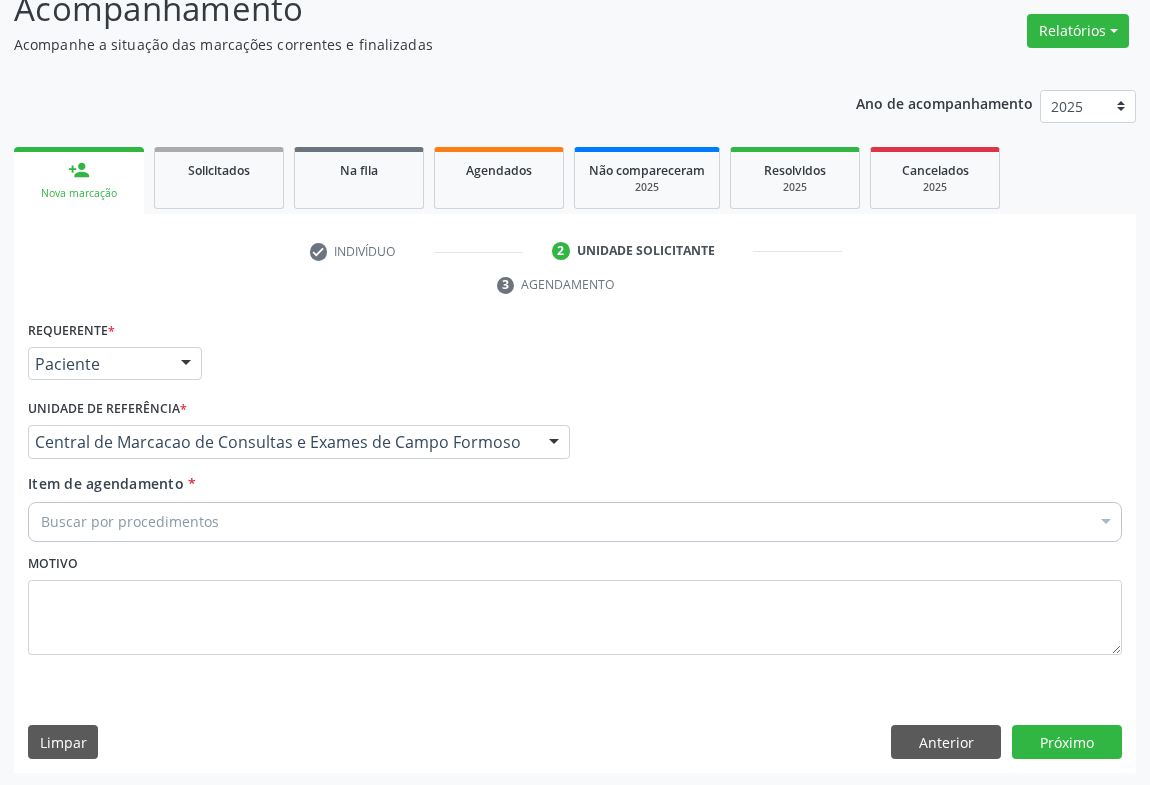click on "Buscar por procedimentos" at bounding box center (575, 522) 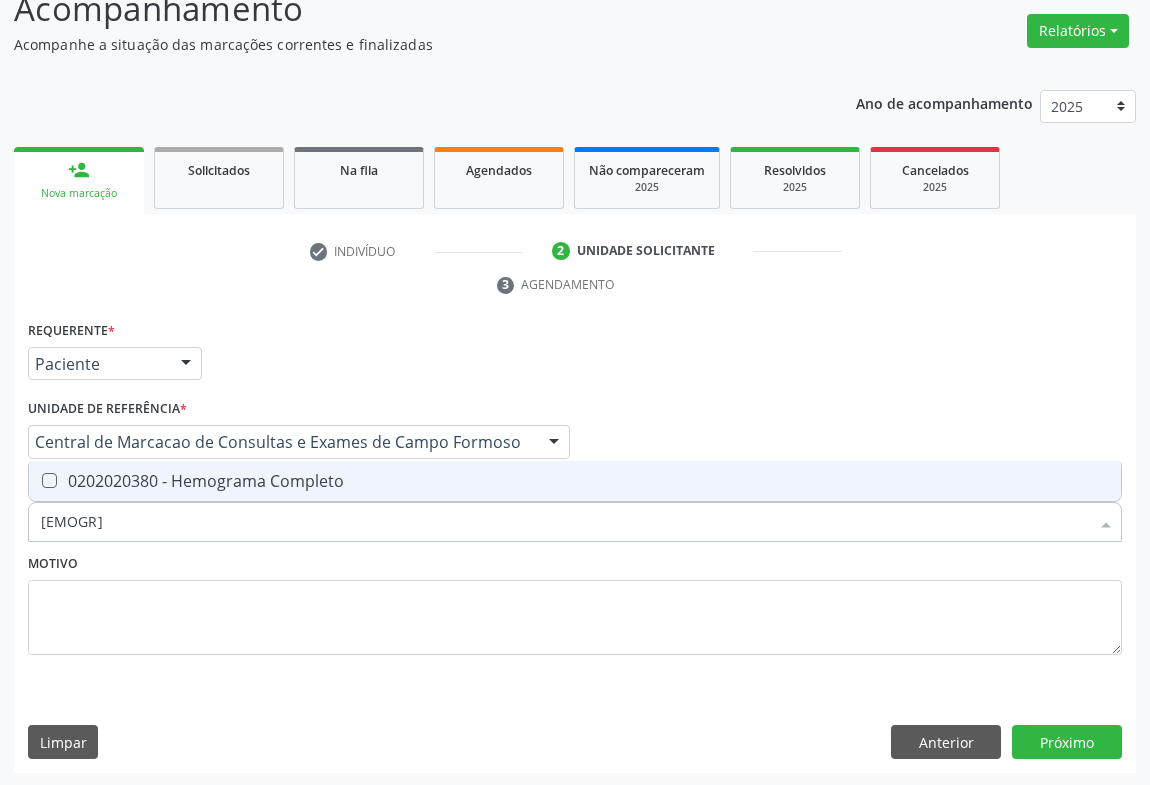 type on "EMOGRA" 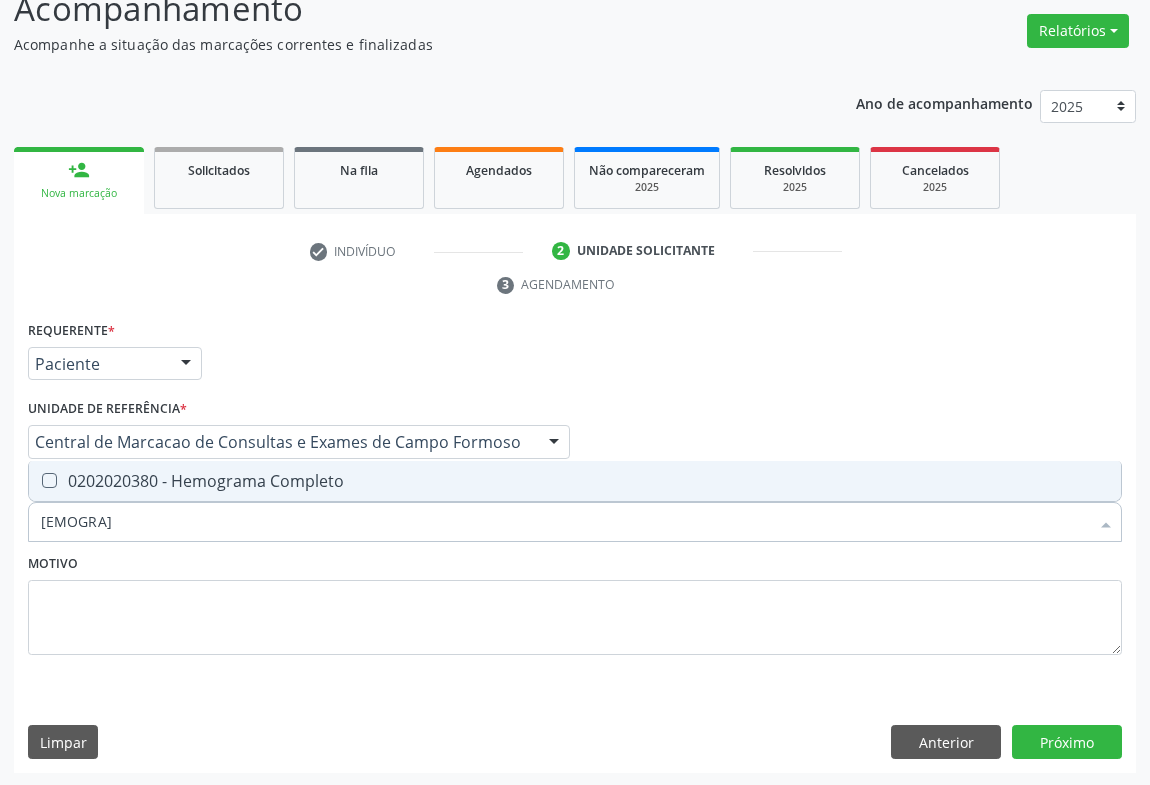 drag, startPoint x: 283, startPoint y: 477, endPoint x: 272, endPoint y: 513, distance: 37.64306 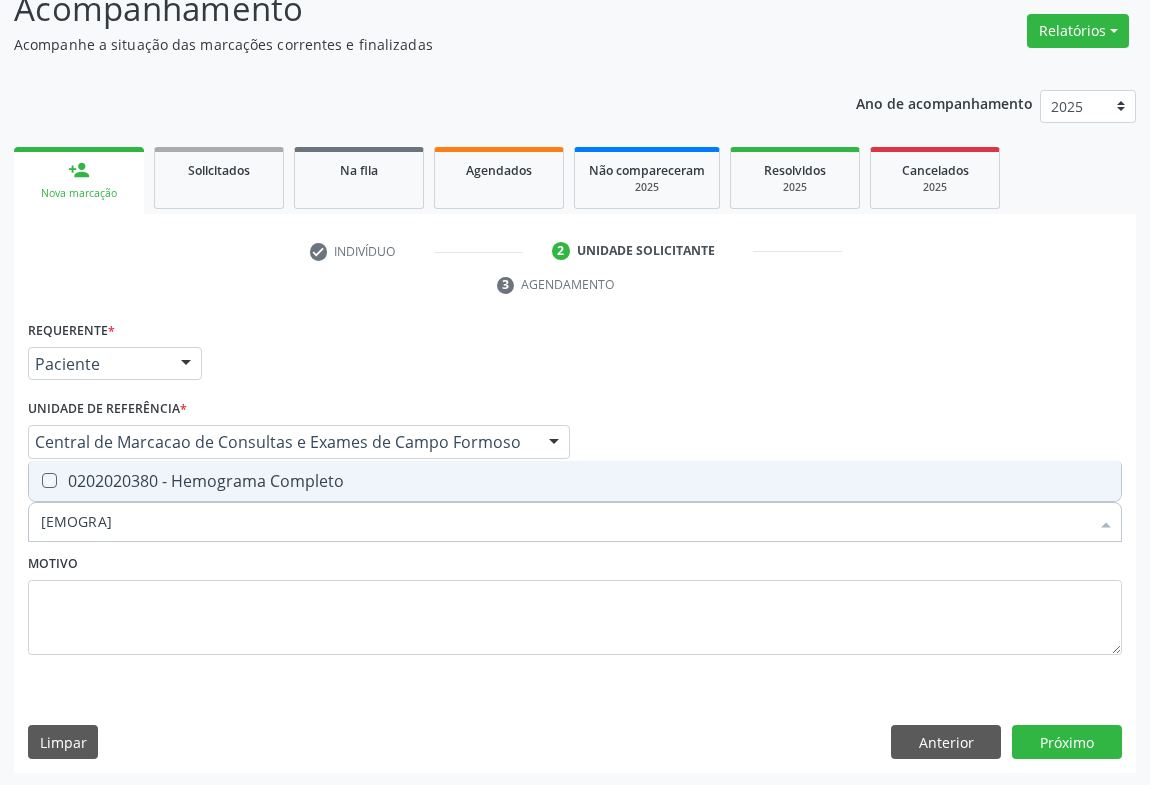 checkbox on "true" 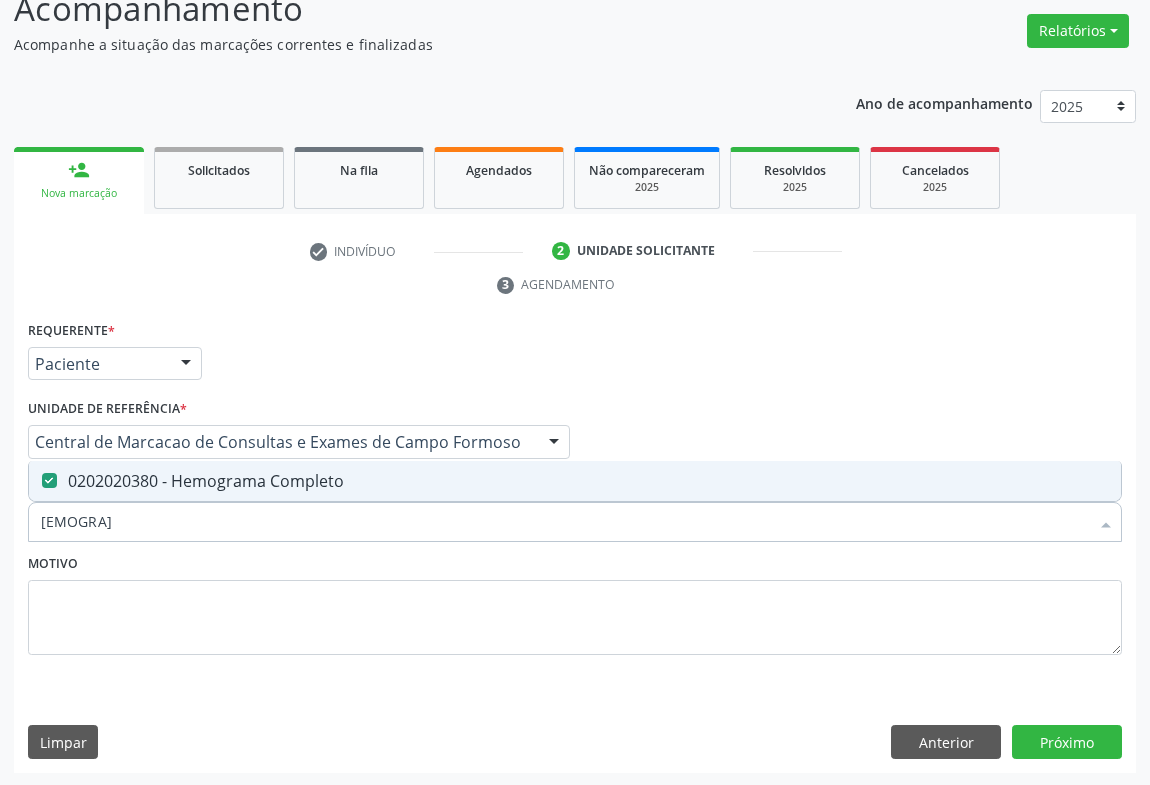 click on "EMOGRA" at bounding box center [565, 522] 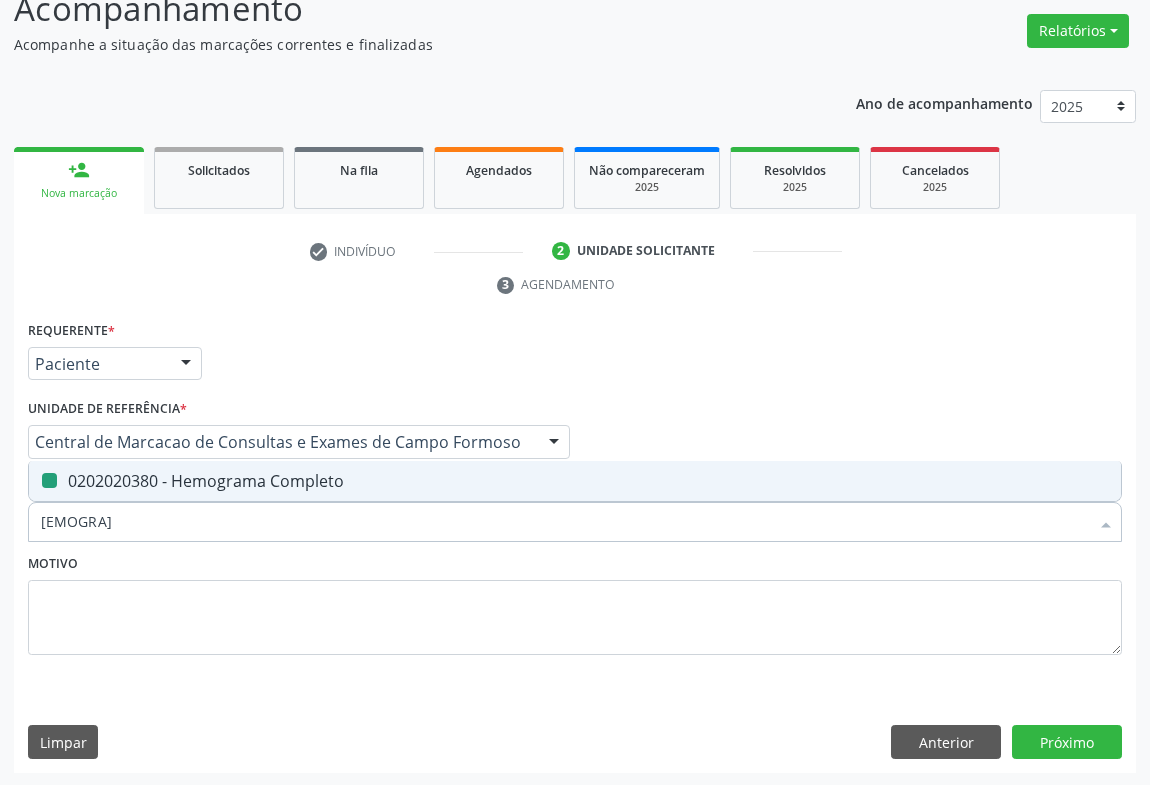 type on "G" 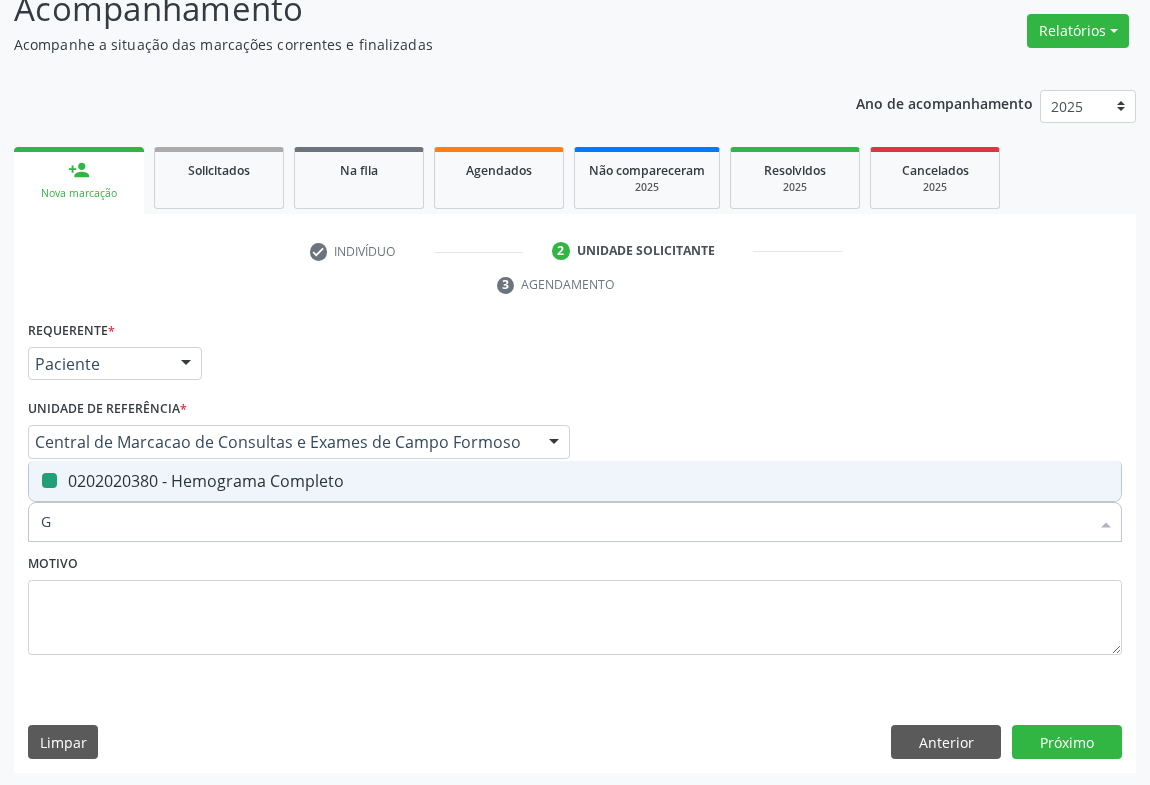 checkbox on "false" 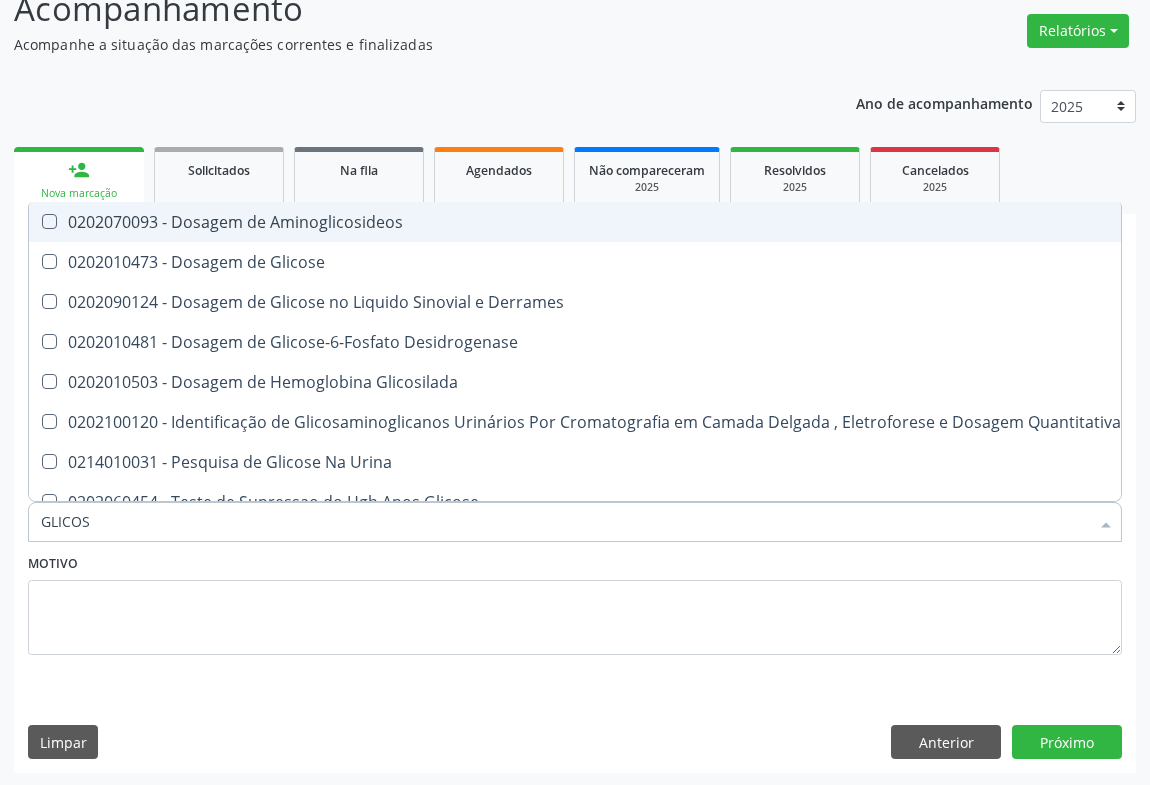 type on "GLICOSE" 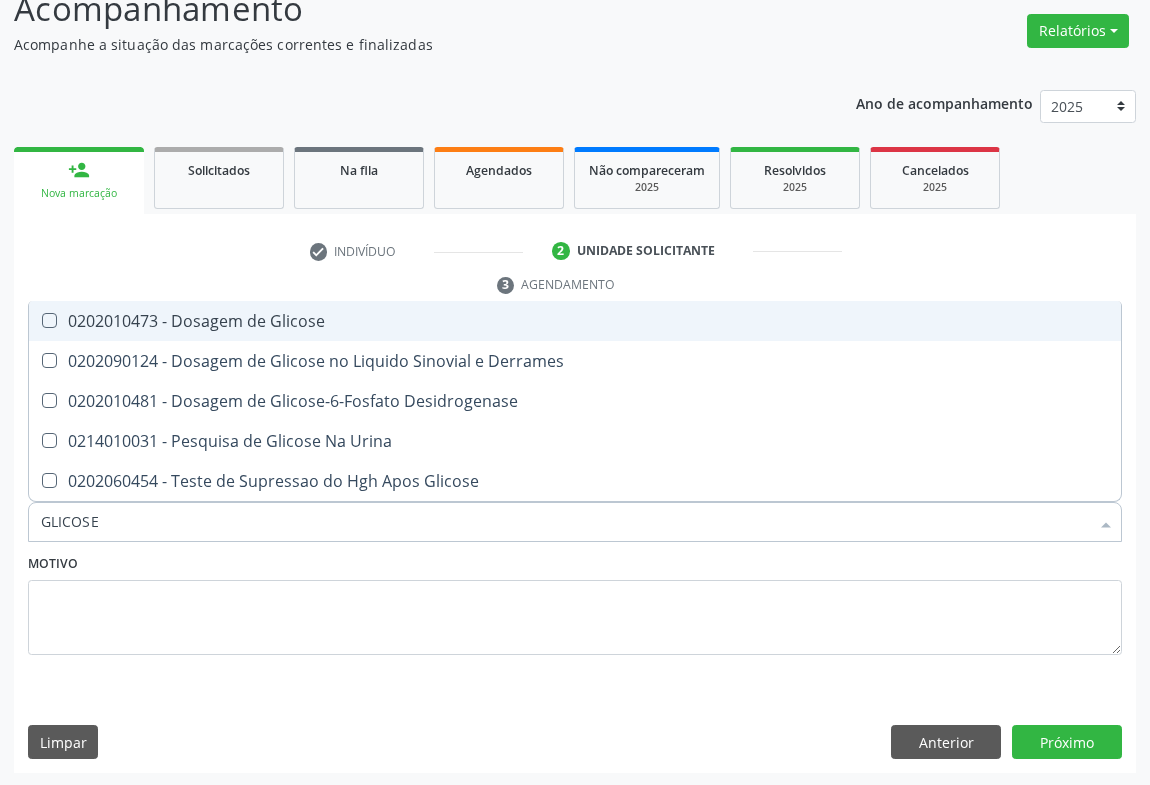 click on "0202010473 - Dosagem de Glicose" at bounding box center [575, 321] 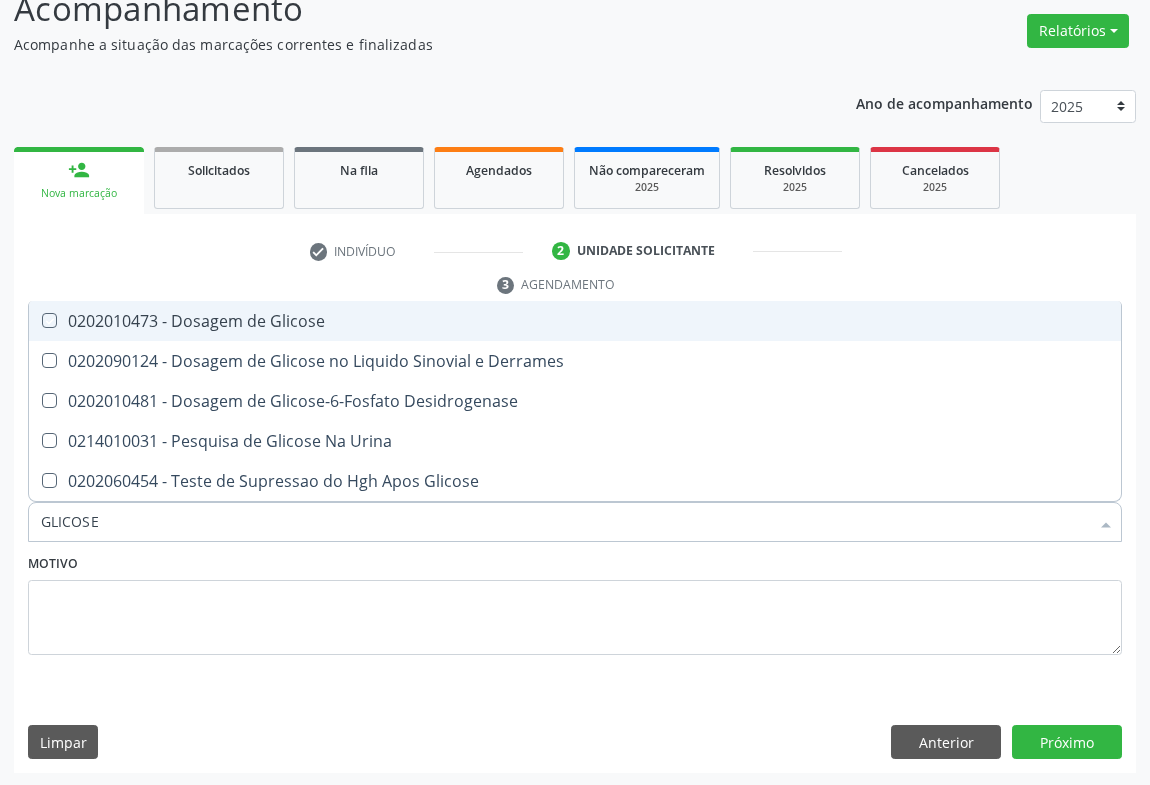 checkbox on "true" 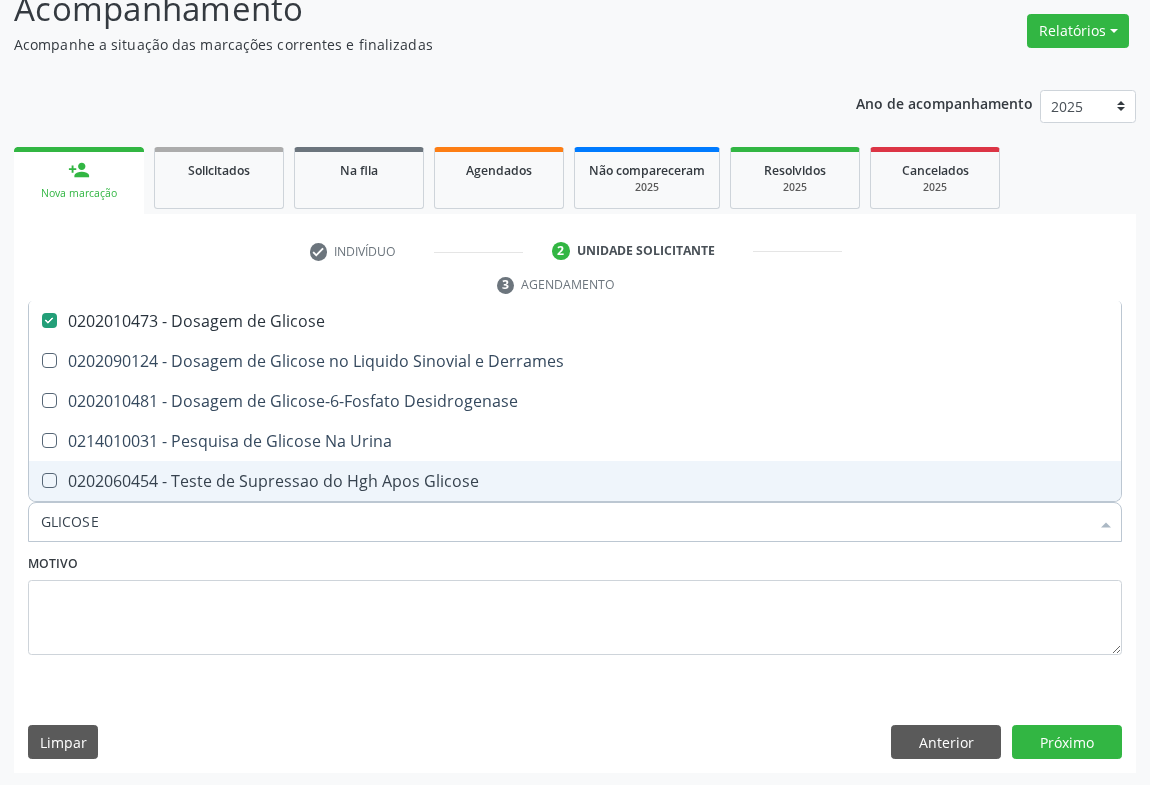 click on "GLICOSE" at bounding box center (565, 522) 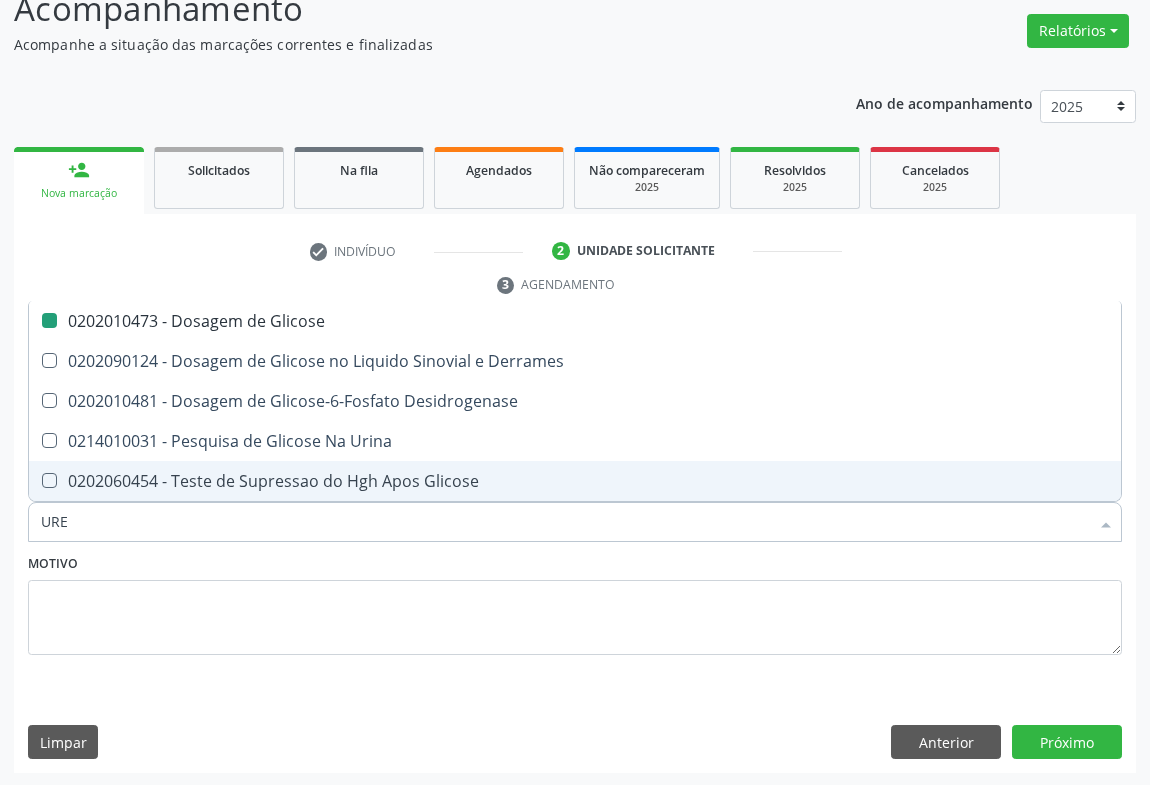 type on "UREI" 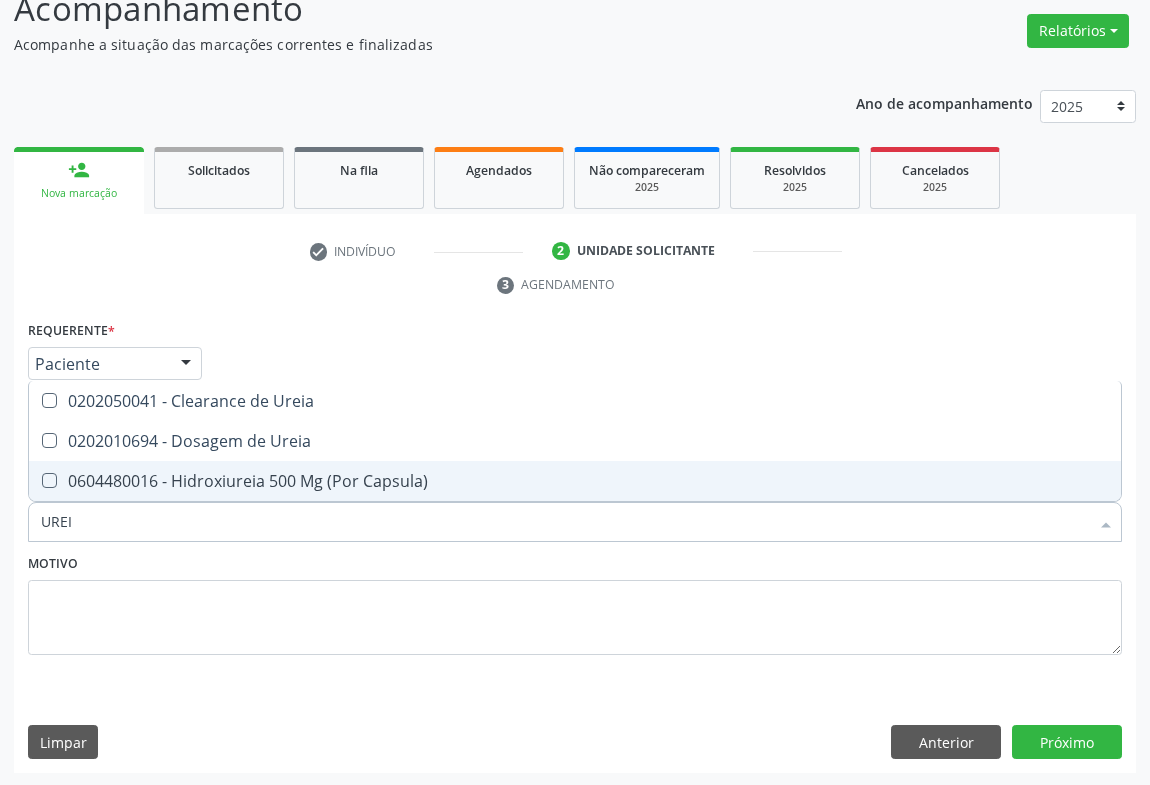 checkbox on "false" 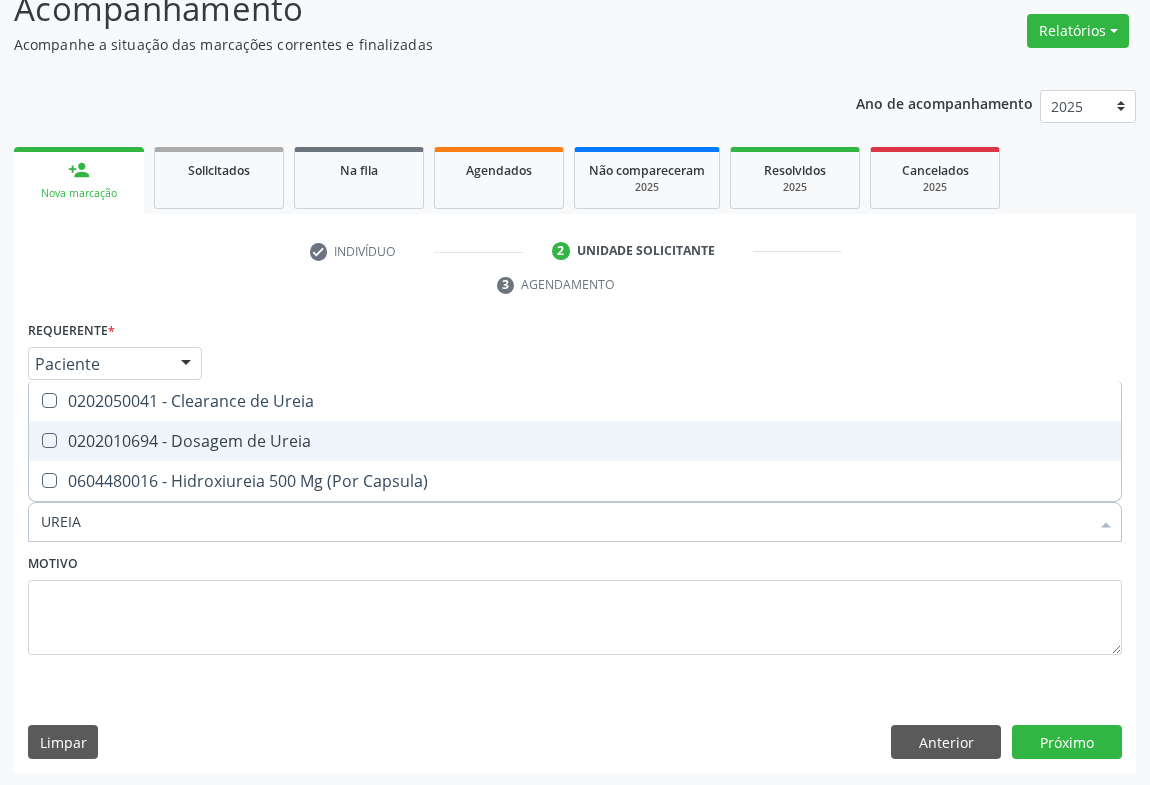 click on "0202010694 - Dosagem de Ureia" at bounding box center (575, 441) 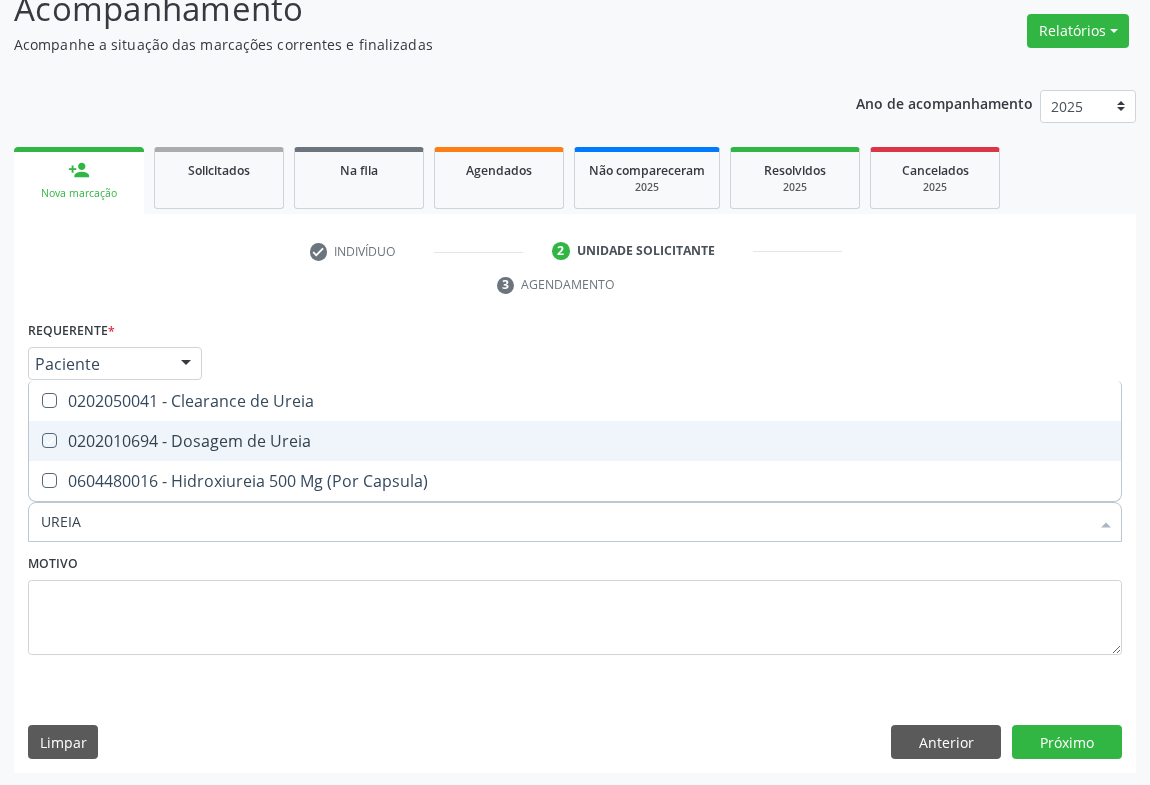 checkbox on "true" 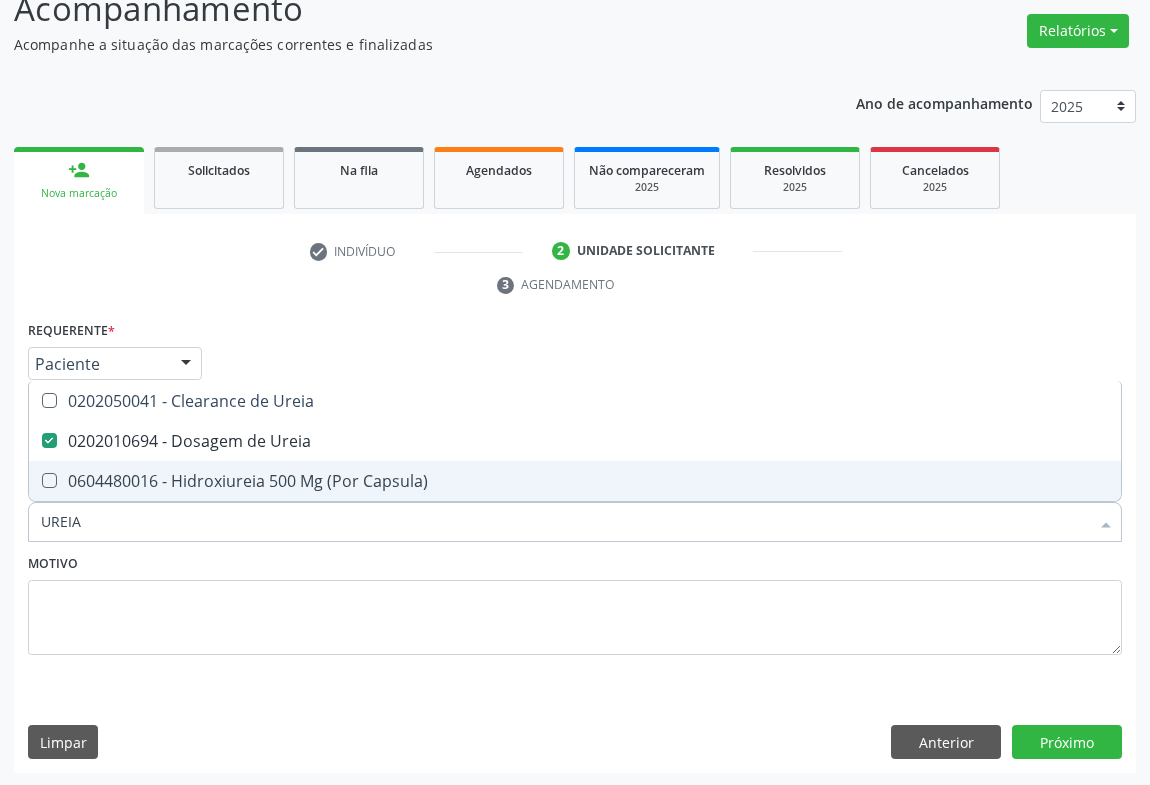 click on "UREIA" at bounding box center [565, 522] 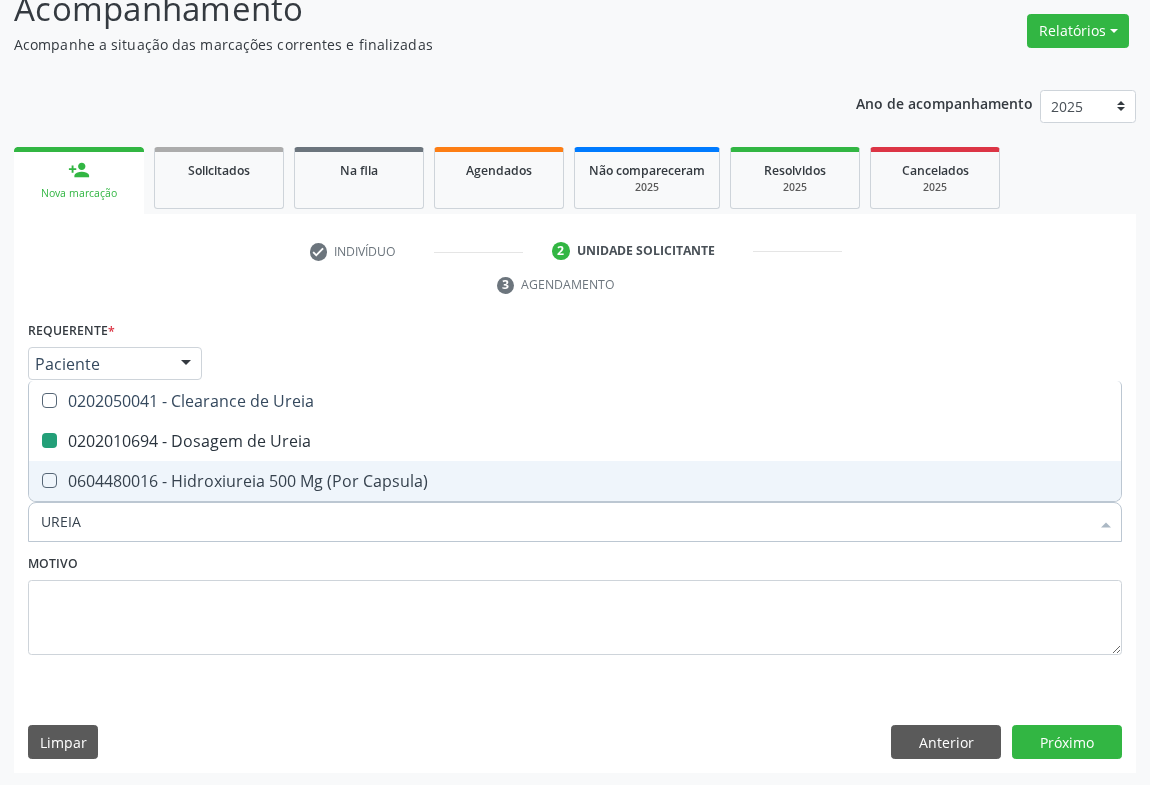 type on "C" 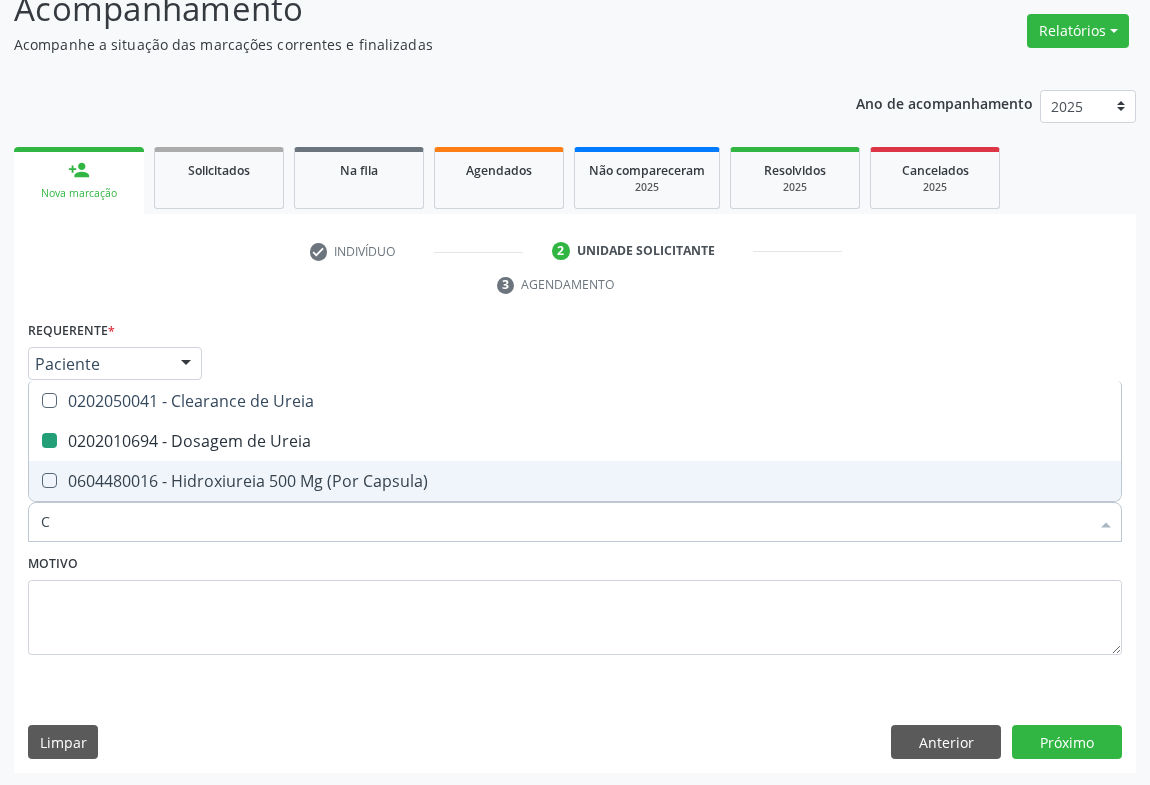 checkbox on "false" 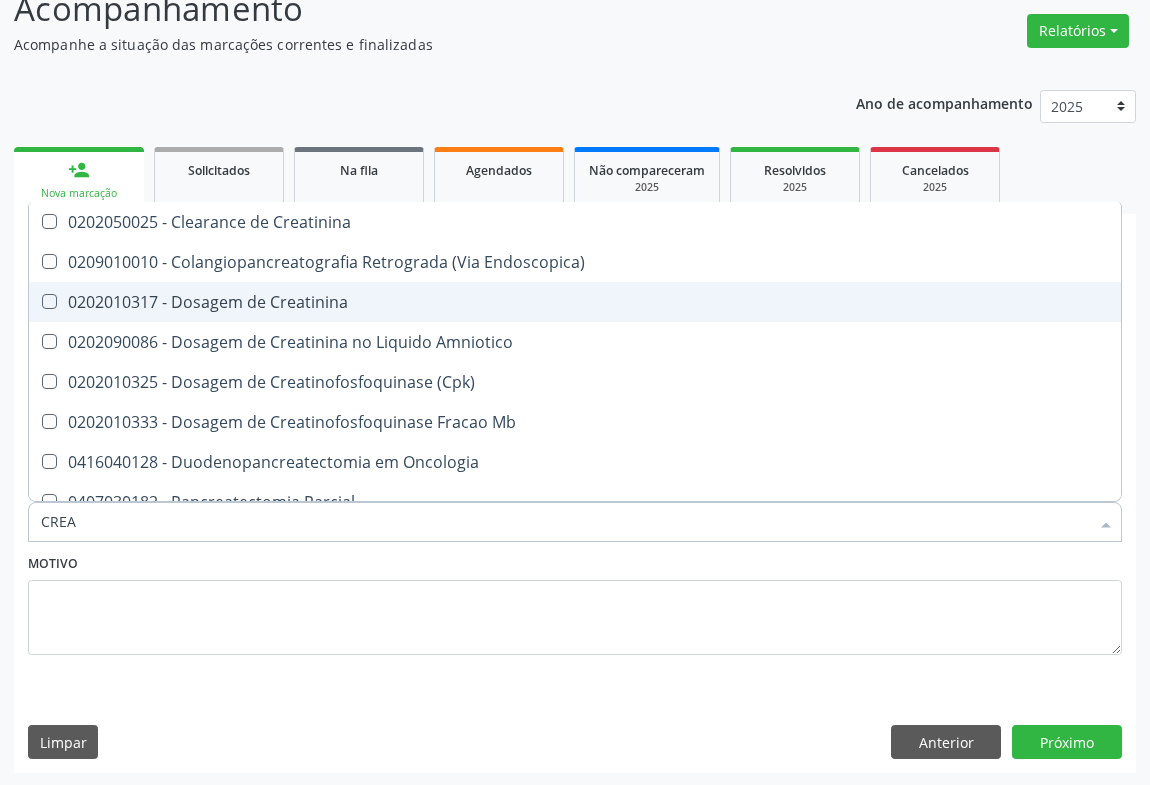 type on "CREAT" 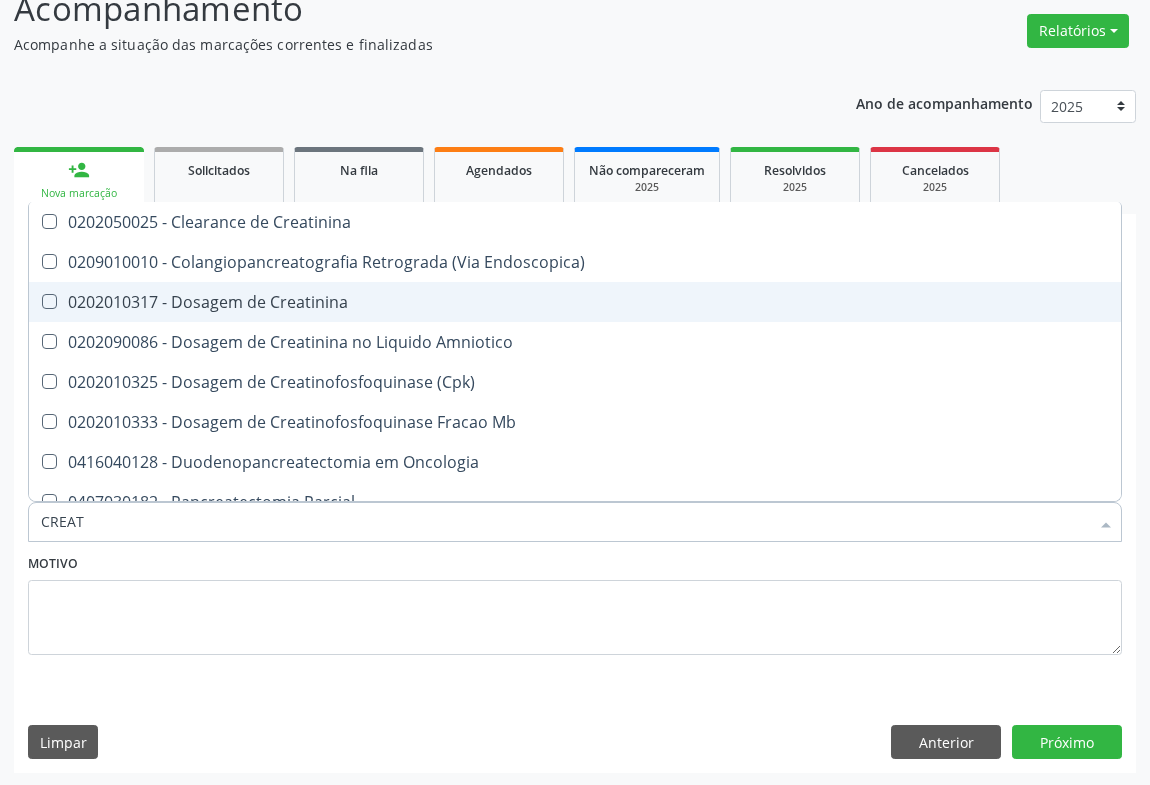 drag, startPoint x: 184, startPoint y: 307, endPoint x: 172, endPoint y: 337, distance: 32.31099 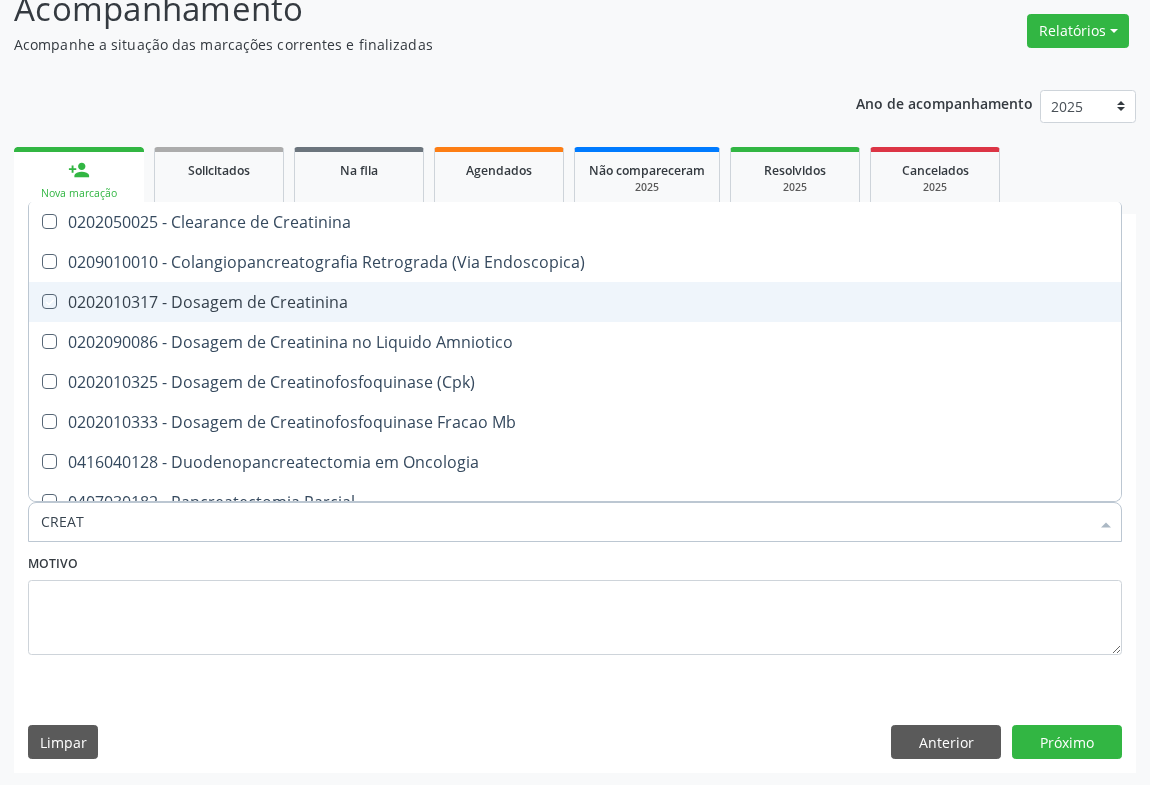checkbox on "true" 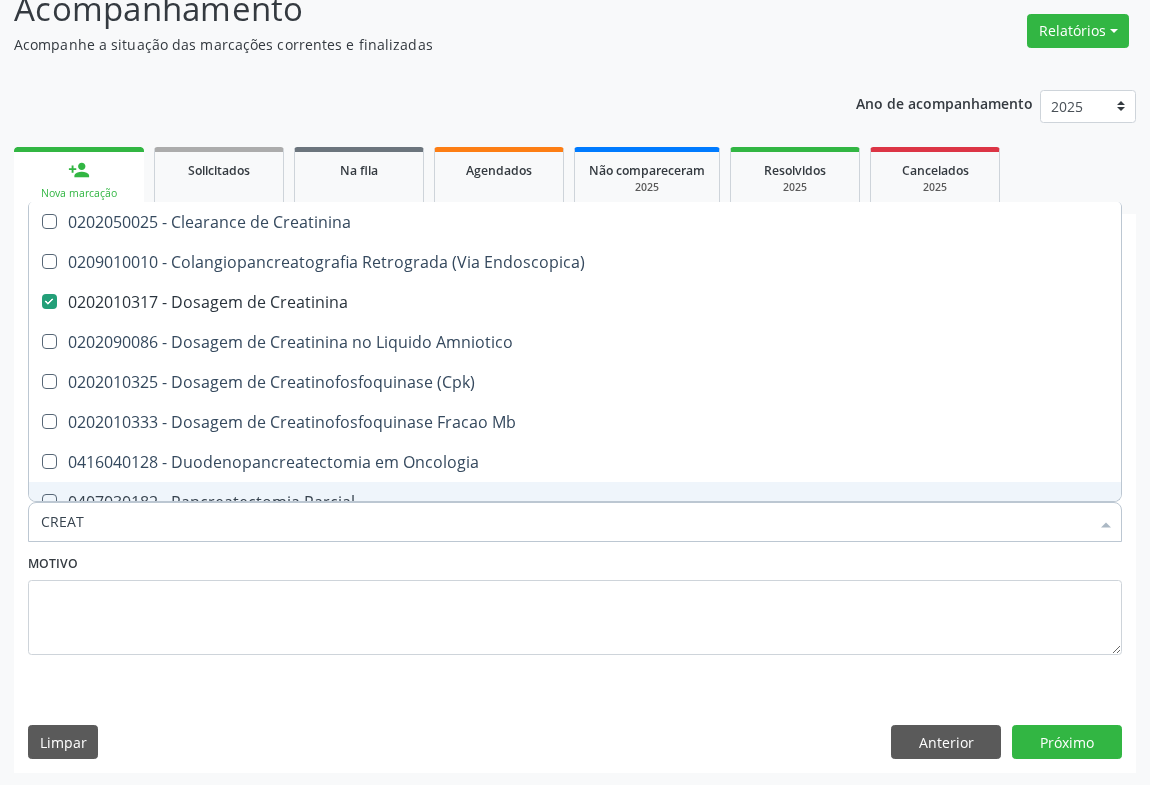 click on "CREAT" at bounding box center (565, 522) 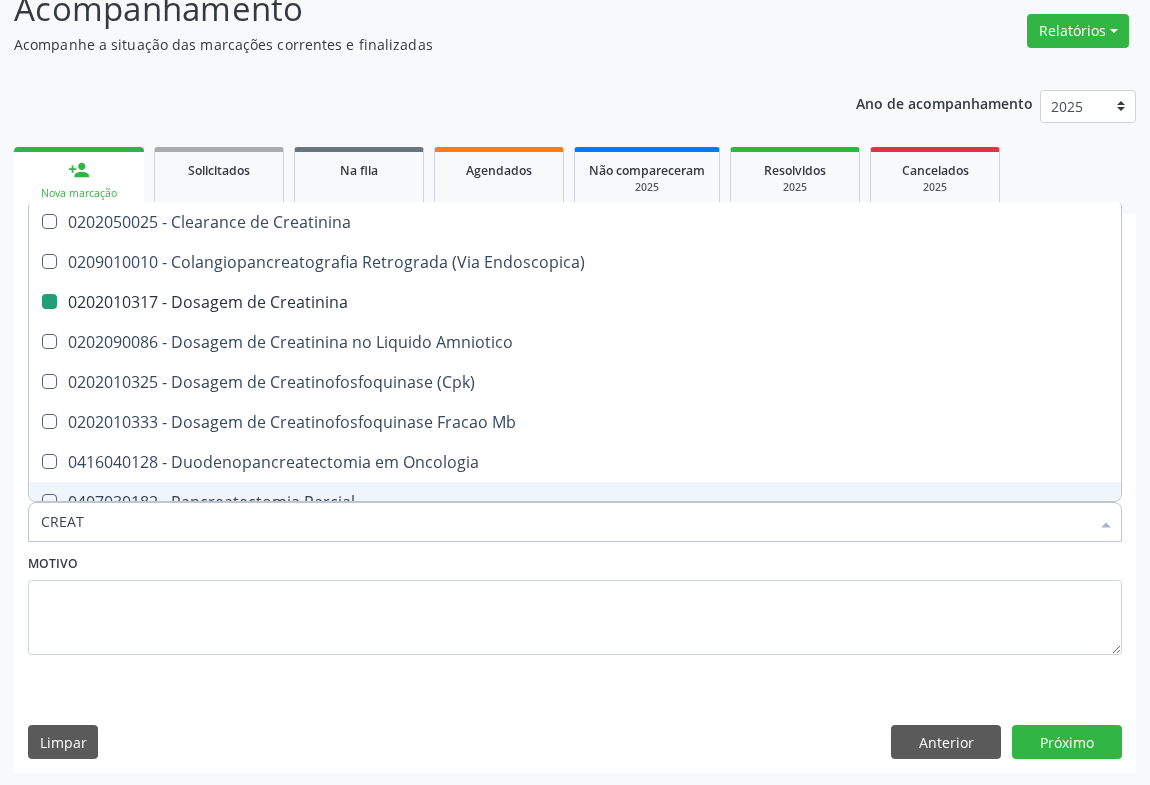 type on "E" 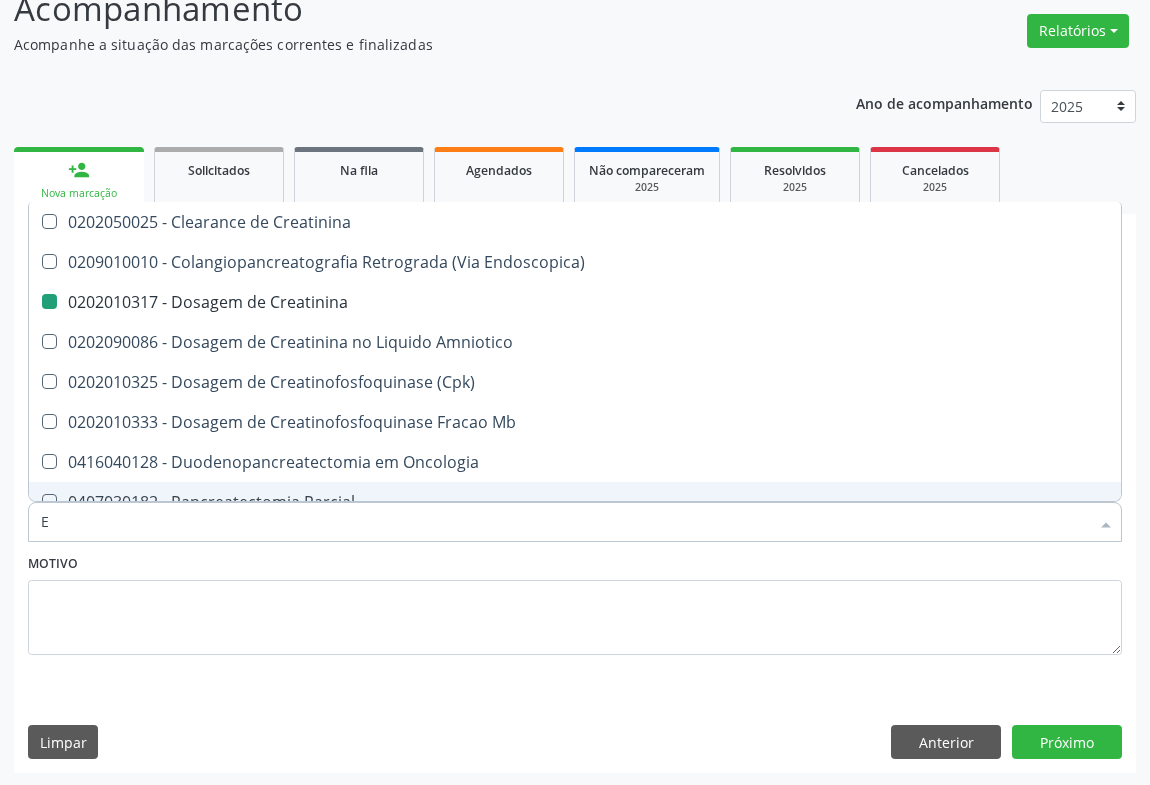 checkbox on "false" 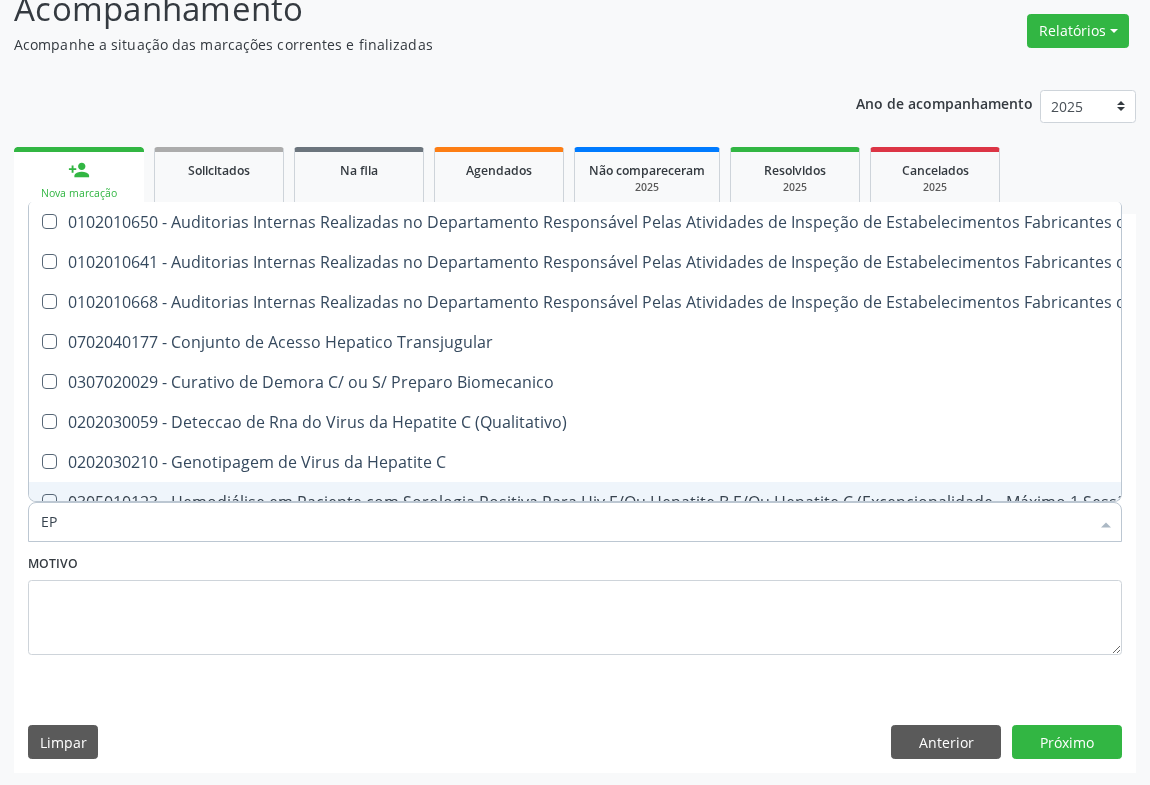 type on "E" 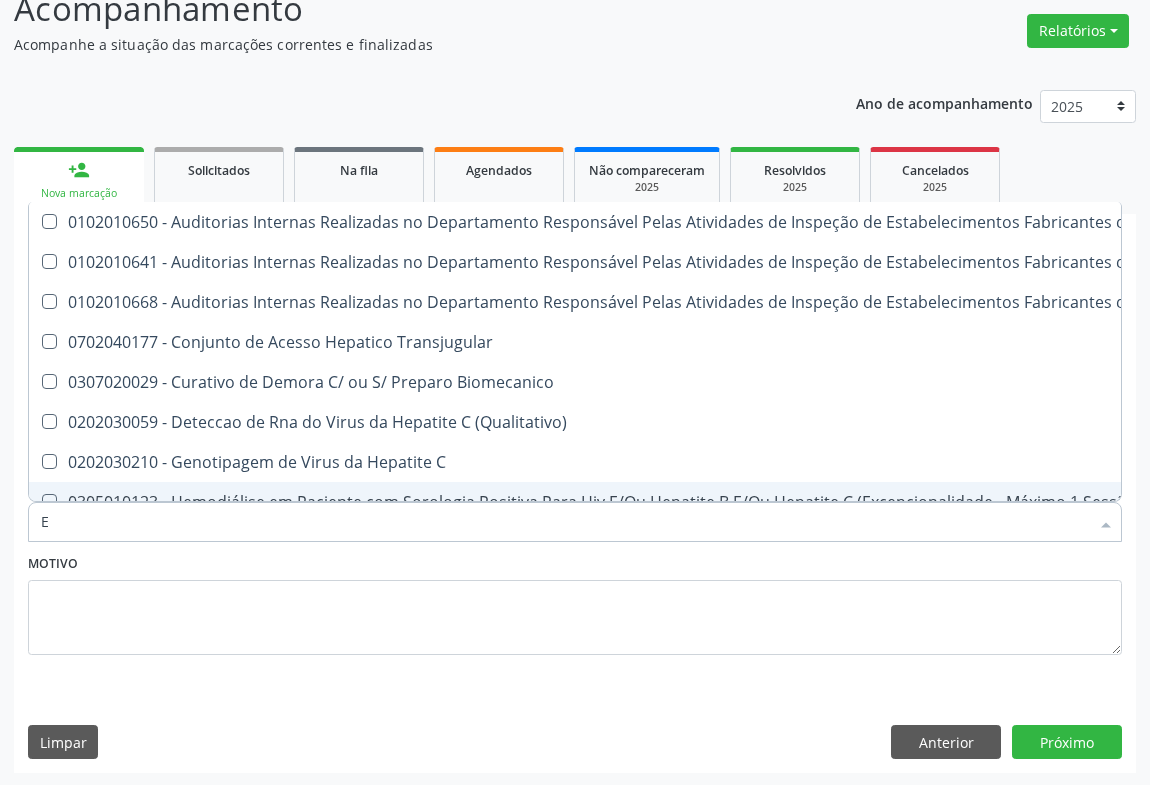 type 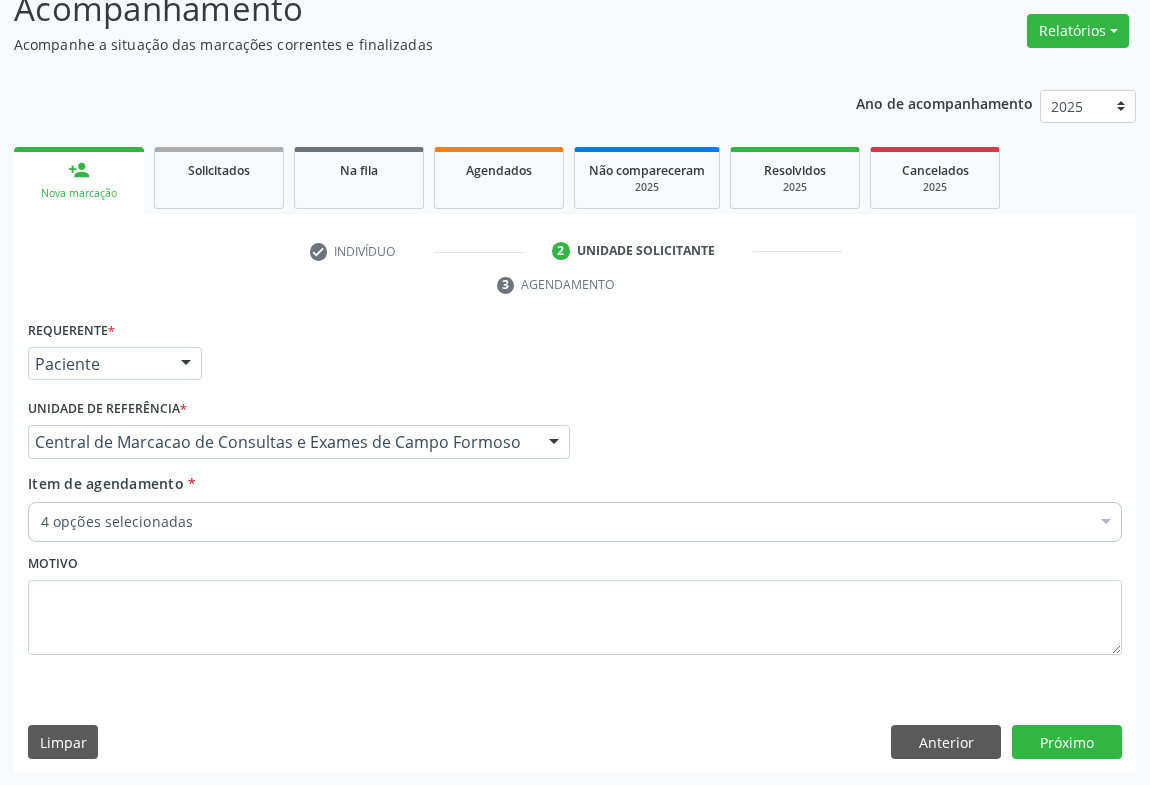 checkbox on "true" 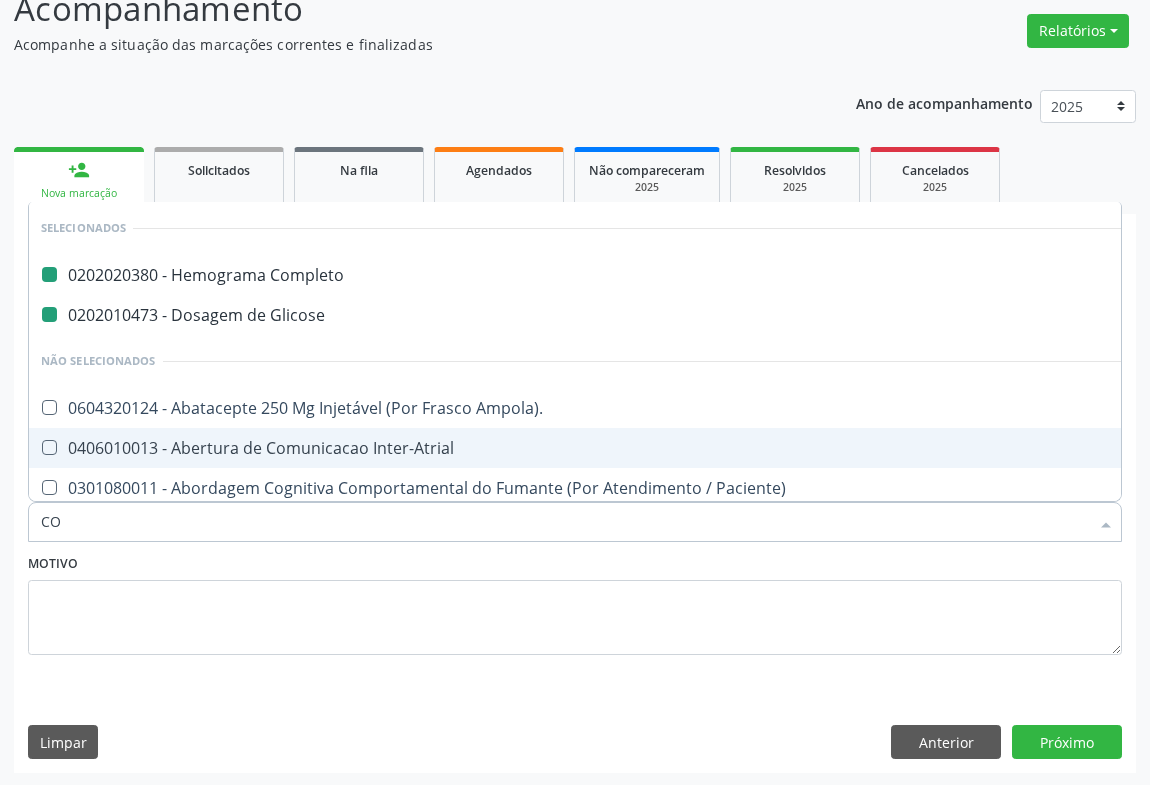 type on "COL" 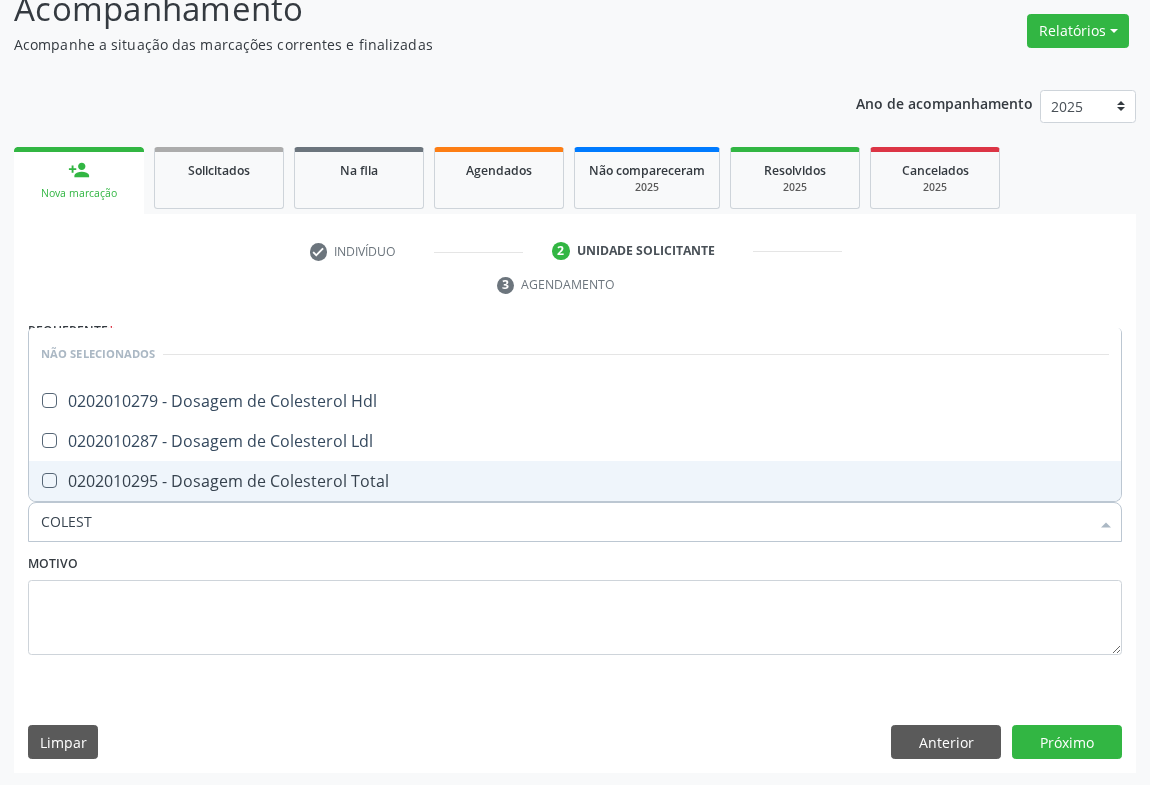 type on "COLESTE" 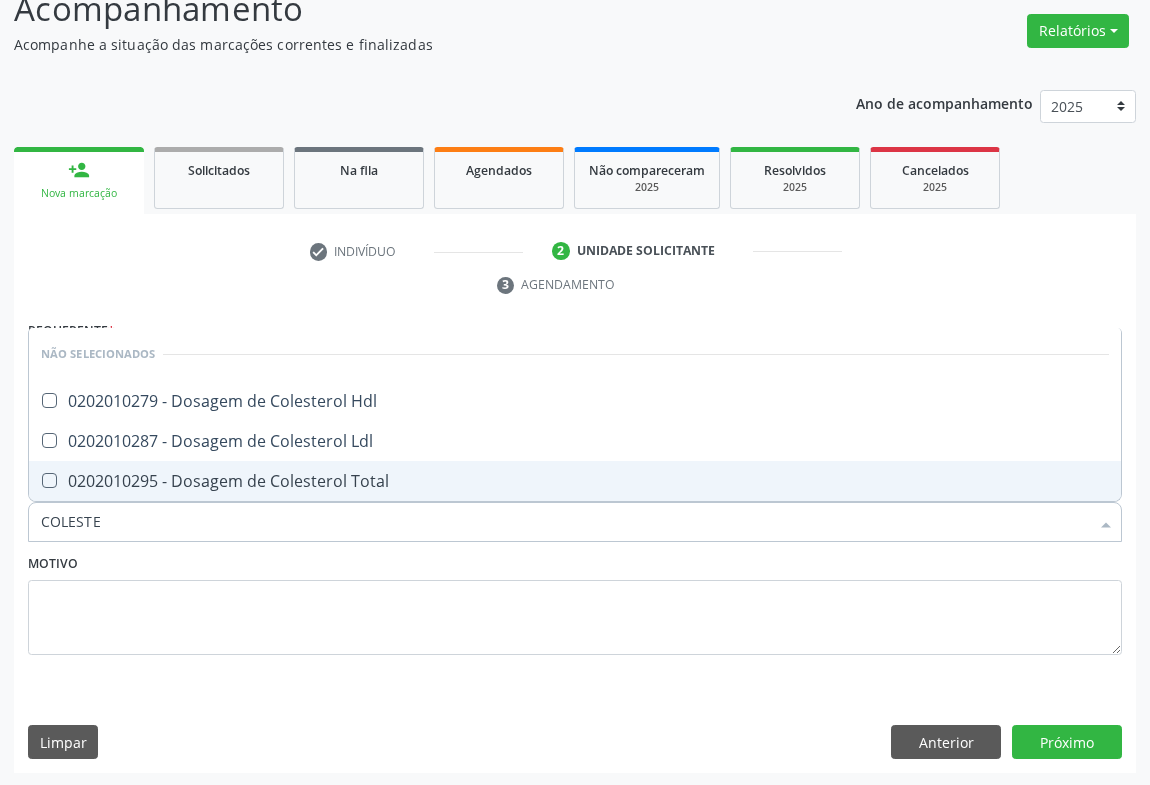 drag, startPoint x: 244, startPoint y: 481, endPoint x: 247, endPoint y: 452, distance: 29.15476 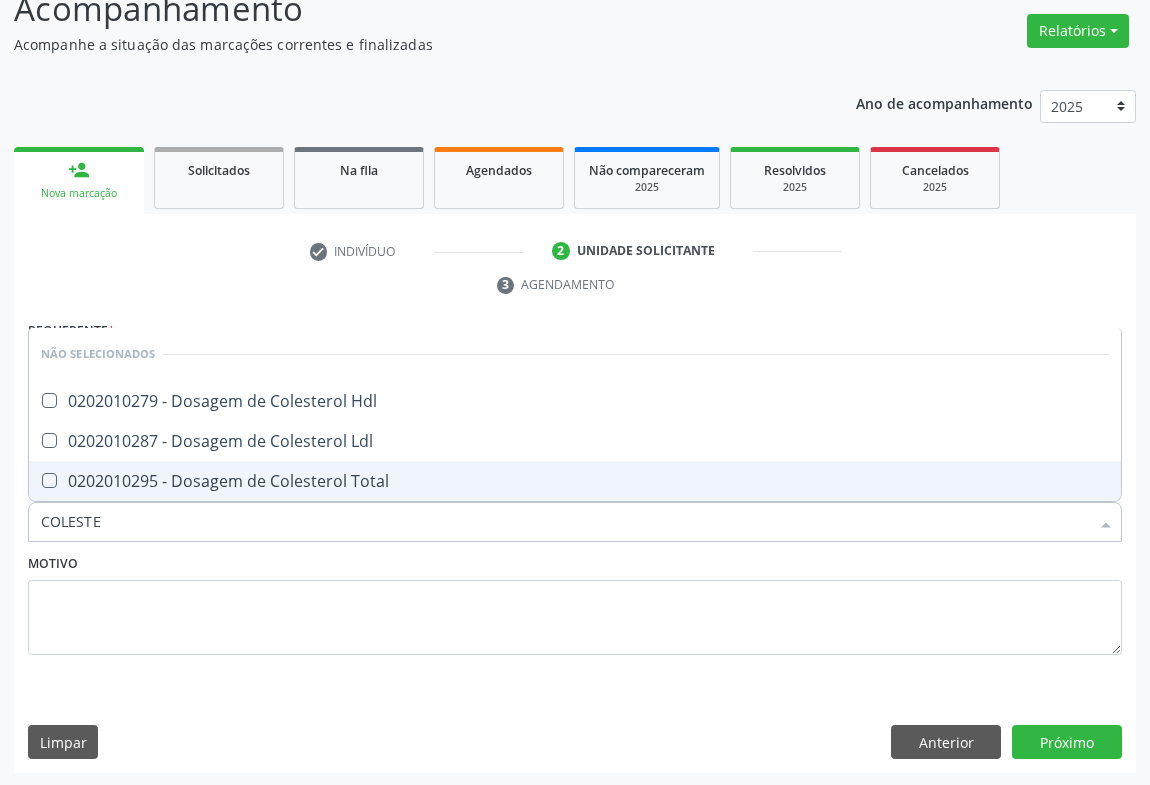 checkbox on "true" 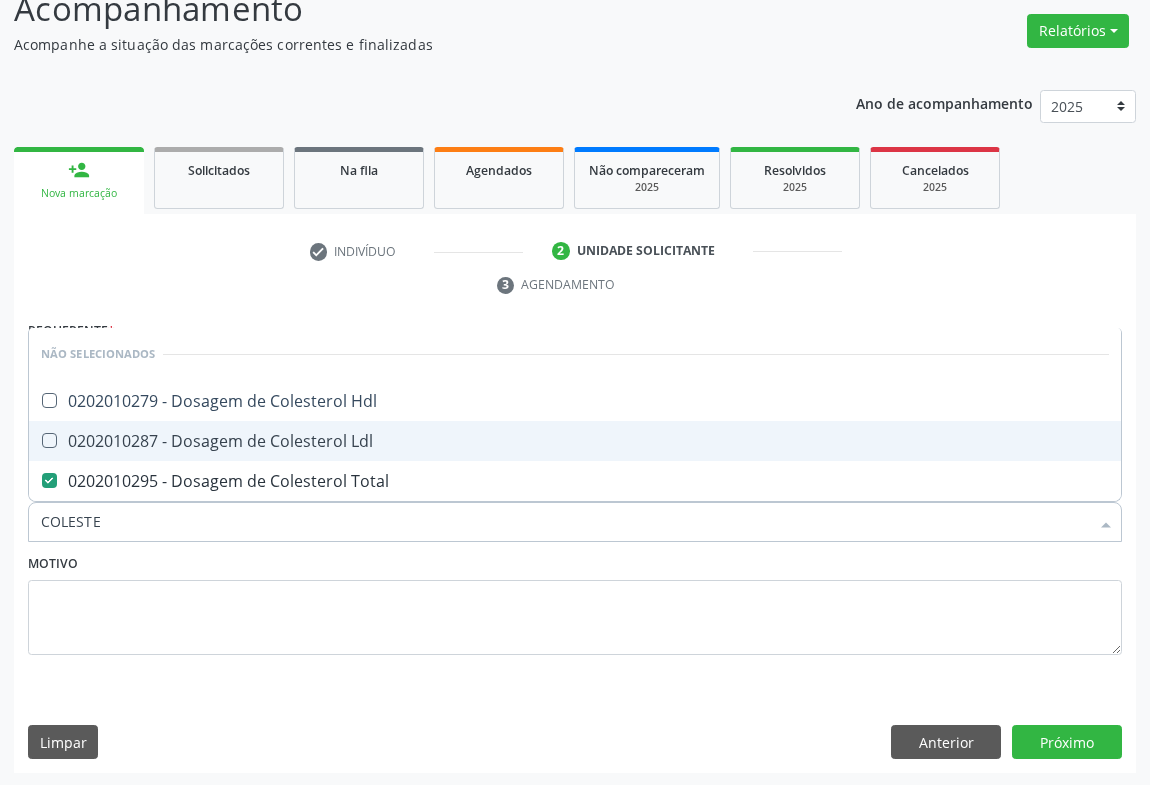 click on "0202010287 - Dosagem de Colesterol Ldl" at bounding box center [575, 441] 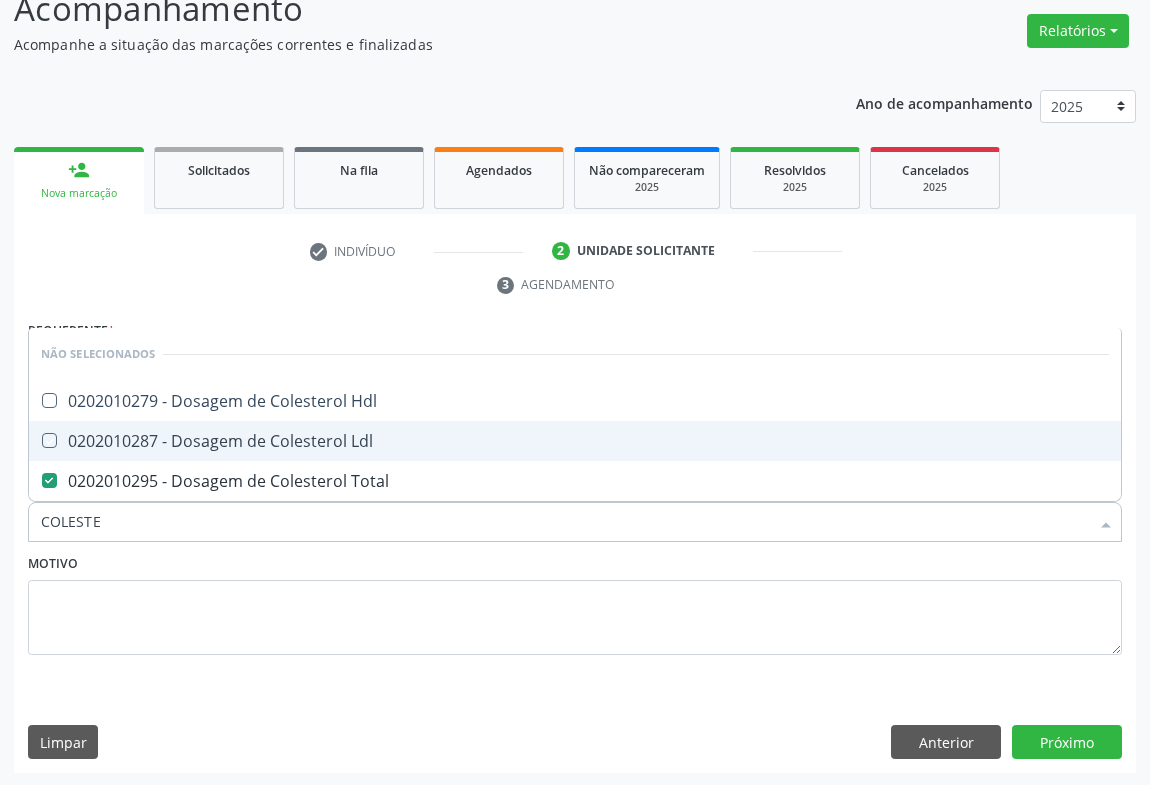 checkbox on "true" 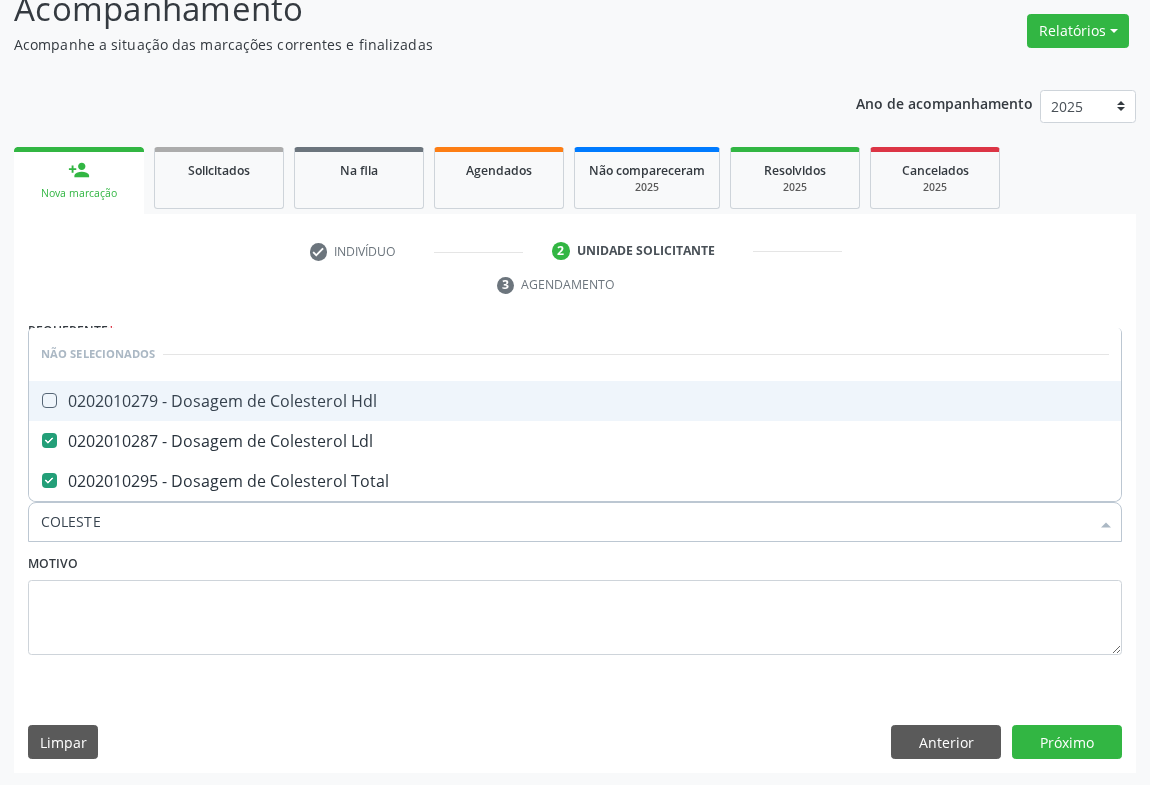 click on "0202010279 - Dosagem de Colesterol Hdl" at bounding box center [575, 401] 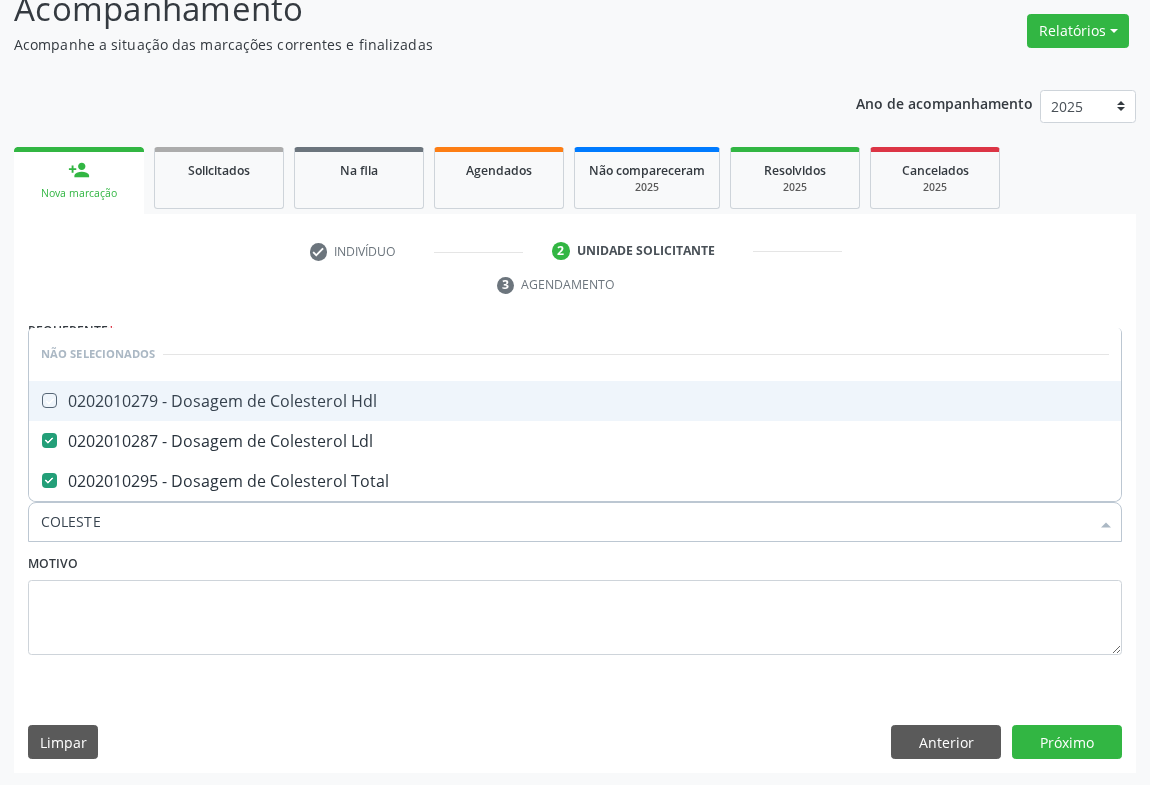 checkbox on "true" 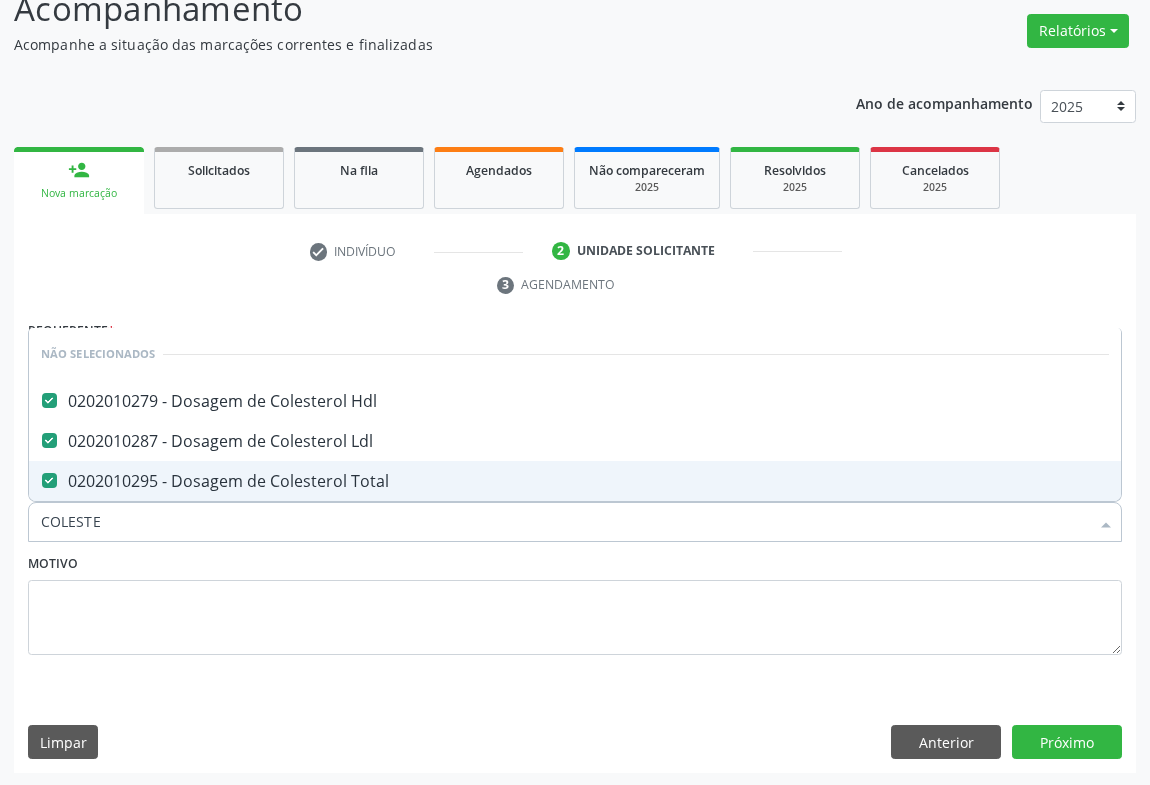 click on "COLESTE" at bounding box center [565, 522] 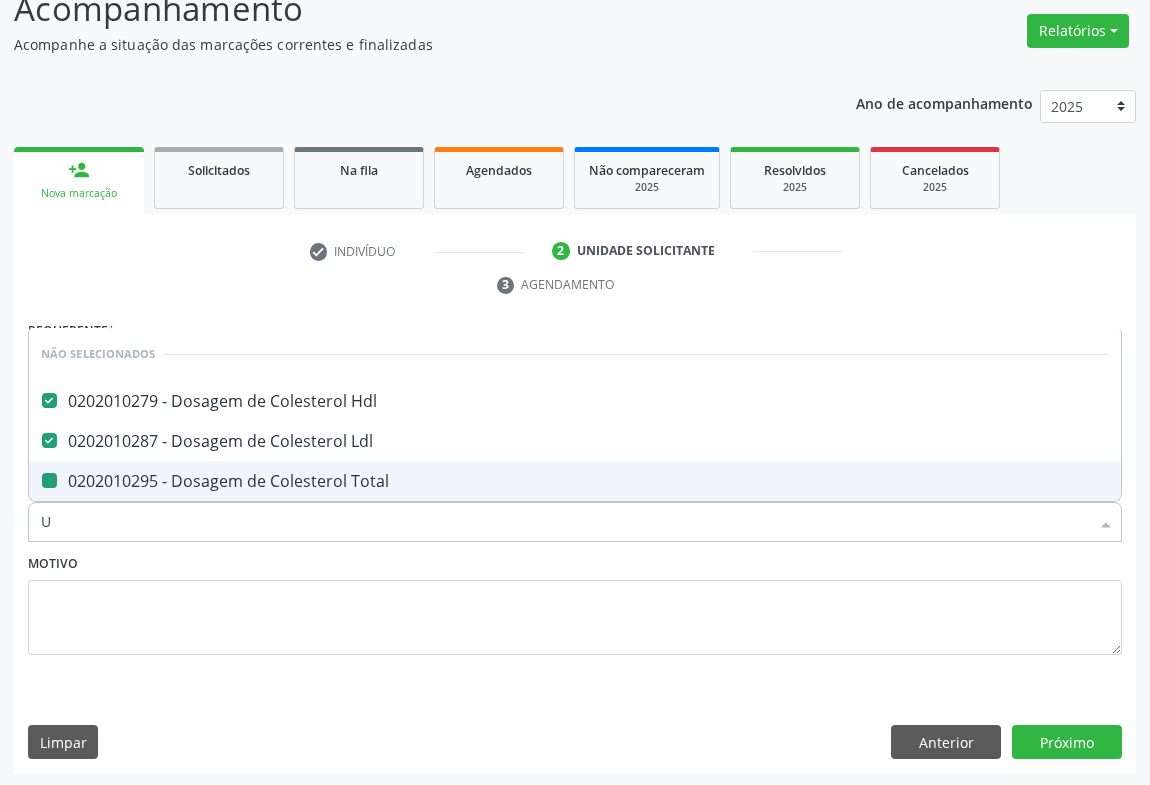 type on "UR" 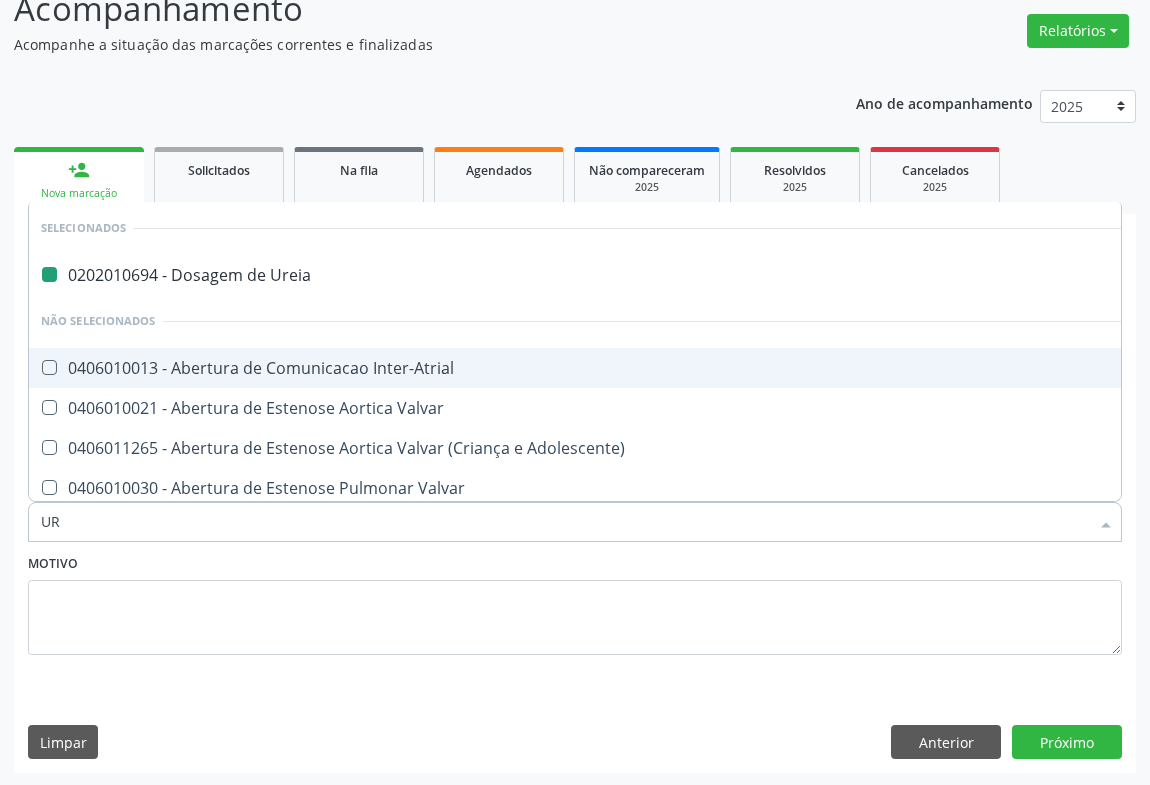type on "URI" 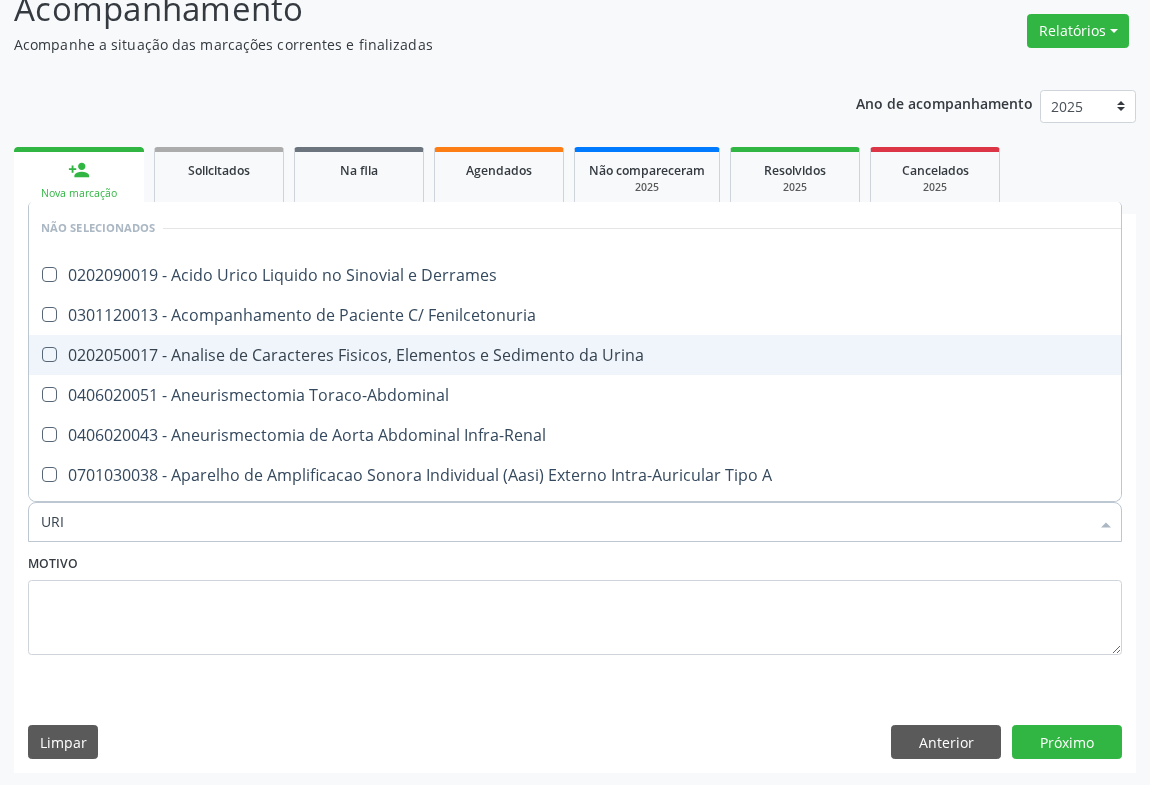 checkbox on "false" 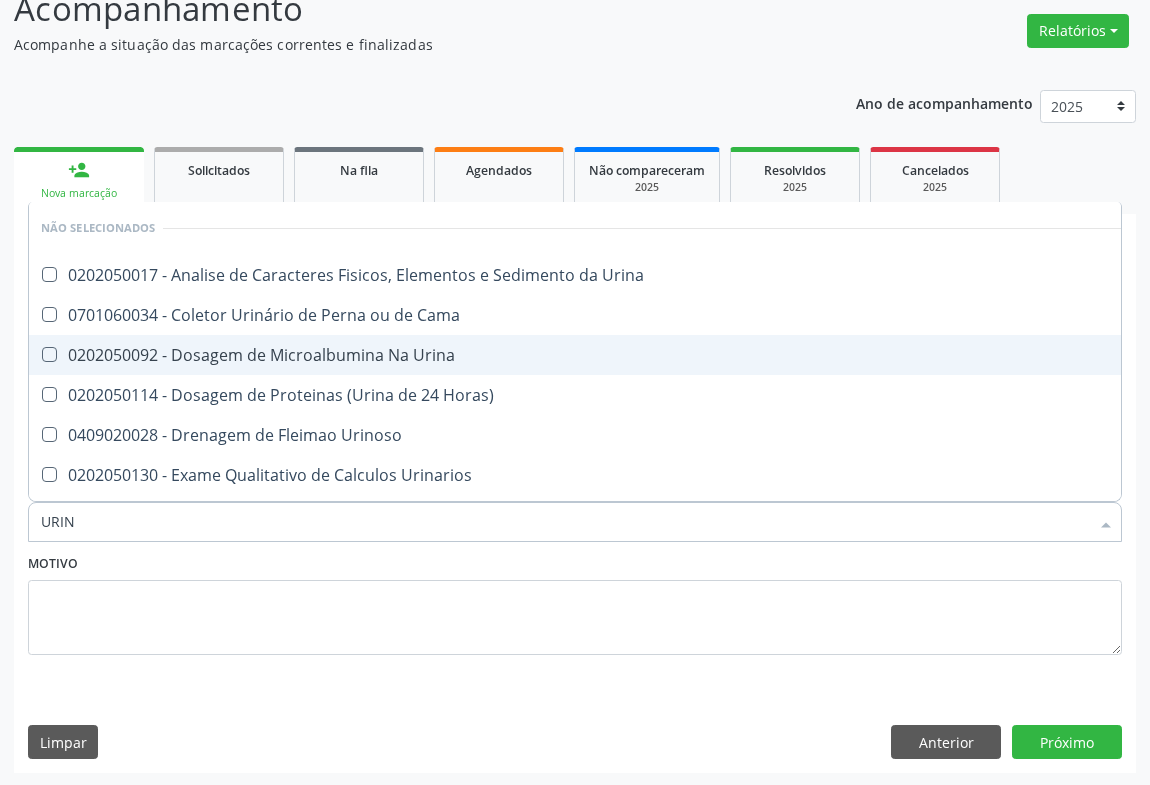 type on "URINA" 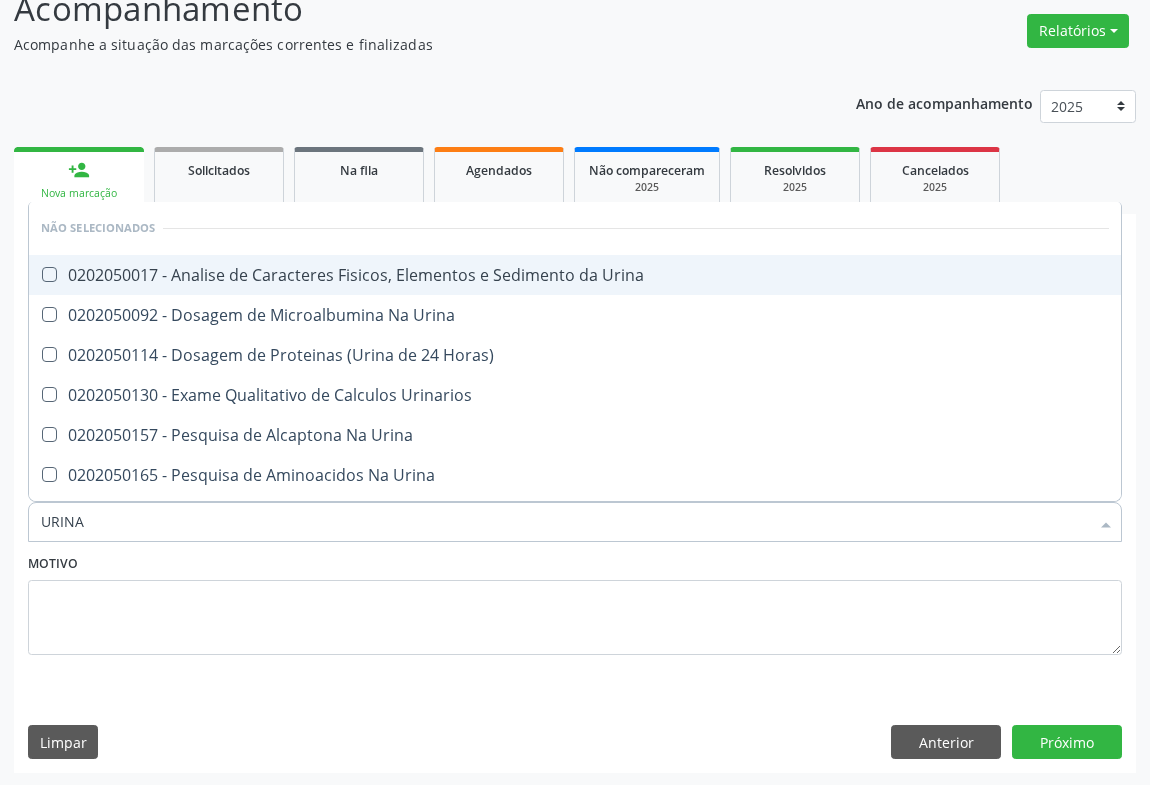 click on "0202050017 - Analise de Caracteres Fisicos, Elementos e Sedimento da Urina" at bounding box center [575, 275] 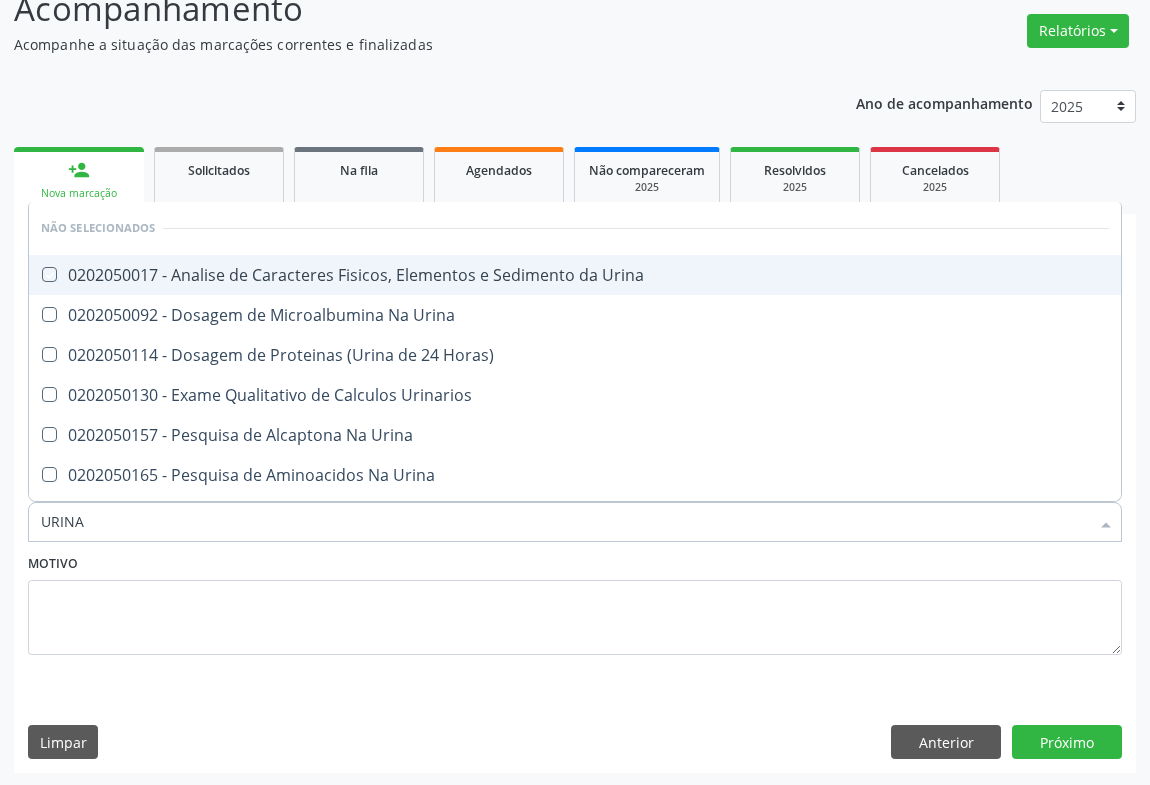 checkbox on "true" 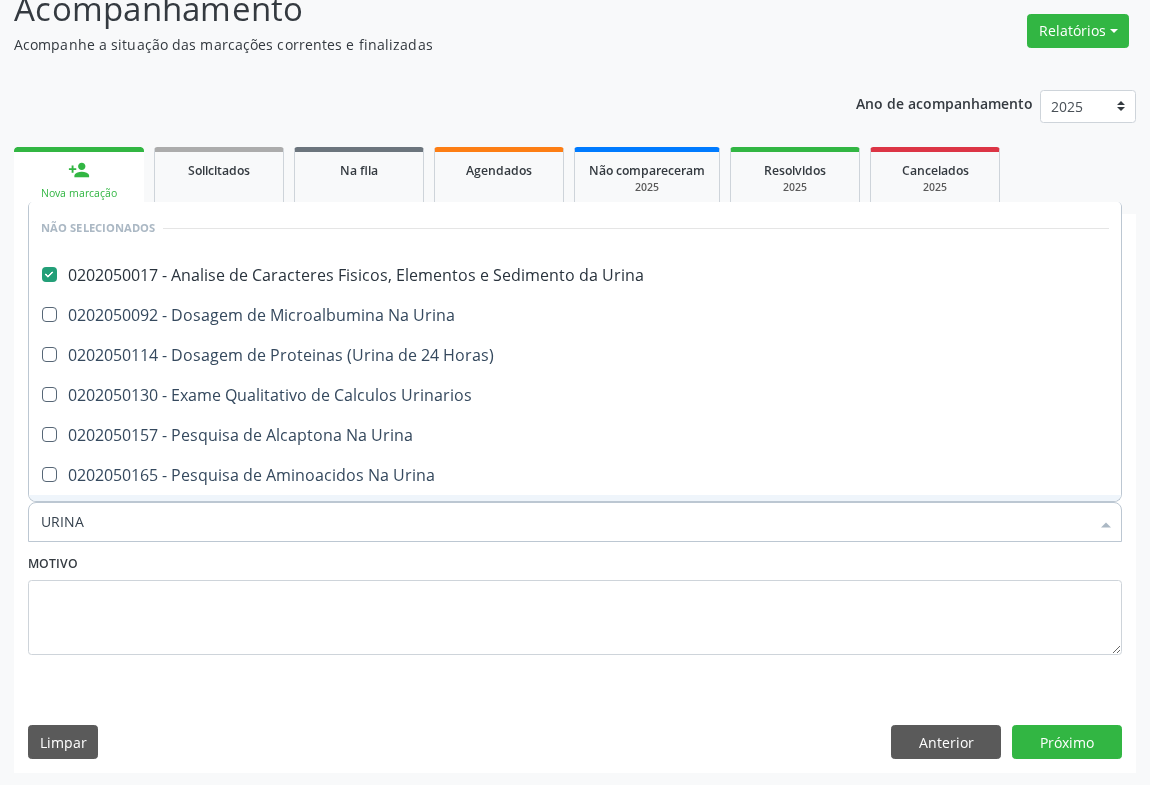 click on "URINA" at bounding box center (565, 522) 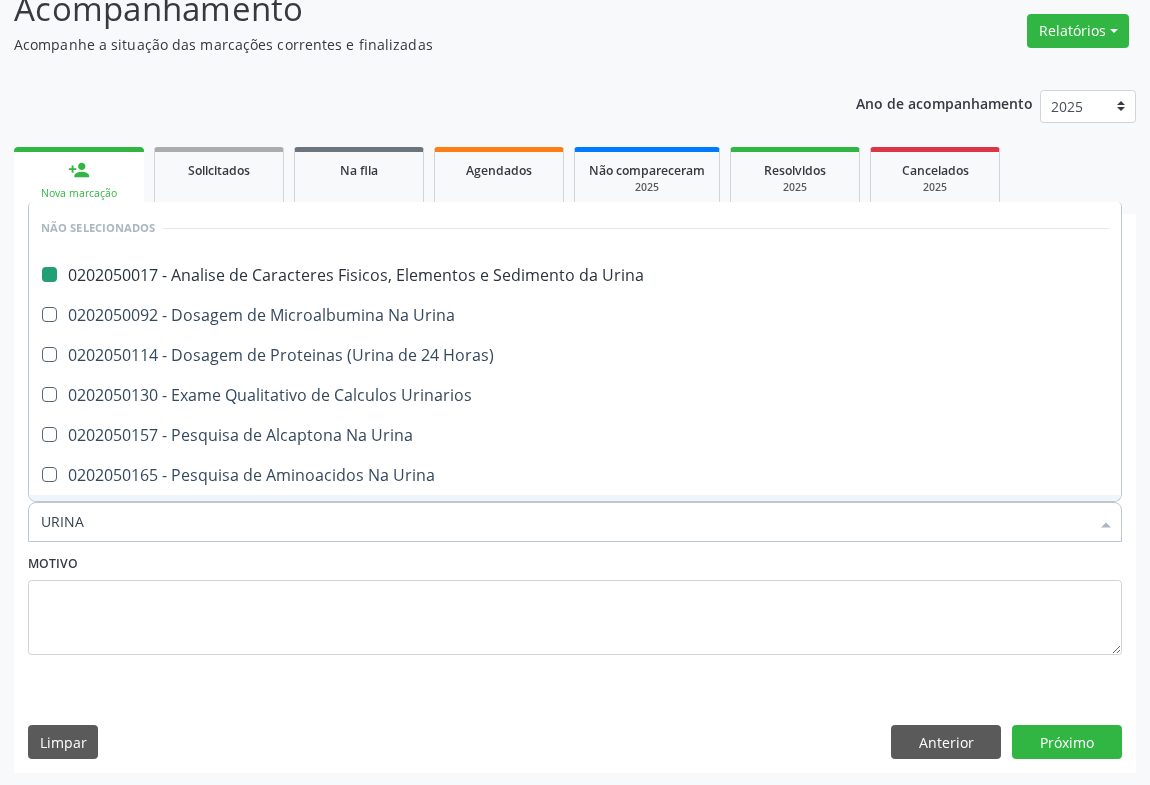 type on "F" 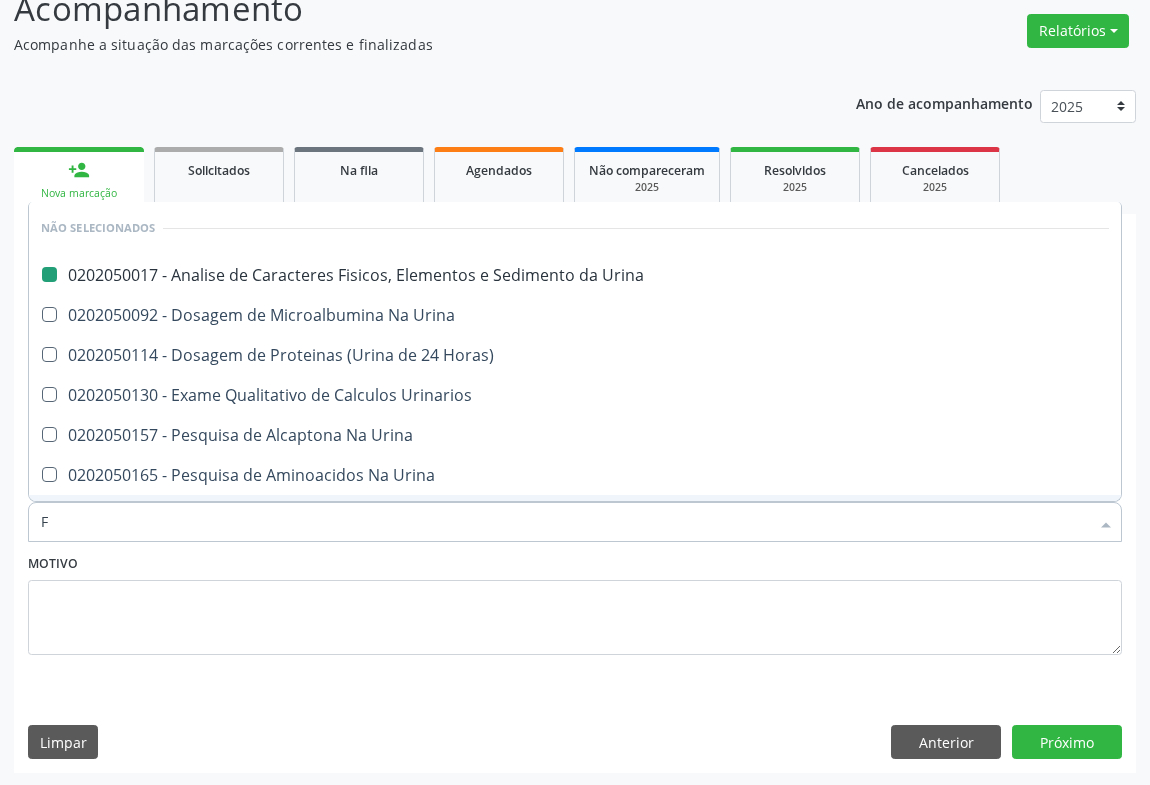 checkbox on "false" 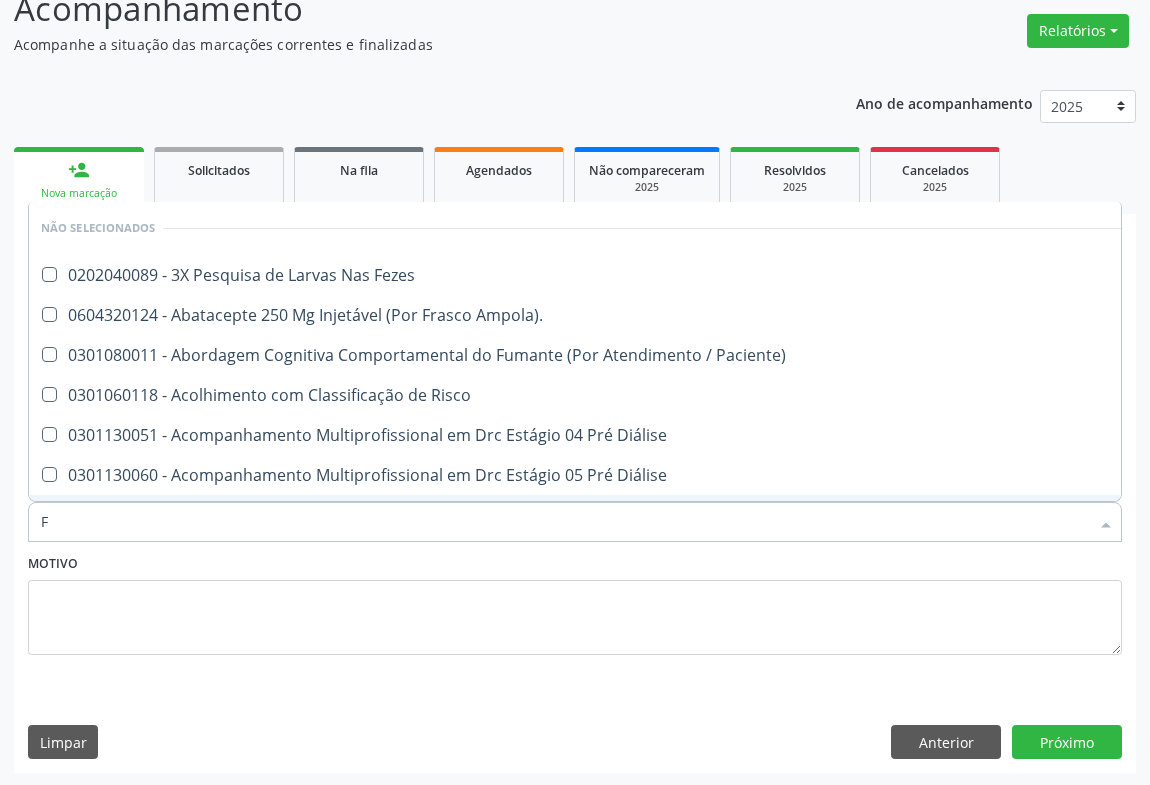 type on "FE" 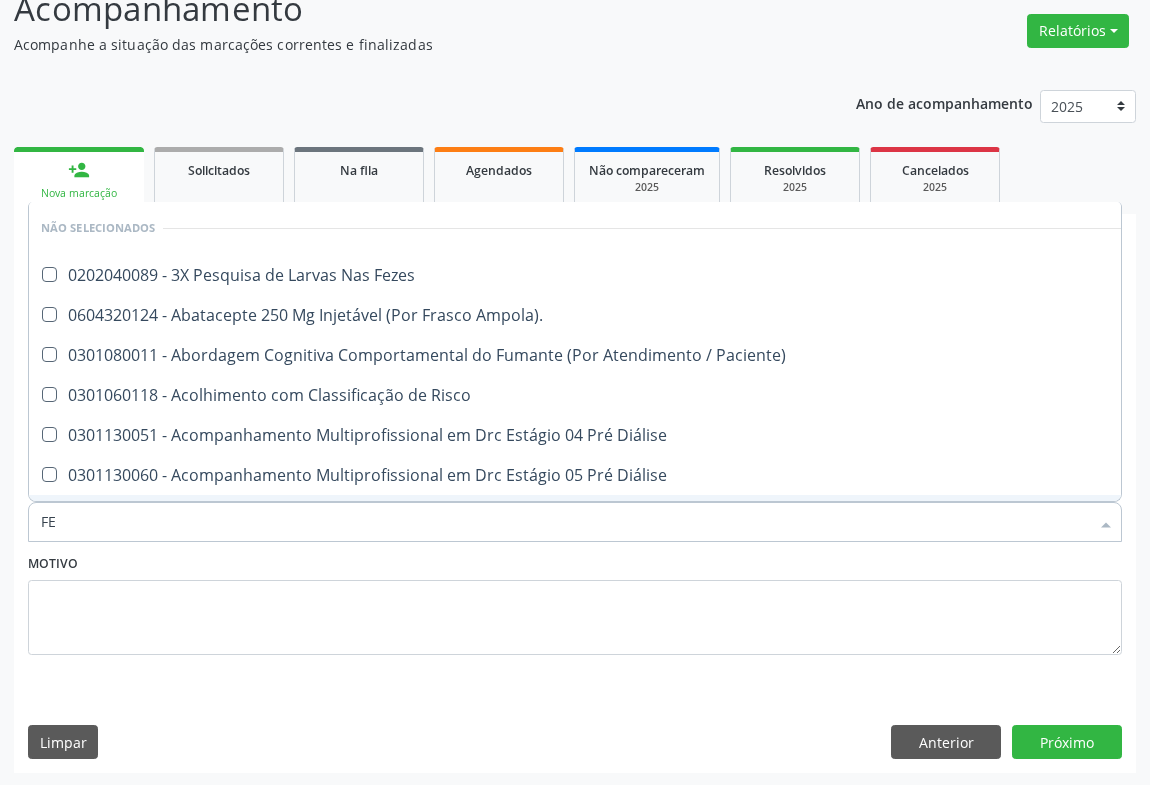 checkbox on "false" 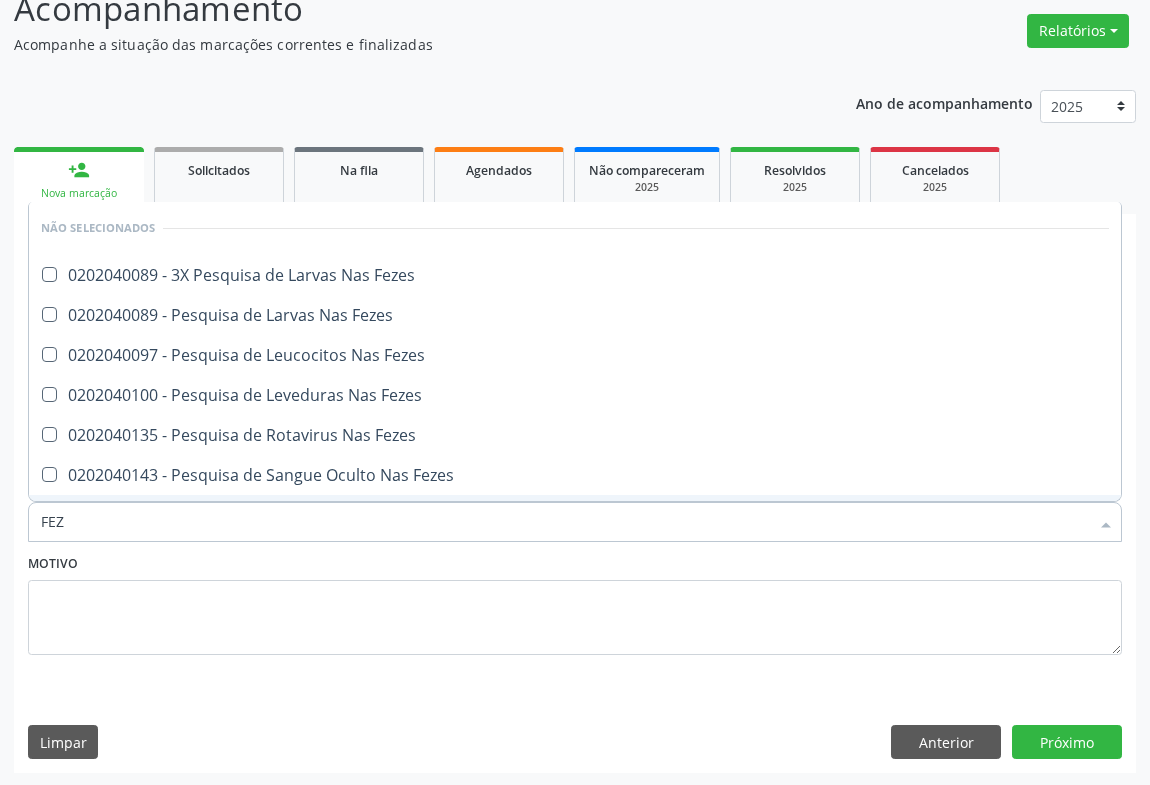 type on "FEZE" 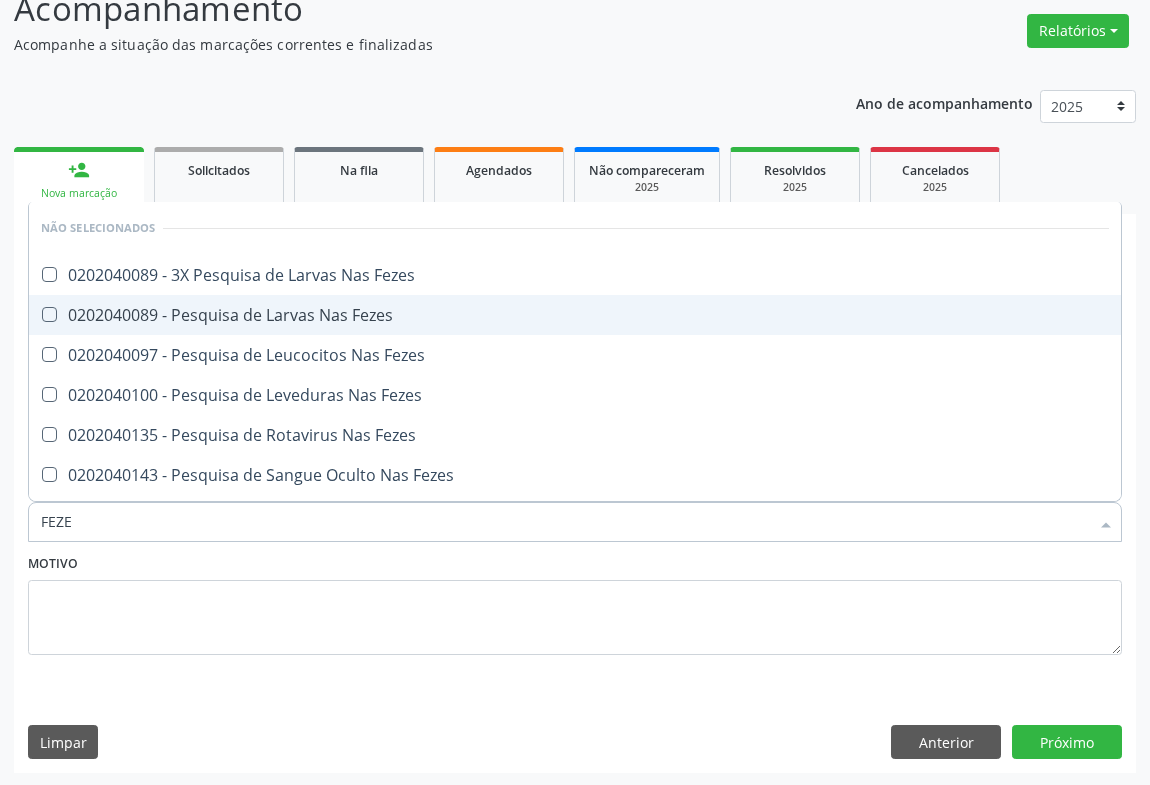 click on "0202040089 - Pesquisa de Larvas Nas Fezes" at bounding box center (575, 315) 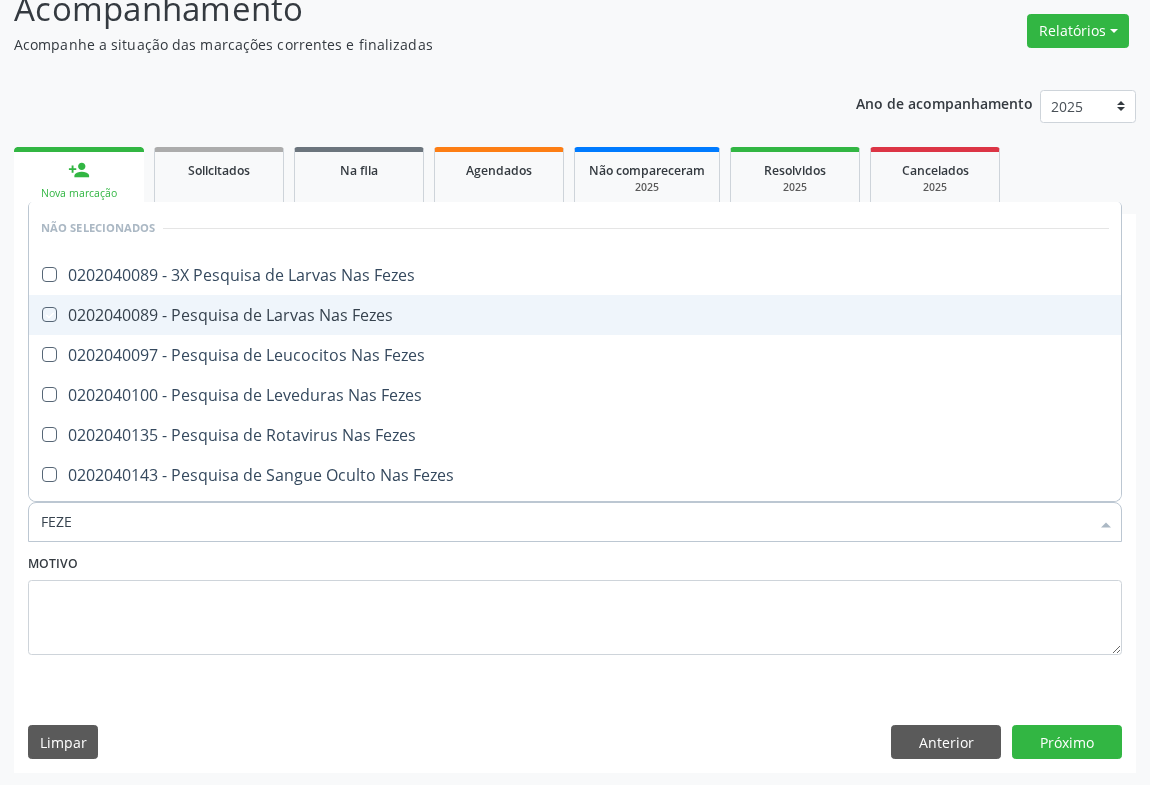 checkbox on "true" 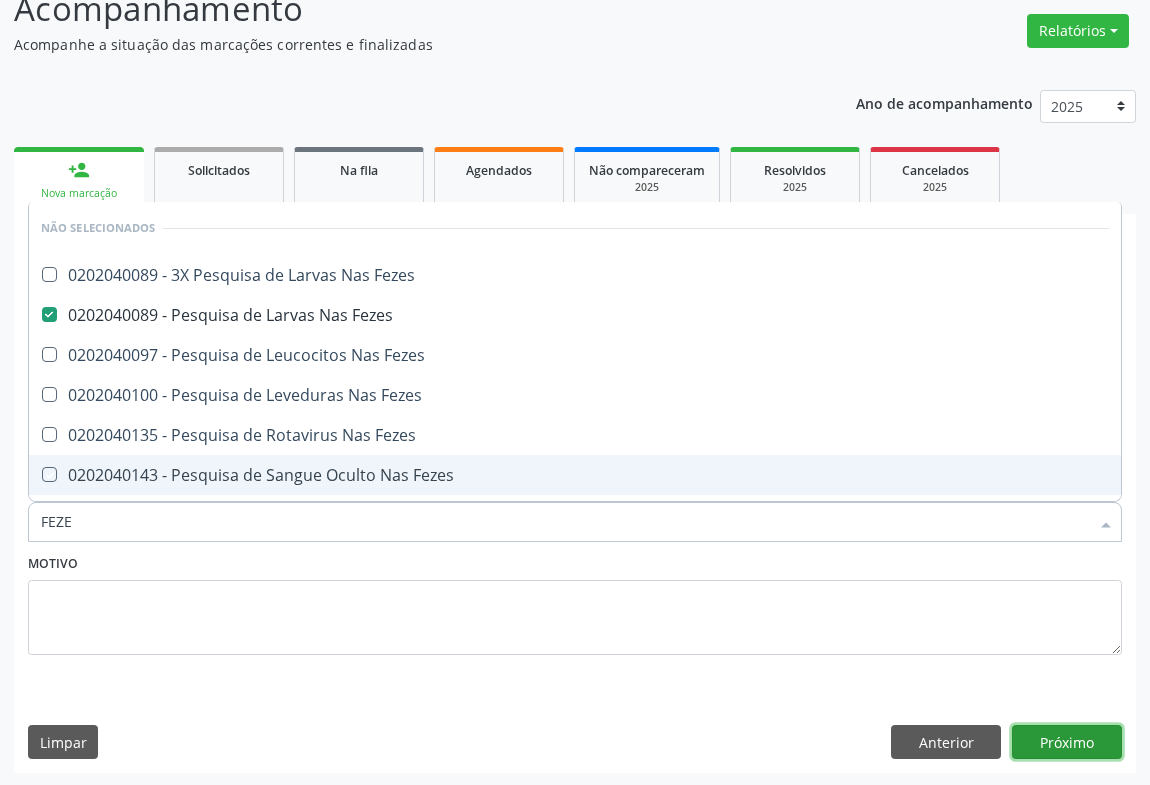 click on "Próximo" at bounding box center (1067, 742) 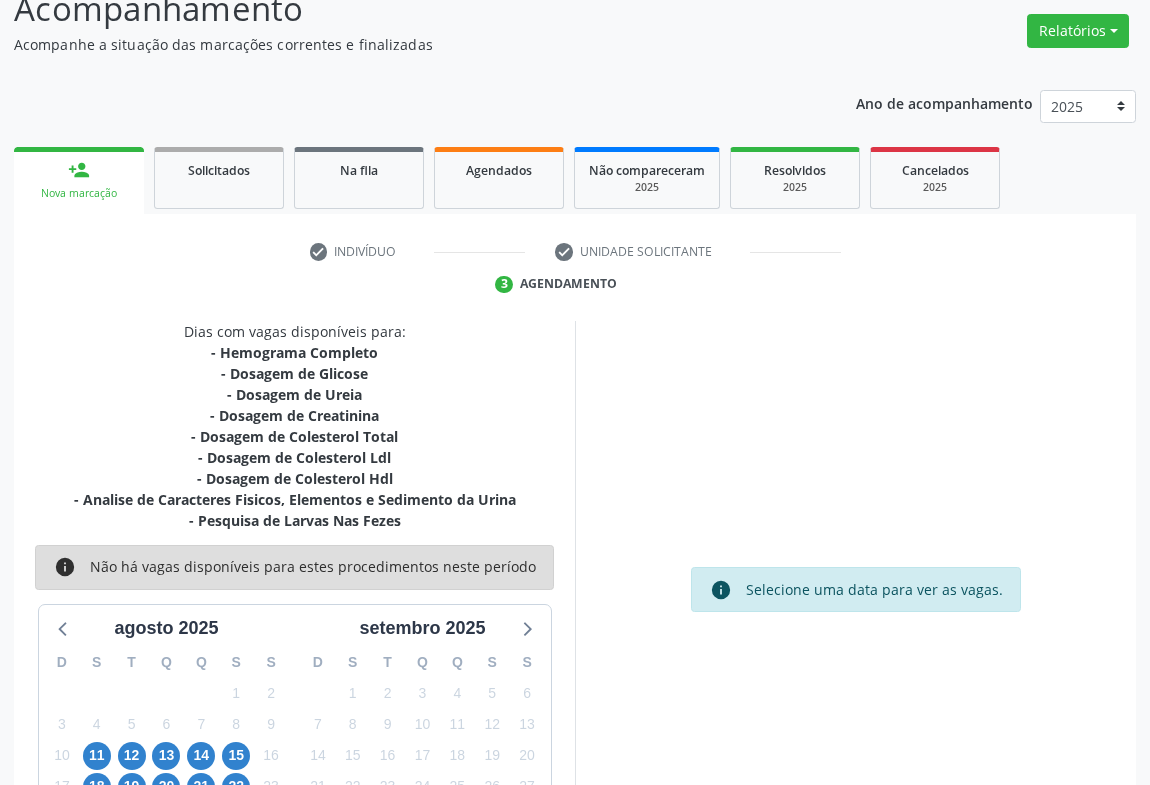 scroll, scrollTop: 283, scrollLeft: 0, axis: vertical 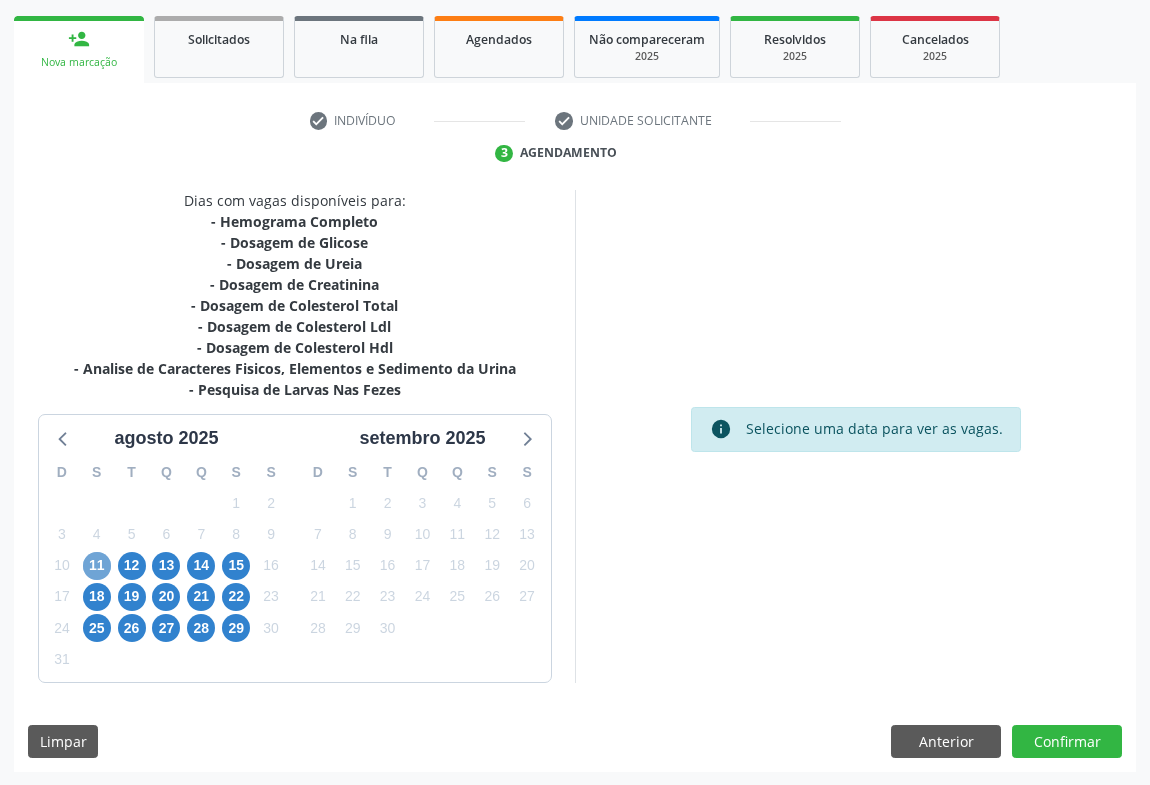 click on "11" at bounding box center [97, 566] 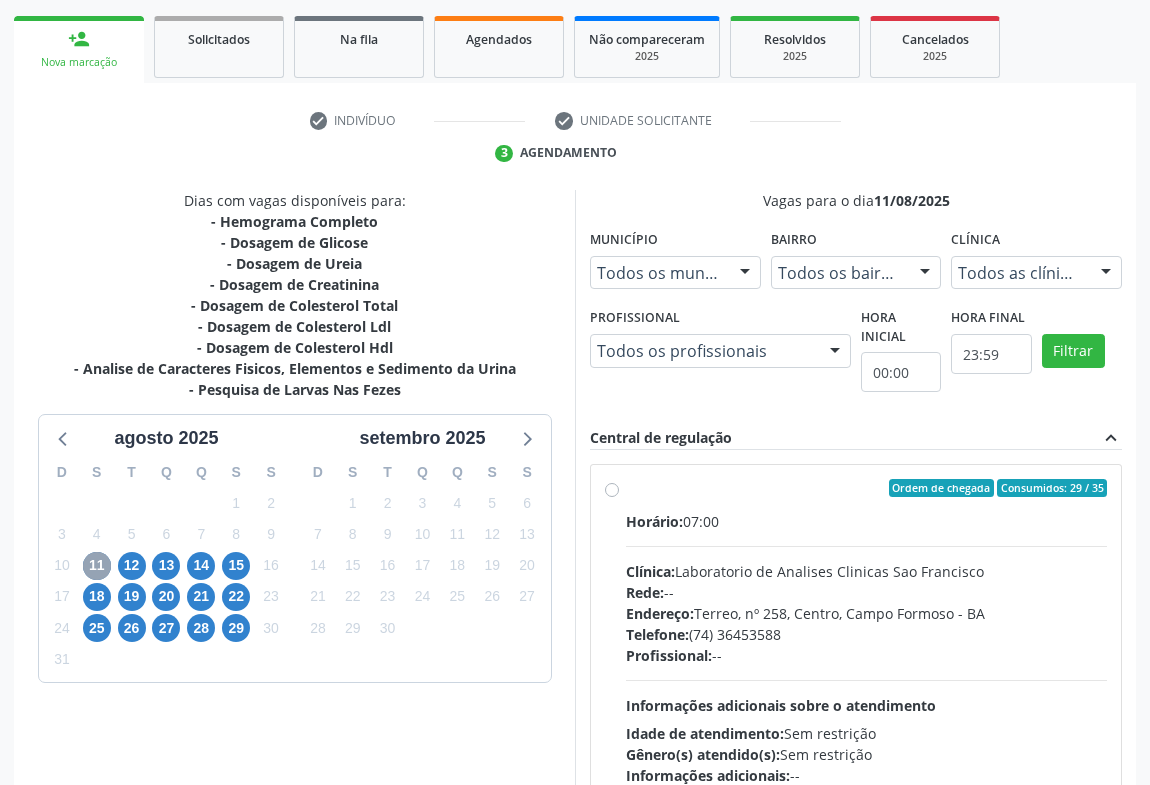 scroll, scrollTop: 415, scrollLeft: 0, axis: vertical 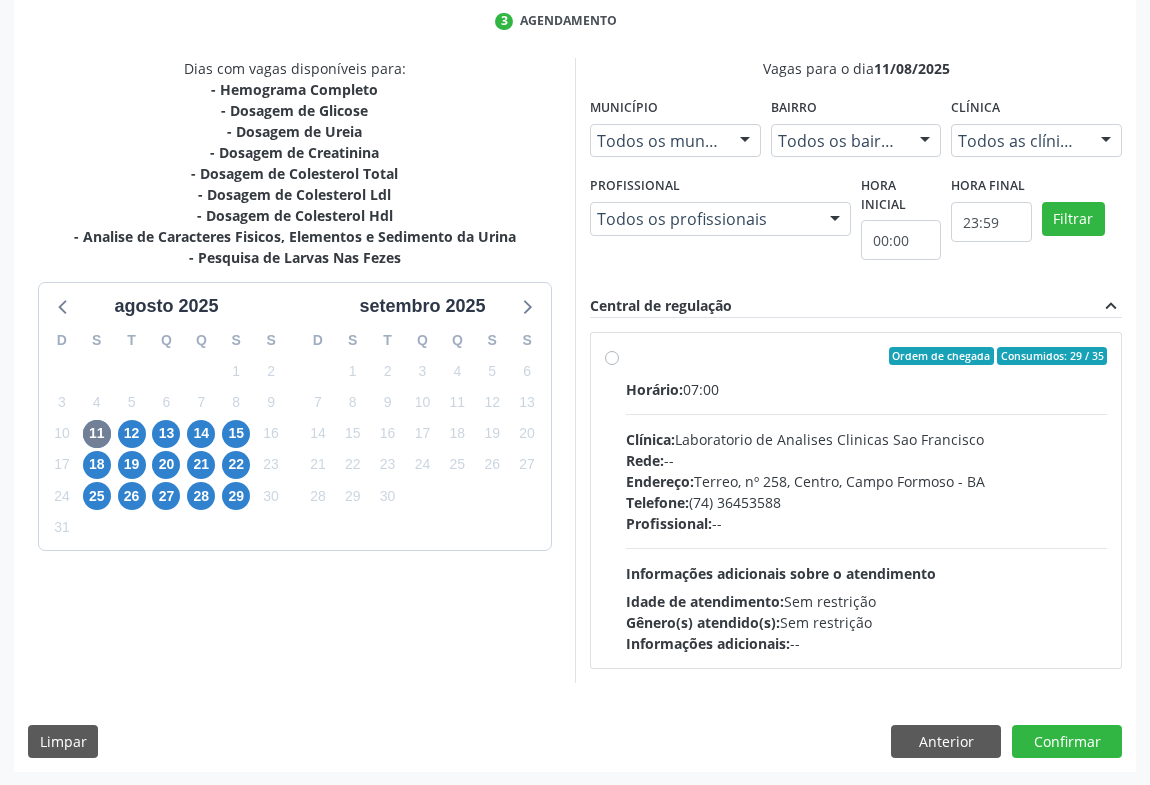 click on "Horário:   07:00" at bounding box center (866, 389) 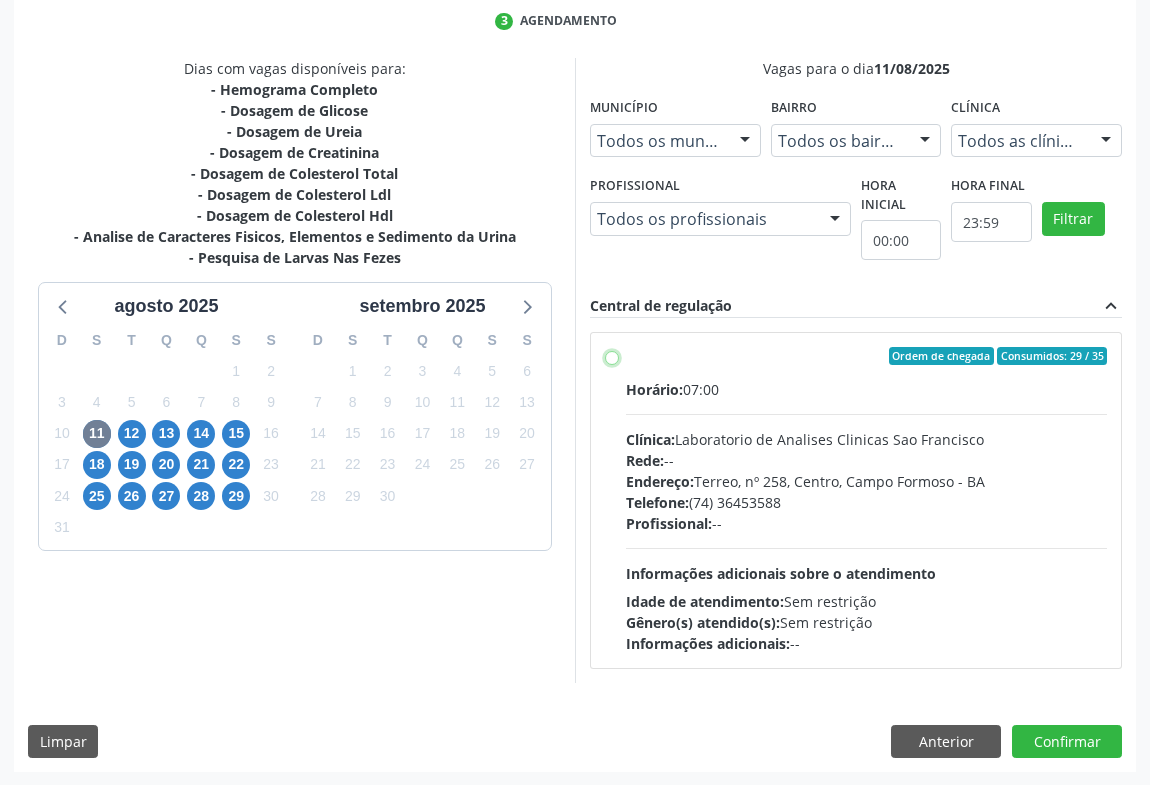click on "Ordem de chegada
Consumidos: 29 / 35
Horário:   07:00
Clínica:  Laboratorio de Analises Clinicas Sao Francisco
Rede:
--
Endereço:   Terreo, nº 258, Centro, Campo Formoso - BA
Telefone:   (74) 36453588
Profissional:
--
Informações adicionais sobre o atendimento
Idade de atendimento:
Sem restrição
Gênero(s) atendido(s):
Sem restrição
Informações adicionais:
--" at bounding box center (612, 356) 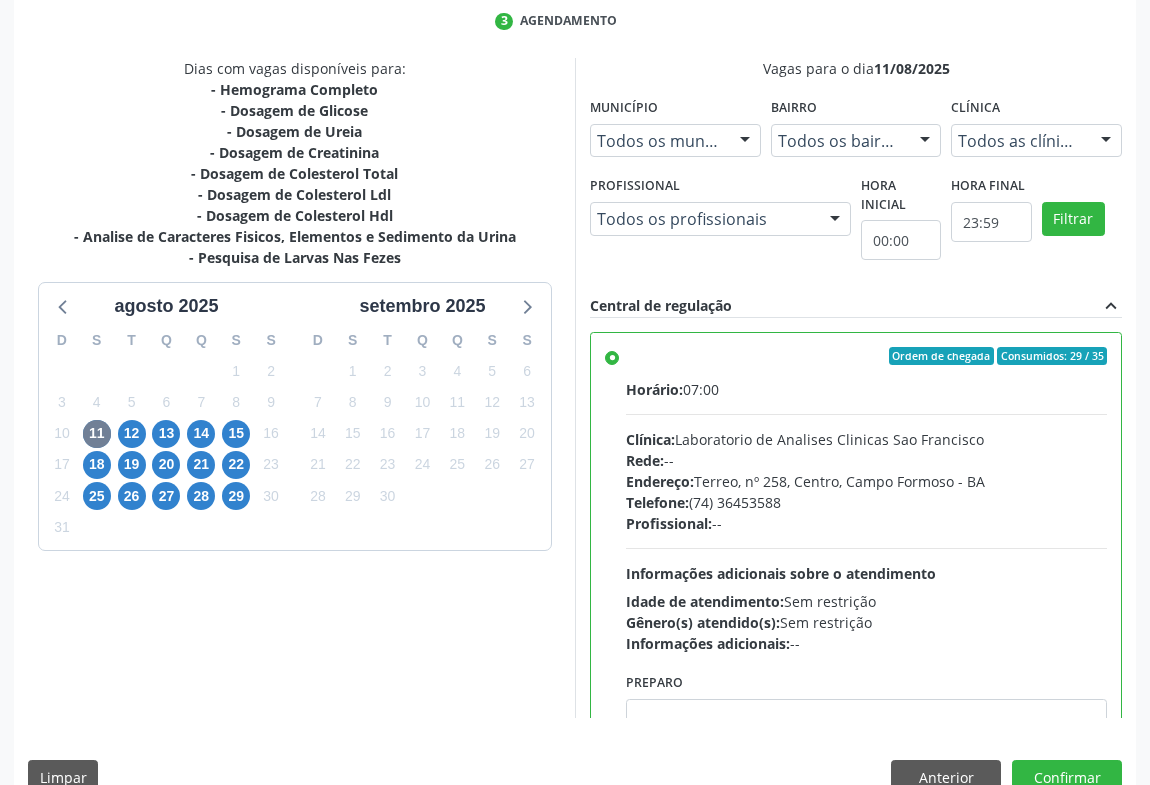 drag, startPoint x: 1028, startPoint y: 750, endPoint x: 1034, endPoint y: 766, distance: 17.088007 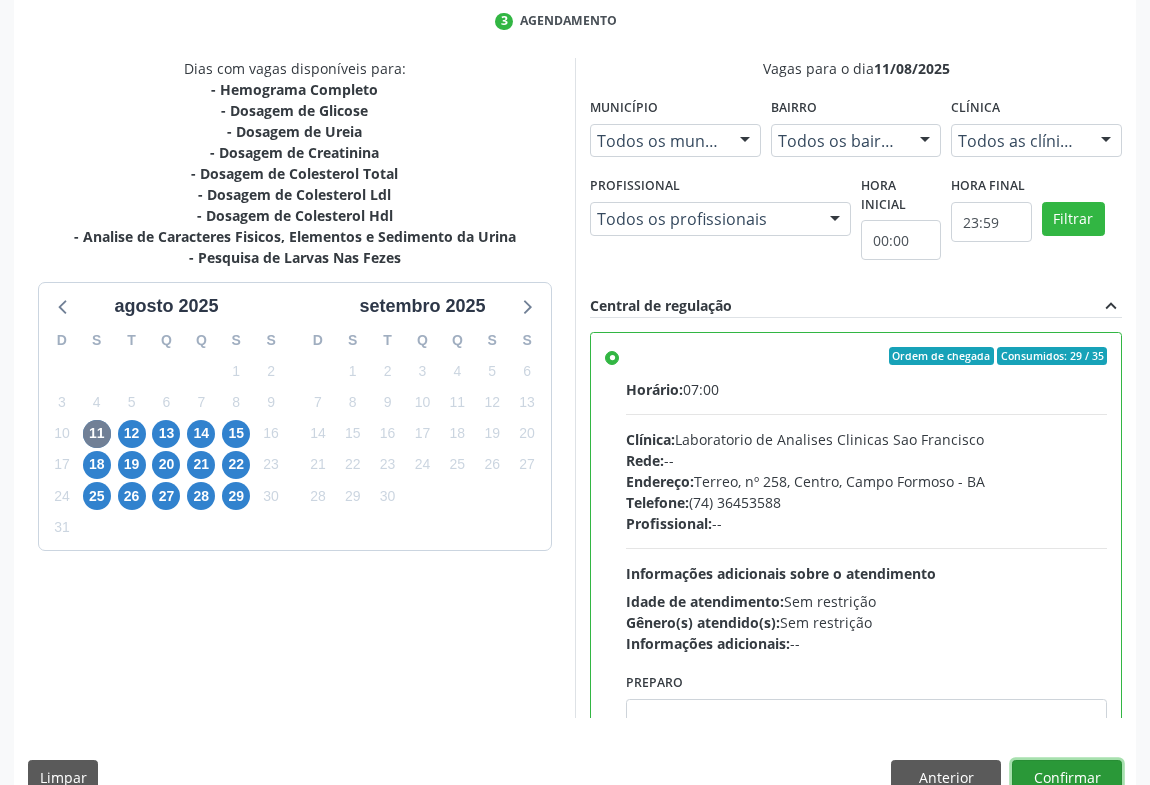 click on "Confirmar" at bounding box center [1067, 777] 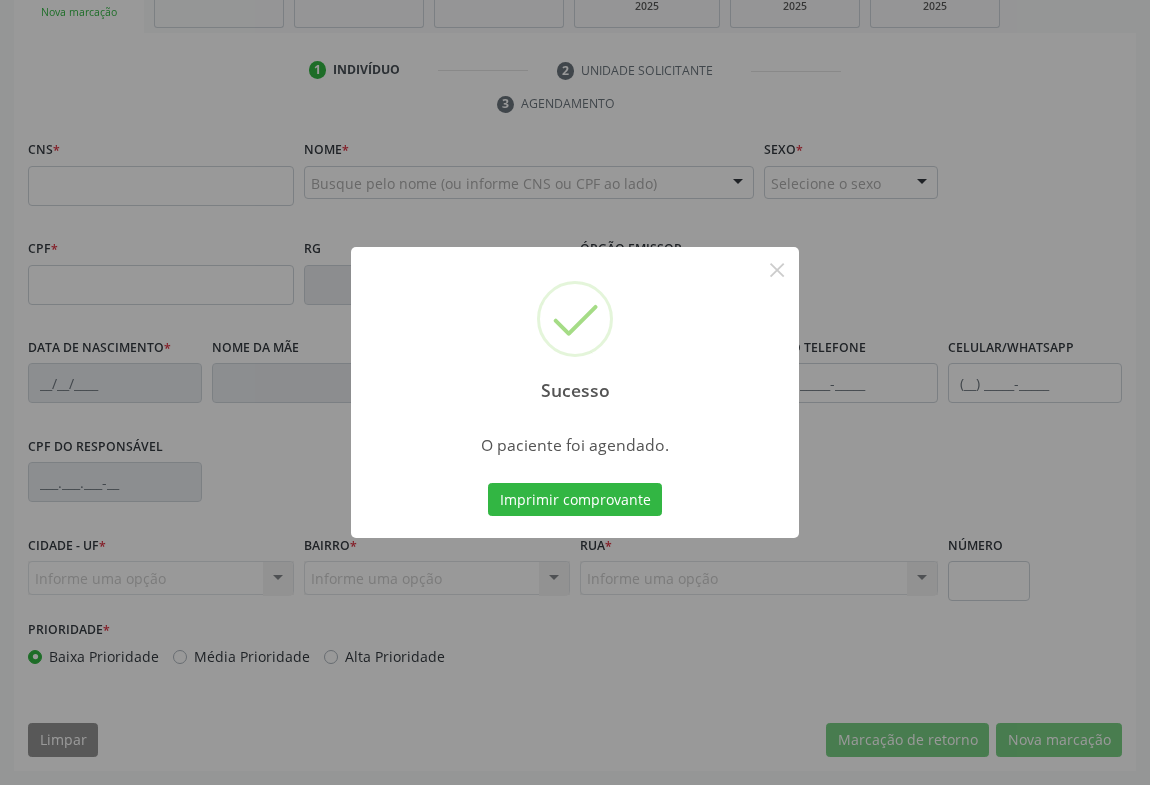 scroll, scrollTop: 331, scrollLeft: 0, axis: vertical 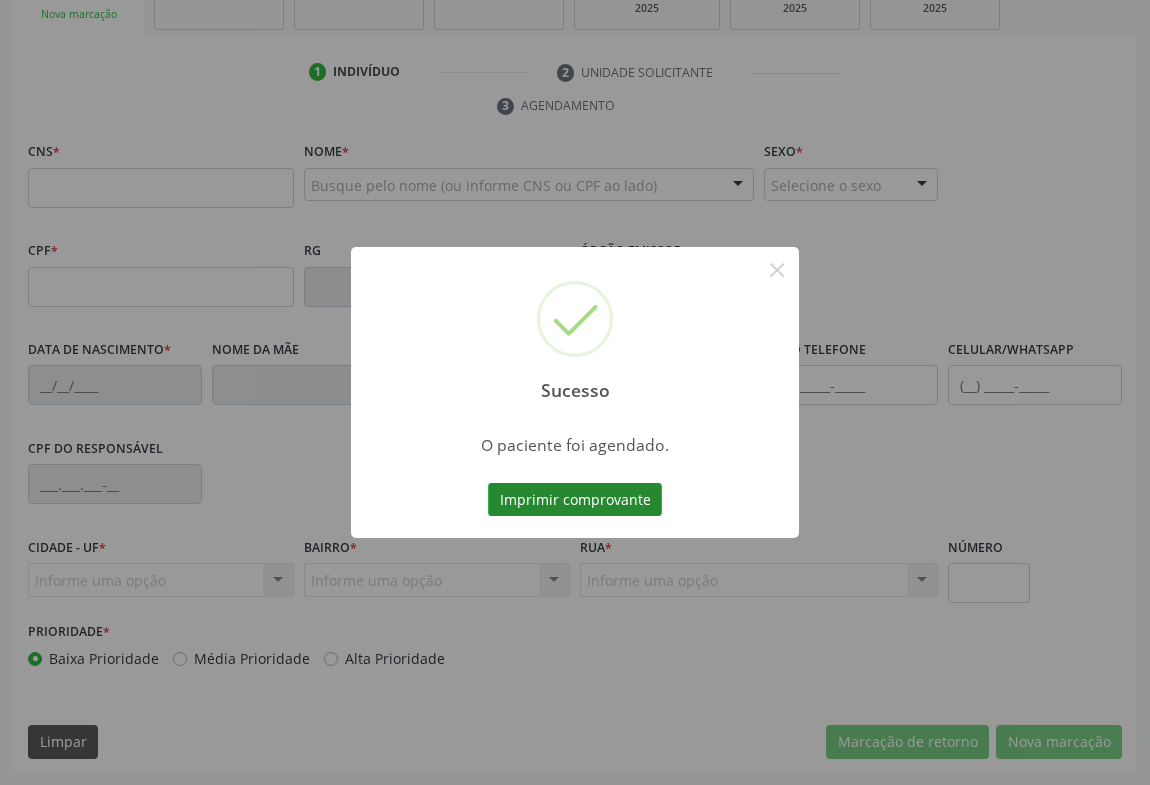 click on "Imprimir comprovante" at bounding box center [575, 500] 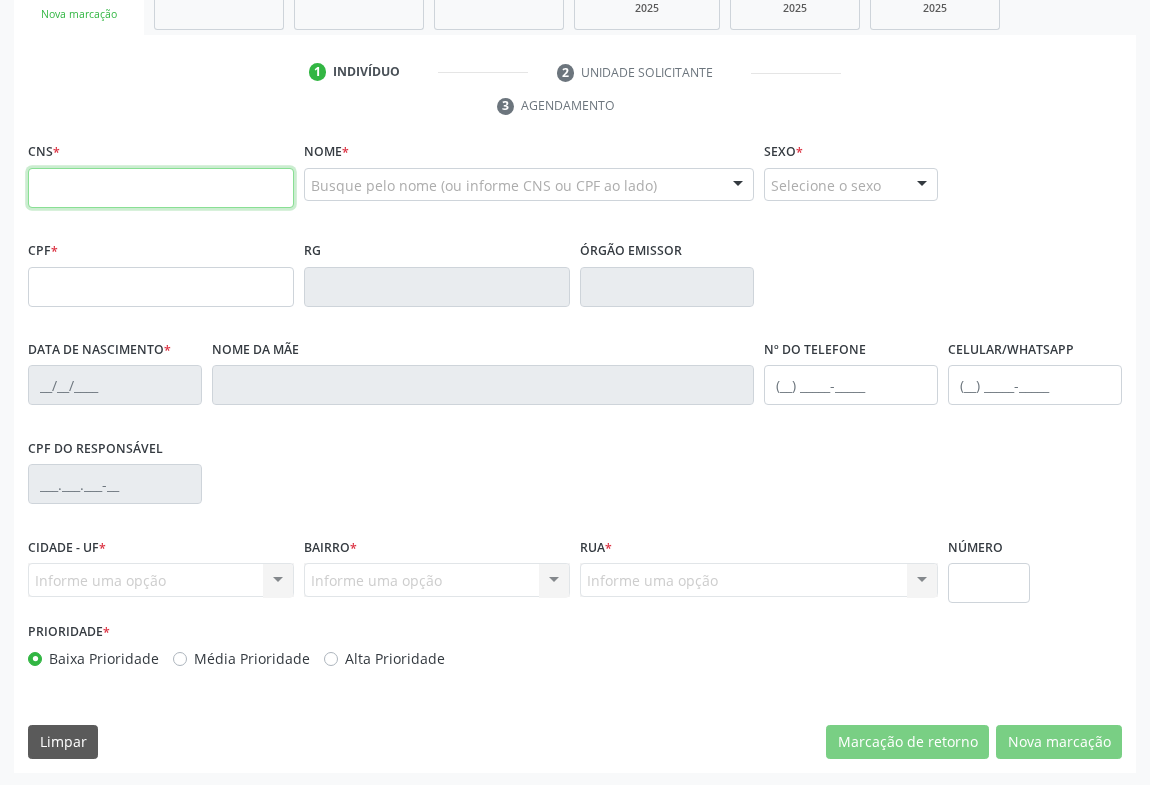 click at bounding box center (161, 188) 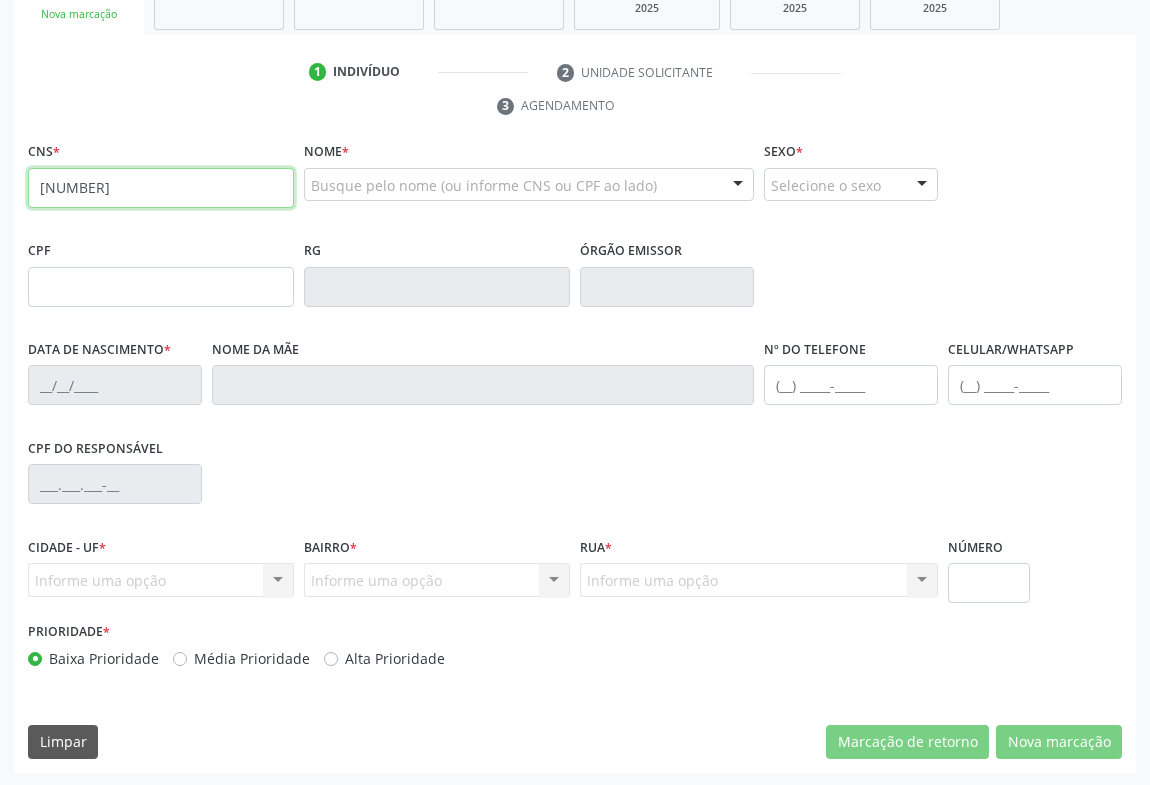 type on "700 1089 9571 8815" 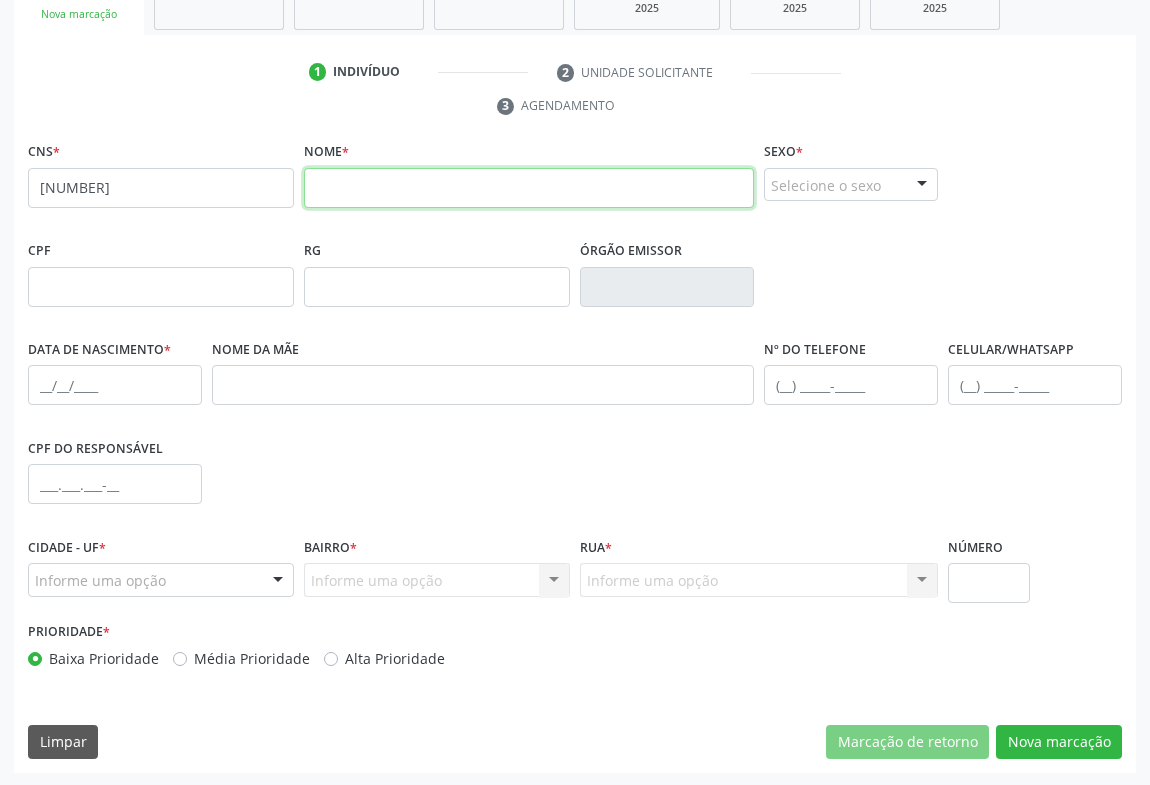 click at bounding box center [529, 188] 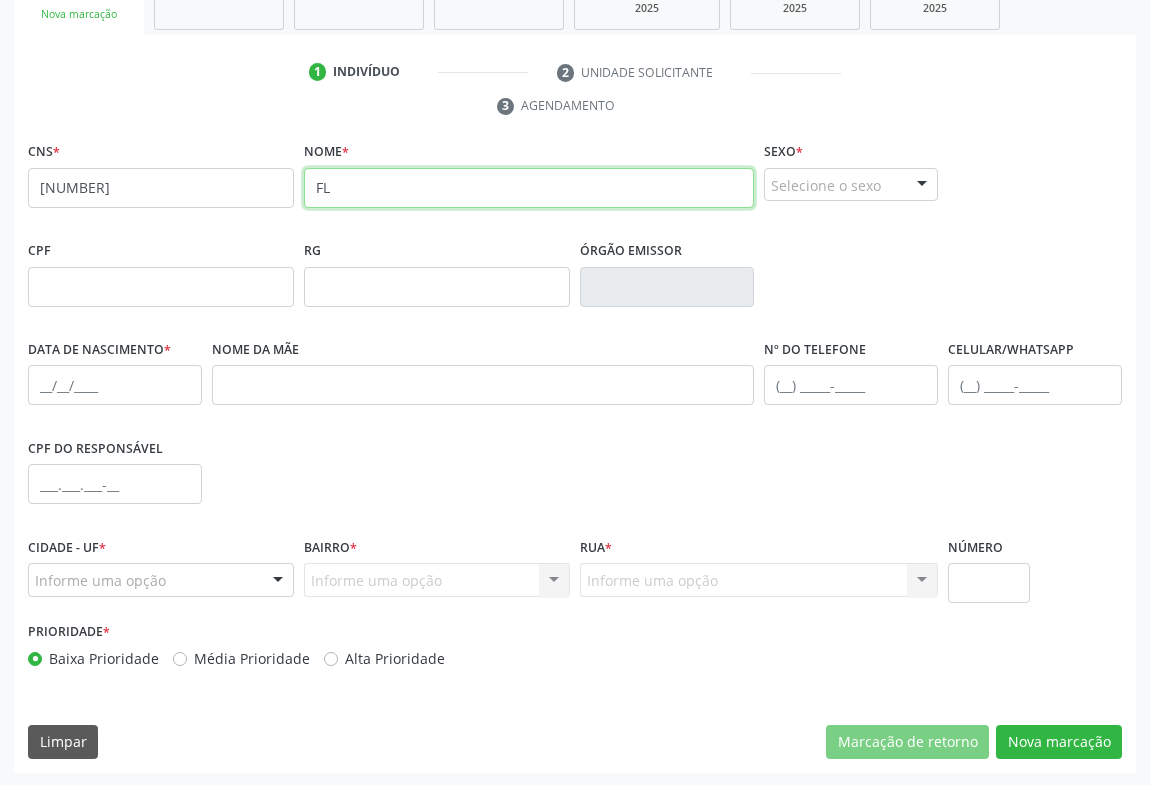 type on "F" 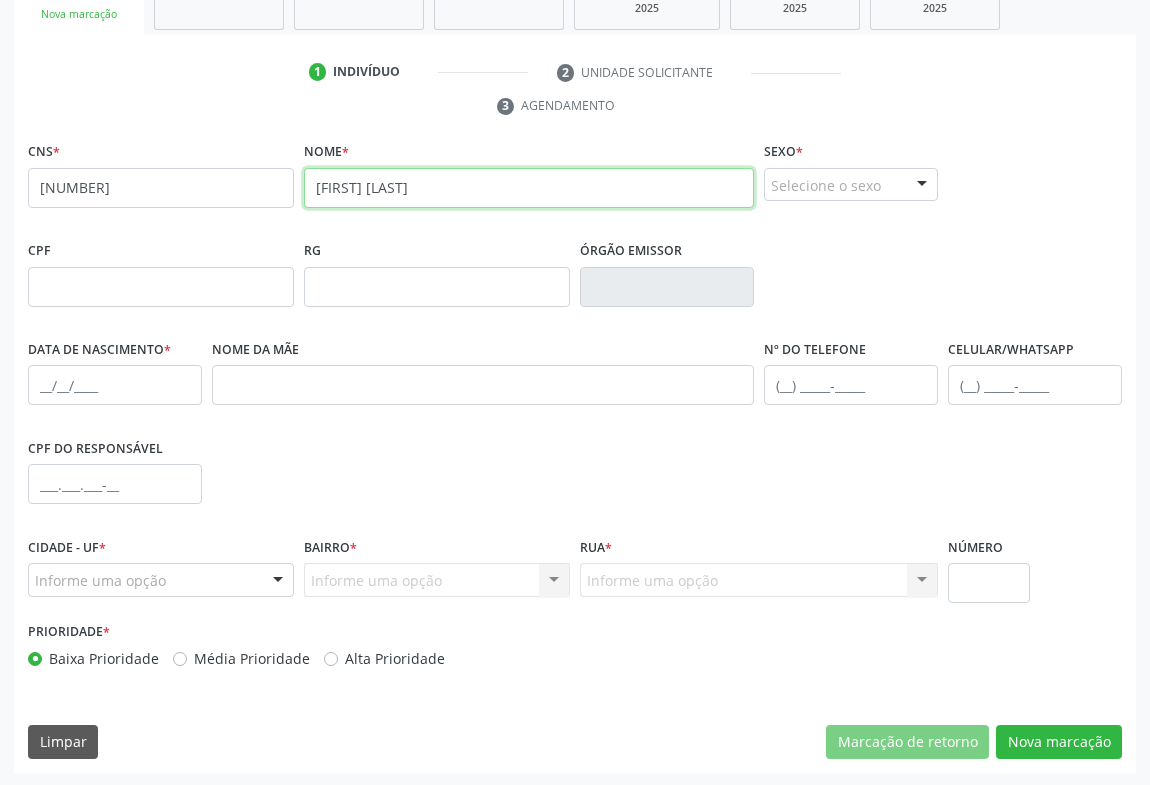 type on "GENIVALDO DOS SANTOS" 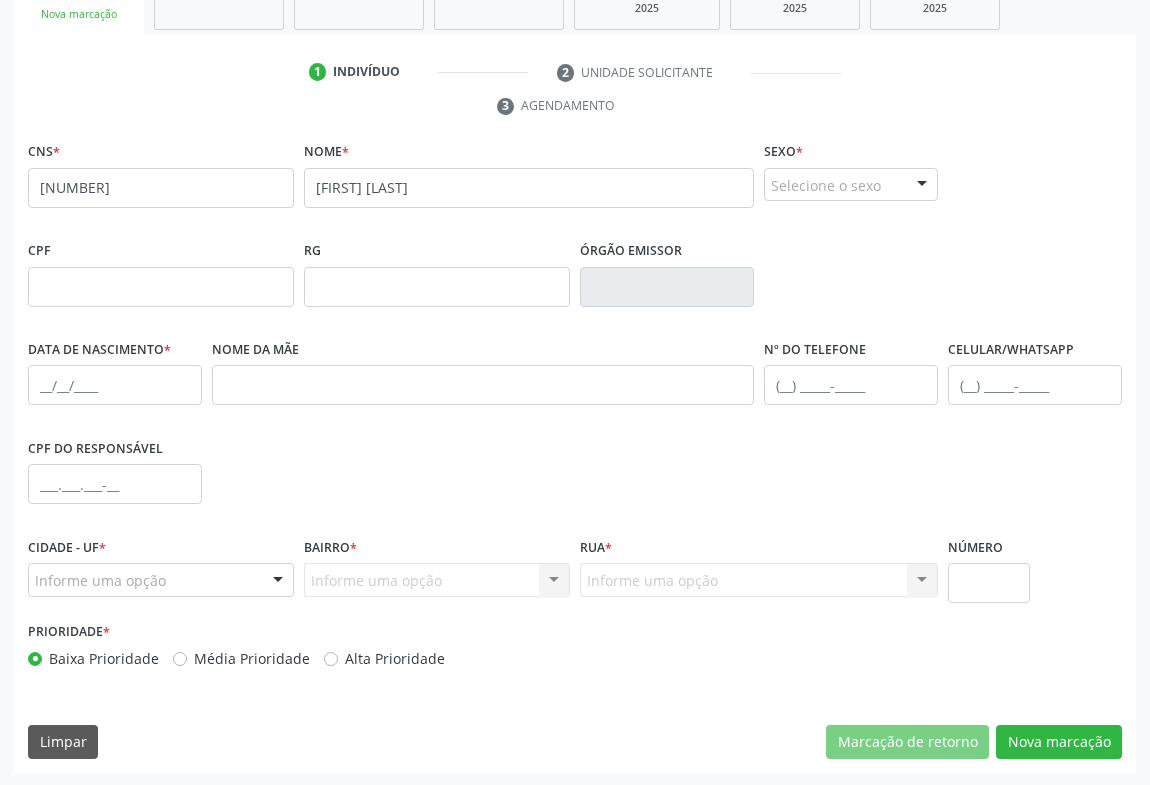 click at bounding box center [922, 186] 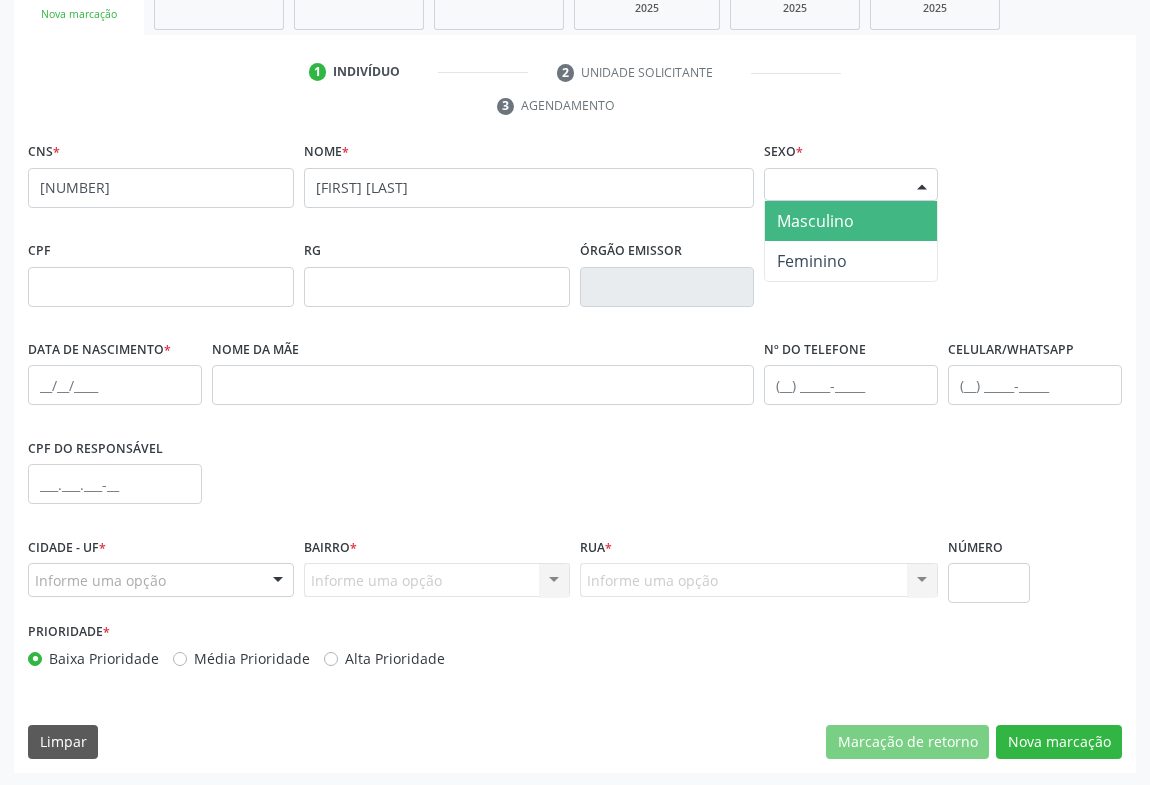 click on "Masculino" at bounding box center (815, 221) 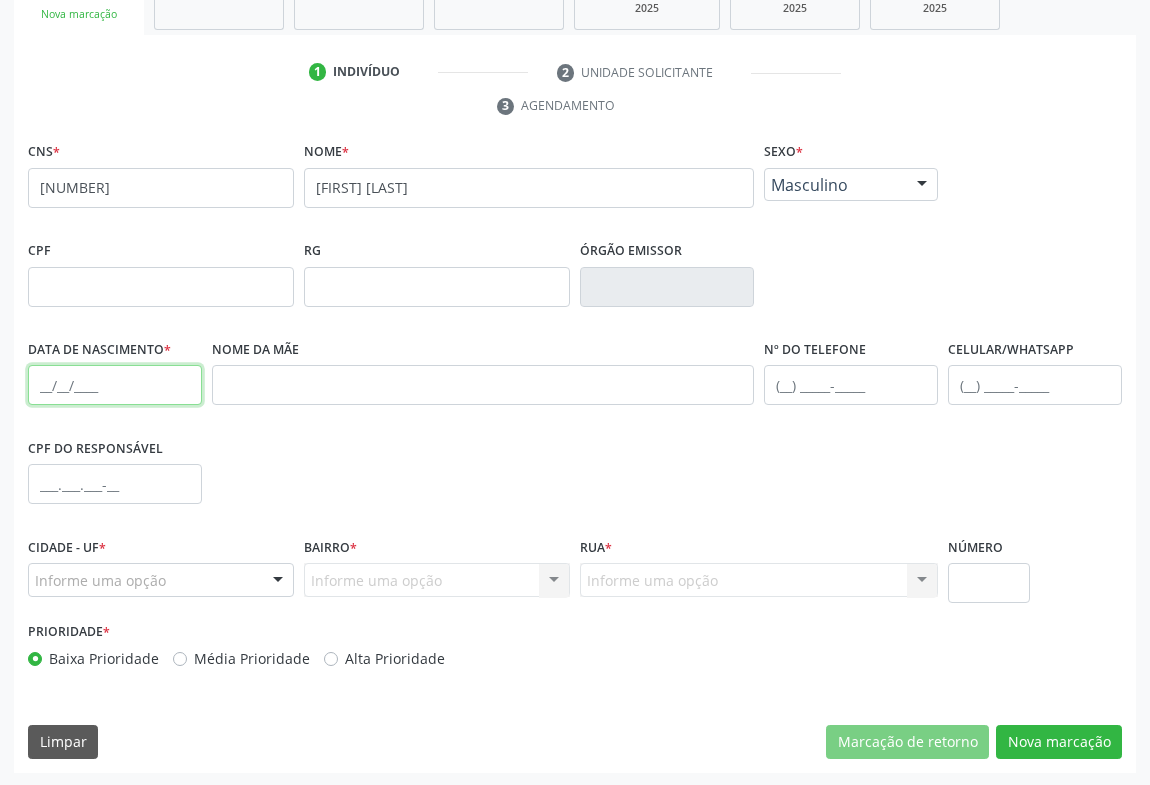 click at bounding box center [115, 385] 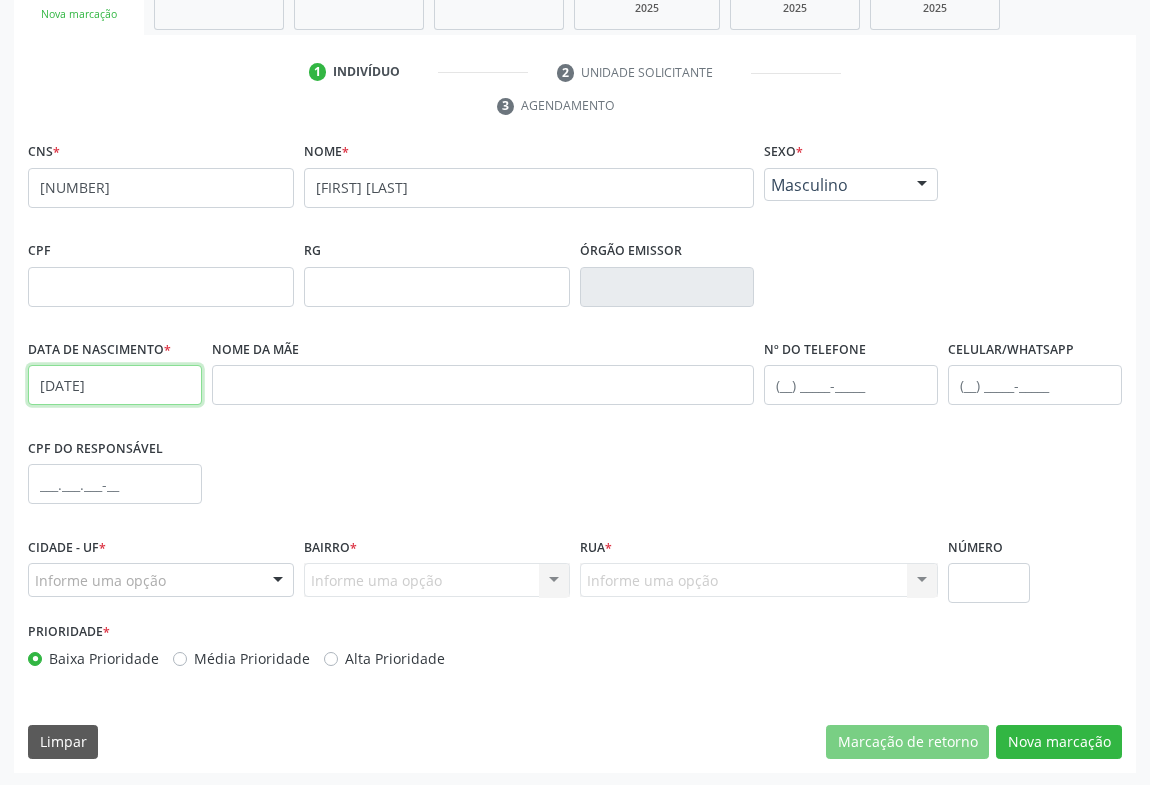type on "09/07/1976" 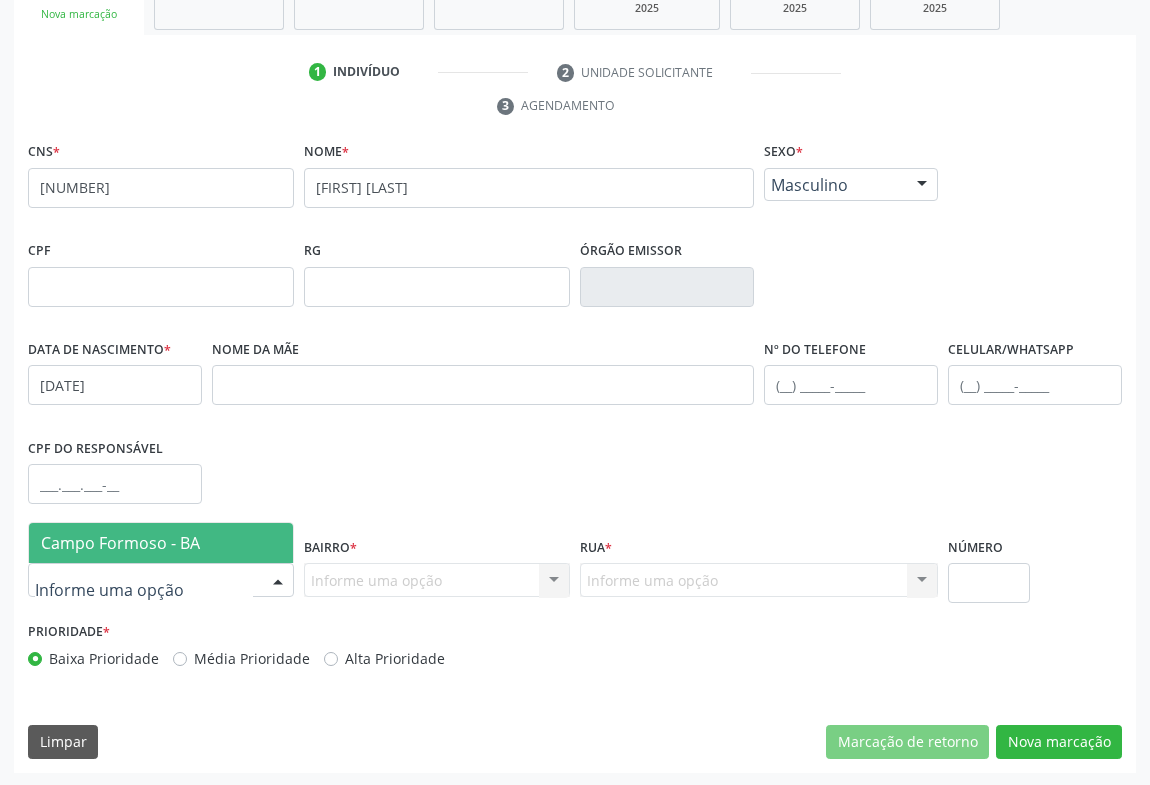 click at bounding box center [161, 580] 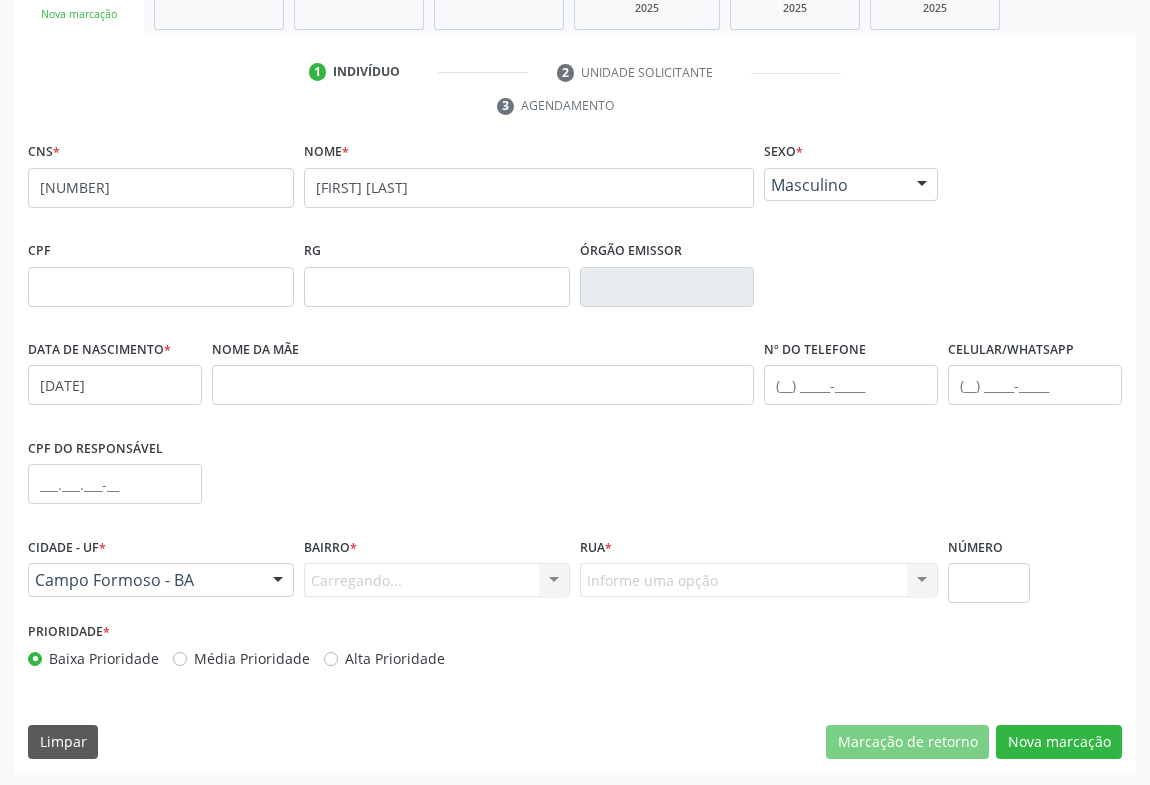 click on "Carregando...
Nenhum resultado encontrado para: "   "
Nenhuma opção encontrada. Digite para adicionar." at bounding box center [437, 580] 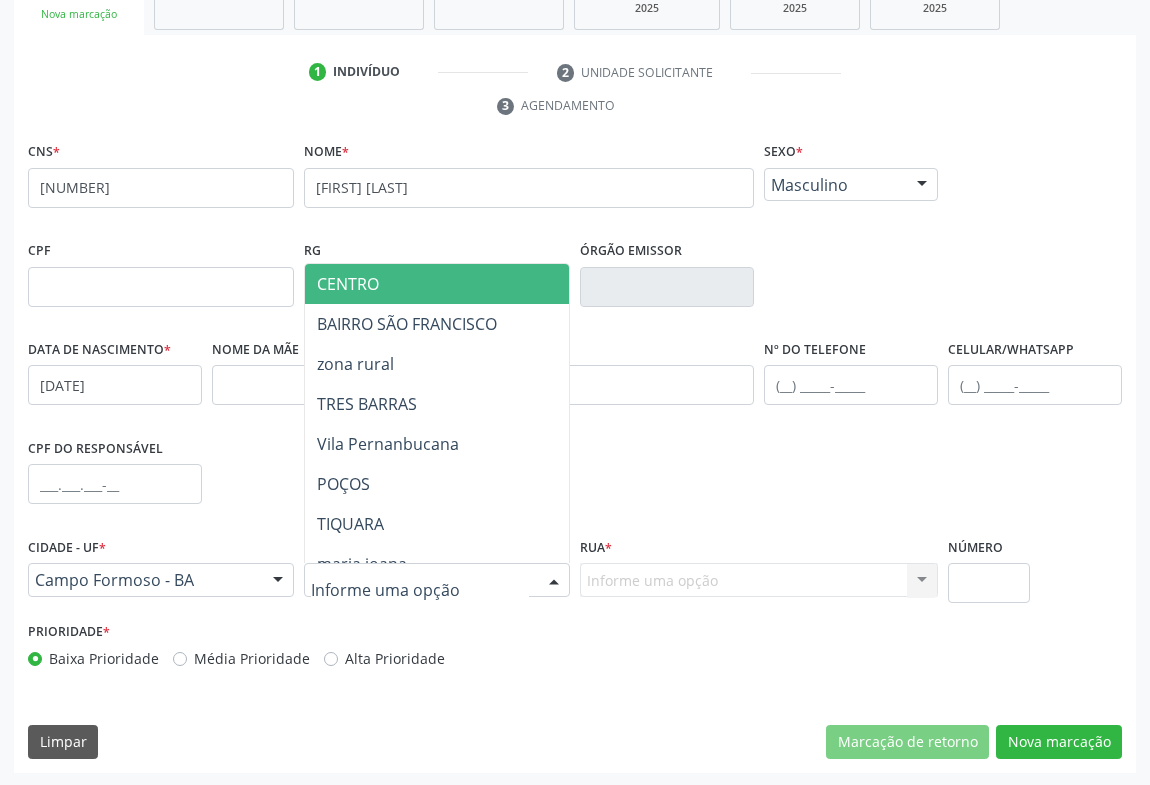click at bounding box center [554, 581] 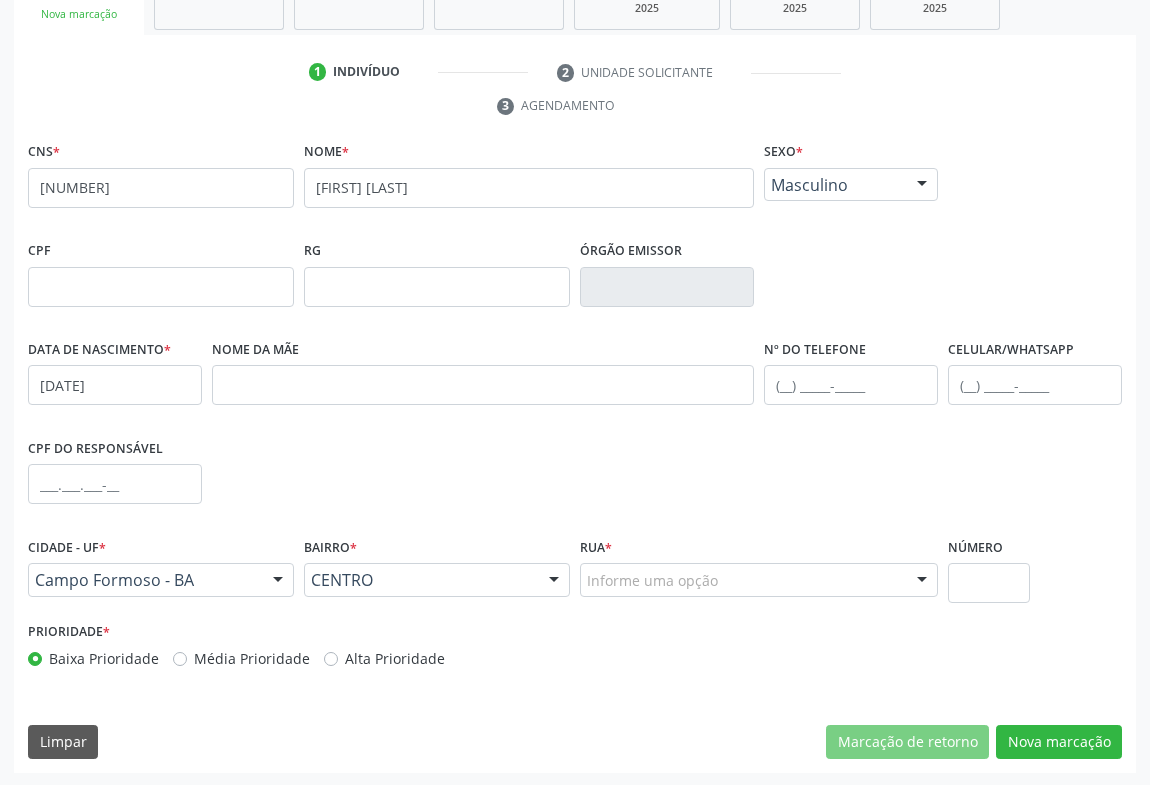 click on "Informe uma opção" at bounding box center [759, 580] 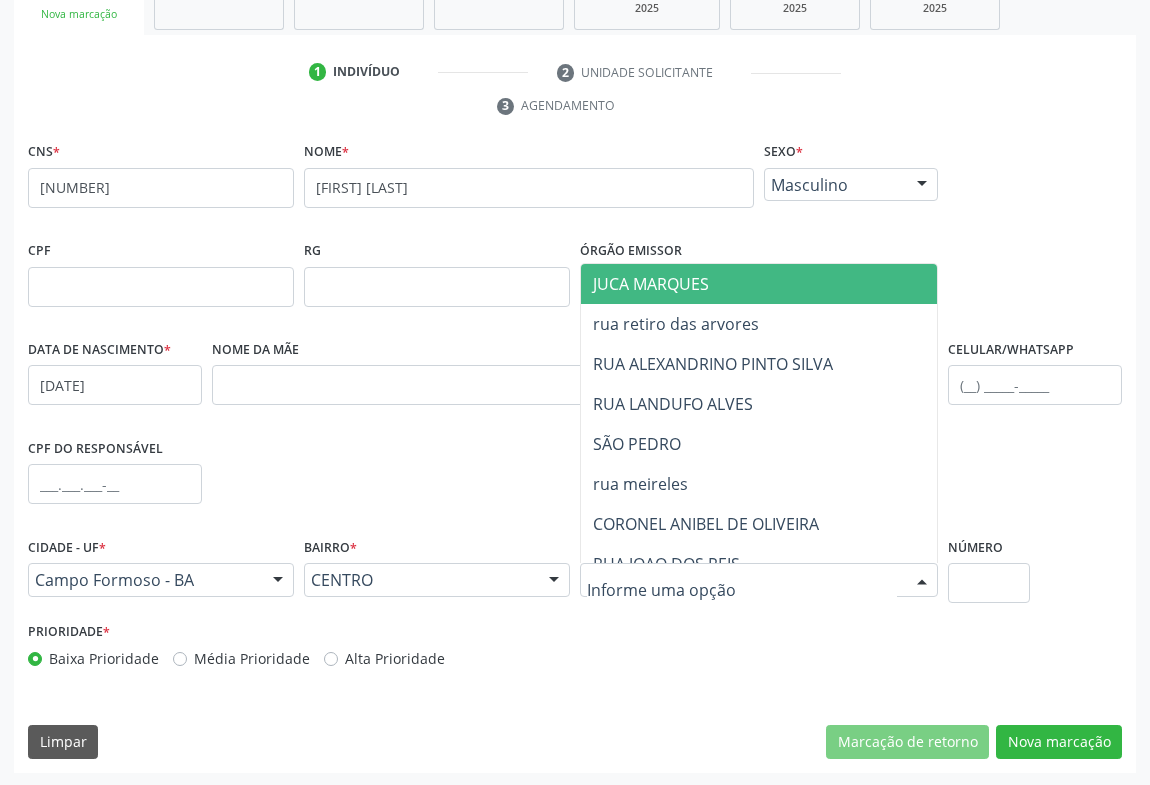 drag, startPoint x: 710, startPoint y: 263, endPoint x: 859, endPoint y: 391, distance: 196.43065 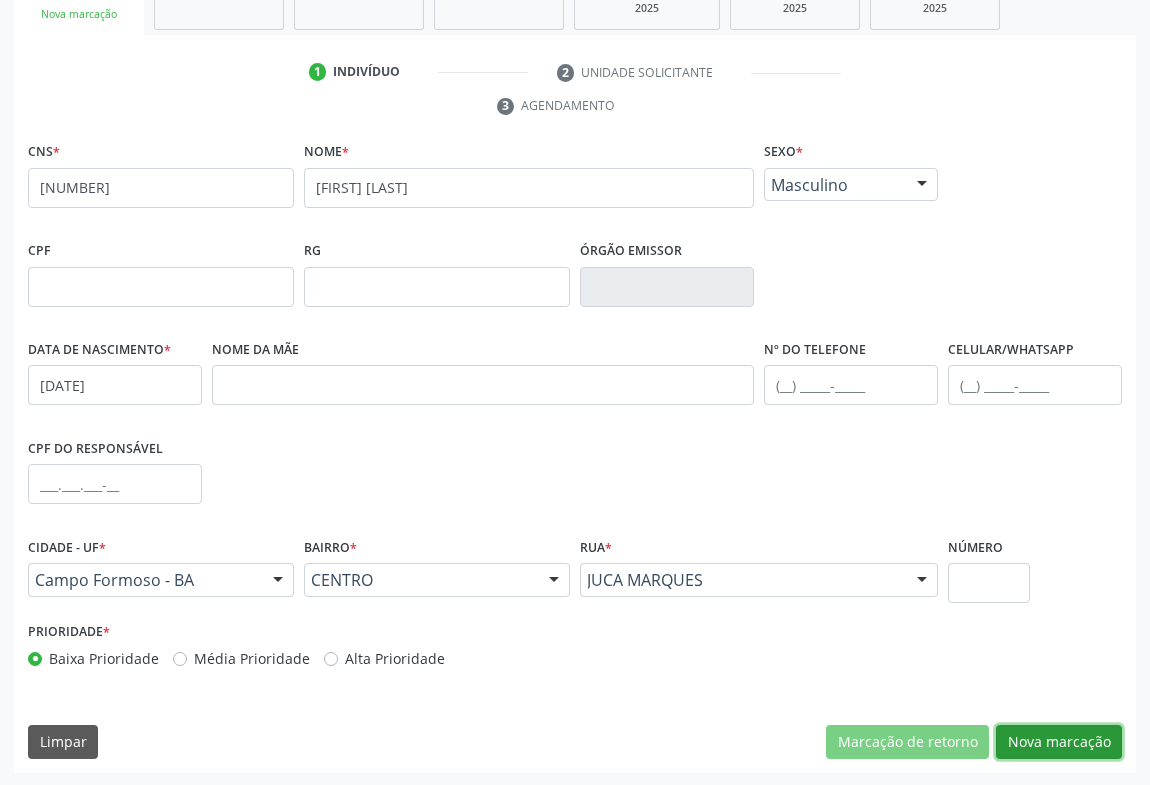 drag, startPoint x: 1028, startPoint y: 750, endPoint x: 764, endPoint y: 580, distance: 314 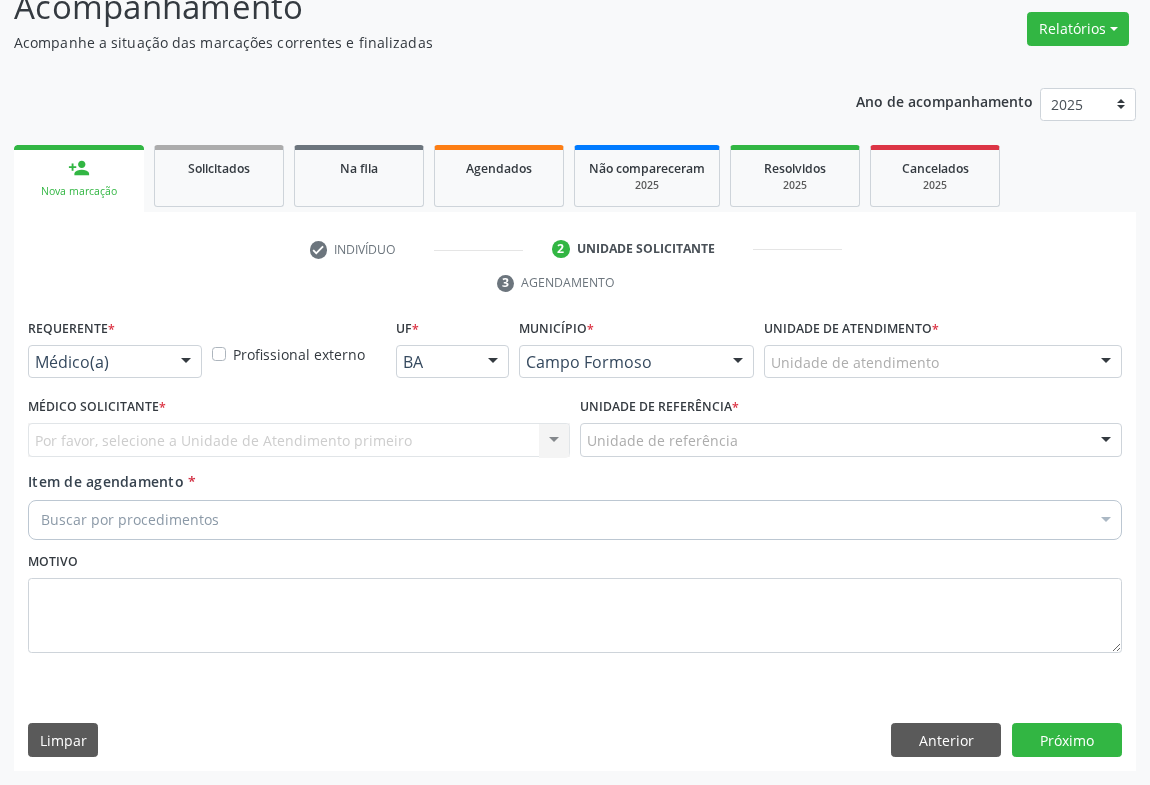 scroll, scrollTop: 152, scrollLeft: 0, axis: vertical 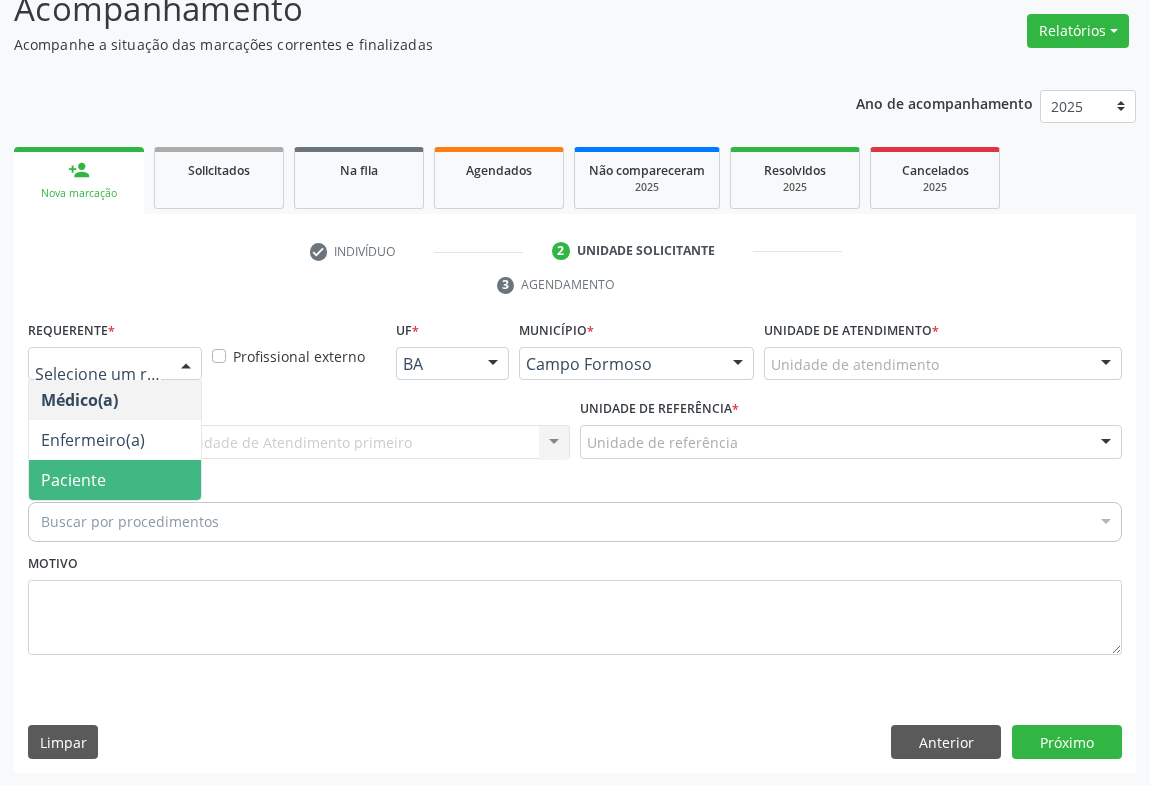 click on "Paciente" at bounding box center [115, 480] 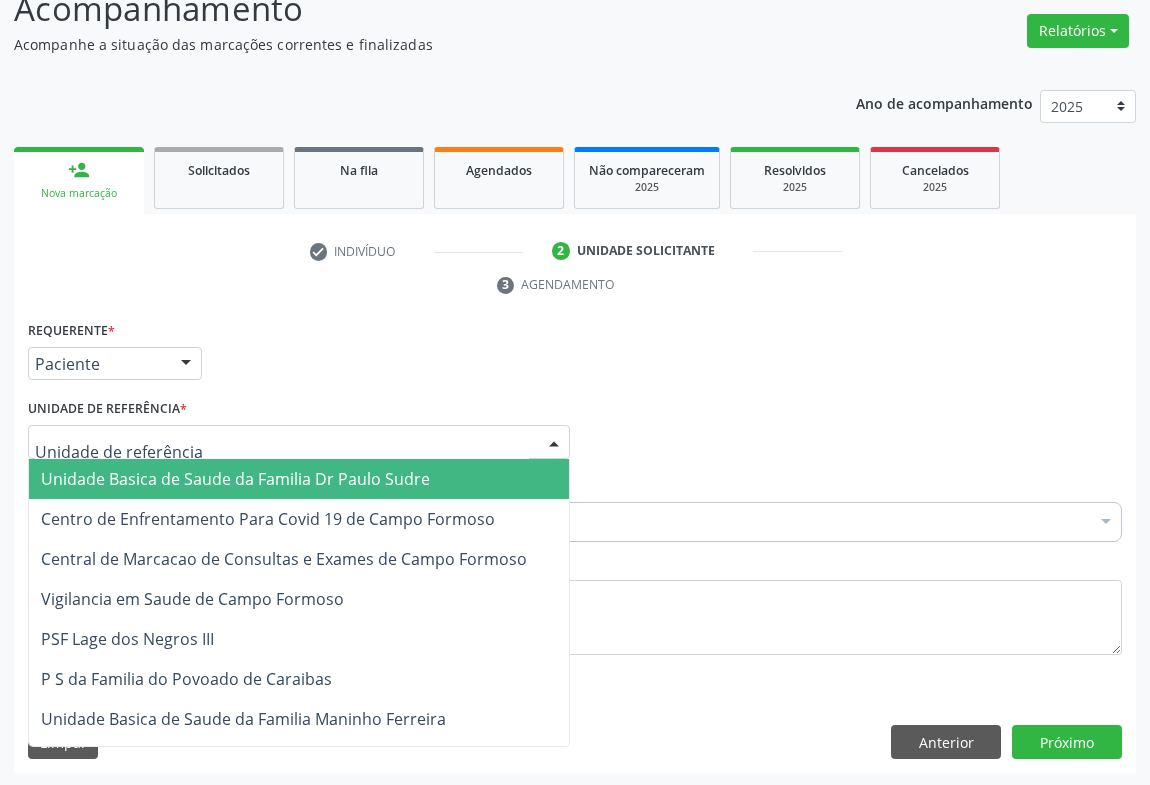 click at bounding box center [299, 442] 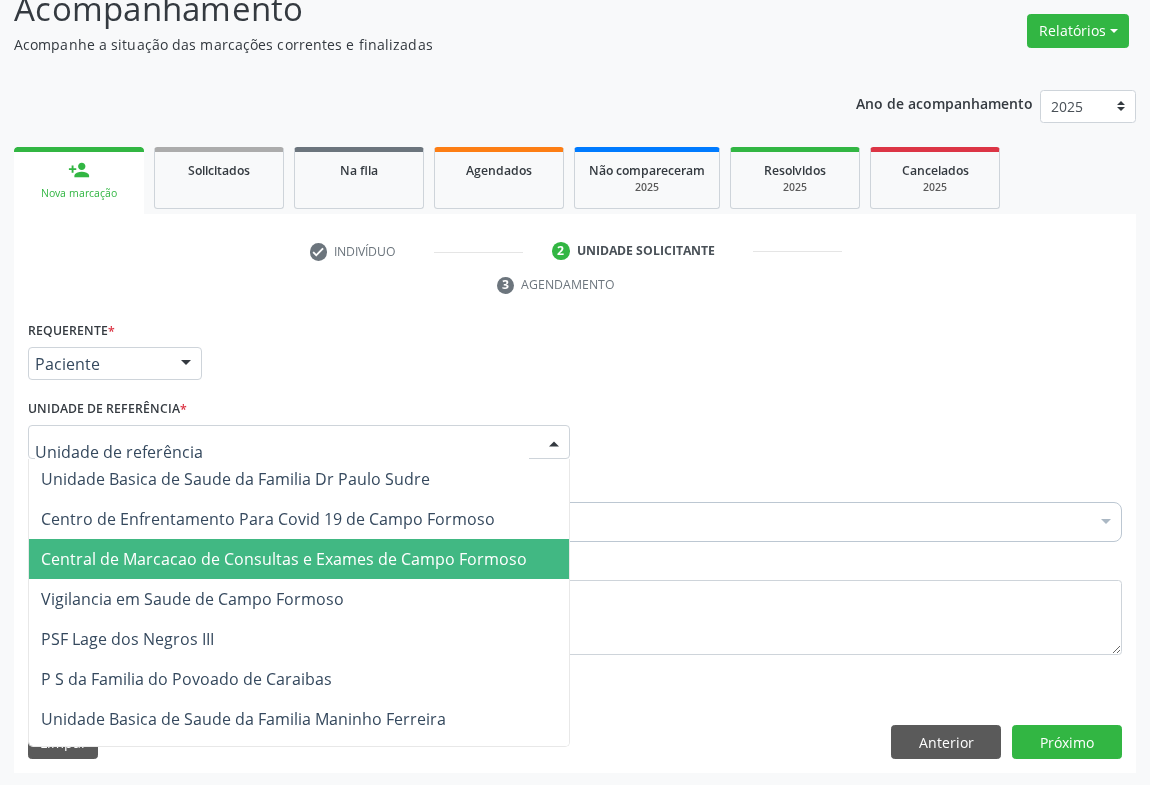 click on "Central de Marcacao de Consultas e Exames de Campo Formoso" at bounding box center (299, 559) 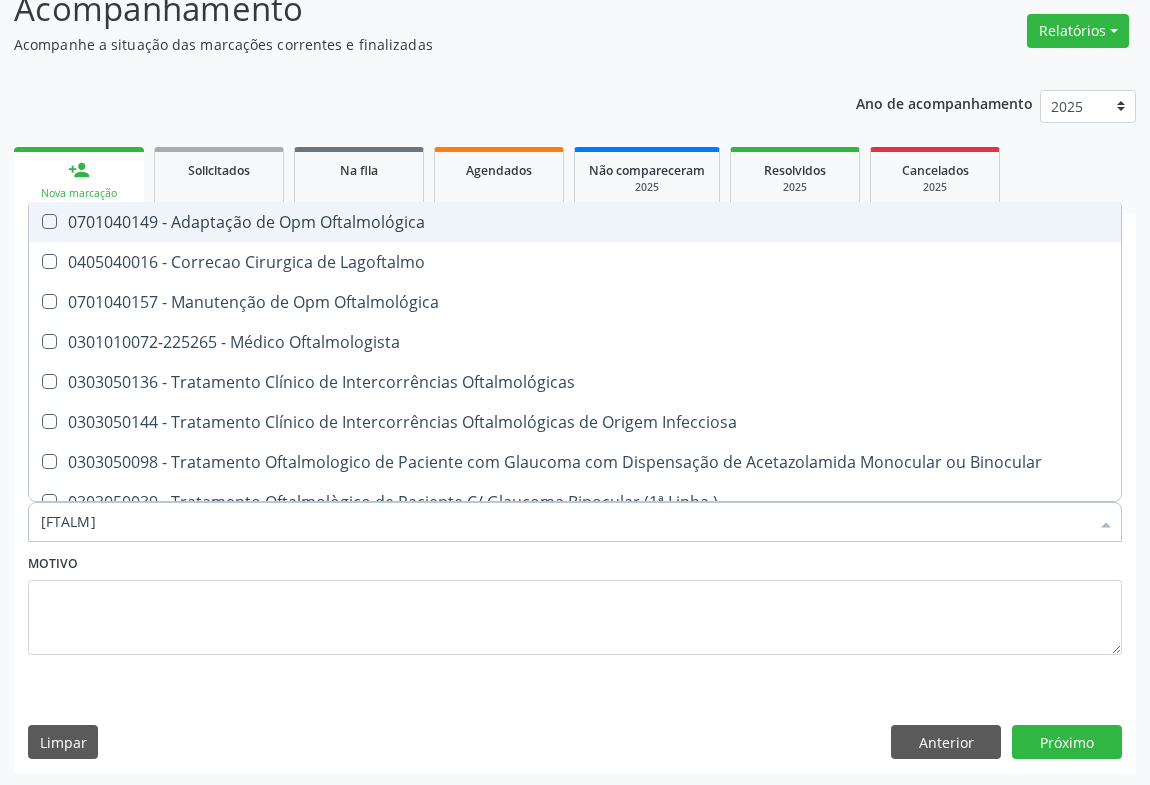 type on "FTALMO" 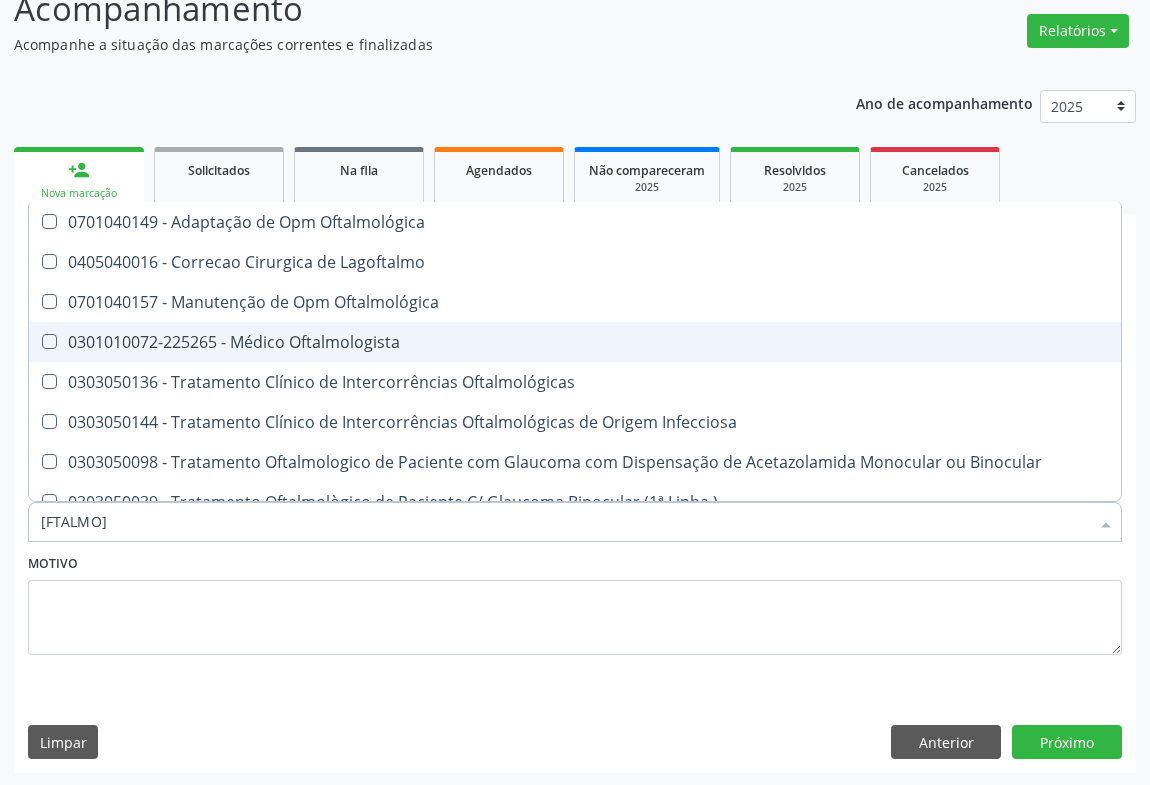 click on "0301010072-225265 - Médico Oftalmologista" at bounding box center [575, 342] 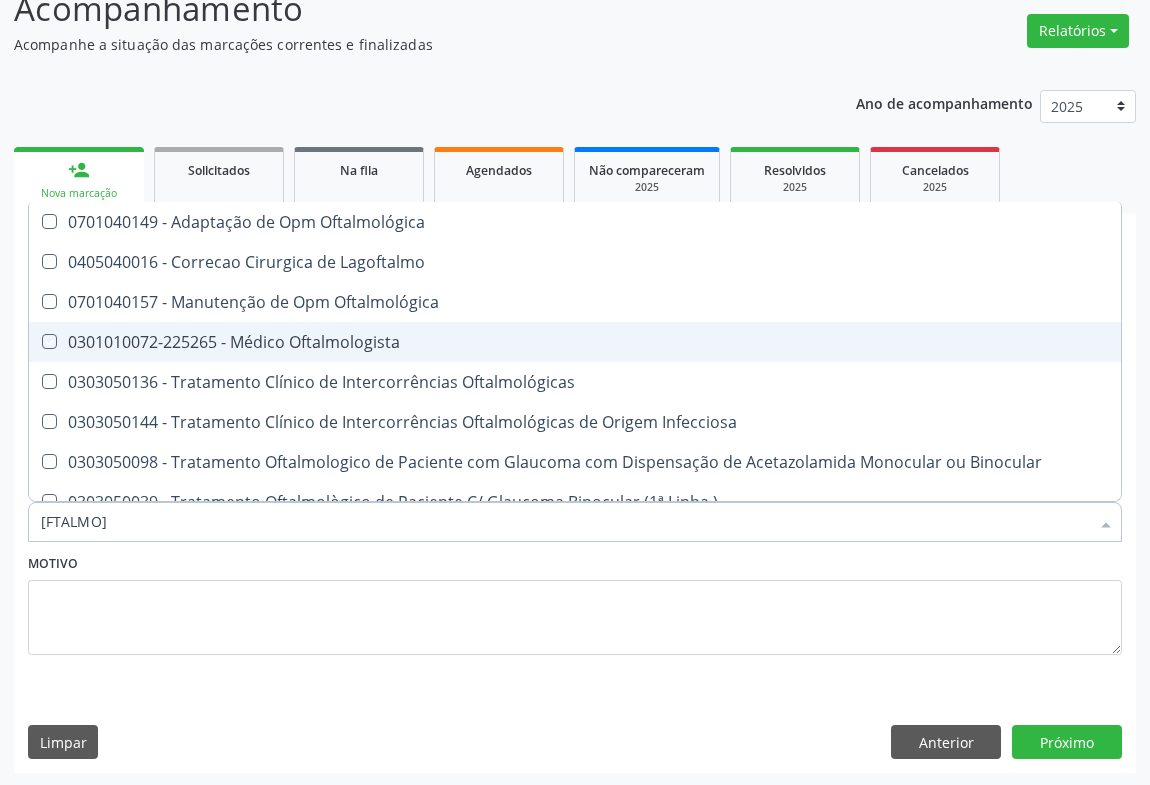 checkbox on "true" 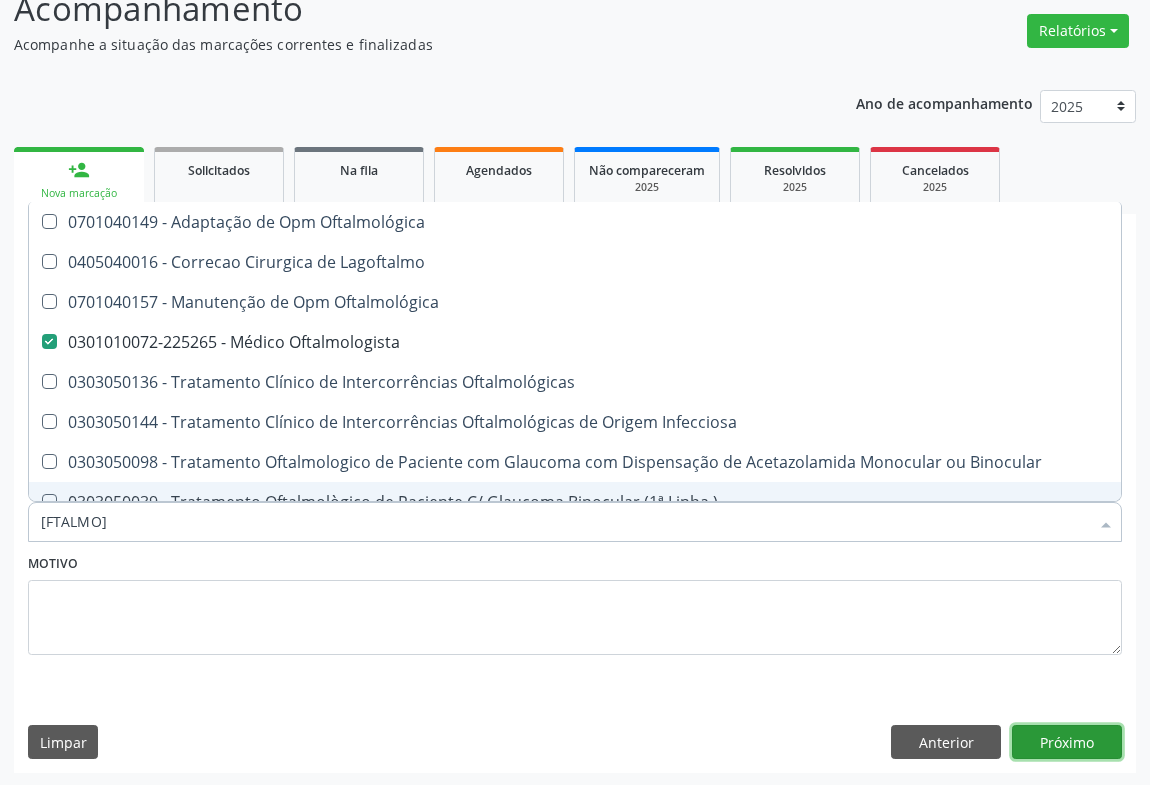 drag, startPoint x: 1084, startPoint y: 736, endPoint x: 880, endPoint y: 783, distance: 209.34421 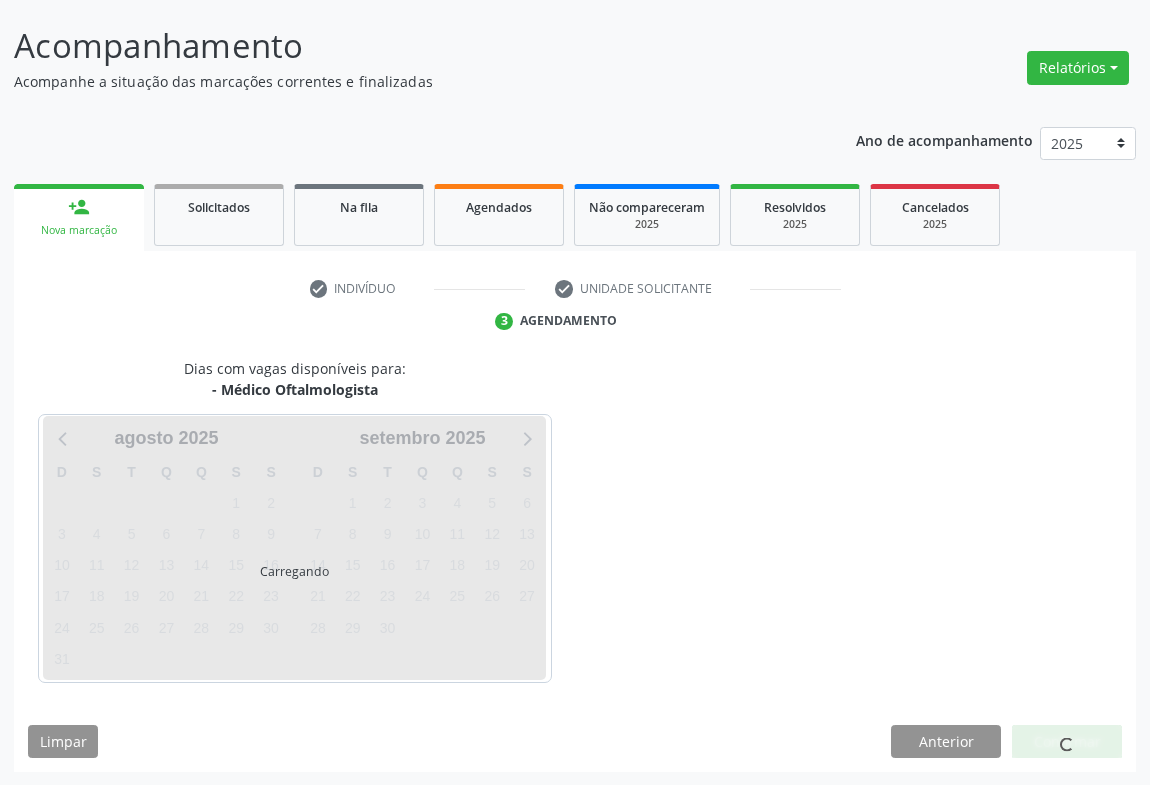scroll, scrollTop: 152, scrollLeft: 0, axis: vertical 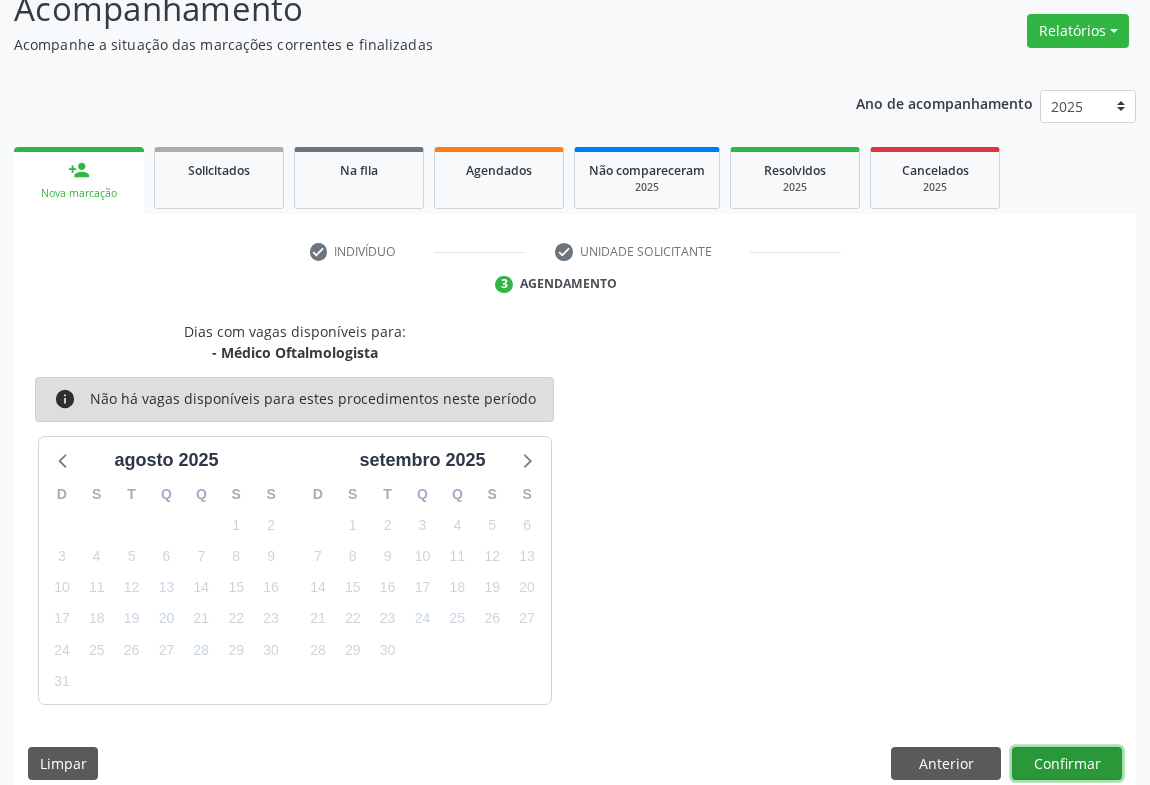 click on "Confirmar" at bounding box center (1067, 764) 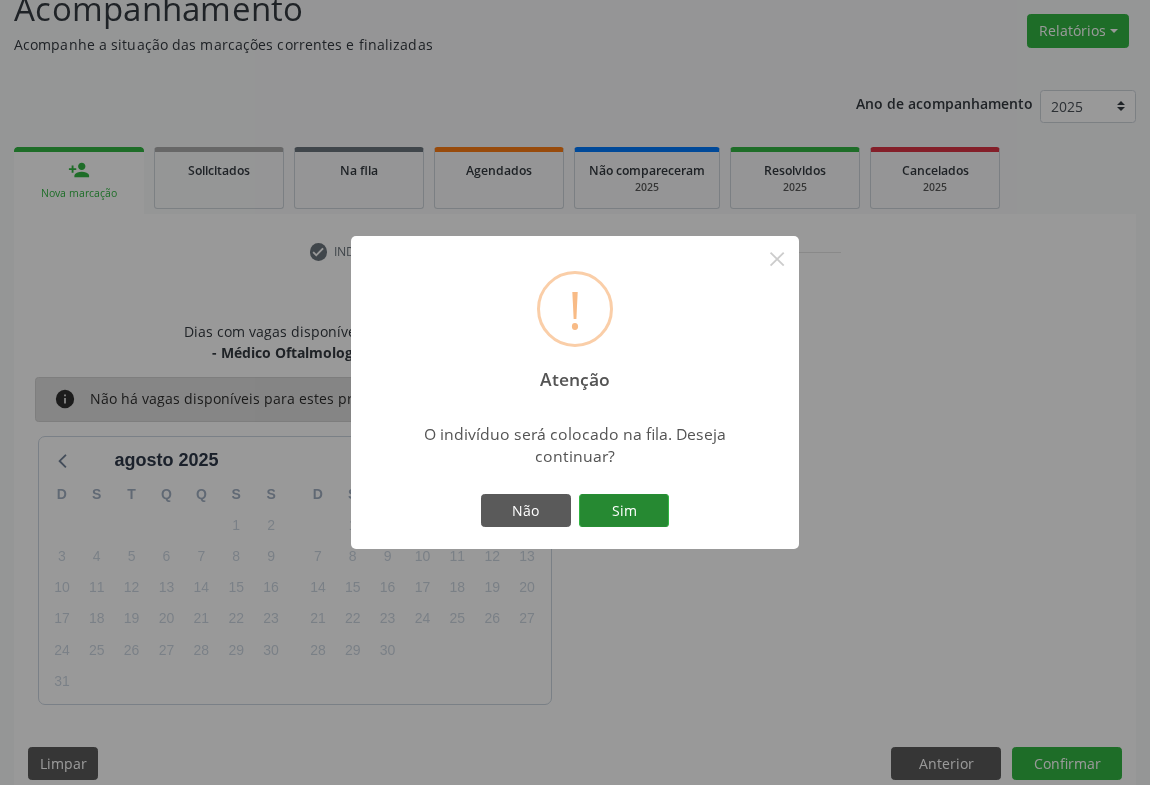 click on "Sim" at bounding box center [624, 511] 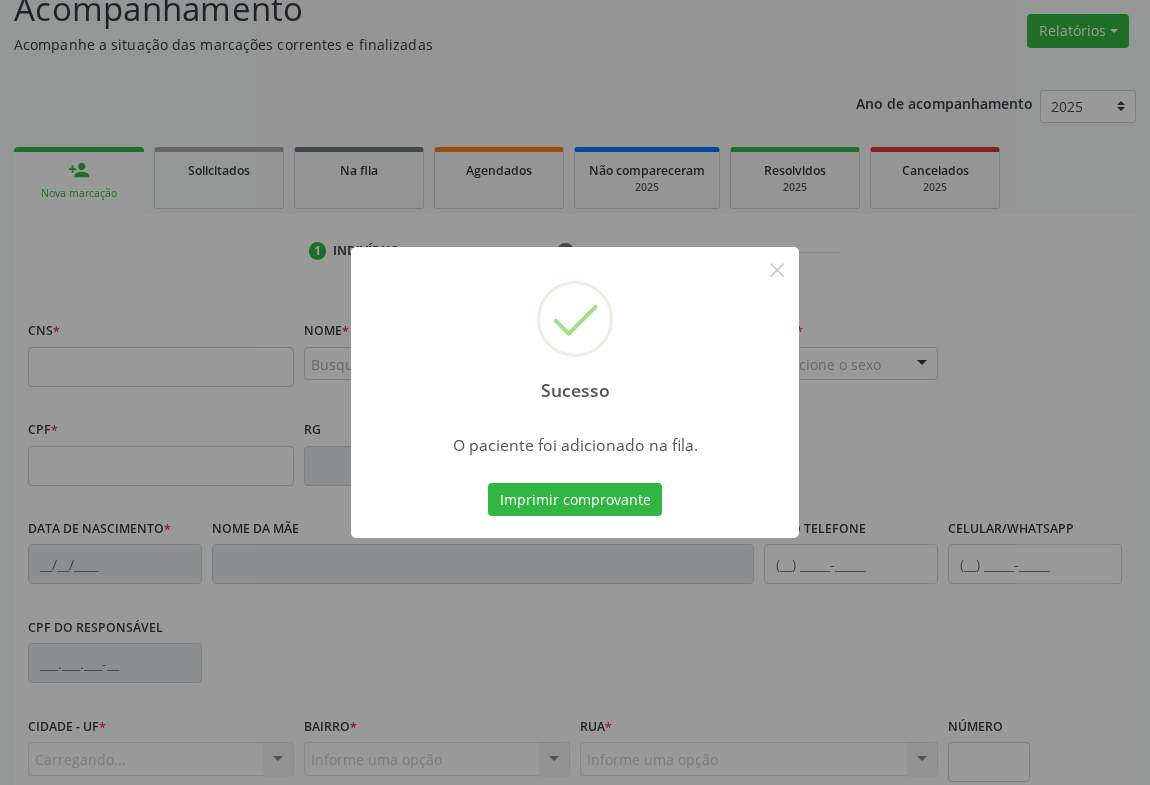 type 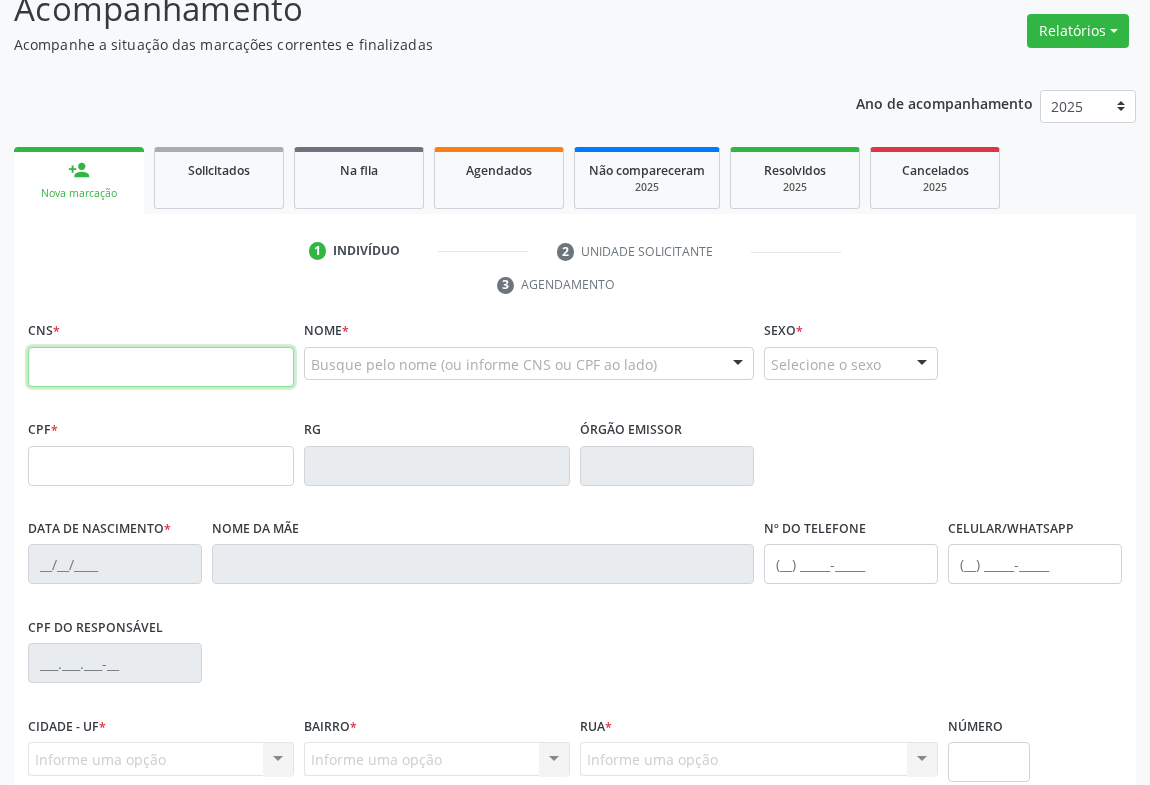 click at bounding box center [161, 367] 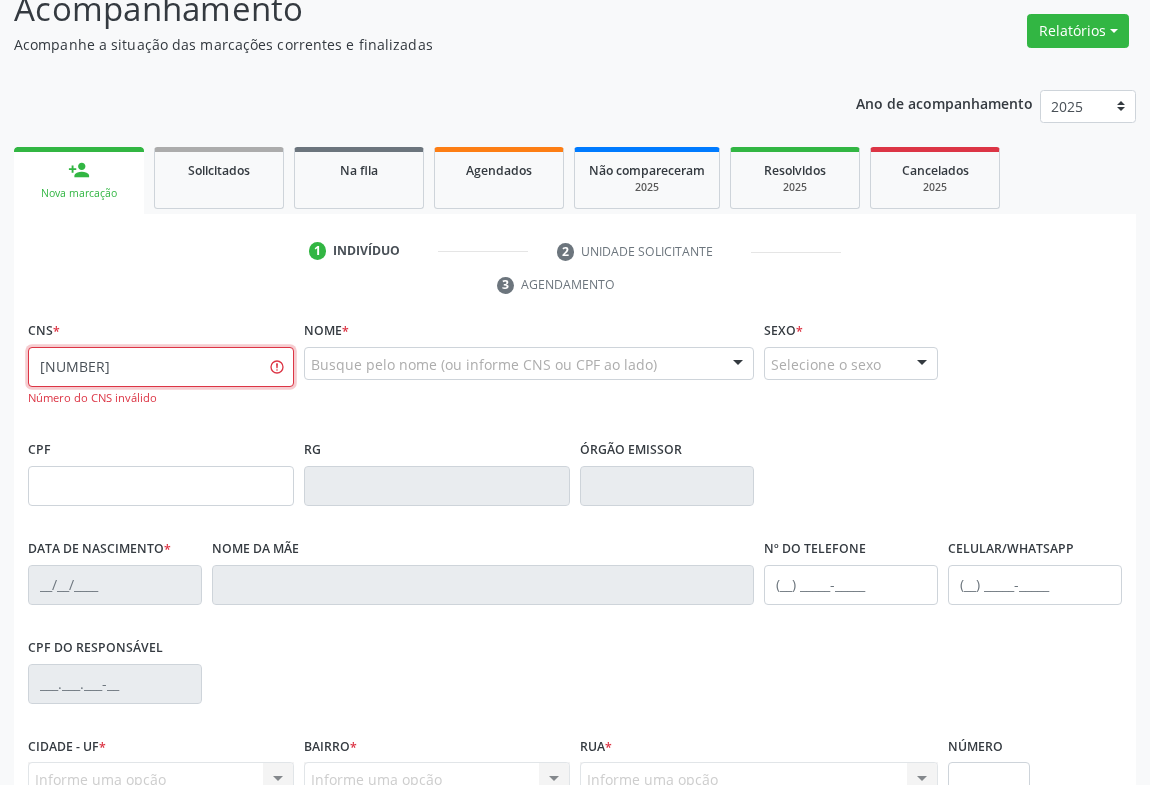 type on "704 0058 9823 9666" 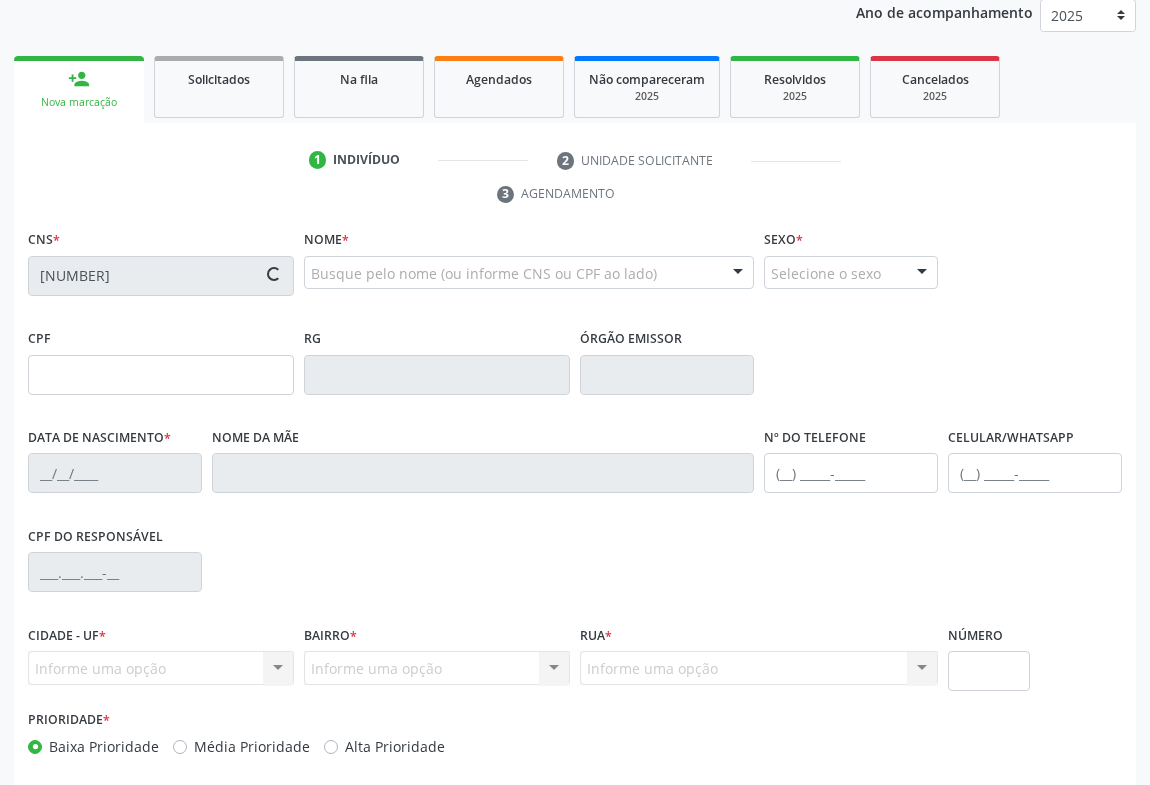 scroll, scrollTop: 331, scrollLeft: 0, axis: vertical 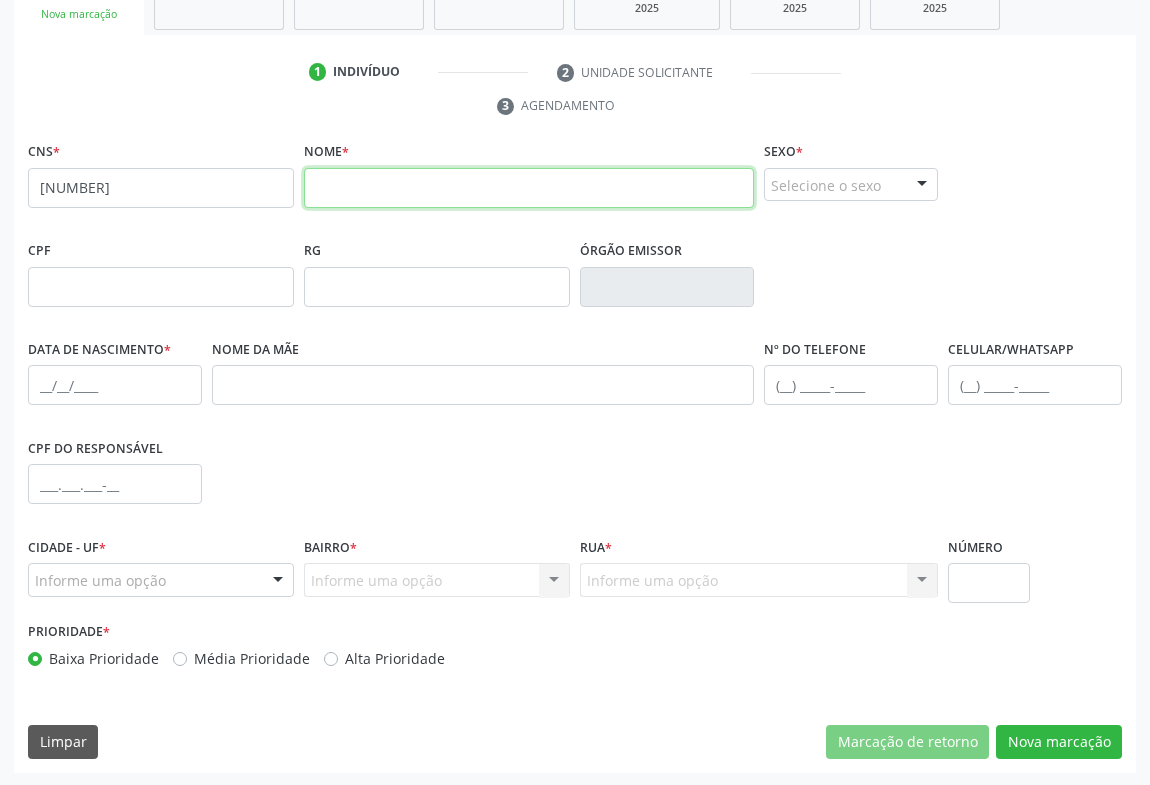 click at bounding box center [529, 188] 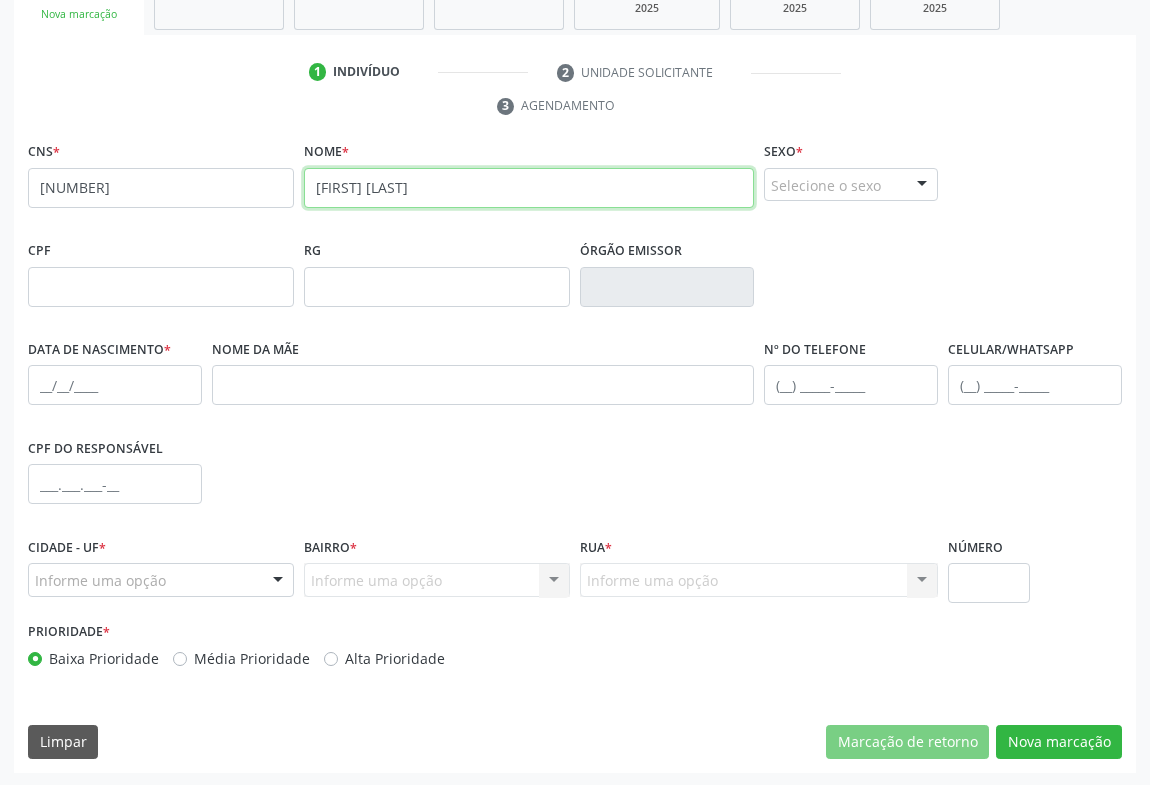 type on "LUCINETE ALCANTARA SILVA" 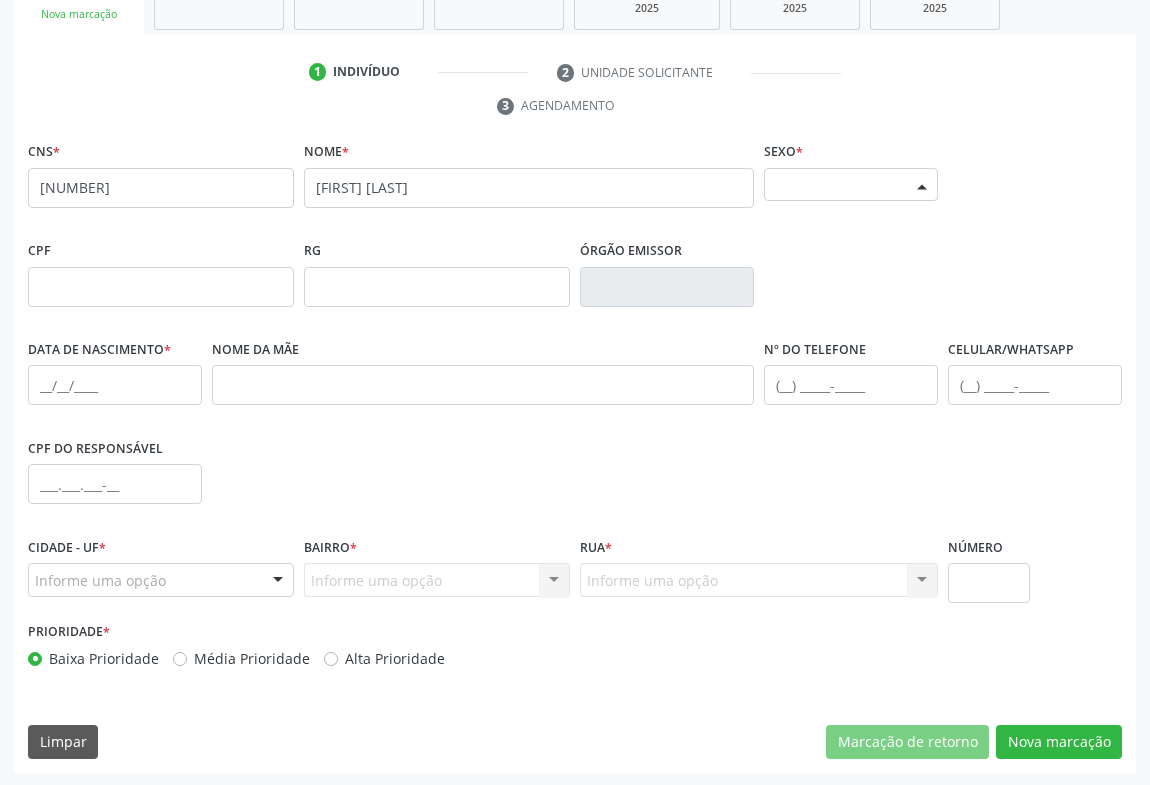 click on "Selecione o sexo" at bounding box center [851, 185] 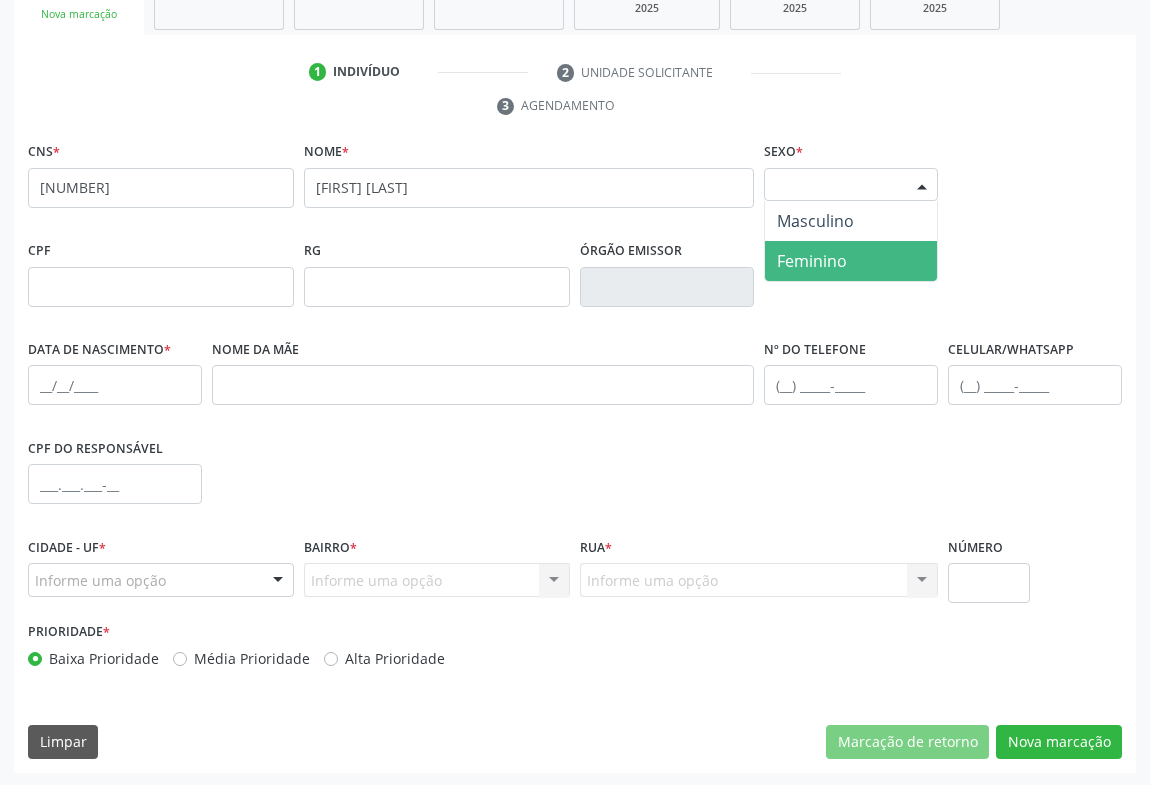 drag, startPoint x: 814, startPoint y: 258, endPoint x: 674, endPoint y: 250, distance: 140.22838 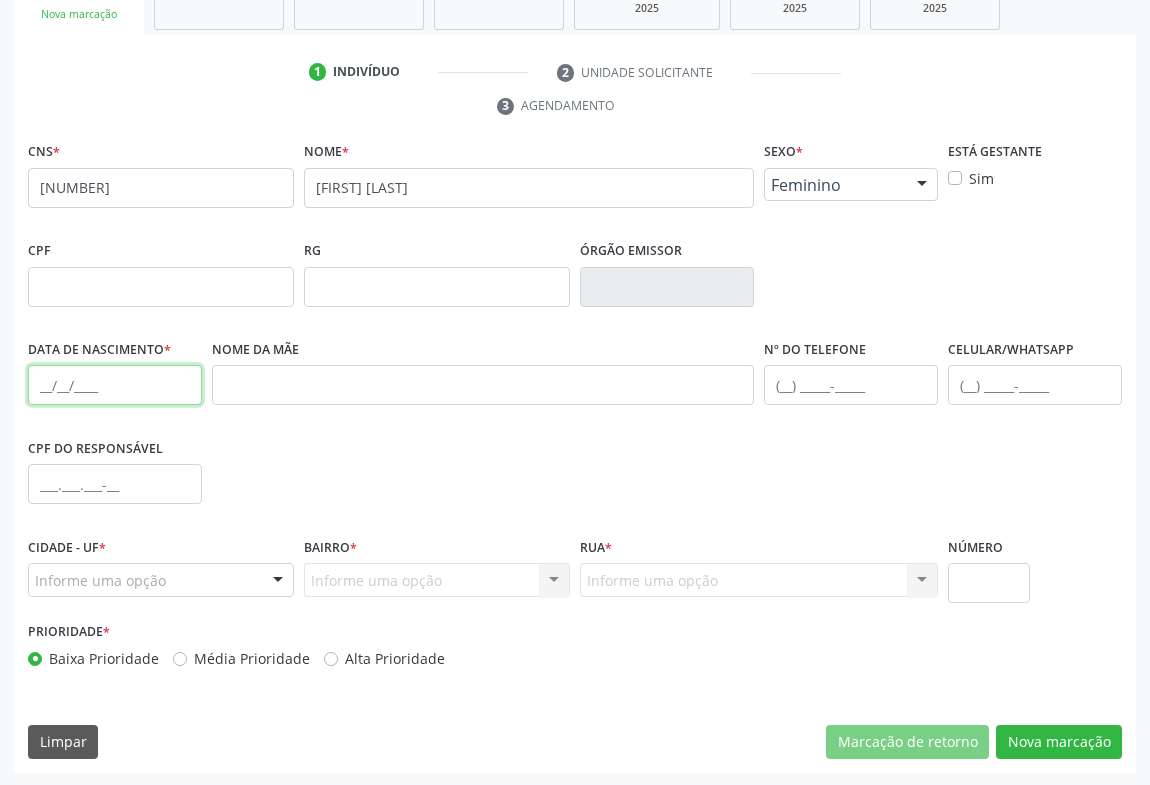 click at bounding box center (115, 385) 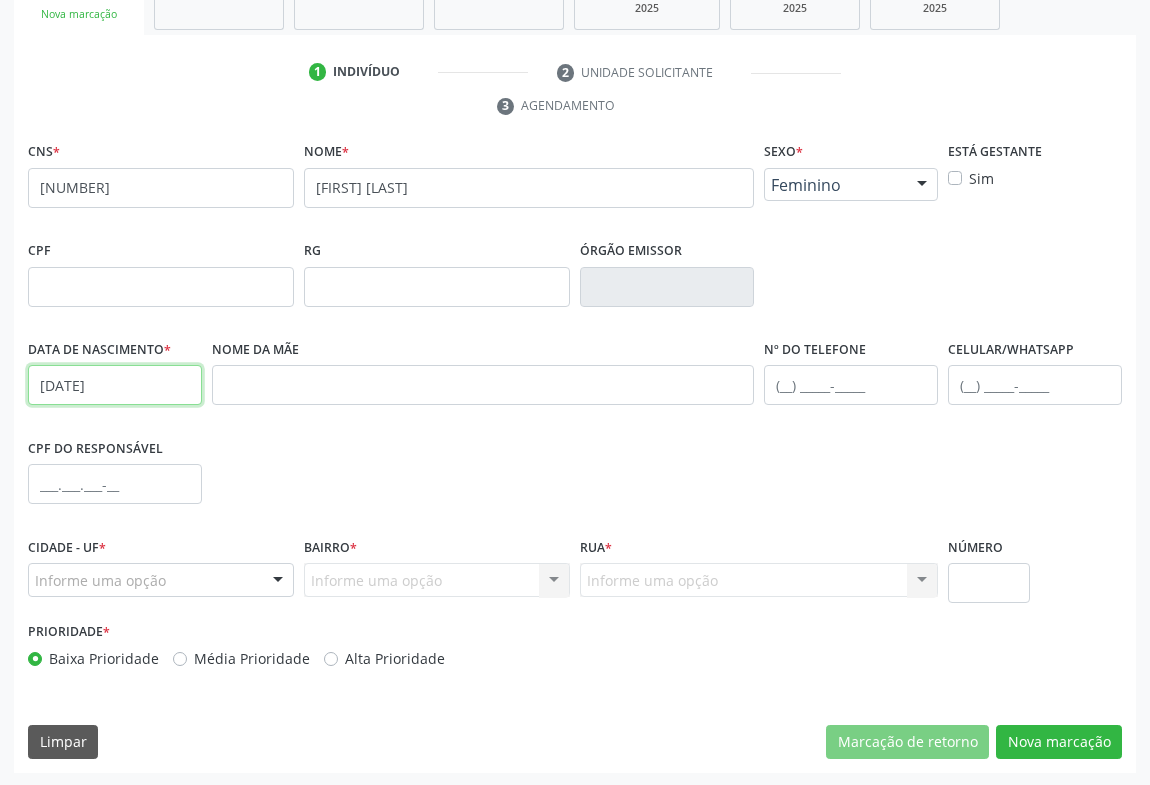 type on "08/03/1978" 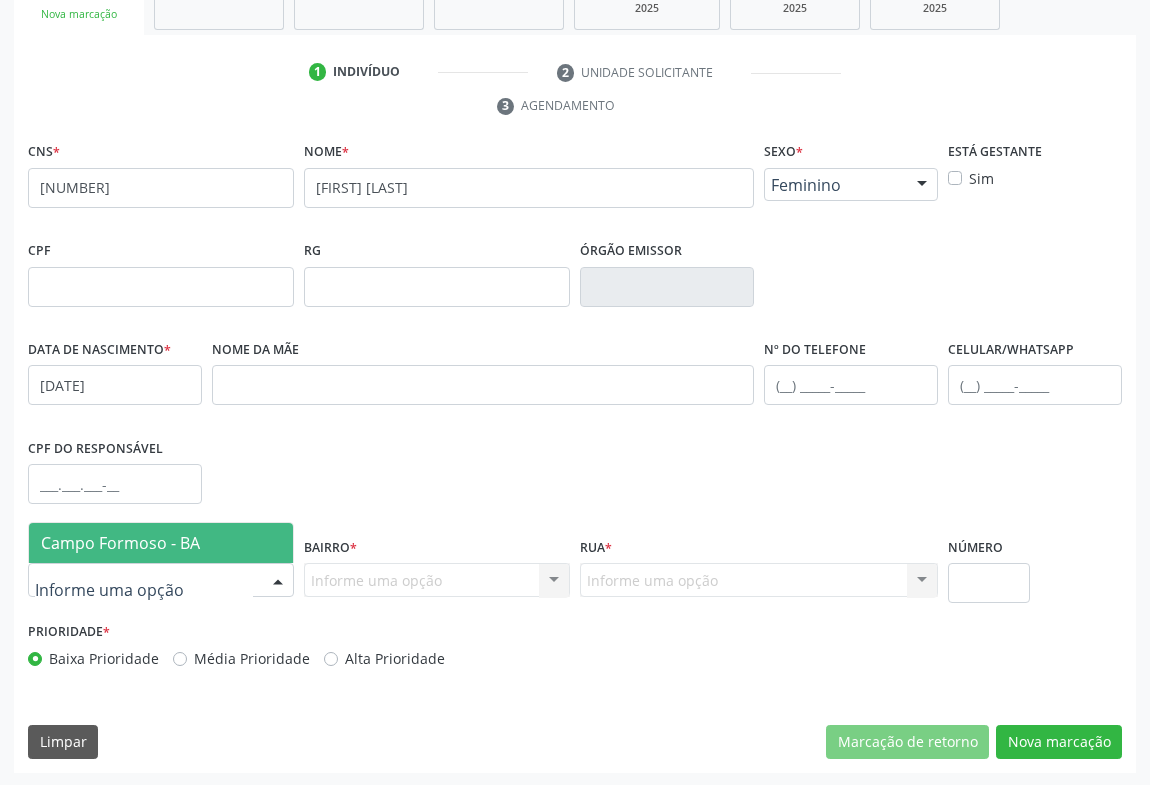 click at bounding box center [161, 580] 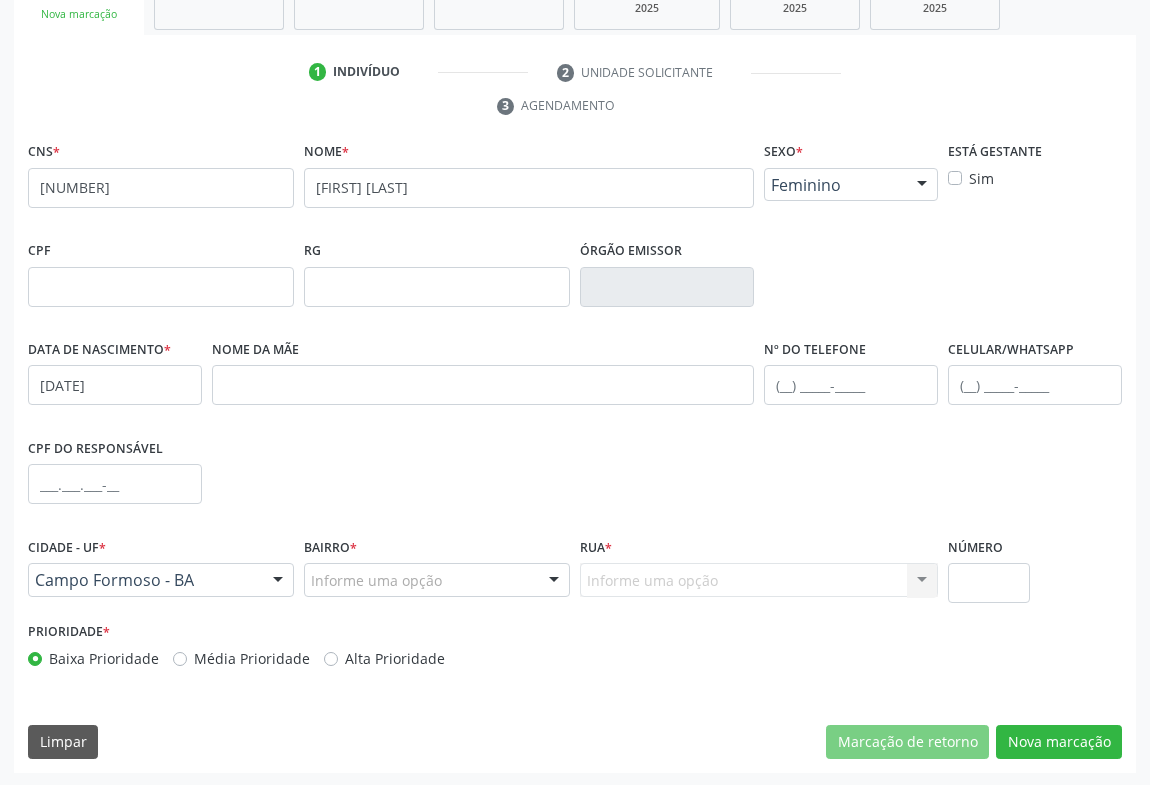 click at bounding box center [554, 581] 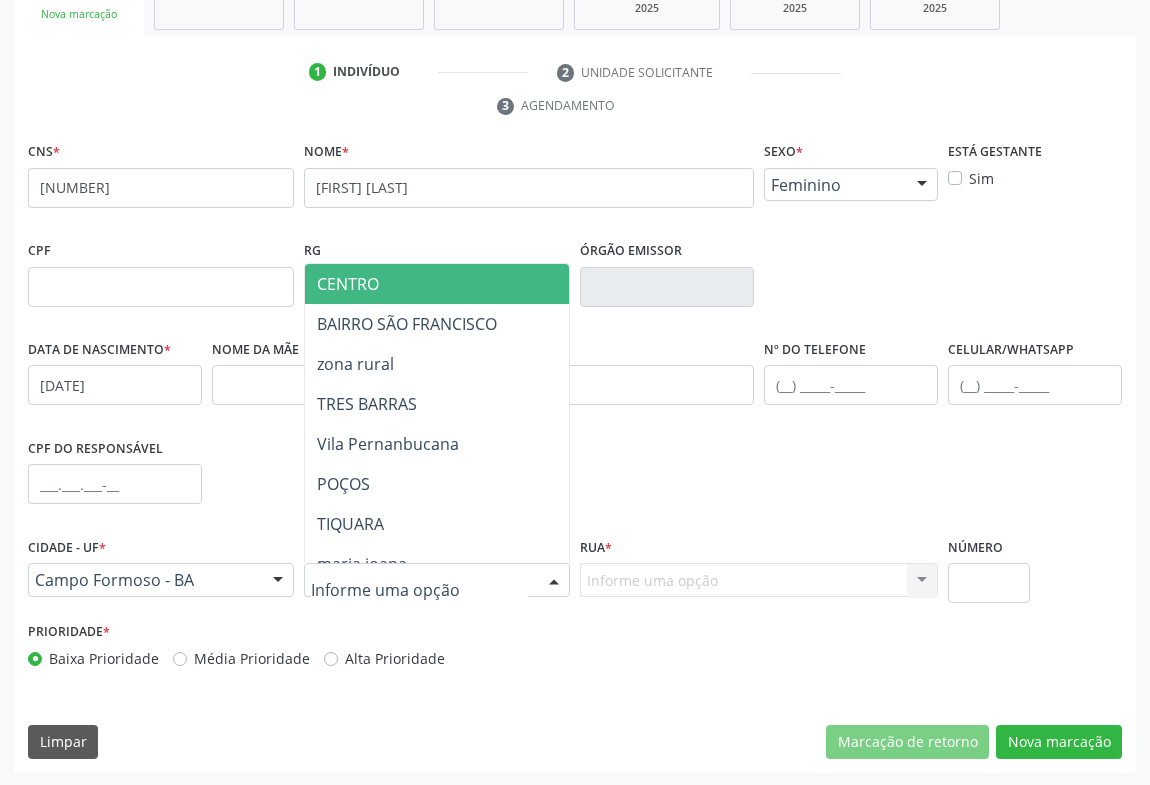 drag, startPoint x: 425, startPoint y: 292, endPoint x: 649, endPoint y: 414, distance: 255.06862 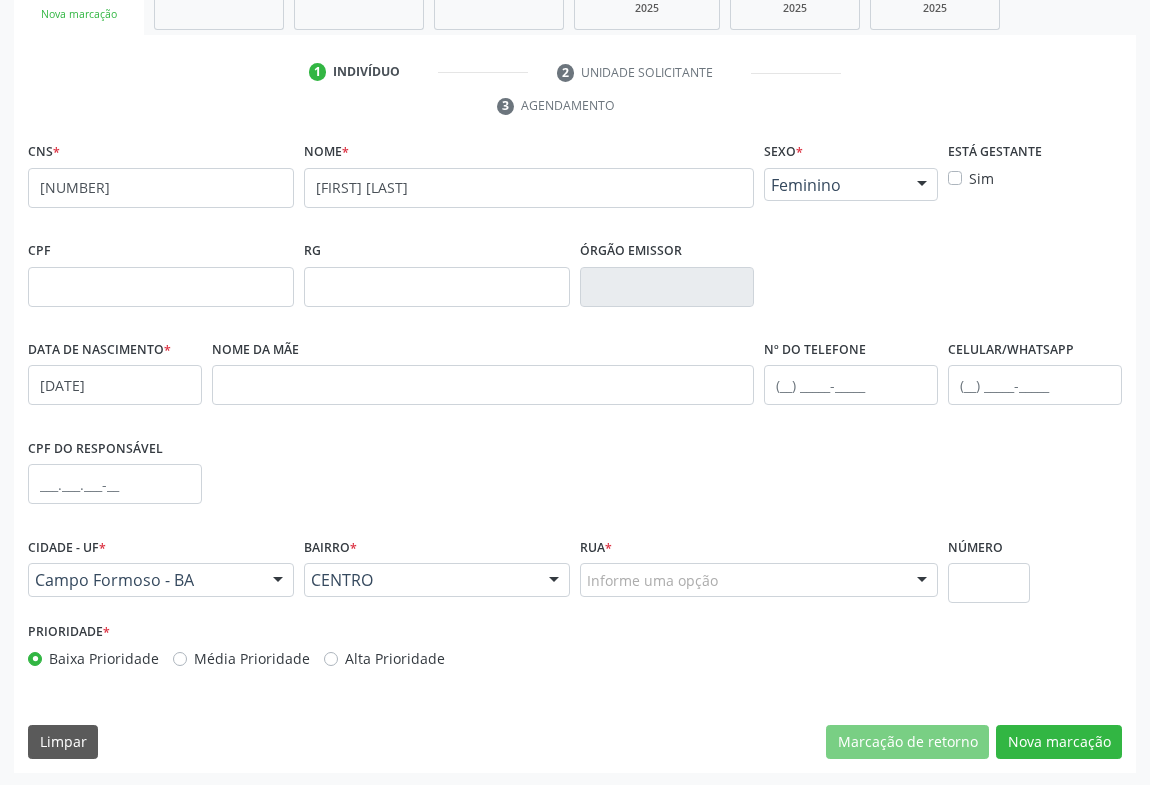 click on "Informe uma opção" at bounding box center (759, 580) 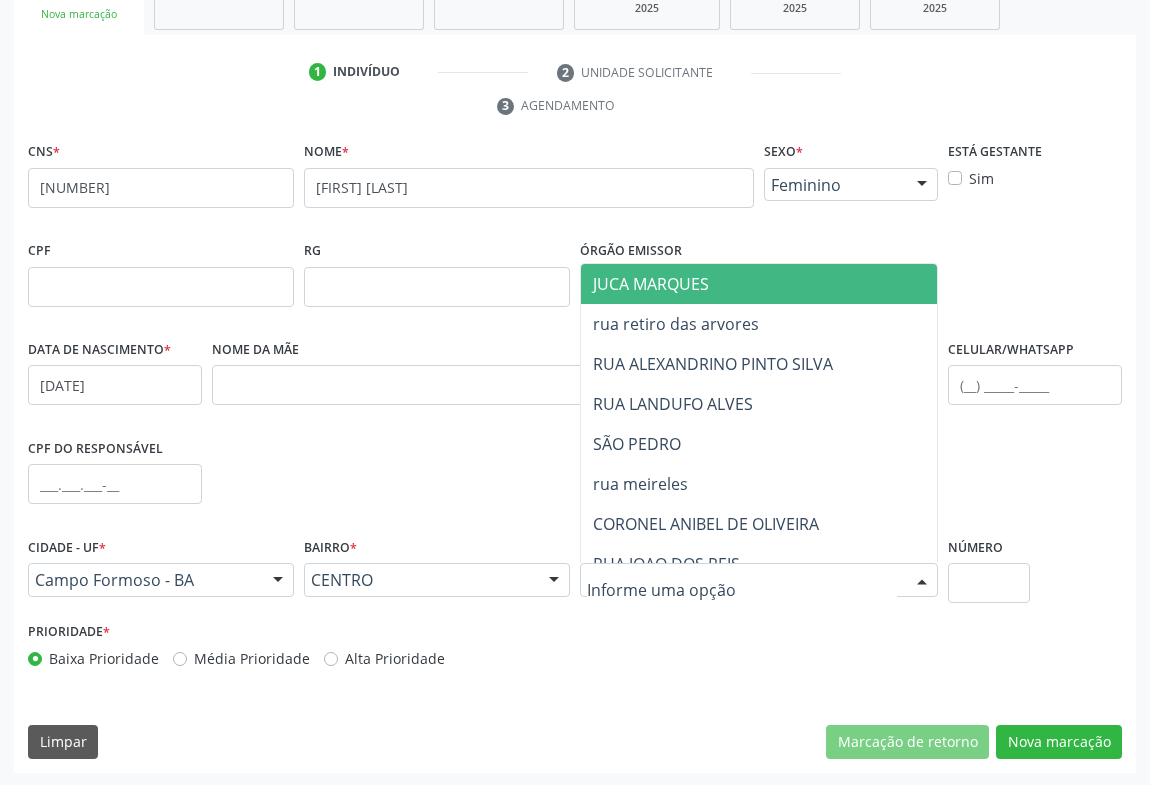 drag, startPoint x: 757, startPoint y: 274, endPoint x: 833, endPoint y: 361, distance: 115.52056 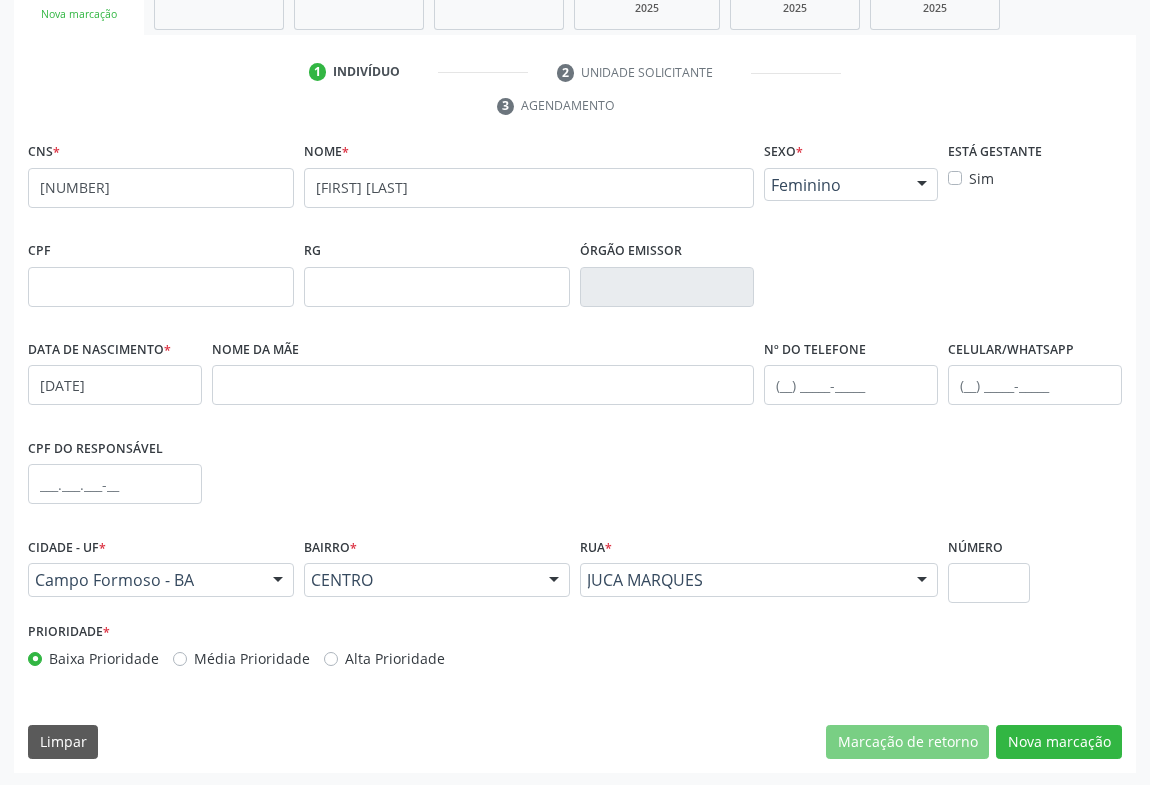 click on "CNS
*
704 0058 9823 9666       none
Nome
*
LUCINETE ALCANTARA SILVA
Sexo
*
Feminino         Masculino   Feminino
Nenhum resultado encontrado para: "   "
Não há nenhuma opção para ser exibida.
Está gestante
Sim
CPF
RG
Órgão emissor
Data de nascimento
*
08/03/1978
Nome da mãe
Nº do Telefone
Celular/WhatsApp
CPF do responsável
Cidade - UF
*
Campo Formoso - BA         Campo Formoso - BA
Nenhum resultado encontrado para: "   "
Nenhuma opção encontrada
Bairro
*
CENTRO         CENTRO   BAIRRO SÃO FRANCISCO   zona rural   TRES BARRAS   Vila Pernanbucana   POÇOS   TIQUARA   maria joana   BORDA D'AGUA" at bounding box center [575, 455] 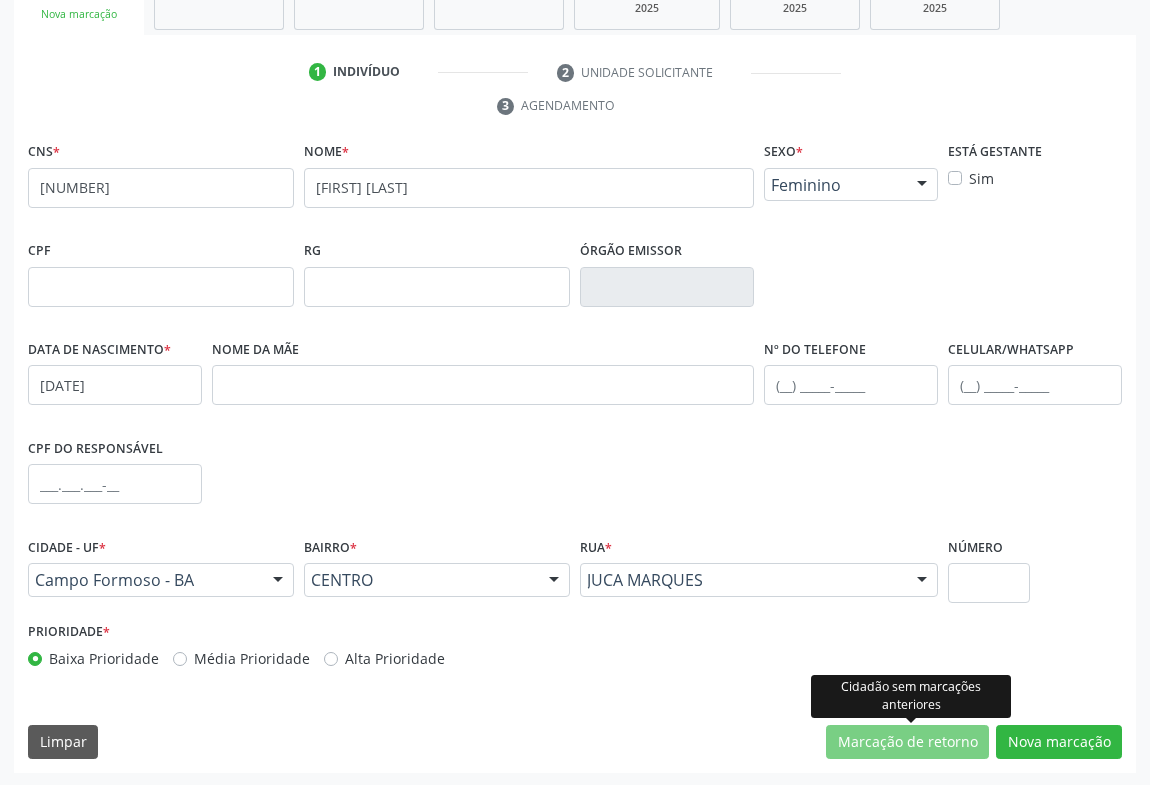 click on "Cidadão sem marcações anteriores" at bounding box center [911, 696] 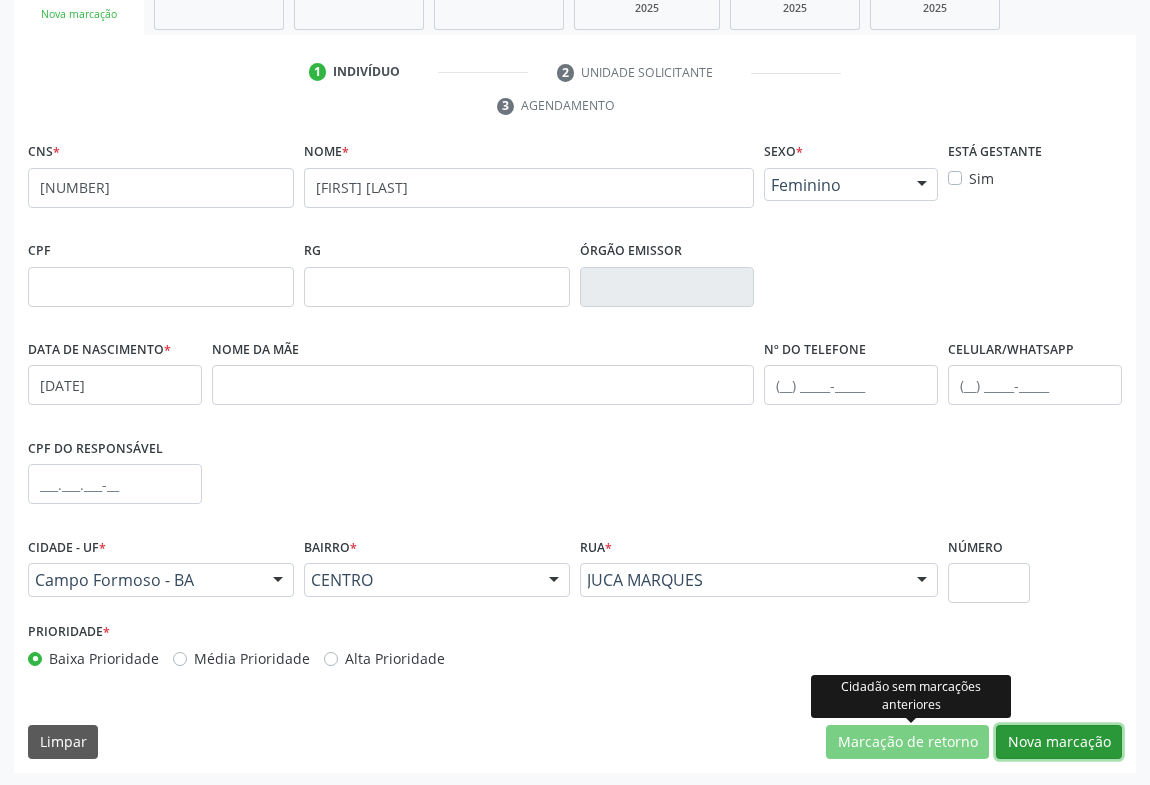 click on "Nova marcação" at bounding box center [1059, 742] 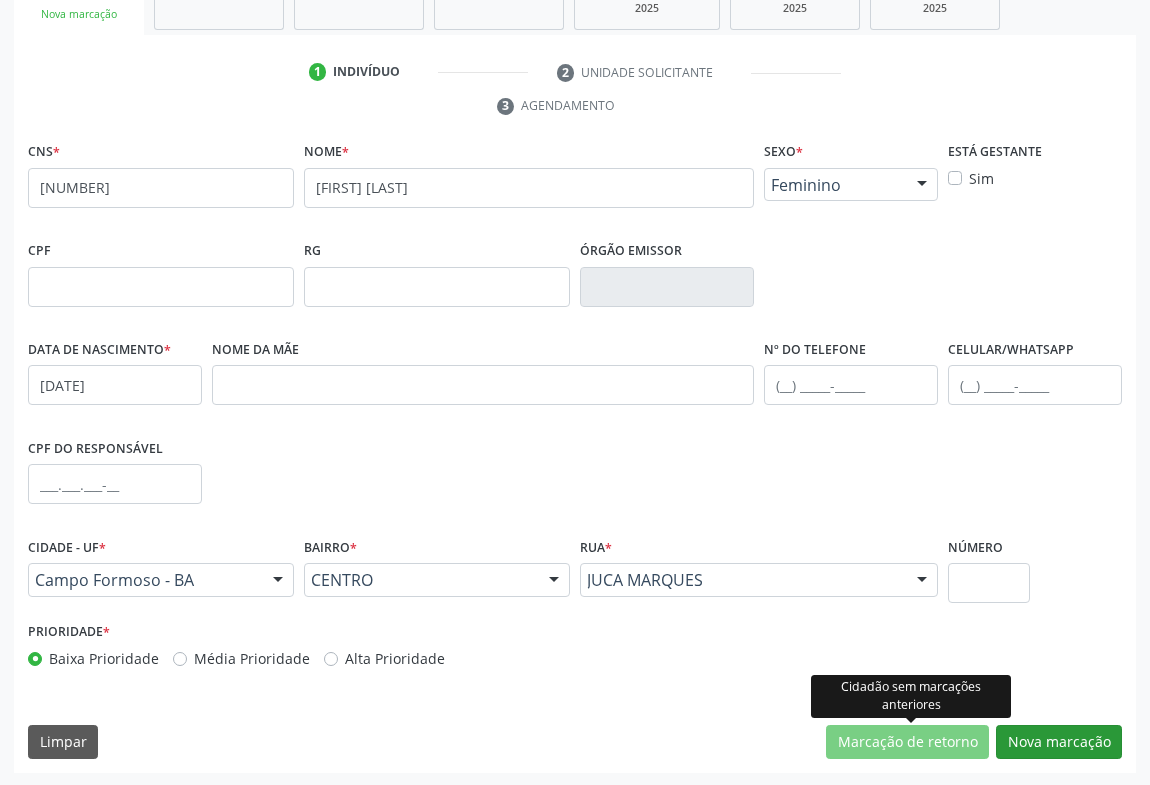 scroll, scrollTop: 152, scrollLeft: 0, axis: vertical 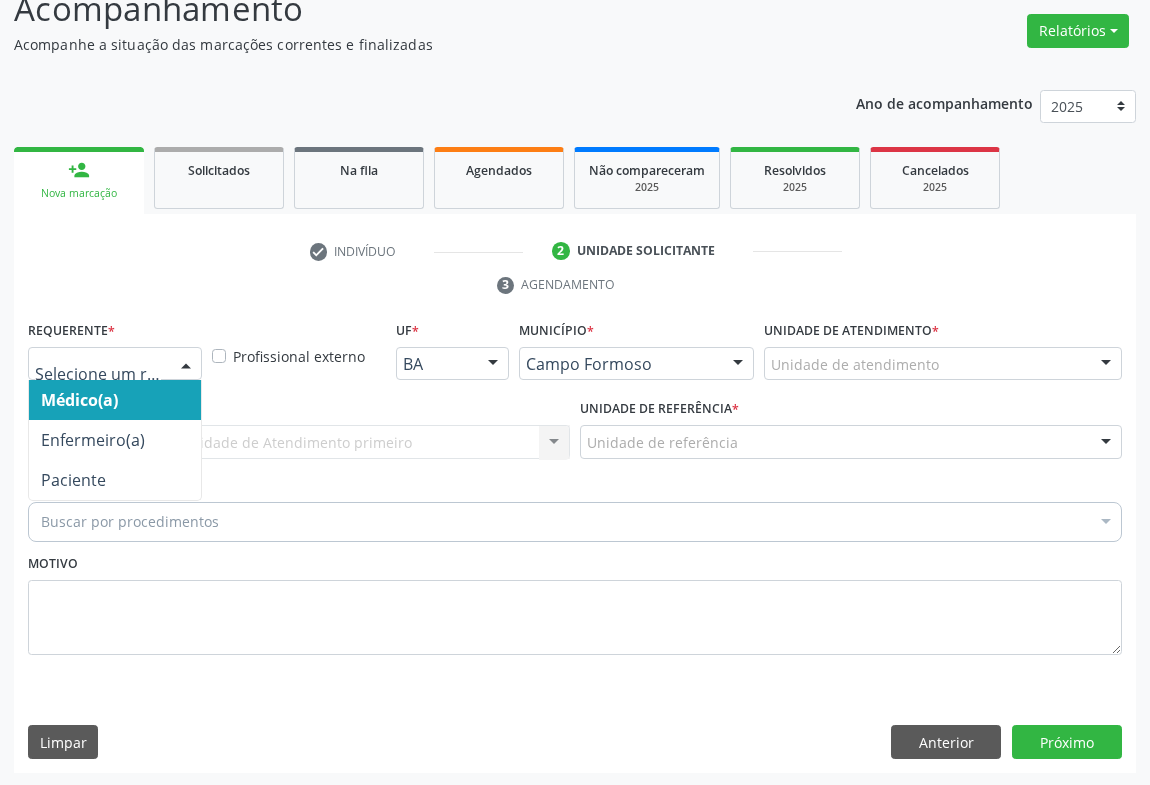 click at bounding box center (186, 365) 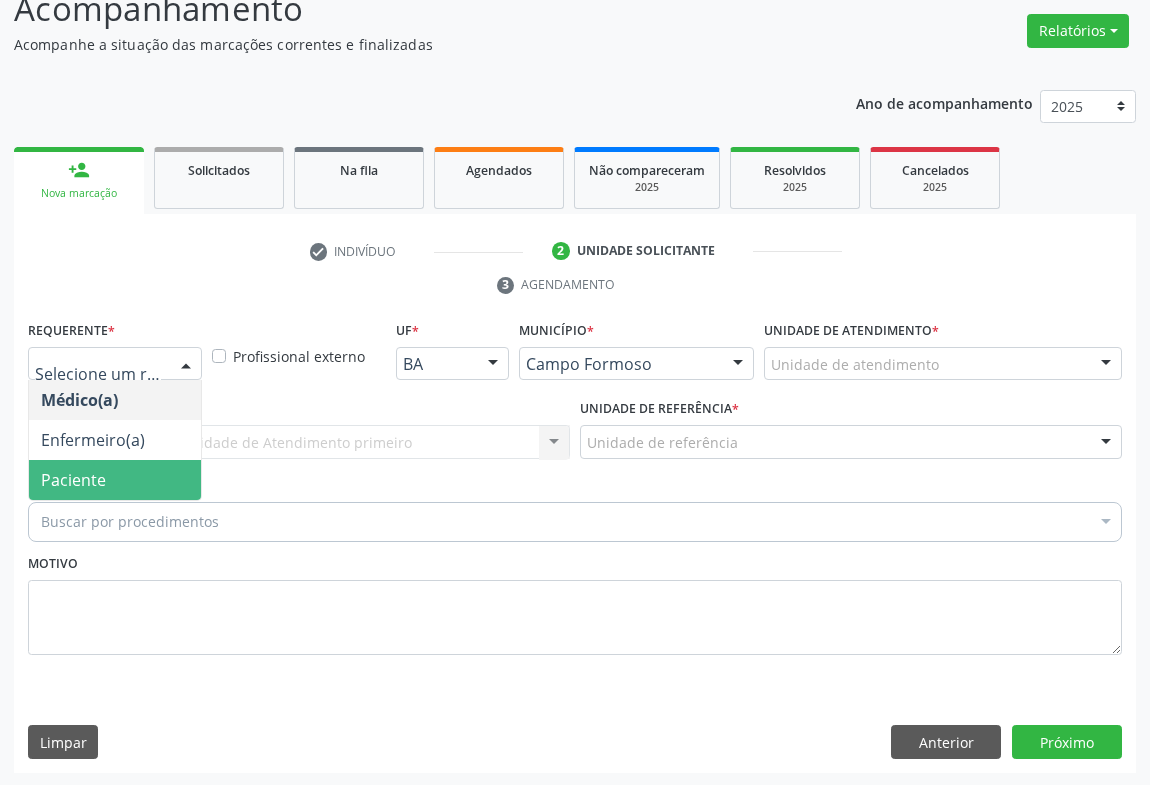 click on "Paciente" at bounding box center (115, 480) 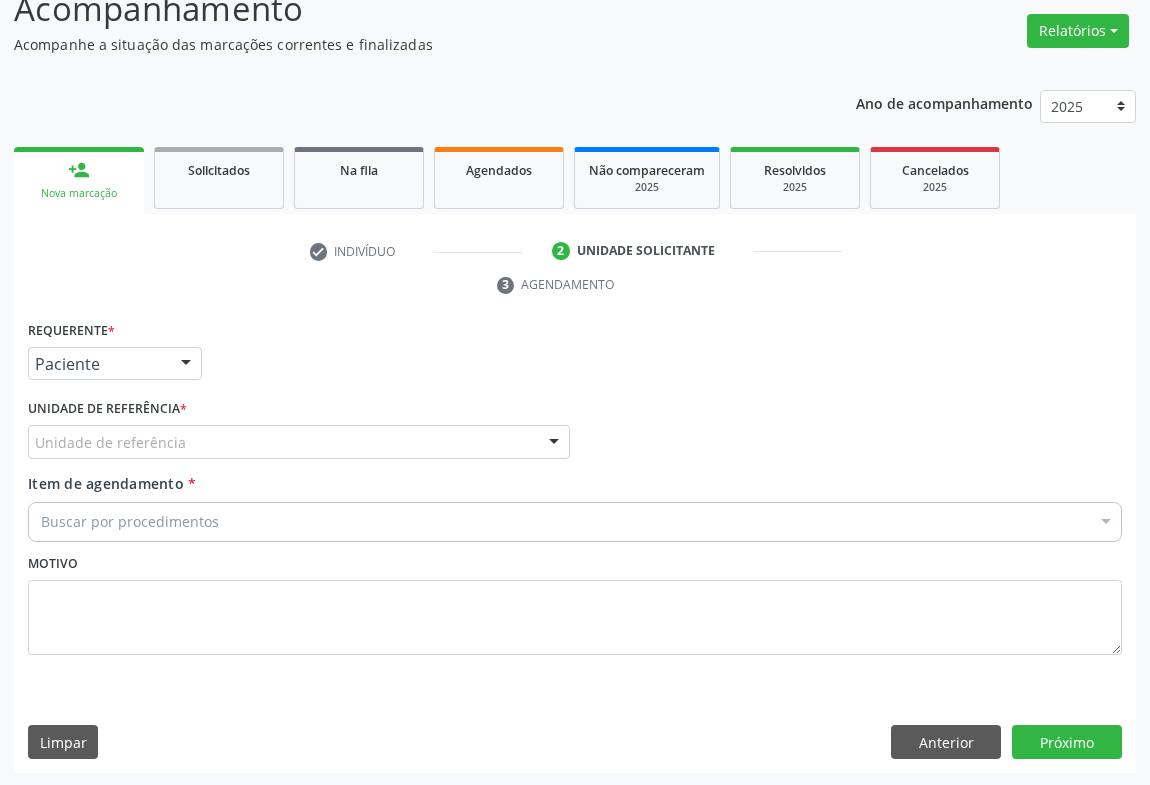 click on "Unidade de referência" at bounding box center [299, 442] 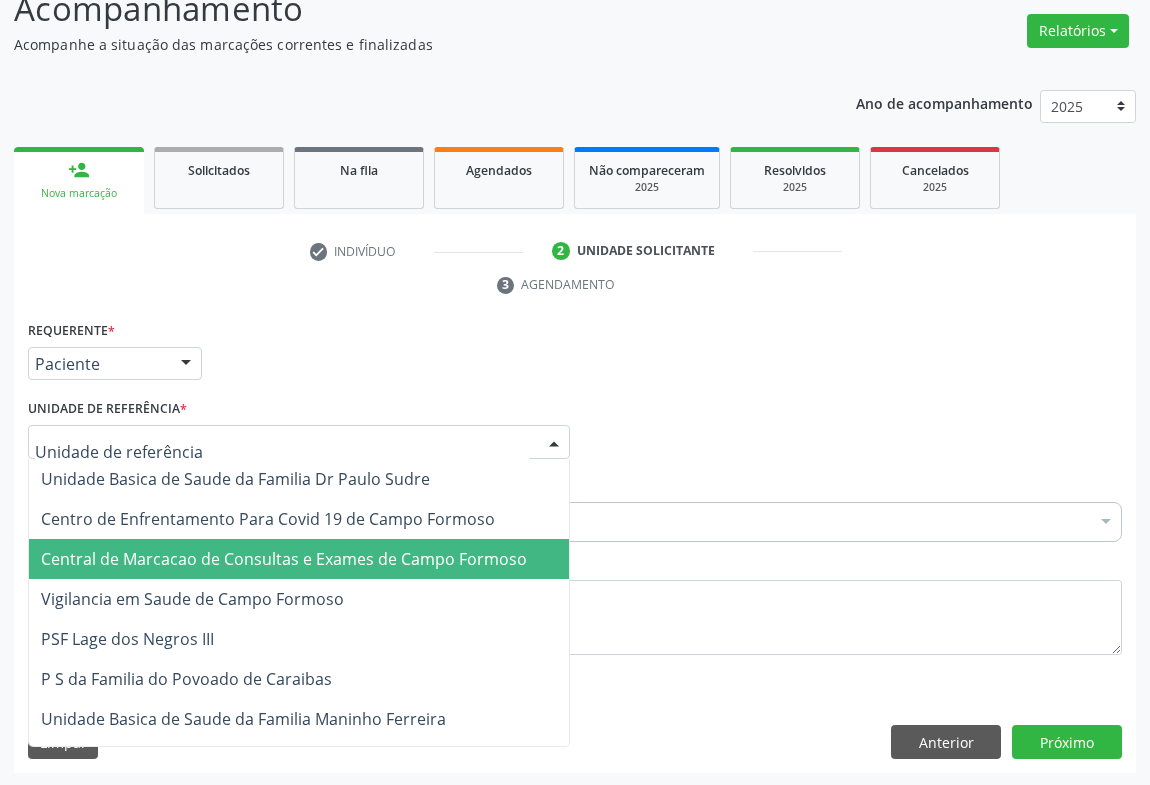 click on "Central de Marcacao de Consultas e Exames de Campo Formoso" at bounding box center [284, 559] 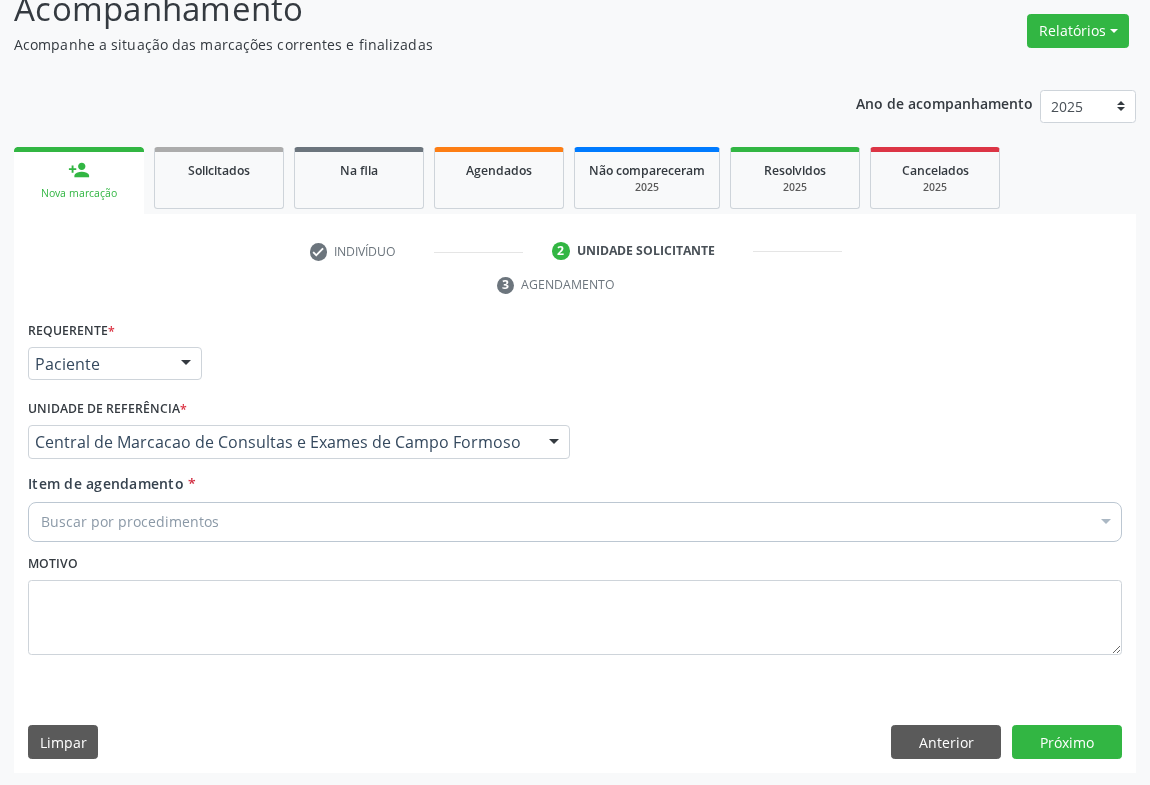 click on "Buscar por procedimentos" at bounding box center (575, 522) 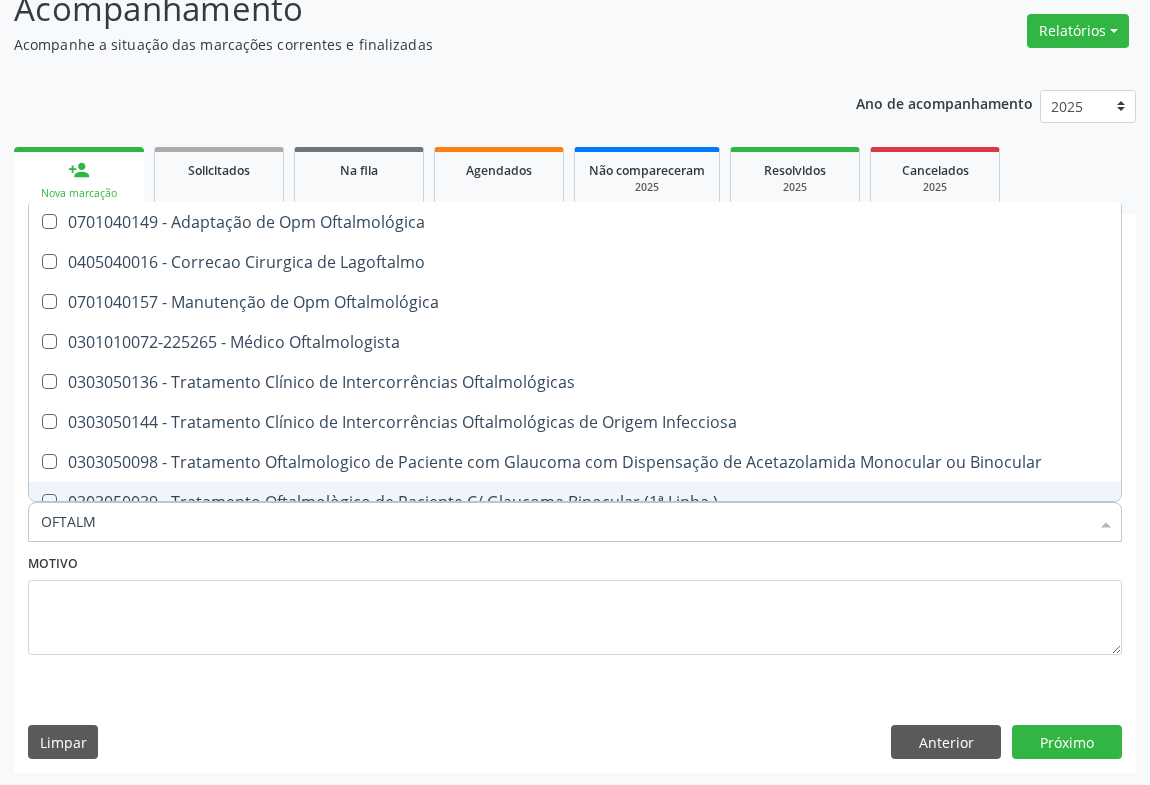 type on "OFTALMO" 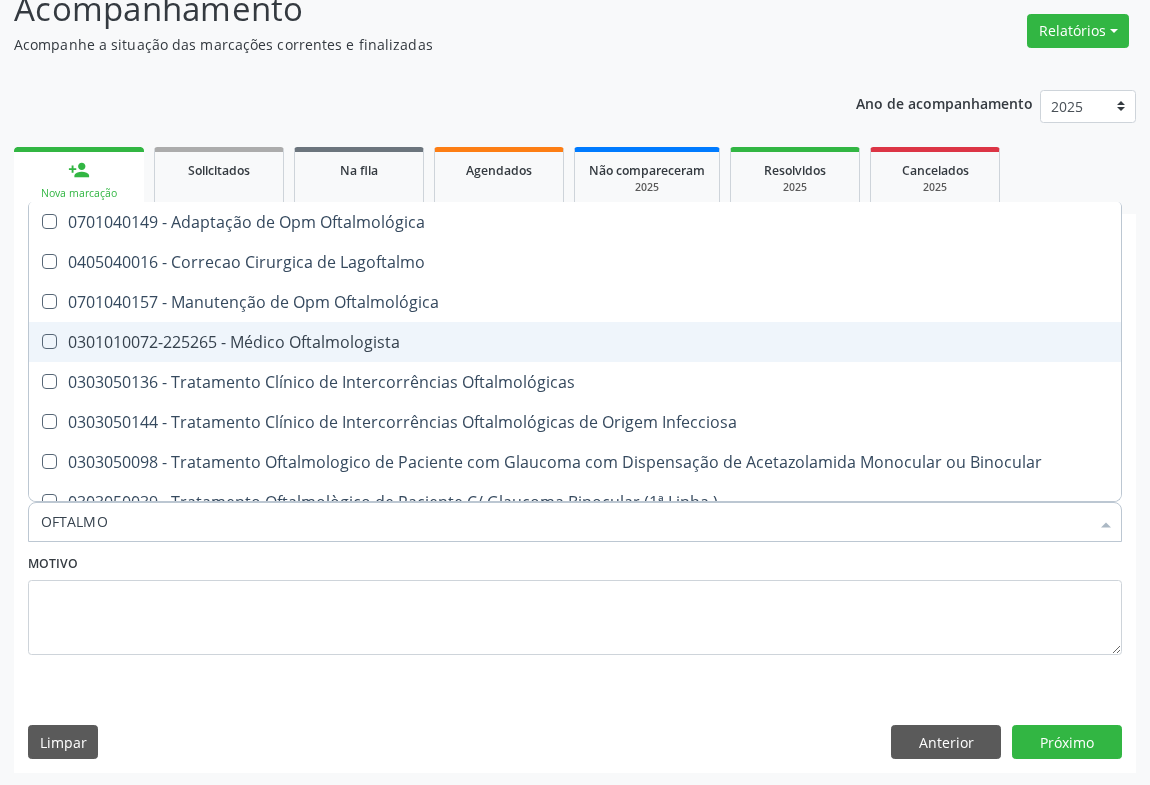 click on "0301010072-225265 - Médico Oftalmologista" at bounding box center (575, 342) 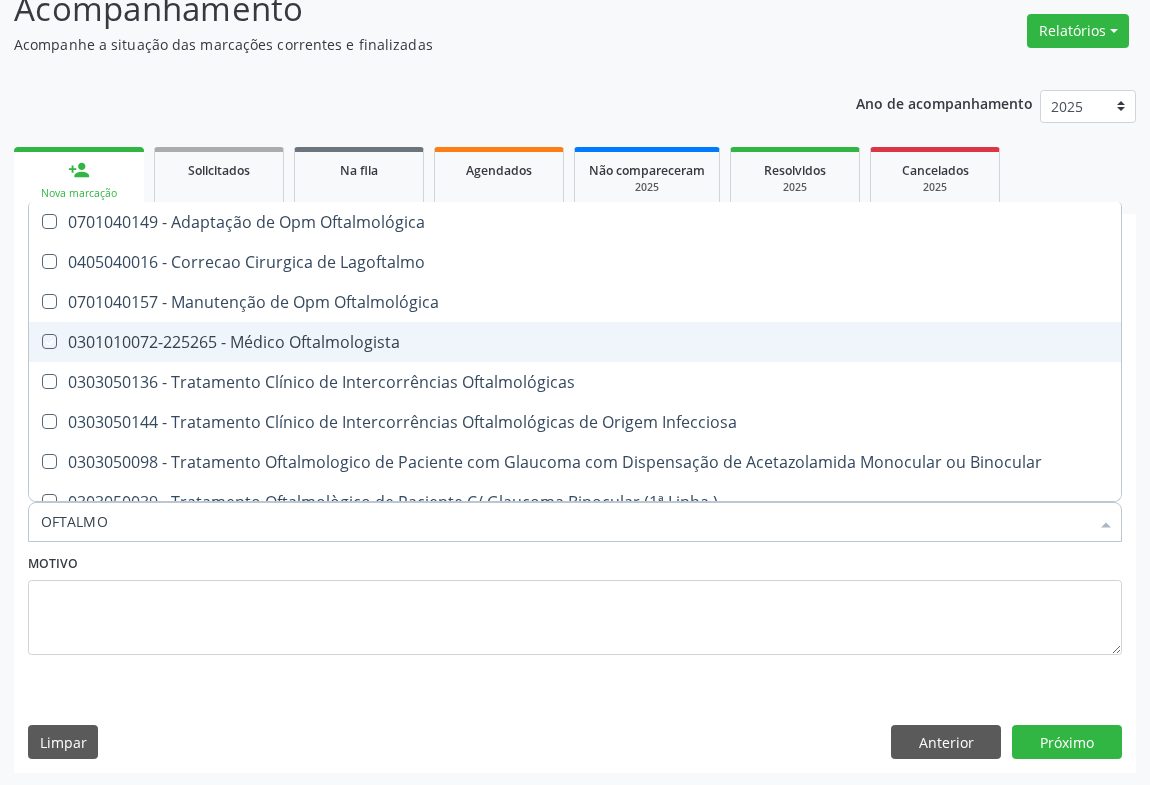 checkbox on "true" 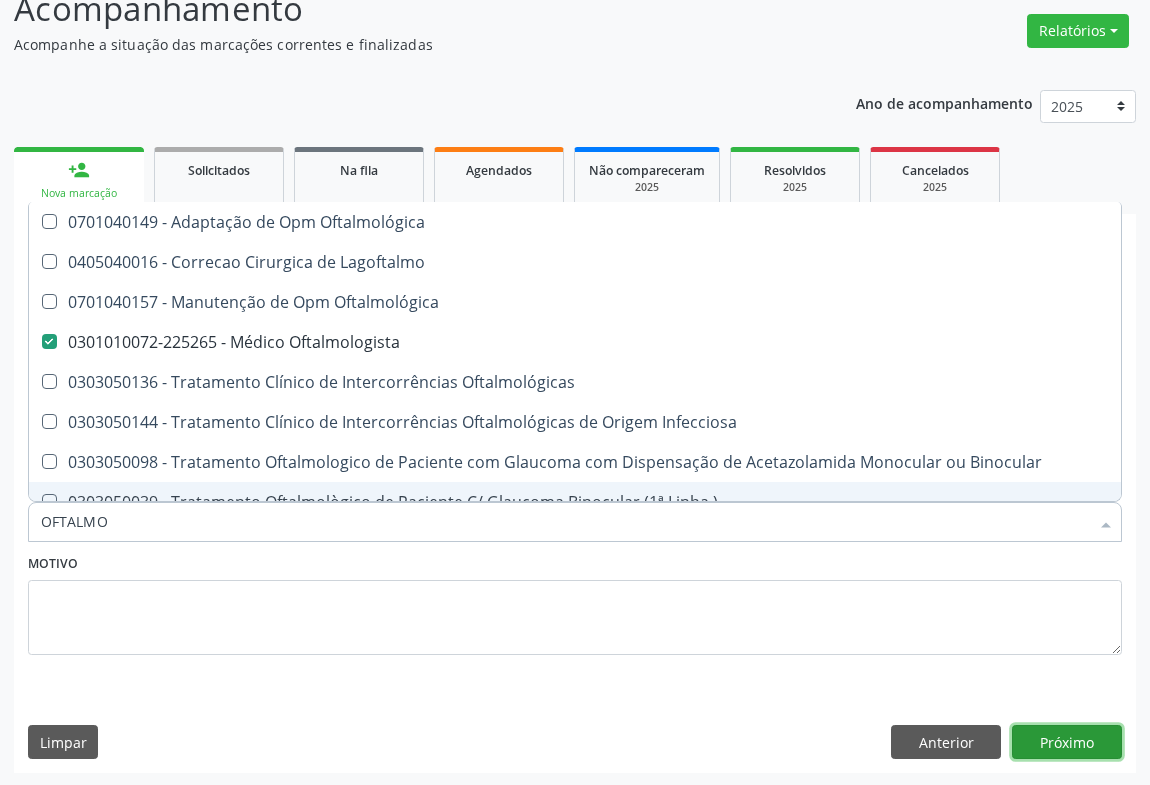 click on "Próximo" at bounding box center [1067, 742] 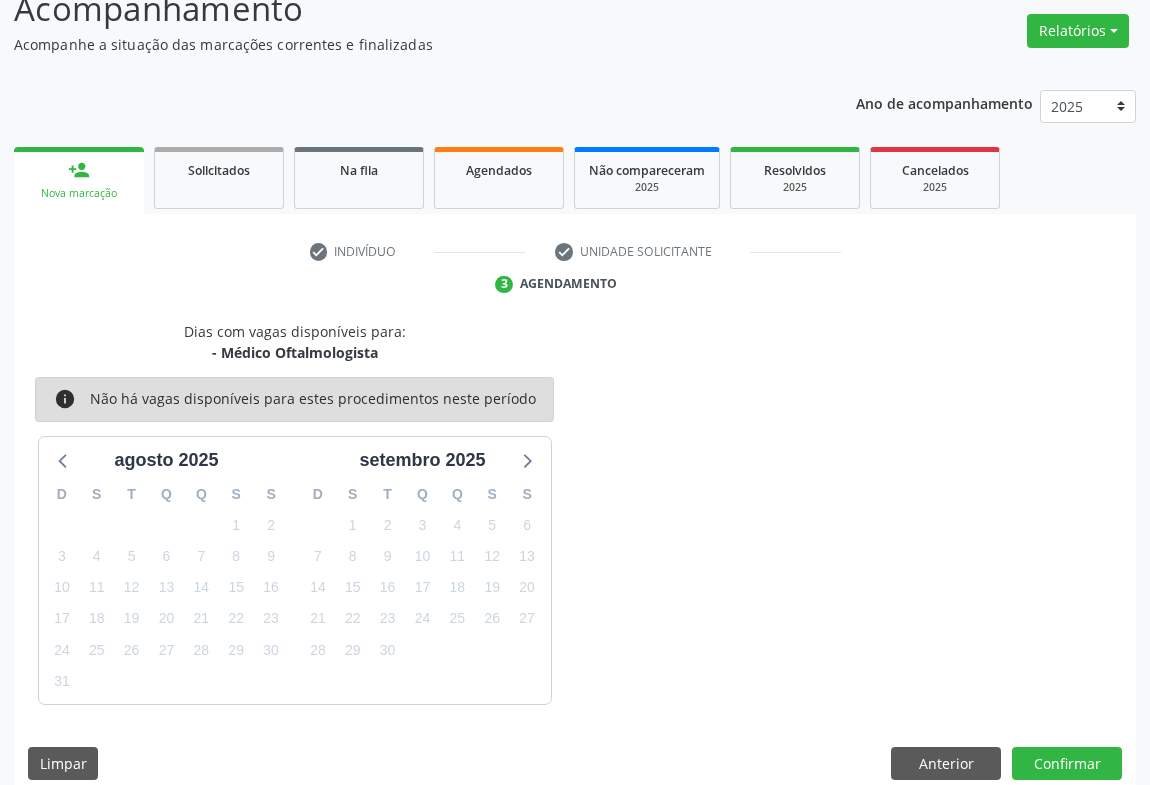 scroll, scrollTop: 174, scrollLeft: 0, axis: vertical 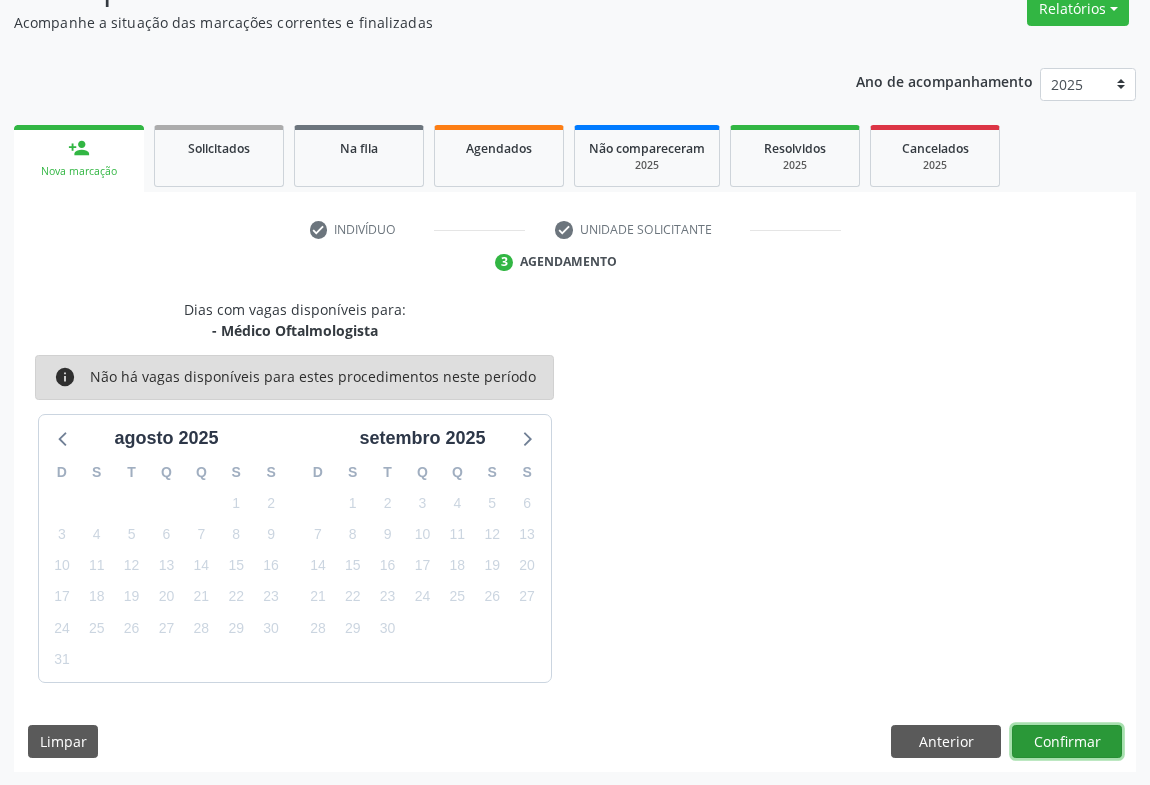 click on "Confirmar" at bounding box center (1067, 742) 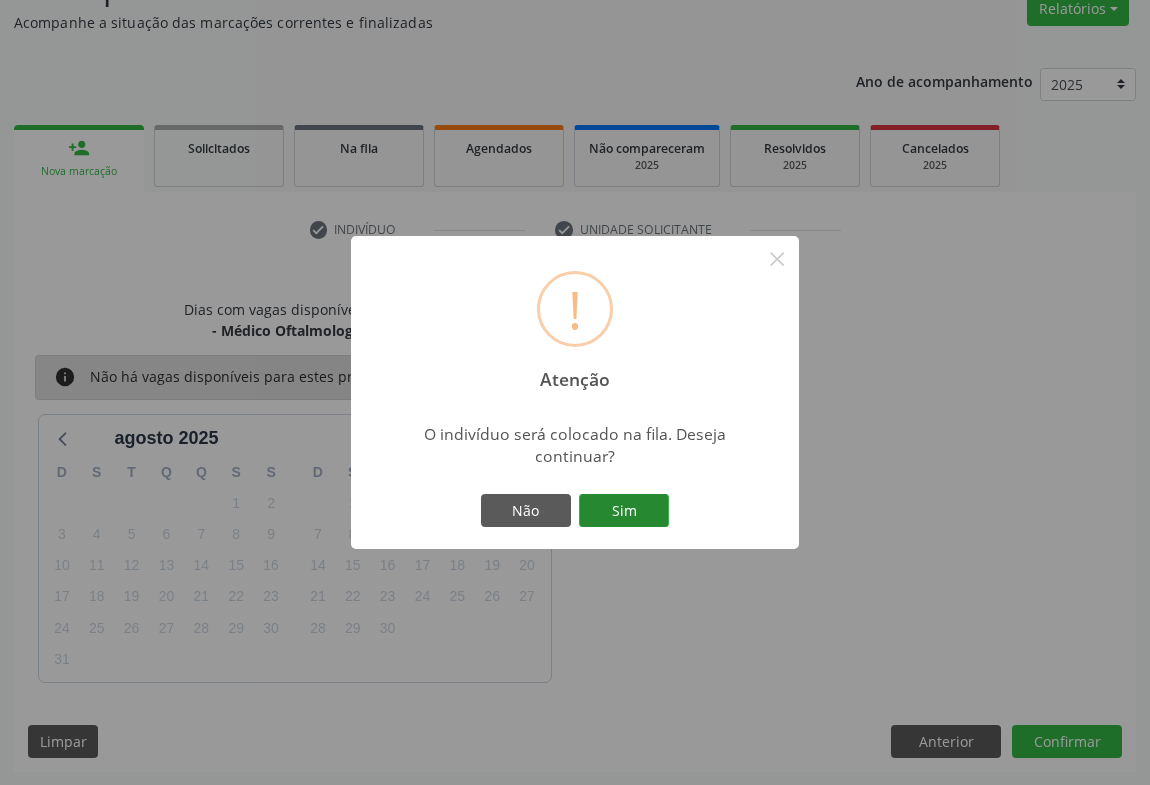 click on "Sim" at bounding box center [624, 511] 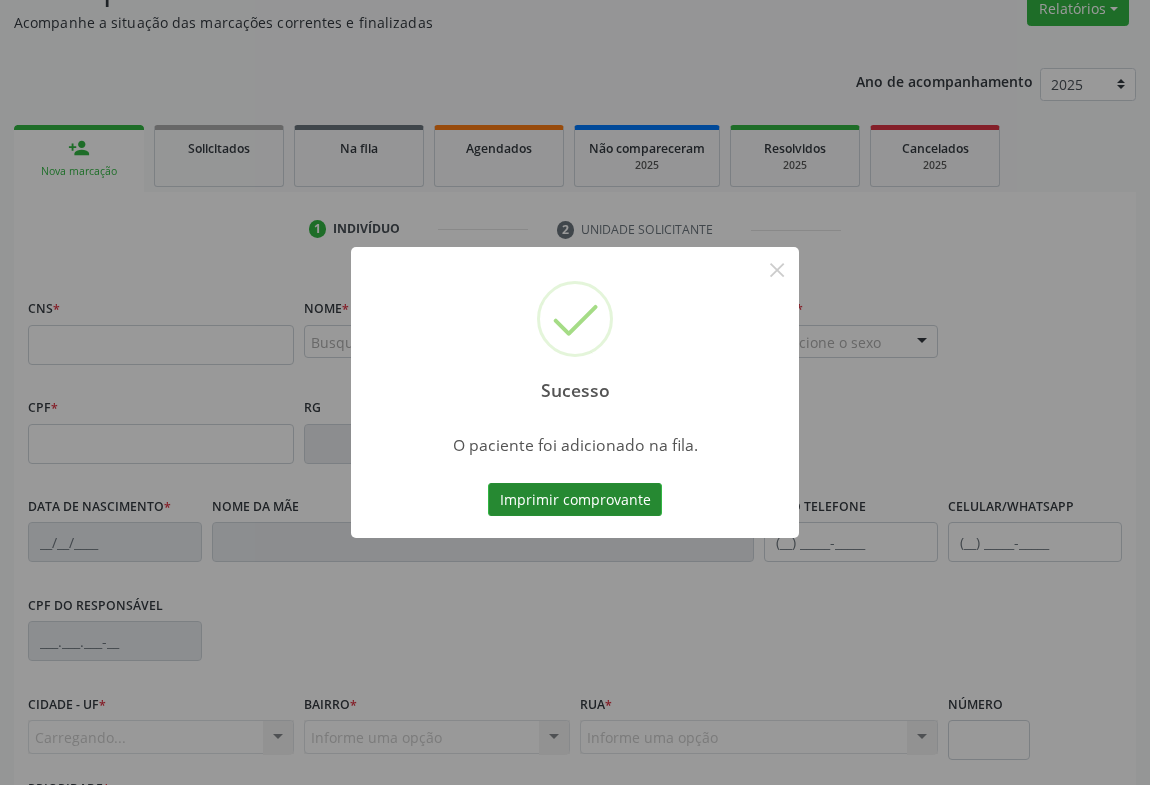 click on "Imprimir comprovante" at bounding box center [575, 500] 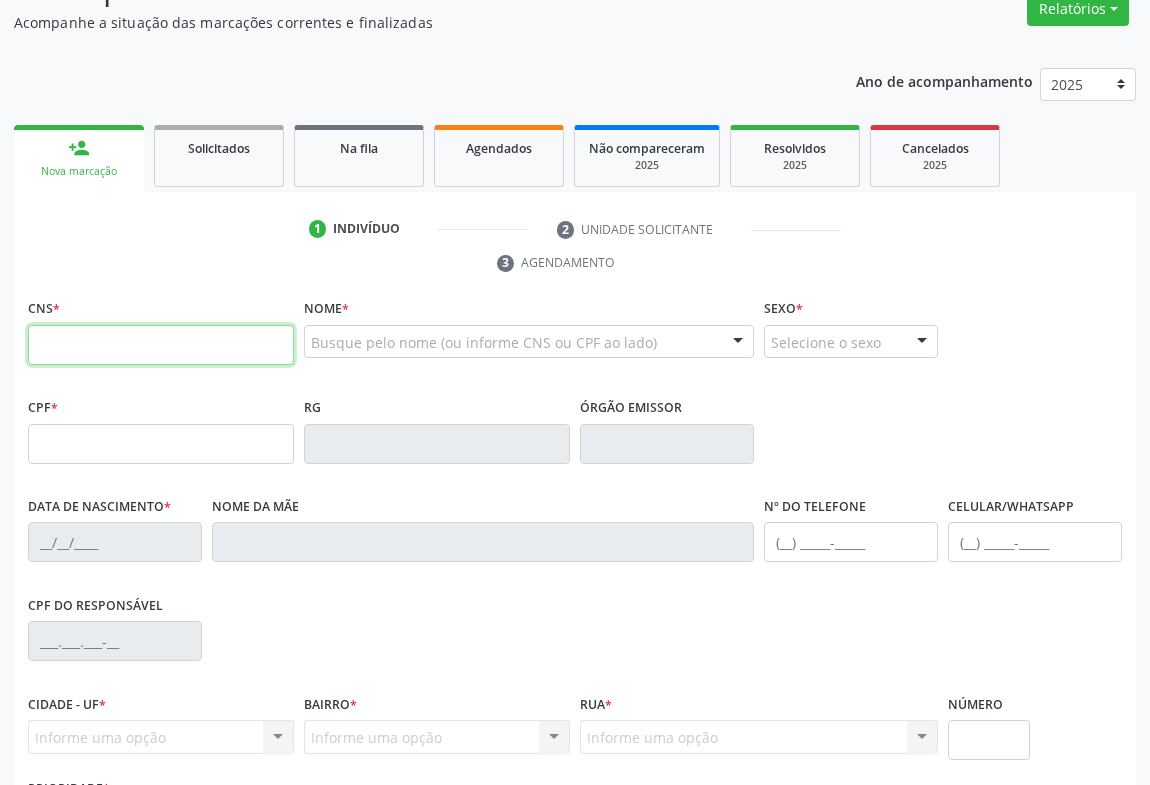 click at bounding box center (161, 345) 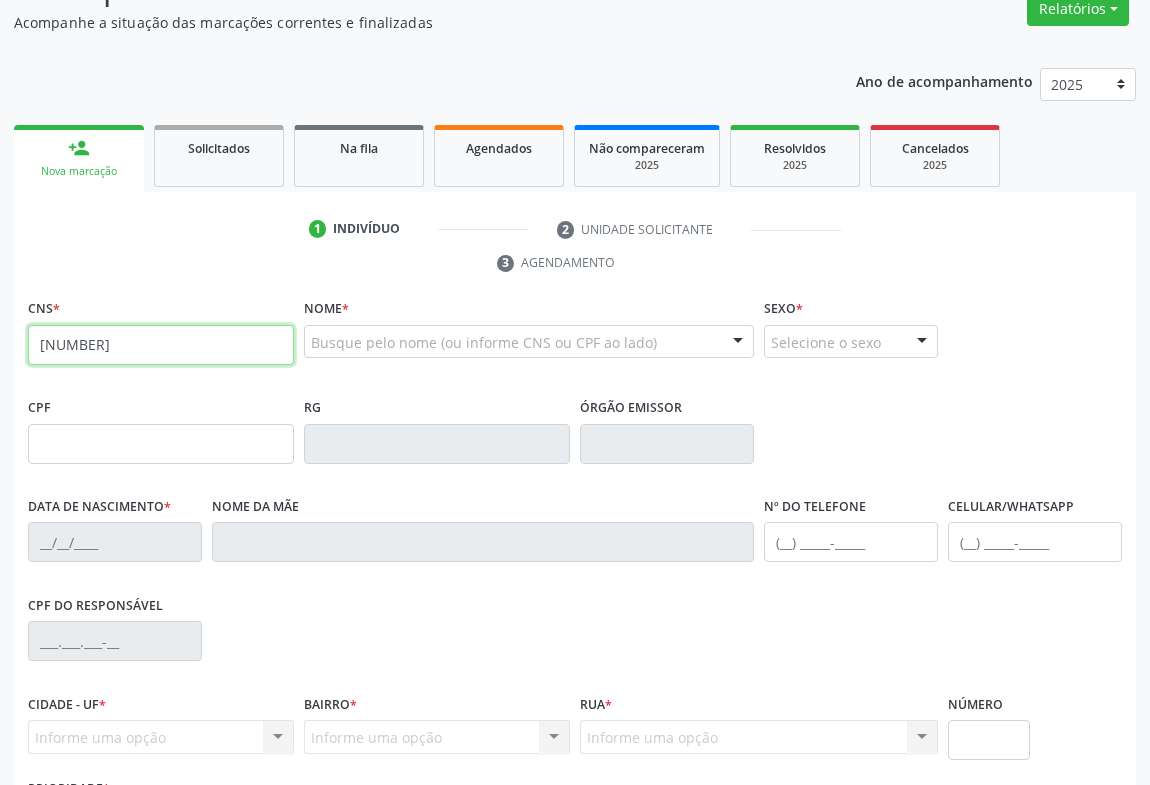 type on "704 8045 2259 8742" 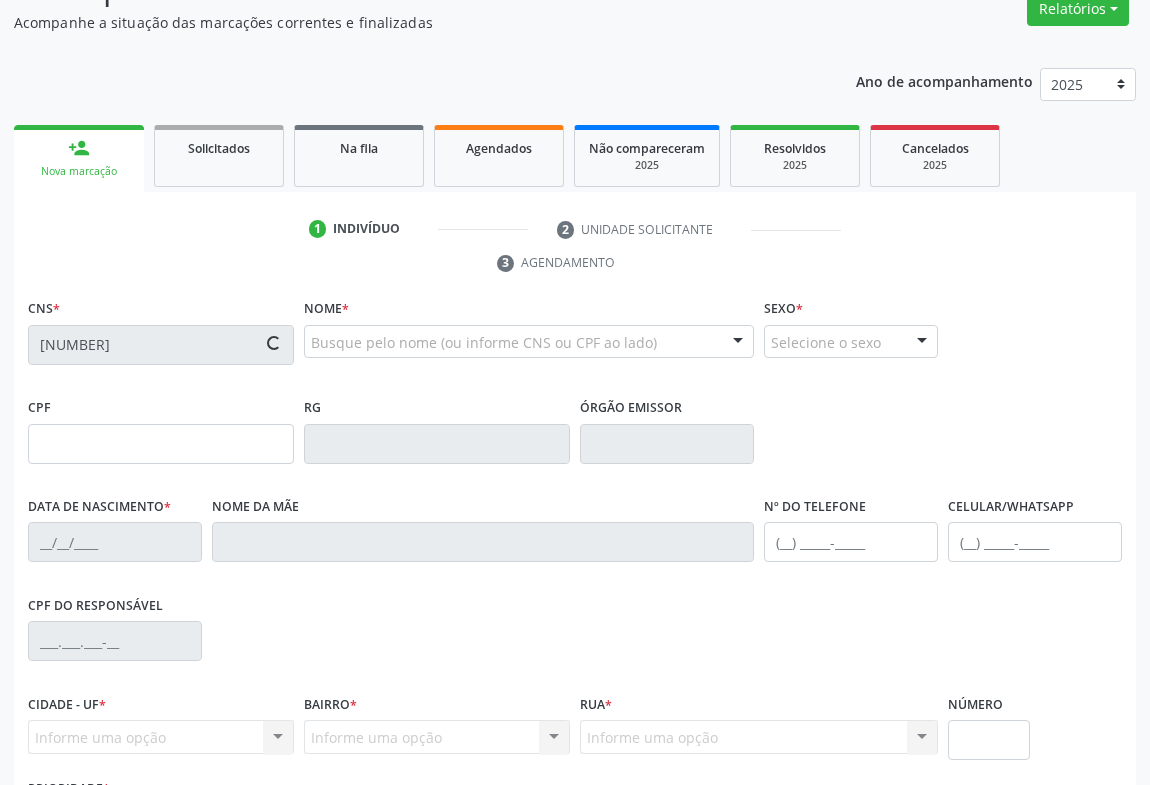 scroll, scrollTop: 331, scrollLeft: 0, axis: vertical 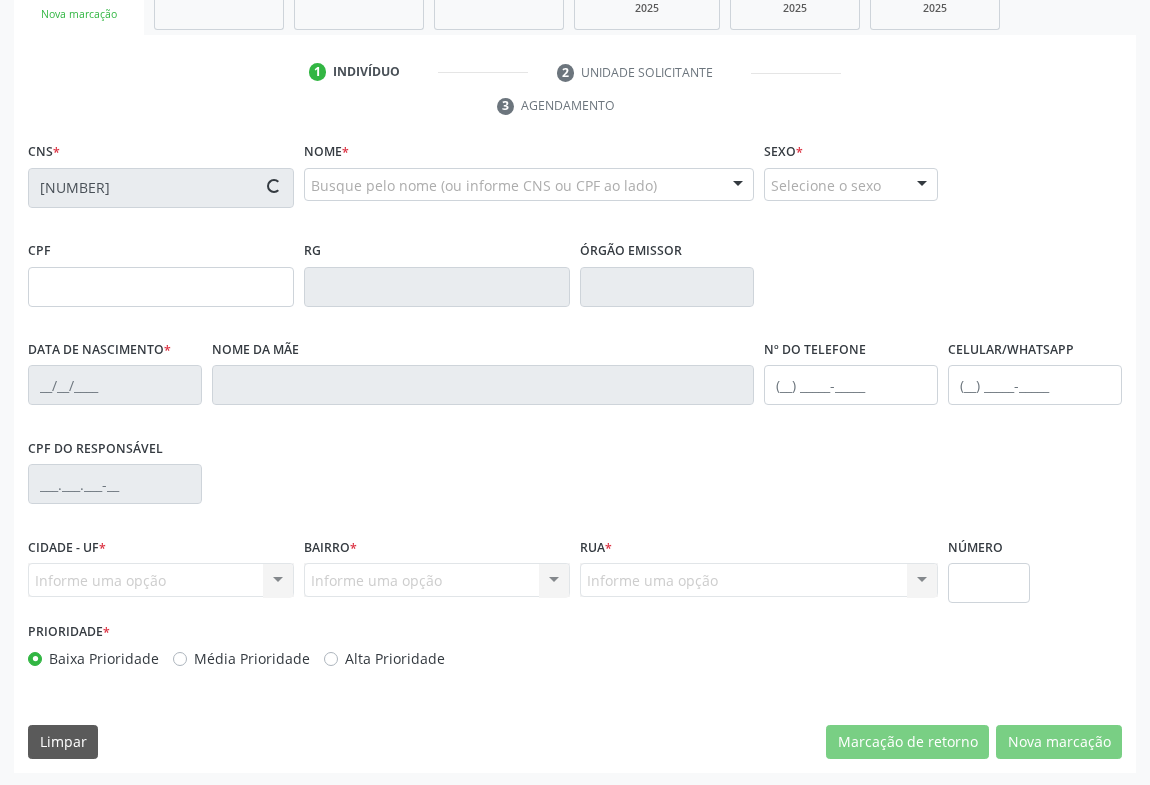 type on "0437212068" 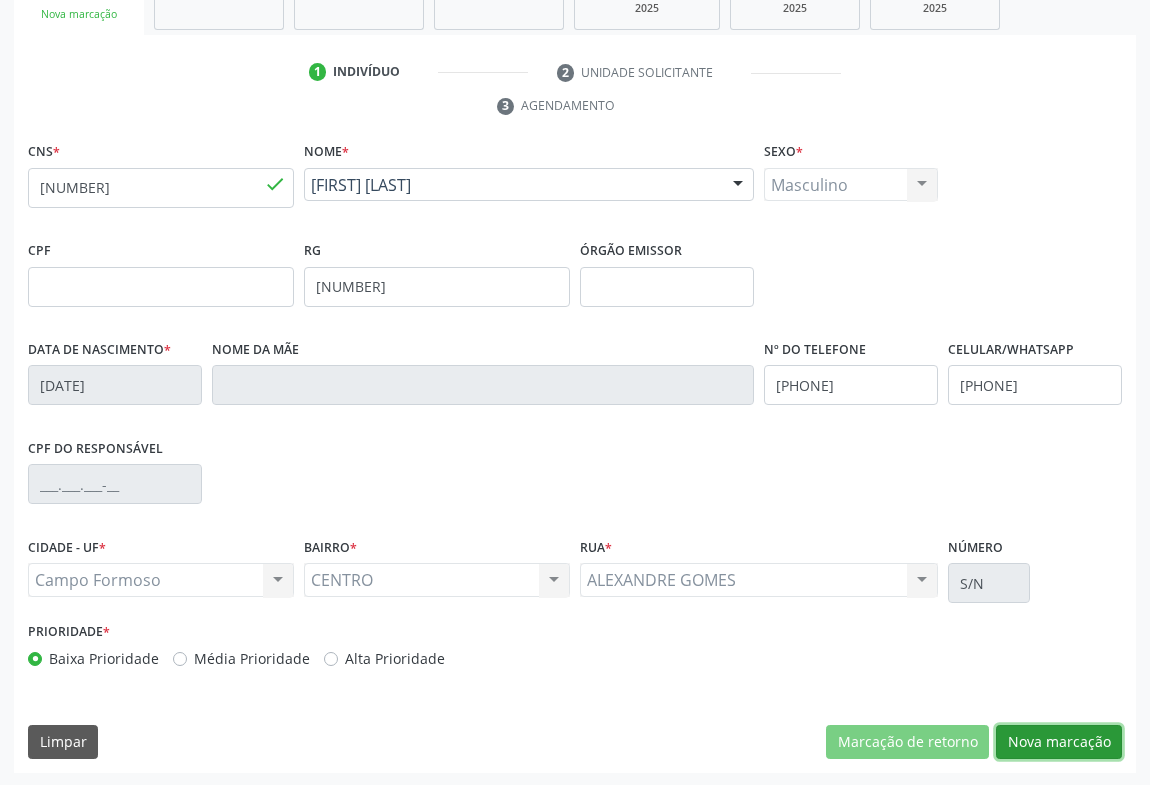 click on "Nova marcação" at bounding box center (1059, 742) 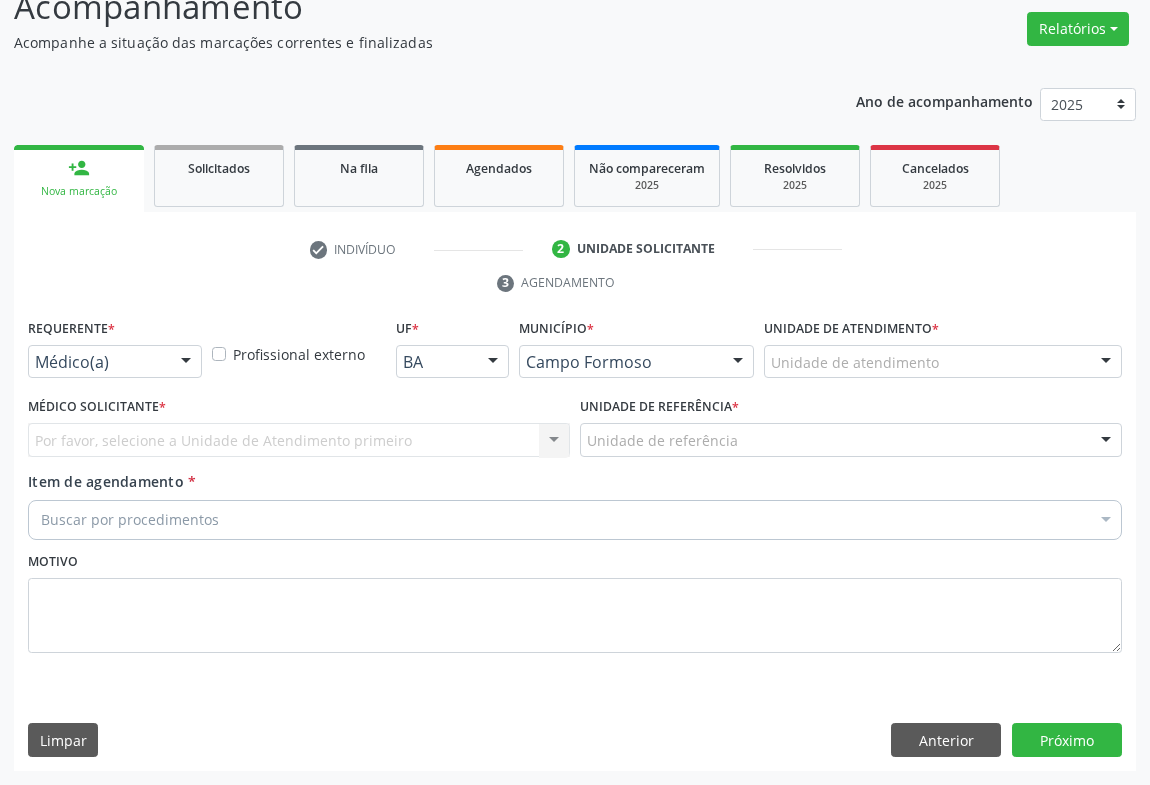 scroll, scrollTop: 152, scrollLeft: 0, axis: vertical 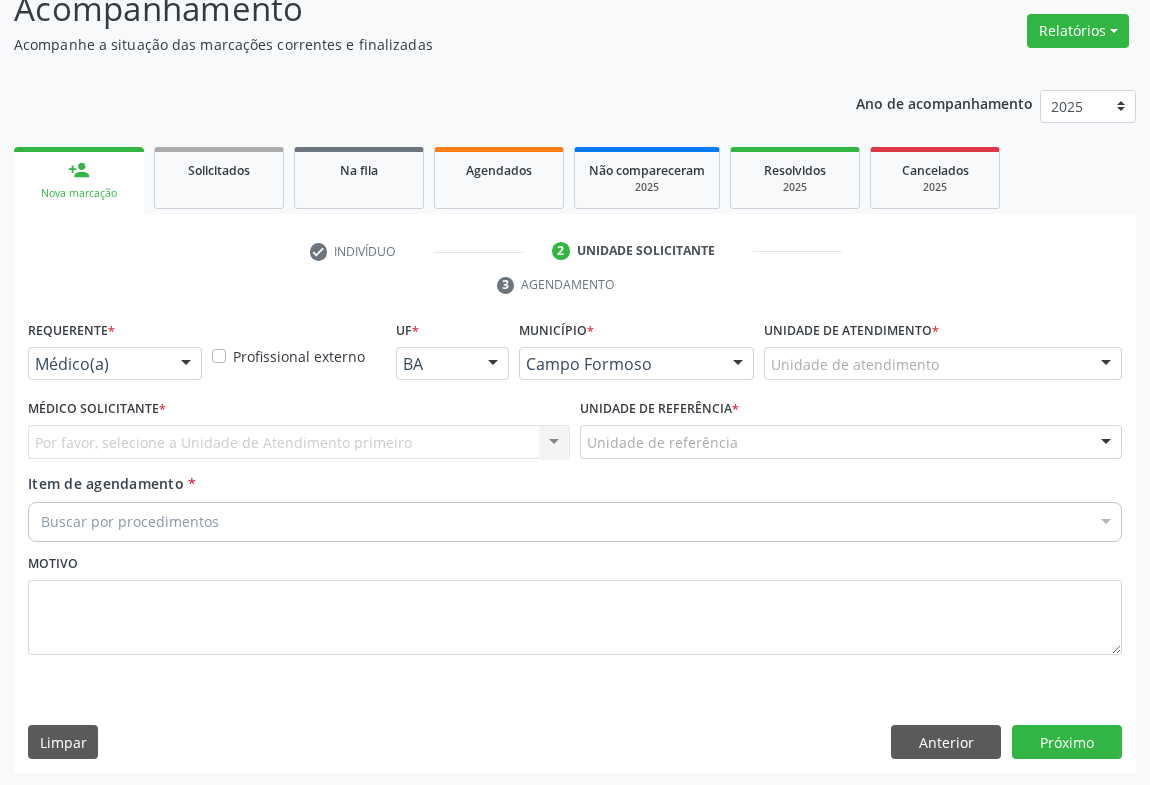 click at bounding box center [186, 365] 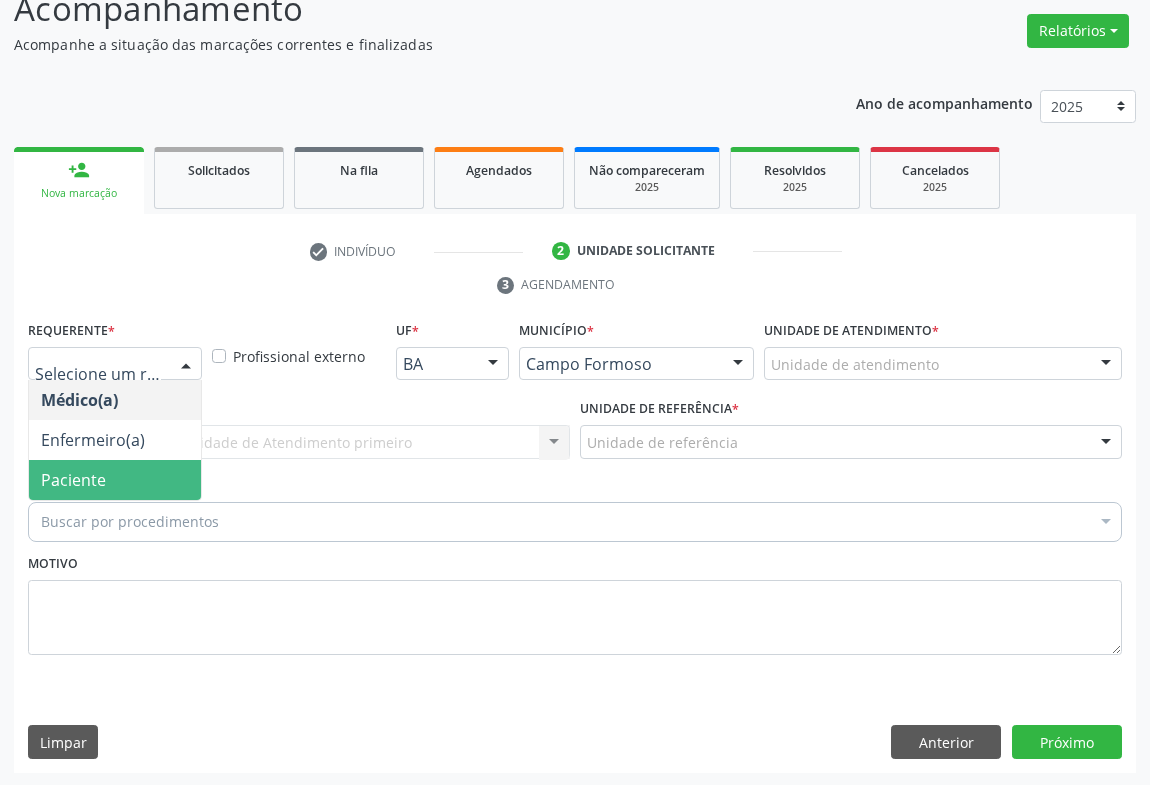 click on "Paciente" at bounding box center (115, 480) 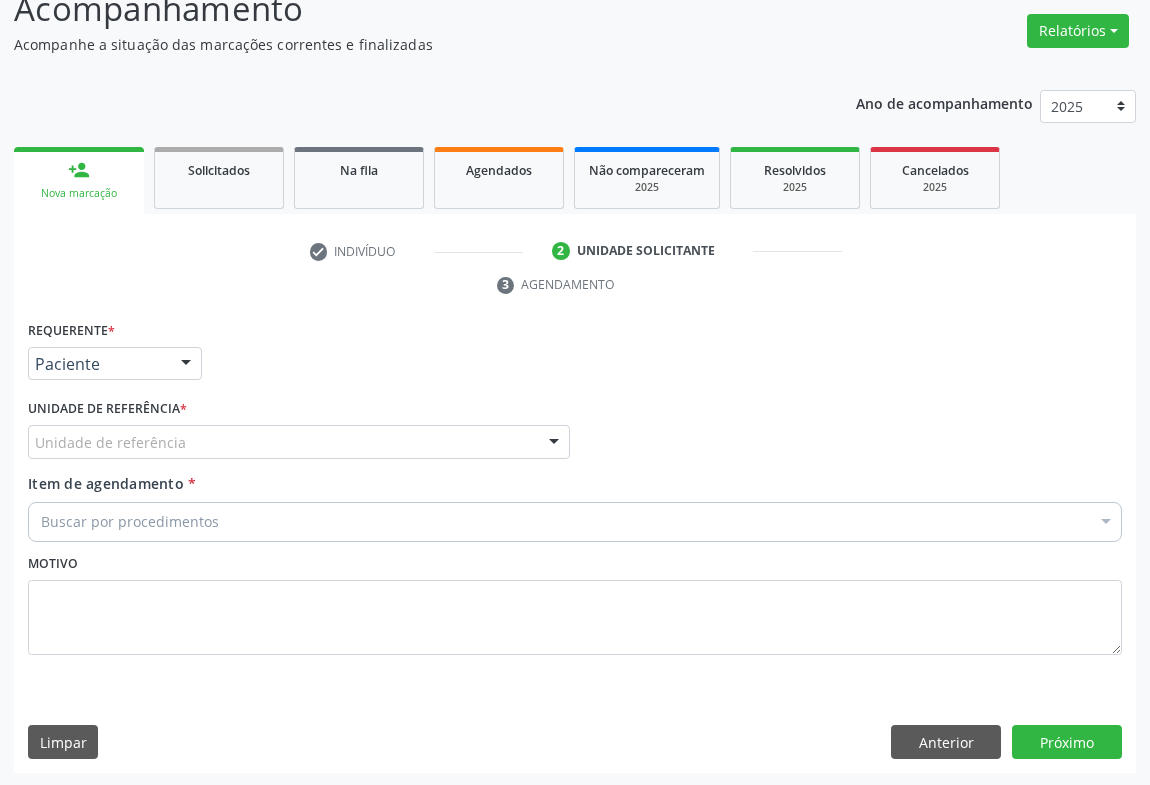 drag, startPoint x: 269, startPoint y: 449, endPoint x: 273, endPoint y: 480, distance: 31.257 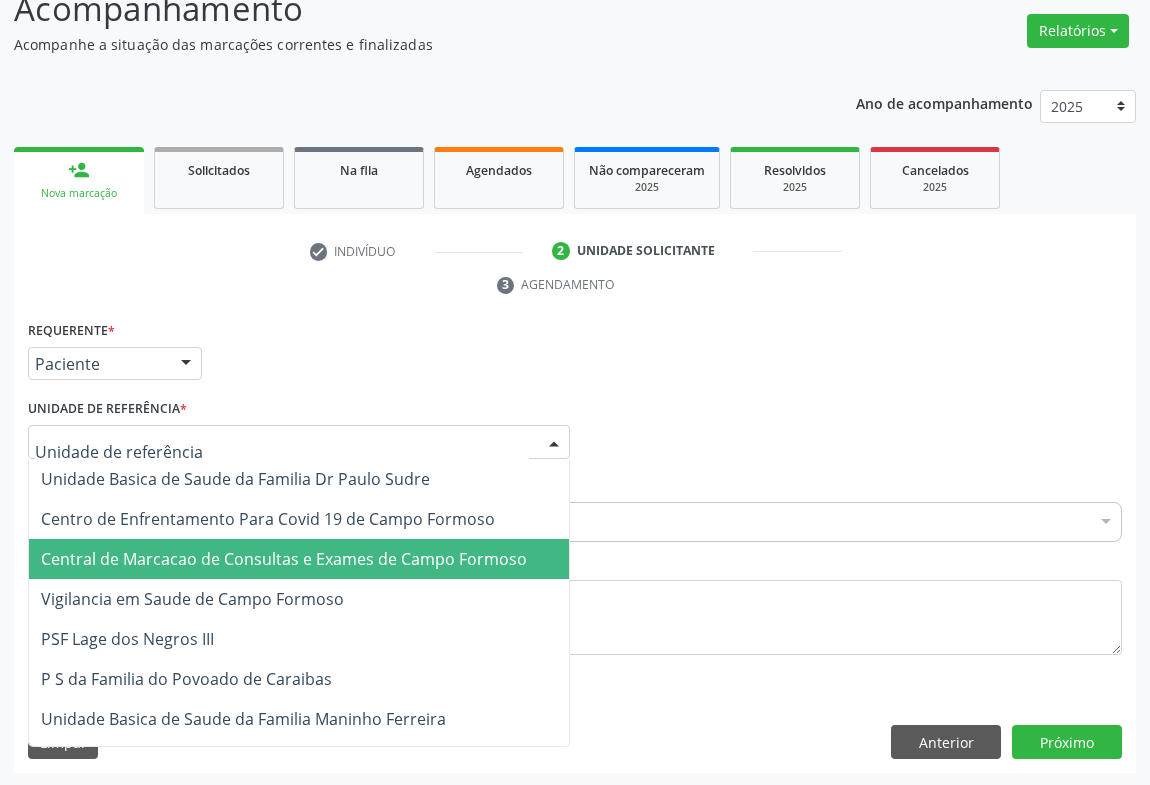 click on "Central de Marcacao de Consultas e Exames de Campo Formoso" at bounding box center [284, 559] 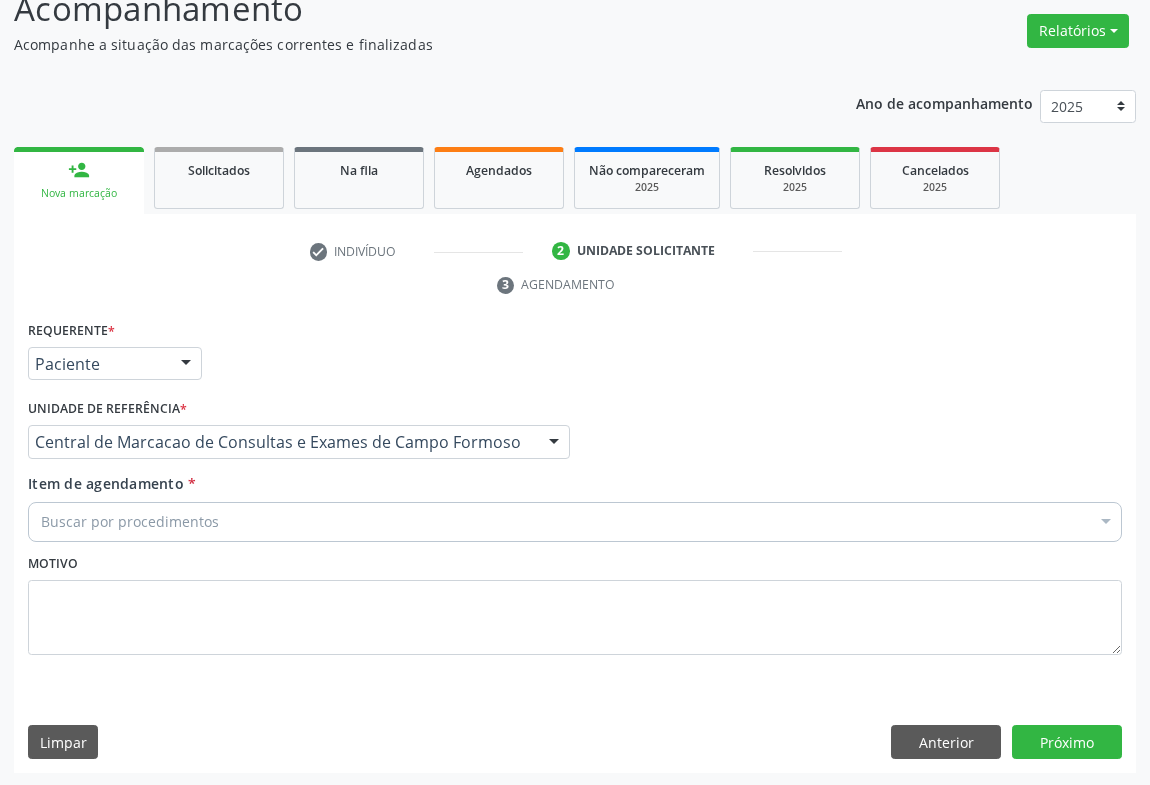 click on "Buscar por procedimentos" at bounding box center (575, 522) 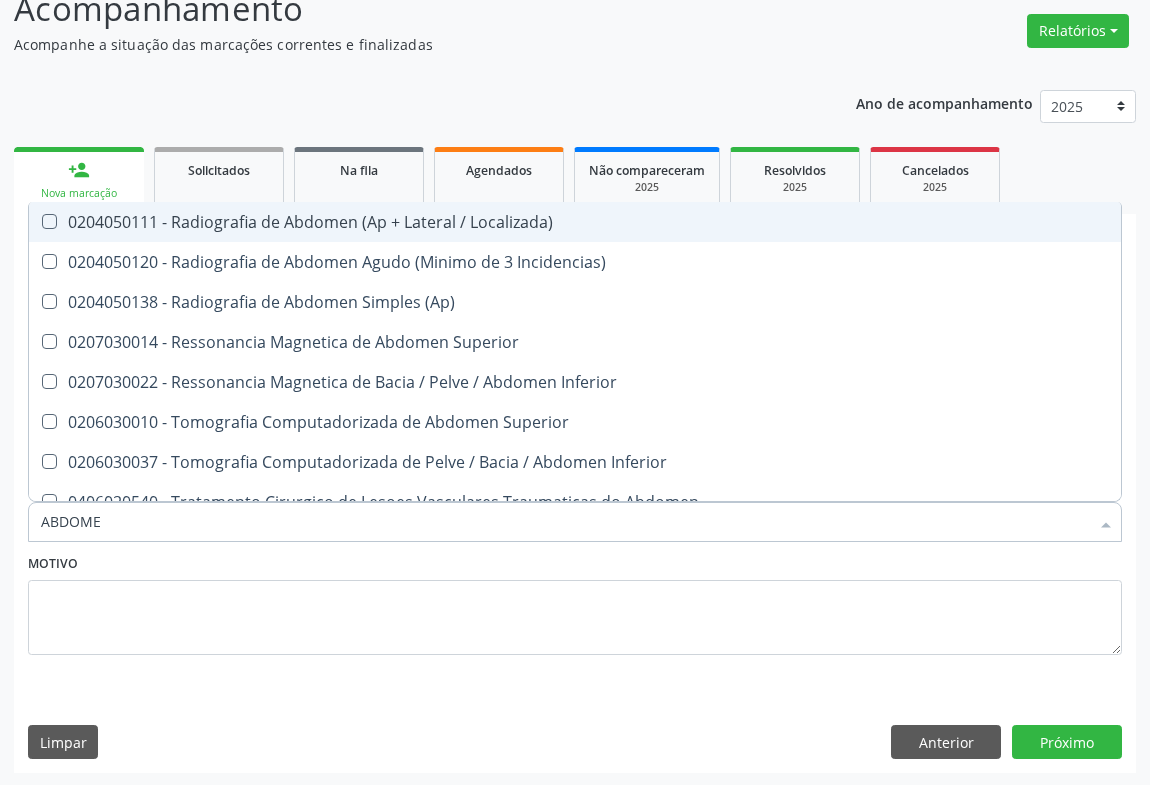 type on "ABDOMEN" 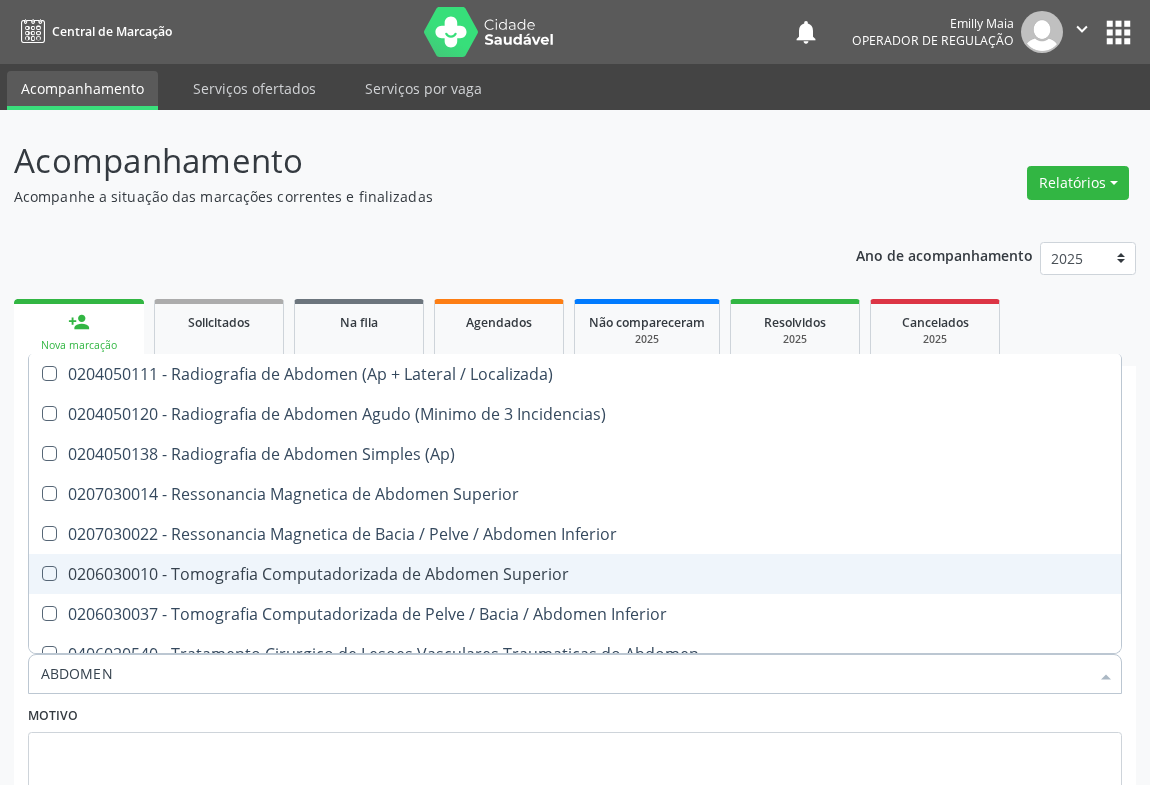 scroll, scrollTop: 152, scrollLeft: 0, axis: vertical 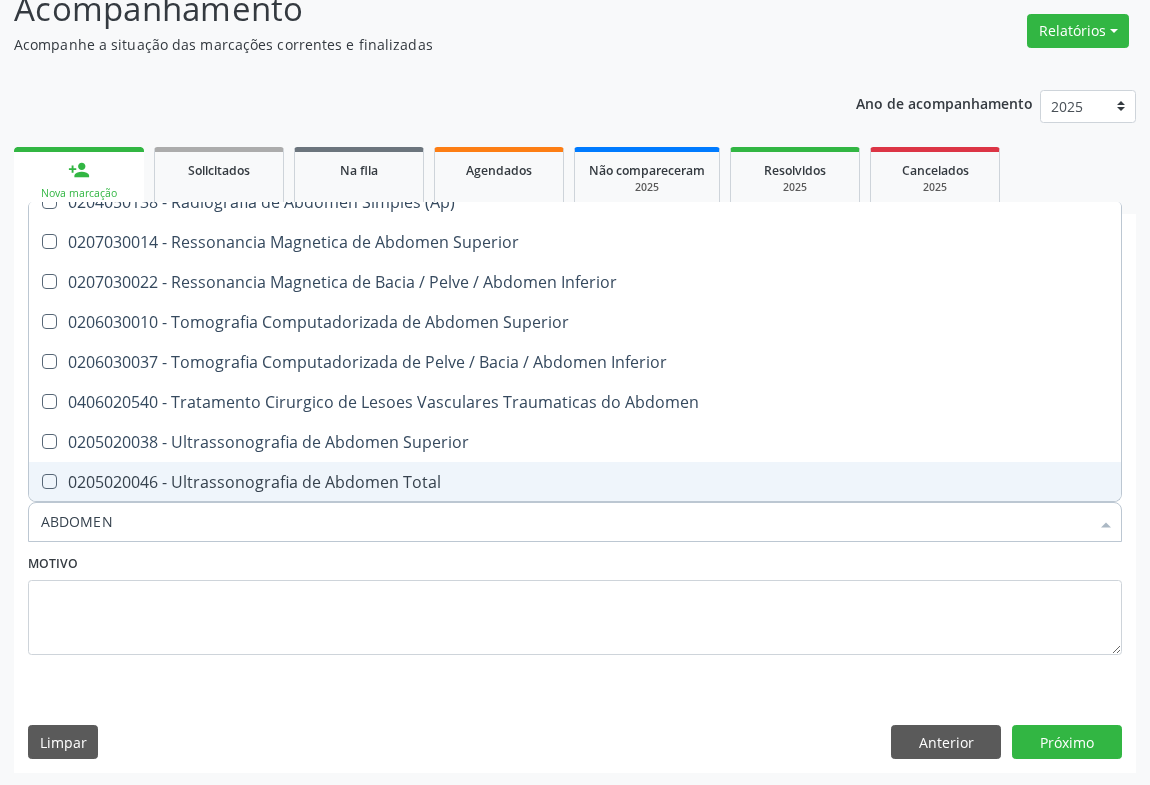 click on "0205020046 - Ultrassonografia de Abdomen Total" at bounding box center (575, 482) 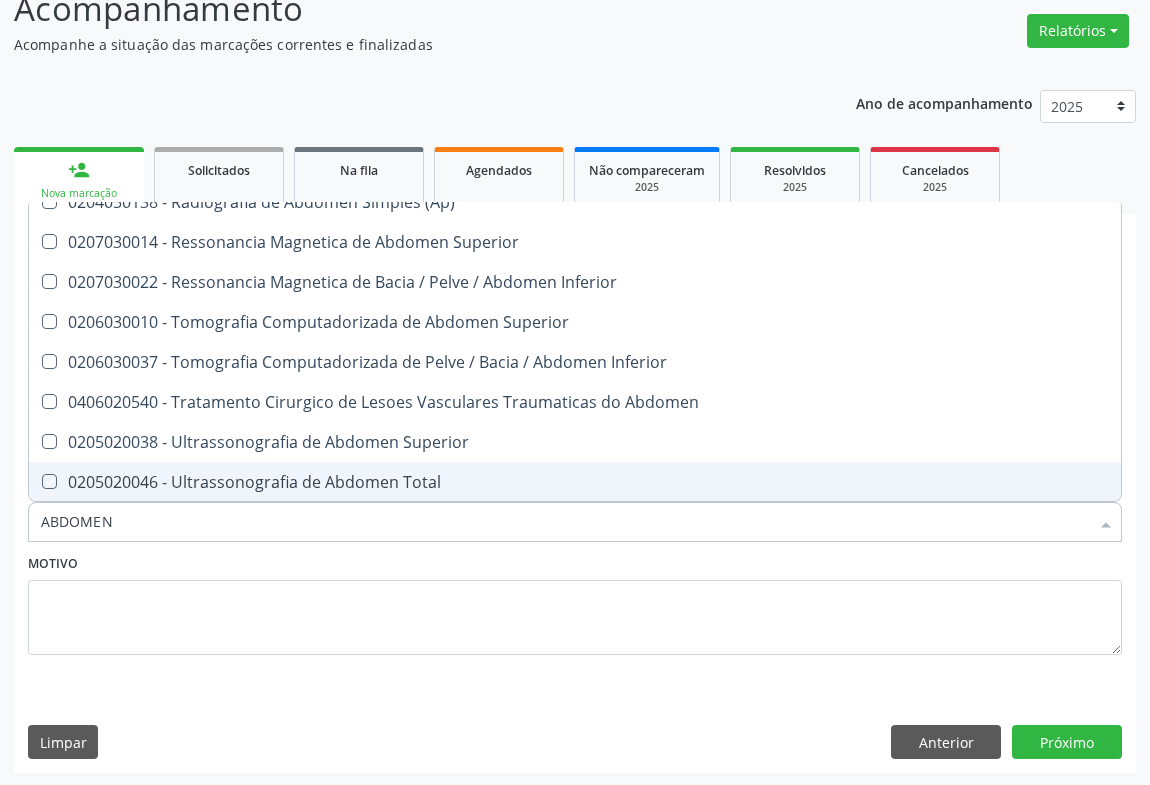 checkbox on "true" 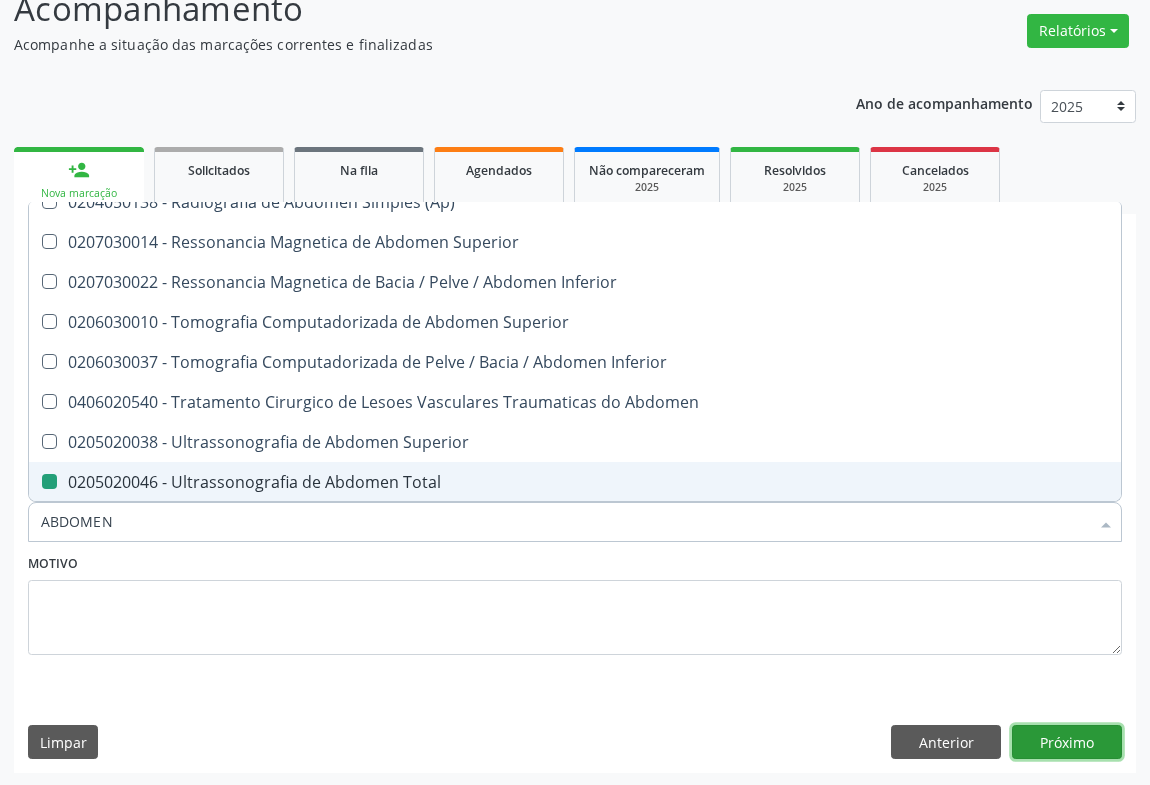 click on "Próximo" at bounding box center (1067, 742) 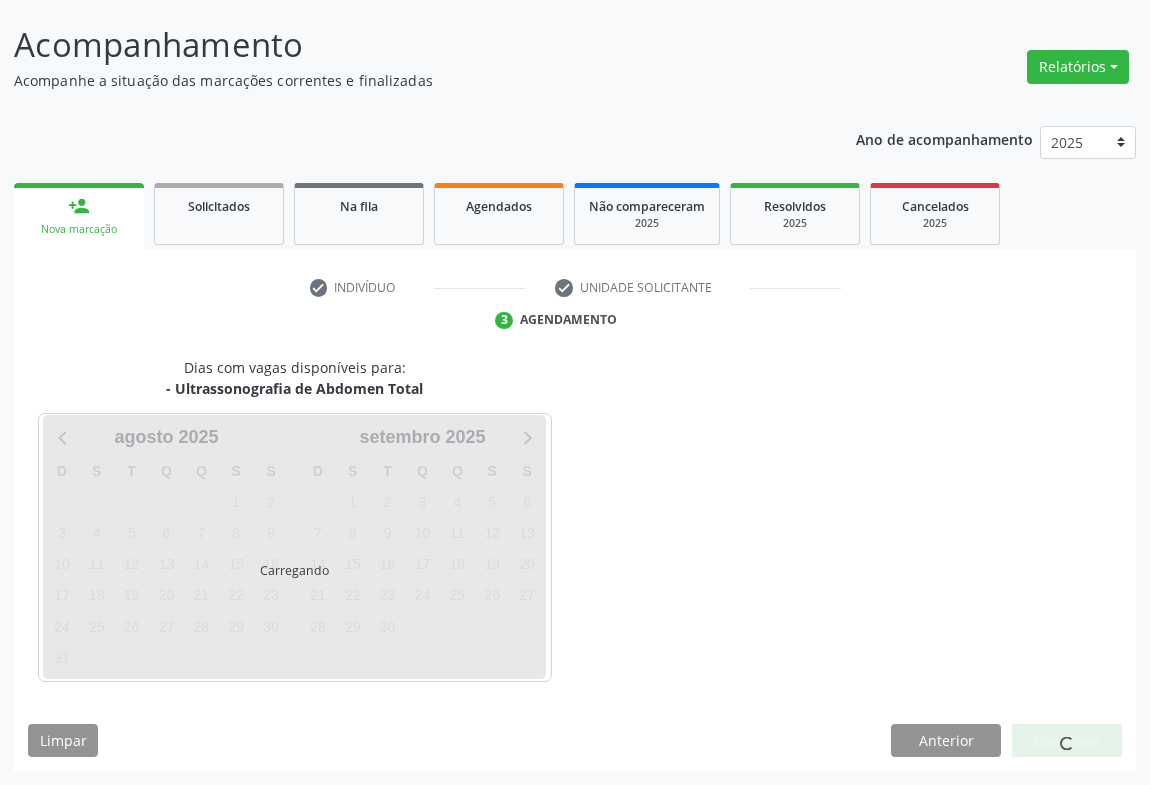 scroll, scrollTop: 115, scrollLeft: 0, axis: vertical 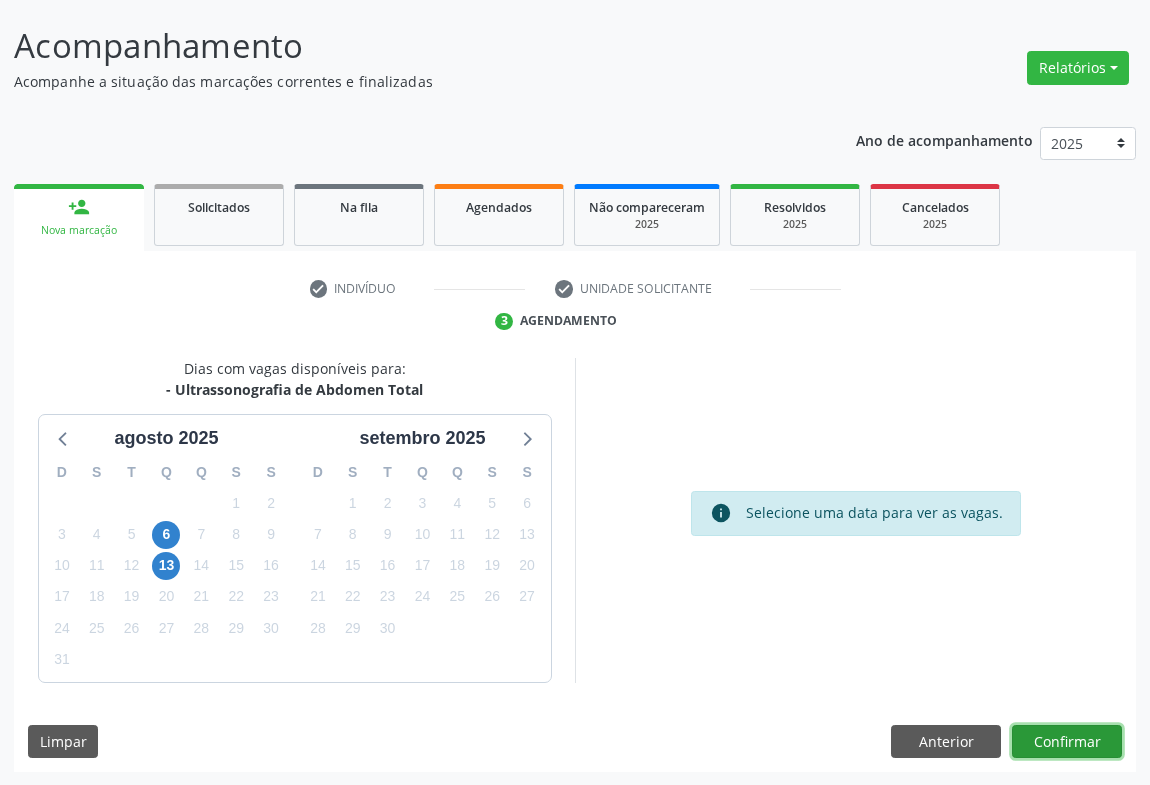 click on "Confirmar" at bounding box center (1067, 742) 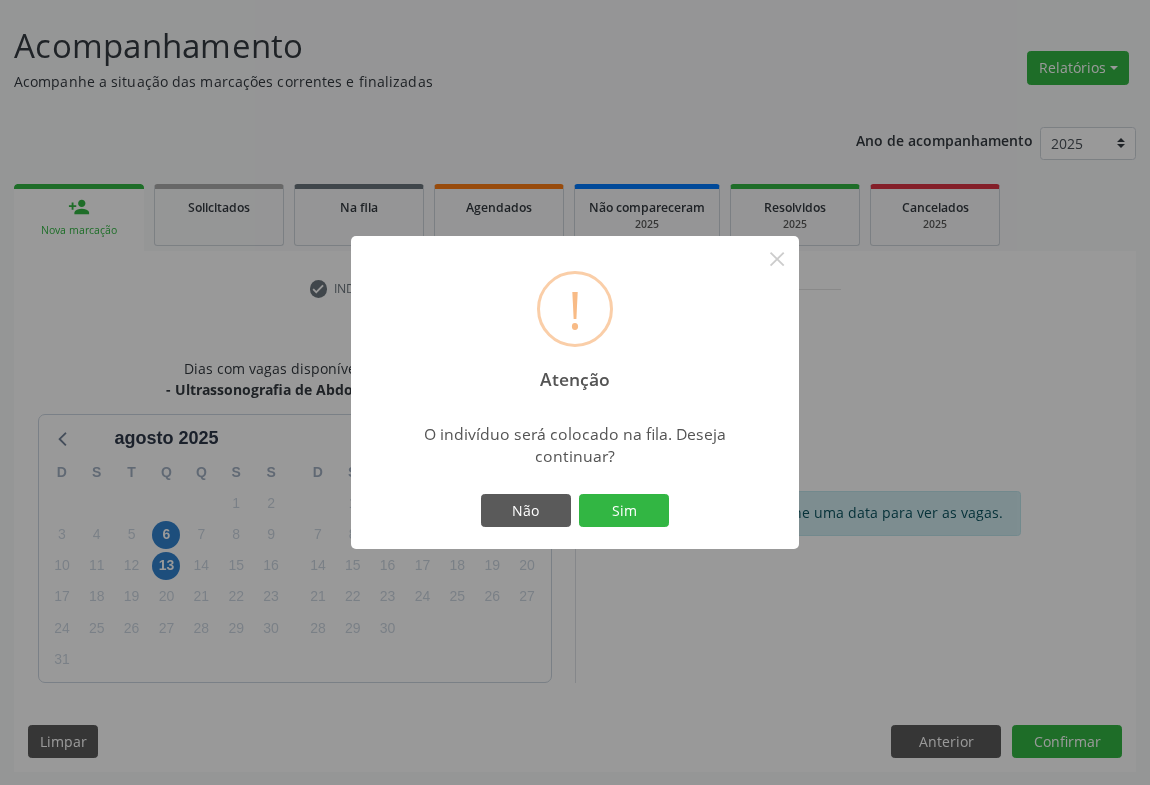 click on "! Atenção × O indivíduo será colocado na fila. Deseja continuar? Não Sim" at bounding box center (575, 393) 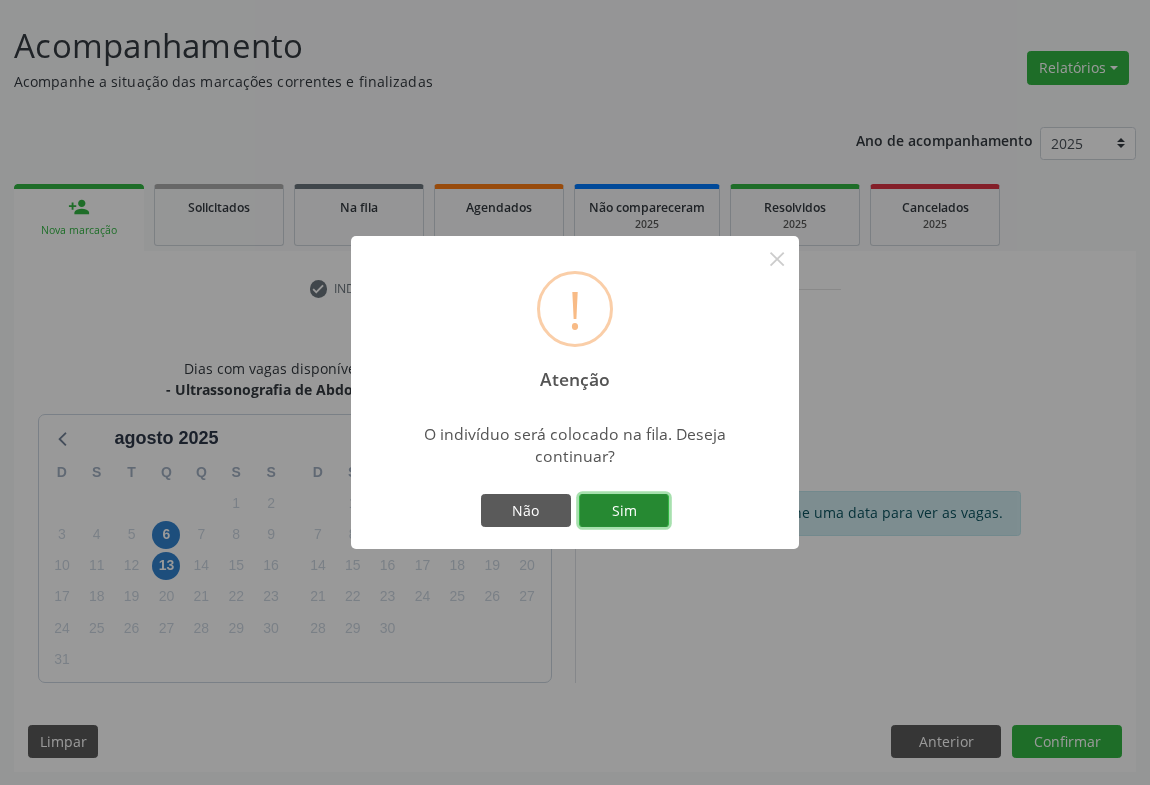 click on "Sim" at bounding box center [624, 511] 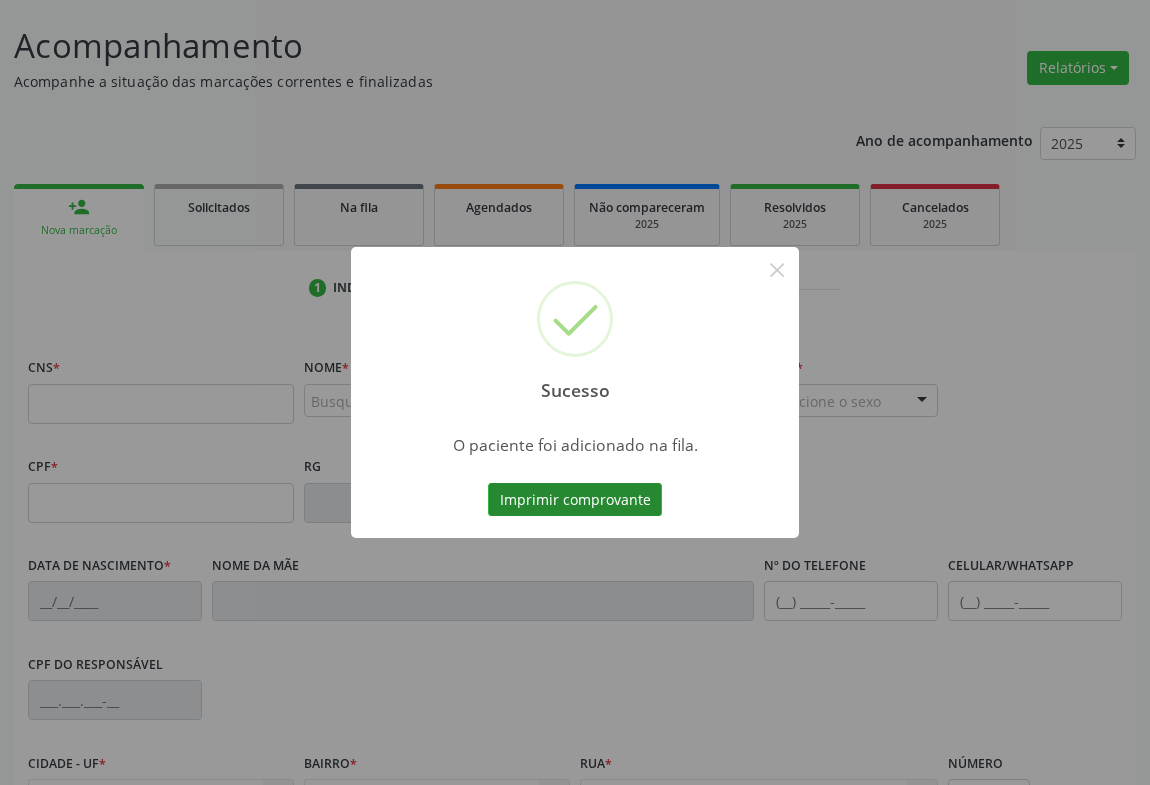 click on "Imprimir comprovante" at bounding box center (575, 500) 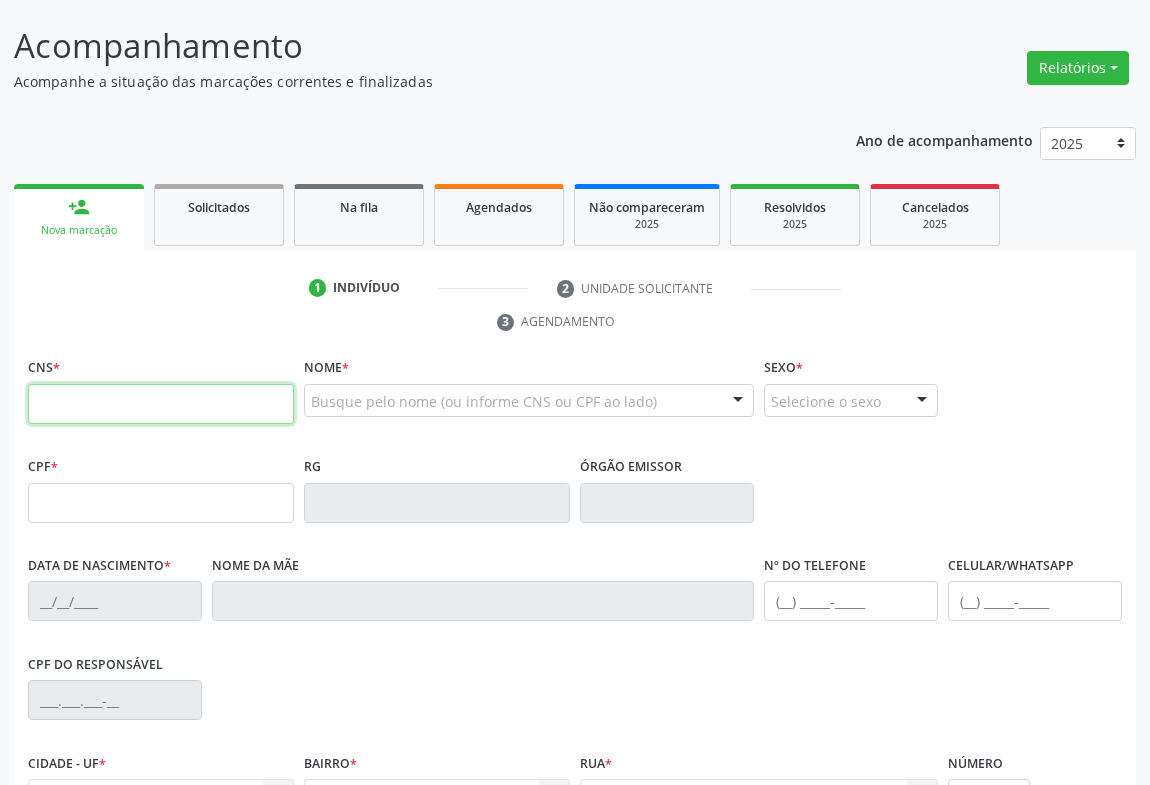 click at bounding box center (161, 404) 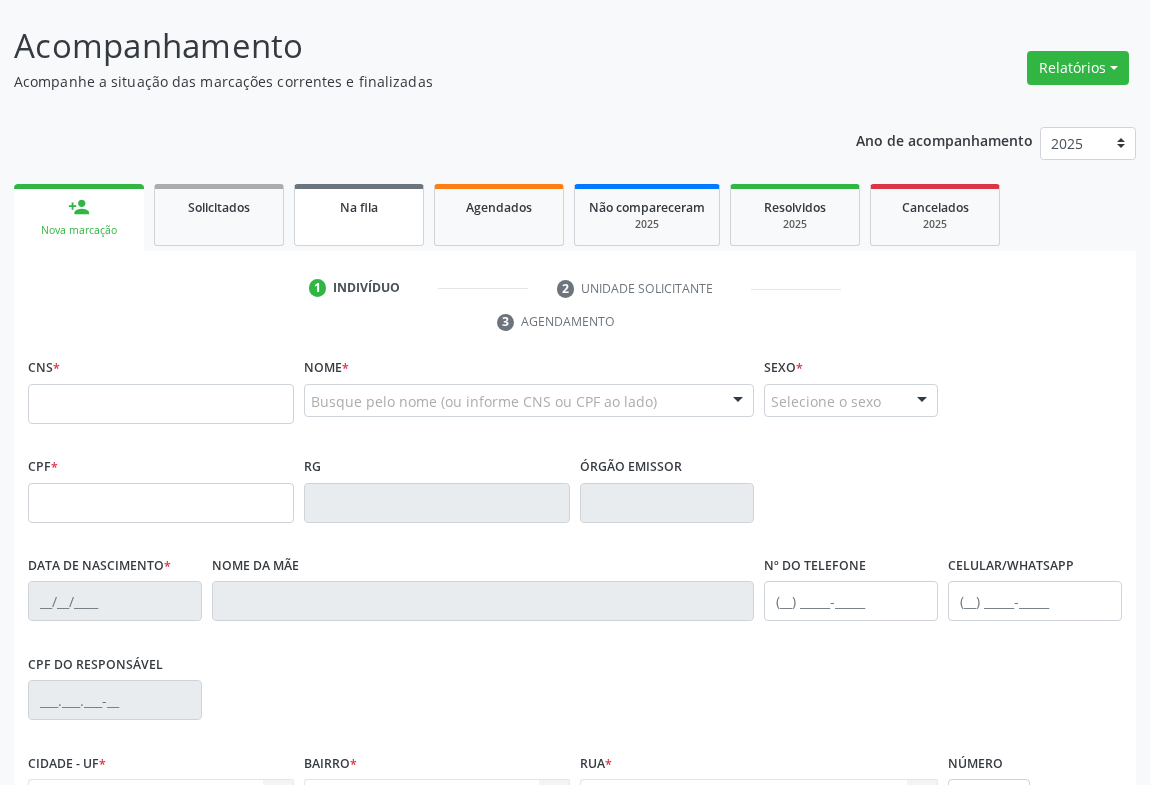 click on "Na fila" at bounding box center (359, 215) 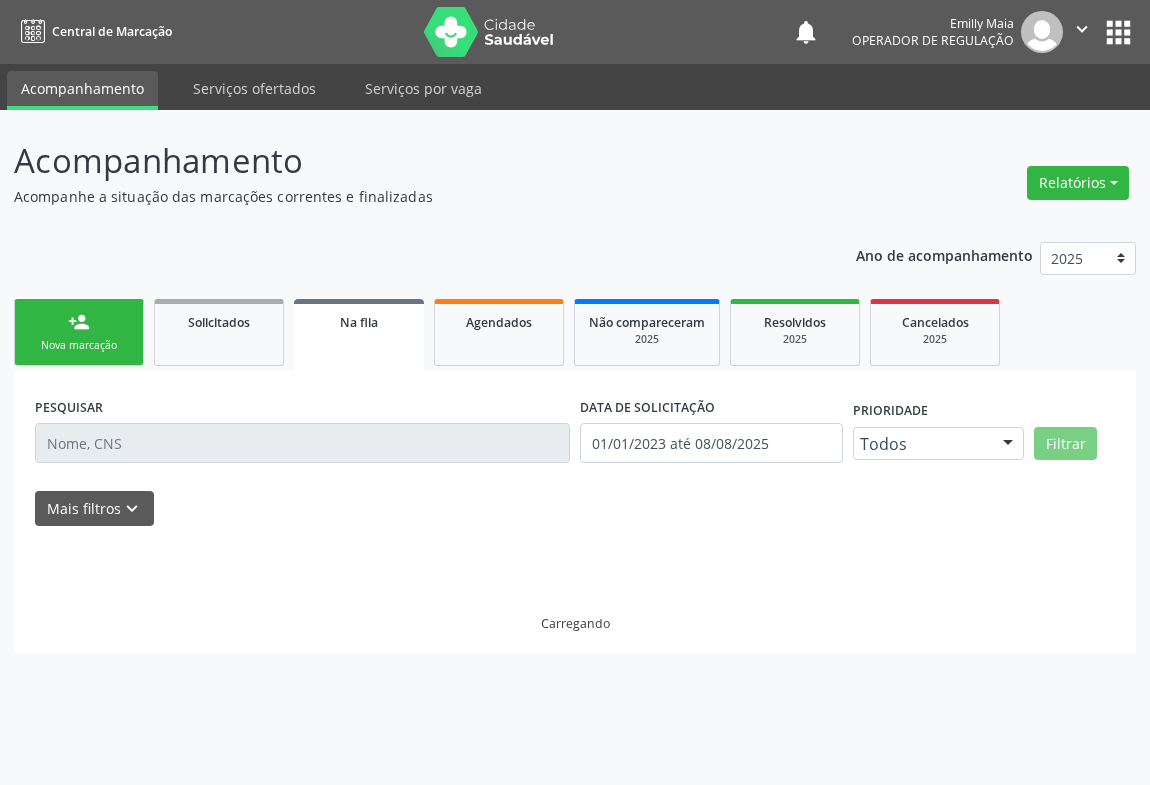 scroll, scrollTop: 0, scrollLeft: 0, axis: both 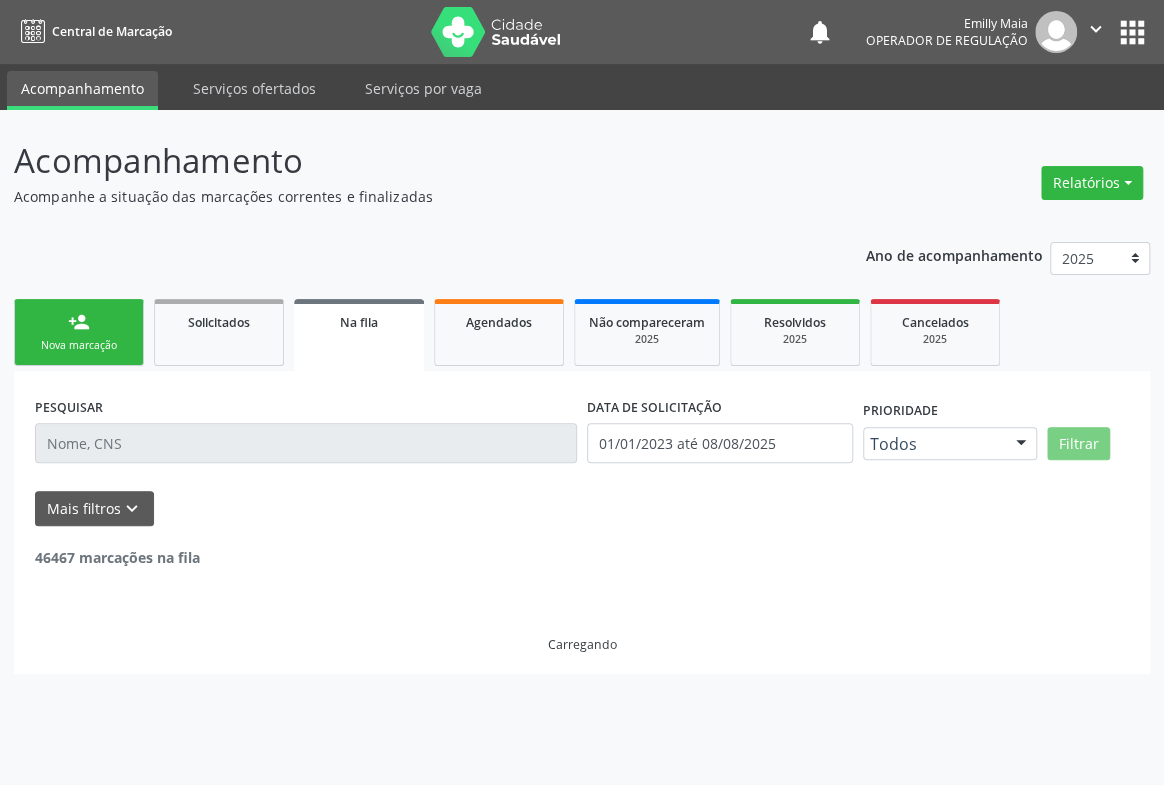 click at bounding box center (306, 443) 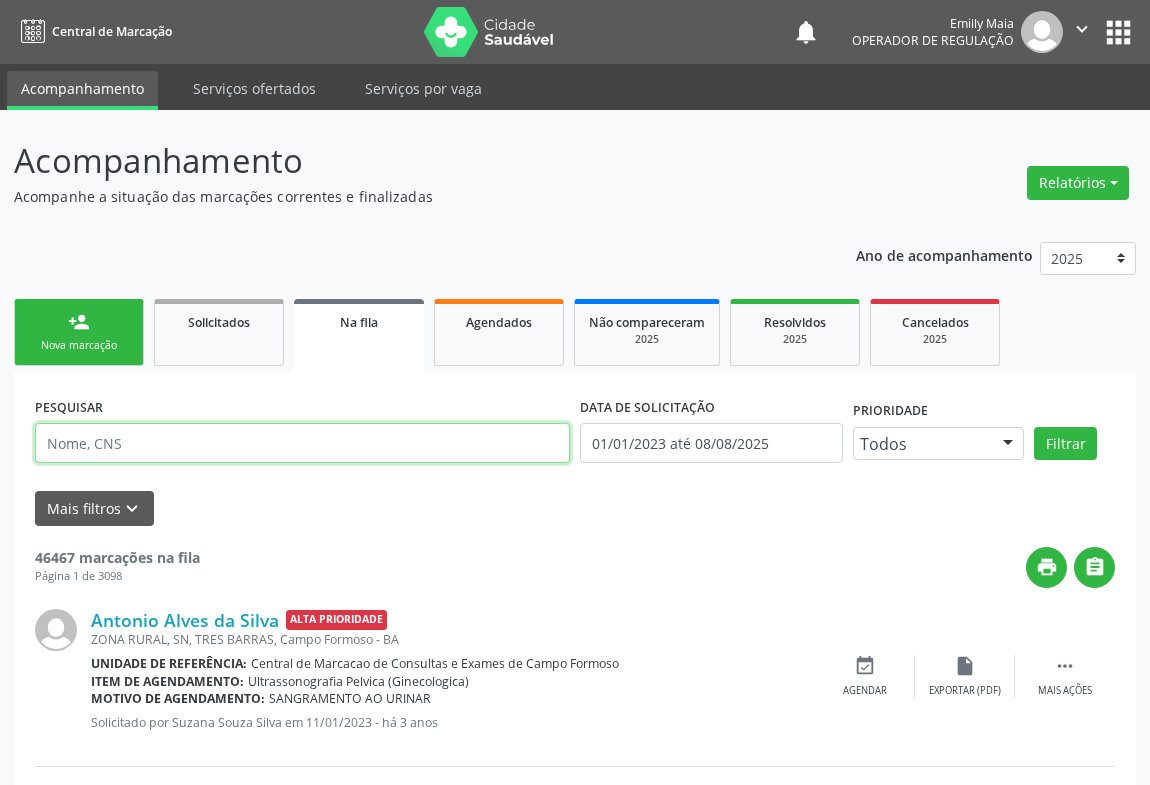 click at bounding box center [302, 443] 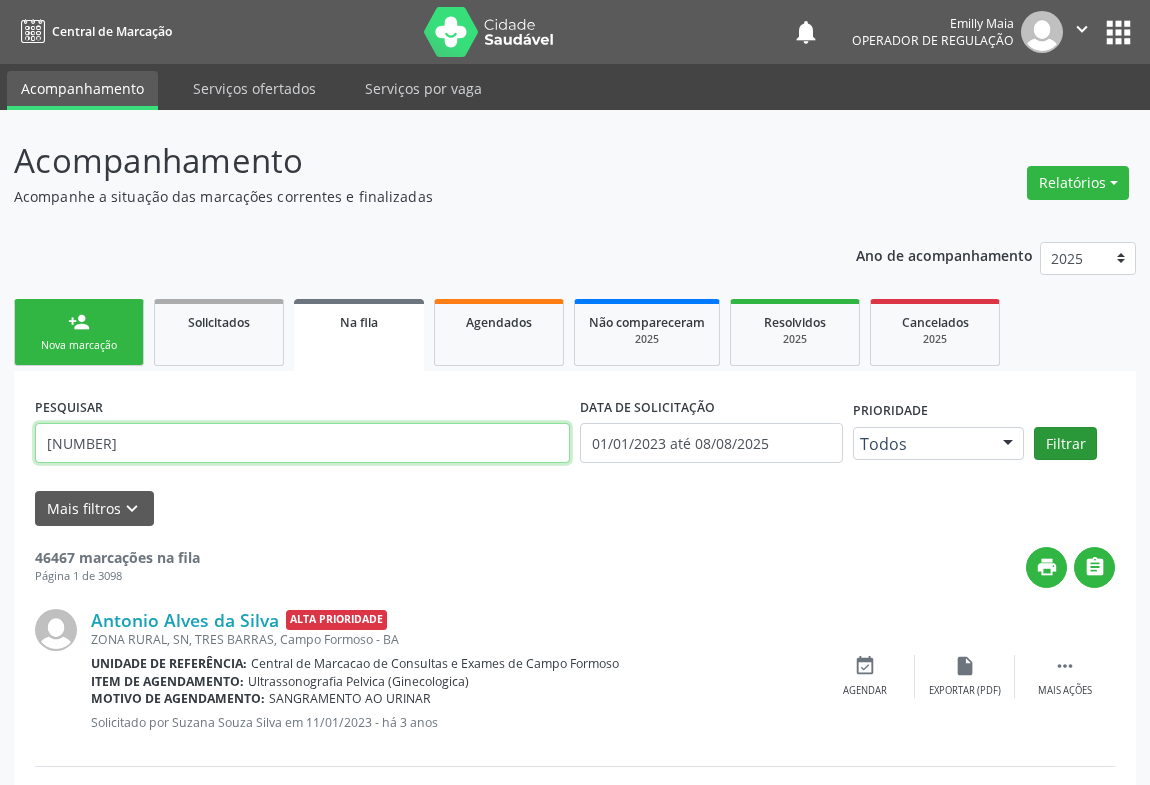 type on "[NUMBER]" 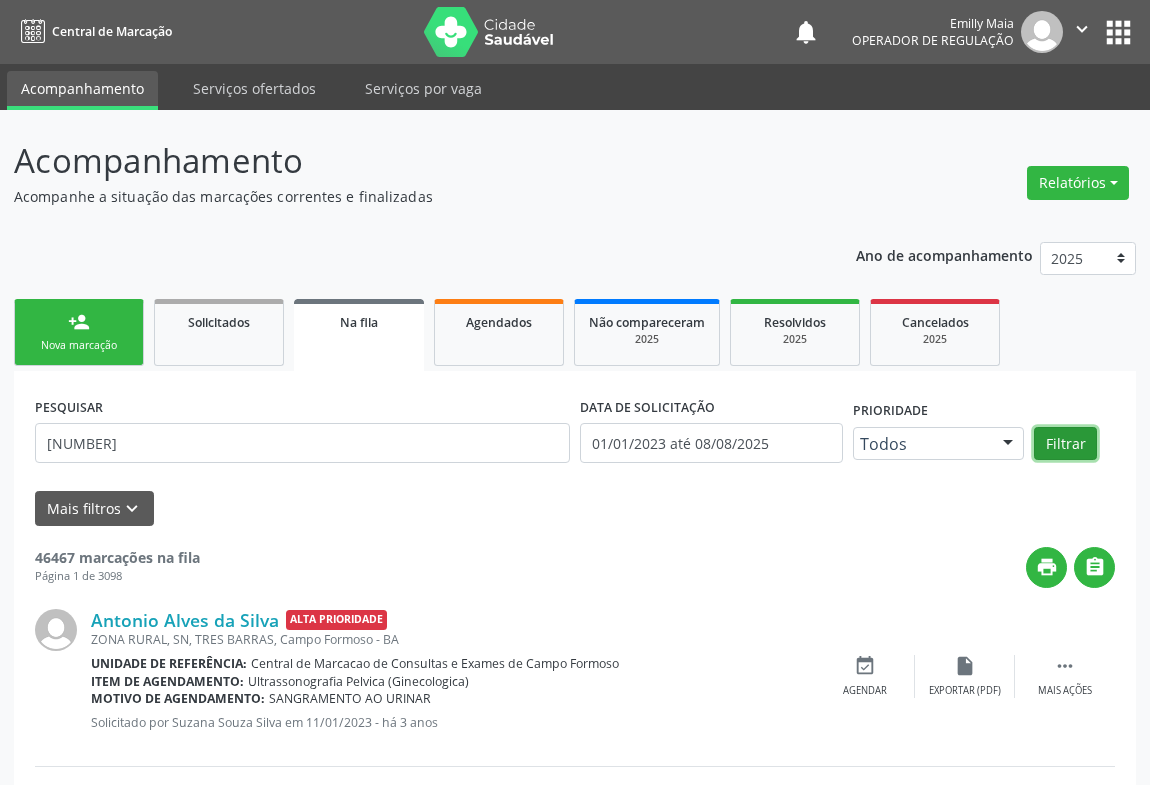 click on "Filtrar" at bounding box center [1065, 444] 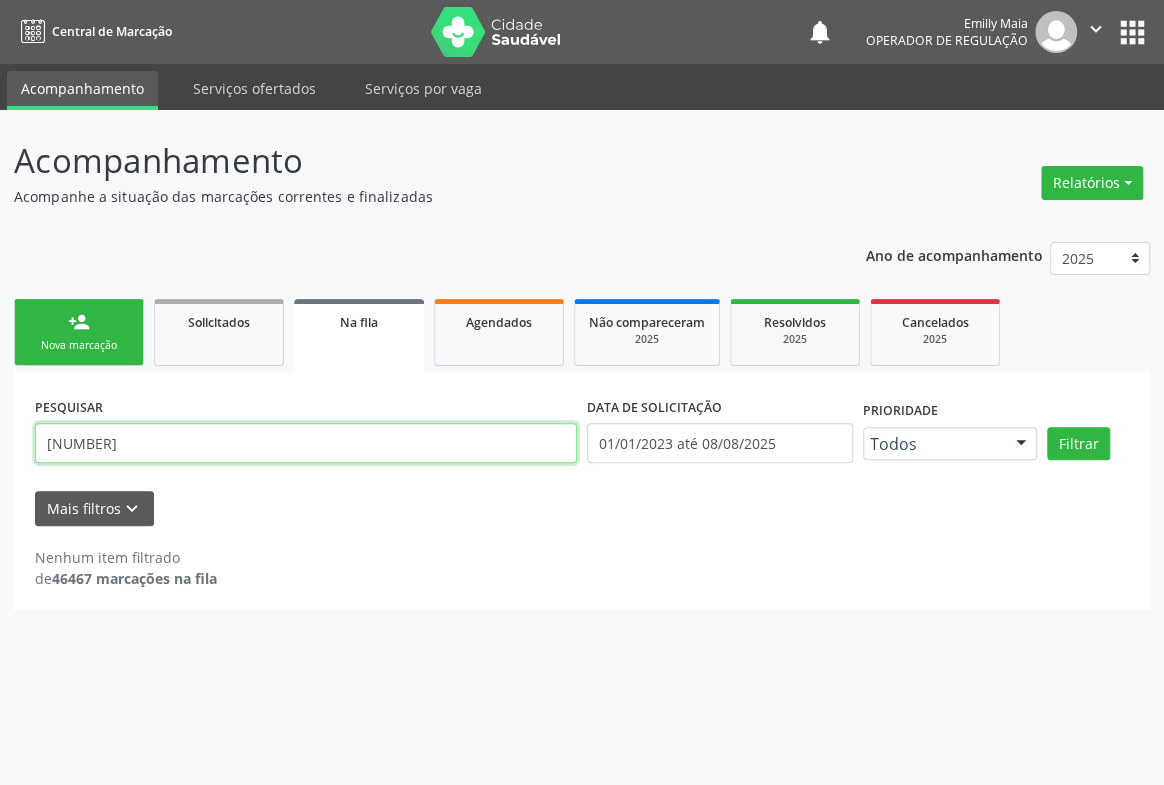 click on "[NUMBER]" at bounding box center [306, 443] 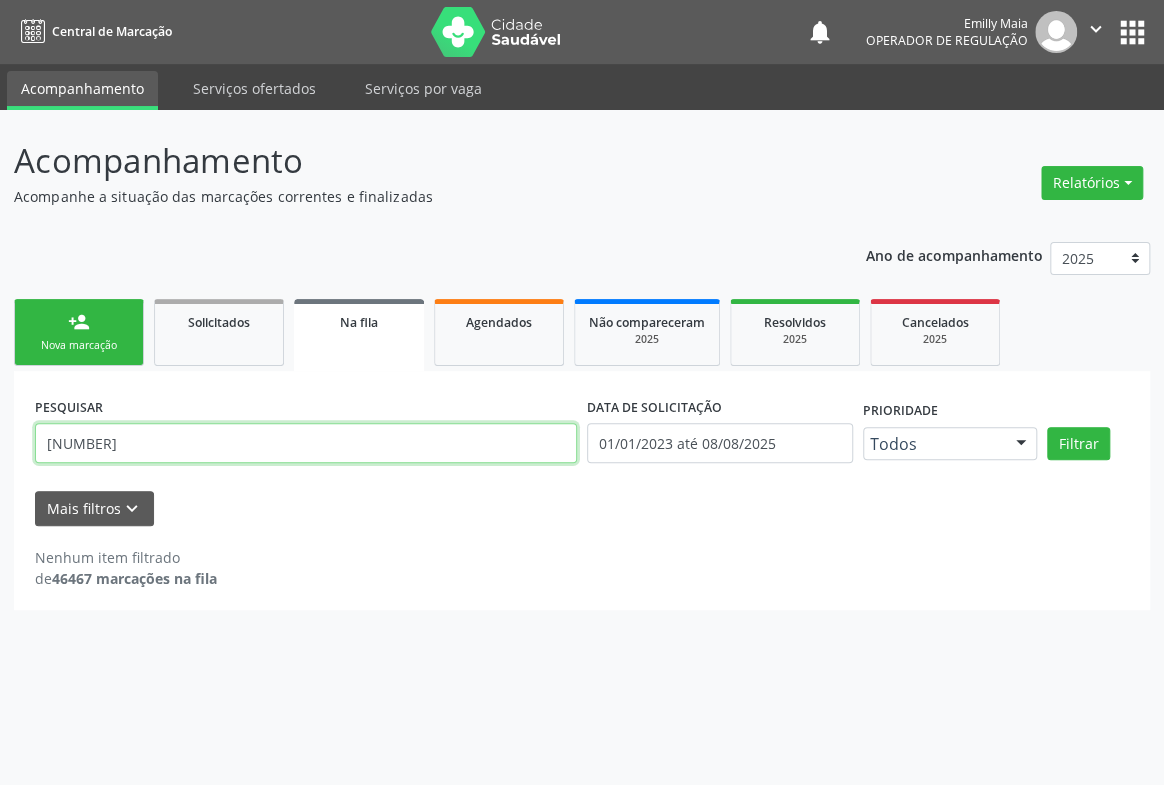 click on "[NUMBER]" at bounding box center (306, 443) 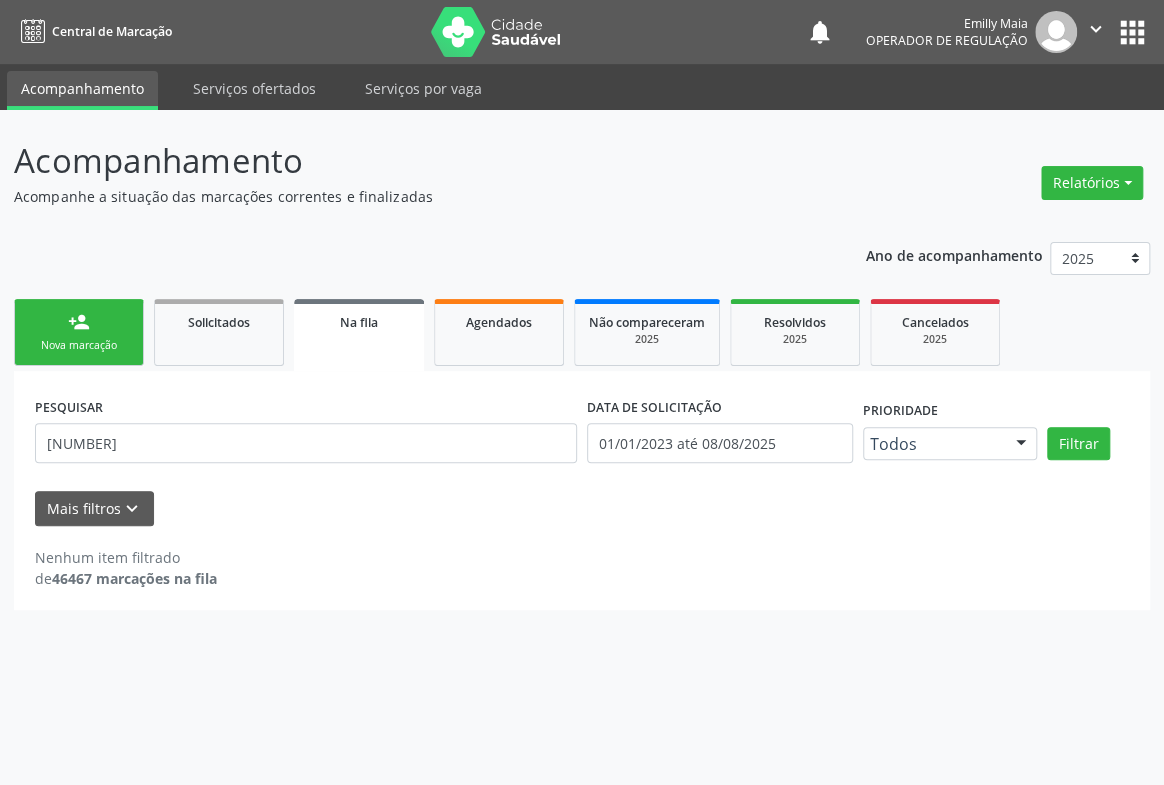 click on "Nova marcação" at bounding box center [79, 345] 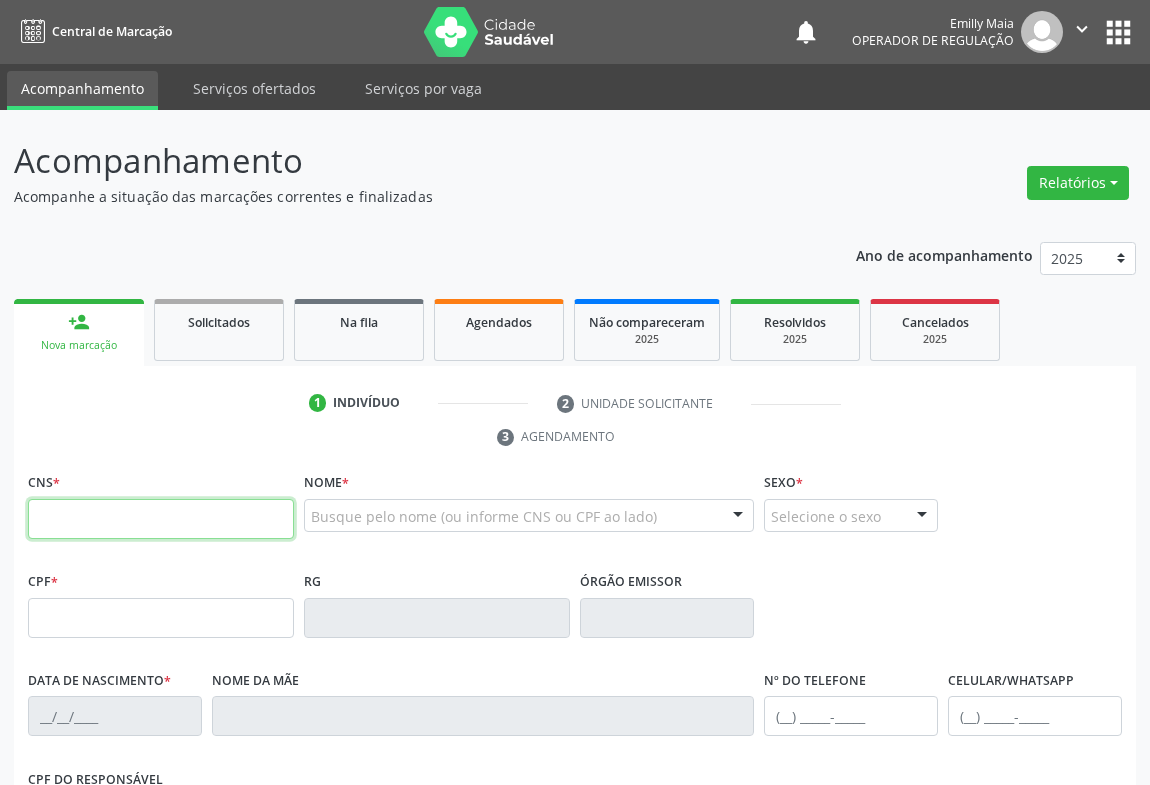 click at bounding box center (161, 519) 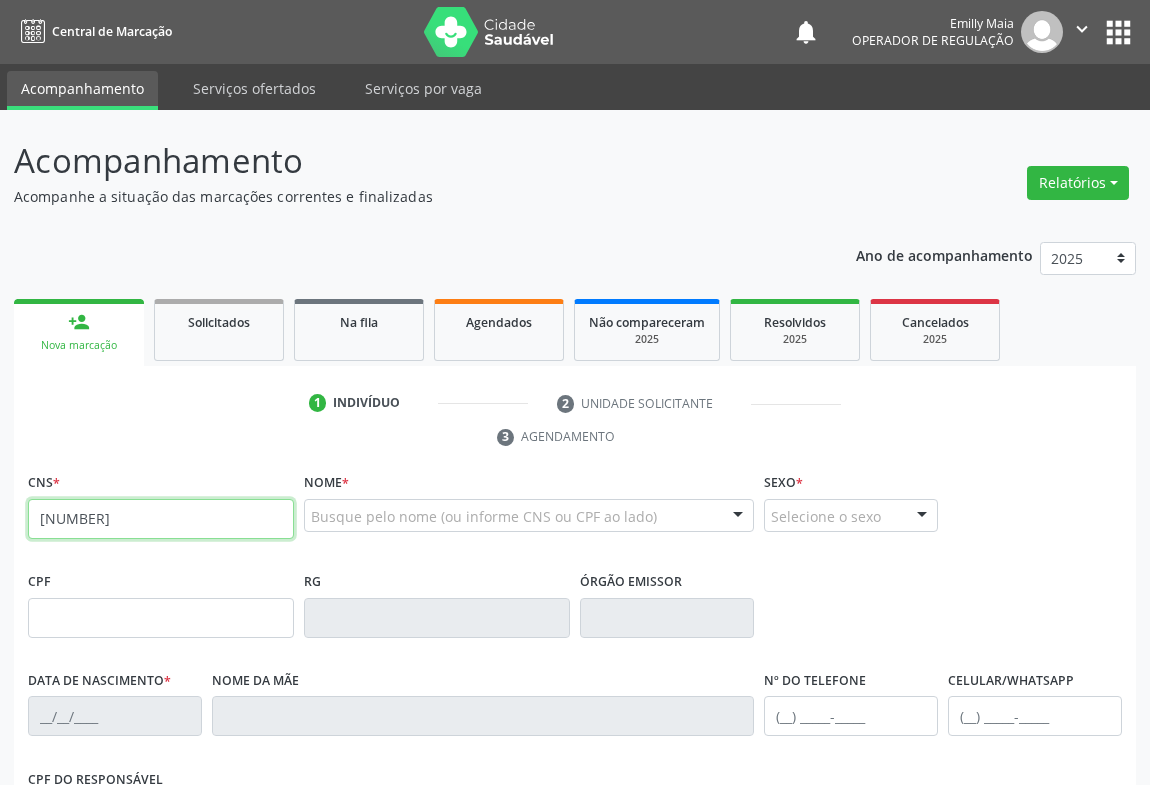 type on "[NUMBER]" 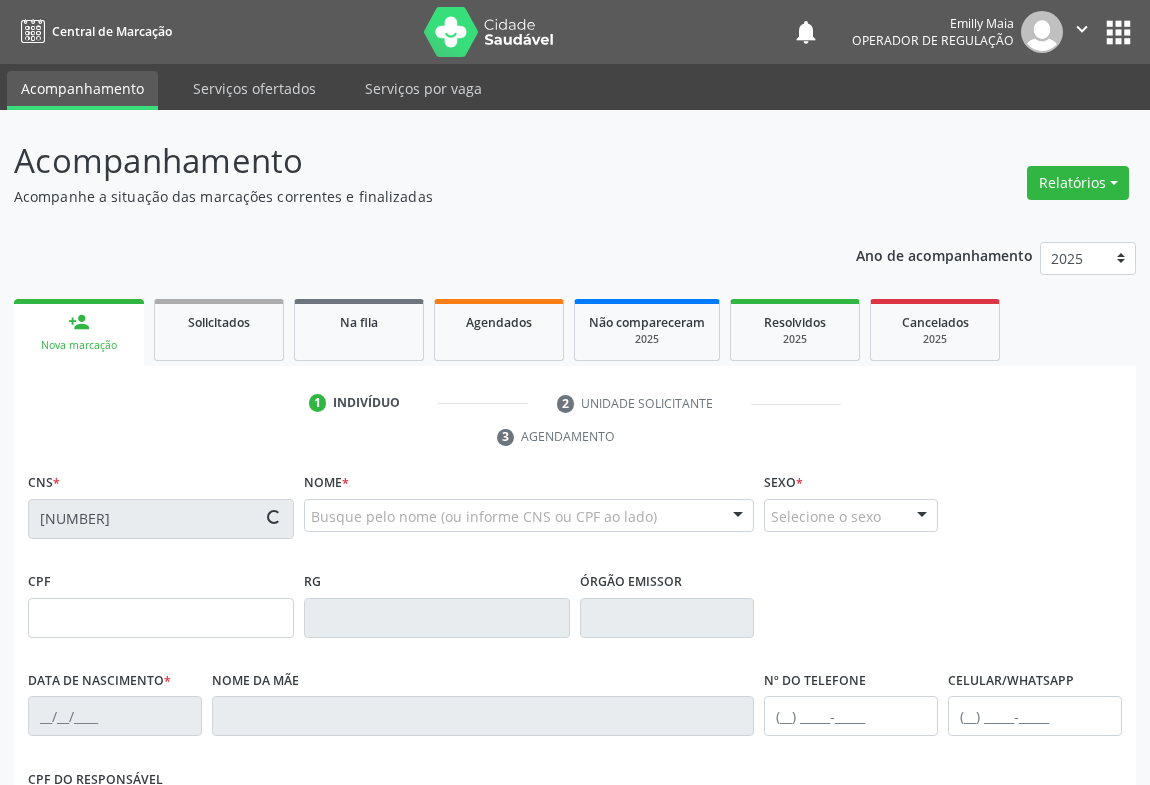 type on "[DATE]" 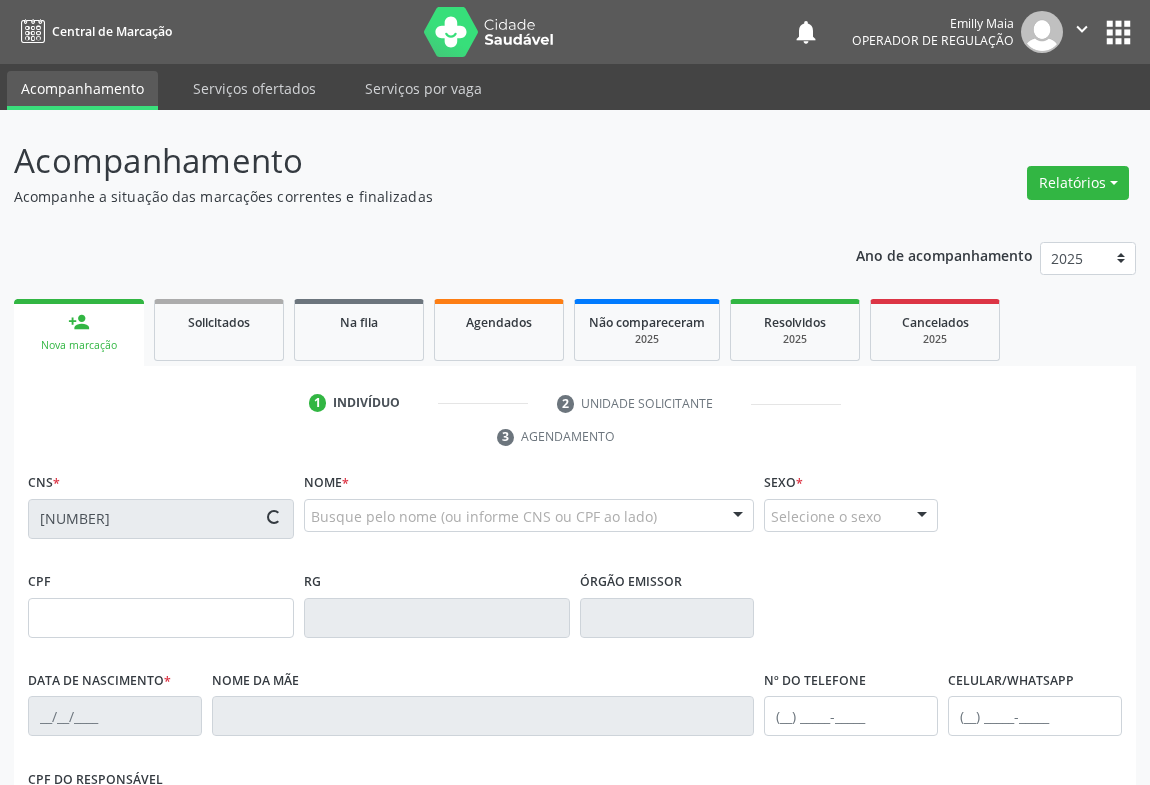 type on "S/N" 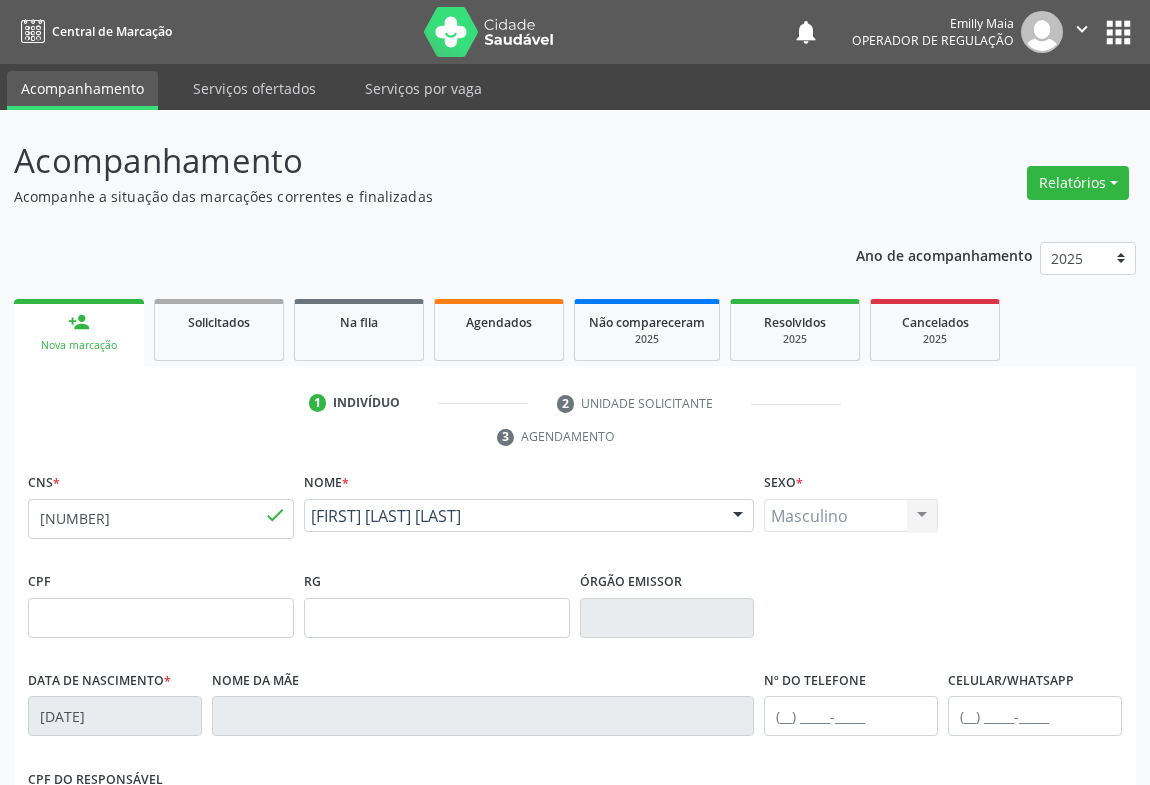 scroll, scrollTop: 331, scrollLeft: 0, axis: vertical 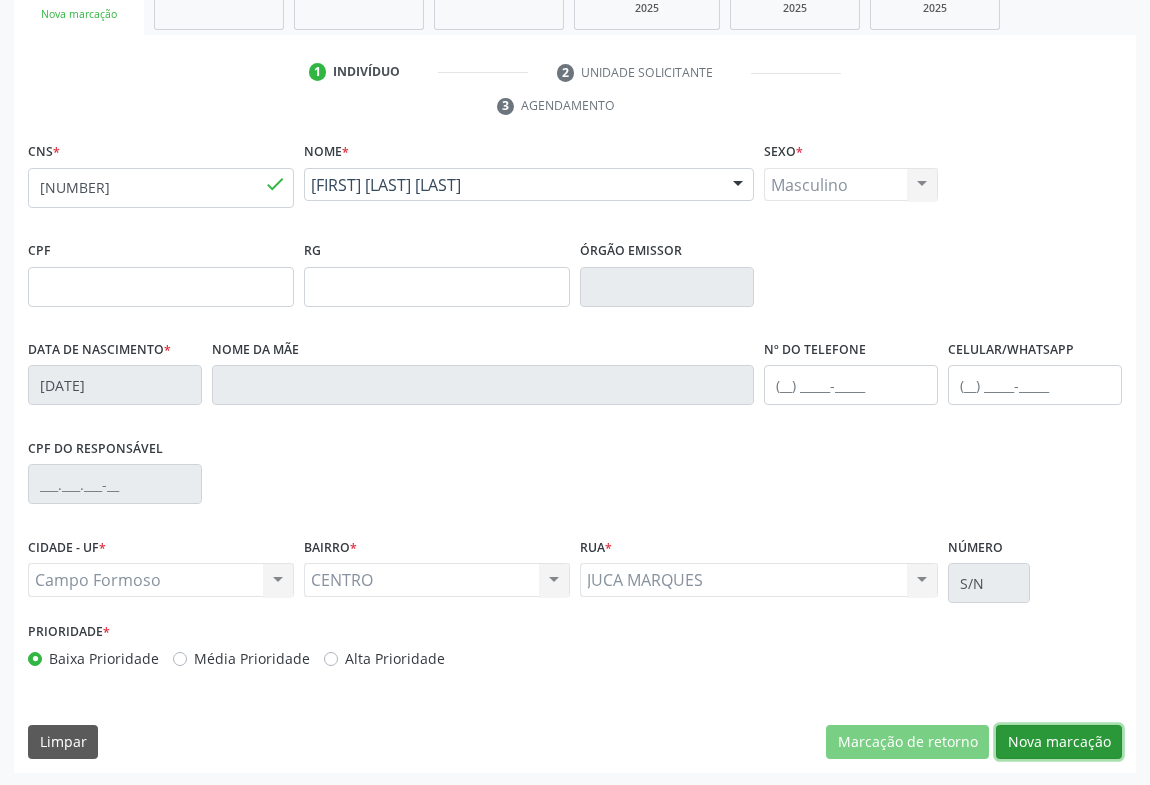 drag, startPoint x: 1040, startPoint y: 740, endPoint x: 428, endPoint y: 505, distance: 655.5677 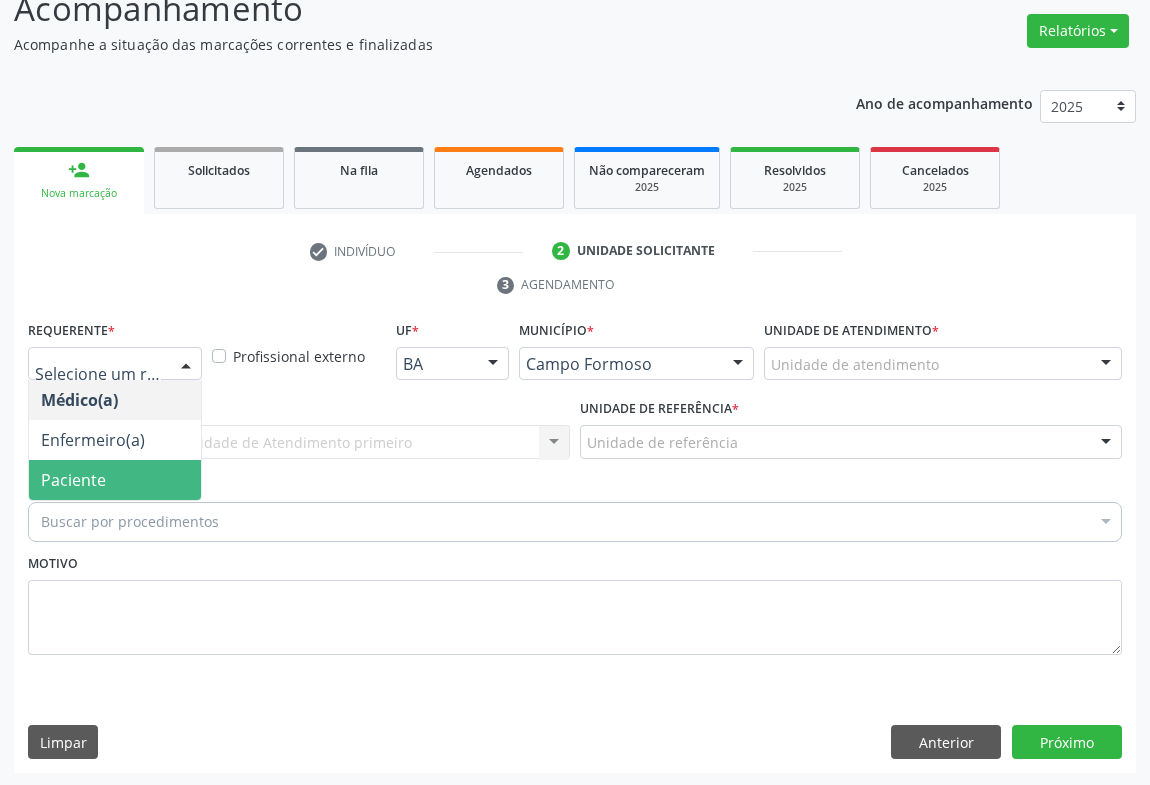 click on "Paciente" at bounding box center [115, 480] 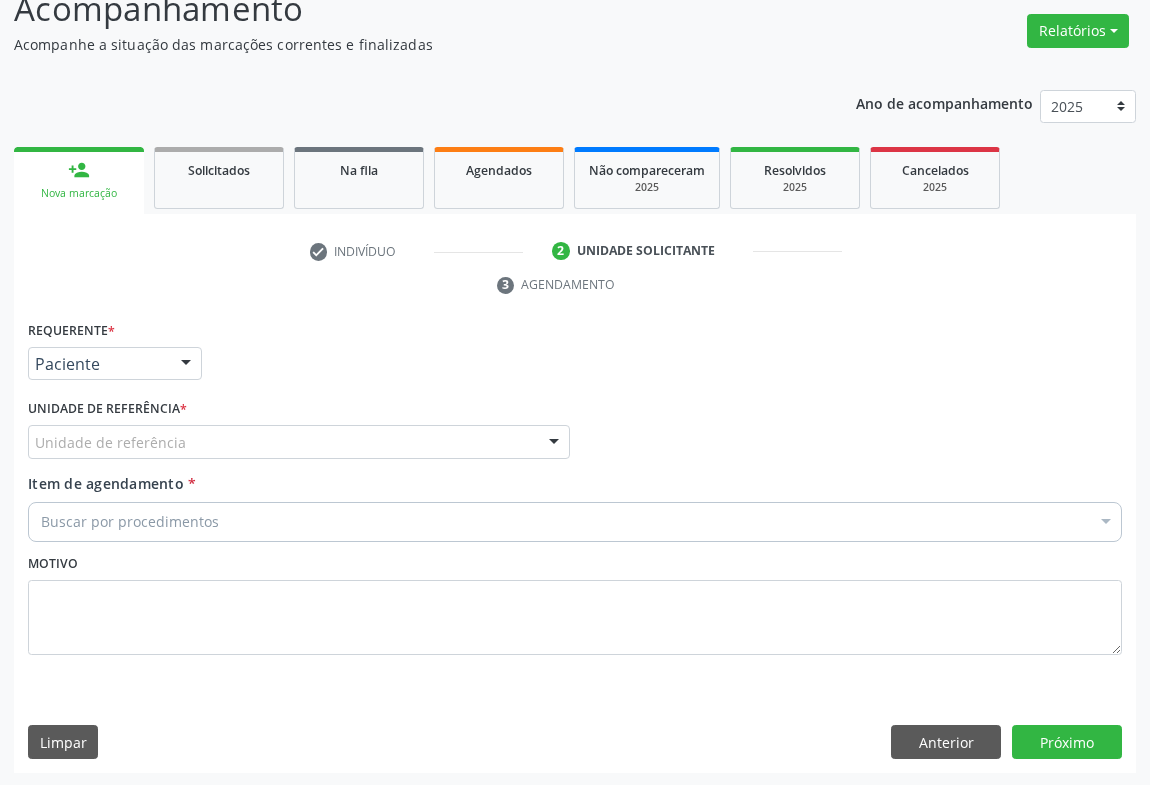 click on "Unidade de referência" at bounding box center [299, 442] 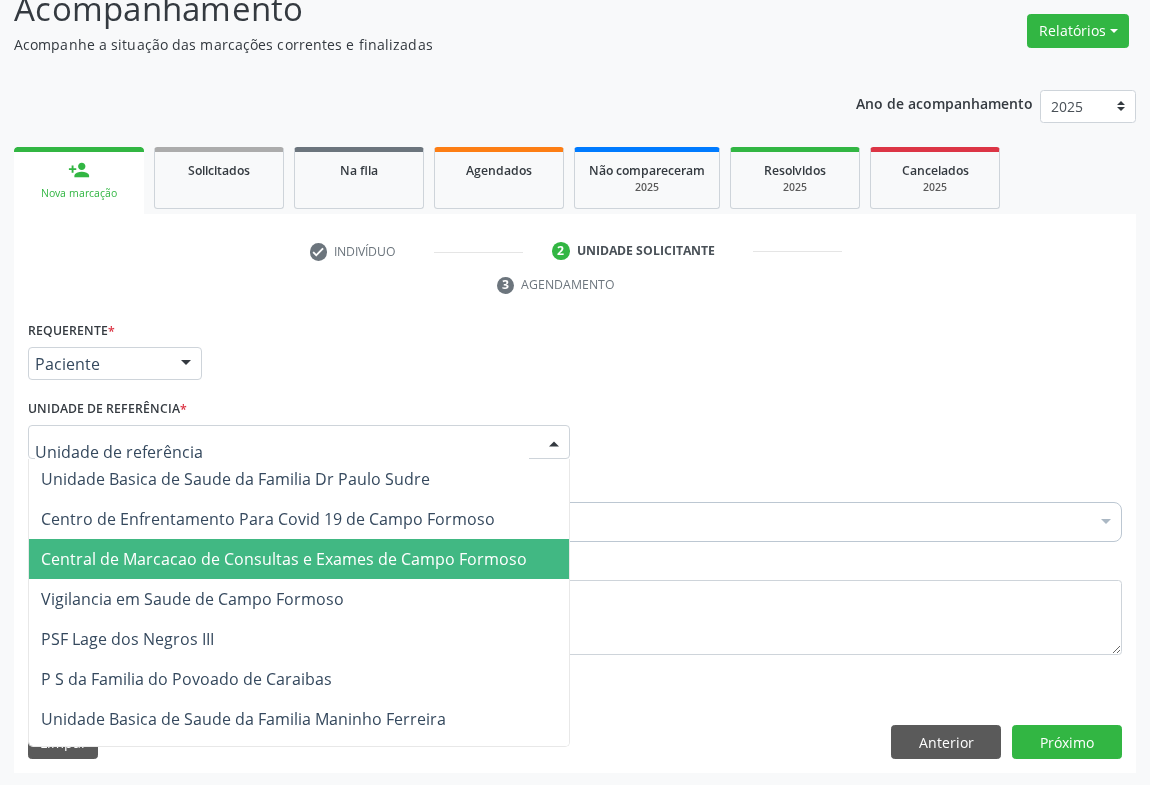 click on "Central de Marcacao de Consultas e Exames de Campo Formoso" at bounding box center (284, 559) 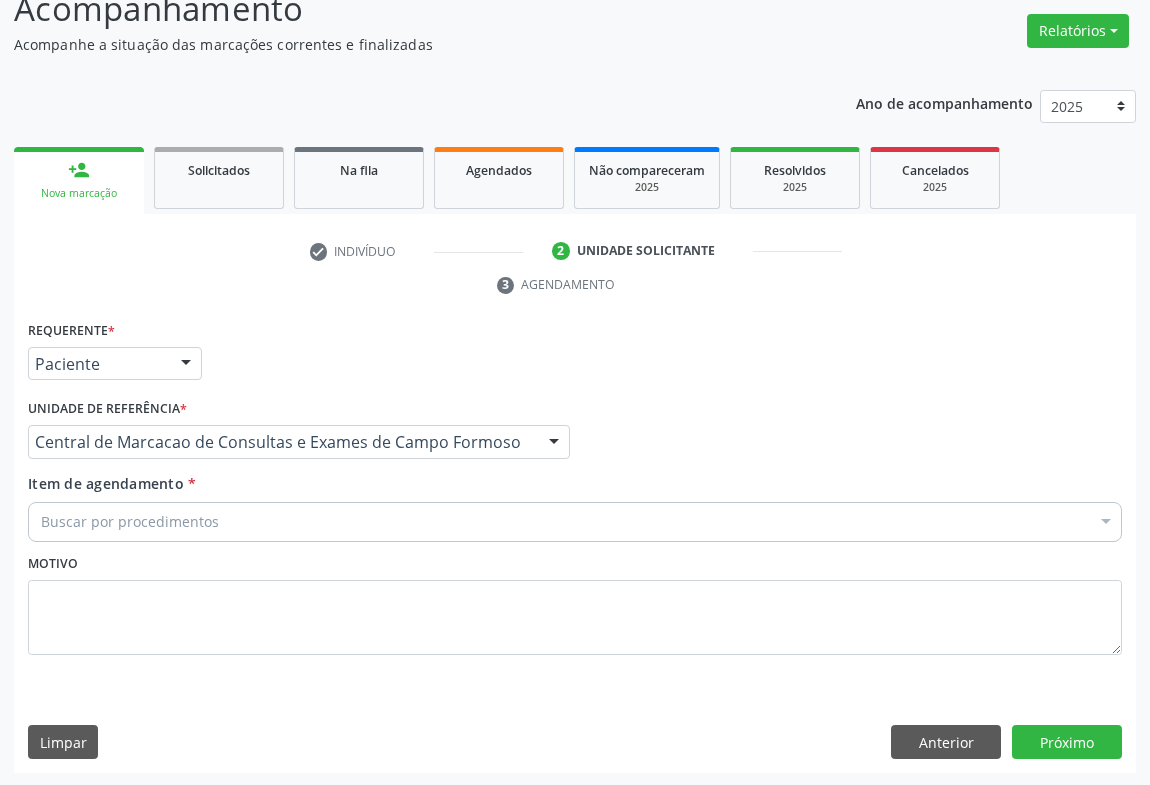 click on "Buscar por procedimentos" at bounding box center (575, 522) 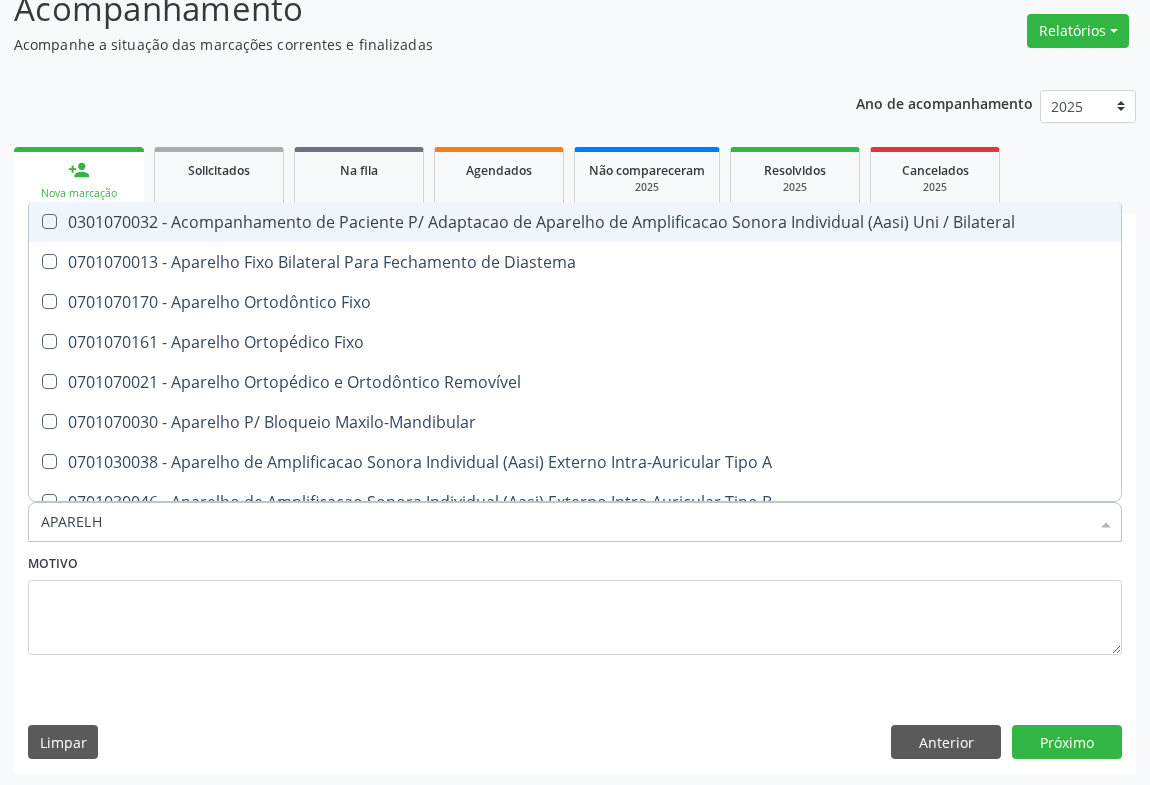 type on "APARELHO" 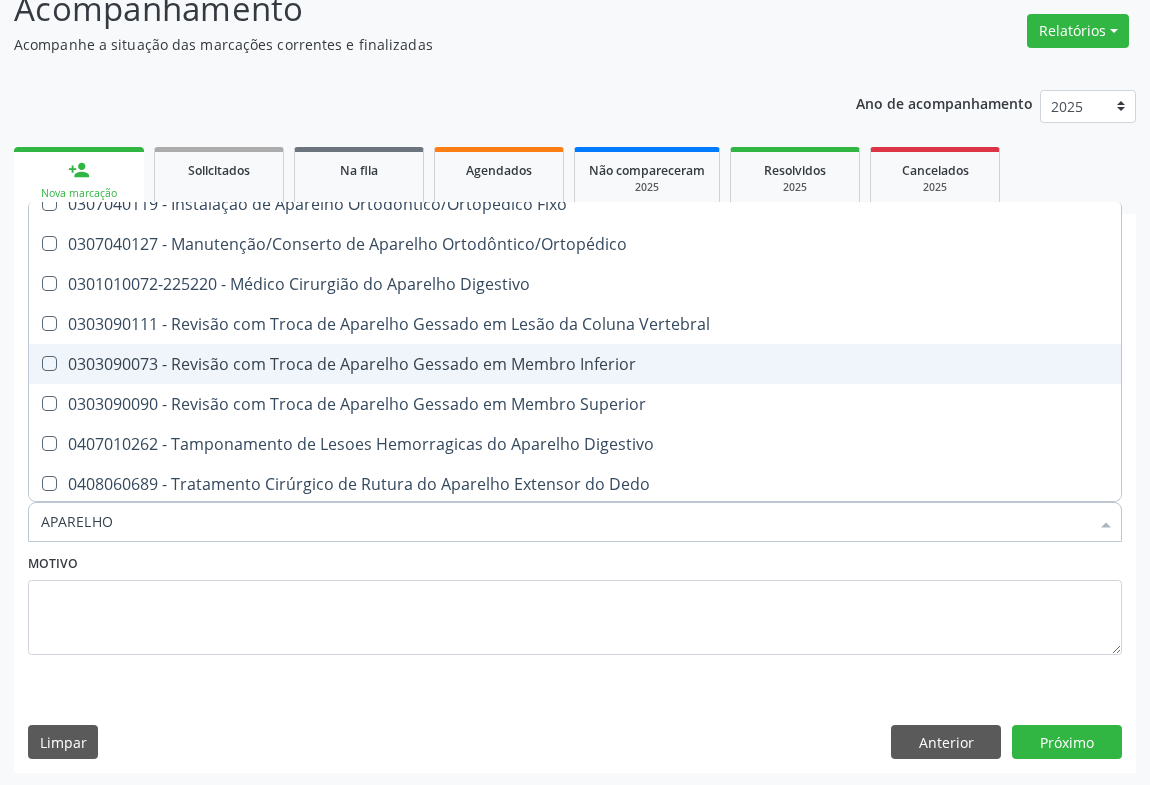 scroll, scrollTop: 1220, scrollLeft: 0, axis: vertical 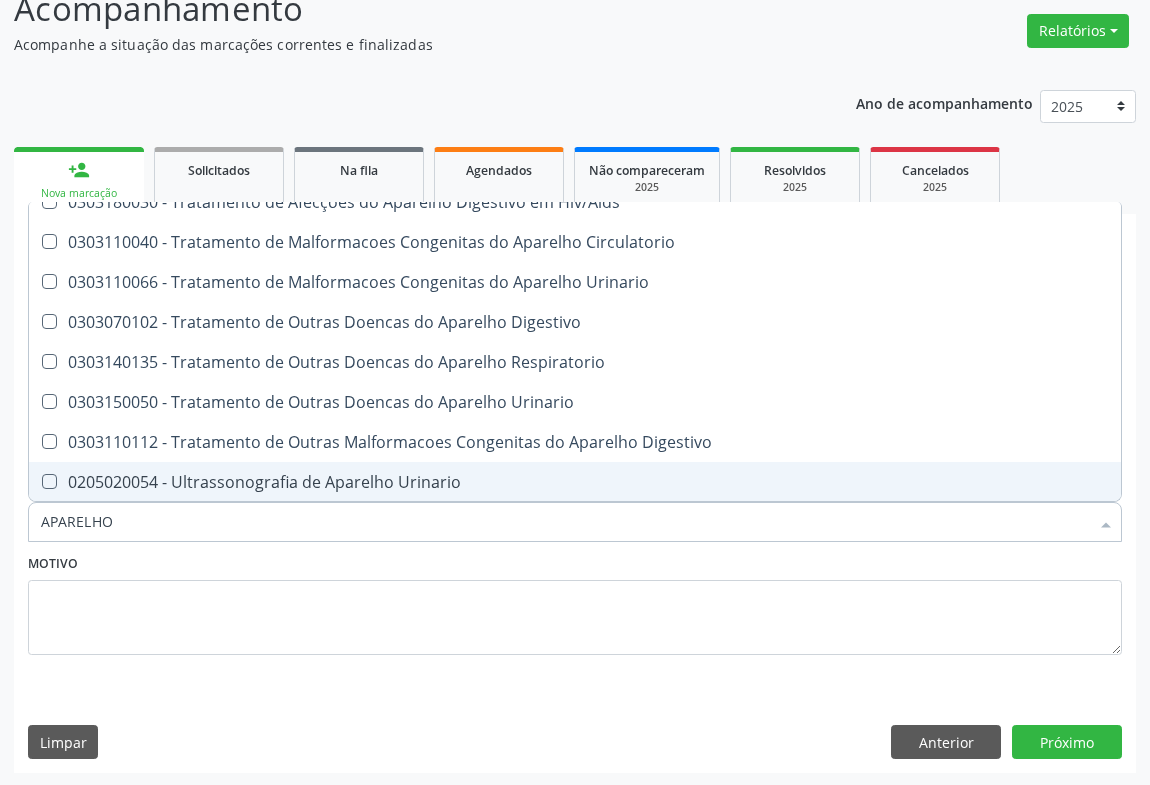 click on "0205020054 - Ultrassonografia de Aparelho Urinario" at bounding box center [575, 482] 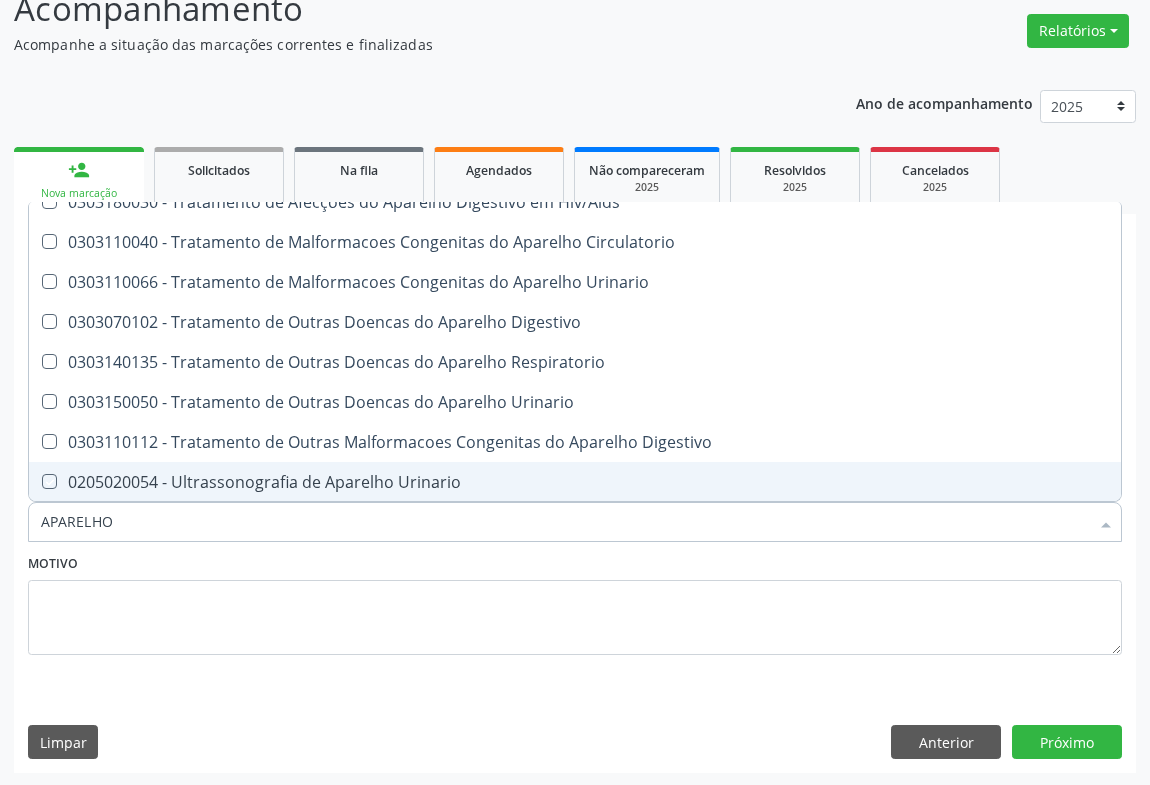 checkbox on "true" 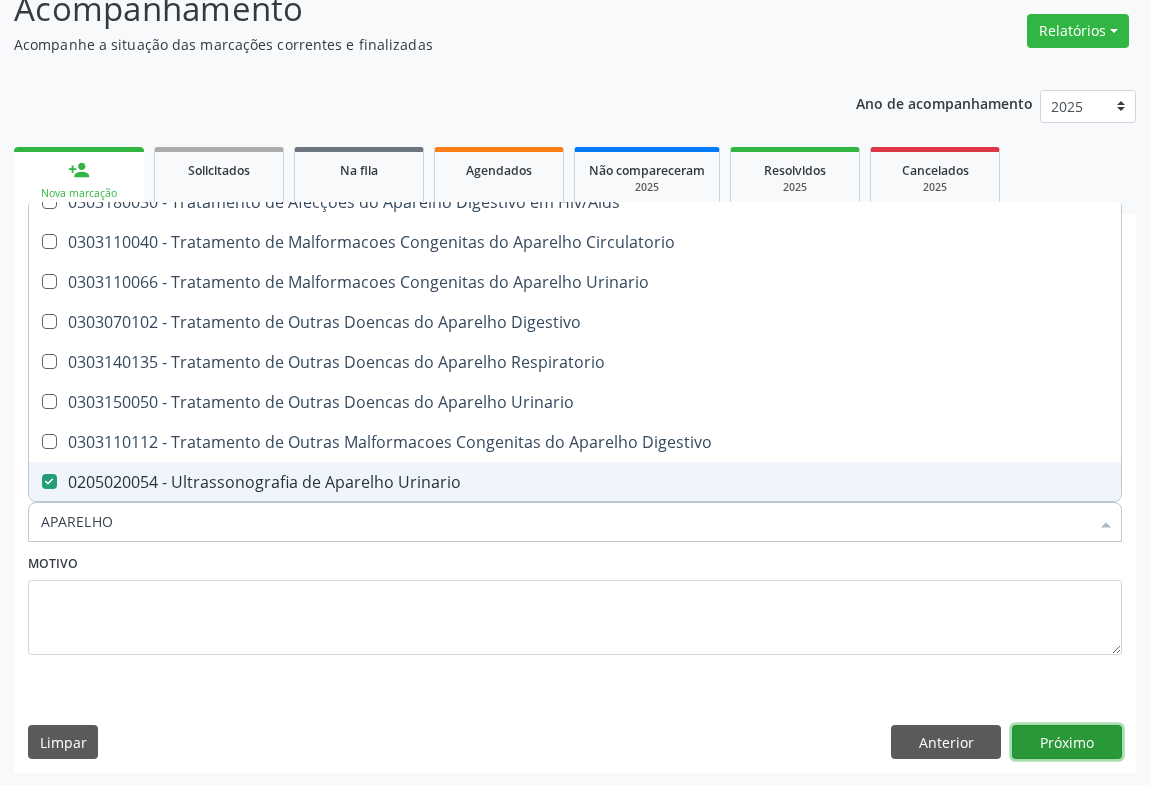 click on "Próximo" at bounding box center (1067, 742) 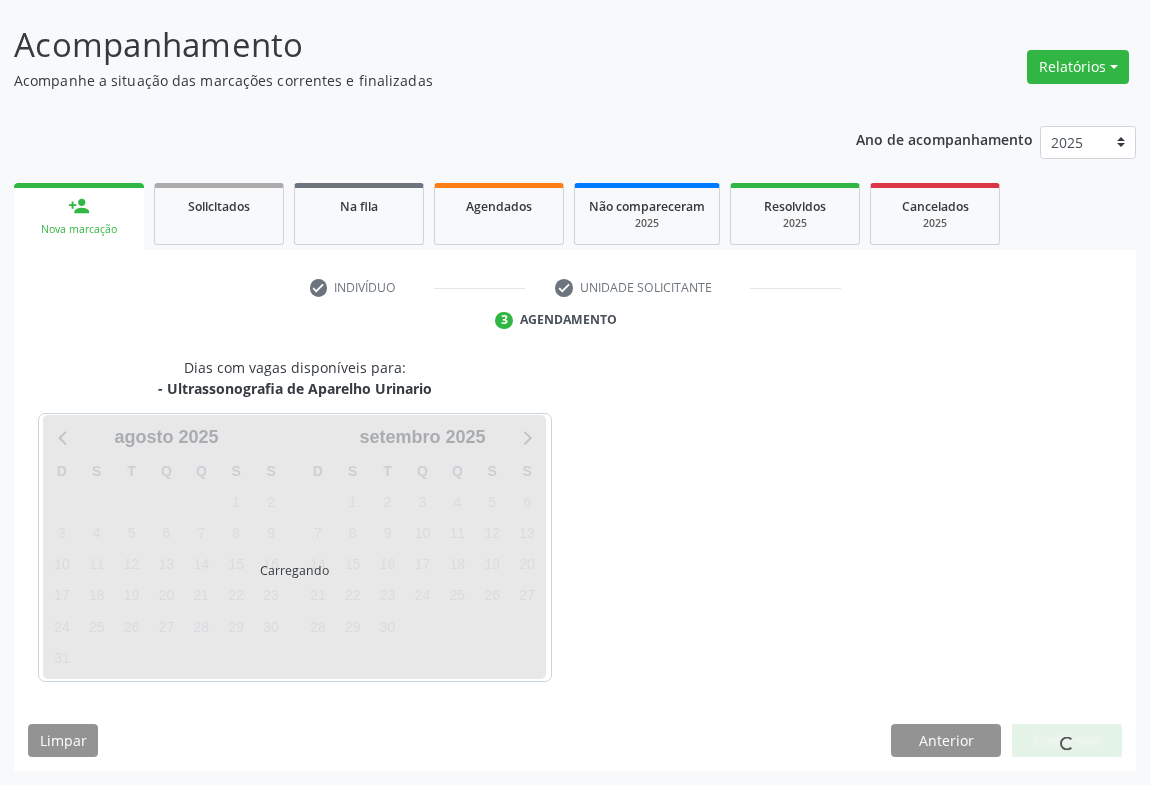 scroll, scrollTop: 115, scrollLeft: 0, axis: vertical 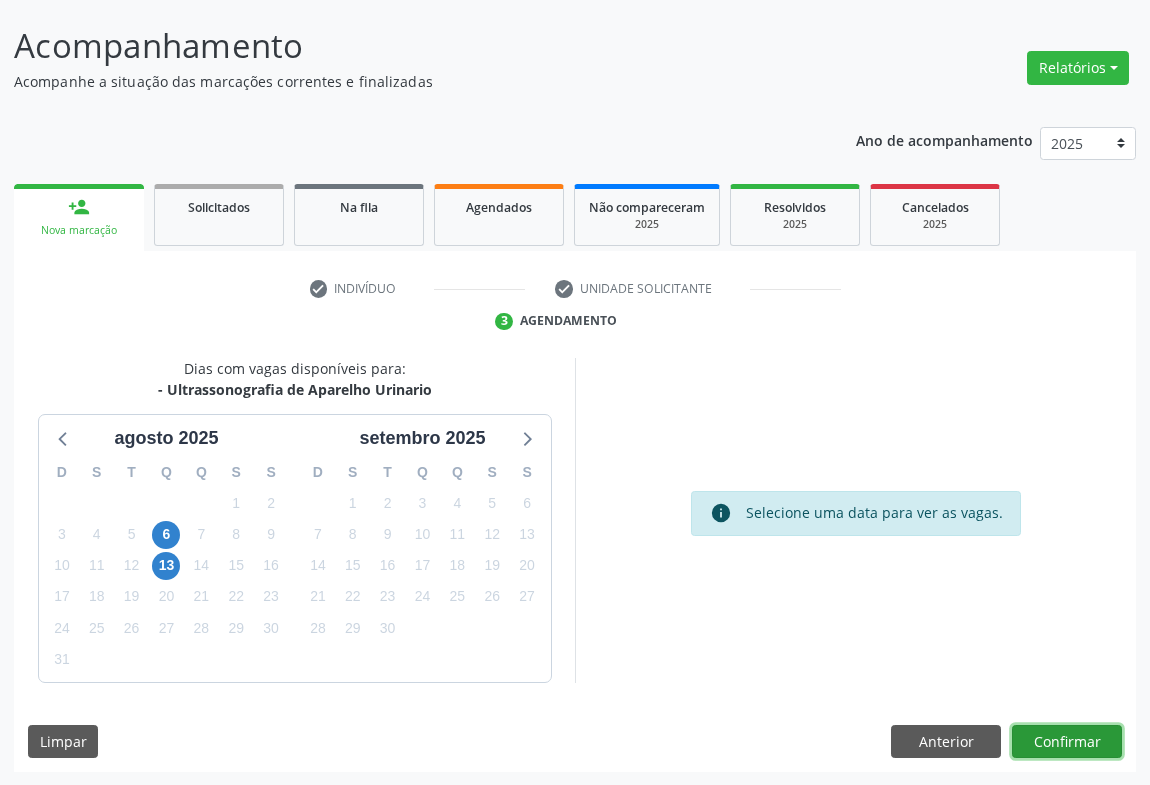 click on "Confirmar" at bounding box center (1067, 742) 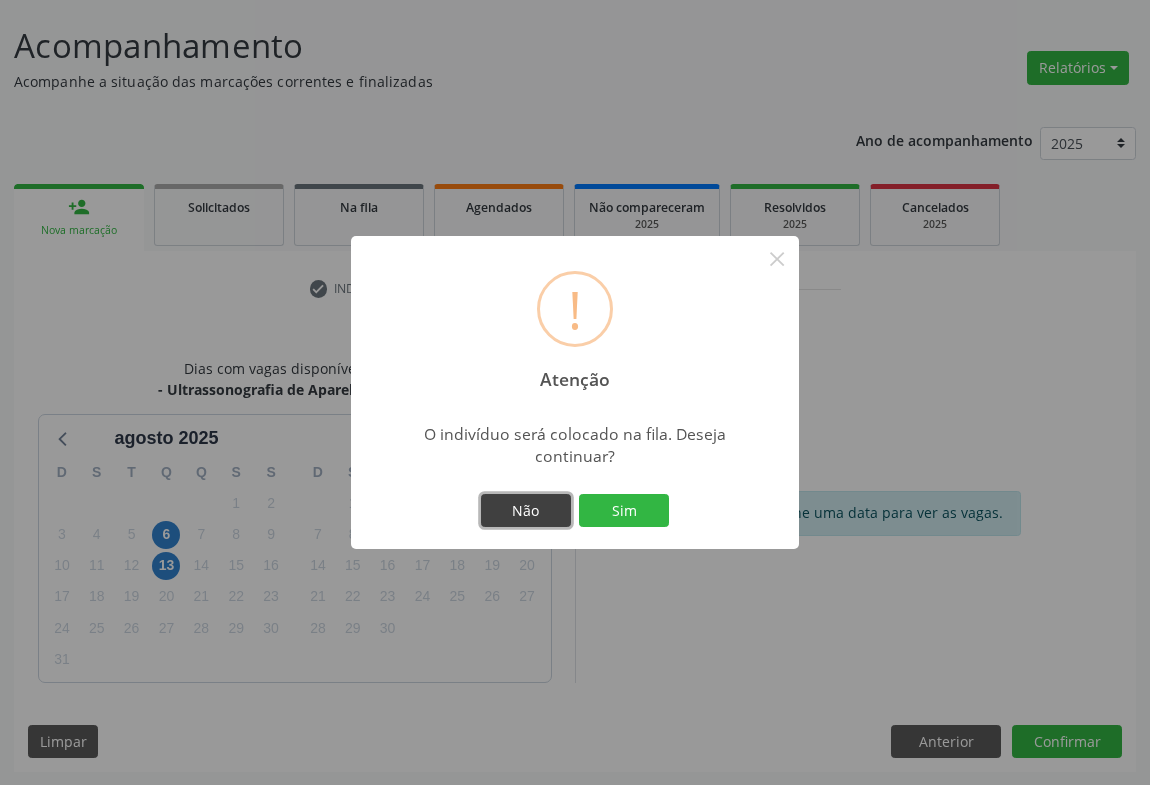 click on "Não" at bounding box center (526, 511) 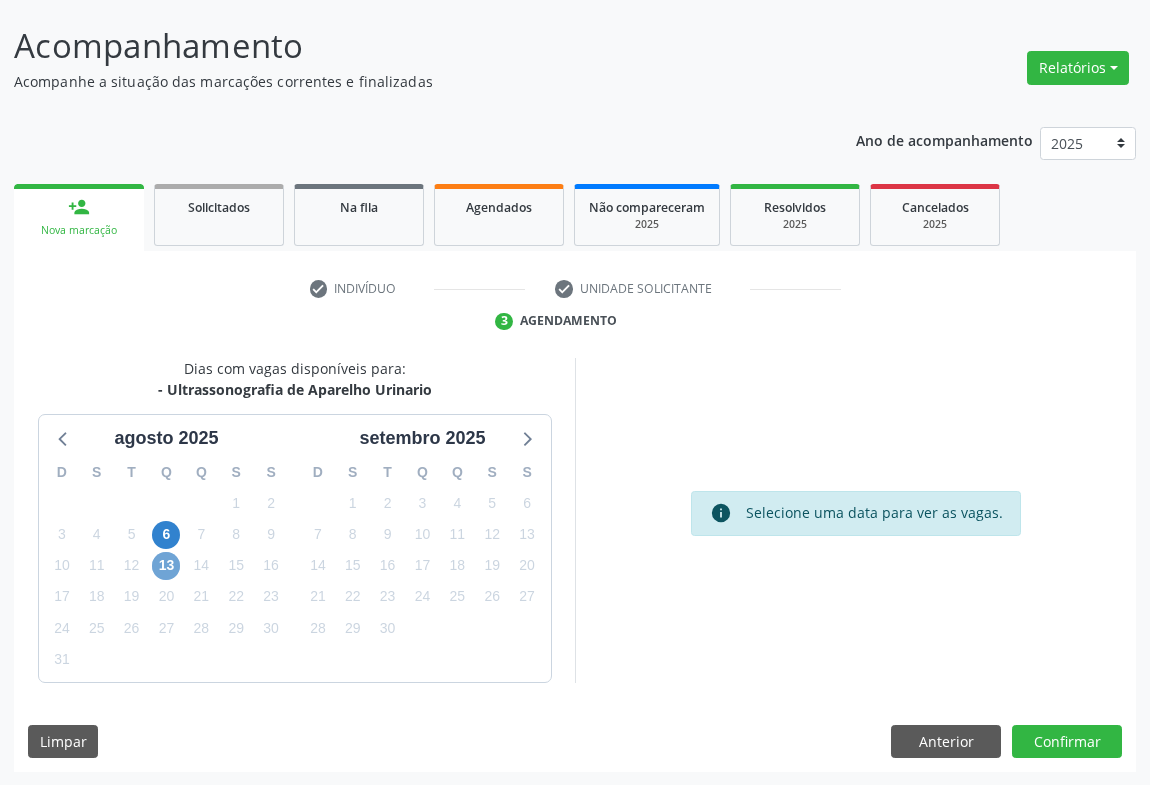 click on "13" at bounding box center (166, 566) 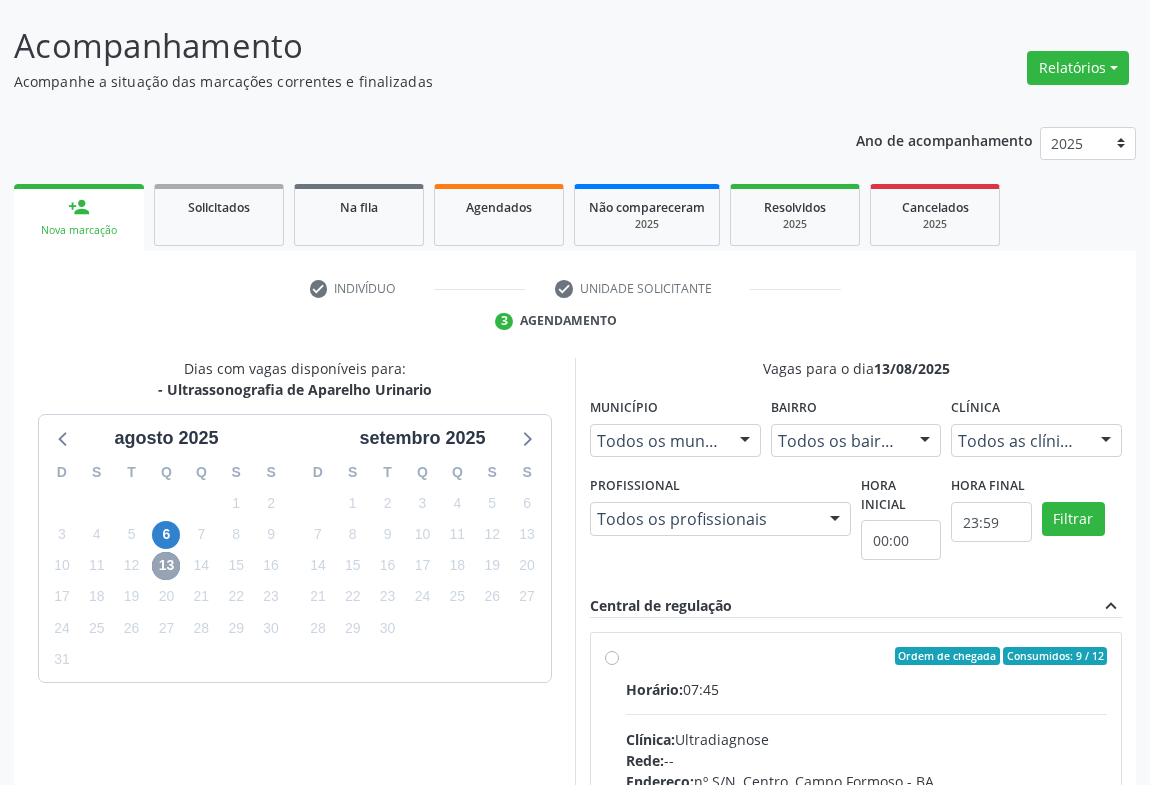 scroll, scrollTop: 181, scrollLeft: 0, axis: vertical 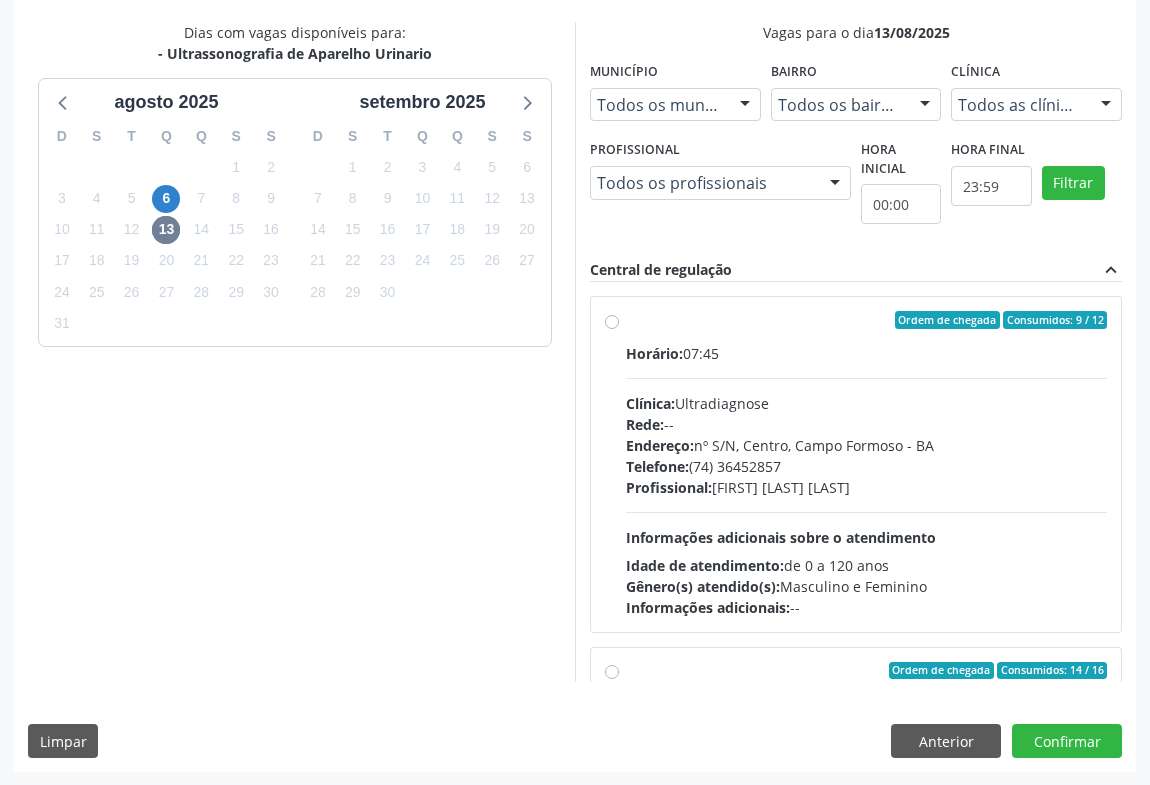 click on "Endereço:   nº S/N, Centro, [CITY] - [STATE]" at bounding box center (866, 445) 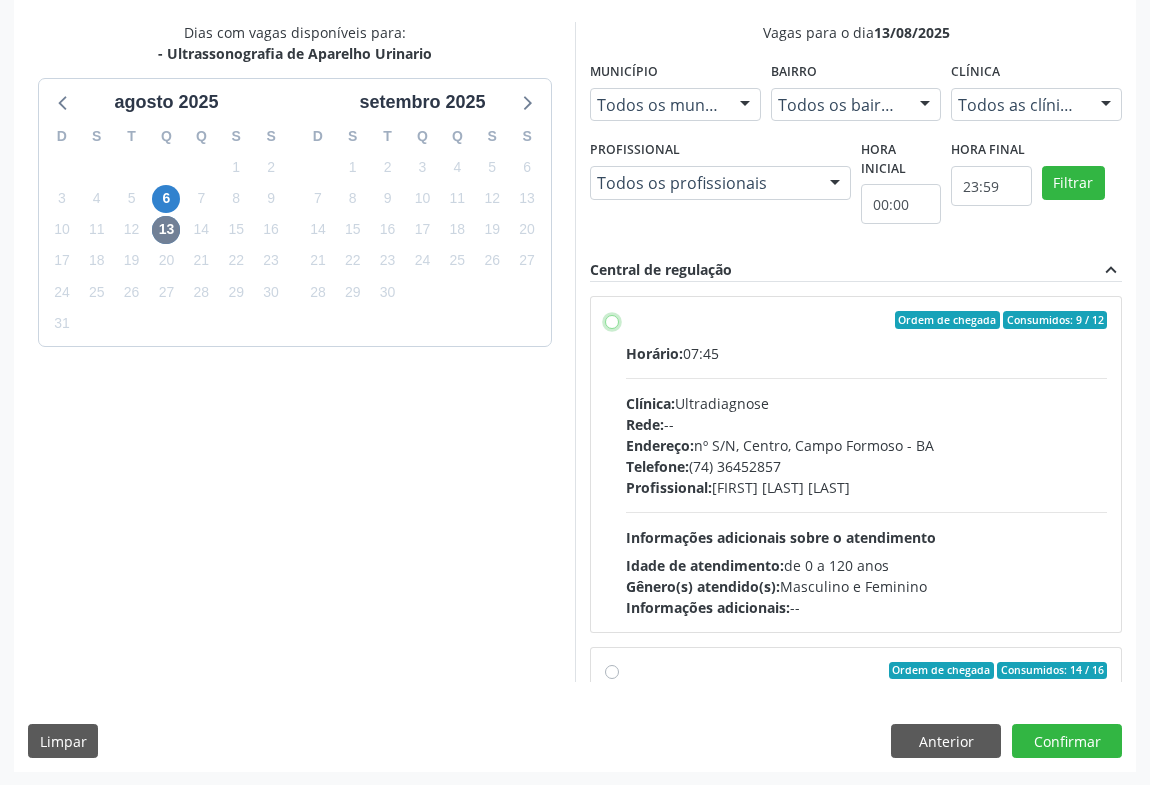 radio on "true" 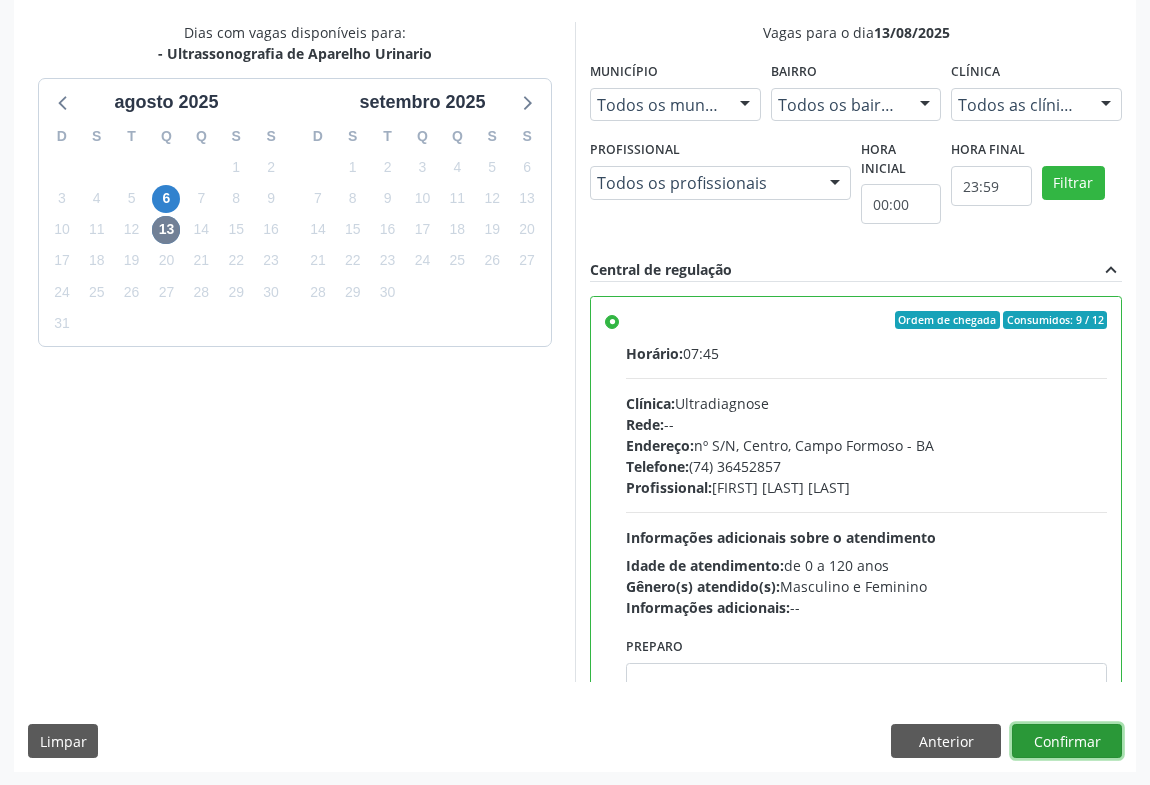 click on "Confirmar" at bounding box center (1067, 741) 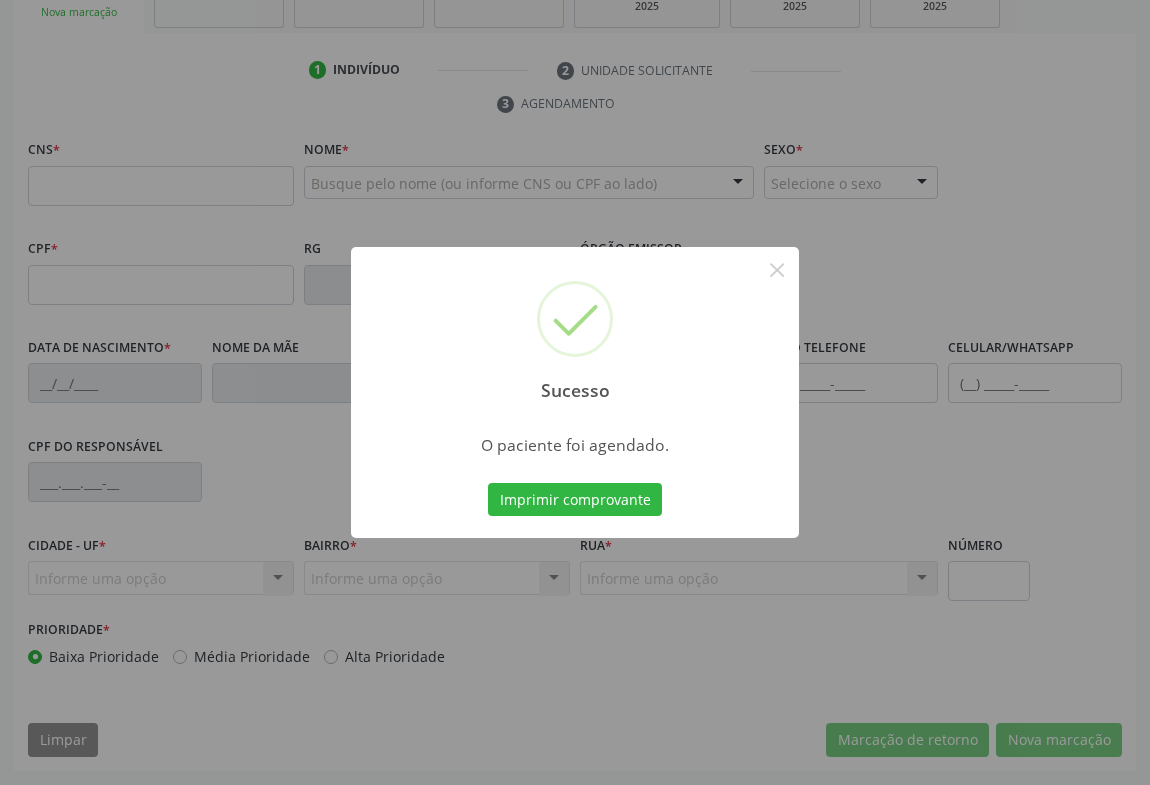 scroll, scrollTop: 331, scrollLeft: 0, axis: vertical 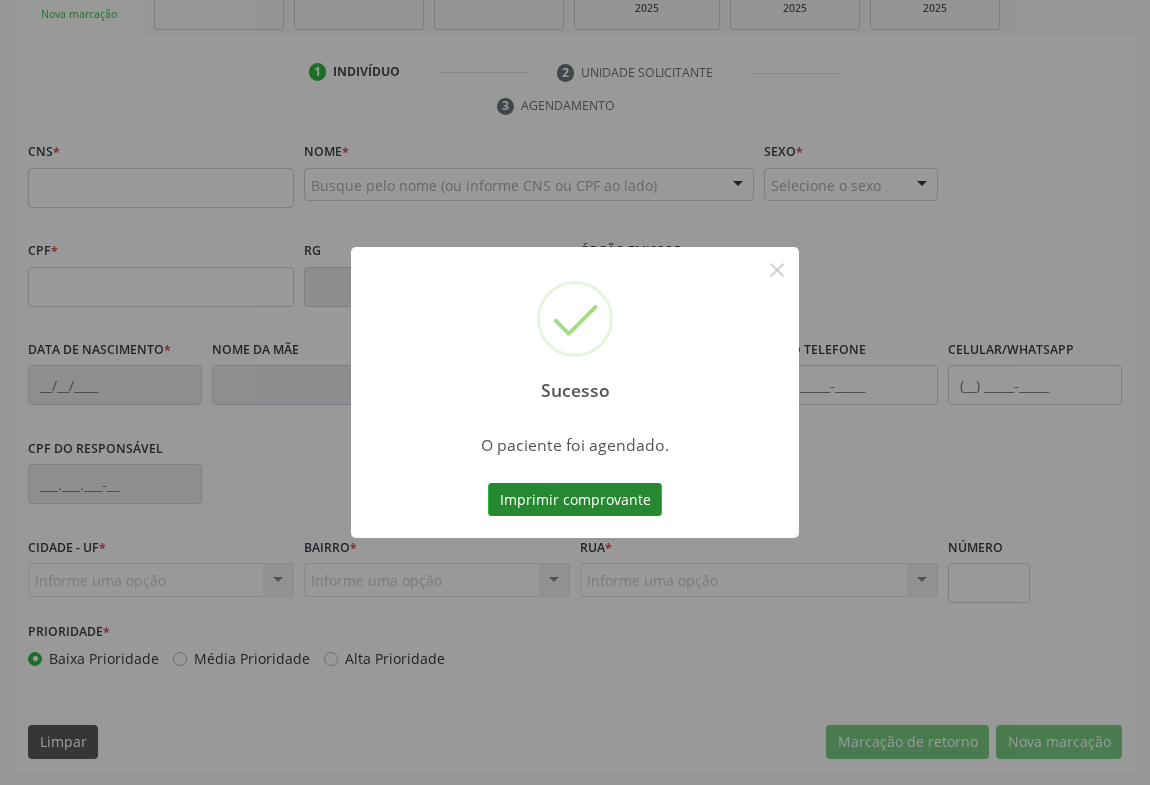 click on "Imprimir comprovante" at bounding box center (575, 500) 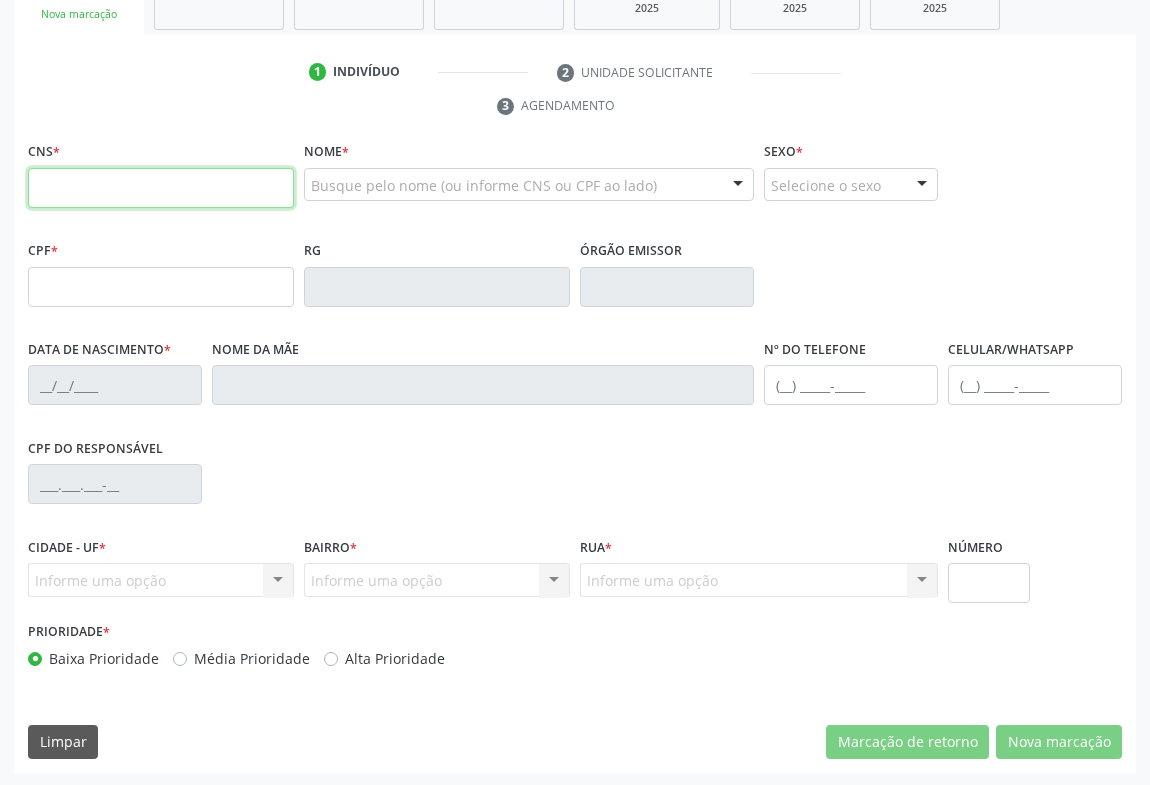 click at bounding box center [161, 188] 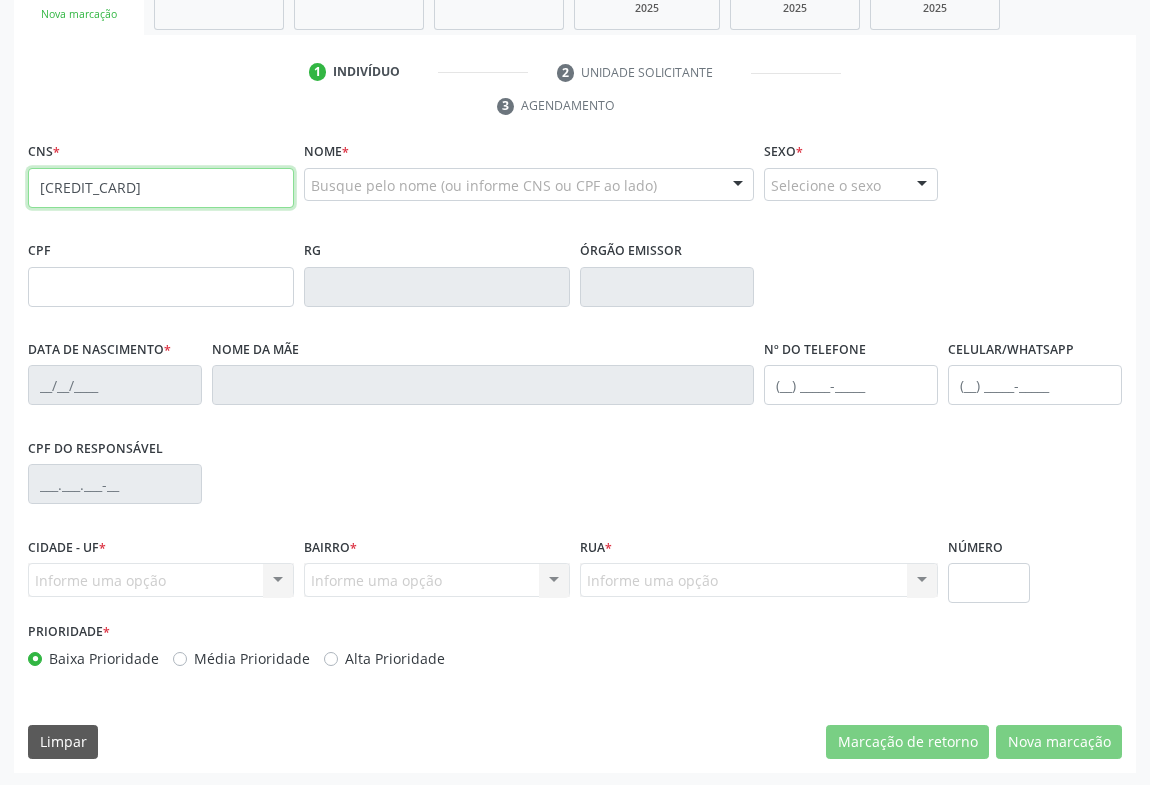 type on "[CREDIT_CARD]" 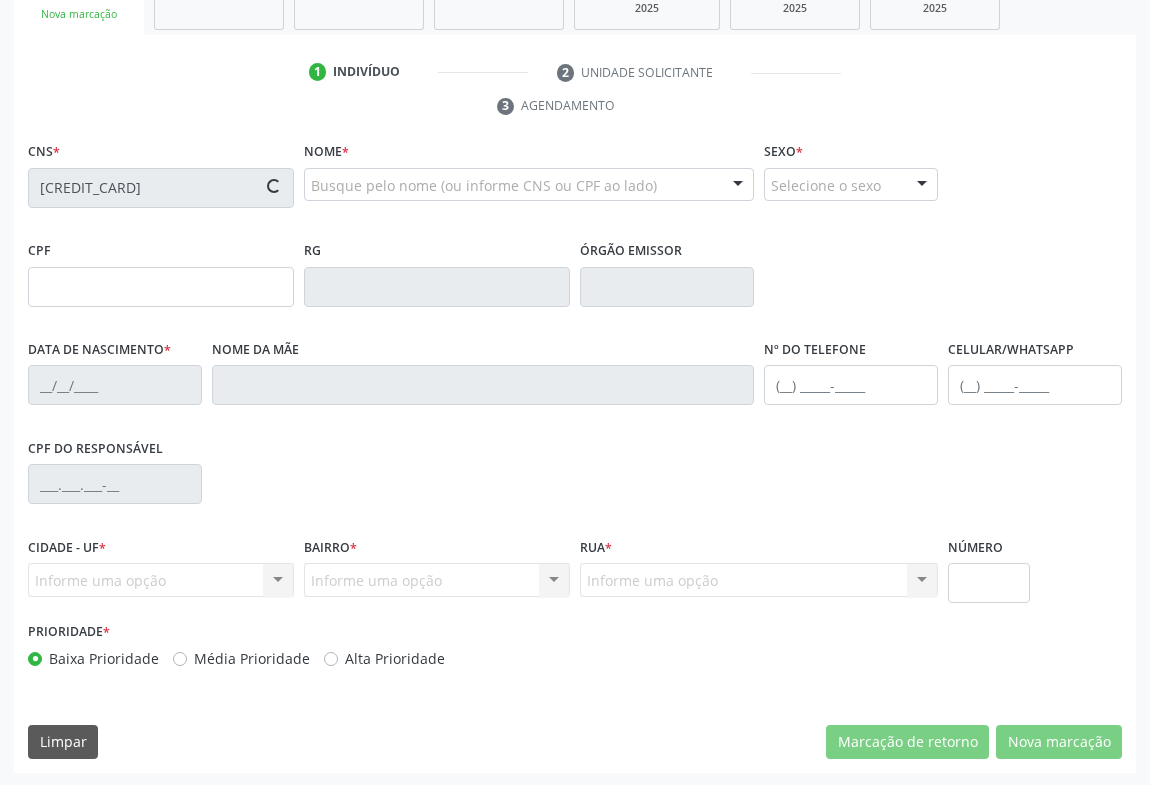 type on "[NUMBER]" 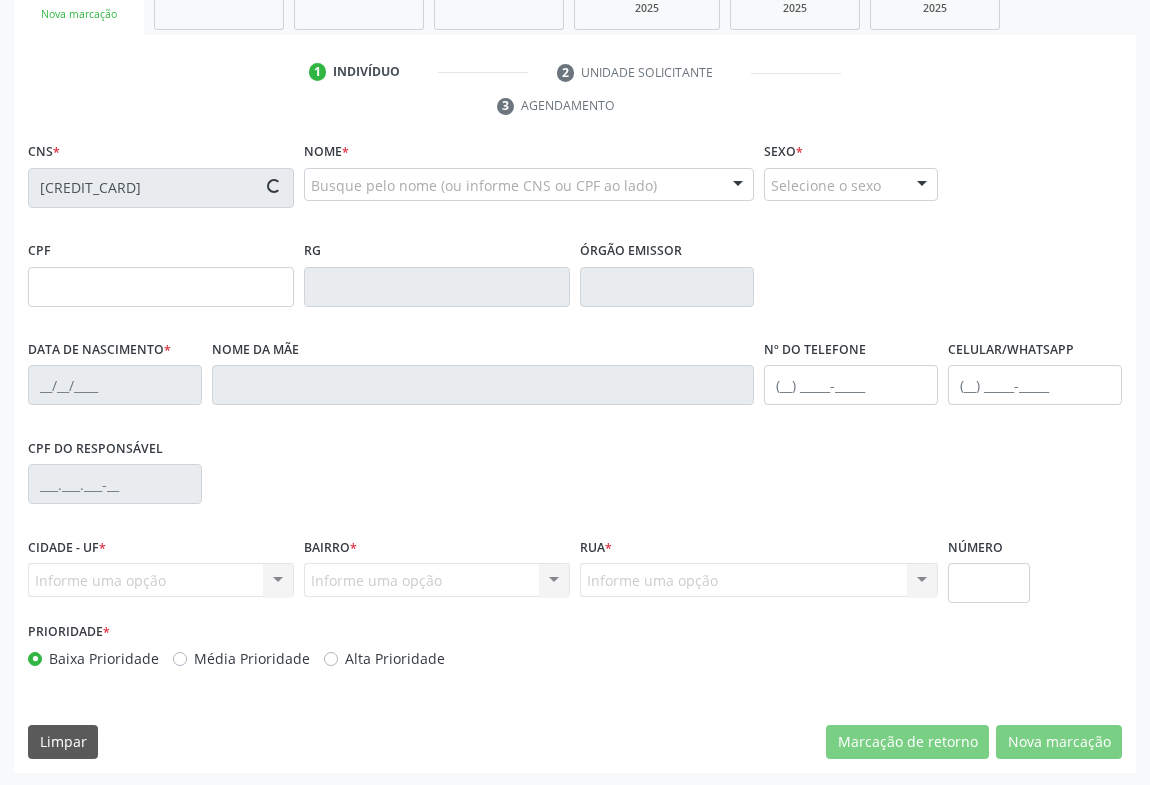 type on "[DATE]" 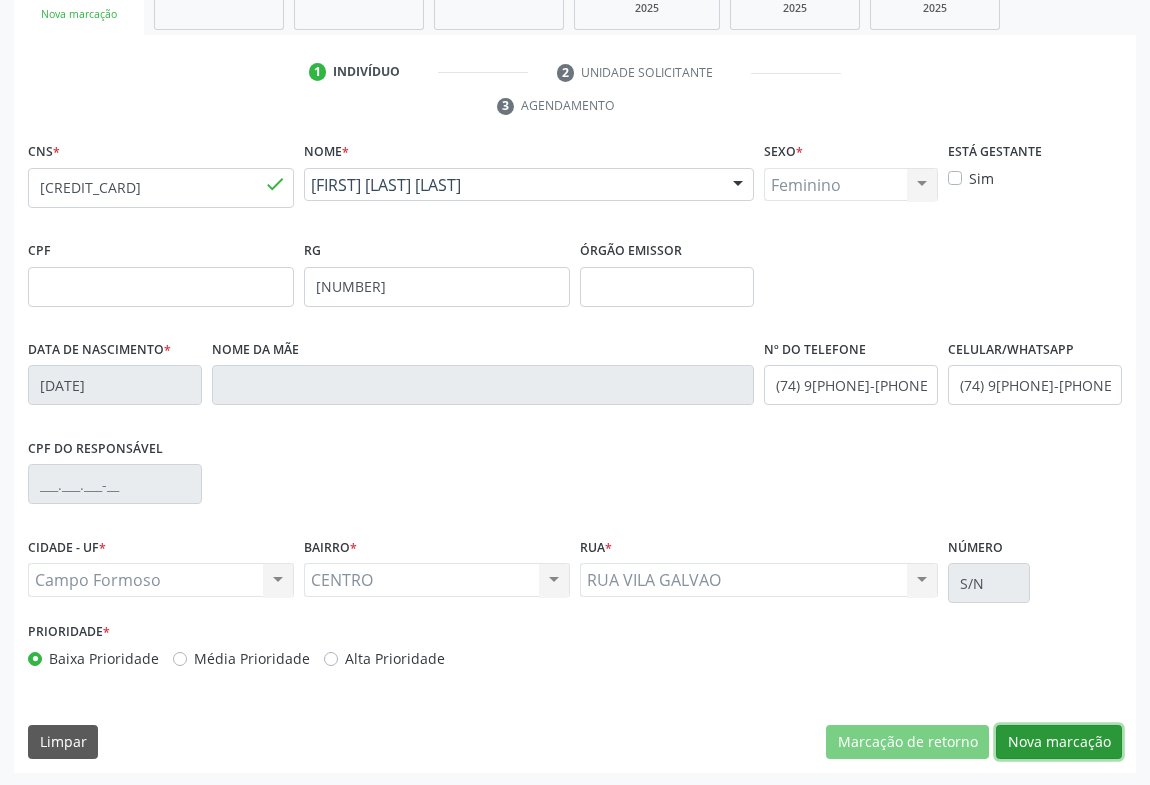 click on "Nova marcação" at bounding box center (1059, 742) 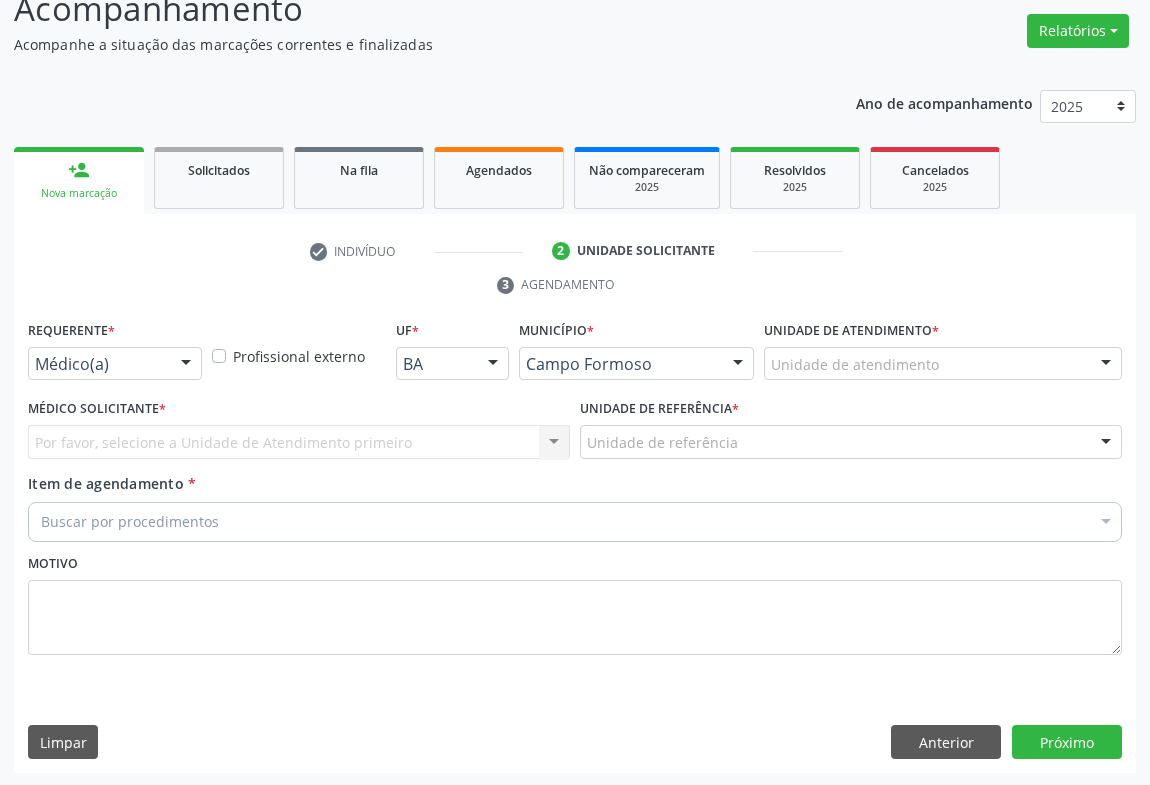 click on "Médico(a)         Médico(a)   Enfermeiro(a)   Paciente
Nenhum resultado encontrado para: "   "
Não há nenhuma opção para ser exibida." at bounding box center (115, 364) 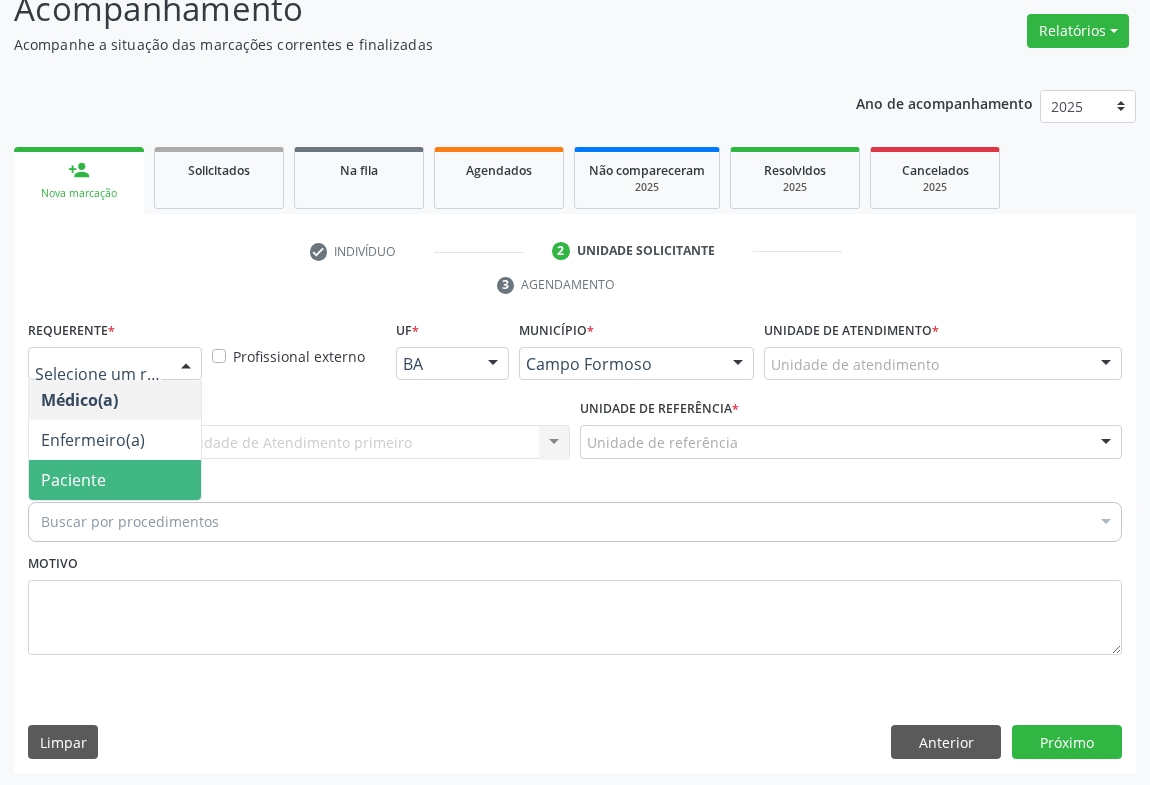 click on "Paciente" at bounding box center [115, 480] 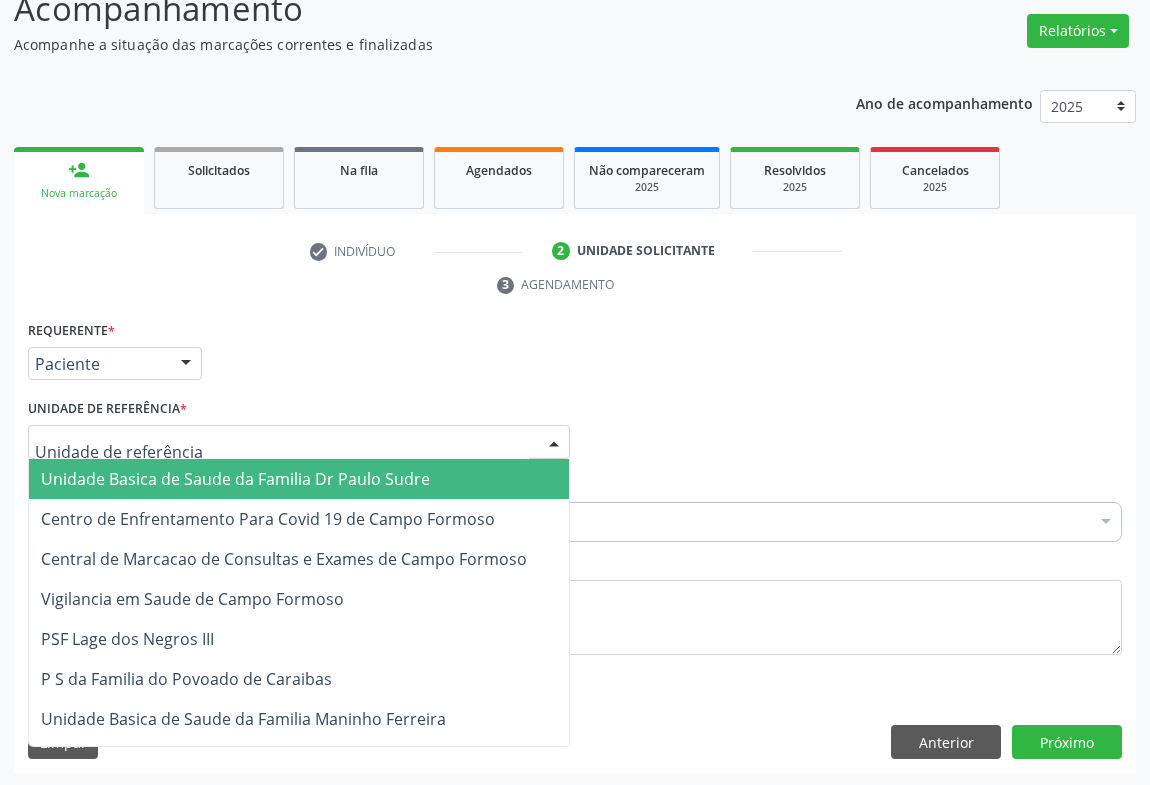 click at bounding box center (299, 442) 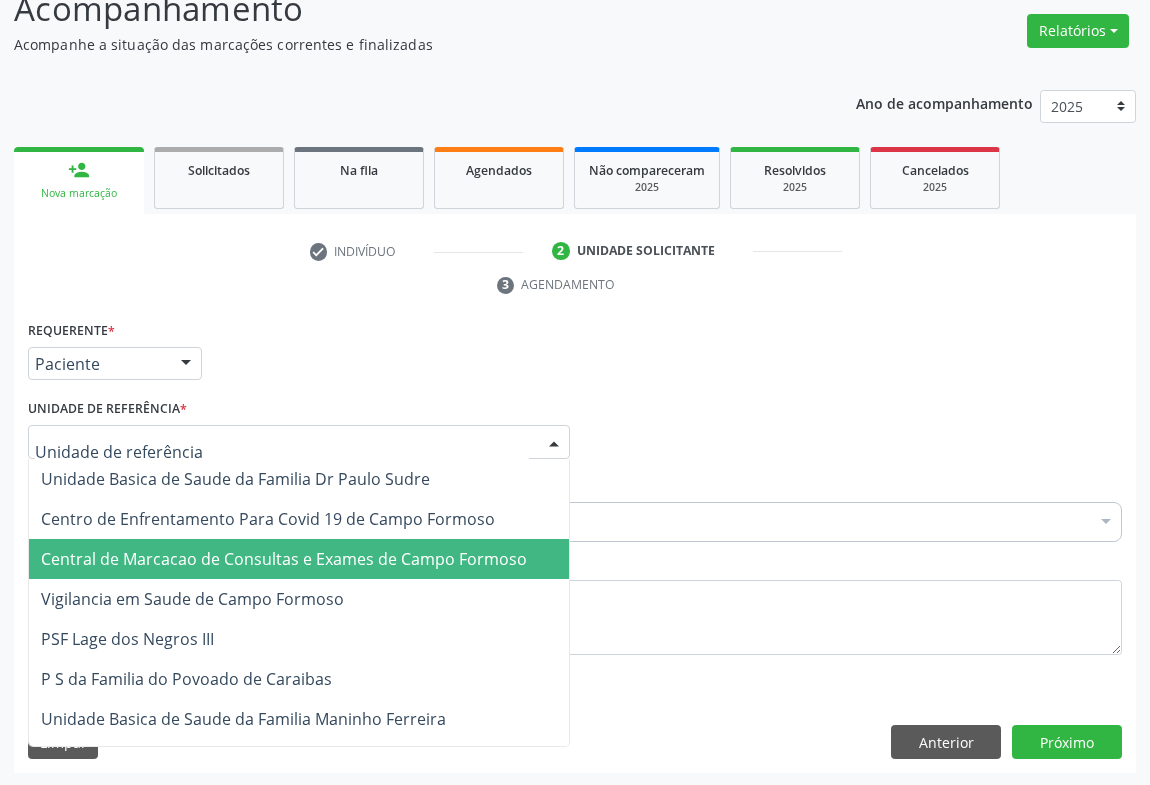 click on "Central de Marcacao de Consultas e Exames de Campo Formoso" at bounding box center [284, 559] 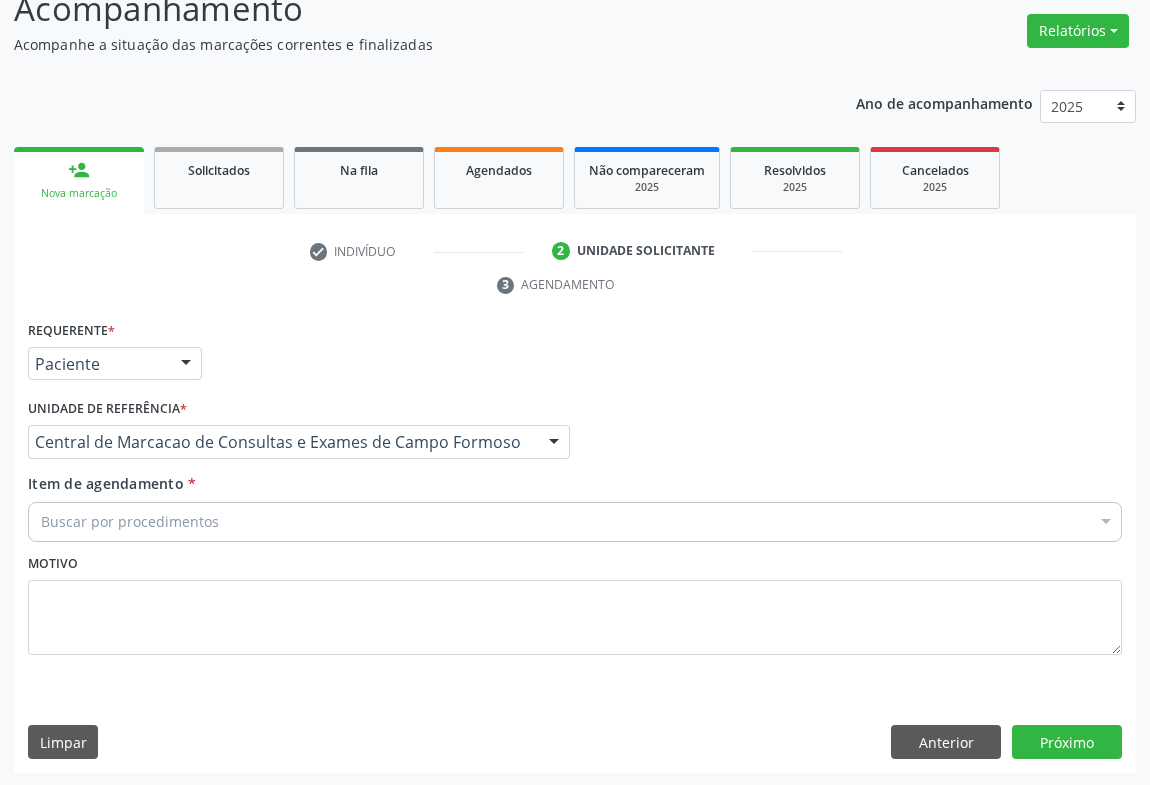 click on "Buscar por procedimentos" at bounding box center [575, 522] 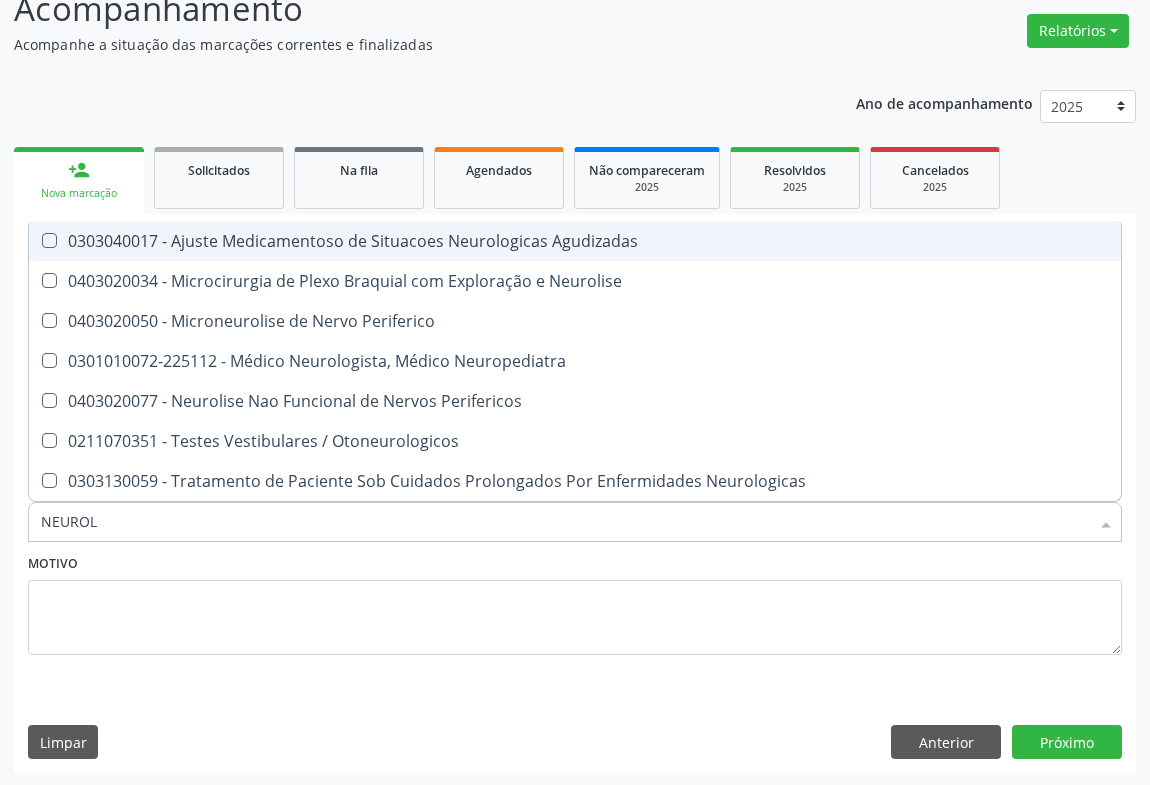type on "NEUROLO" 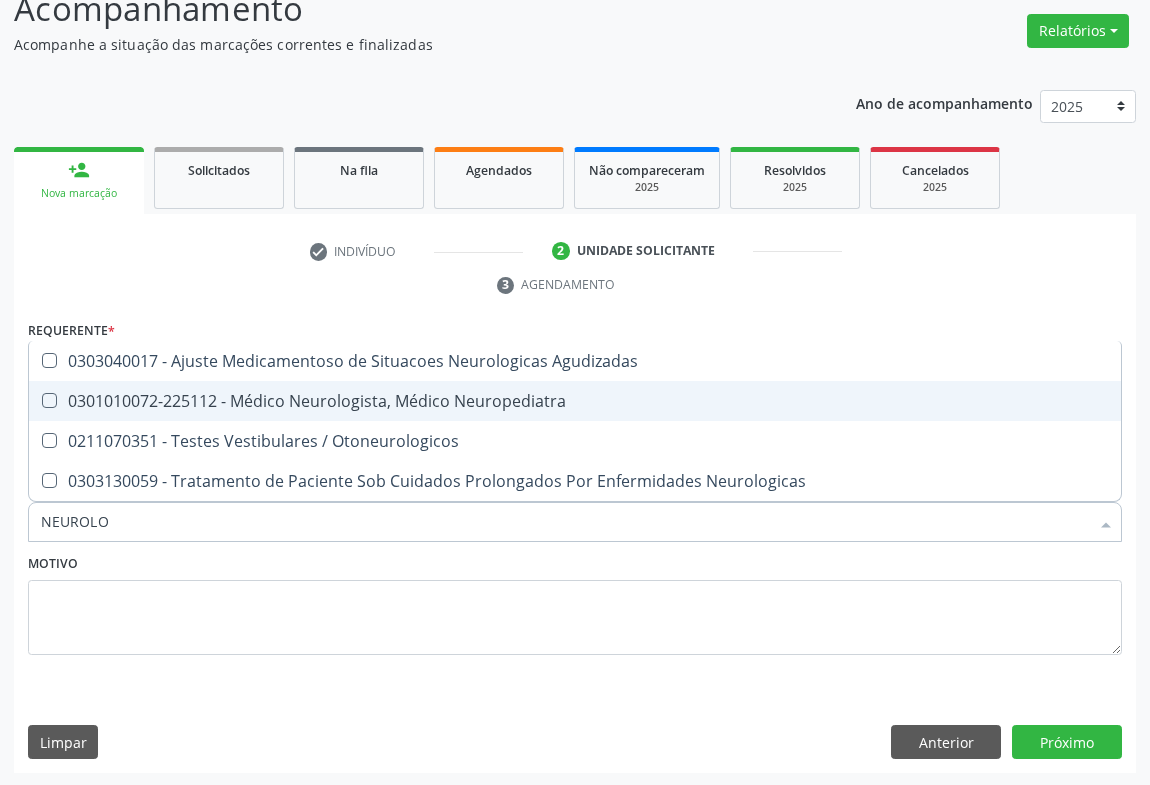 click on "0301010072-225112 - Médico Neurologista, Médico Neuropediatra" at bounding box center (575, 401) 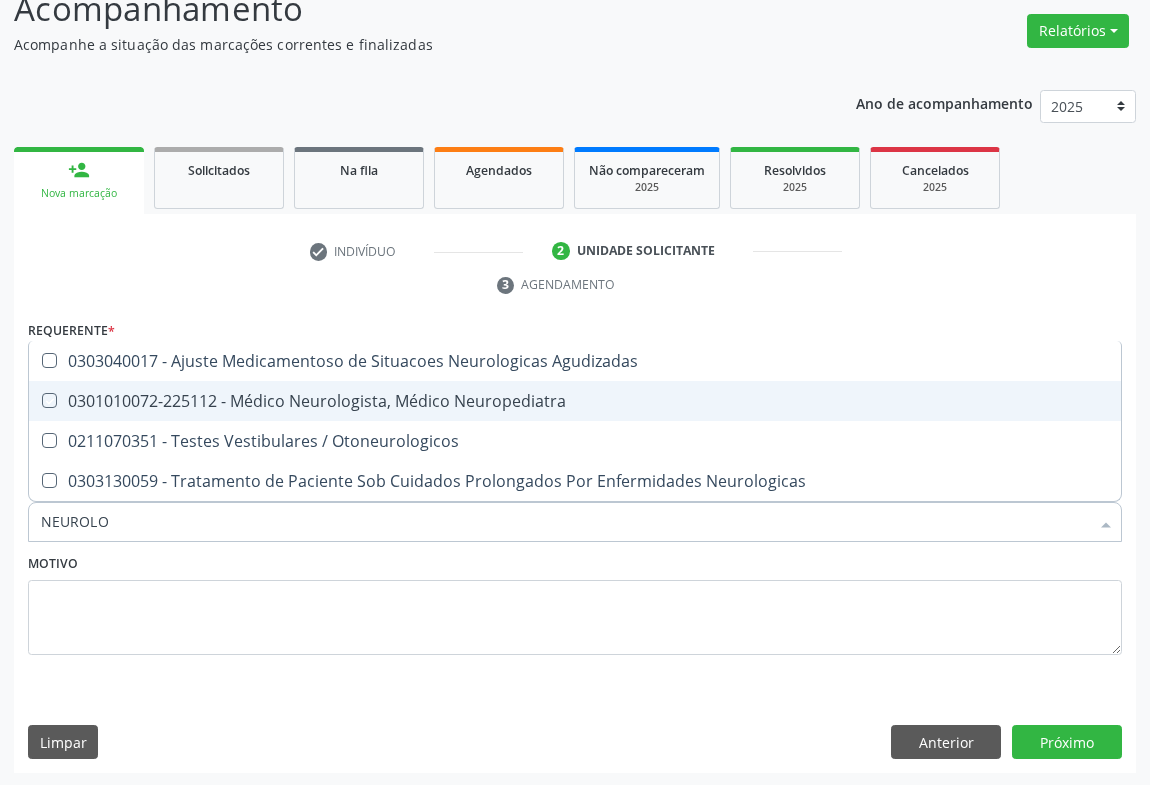 checkbox on "true" 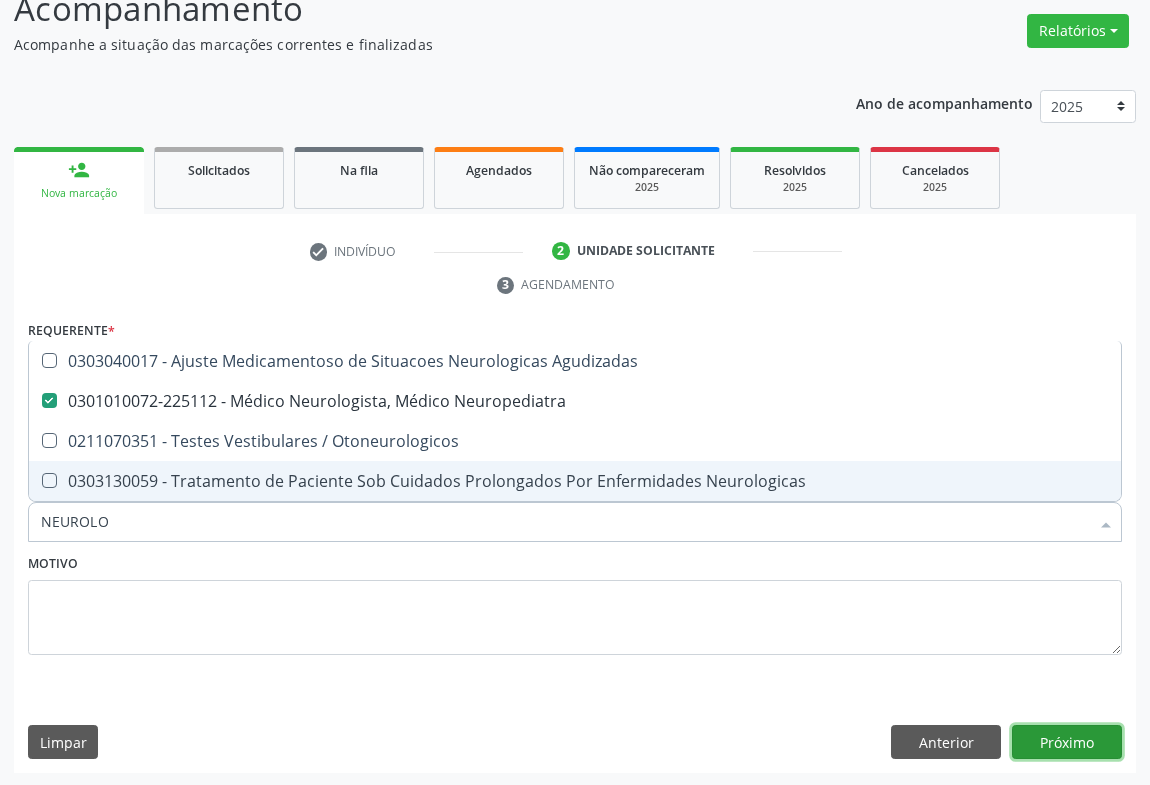 click on "Próximo" at bounding box center [1067, 742] 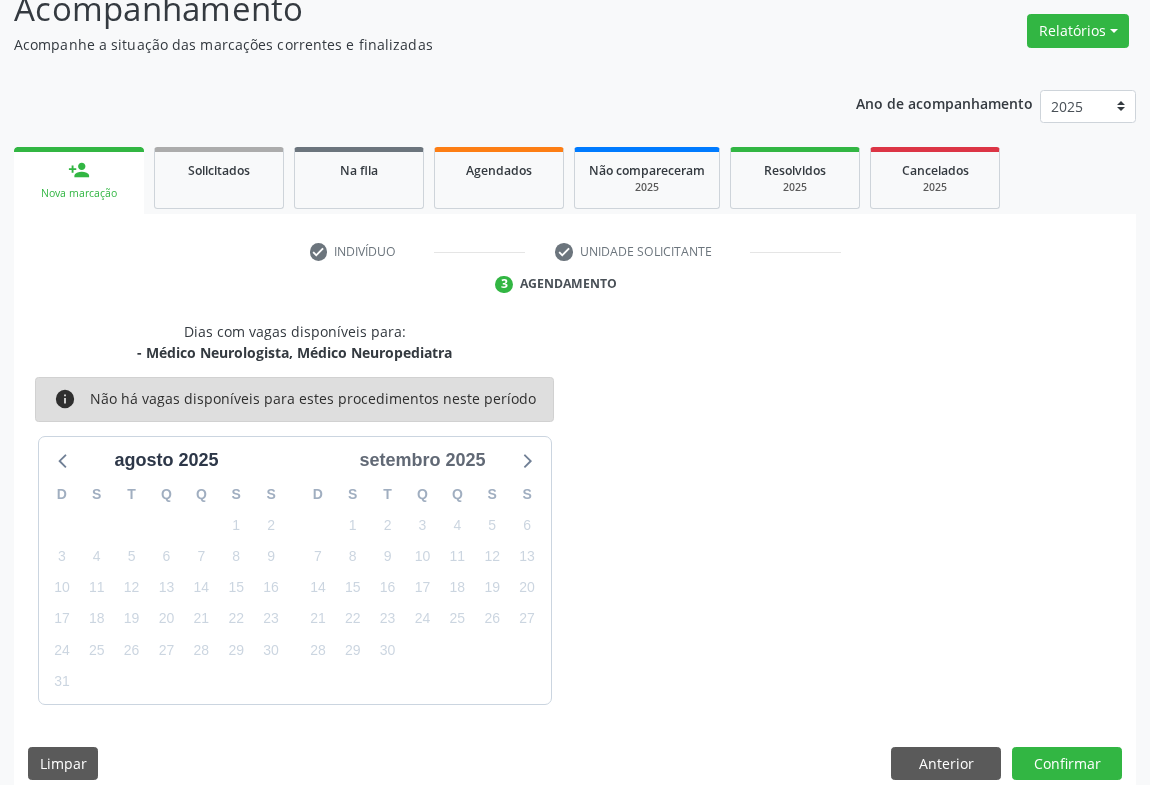 scroll, scrollTop: 174, scrollLeft: 0, axis: vertical 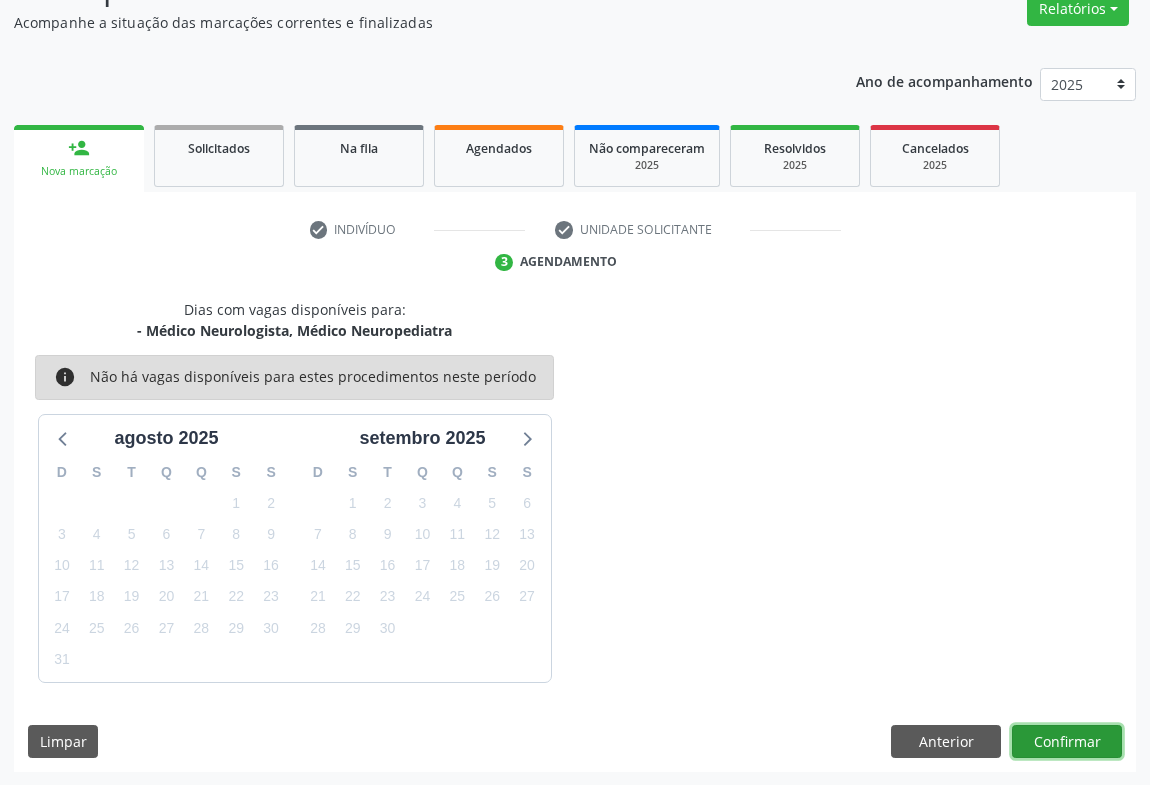 click on "Confirmar" at bounding box center (1067, 742) 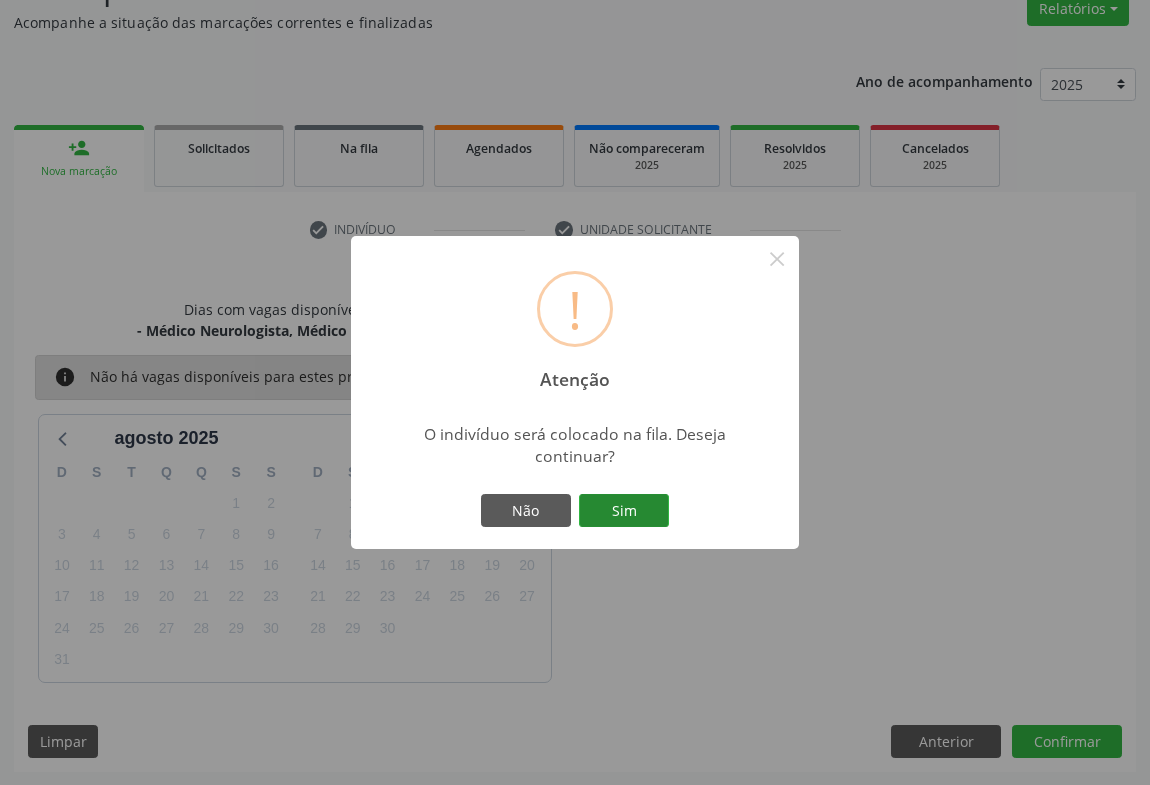 click on "Sim" at bounding box center [624, 511] 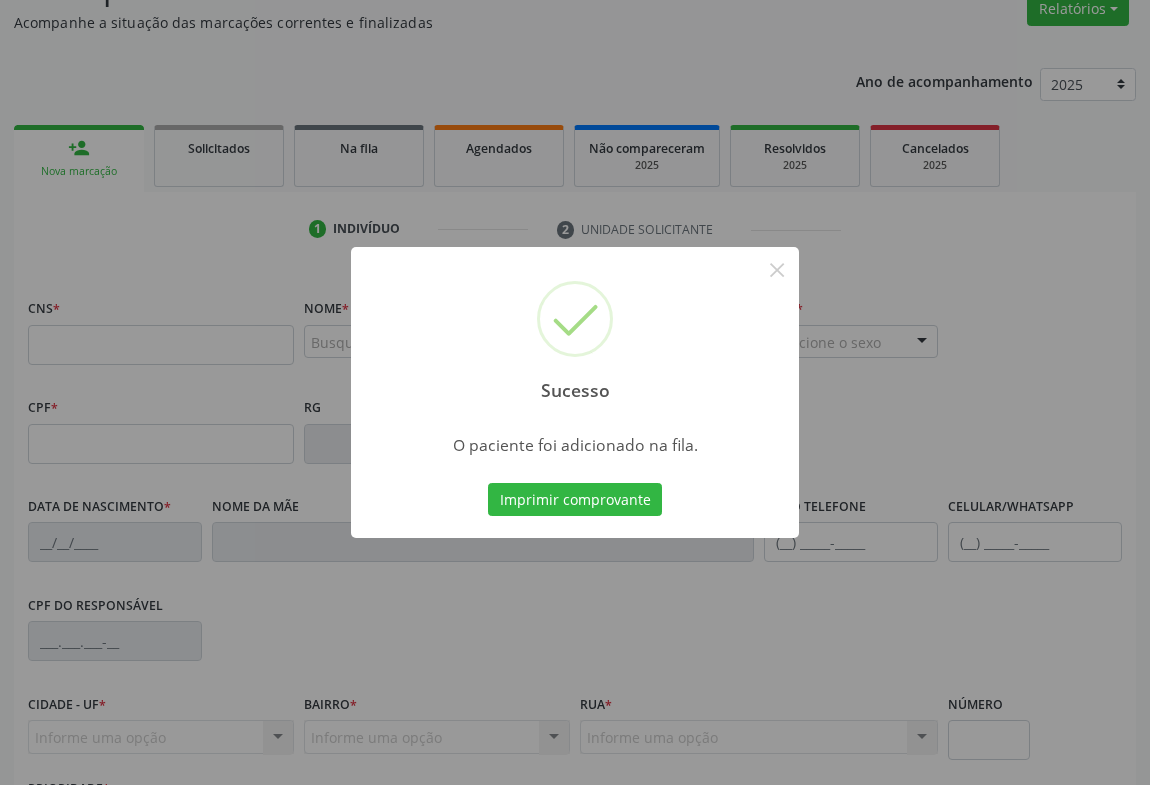 click on "Imprimir comprovante Cancel" at bounding box center [575, 500] 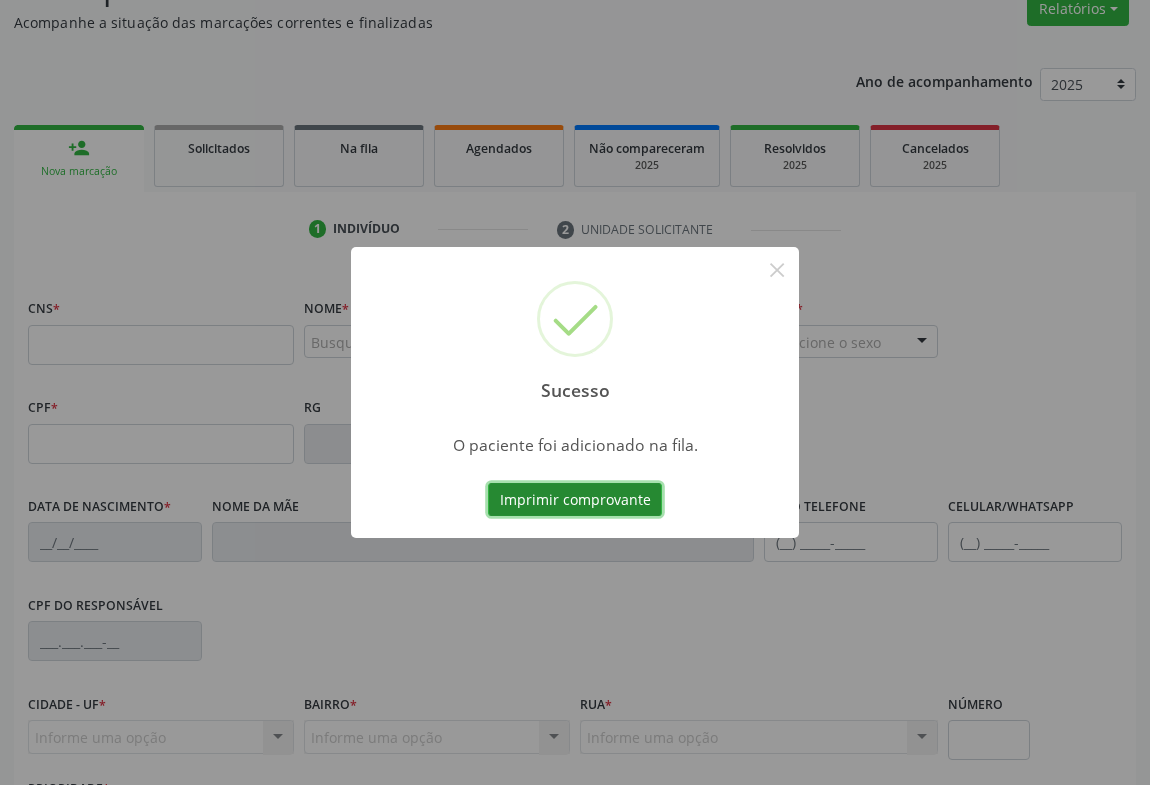 click on "Imprimir comprovante" at bounding box center (575, 500) 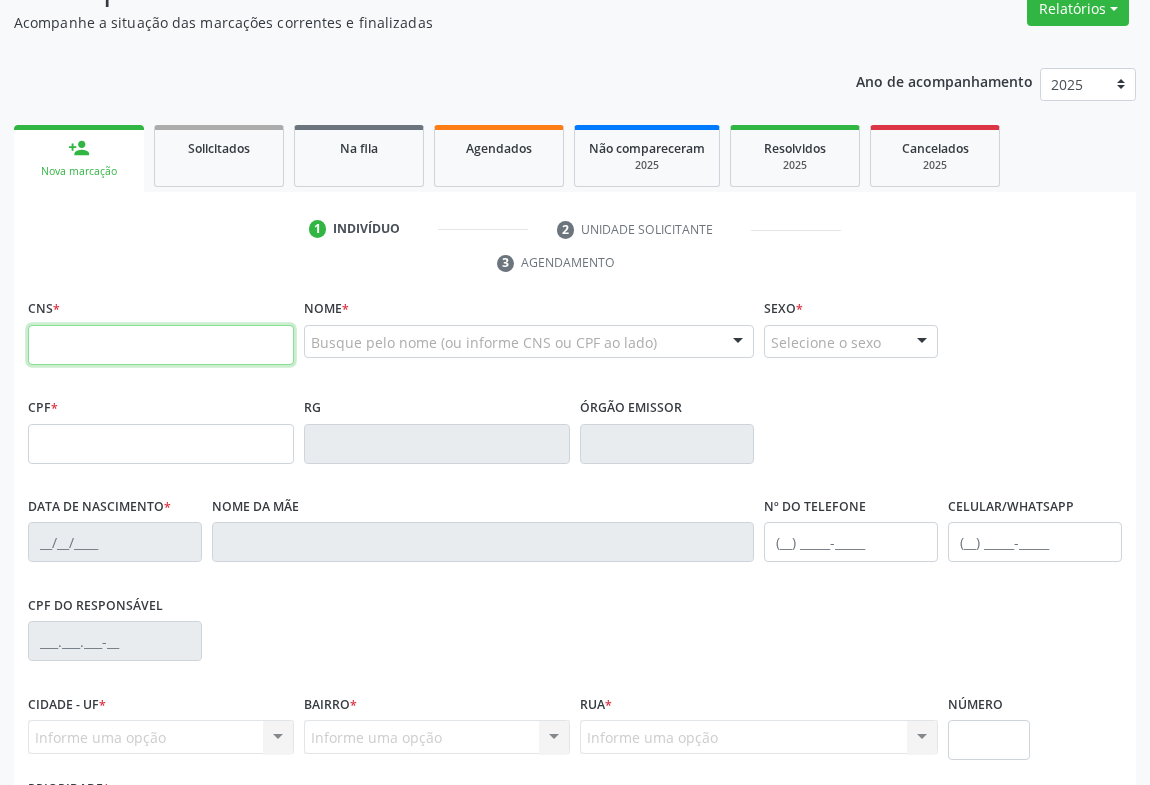click at bounding box center [161, 345] 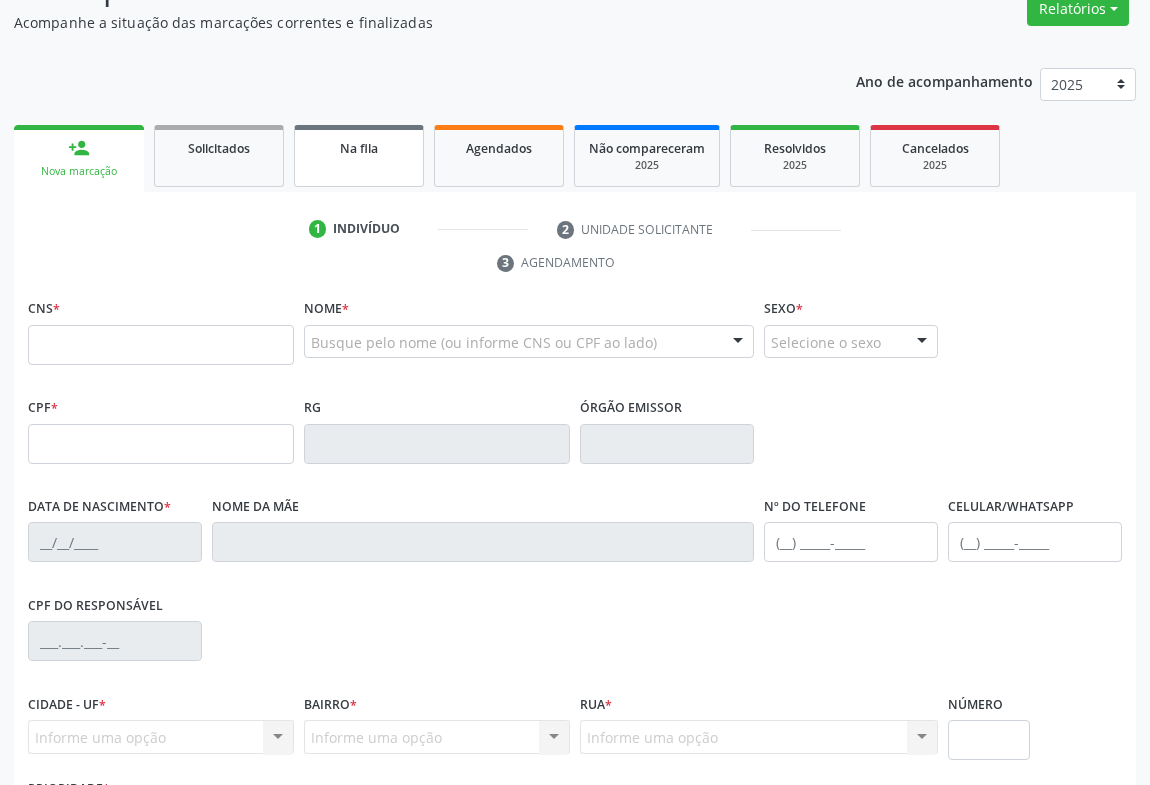 click on "Na fila" at bounding box center [359, 147] 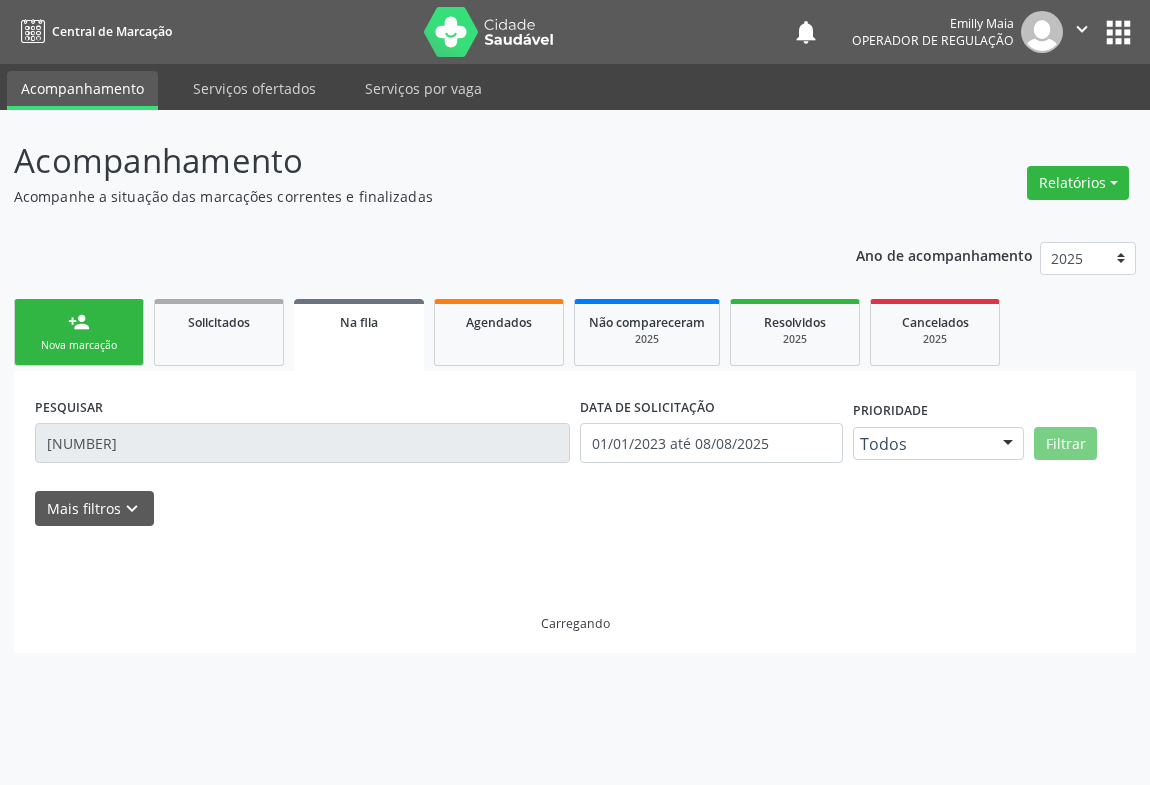 scroll, scrollTop: 0, scrollLeft: 0, axis: both 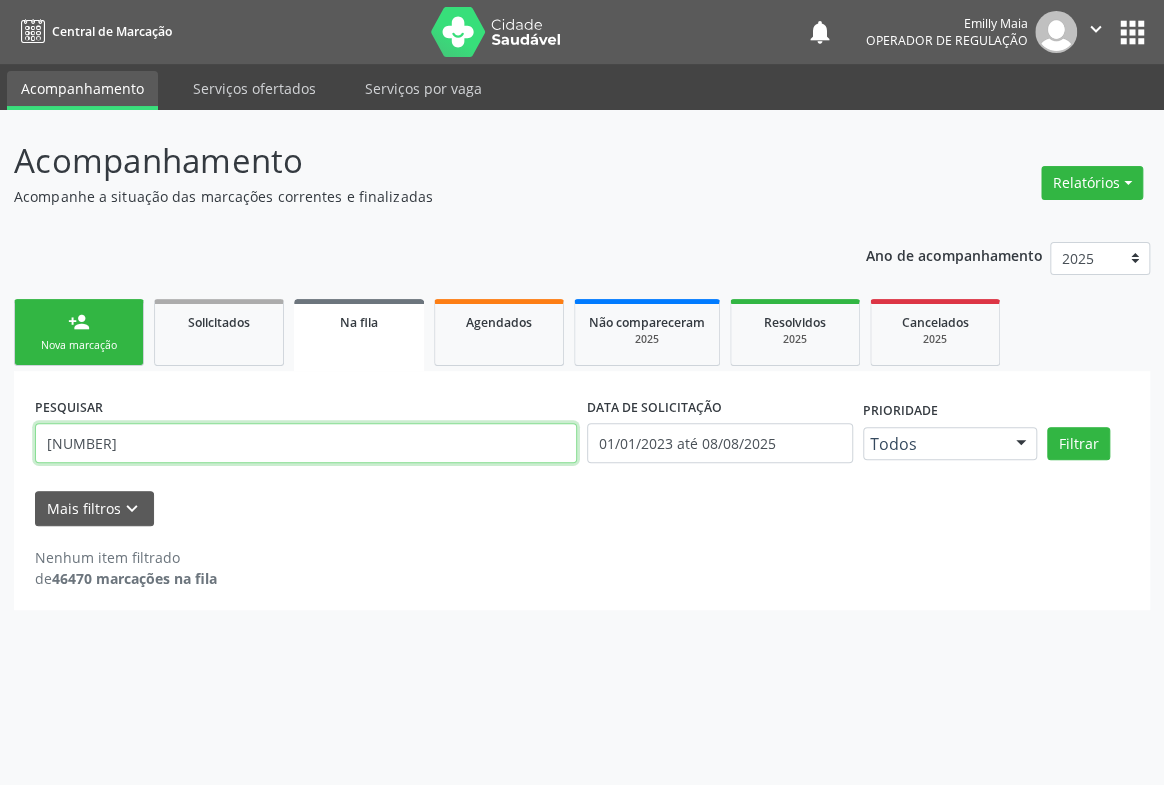 click on "[NUMBER]" at bounding box center (306, 443) 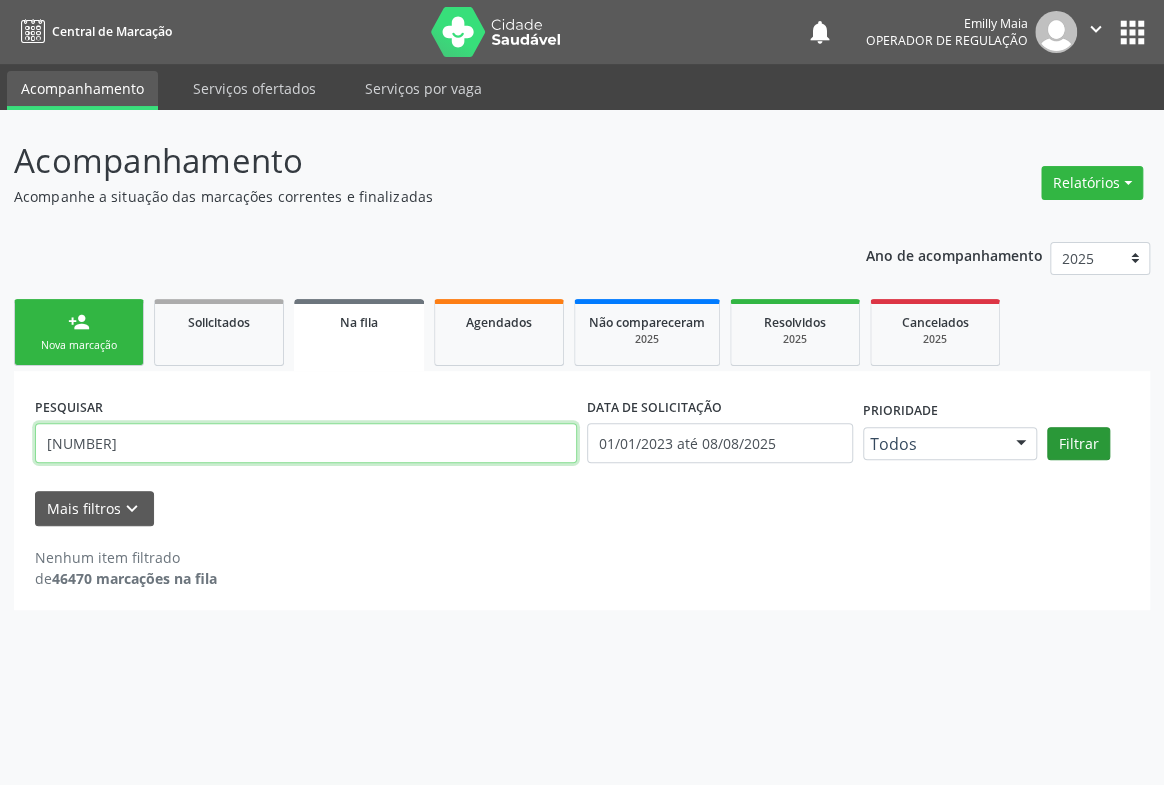 type on "[NUMBER]" 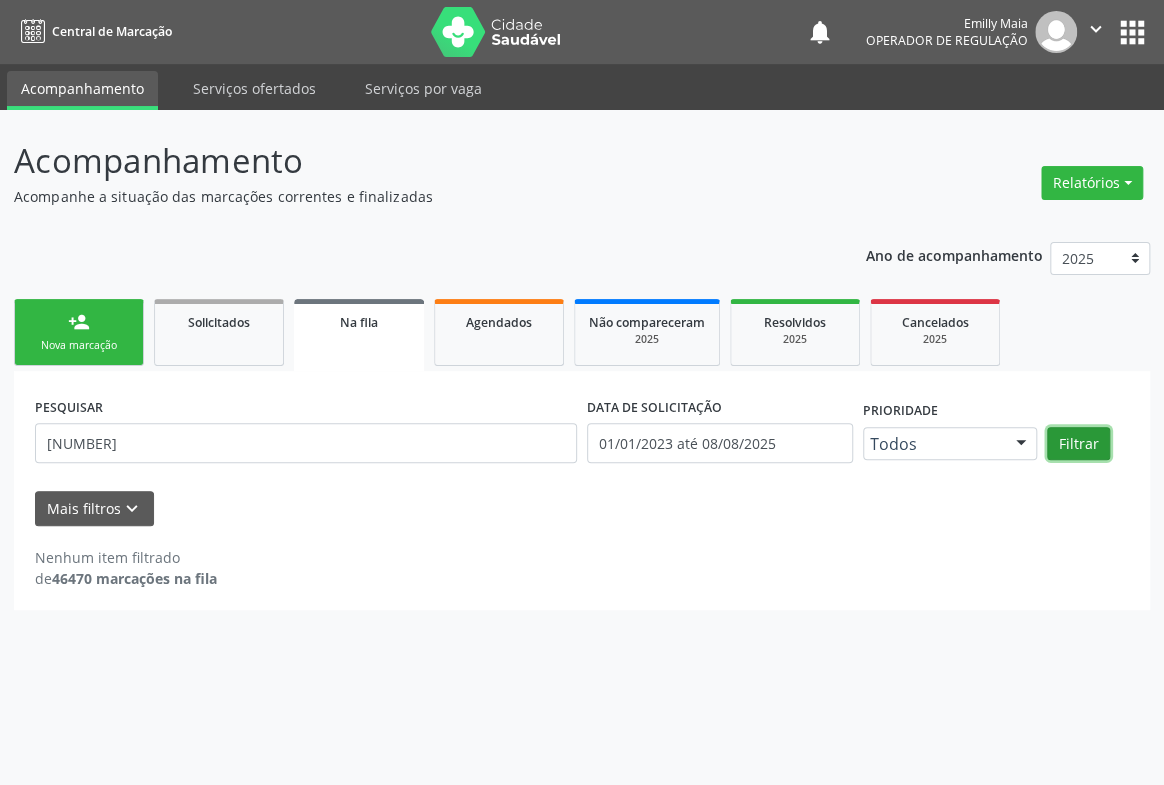 click on "Filtrar" at bounding box center [1078, 444] 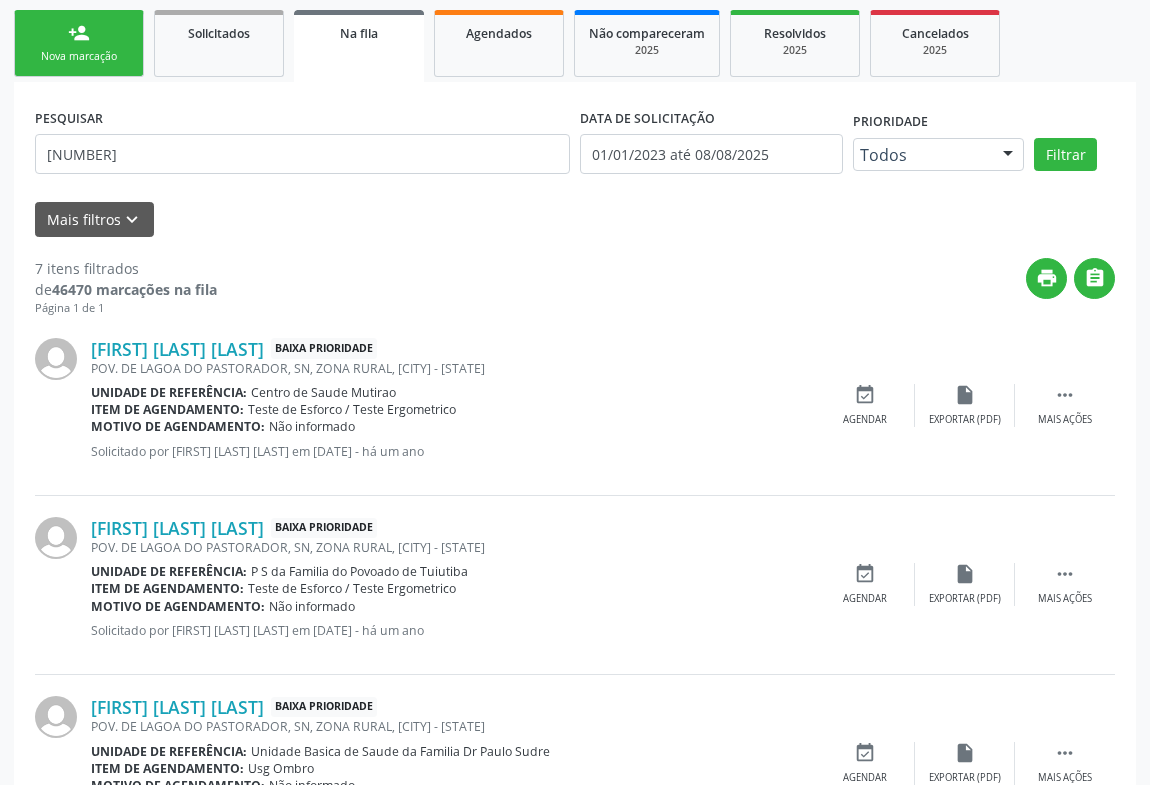 scroll, scrollTop: 0, scrollLeft: 0, axis: both 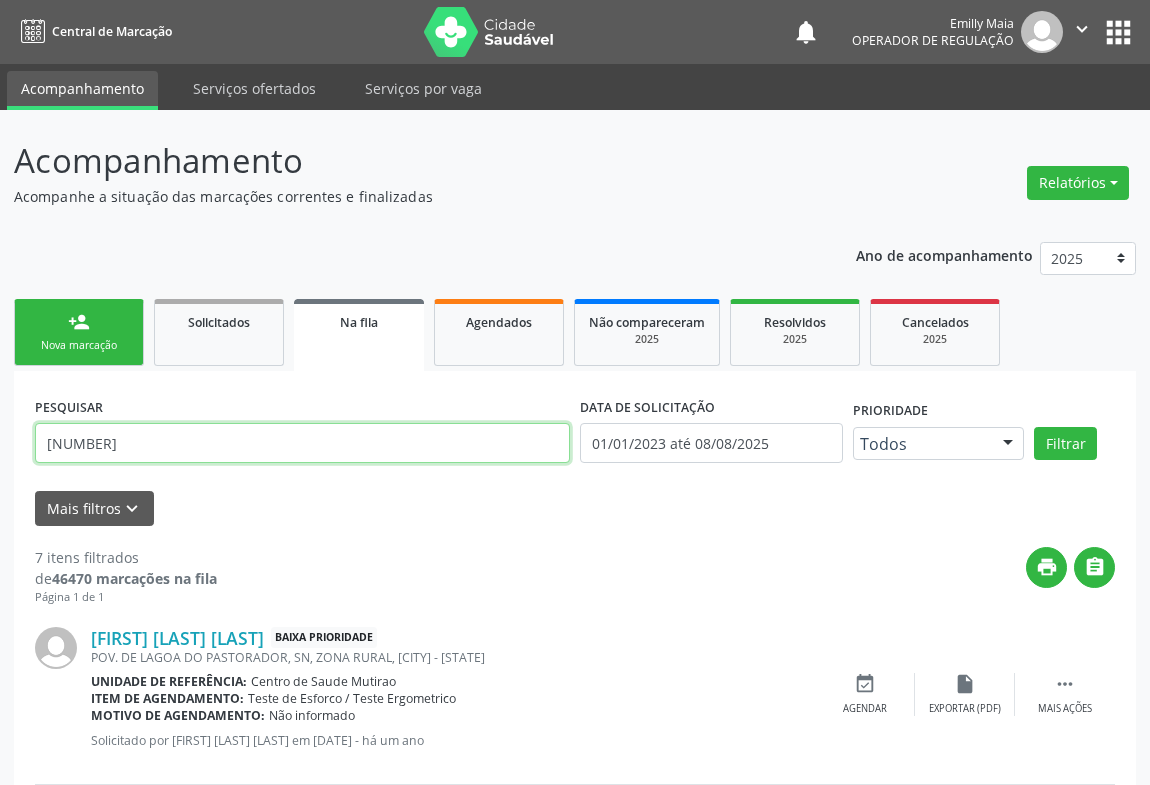 click on "[NUMBER]" at bounding box center (302, 443) 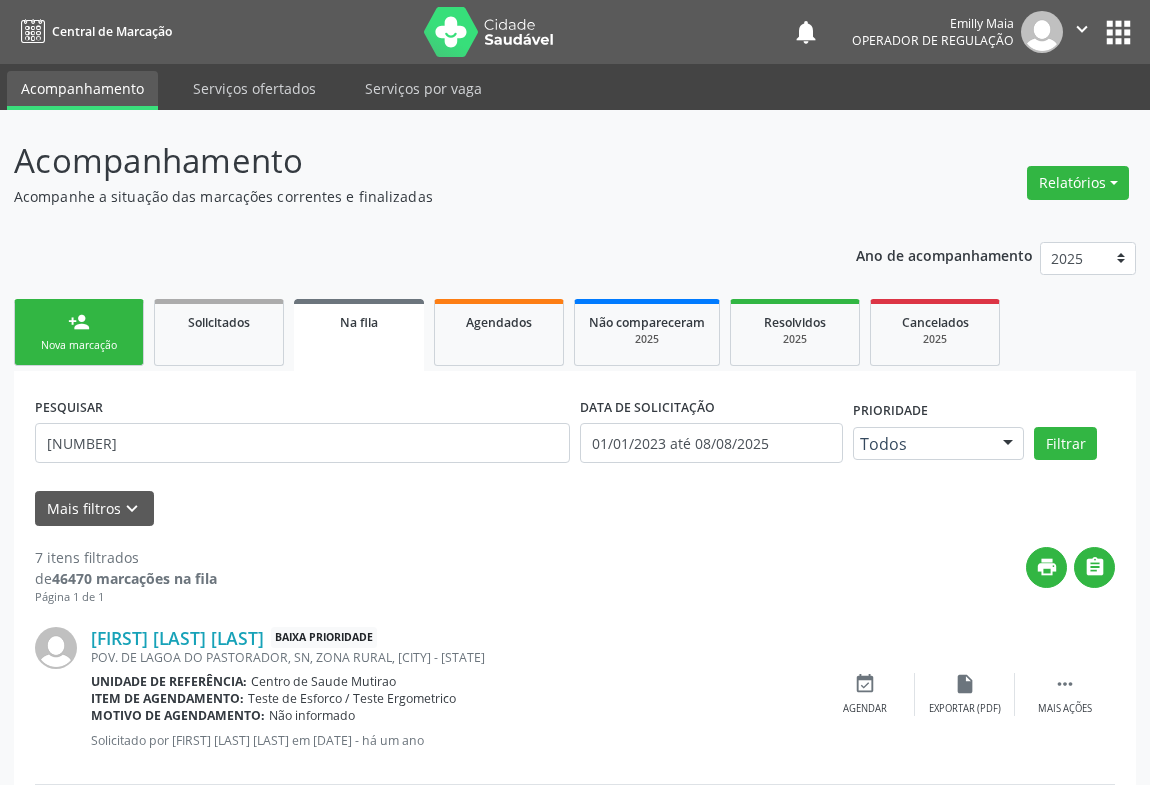 click on "Nova marcação" at bounding box center [79, 345] 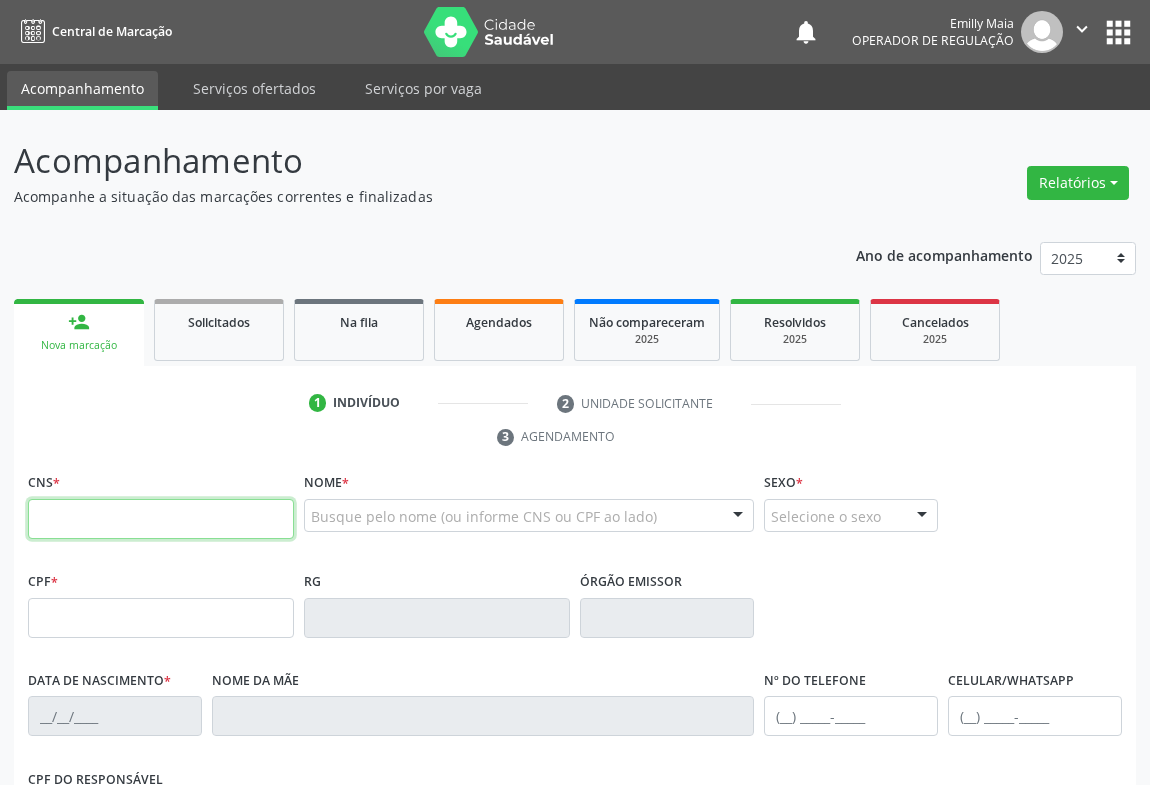 click at bounding box center [161, 519] 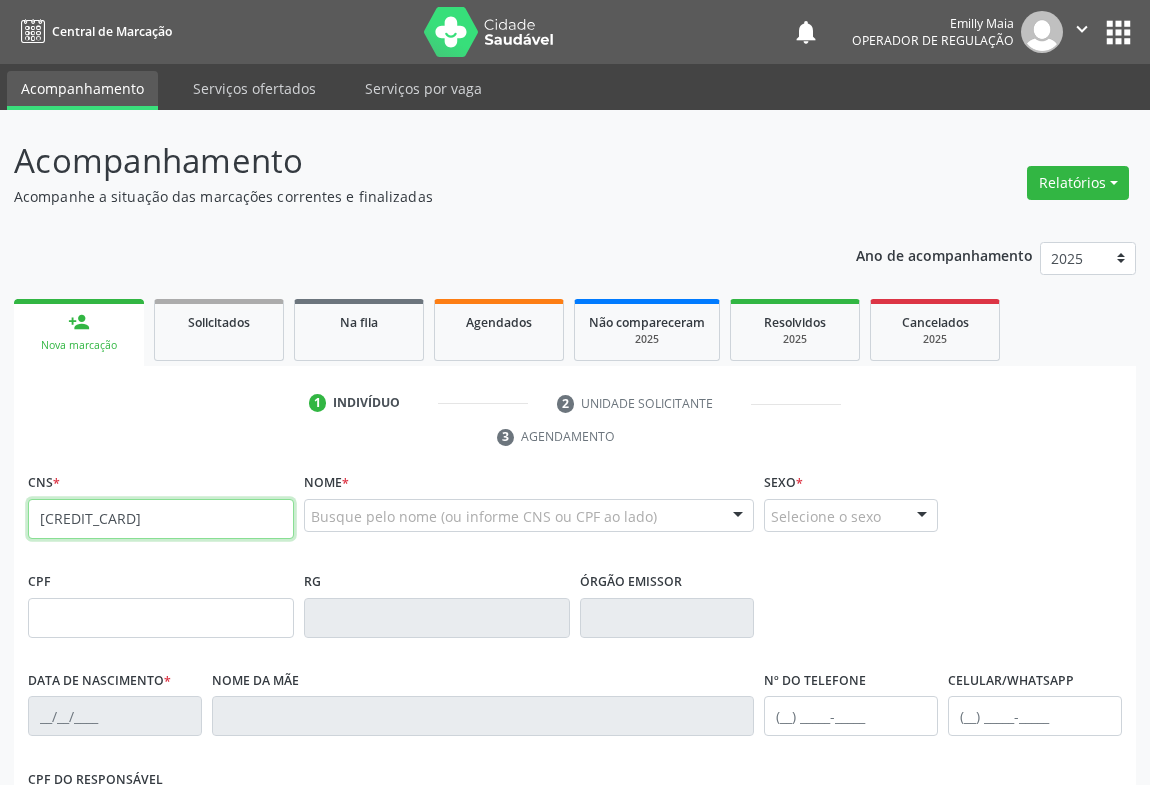 type on "[CREDIT_CARD]" 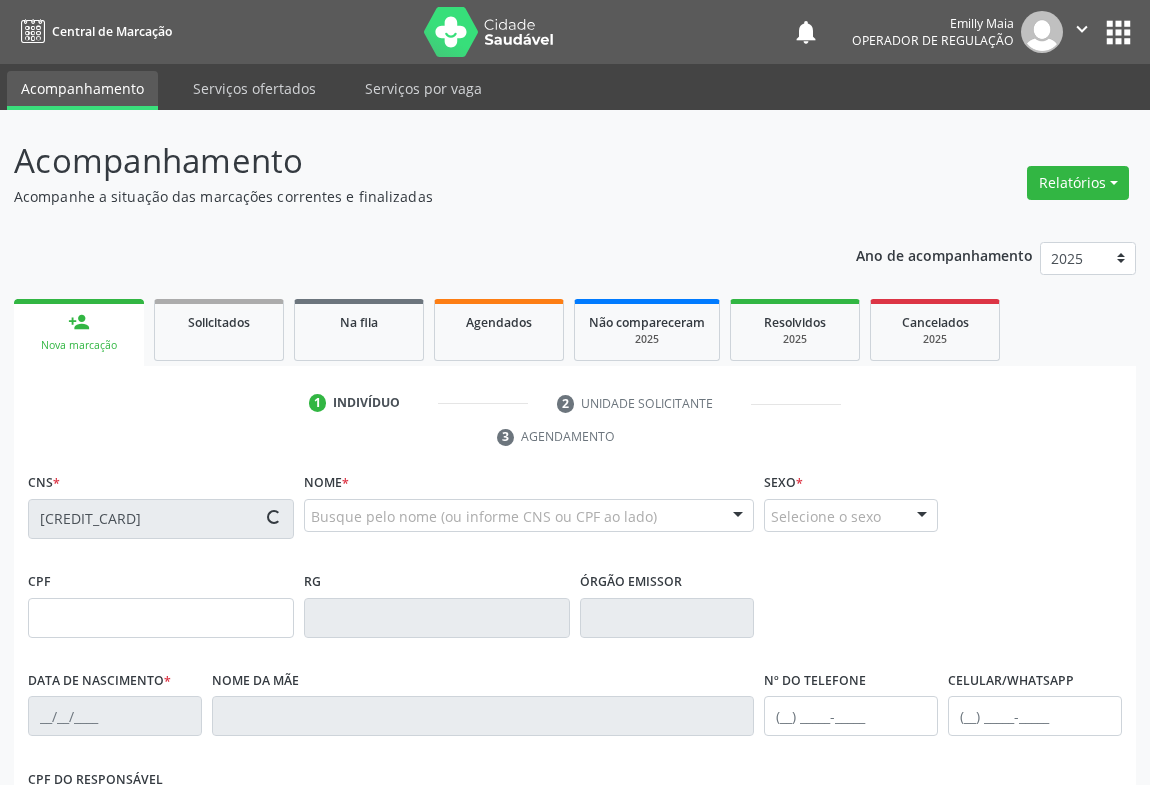 type on "[NUMBER]" 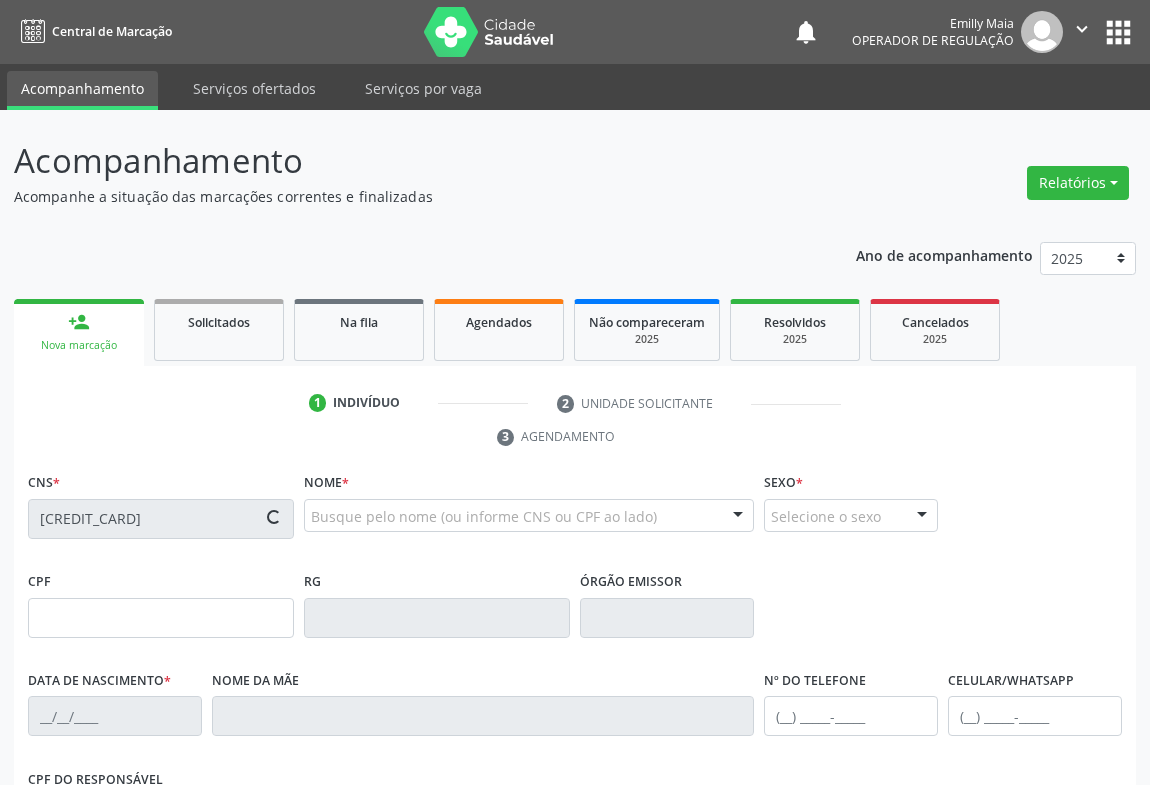 type on "[DATE]" 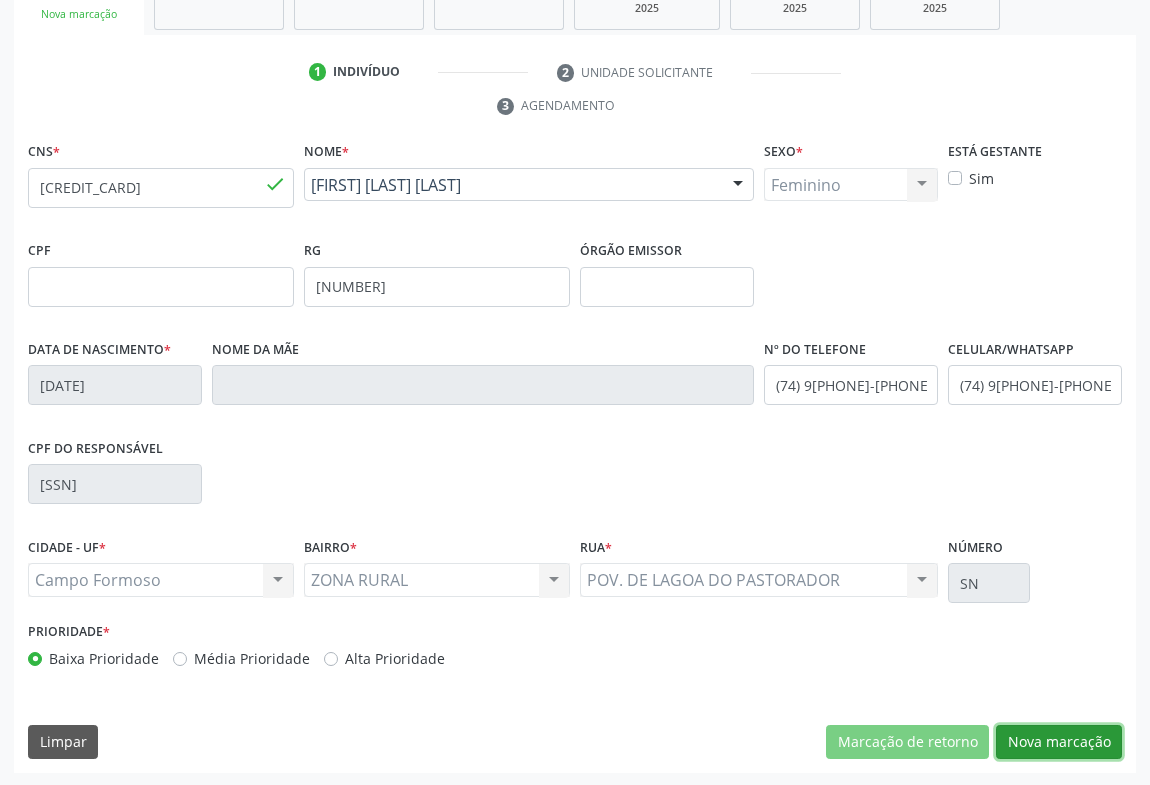 click on "Nova marcação" at bounding box center [1059, 742] 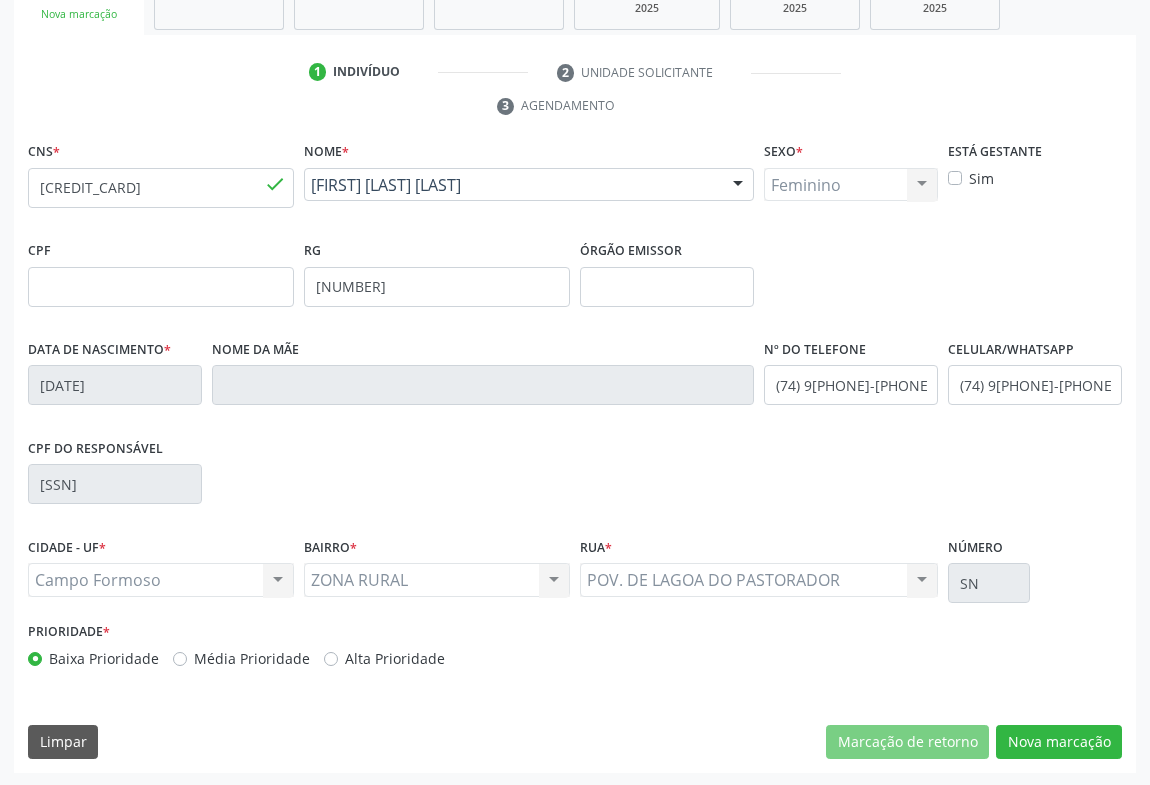scroll, scrollTop: 152, scrollLeft: 0, axis: vertical 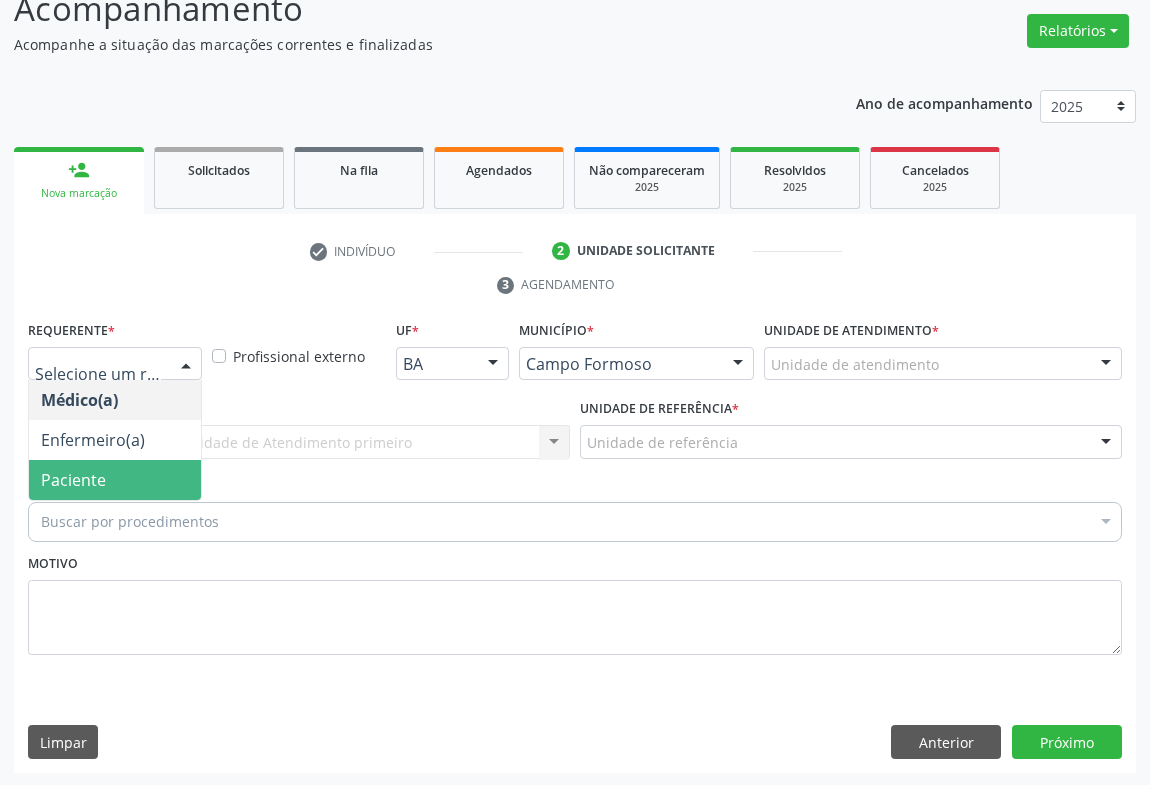 click on "Paciente" at bounding box center [115, 480] 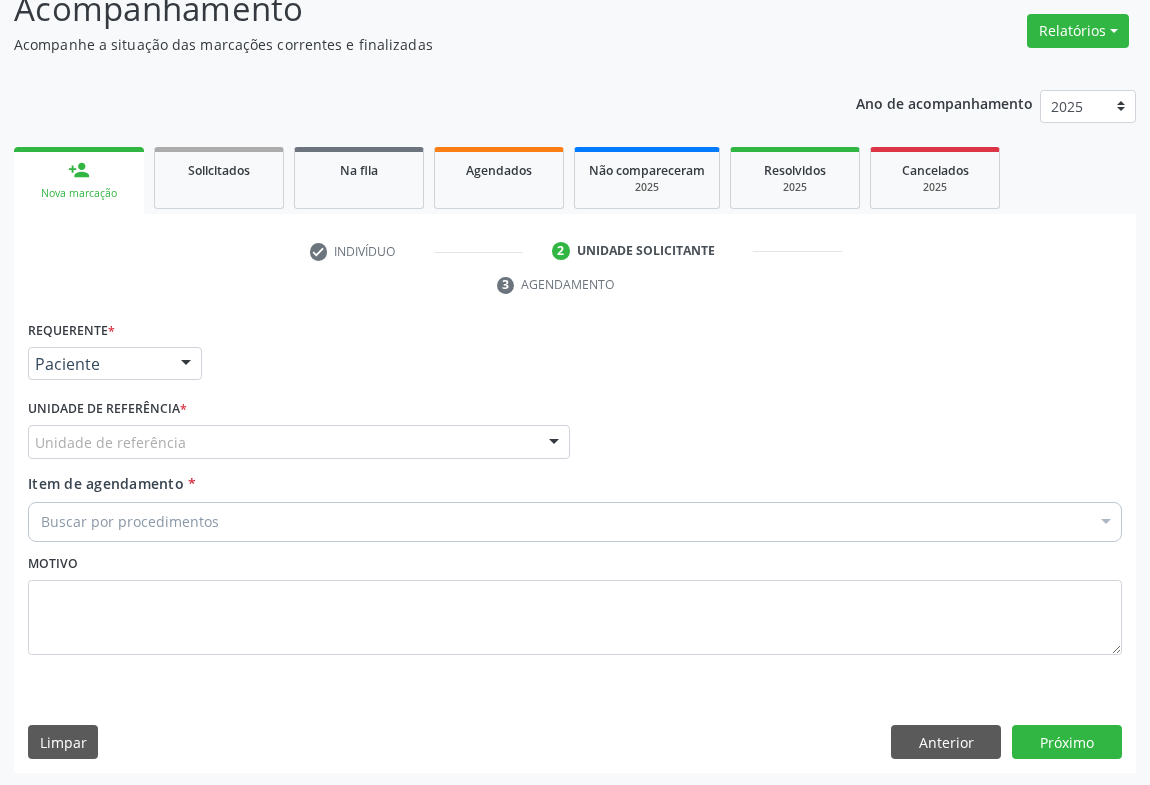 click on "Unidade de referência" at bounding box center [299, 442] 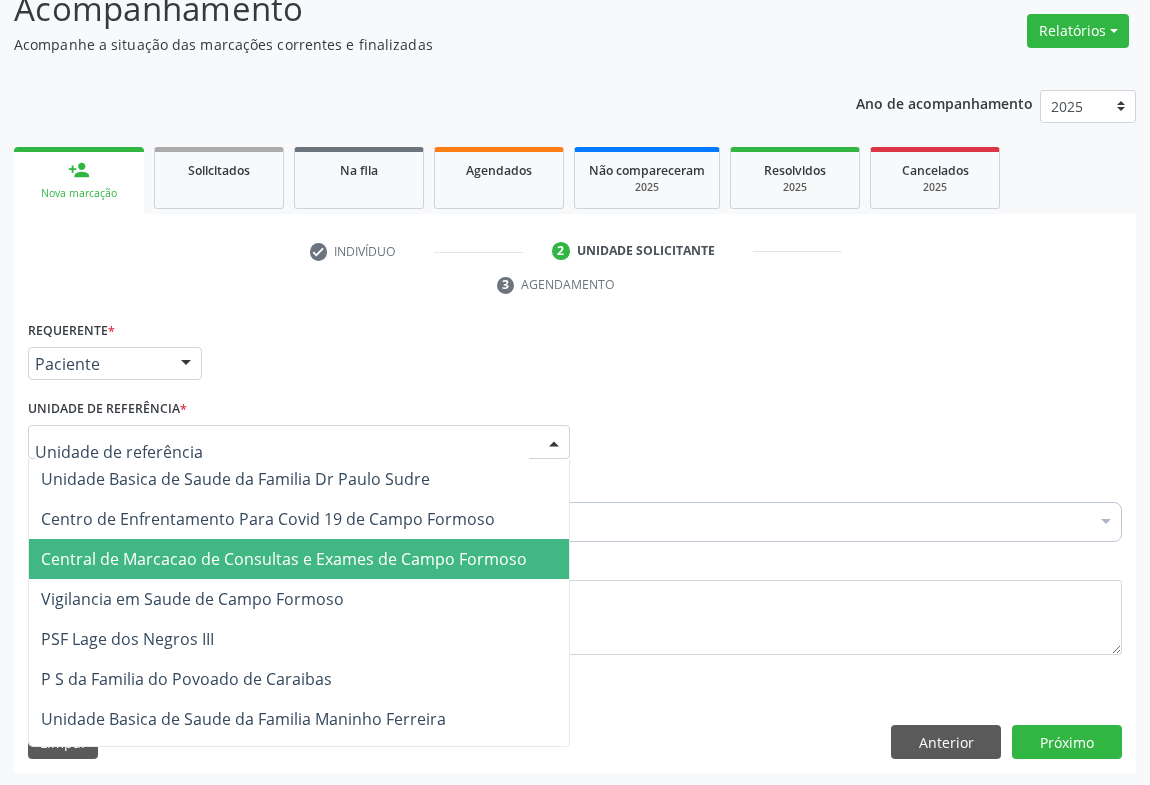 click on "Central de Marcacao de Consultas e Exames de Campo Formoso" at bounding box center [284, 559] 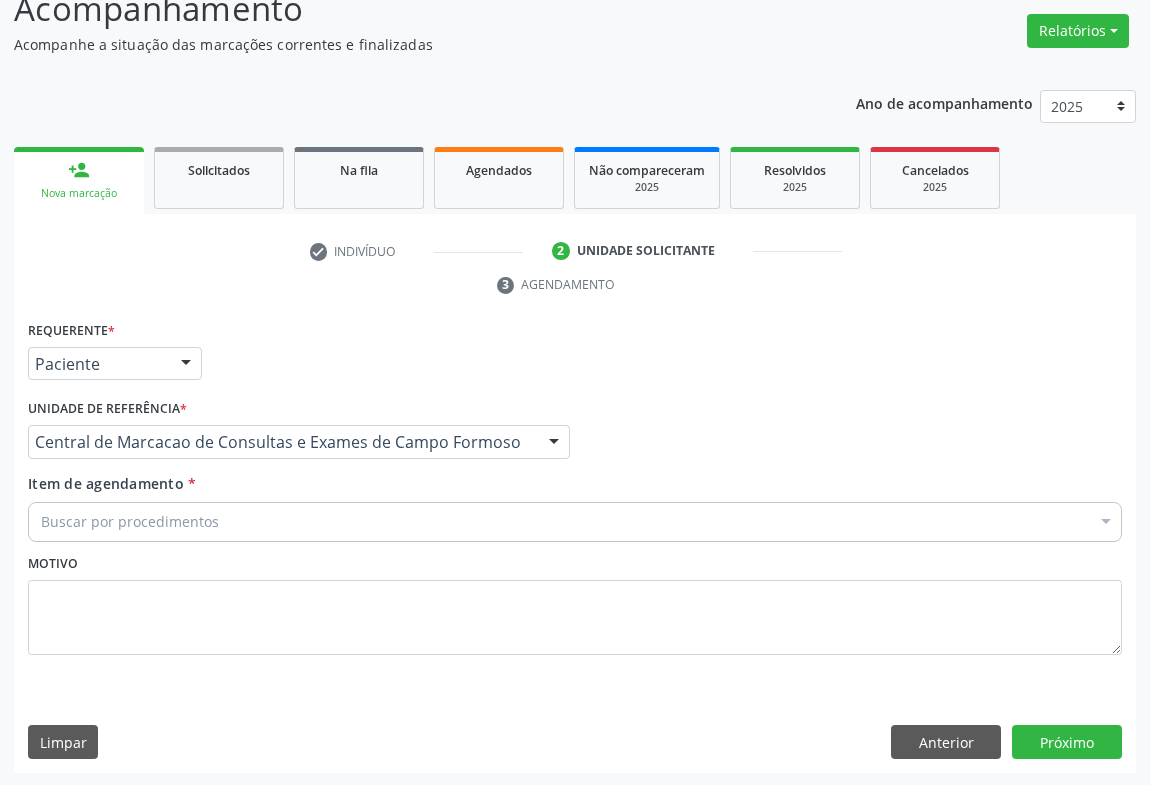 click on "Buscar por procedimentos" at bounding box center [575, 522] 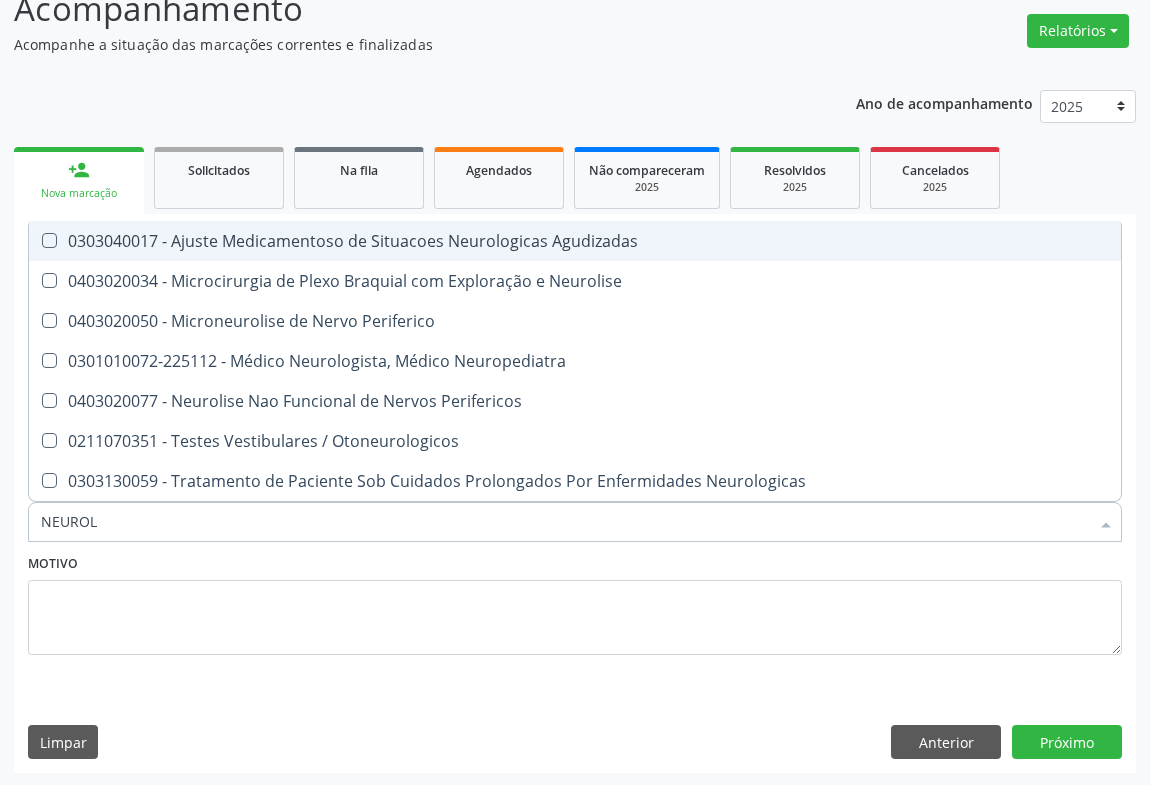 type on "NEUROLO" 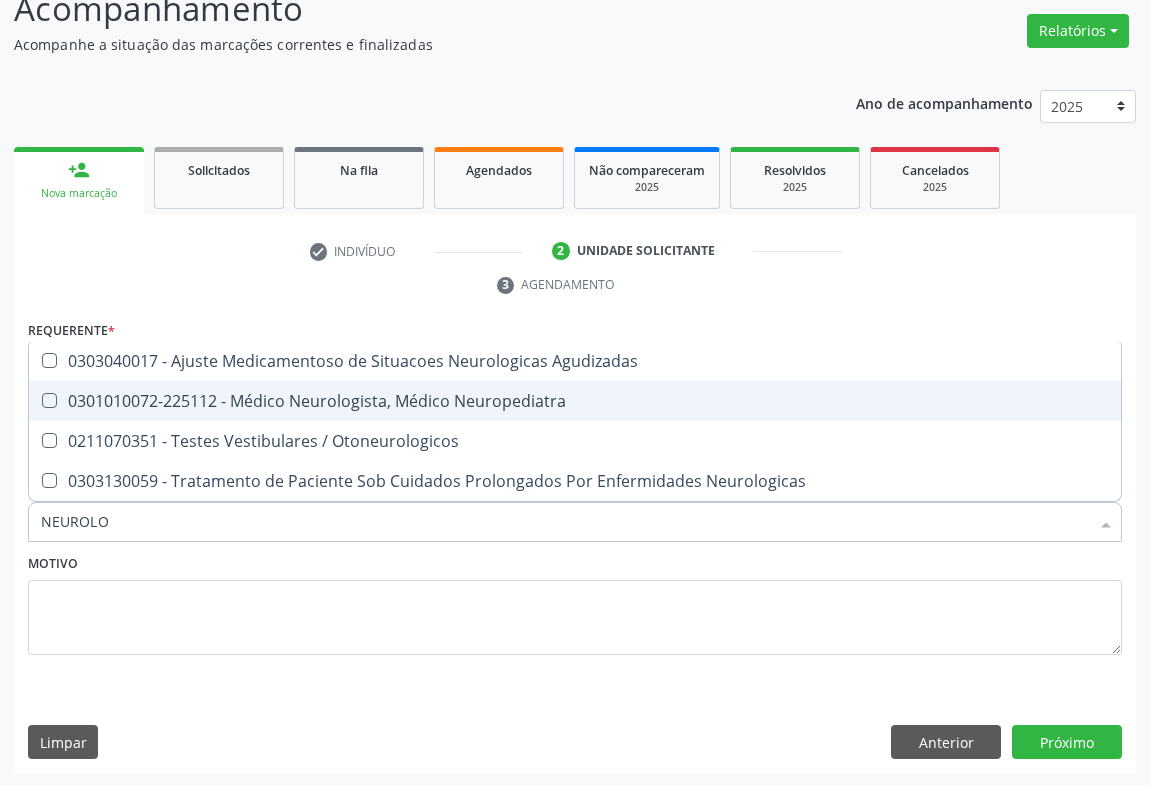 click on "0301010072-225112 - Médico Neurologista, Médico Neuropediatra" at bounding box center [575, 401] 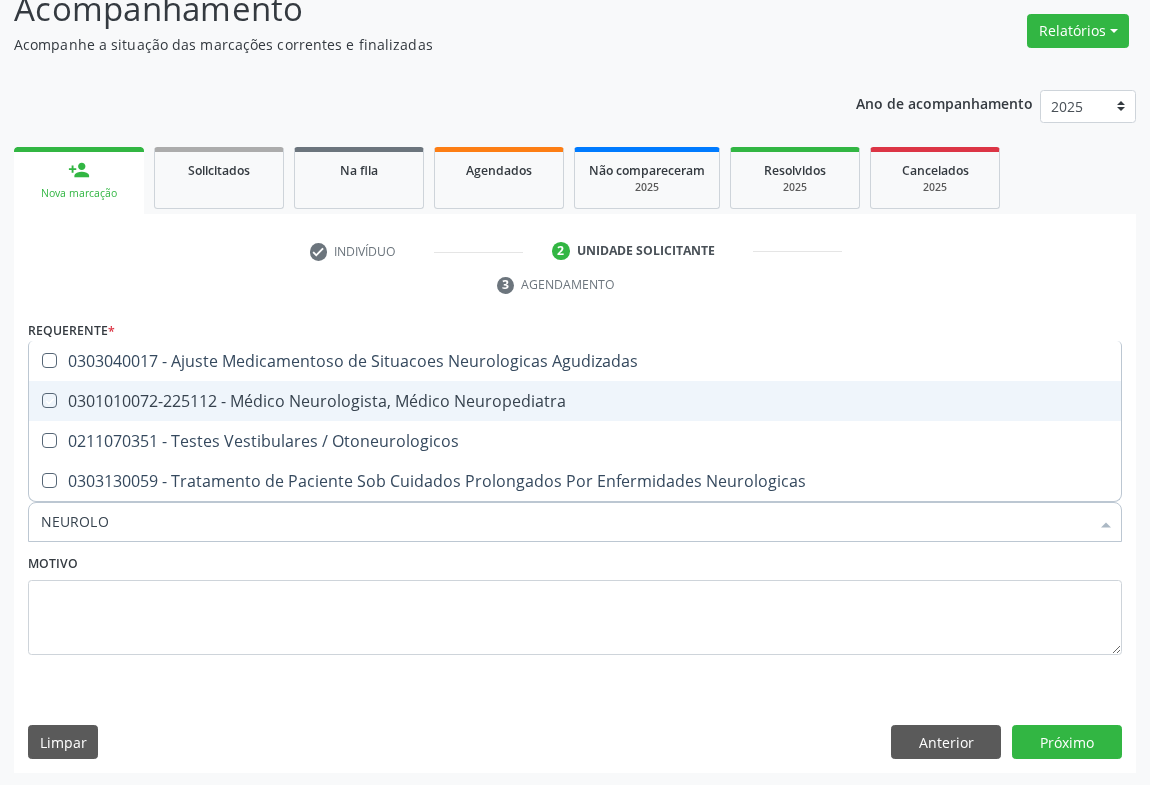 checkbox on "true" 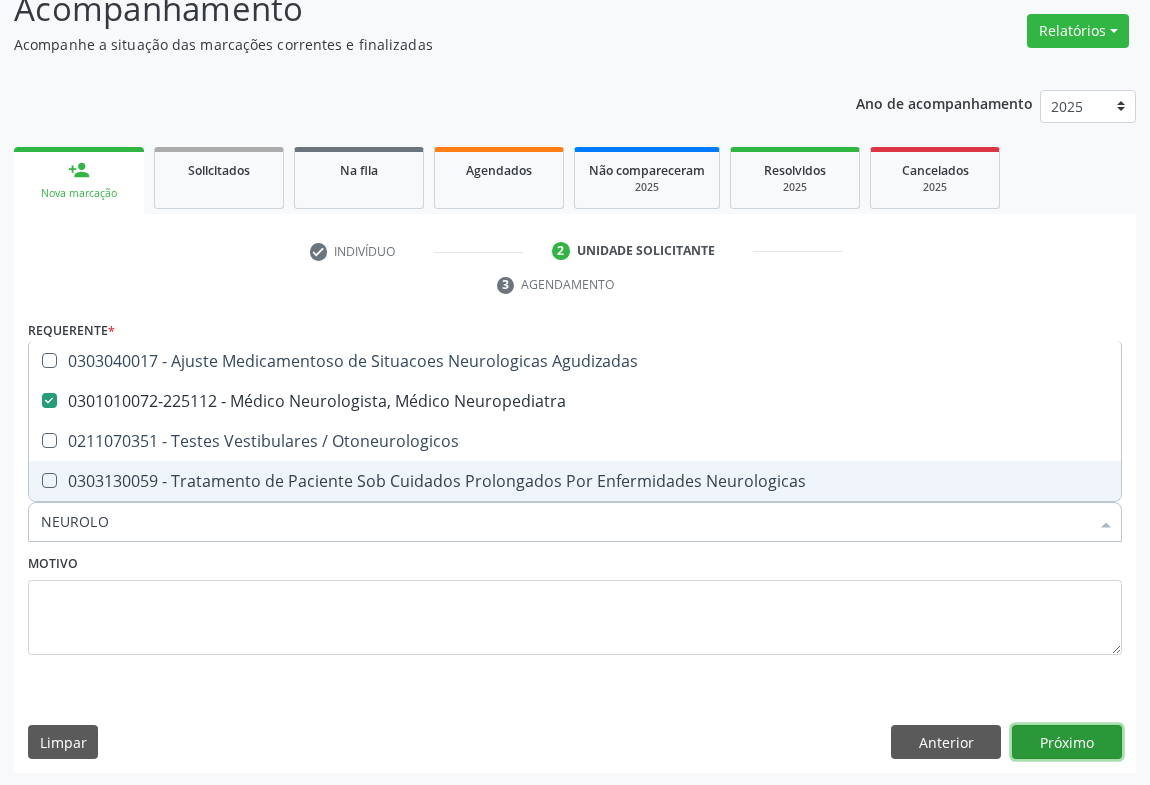 click on "Próximo" at bounding box center (1067, 742) 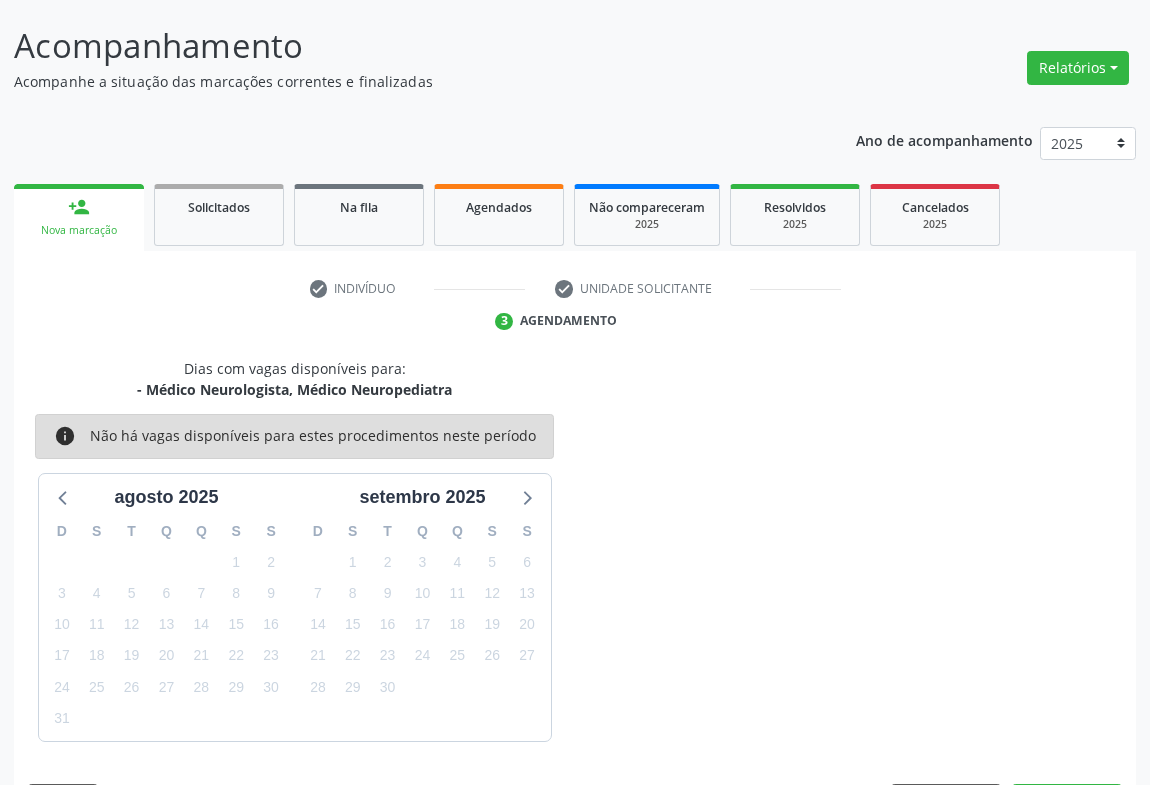 scroll, scrollTop: 152, scrollLeft: 0, axis: vertical 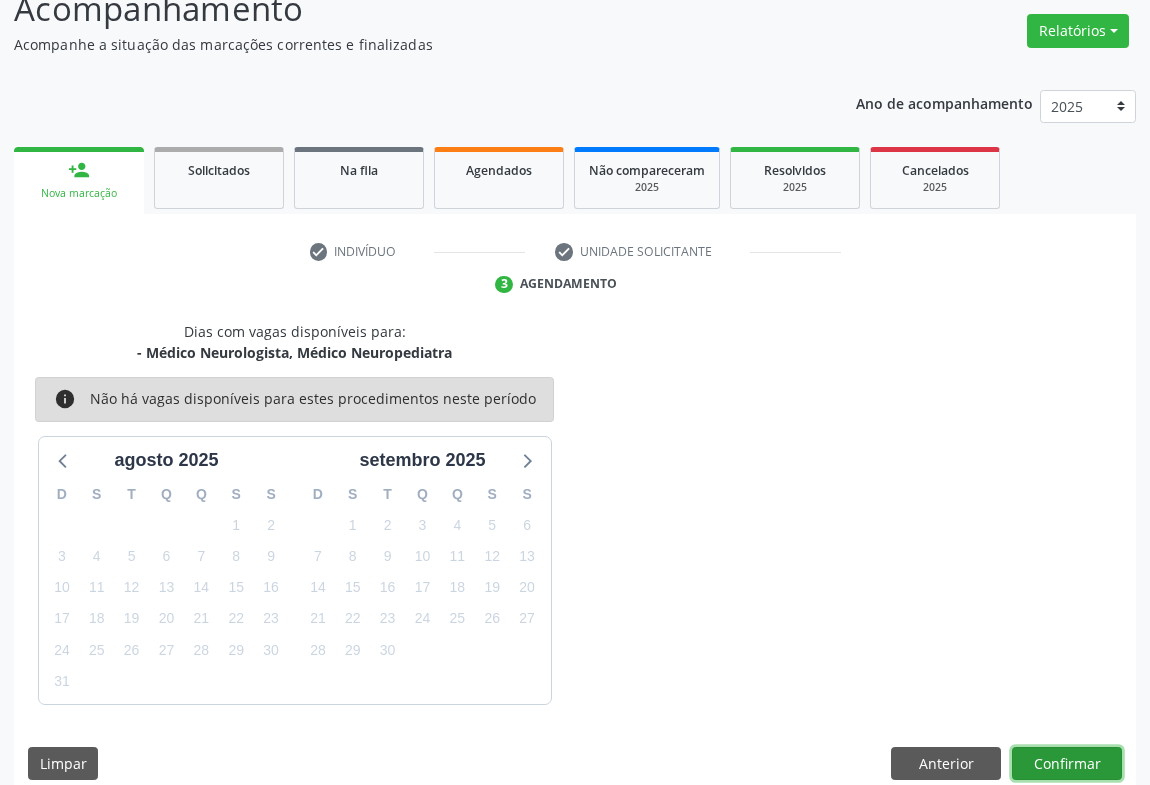click on "Confirmar" at bounding box center (1067, 764) 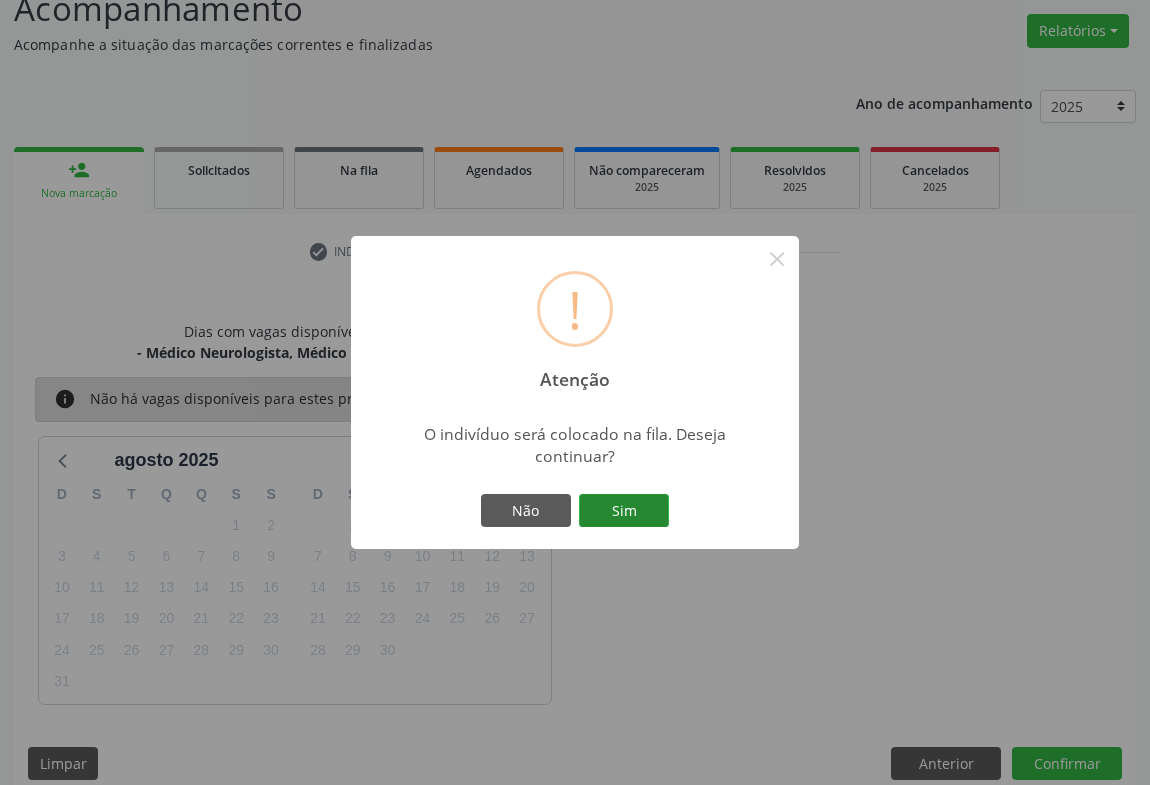click on "Sim" at bounding box center [624, 511] 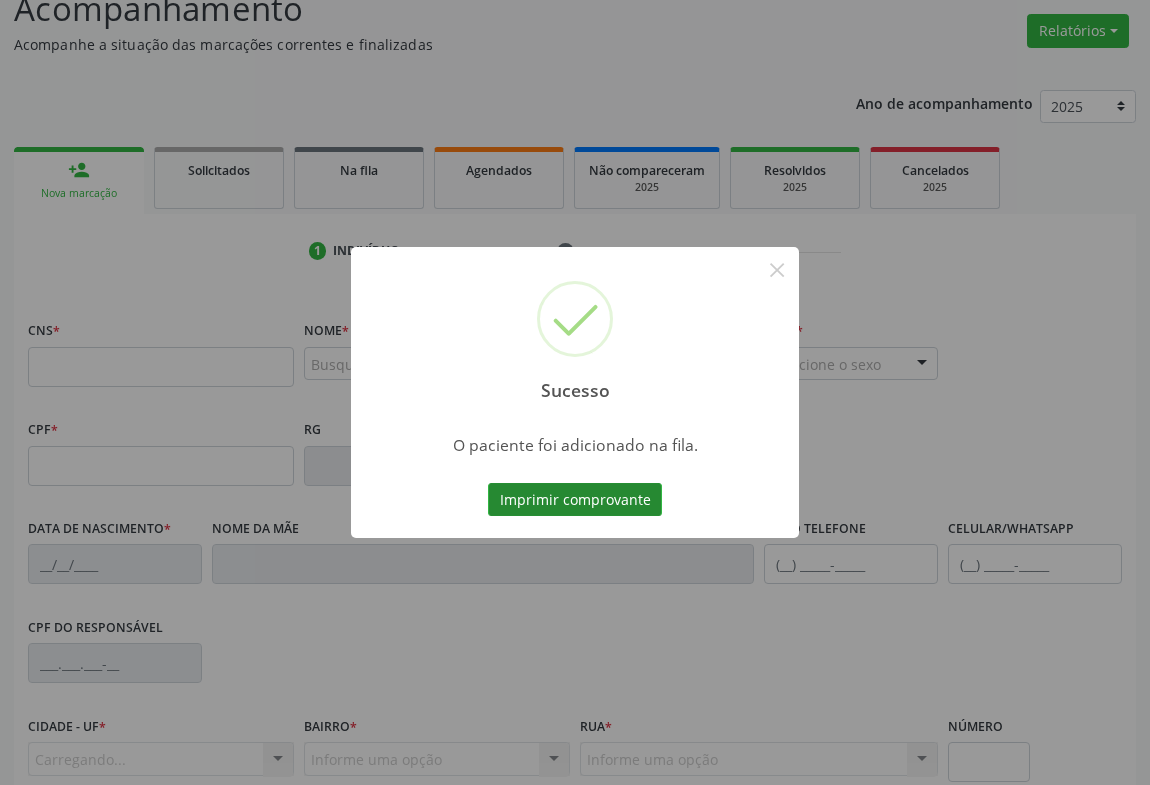 click on "Imprimir comprovante" at bounding box center [575, 500] 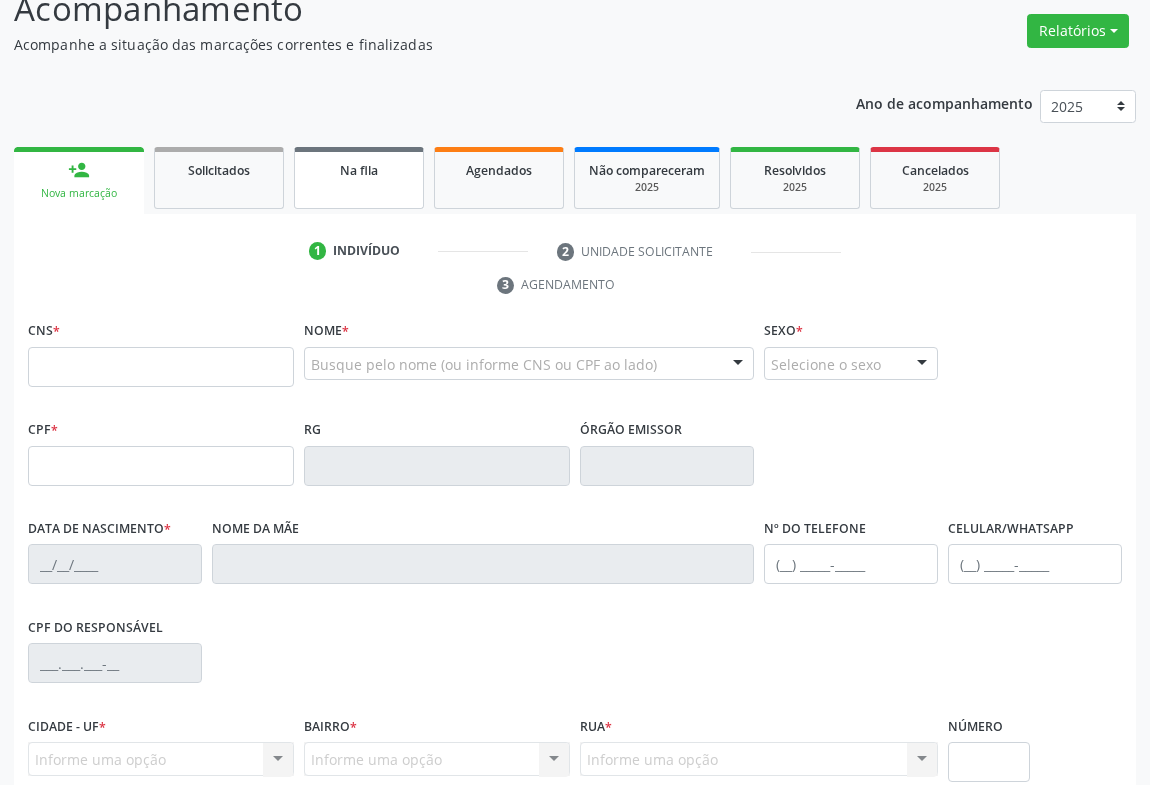 click on "Na fila" at bounding box center (359, 170) 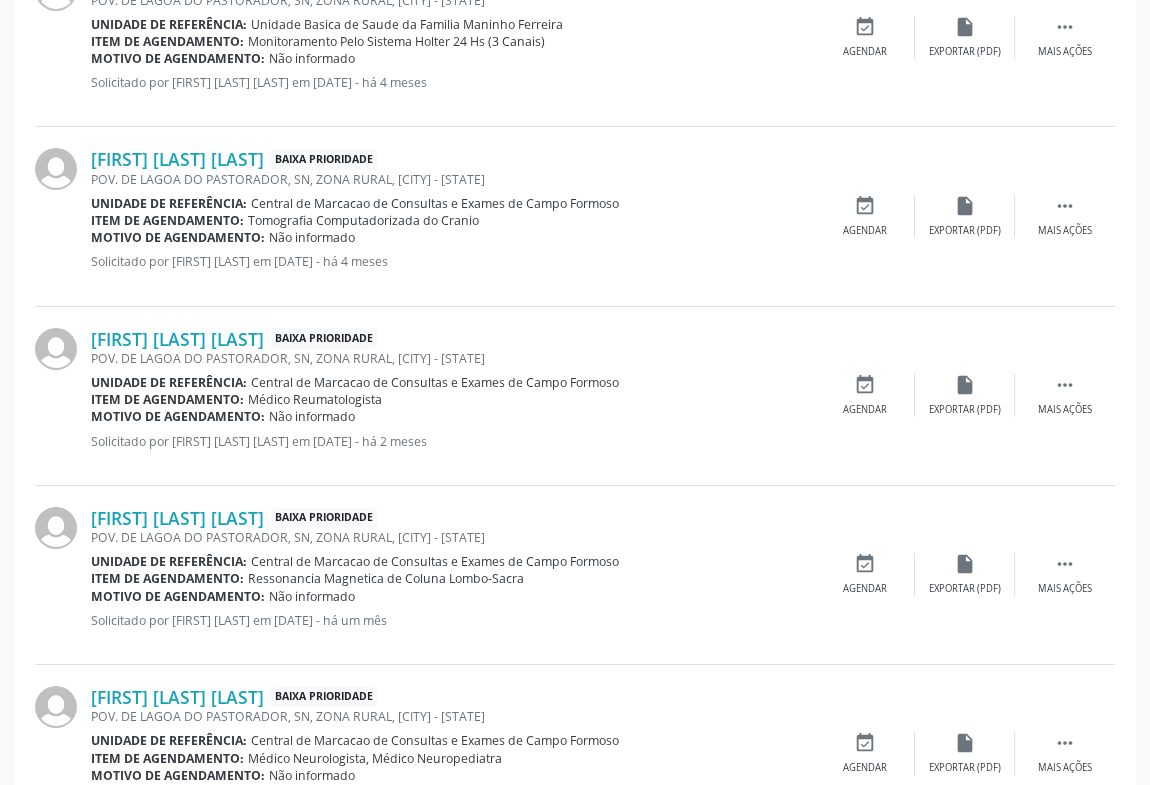 scroll, scrollTop: 1104, scrollLeft: 0, axis: vertical 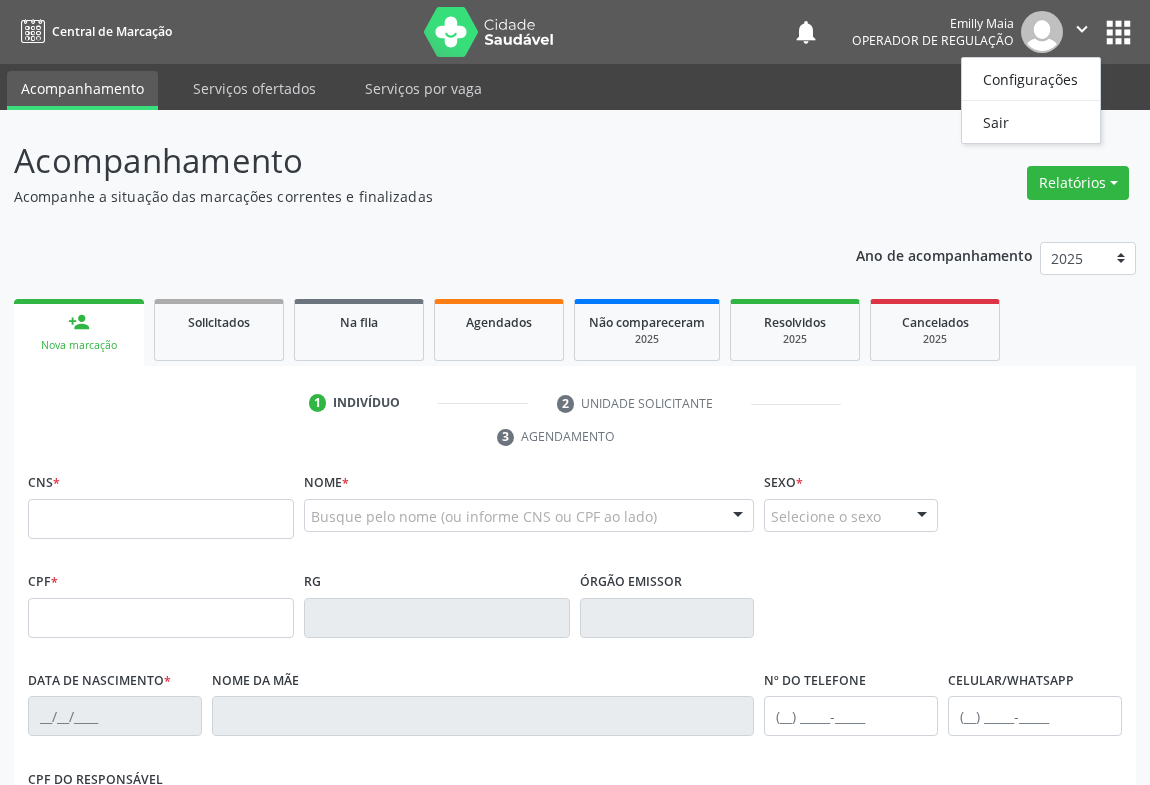 click on "Configurações
Sair" at bounding box center (1031, 100) 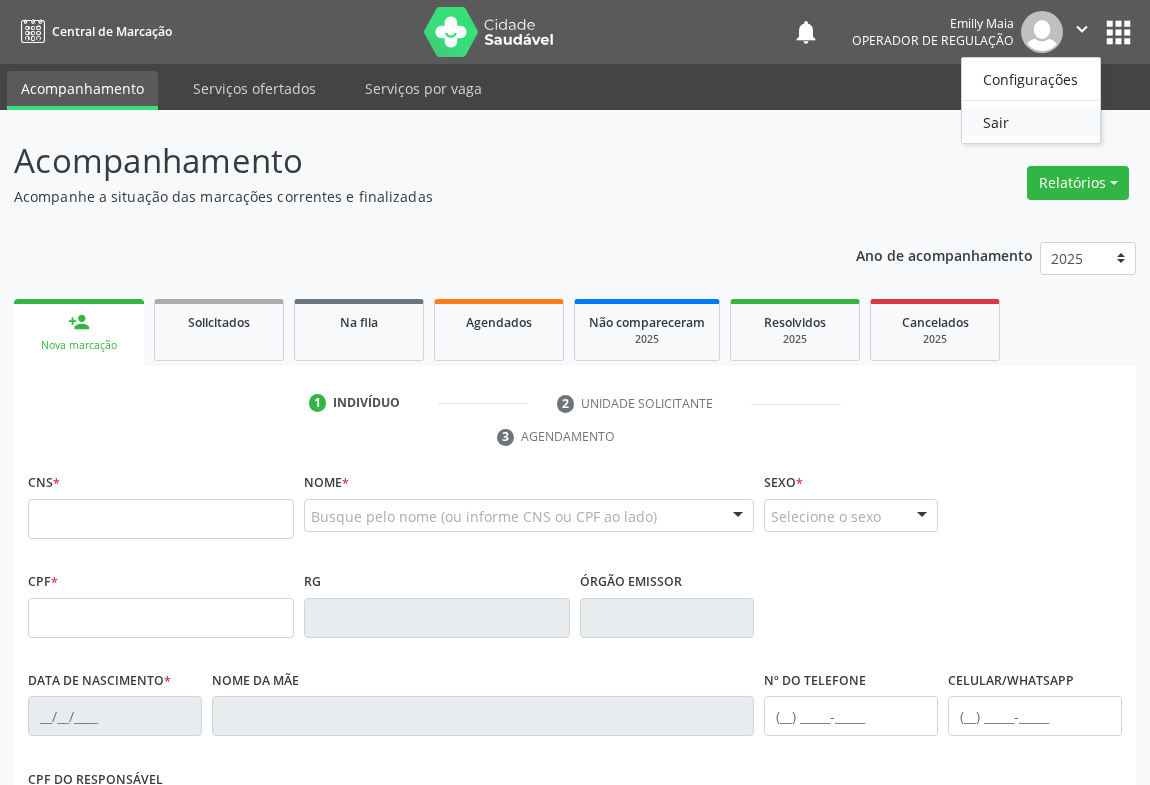click on "Sair" at bounding box center (1031, 122) 